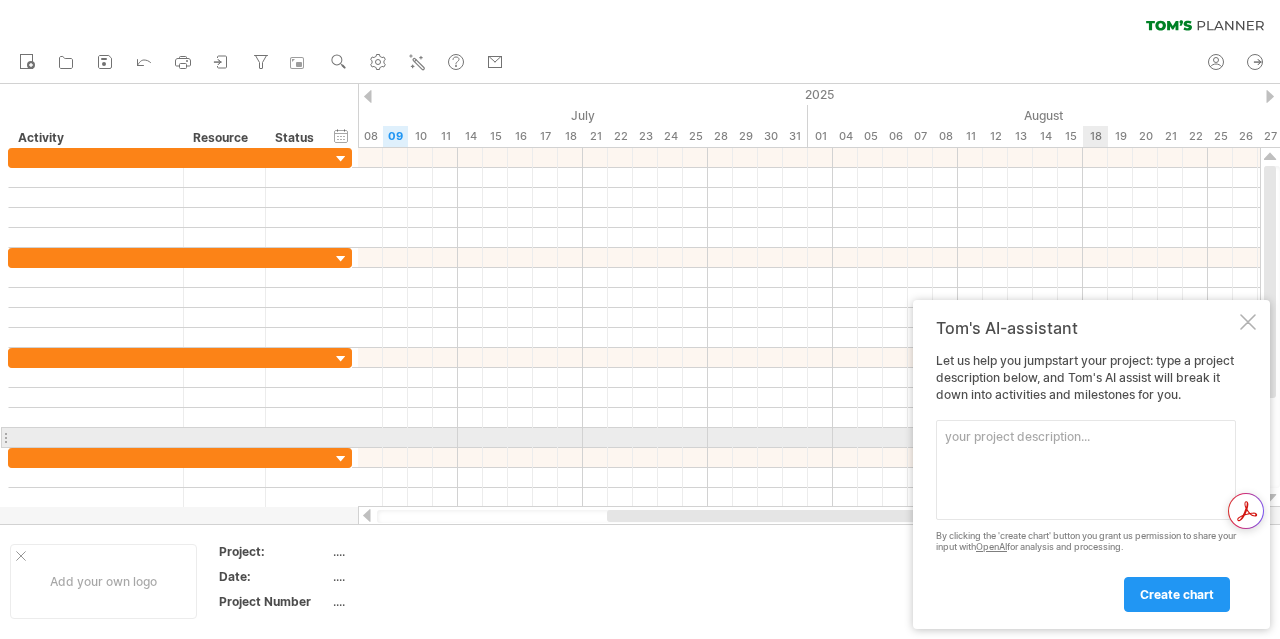 scroll, scrollTop: 0, scrollLeft: 0, axis: both 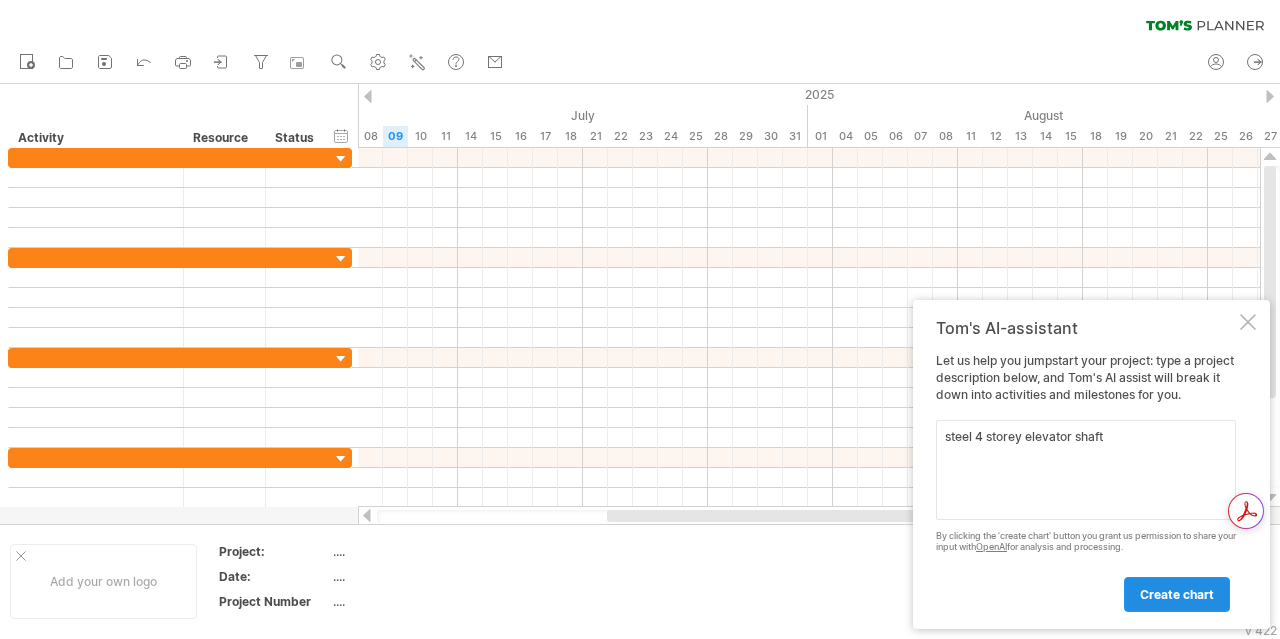 type on "steel 4 storey elevator shaft" 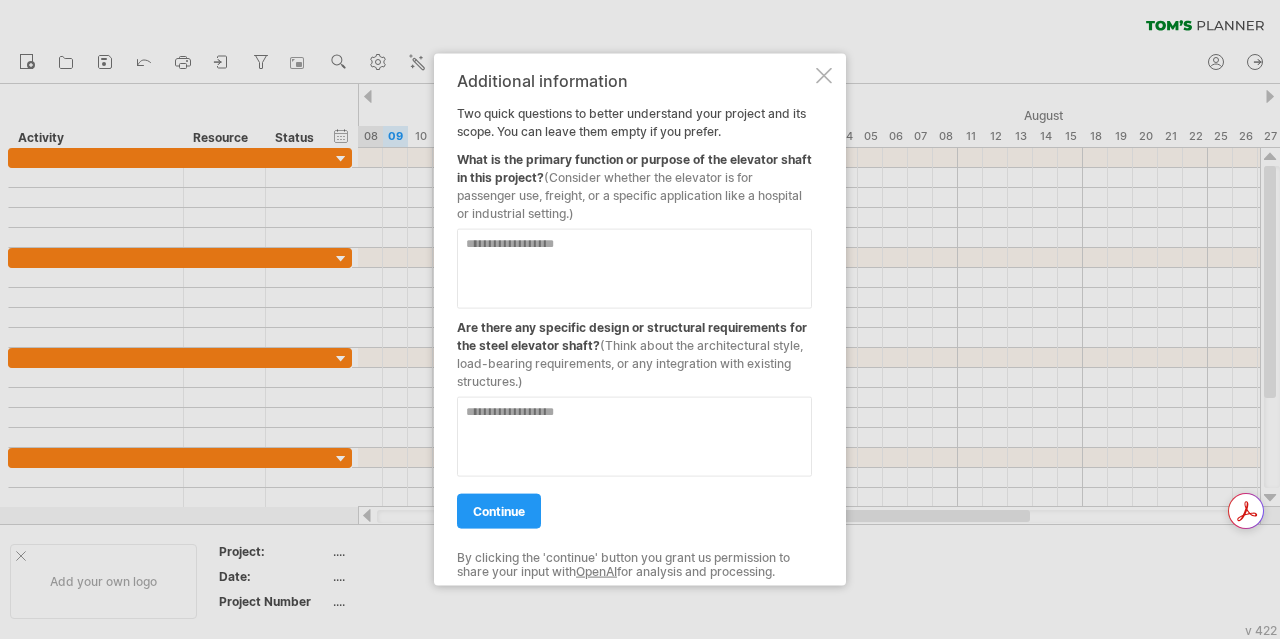 click at bounding box center [634, 268] 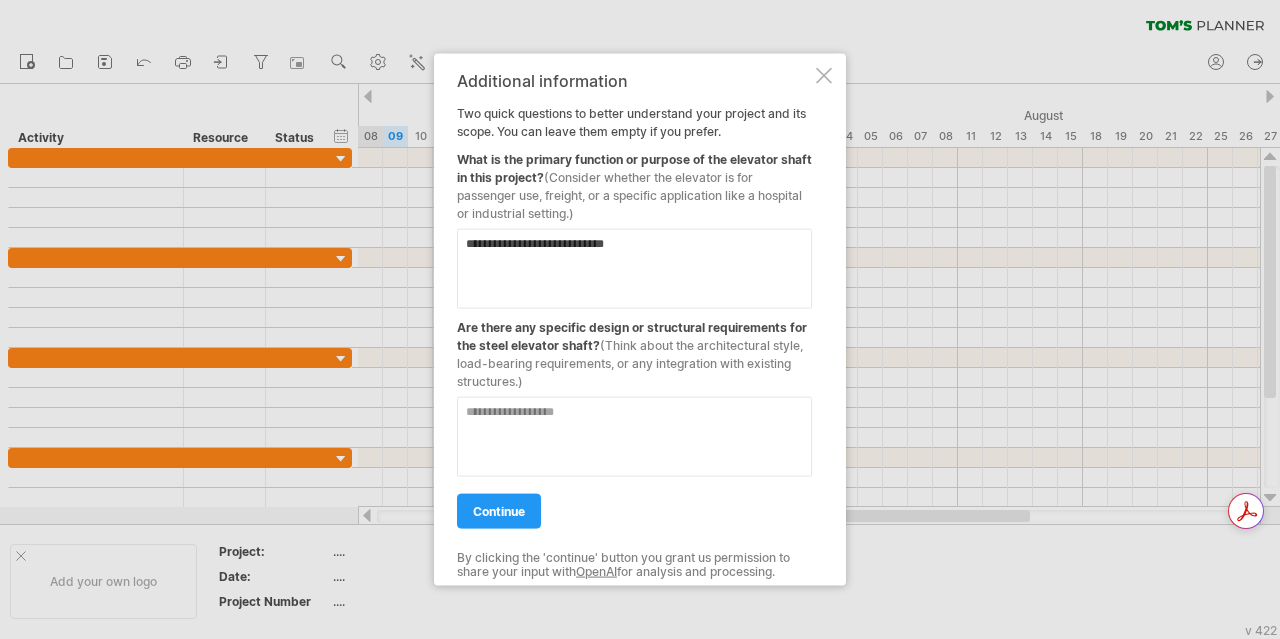 type on "**********" 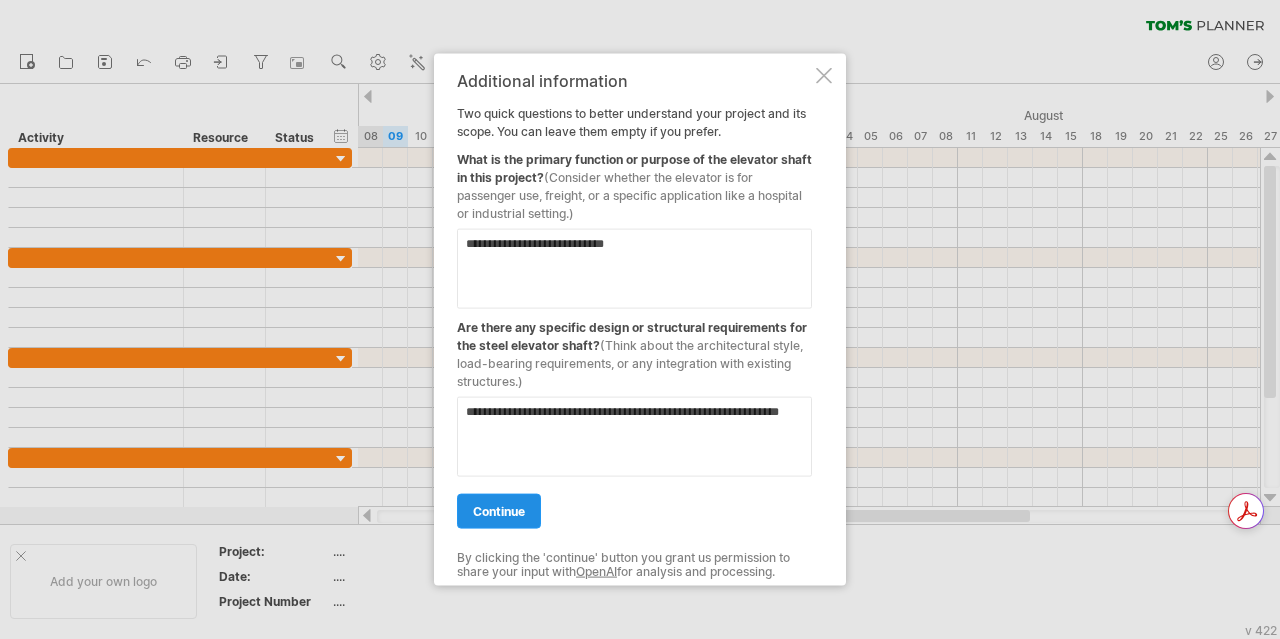 type on "**********" 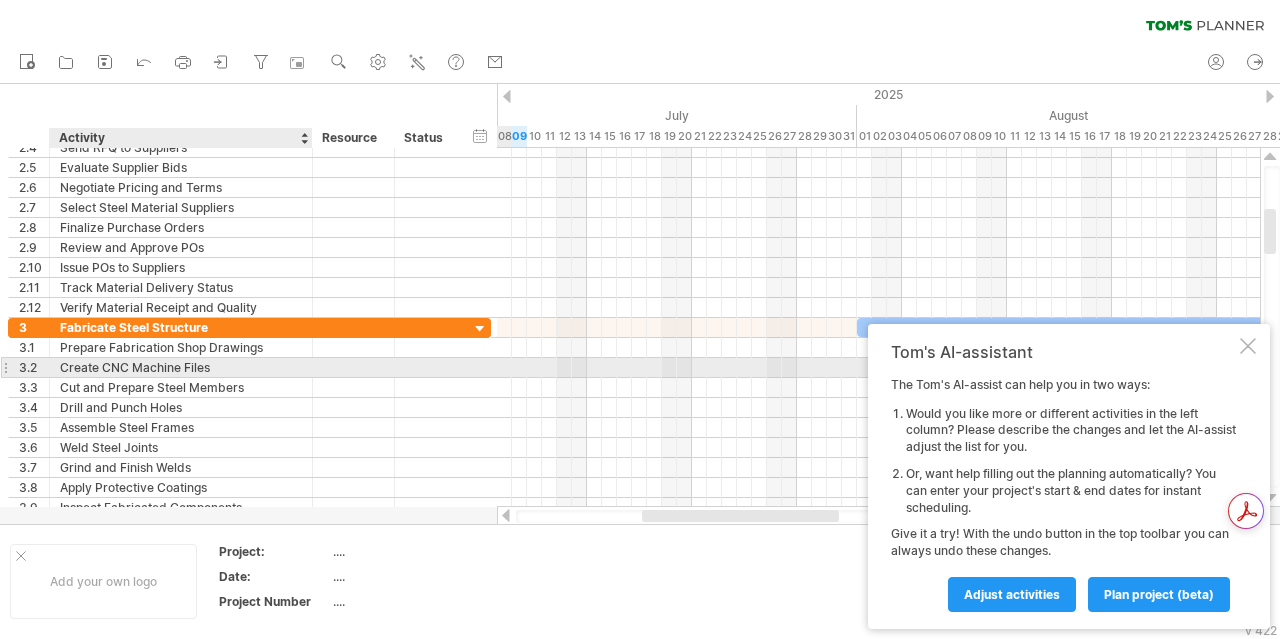 click on "Create CNC Machine Files" at bounding box center [181, 367] 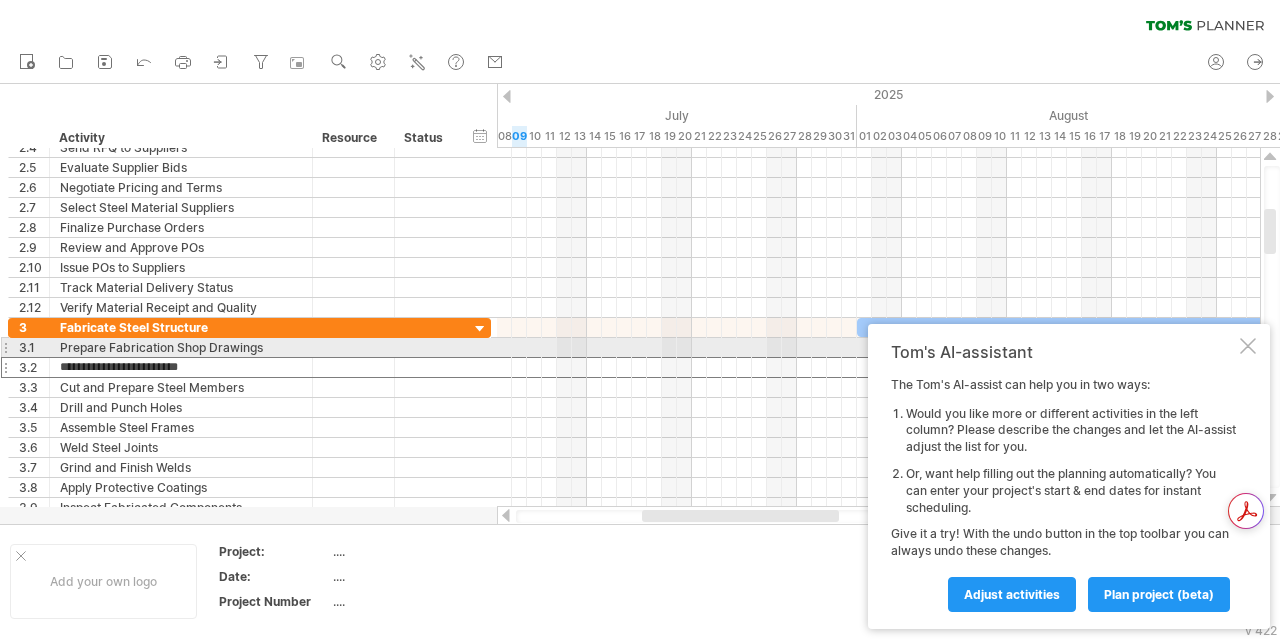click at bounding box center [1248, 346] 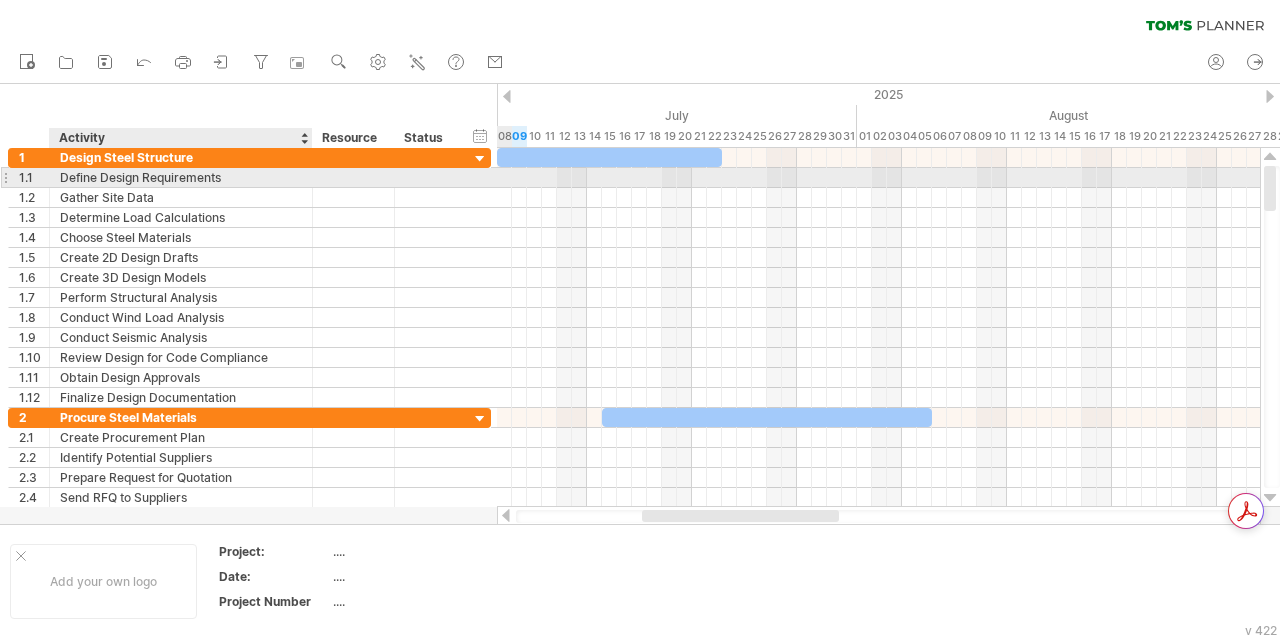 click on "Define Design Requirements" at bounding box center [181, 177] 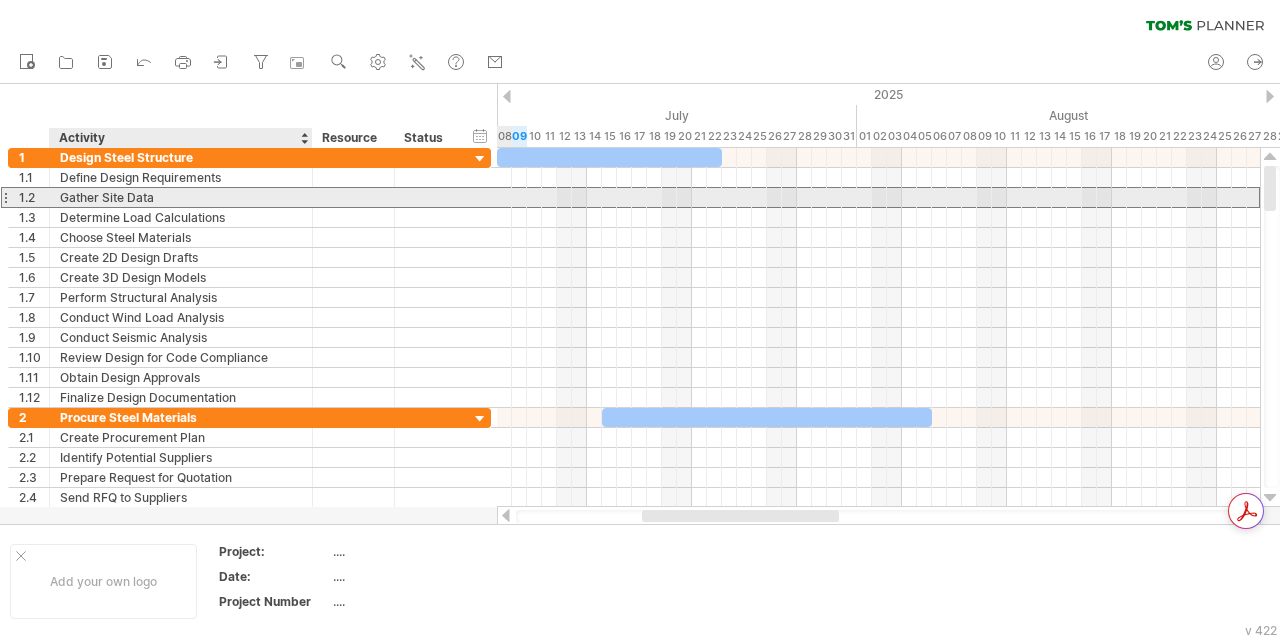 click on "Gather Site Data" at bounding box center (181, 197) 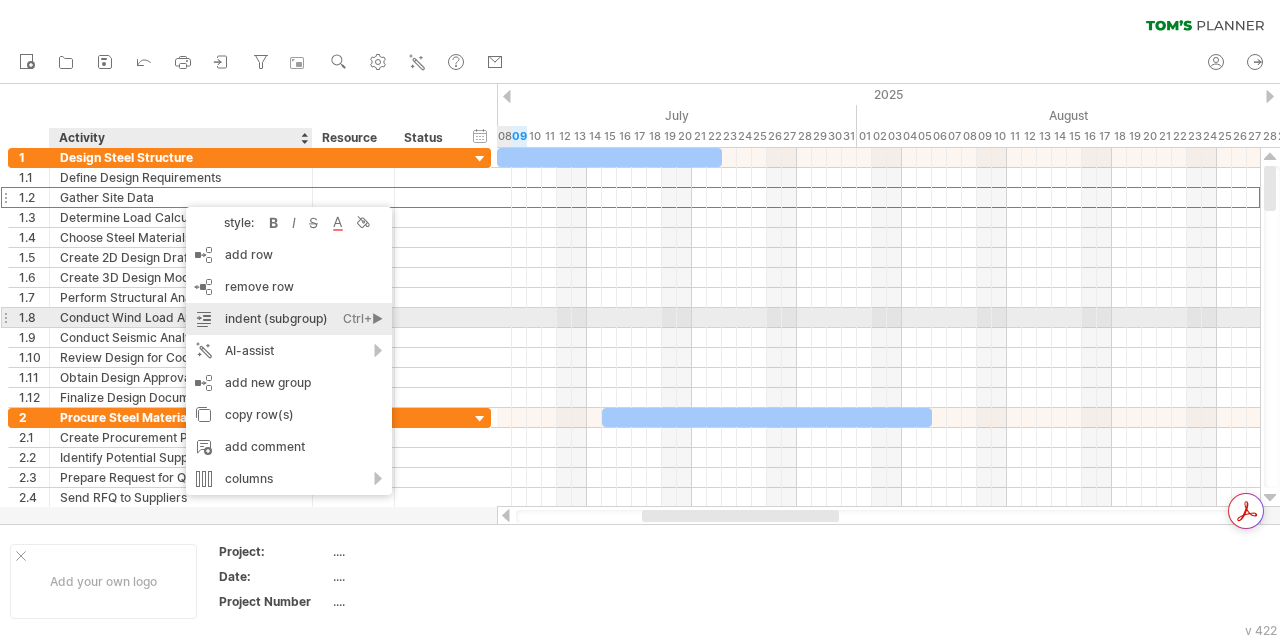 click on "indent (subgroup) Ctrl+► Cmd+►" at bounding box center [289, 319] 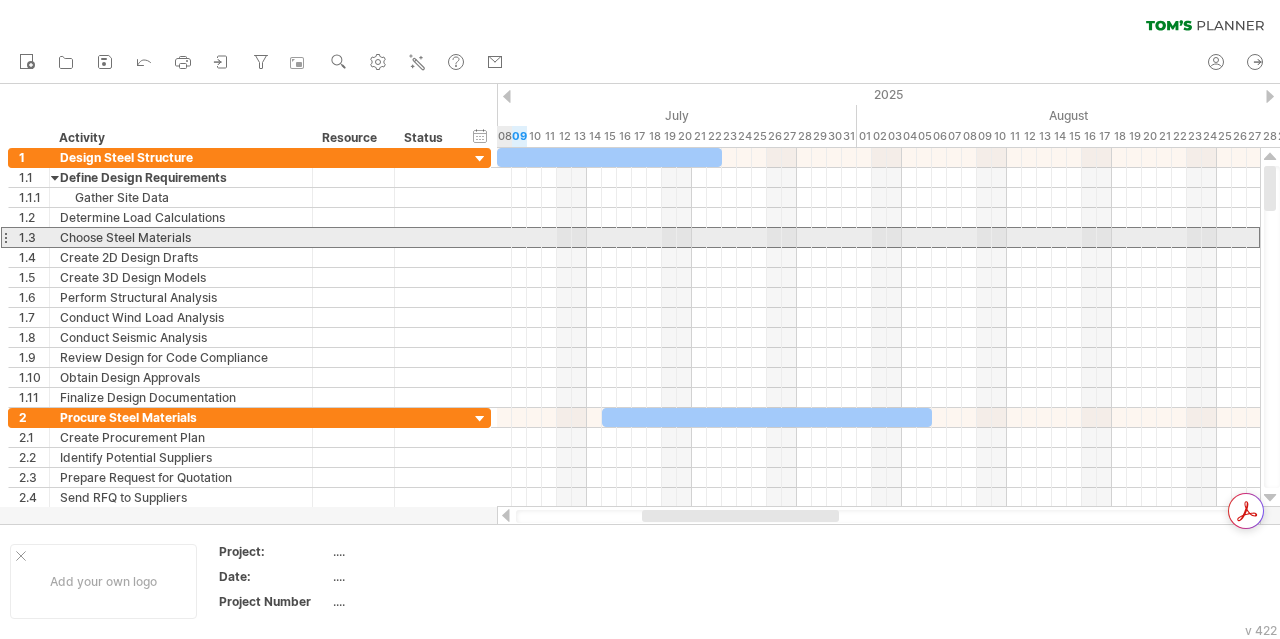 click on "Choose Steel Materials" at bounding box center [181, 237] 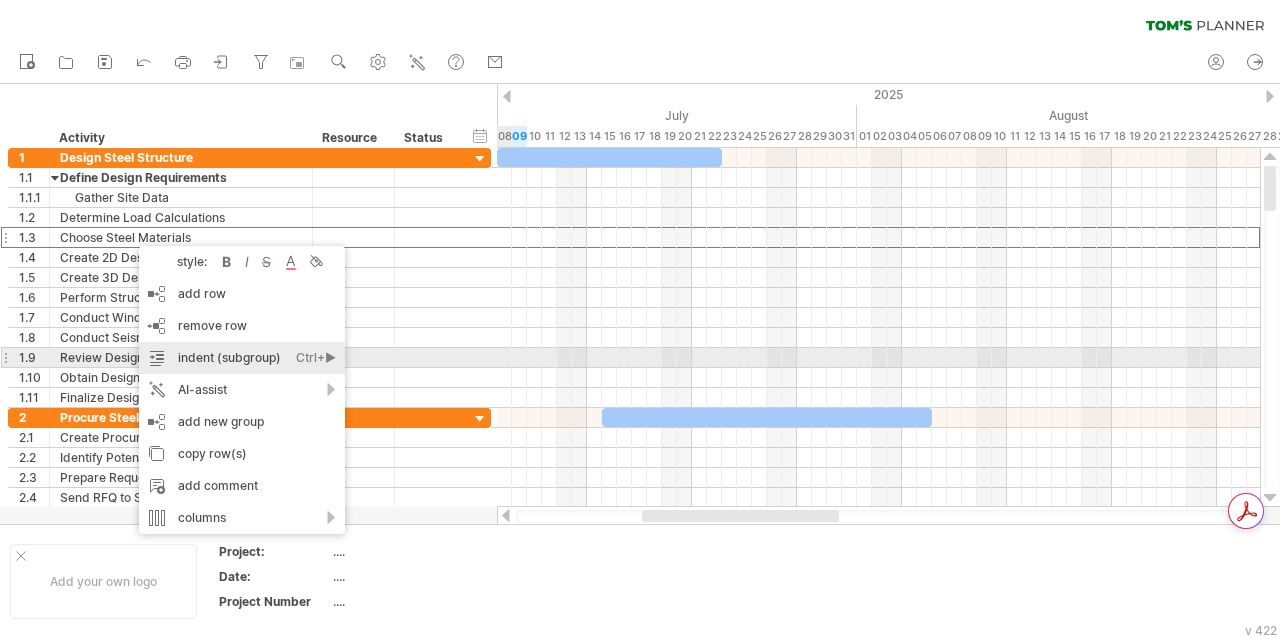 click on "indent (subgroup) Ctrl+► Cmd+►" at bounding box center (242, 358) 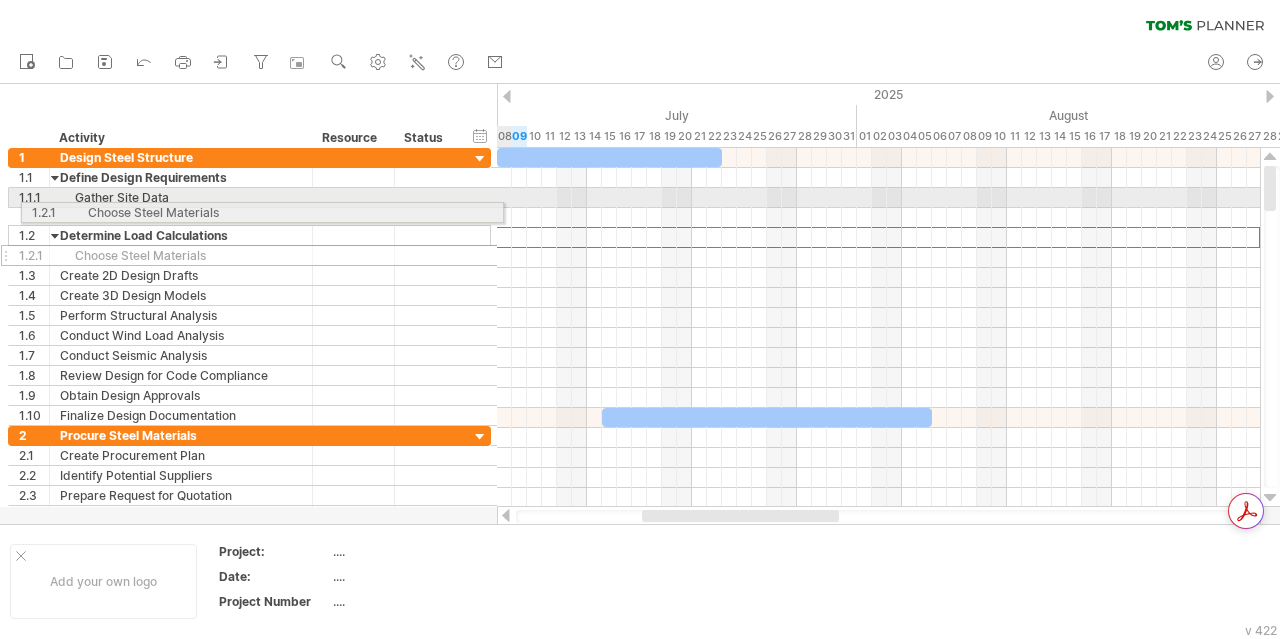 drag, startPoint x: 98, startPoint y: 241, endPoint x: 108, endPoint y: 209, distance: 33.526108 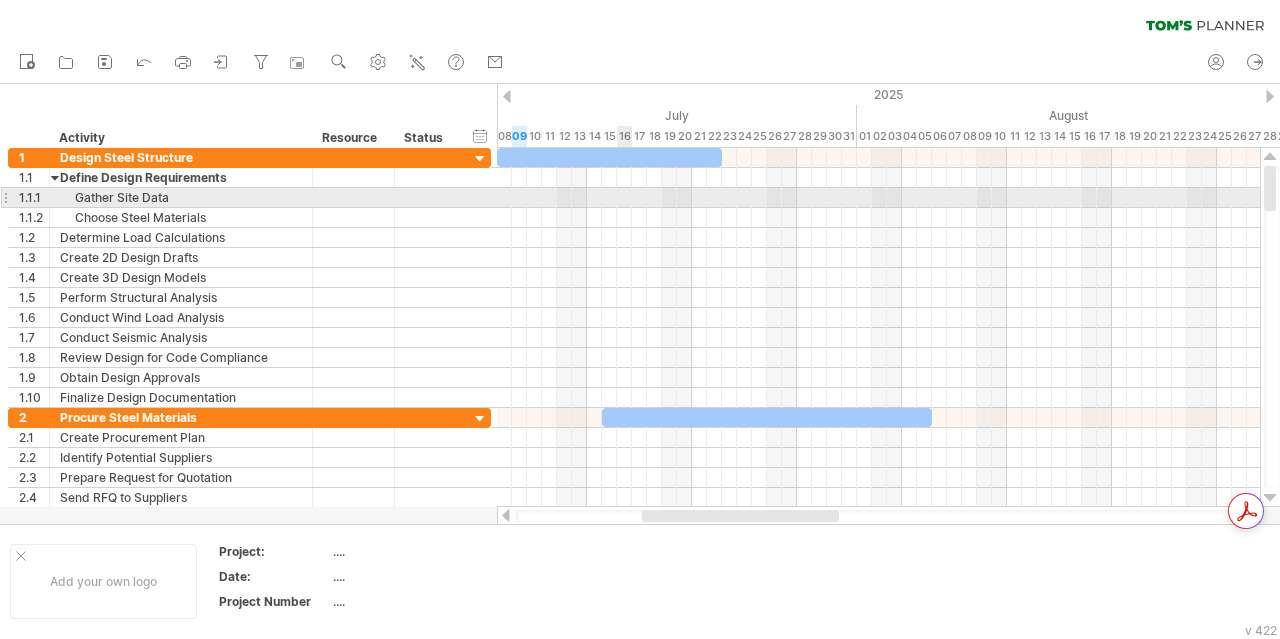 drag, startPoint x: 598, startPoint y: 195, endPoint x: 626, endPoint y: 195, distance: 28 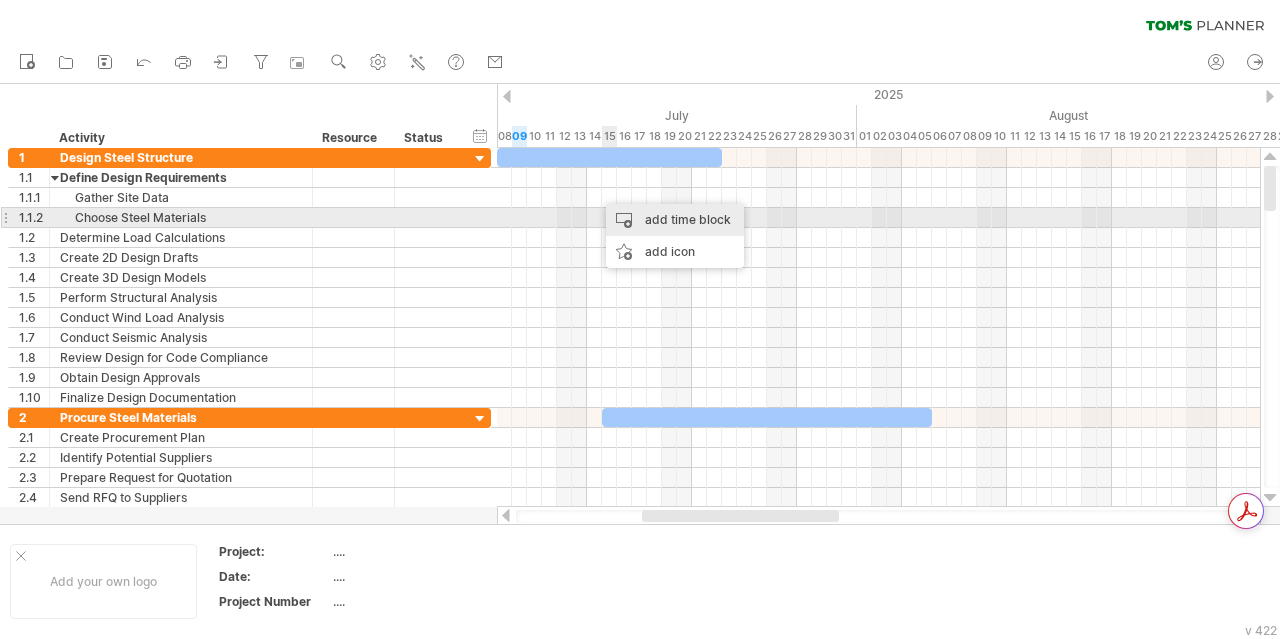 click on "add time block" at bounding box center (675, 220) 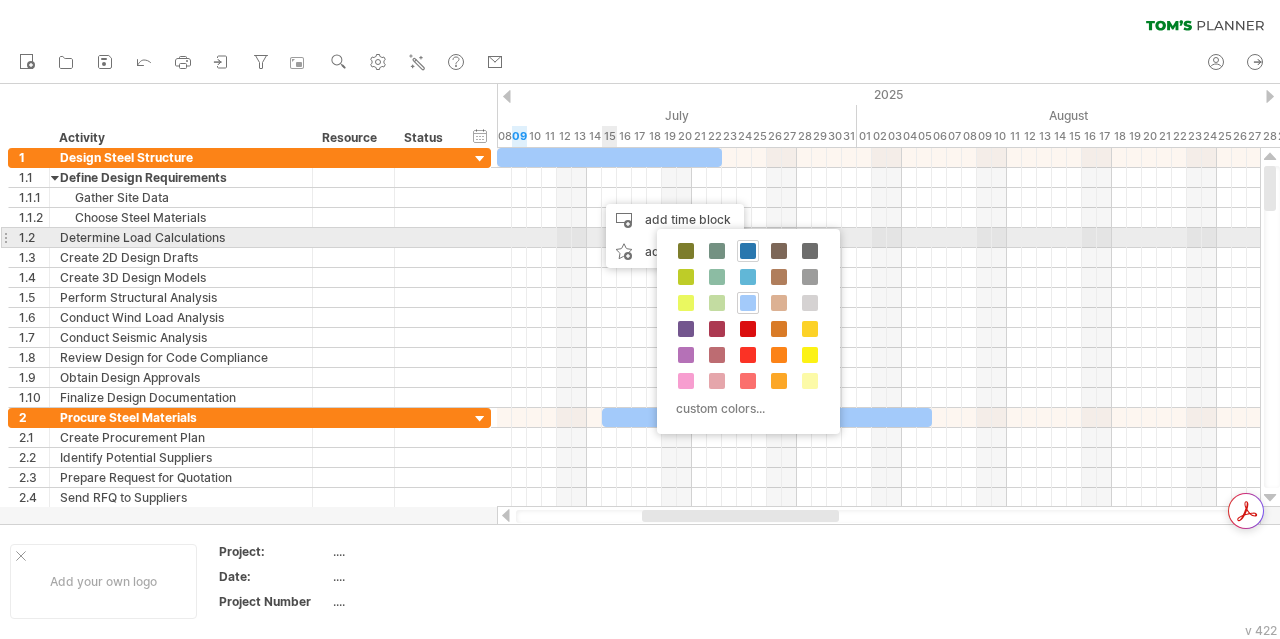 click at bounding box center (748, 251) 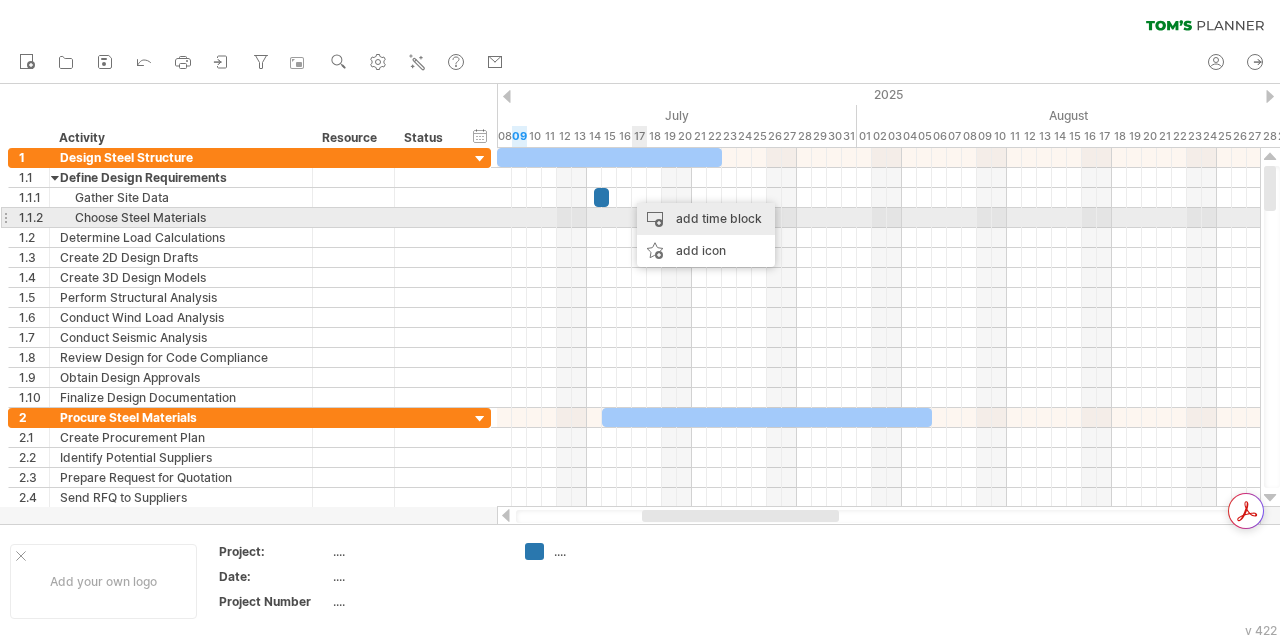 click on "add time block" at bounding box center (706, 219) 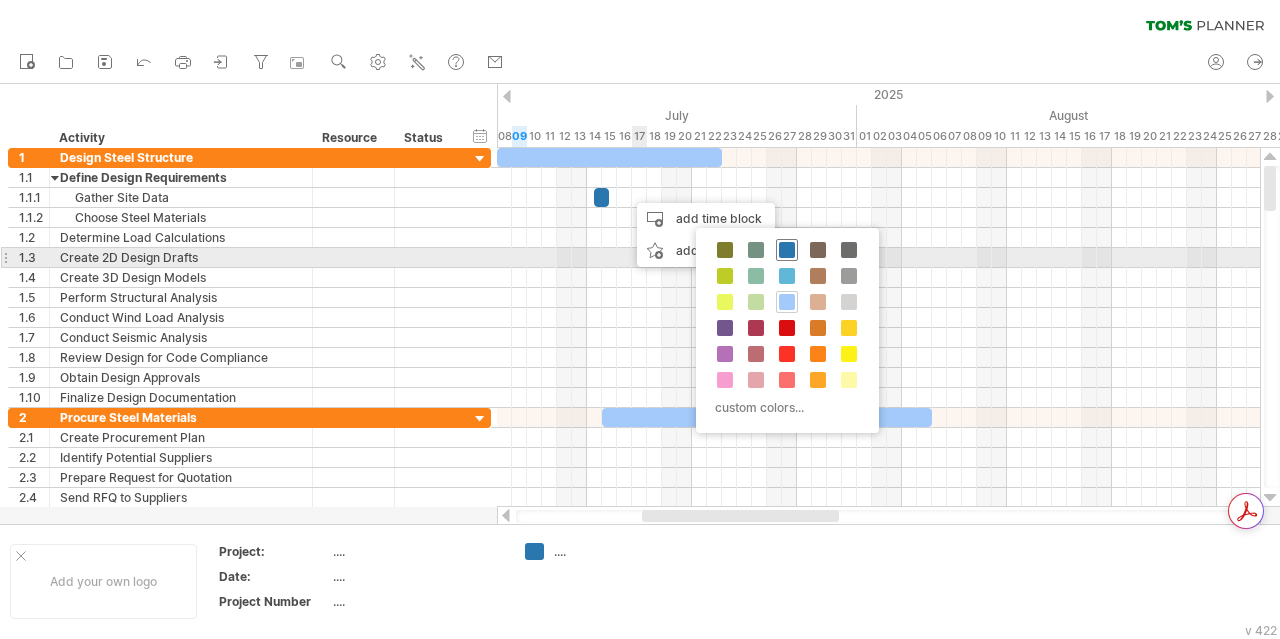 drag, startPoint x: 789, startPoint y: 249, endPoint x: 778, endPoint y: 243, distance: 12.529964 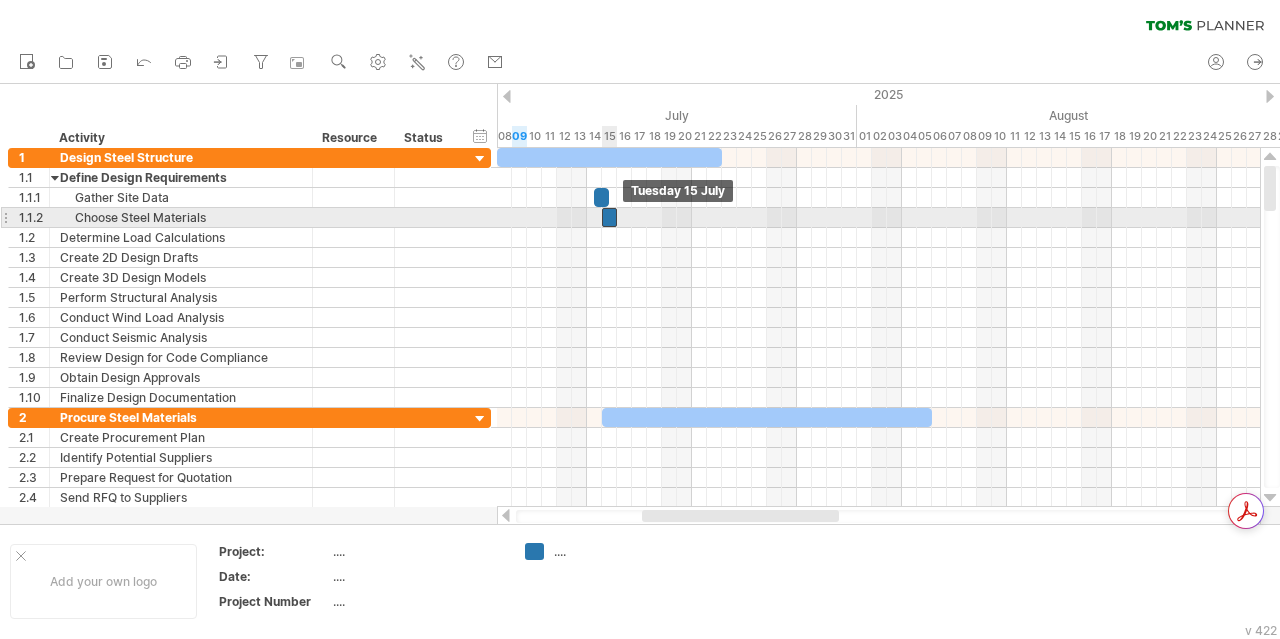 drag, startPoint x: 628, startPoint y: 201, endPoint x: 607, endPoint y: 227, distance: 33.42155 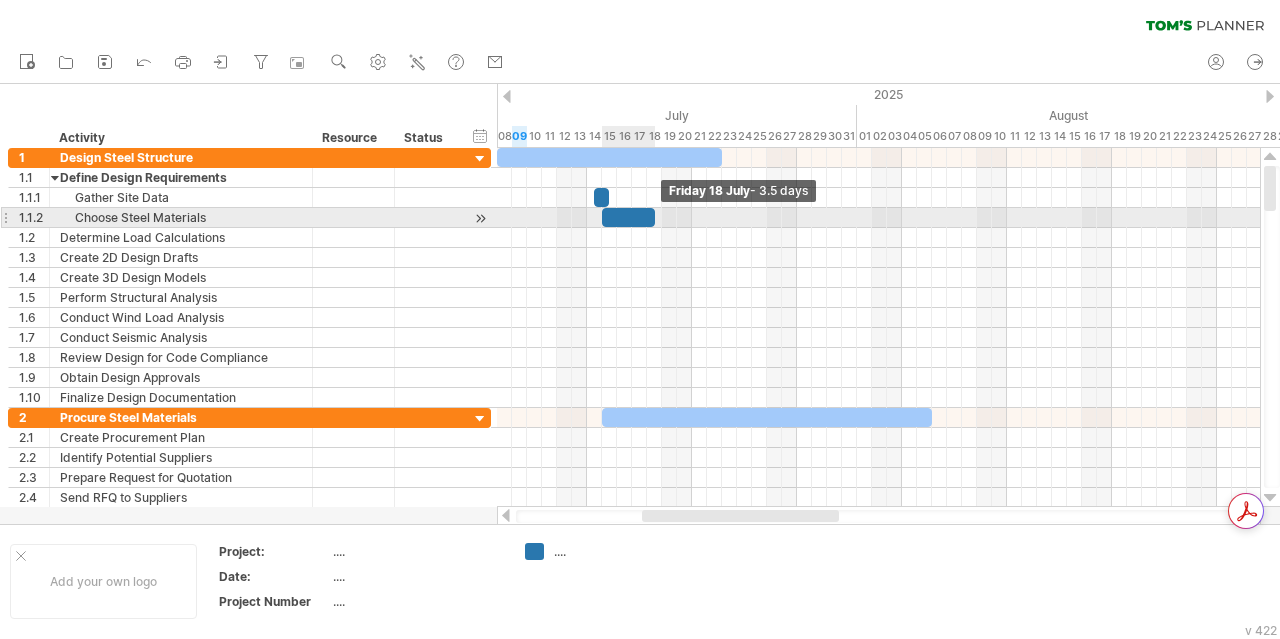 drag, startPoint x: 617, startPoint y: 213, endPoint x: 651, endPoint y: 217, distance: 34.234486 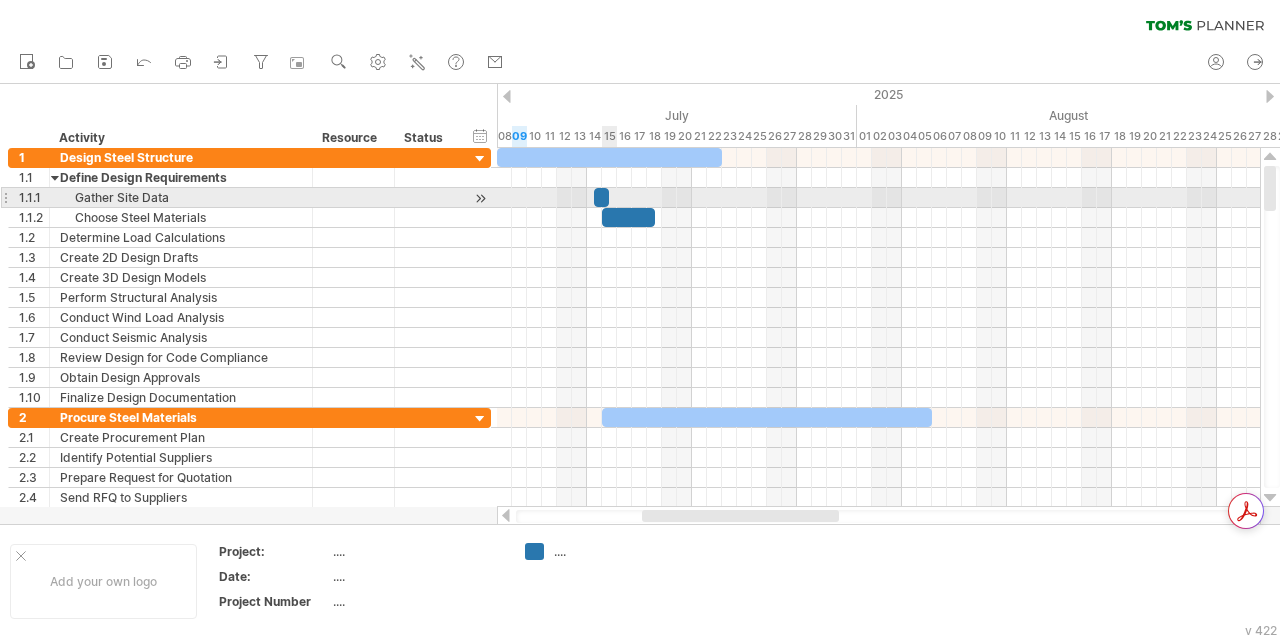 click at bounding box center [609, 197] 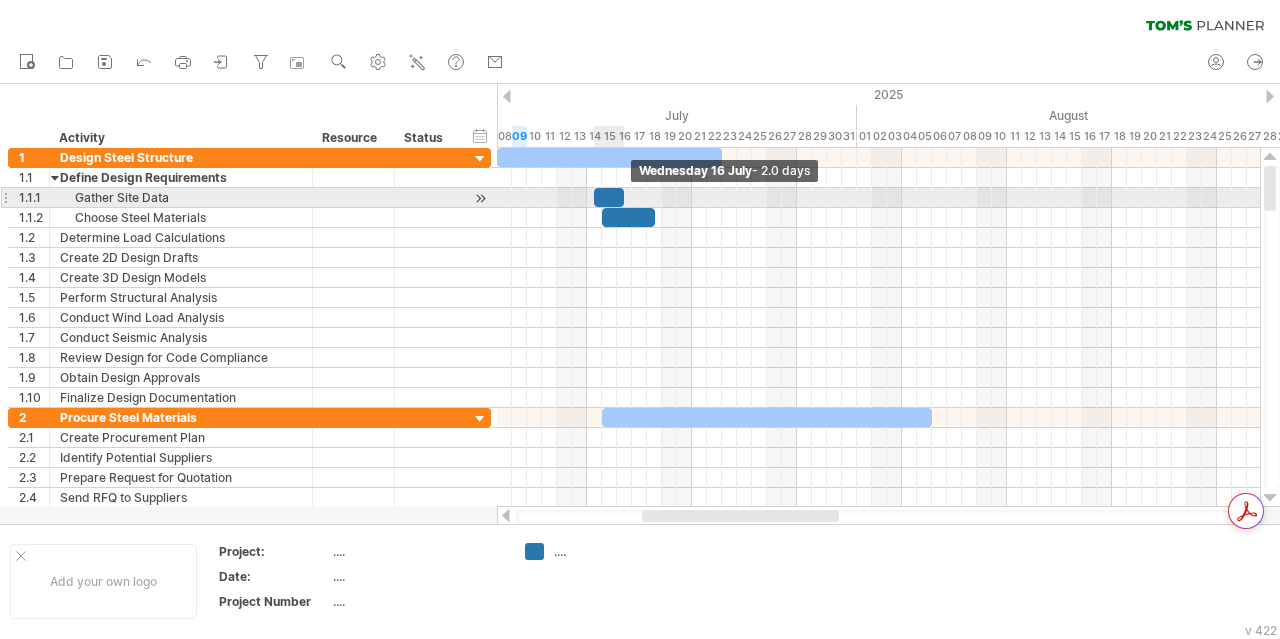 drag, startPoint x: 622, startPoint y: 203, endPoint x: 634, endPoint y: 201, distance: 12.165525 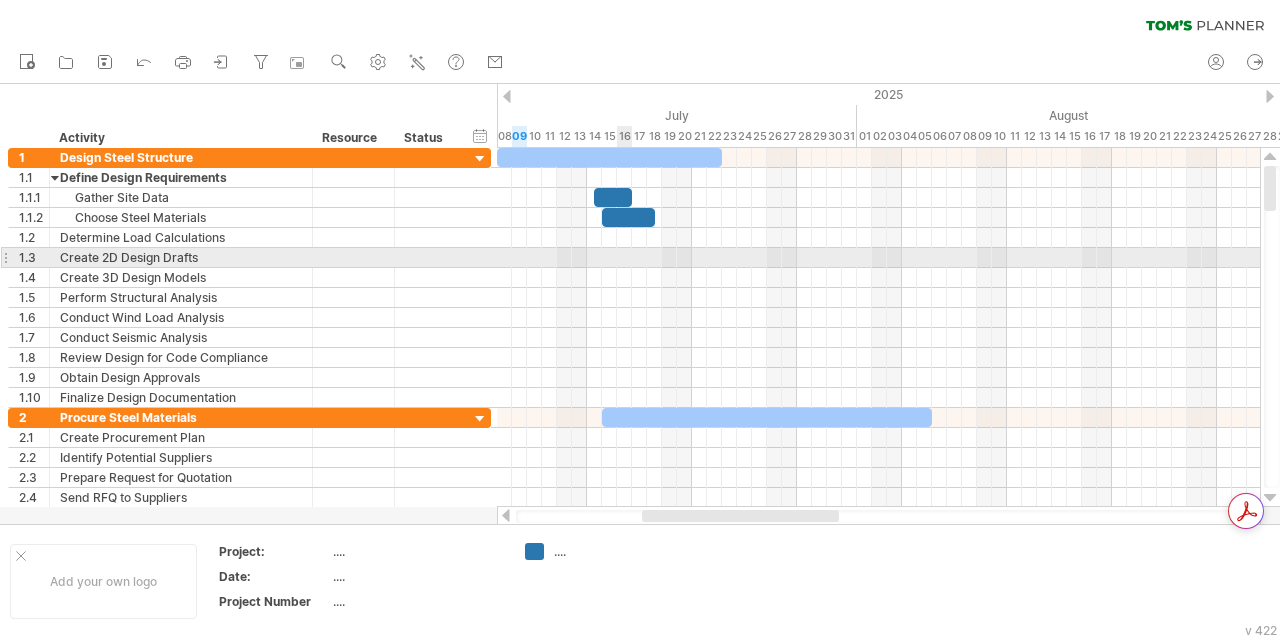 click at bounding box center (878, 258) 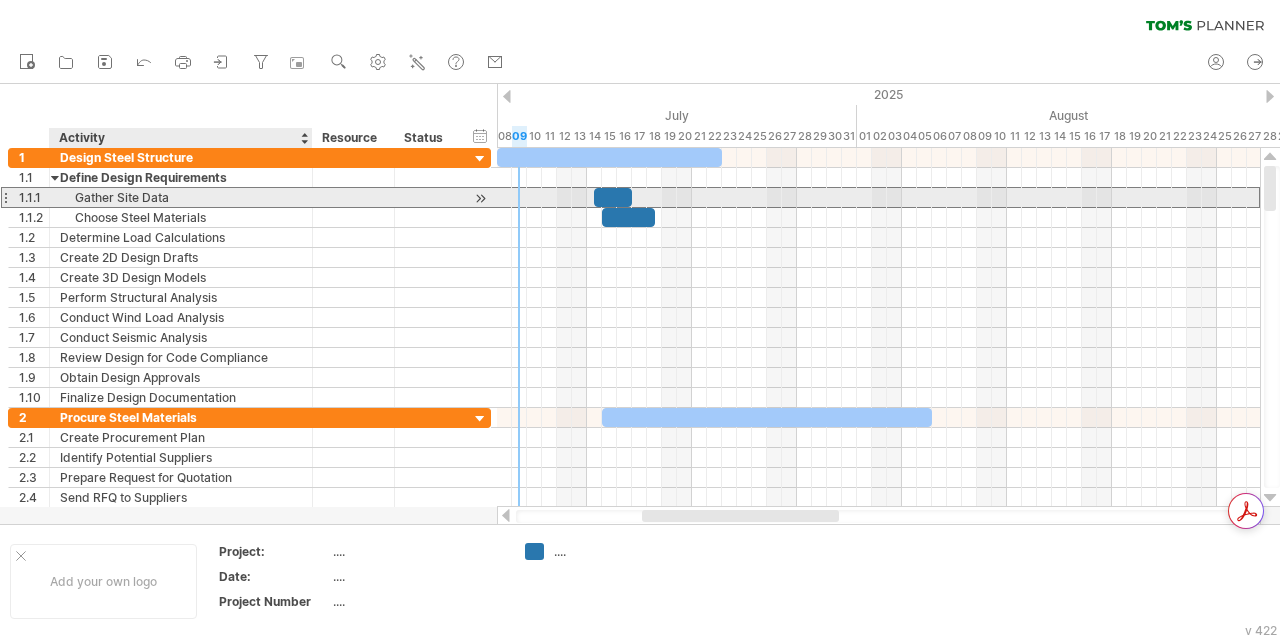 click on "Gather Site Data" at bounding box center (181, 197) 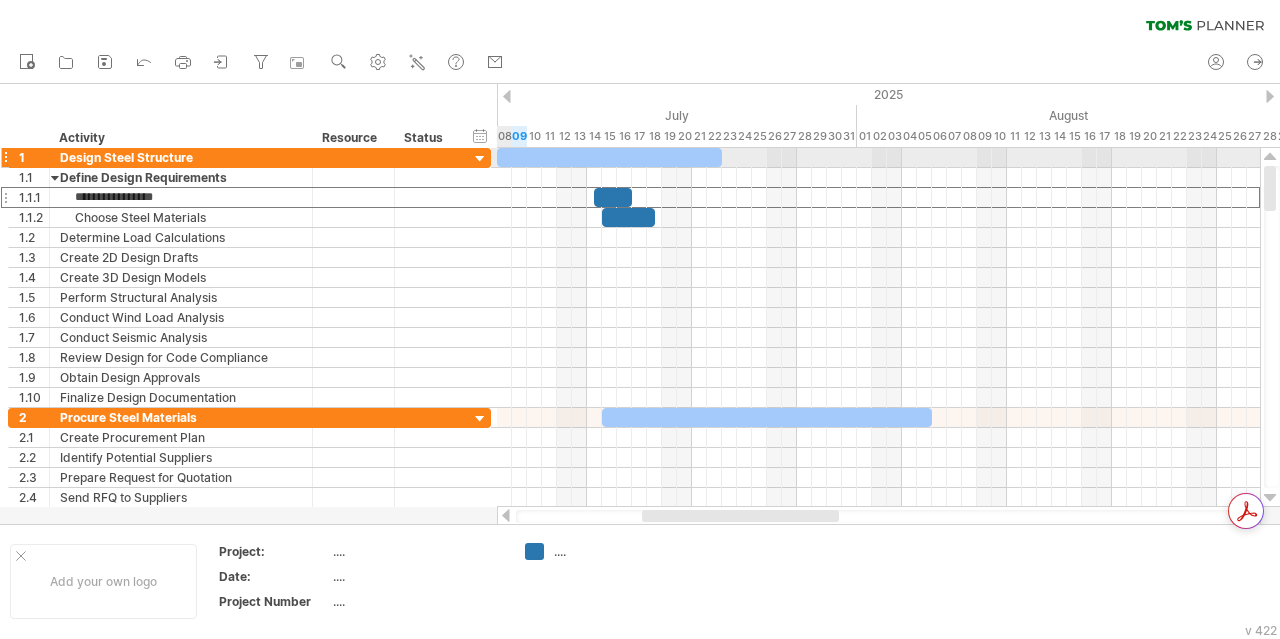 click at bounding box center [480, 159] 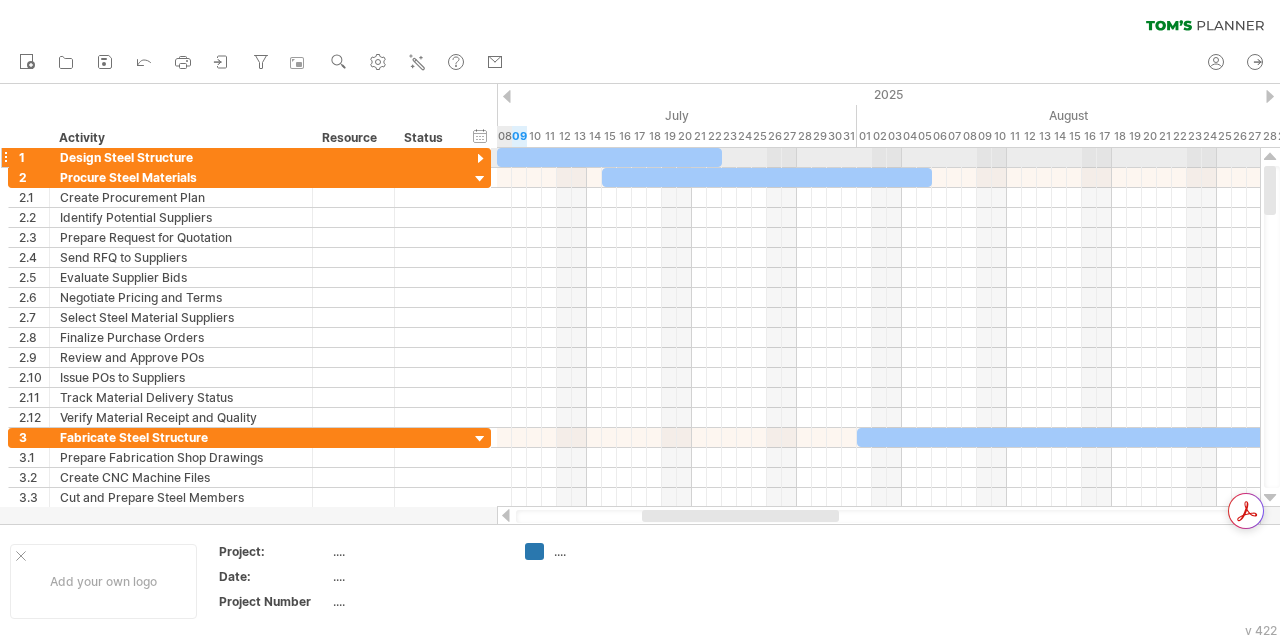 click at bounding box center [480, 159] 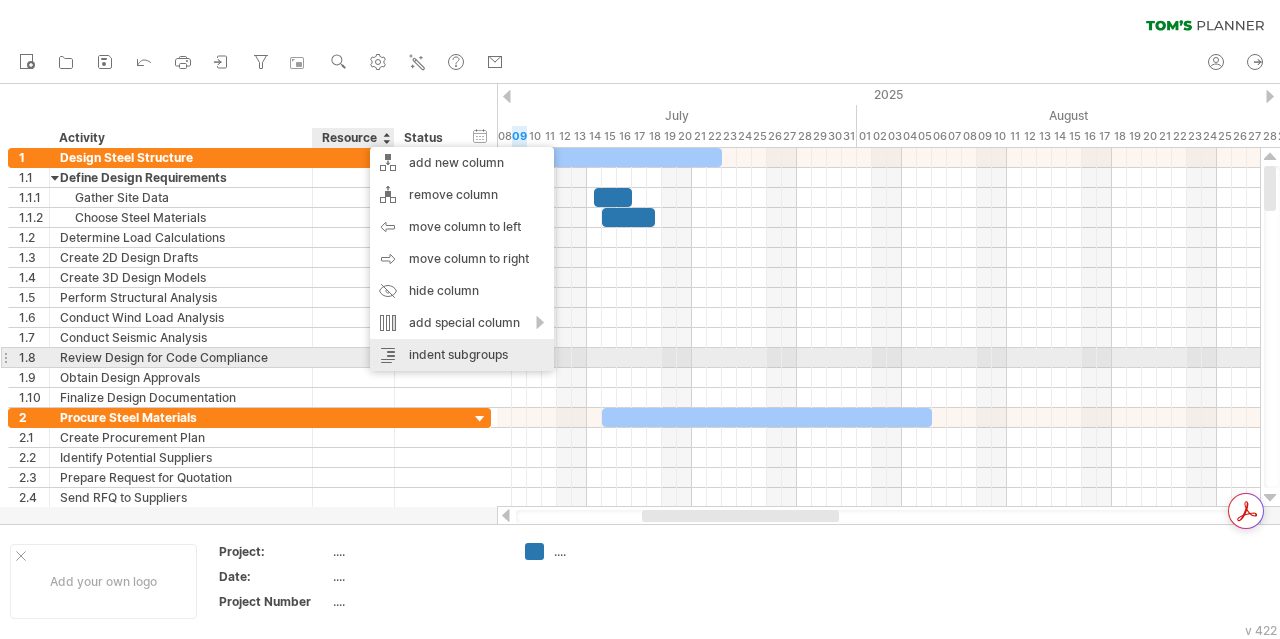 click on "indent subgroups" at bounding box center [462, 355] 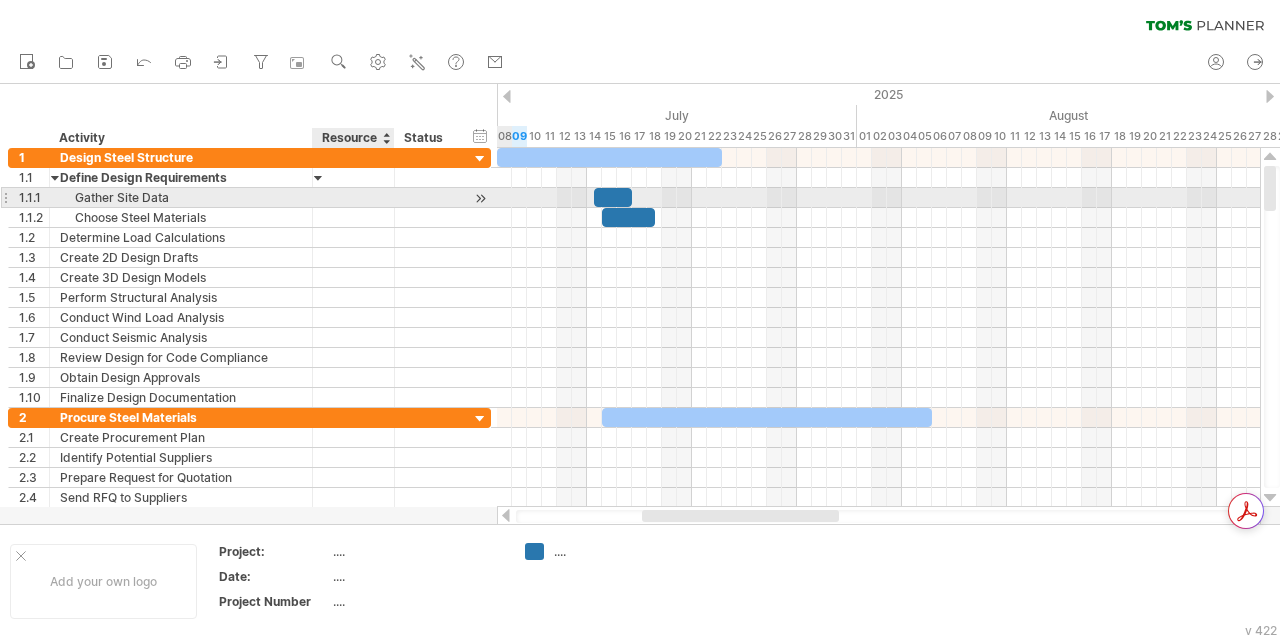 click at bounding box center [181, 197] 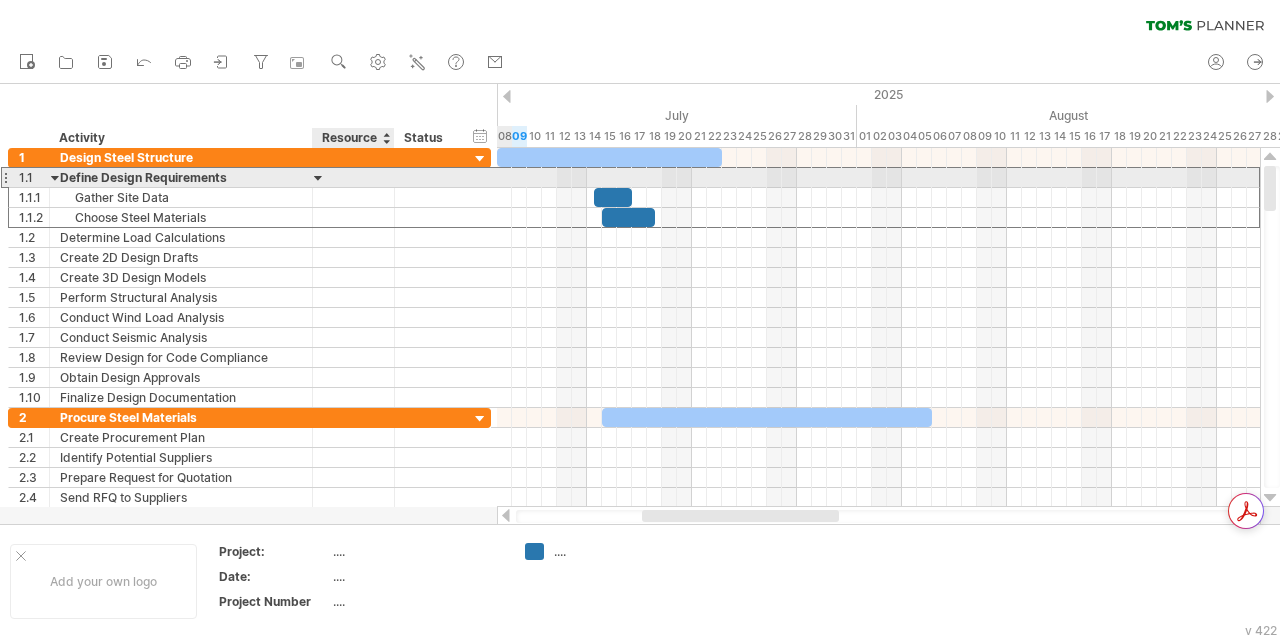 click at bounding box center (181, 177) 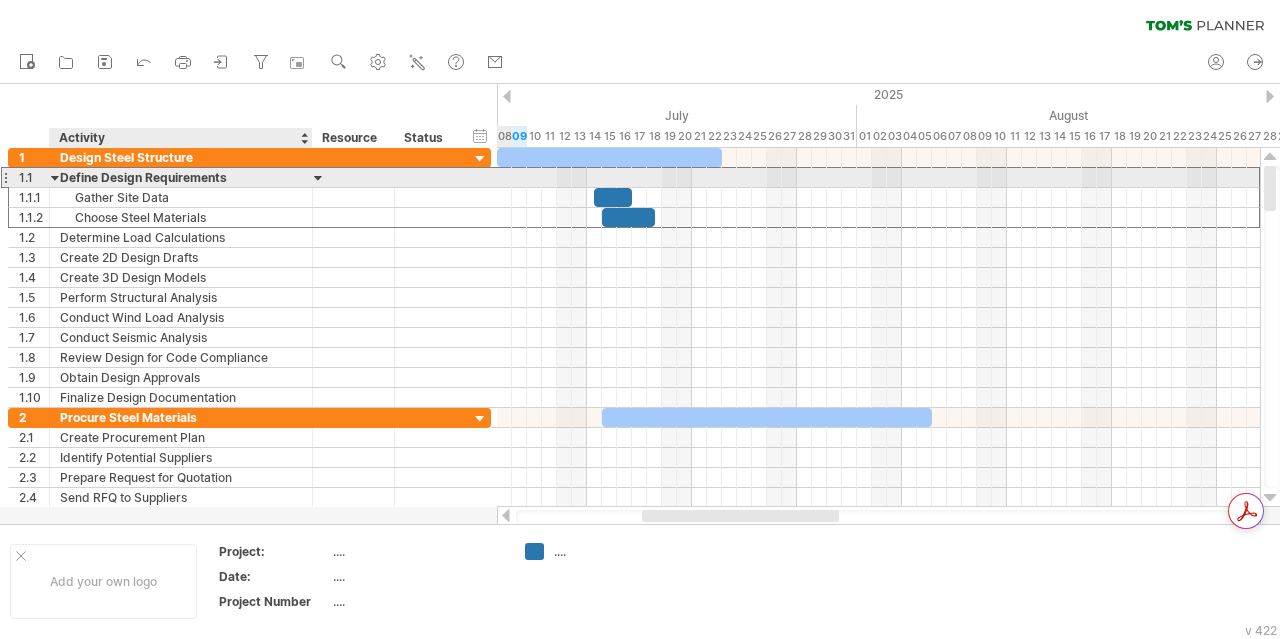 click at bounding box center (55, 177) 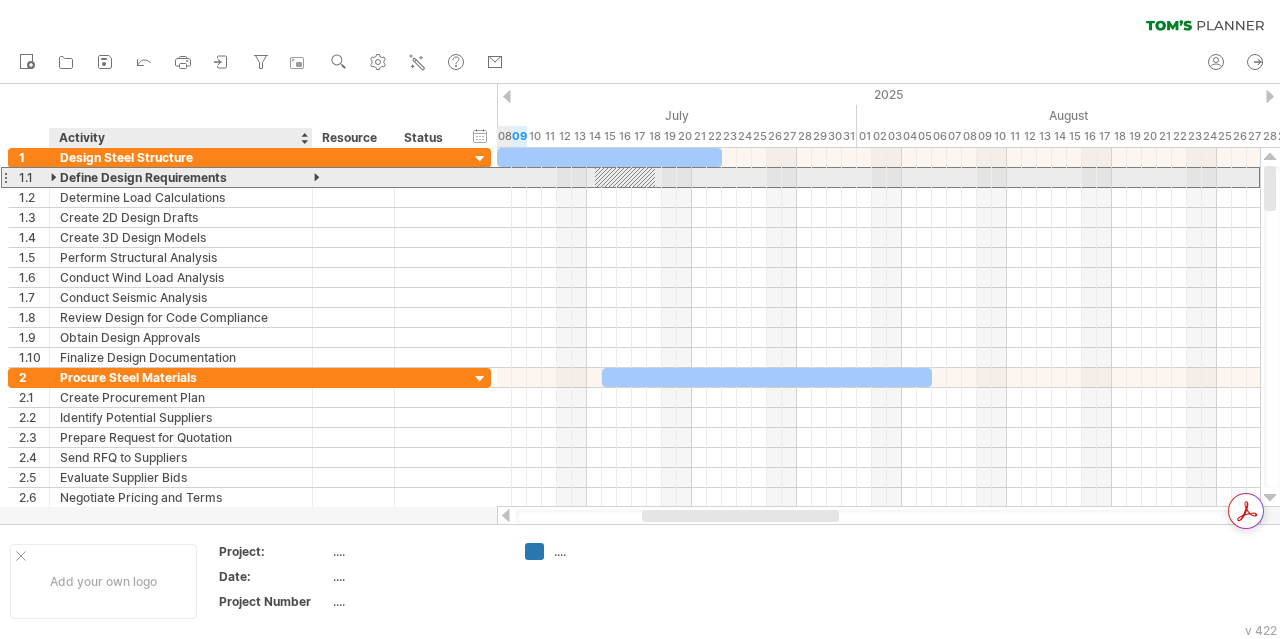 click at bounding box center [55, 177] 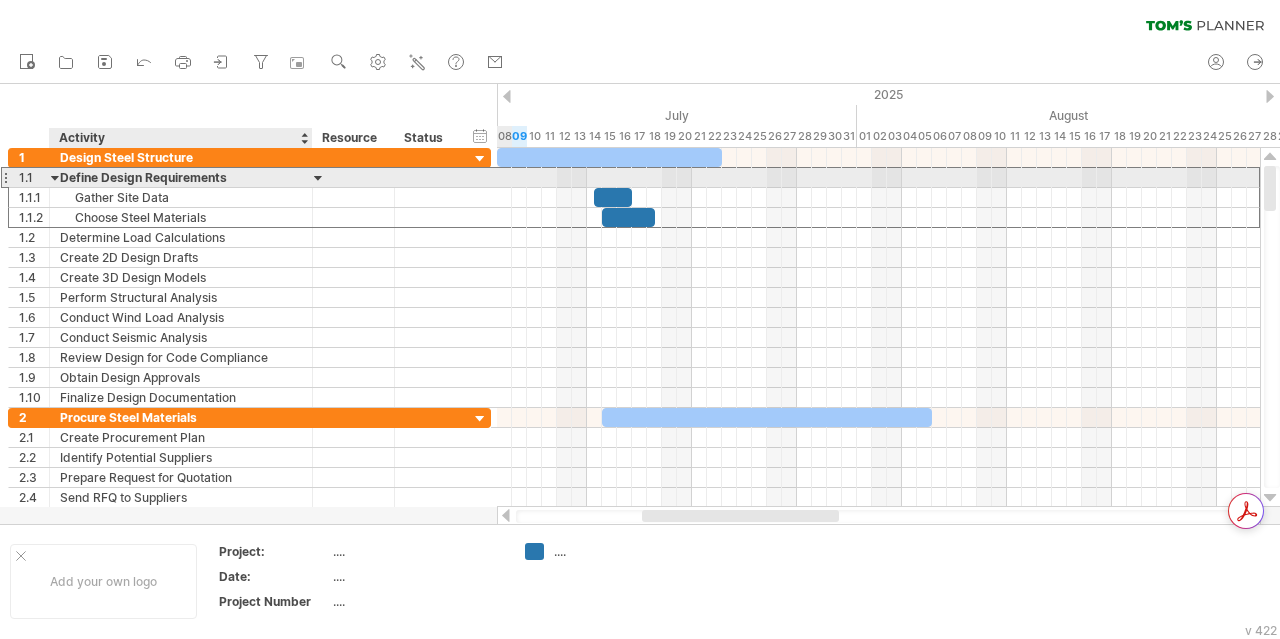 click at bounding box center [55, 177] 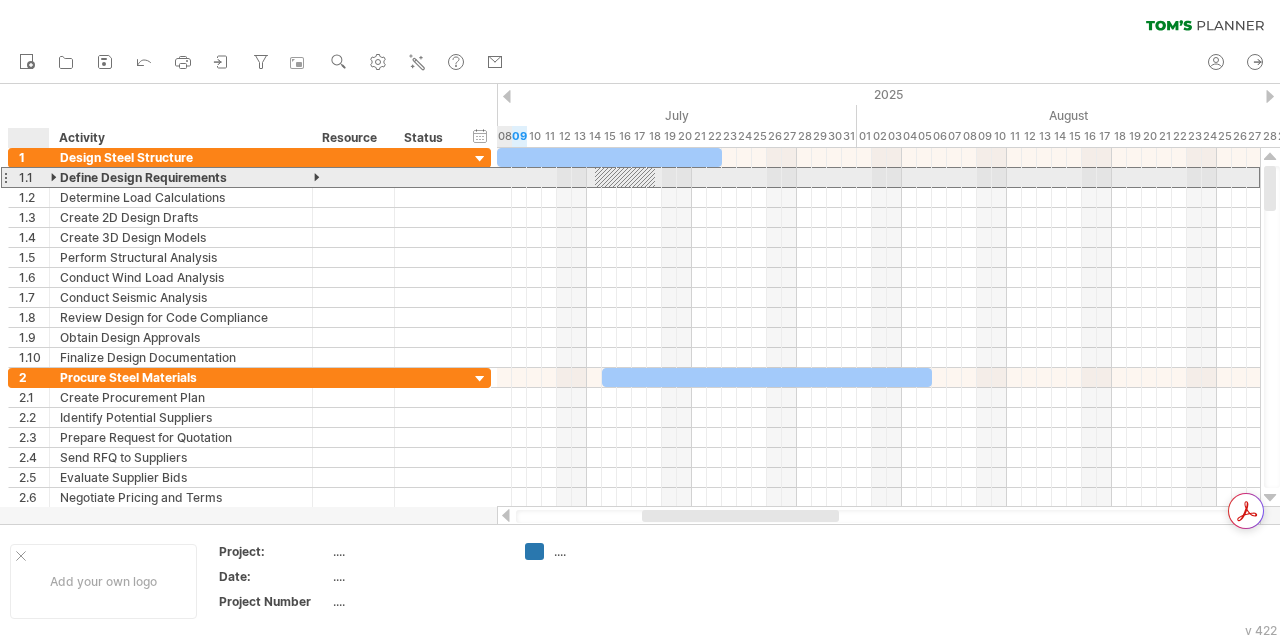 click at bounding box center [55, 177] 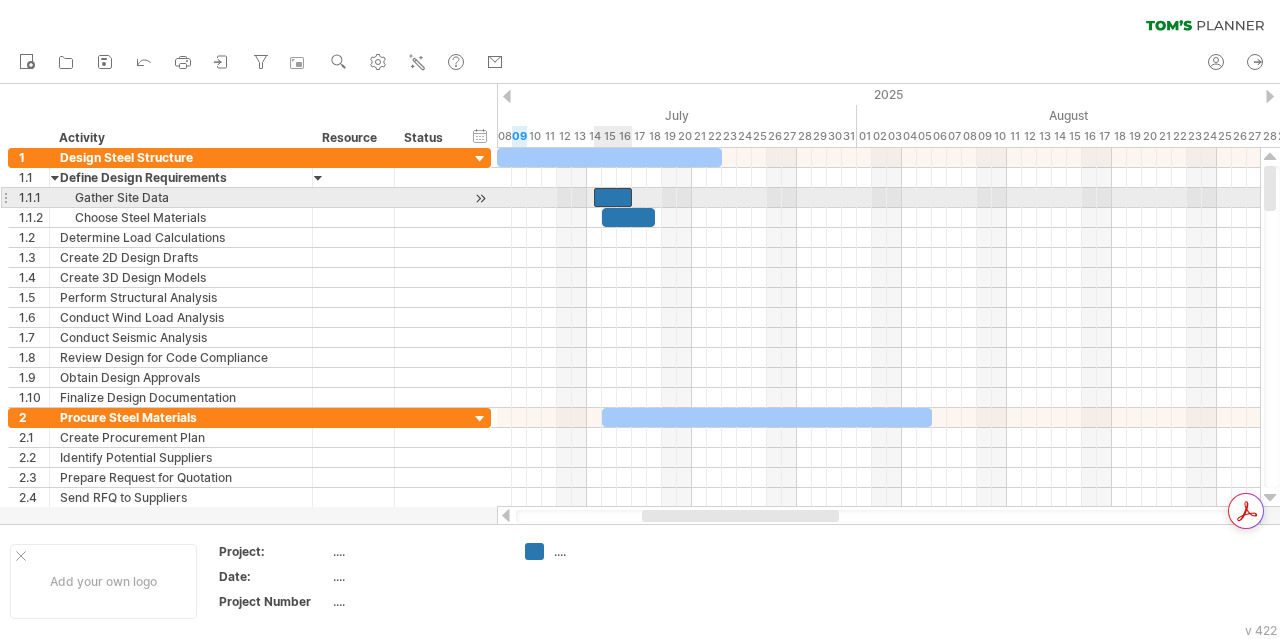 click at bounding box center [613, 197] 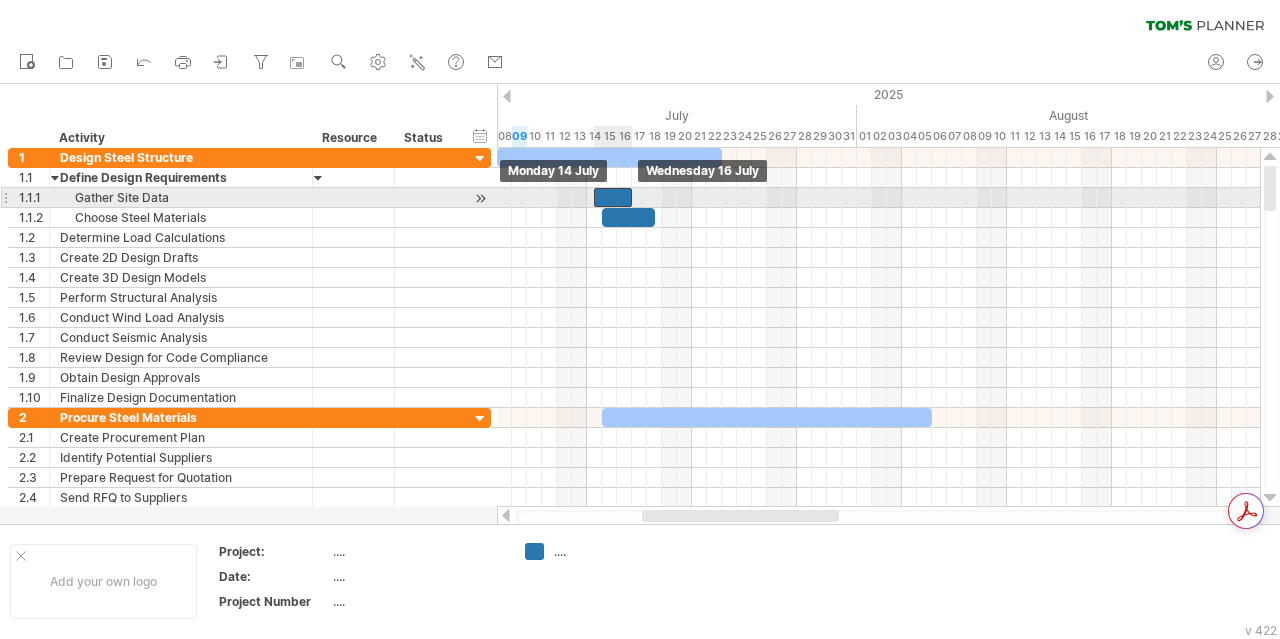 click at bounding box center (613, 197) 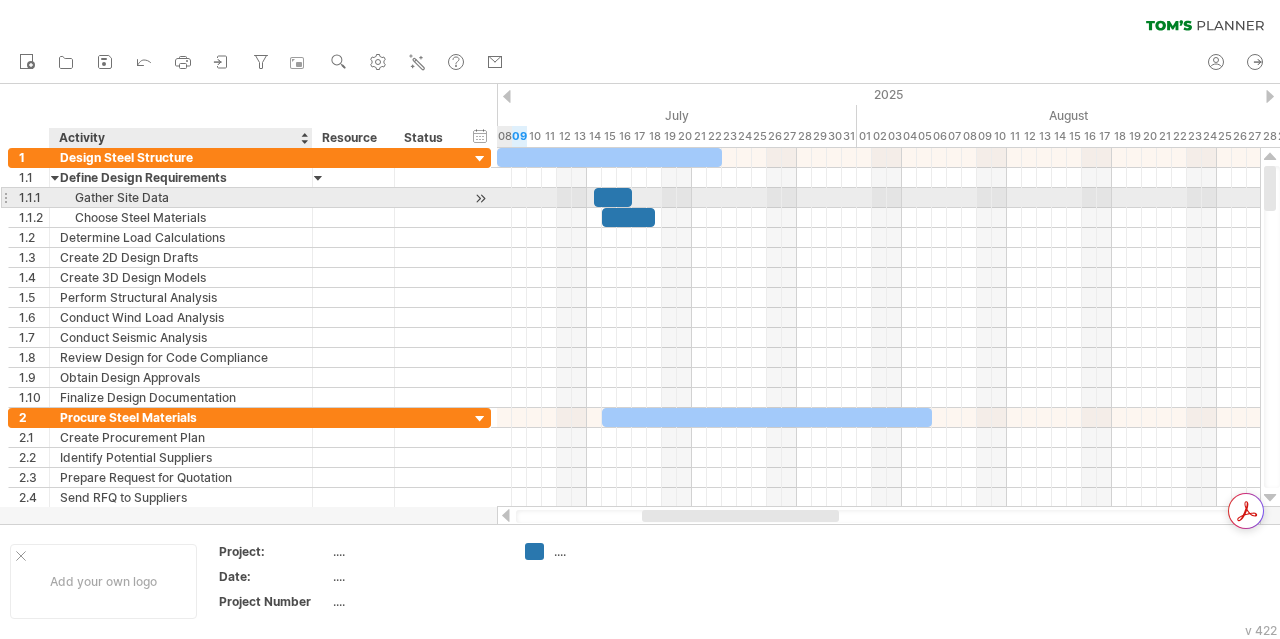 click on "Gather Site Data" at bounding box center [181, 197] 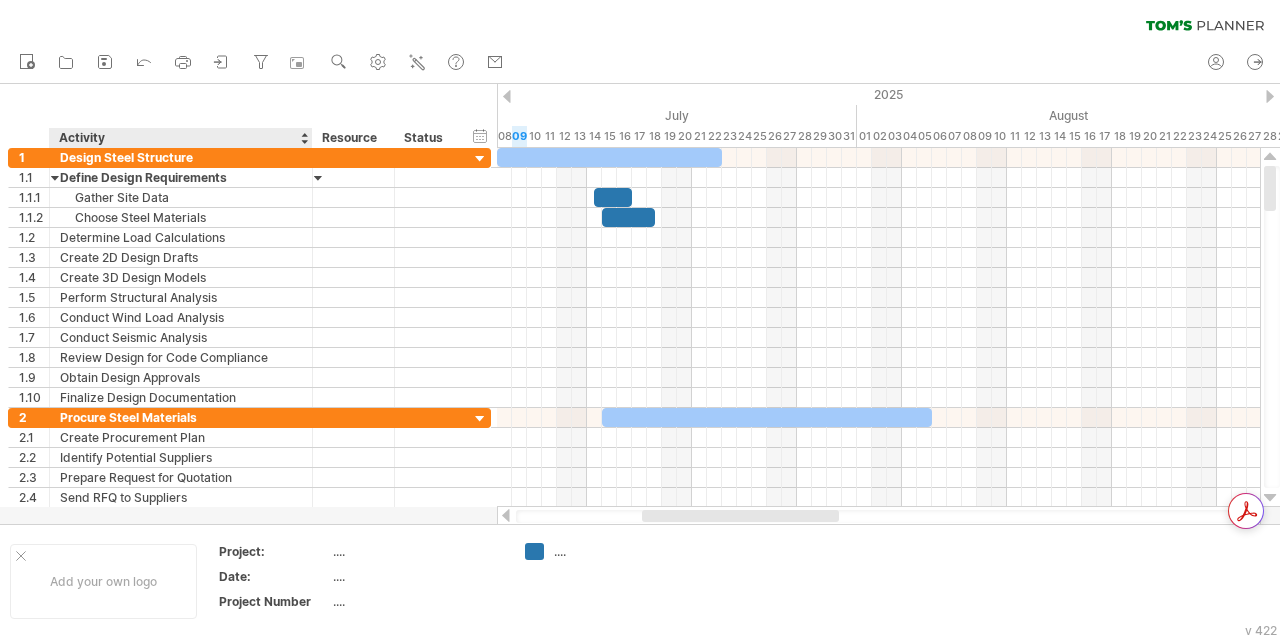 click on "hide start/end/duration show start/end/duration
******** Activity ******** Resource ****** Status" at bounding box center [248, 116] 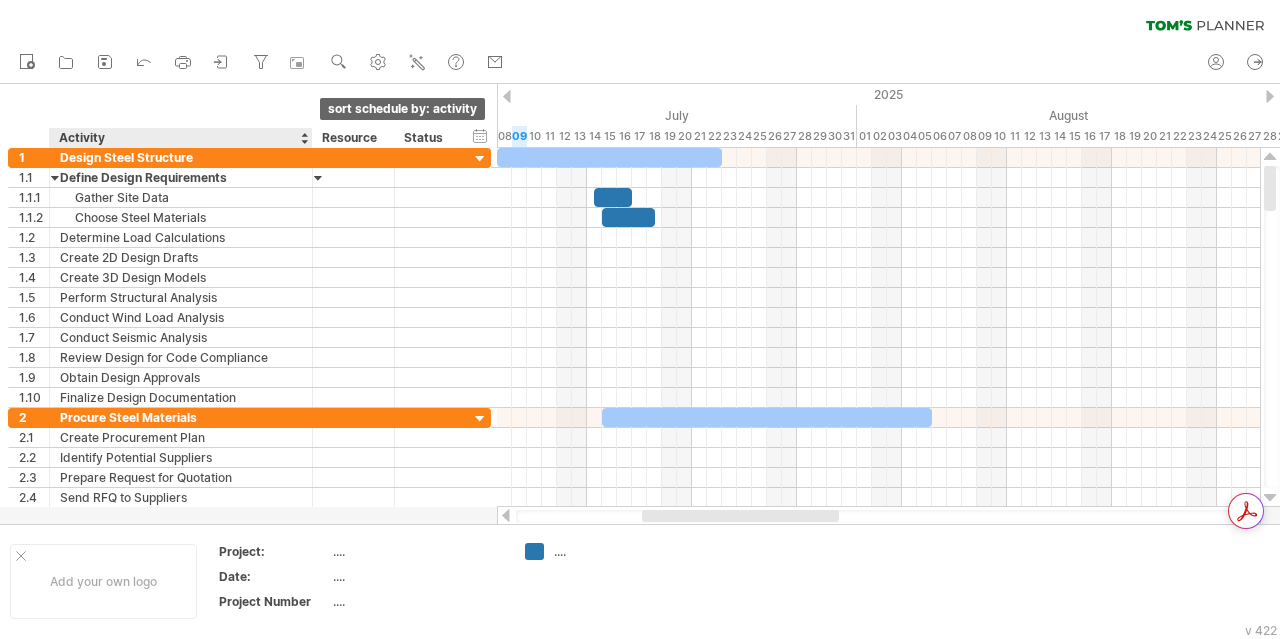click at bounding box center [304, 138] 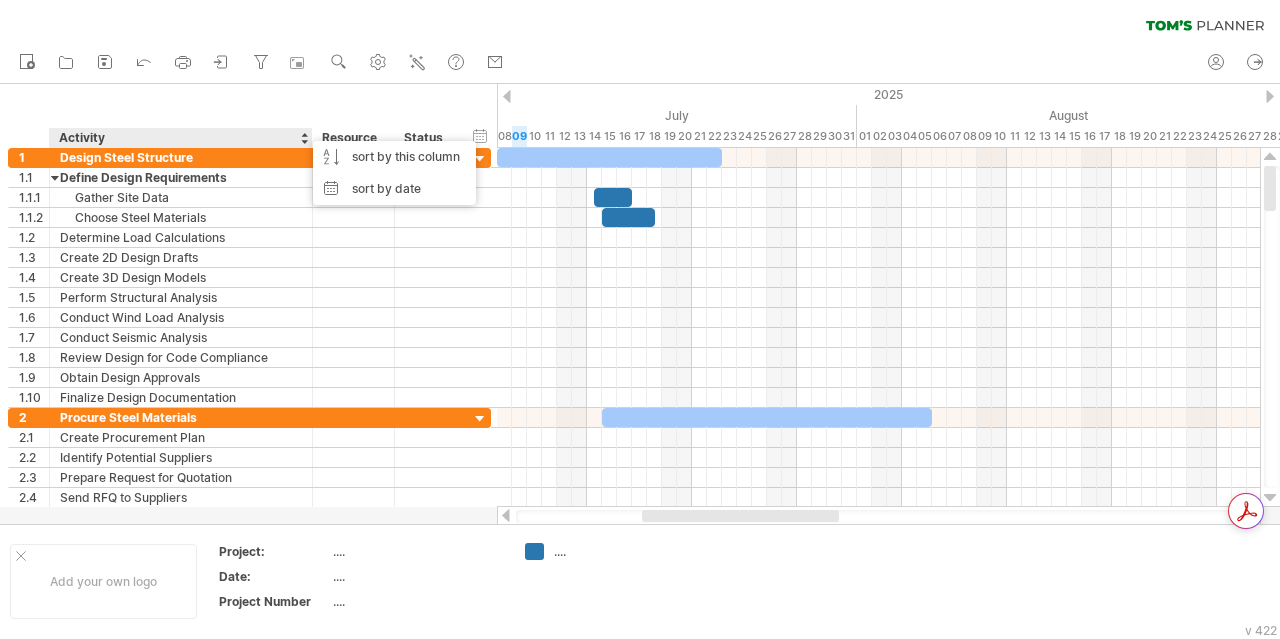 click on "hide start/end/duration show start/end/duration
******** Activity ******** Resource ****** Status" at bounding box center (248, 116) 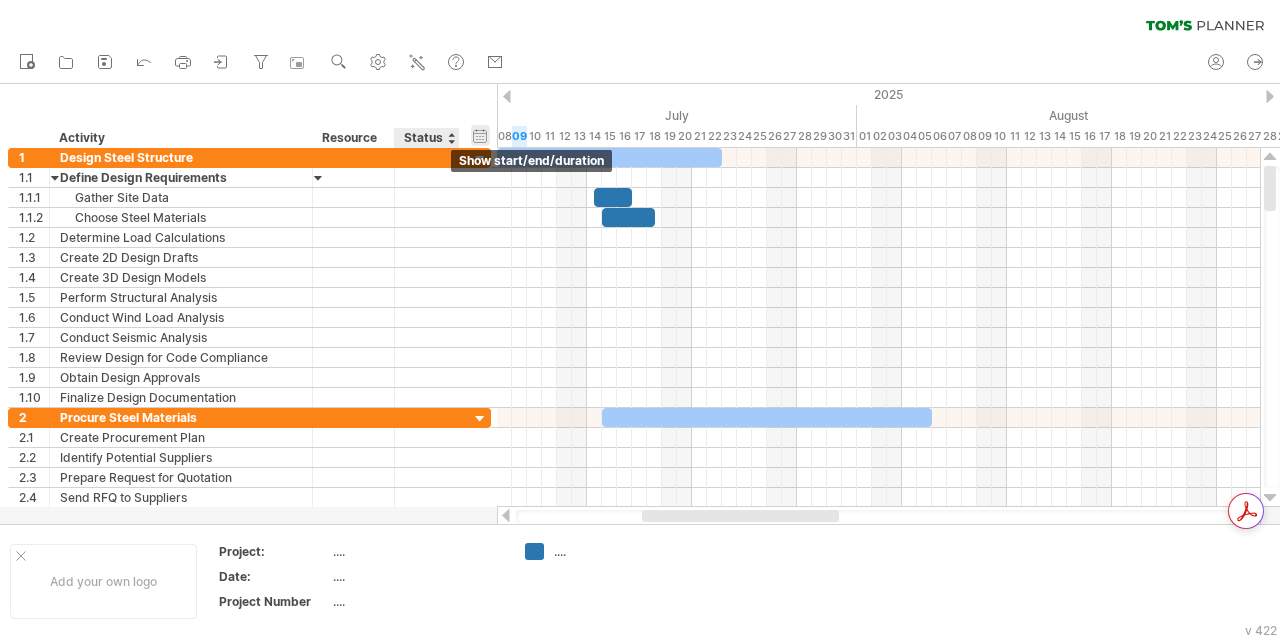 click on "hide start/end/duration show start/end/duration" at bounding box center [480, 135] 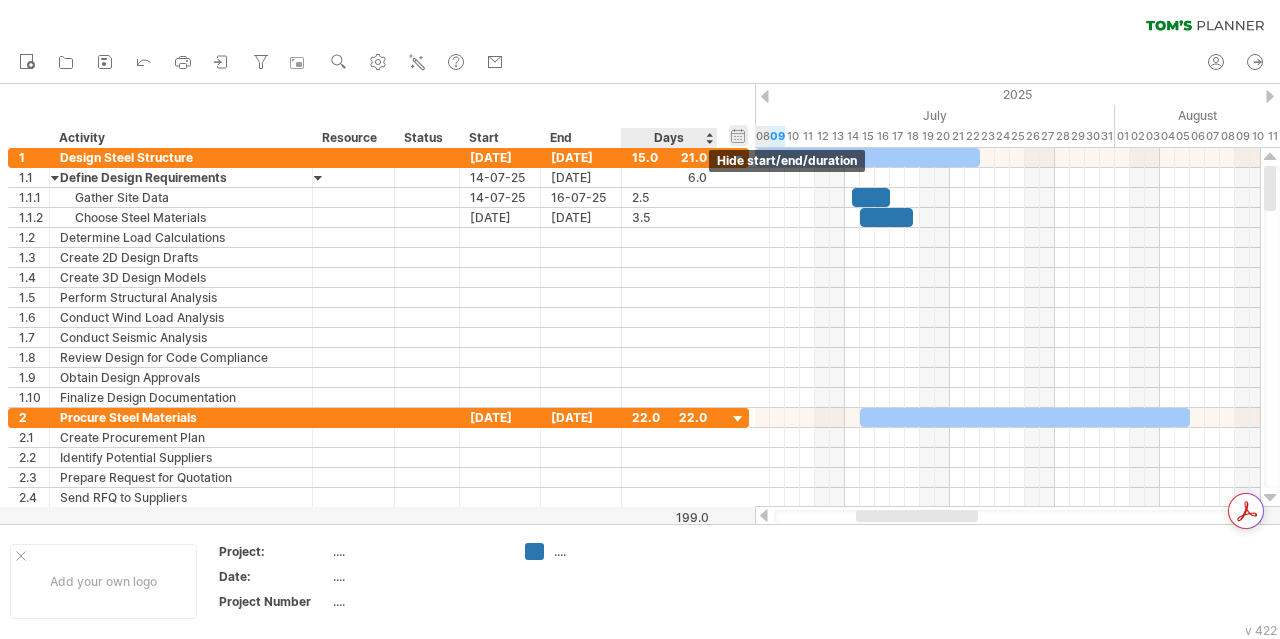 click on "hide start/end/duration show start/end/duration" at bounding box center (738, 135) 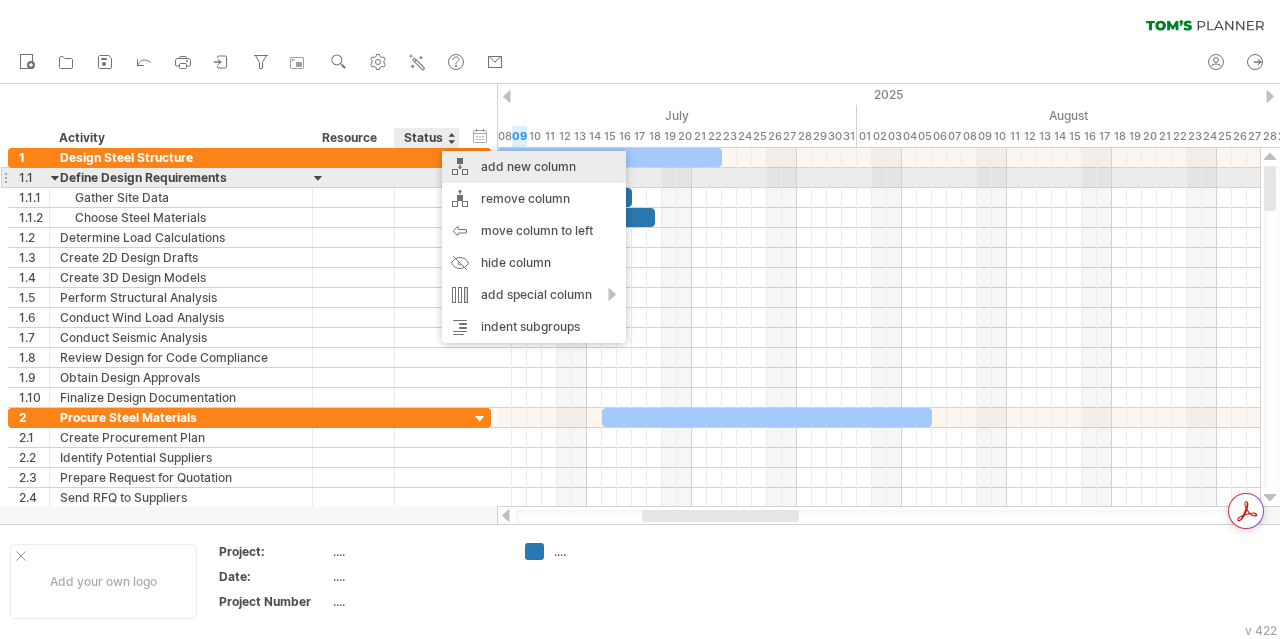click on "add new column" at bounding box center (534, 167) 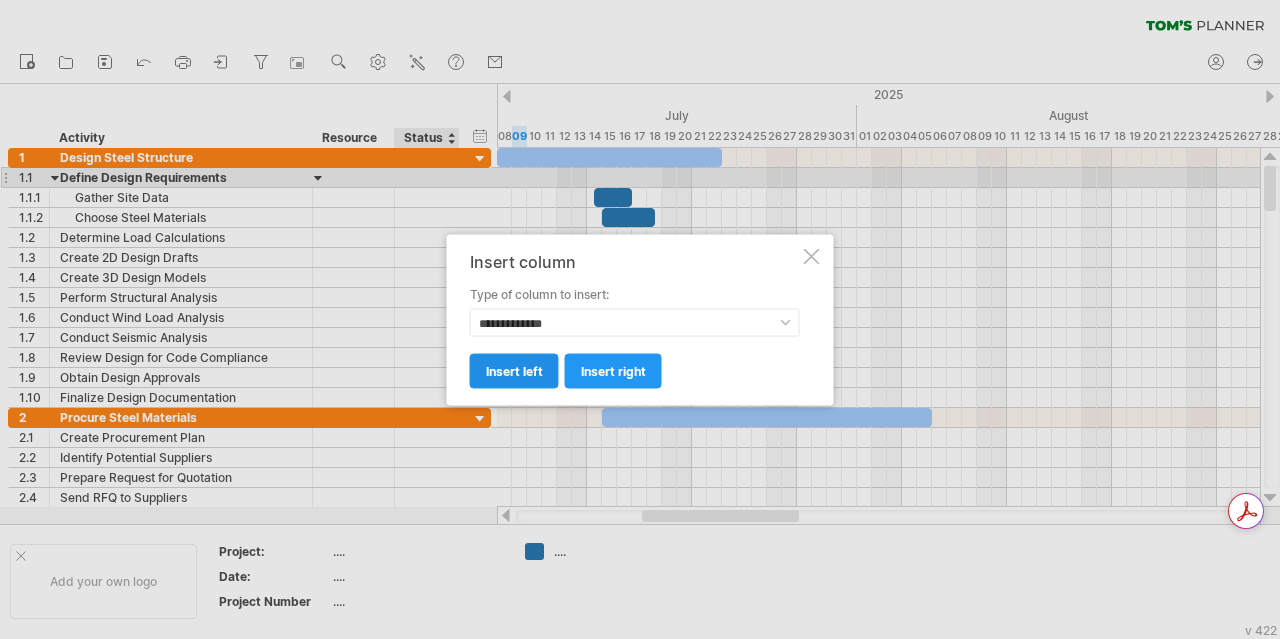 click on "insert left" at bounding box center (514, 370) 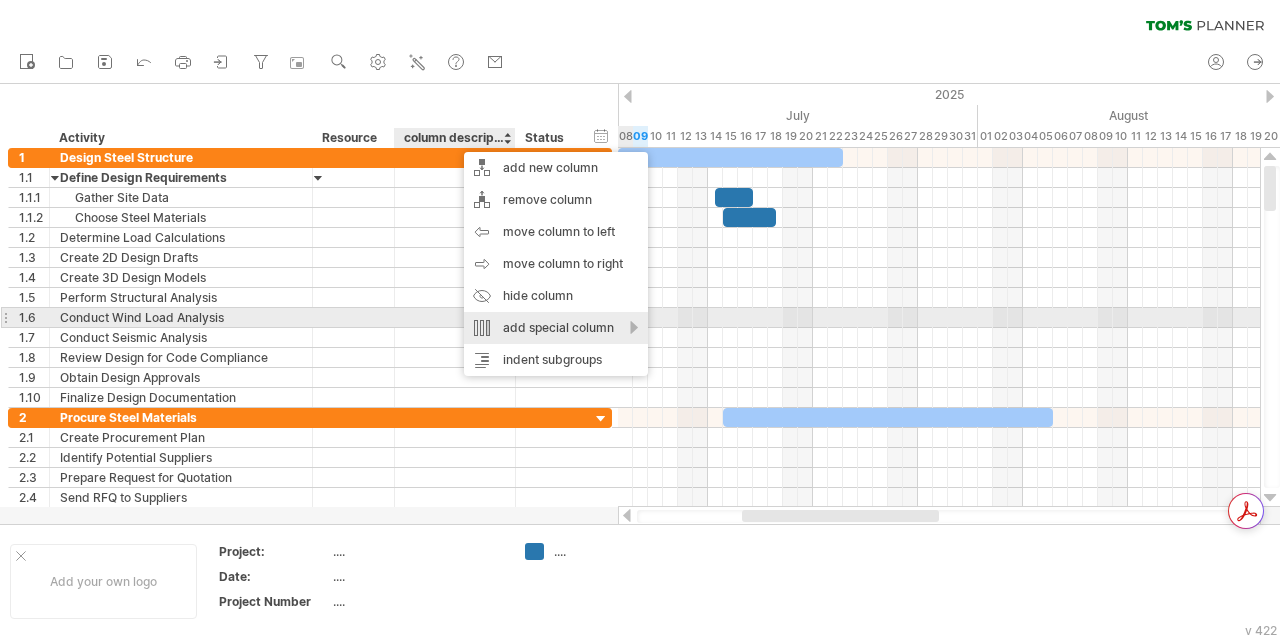 click on "add special column" at bounding box center (556, 328) 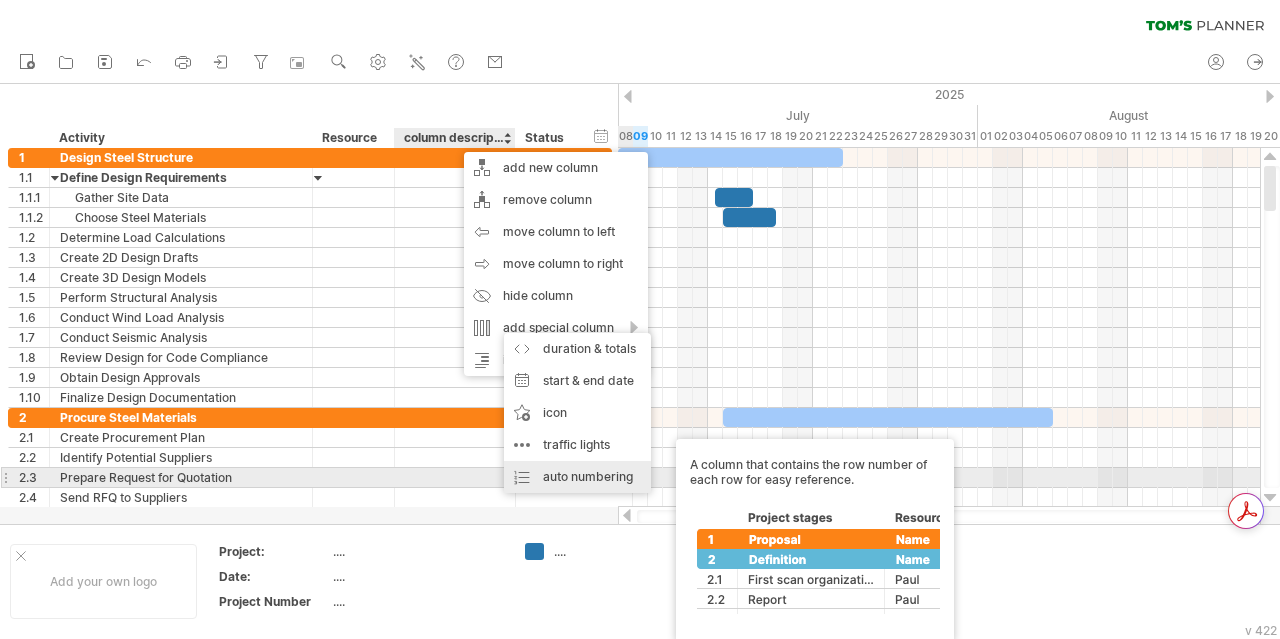 click on "auto numbering A column that contains the row number of each row for easy reference." at bounding box center (577, 477) 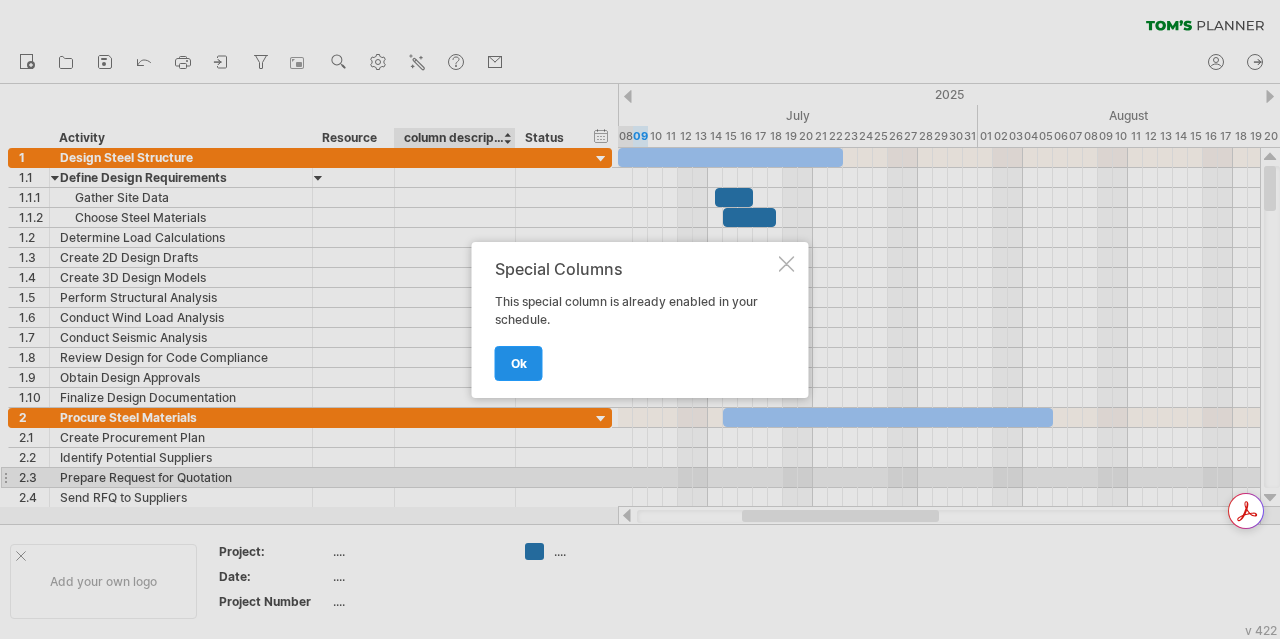 click on "ok" at bounding box center (519, 363) 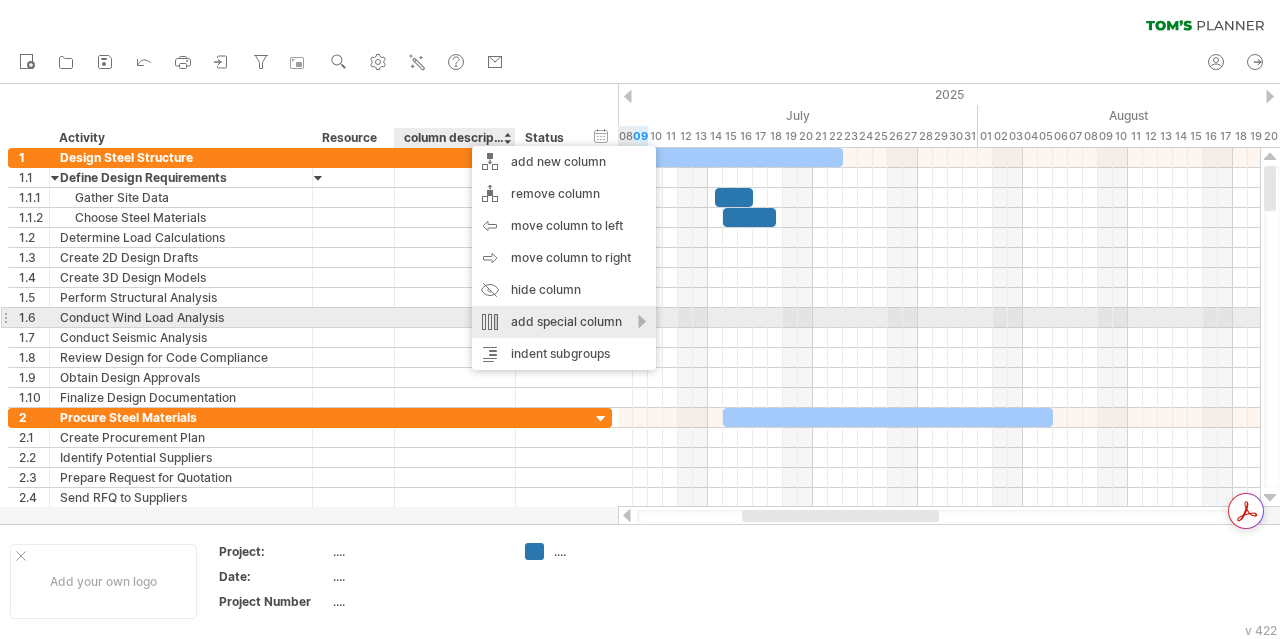 click on "add special column" at bounding box center [564, 322] 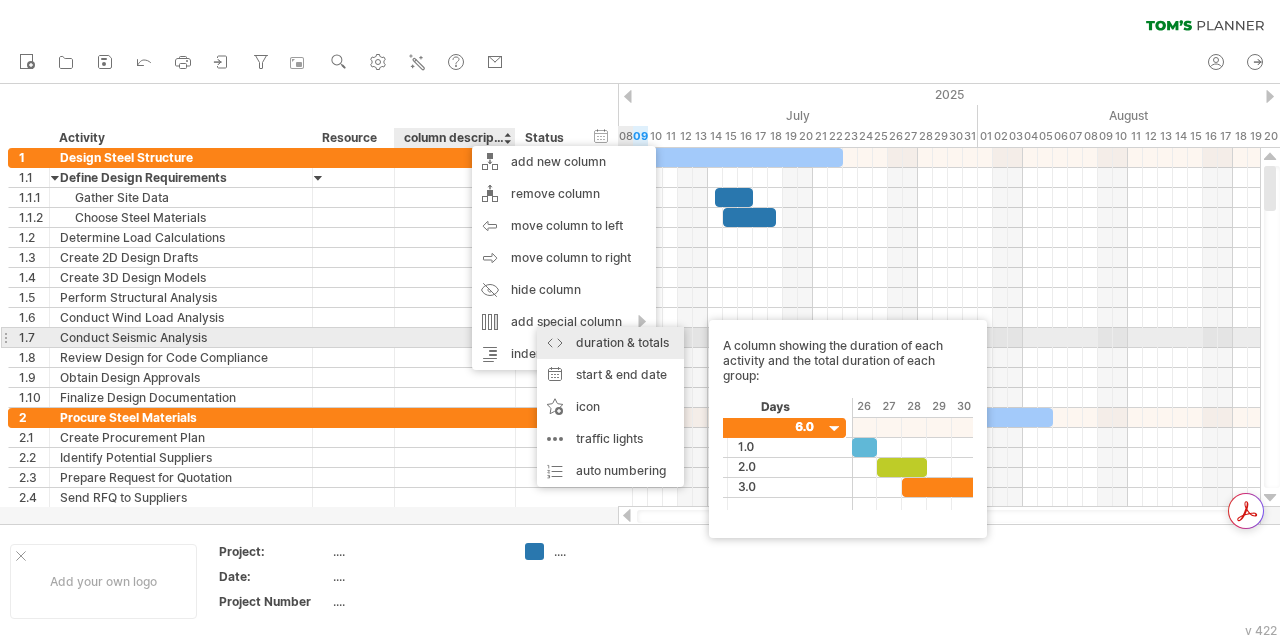 click on "duration & totals A column showing the duration of each activity and the total duration of each group:" at bounding box center (610, 343) 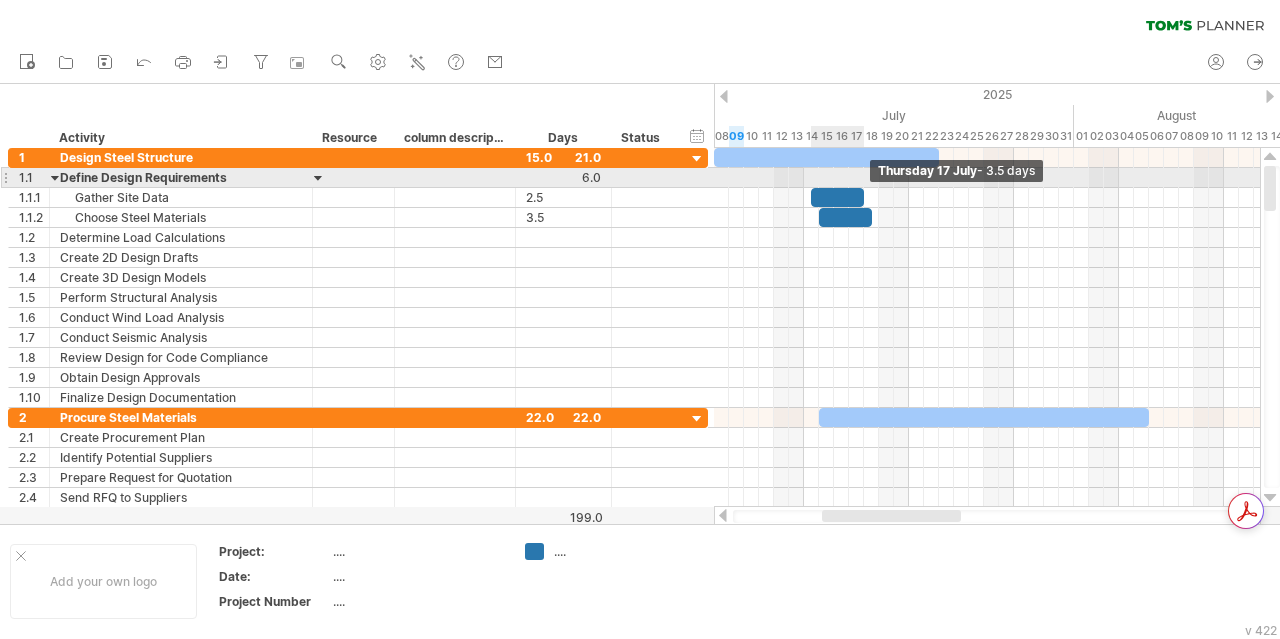 drag, startPoint x: 846, startPoint y: 191, endPoint x: 860, endPoint y: 187, distance: 14.56022 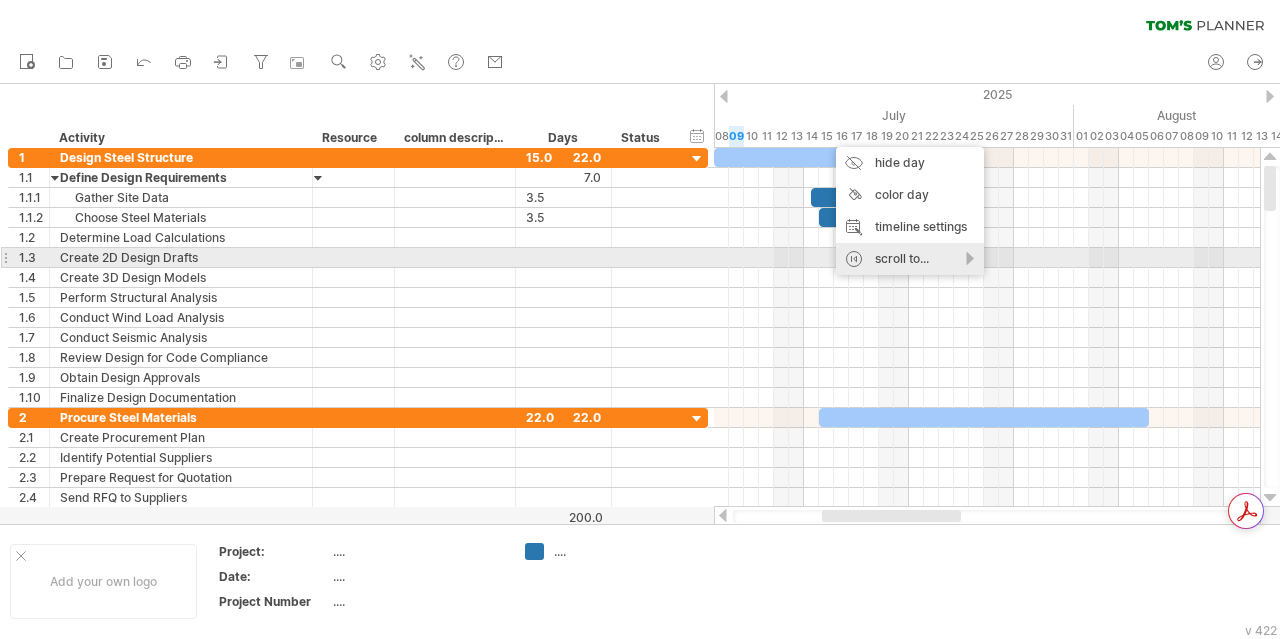 click on "scroll to..." at bounding box center [910, 259] 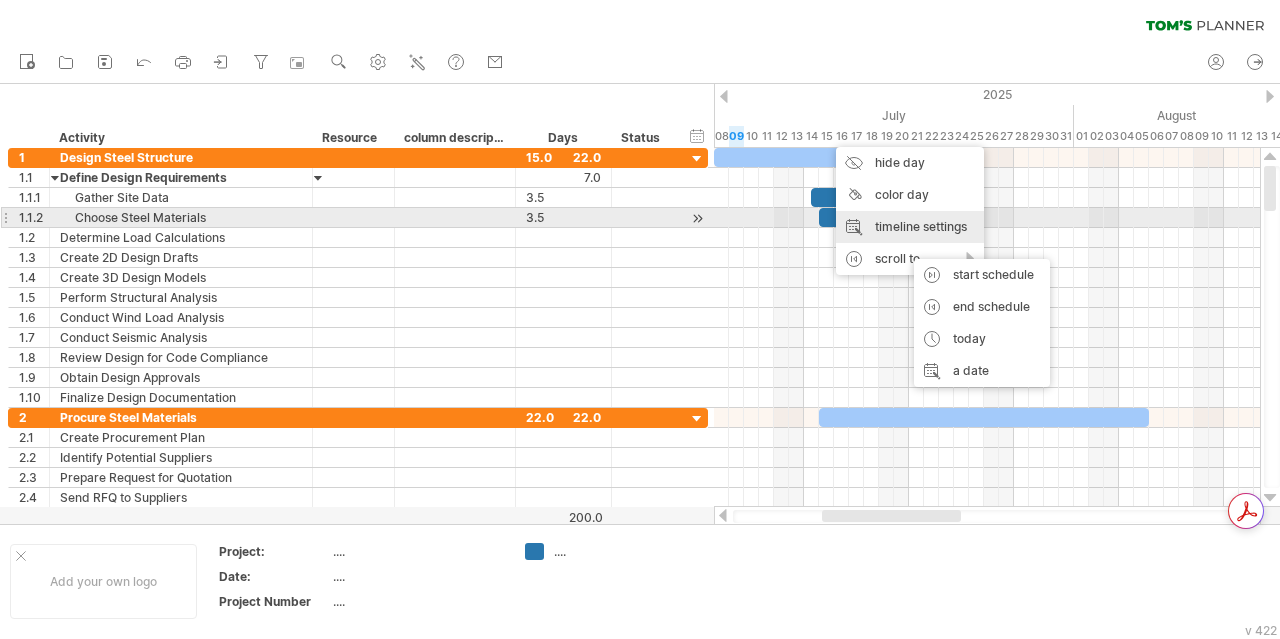 click on "timeline settings" at bounding box center (910, 227) 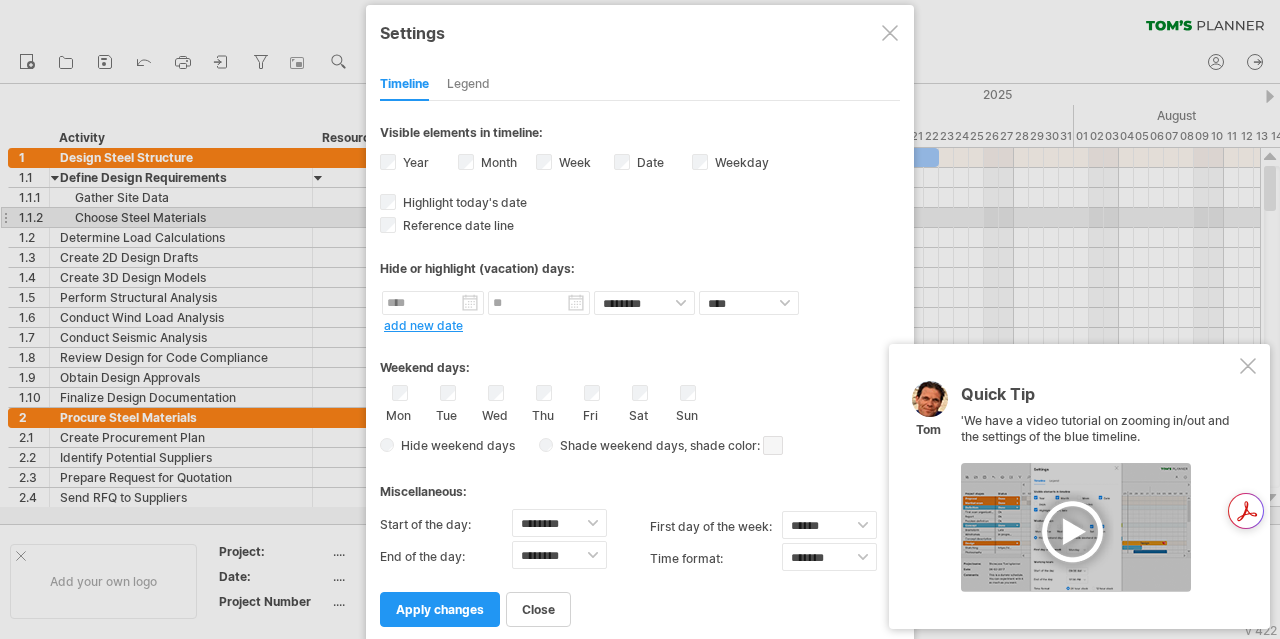 click on "Week
visibility of weeknumbers
Currently there is not enough space horizontally to display the week numbers in the timeline. However if you zoom in on your schedule the weeknumber will be displayed when possible." at bounding box center (573, 162) 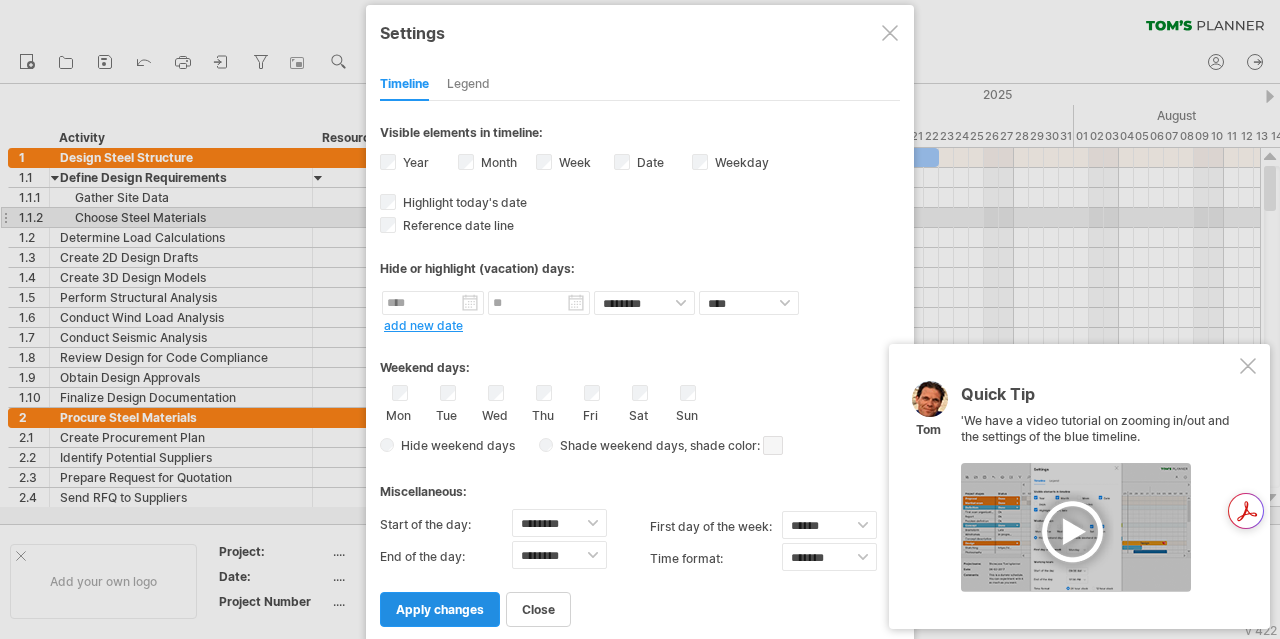 click on "apply changes" at bounding box center [440, 609] 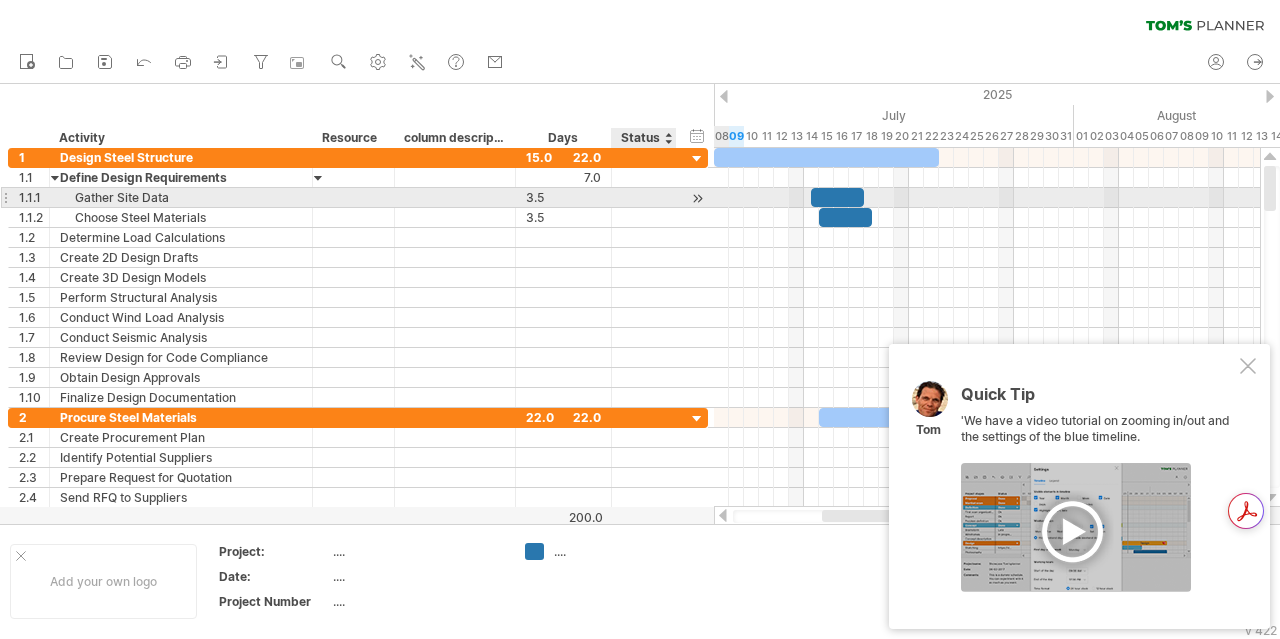 click at bounding box center (697, 198) 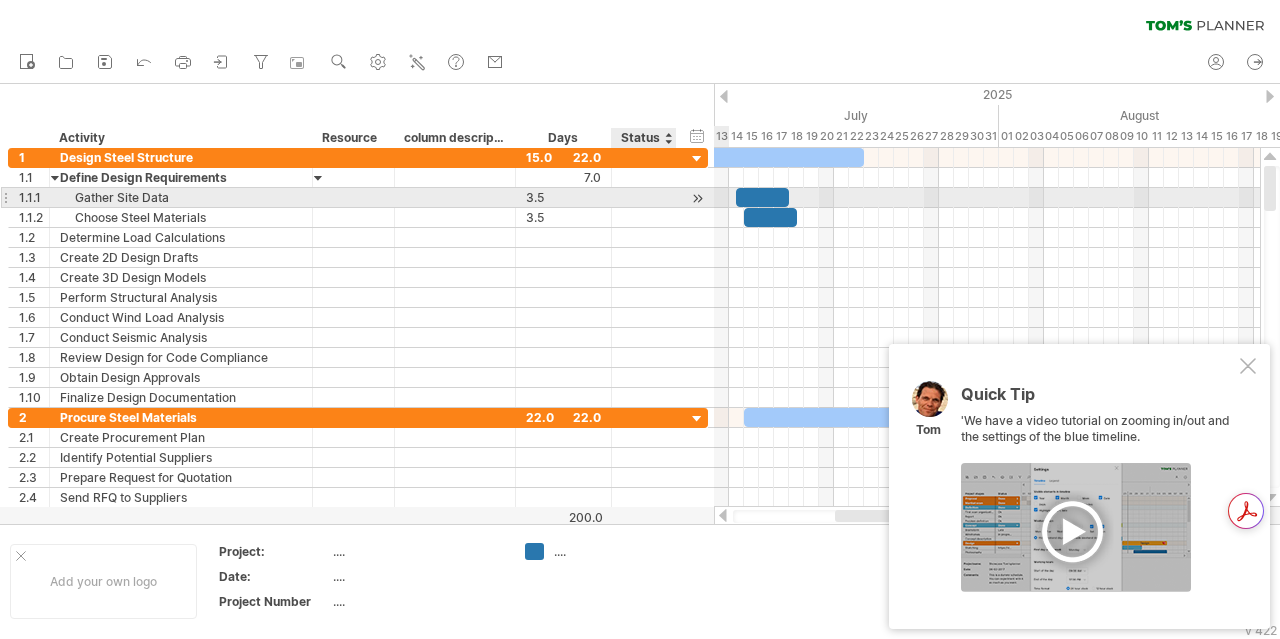 click at bounding box center [697, 198] 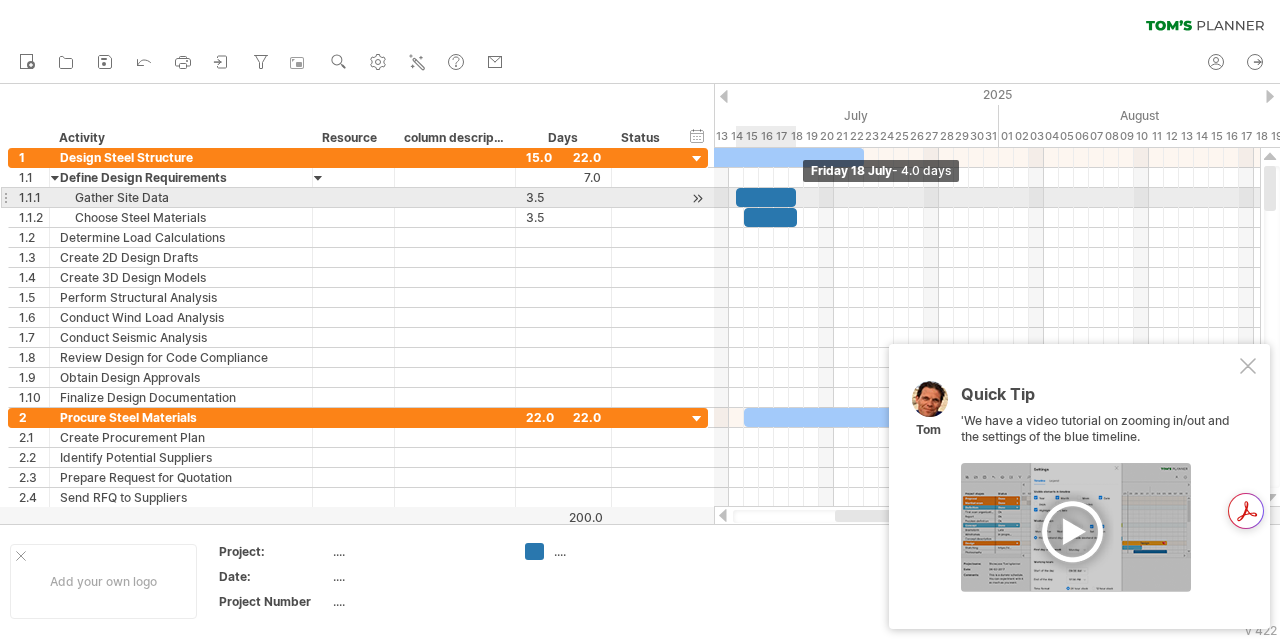 drag, startPoint x: 788, startPoint y: 194, endPoint x: 808, endPoint y: 192, distance: 20.09975 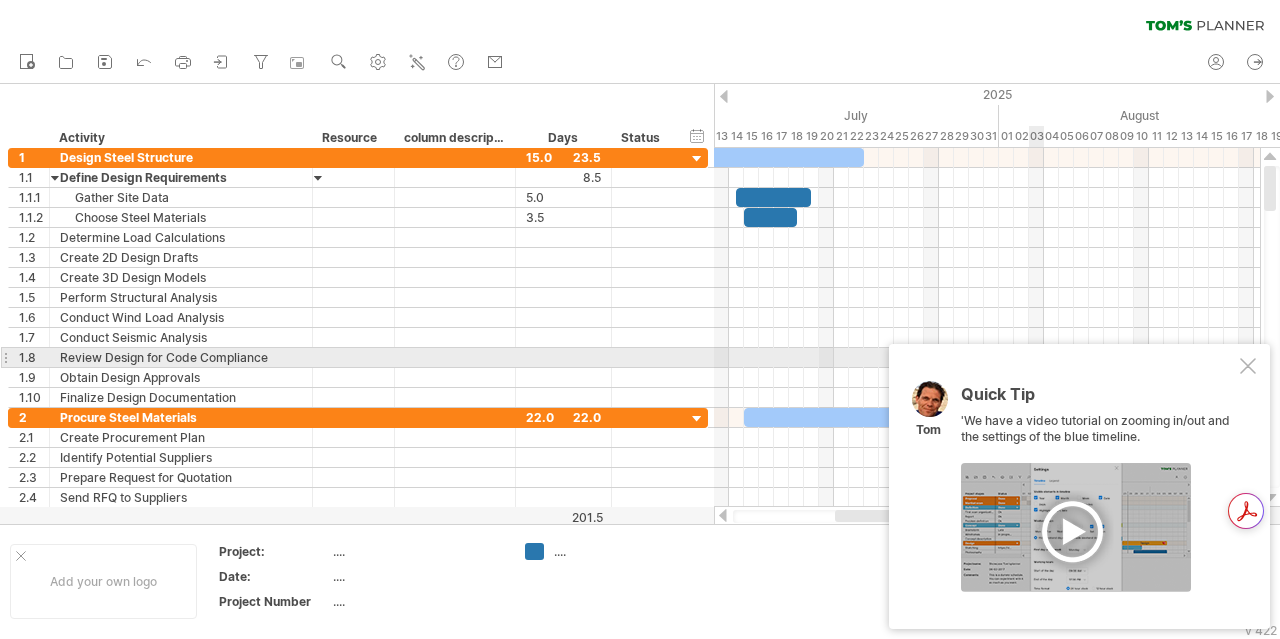 click at bounding box center [1248, 366] 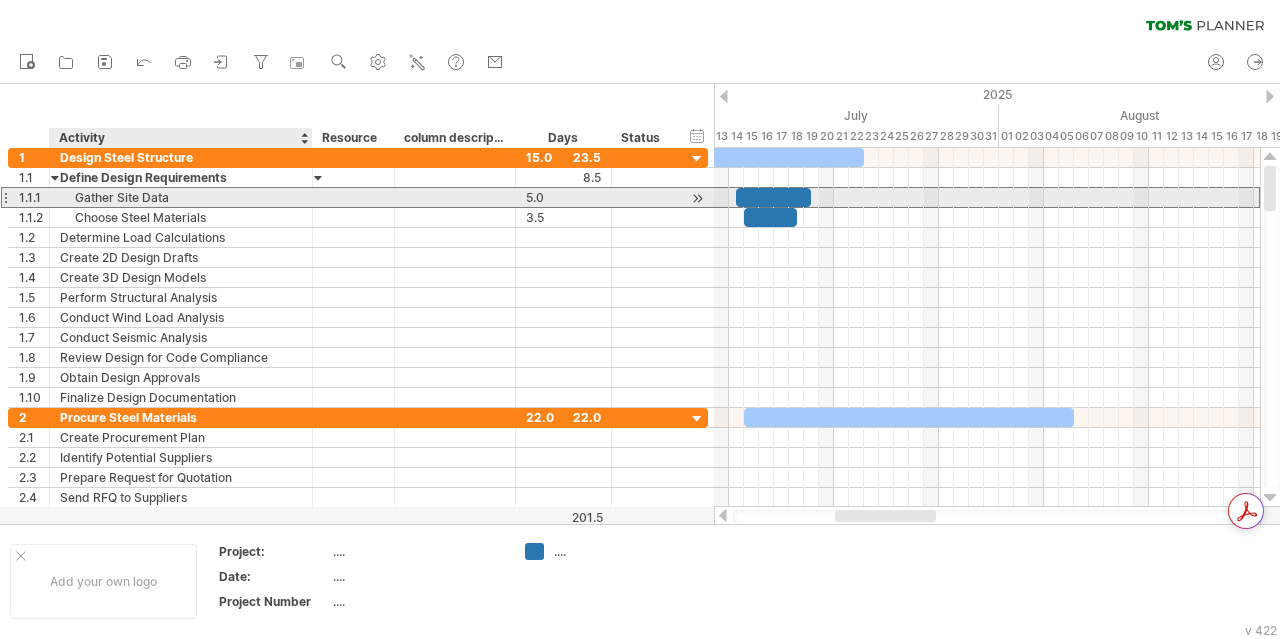 click on "Gather Site Data" at bounding box center (181, 197) 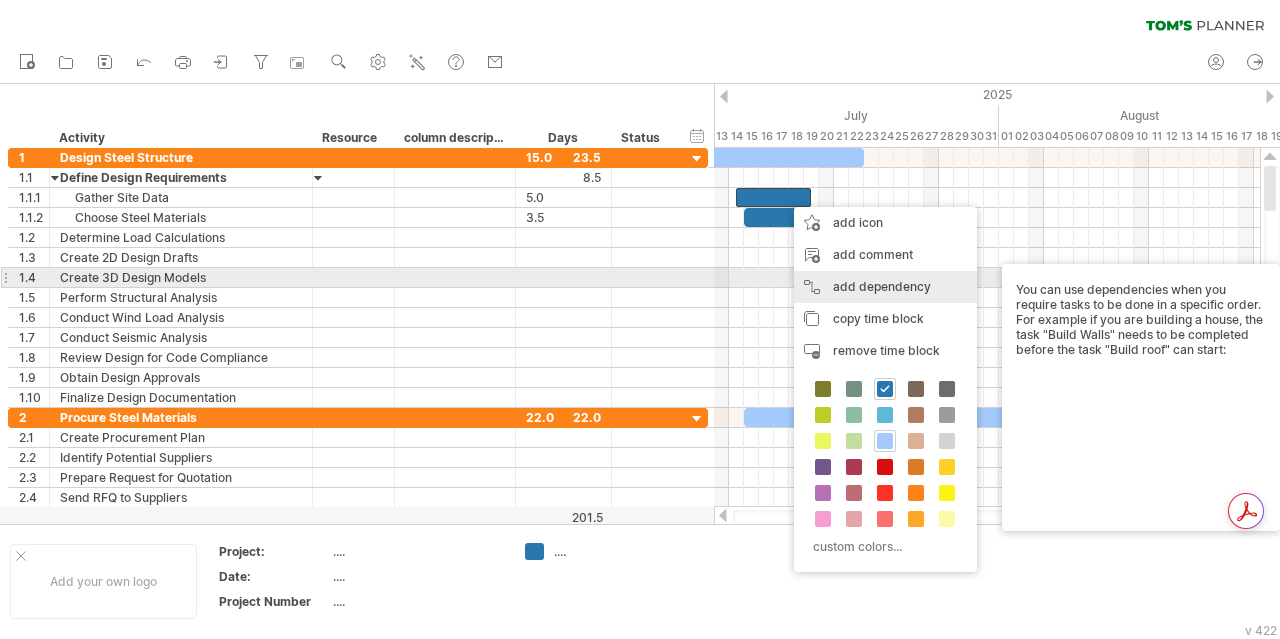 click on "add dependency You can use dependencies when you require tasks to be done in a specific order. For example if you are building a house, the task "Build Walls" needs to be completed before the task "Build roof" can start:" at bounding box center (885, 287) 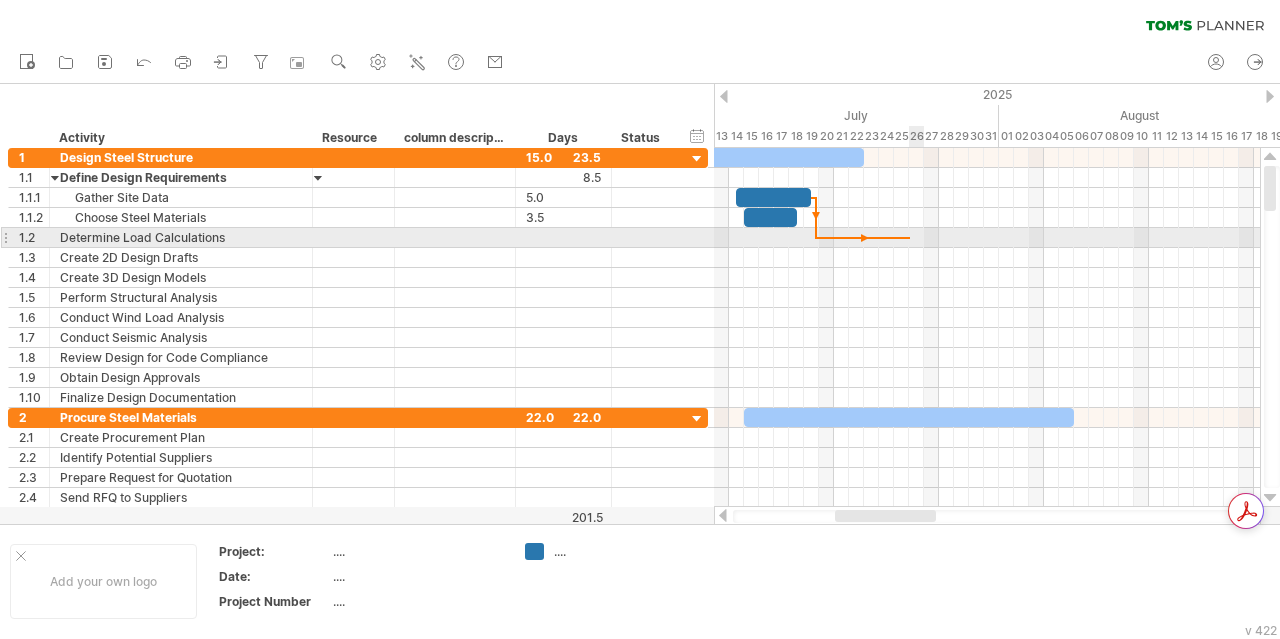 click at bounding box center [987, 238] 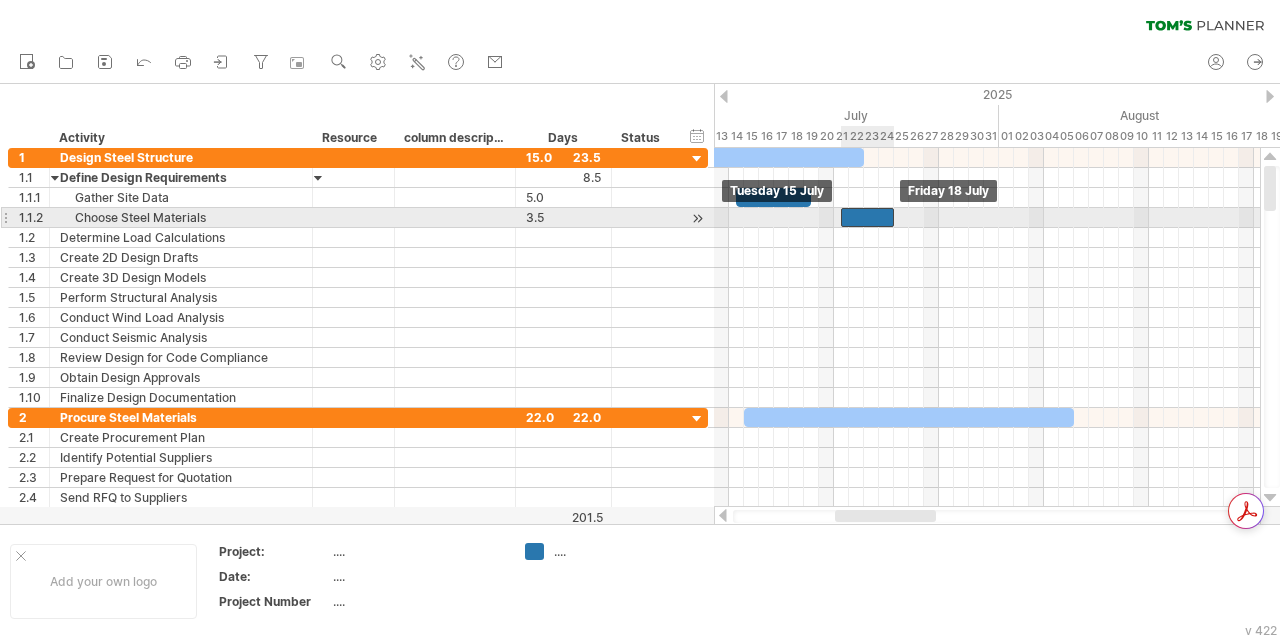 drag, startPoint x: 768, startPoint y: 217, endPoint x: 866, endPoint y: 221, distance: 98.0816 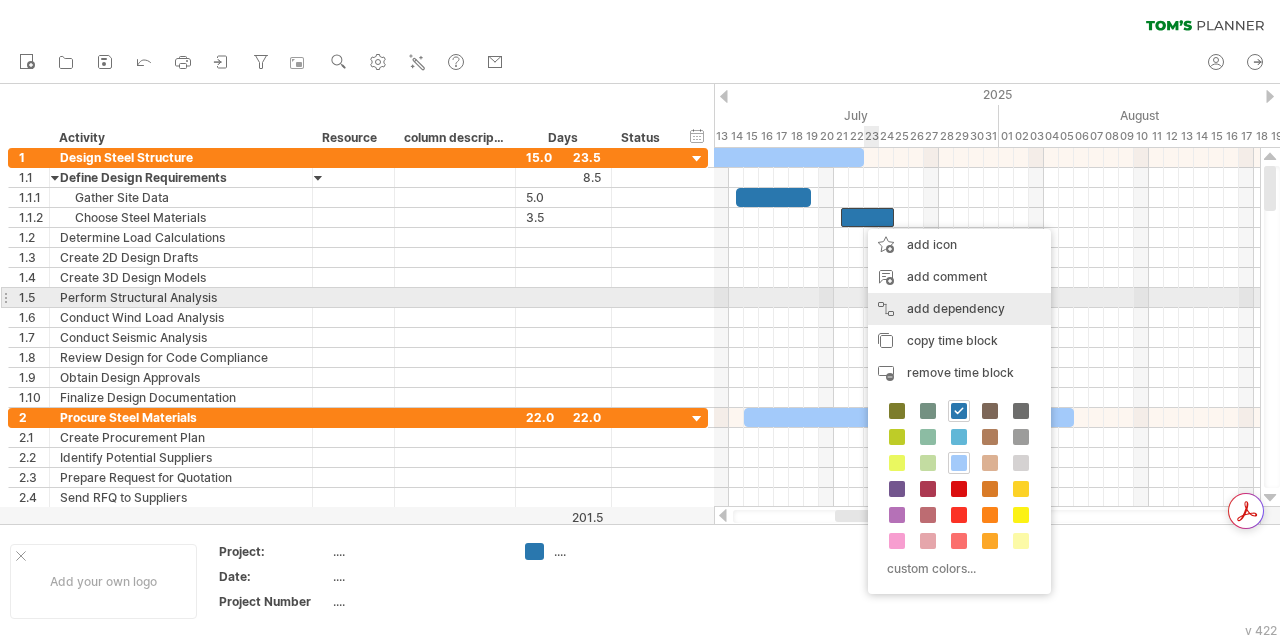 click on "add dependency You can use dependencies when you require tasks to be done in a specific order. For example if you are building a house, the task "Build Walls" needs to be completed before the task "Build roof" can start:" at bounding box center [959, 309] 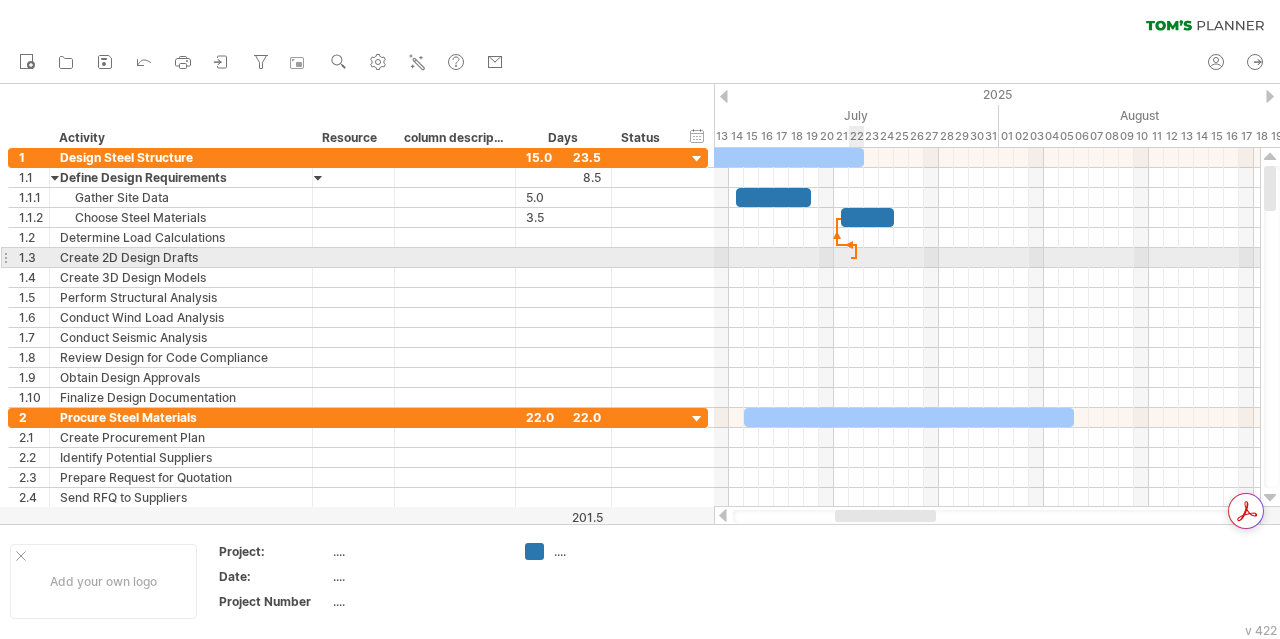 click at bounding box center [987, 258] 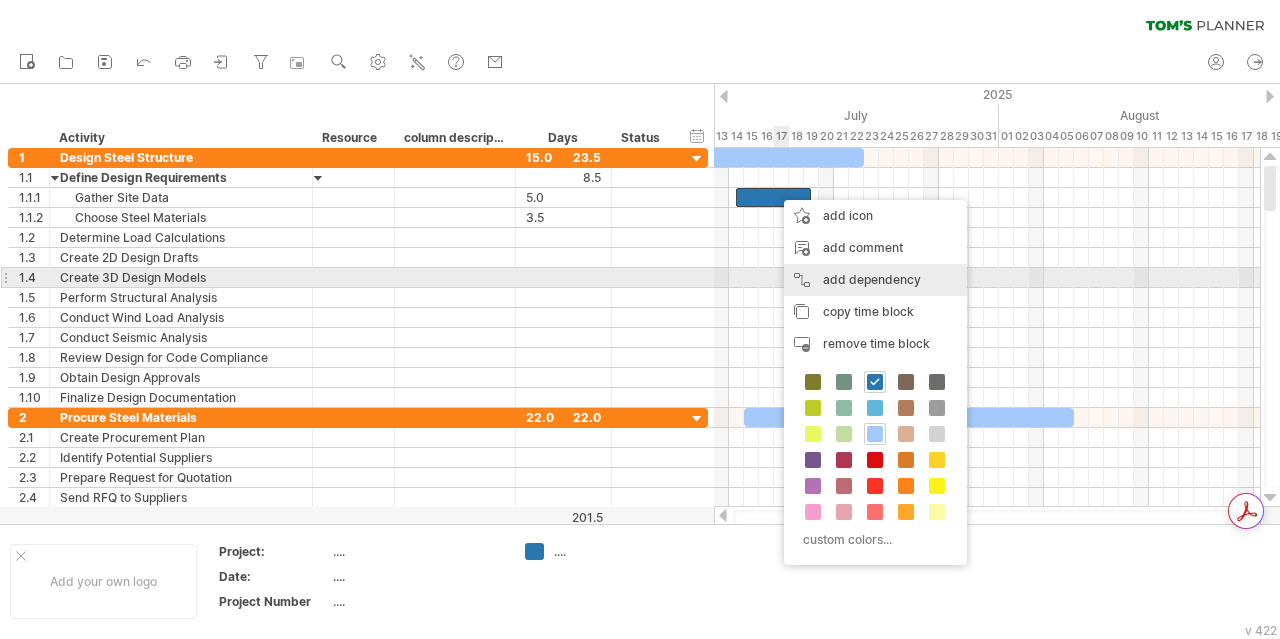 click on "add dependency You can use dependencies when you require tasks to be done in a specific order. For example if you are building a house, the task "Build Walls" needs to be completed before the task "Build roof" can start:" at bounding box center (875, 280) 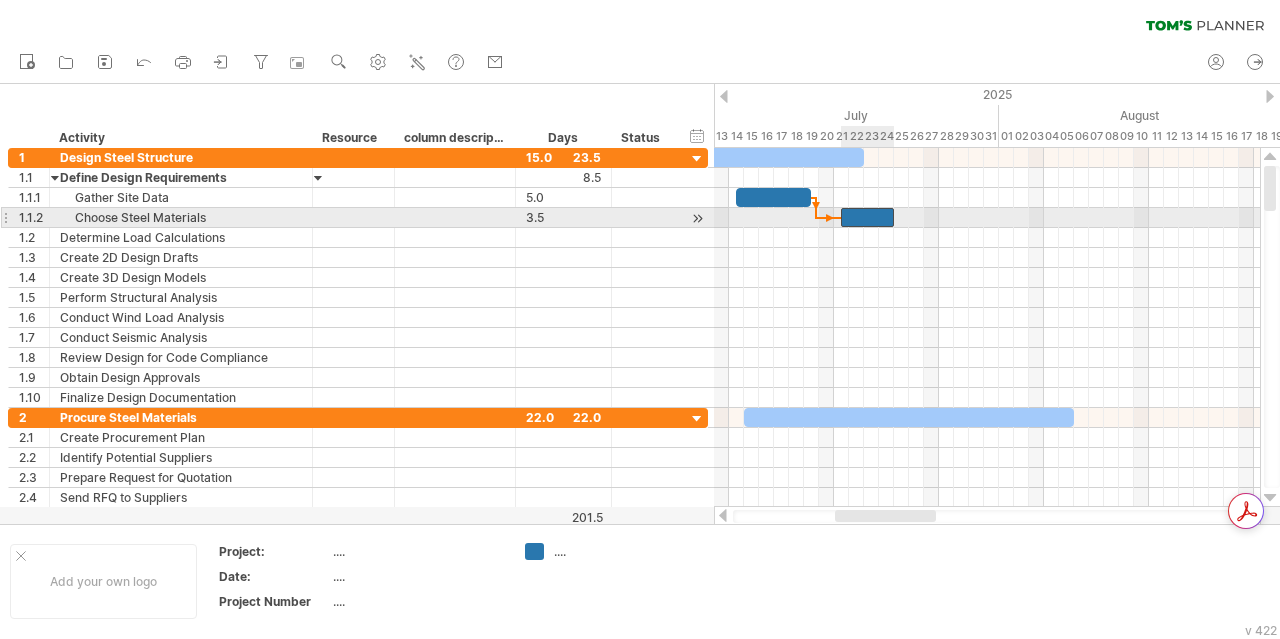 click at bounding box center (867, 217) 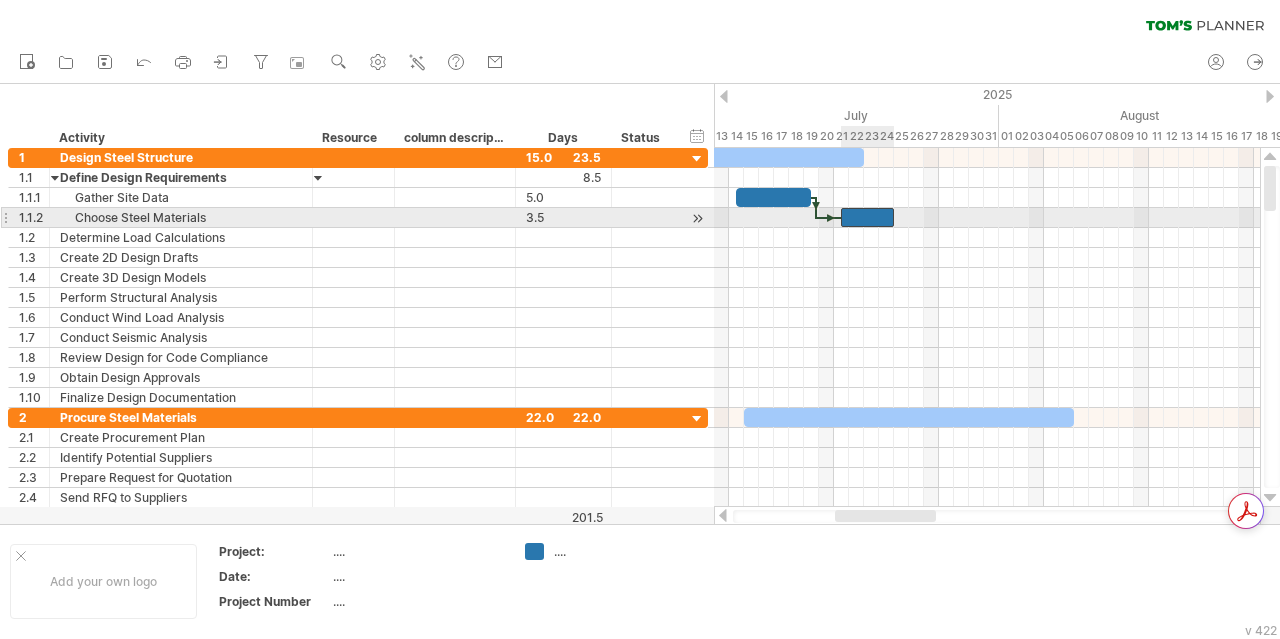 click at bounding box center [867, 217] 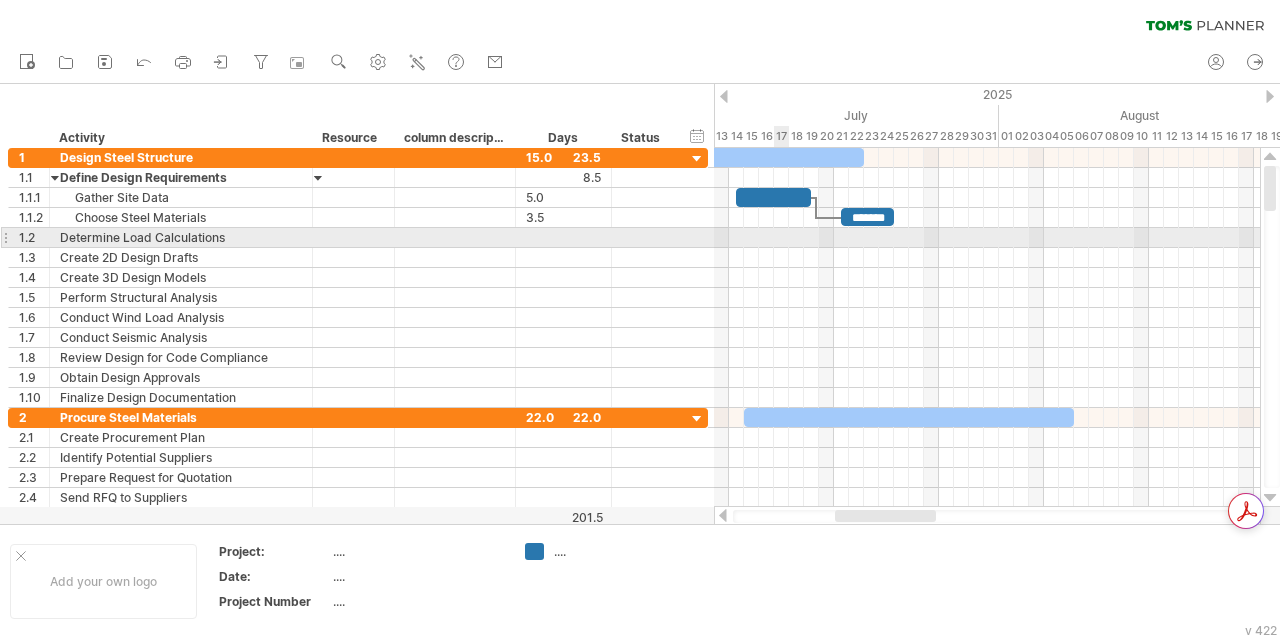 click at bounding box center (987, 238) 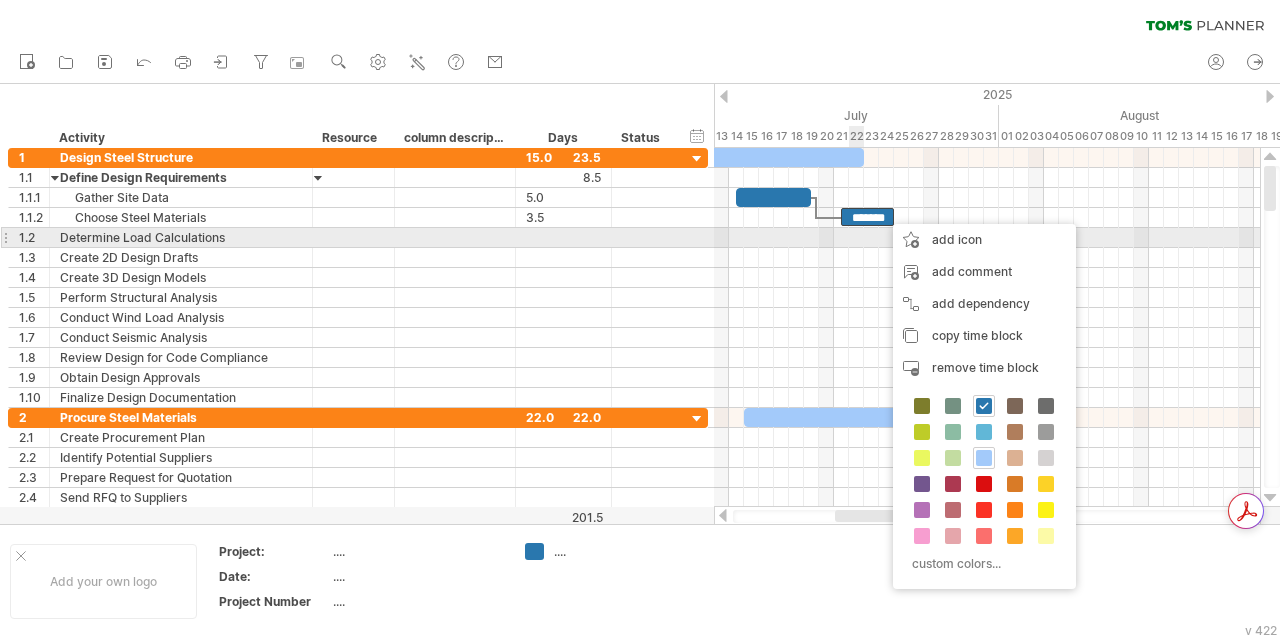 click at bounding box center [987, 238] 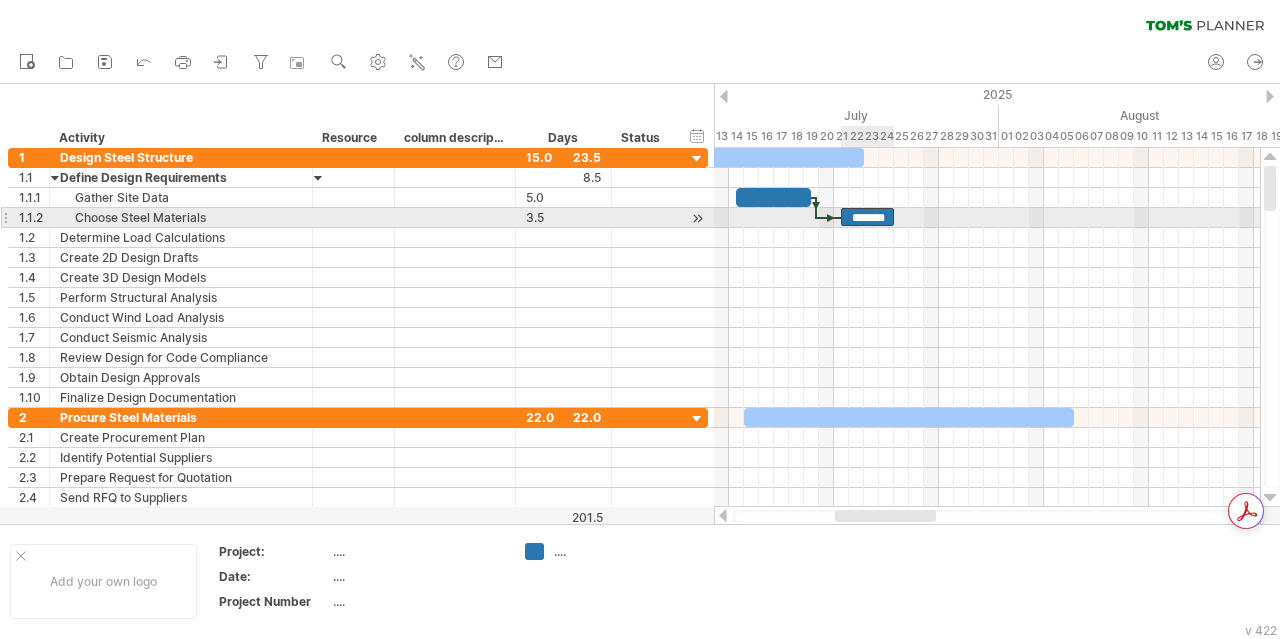 click on "*******" at bounding box center (867, 217) 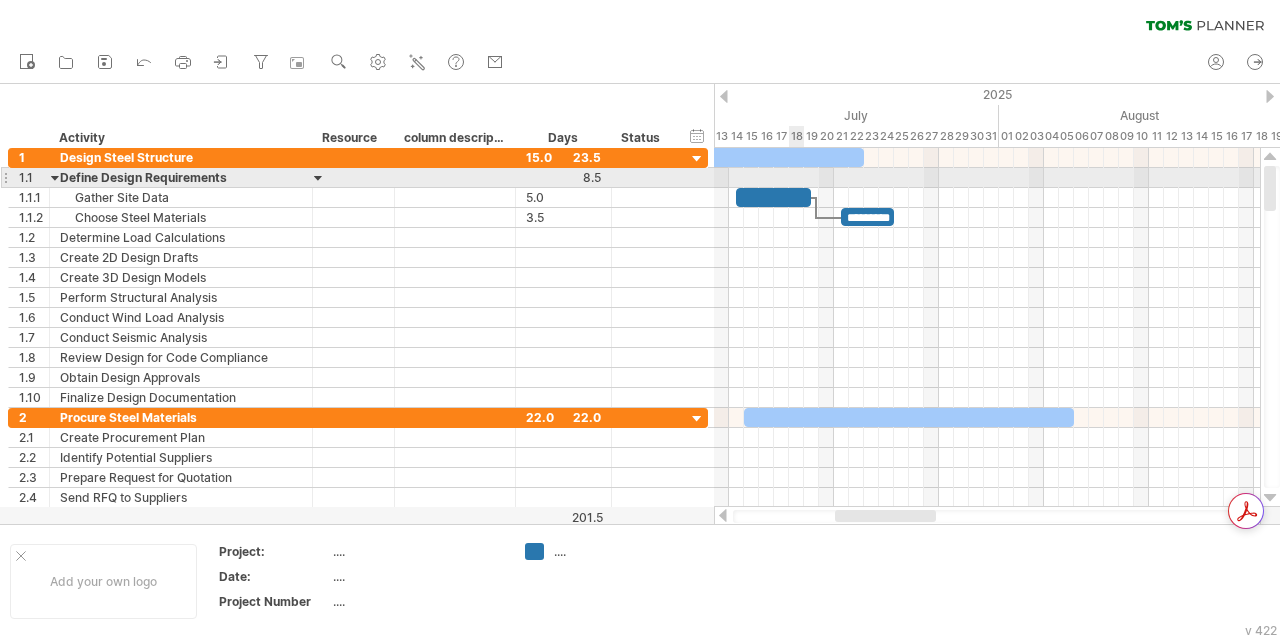click at bounding box center (987, 178) 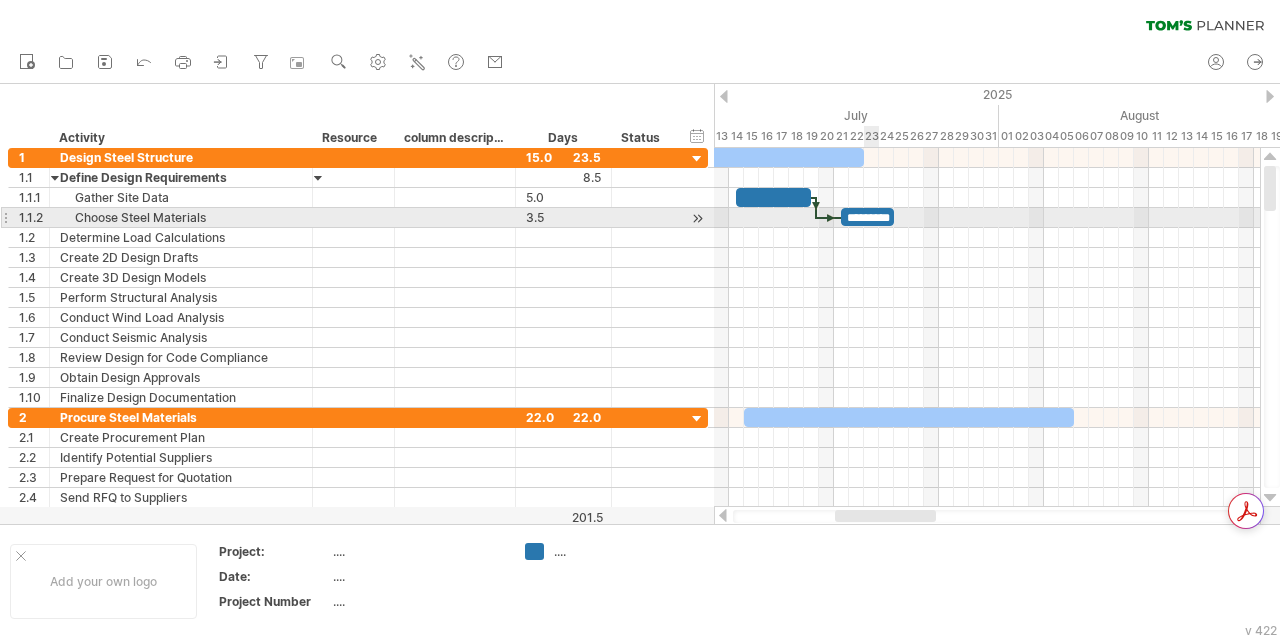 click on "*********" at bounding box center (867, 217) 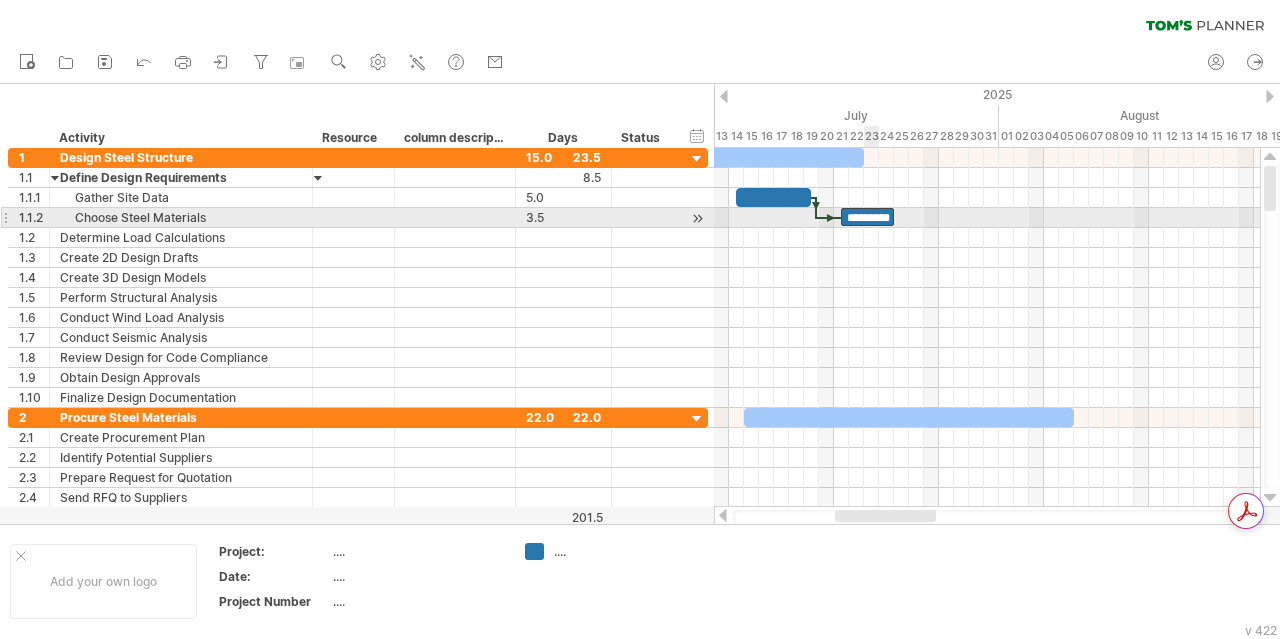 click on "*********" at bounding box center [867, 217] 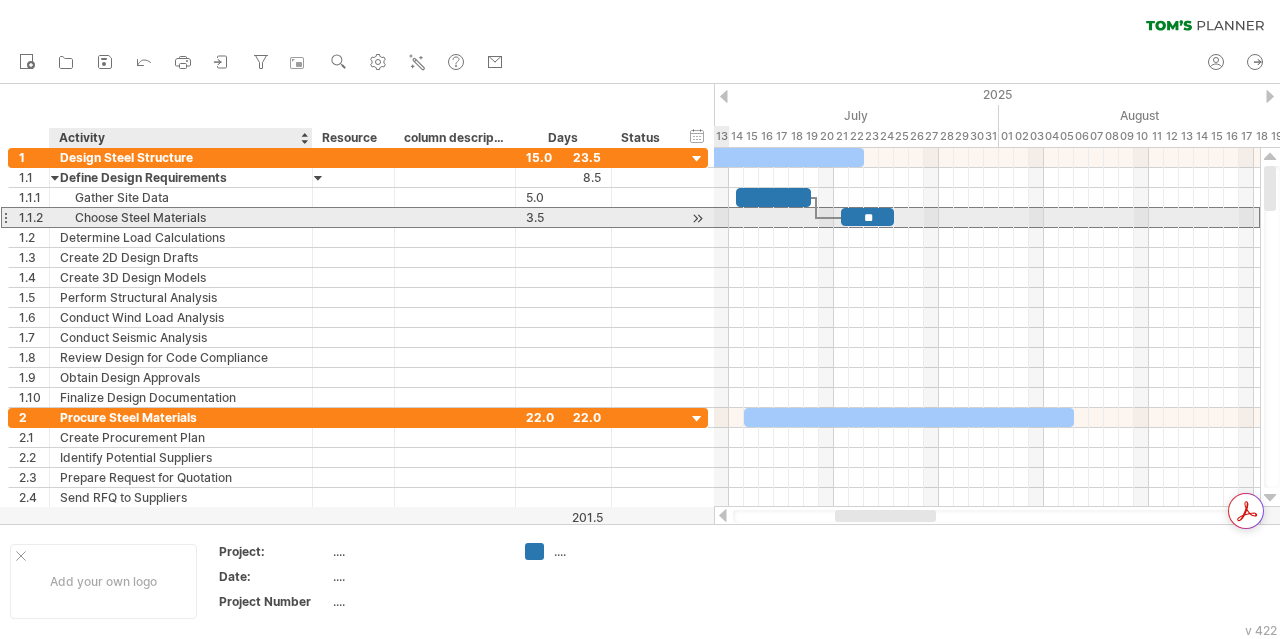 click on "Choose Steel Materials" at bounding box center [181, 217] 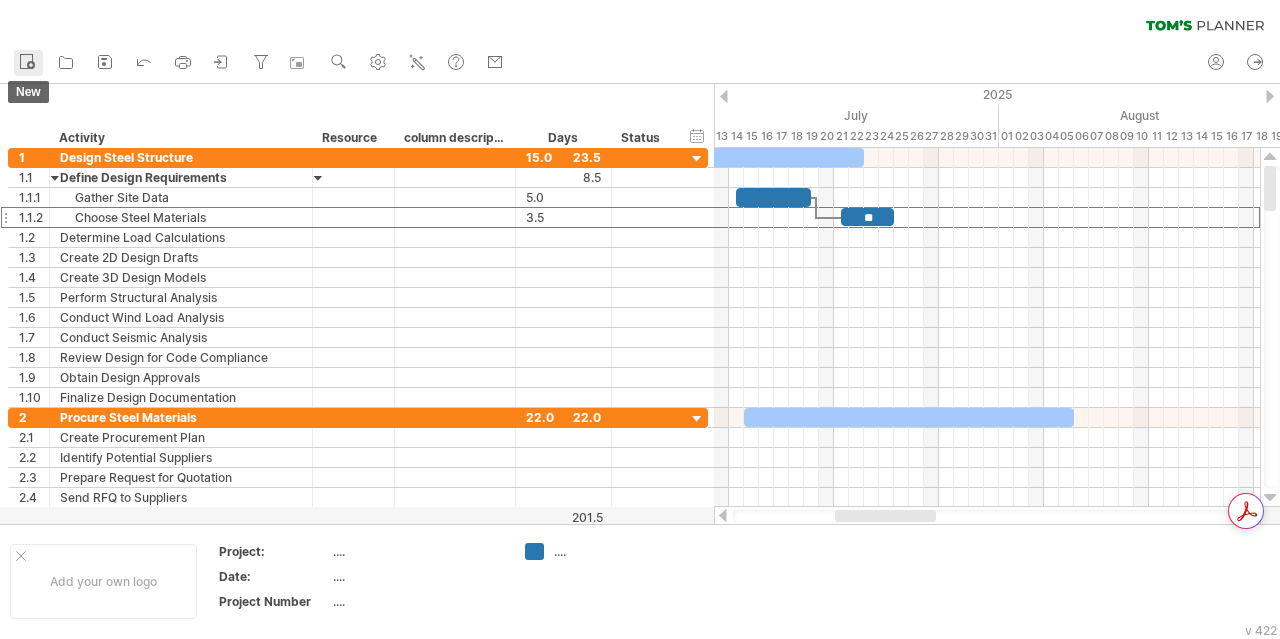 click at bounding box center (27, 62) 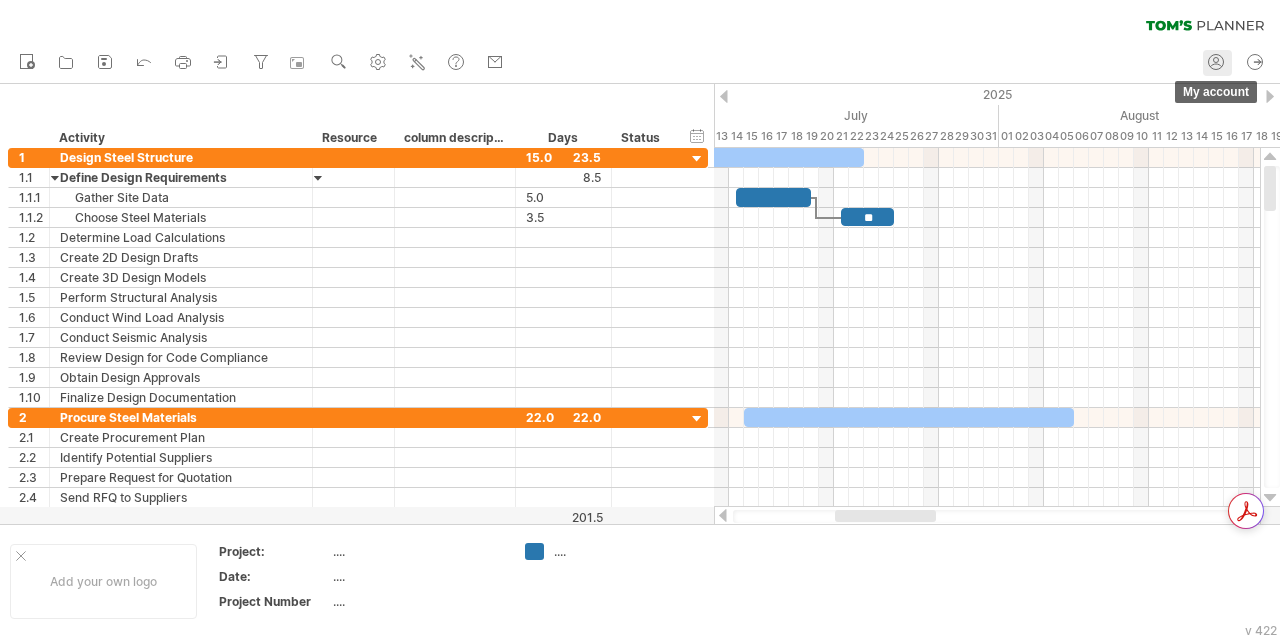 click at bounding box center (1216, 62) 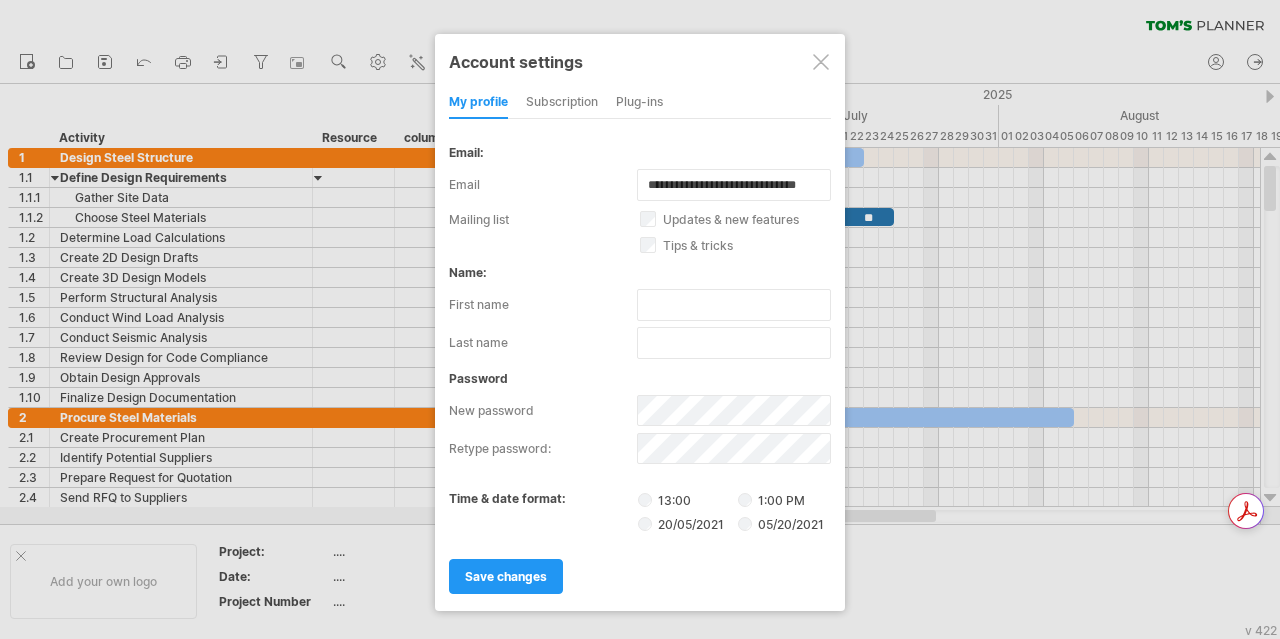 click on "subscription" at bounding box center [562, 103] 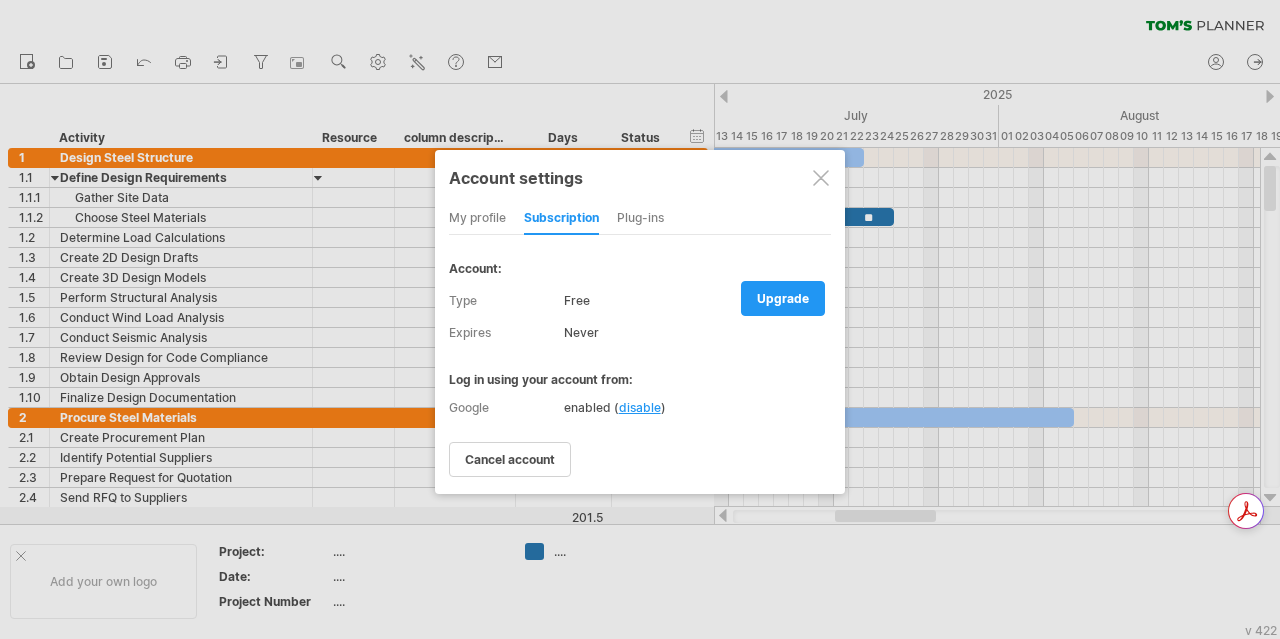 click on "Plug-ins" at bounding box center [640, 219] 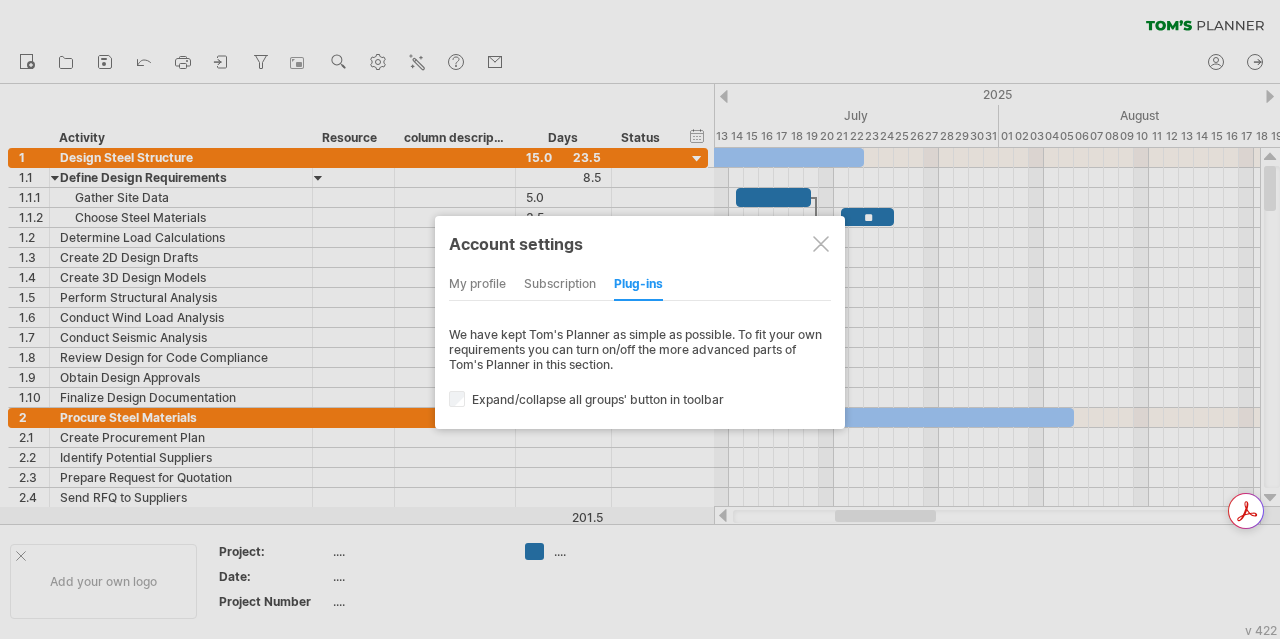 click on "my profile" at bounding box center (477, 285) 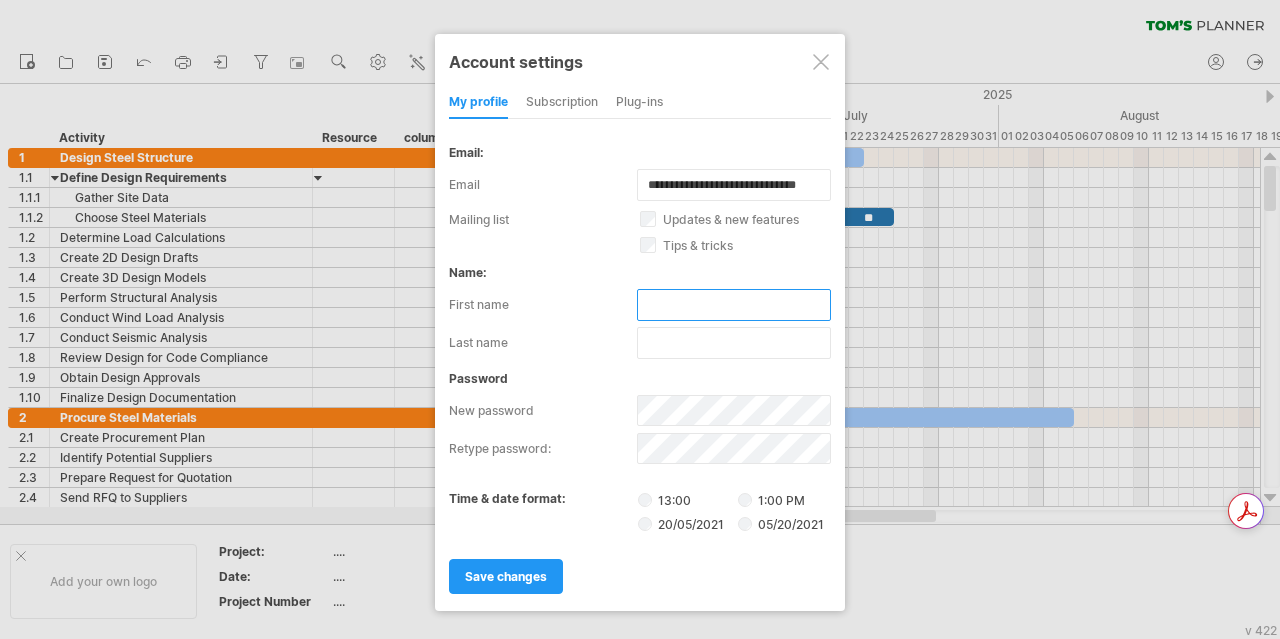 click at bounding box center [734, 305] 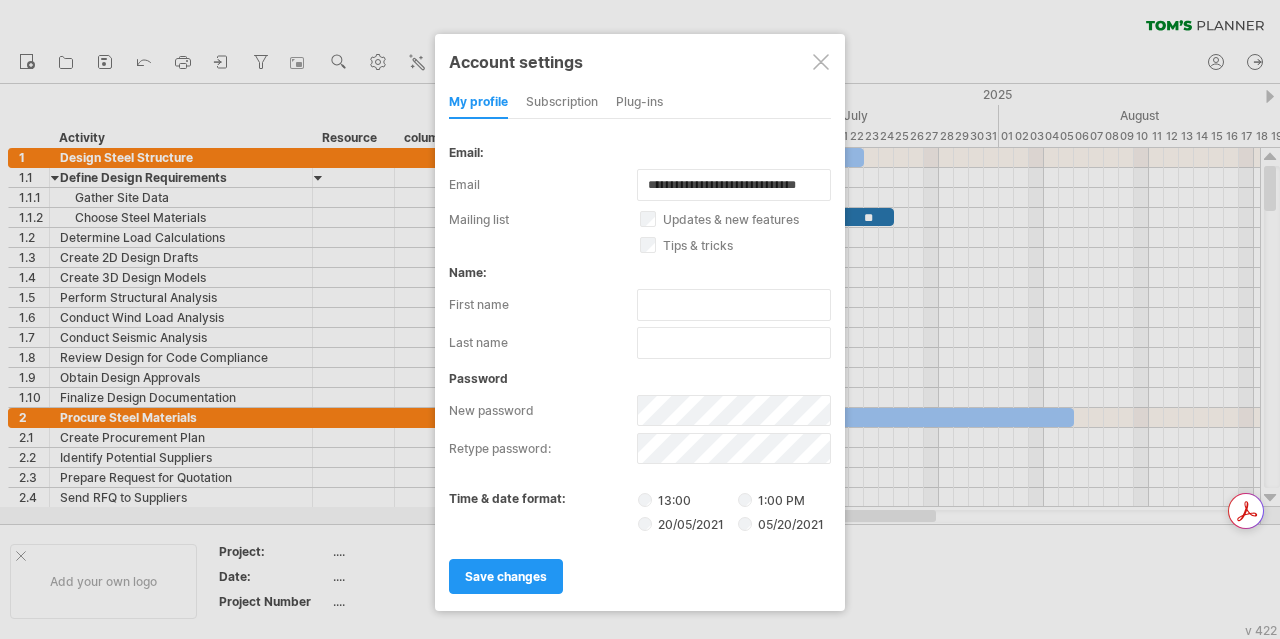 click at bounding box center (821, 62) 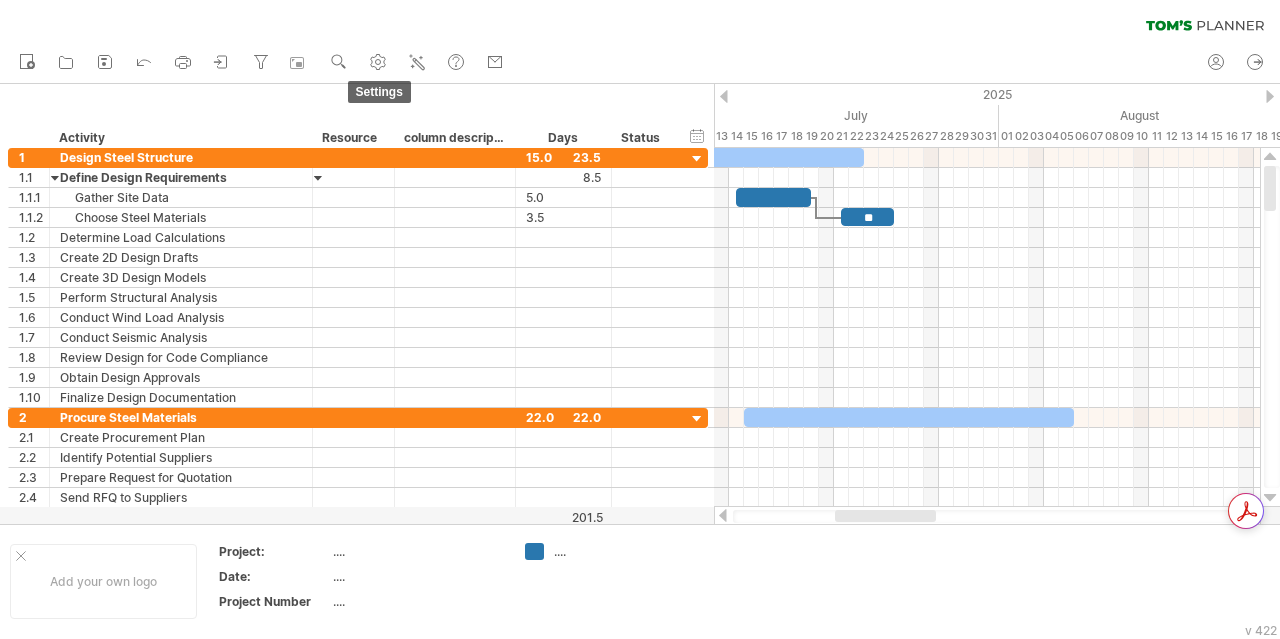 click at bounding box center [378, 62] 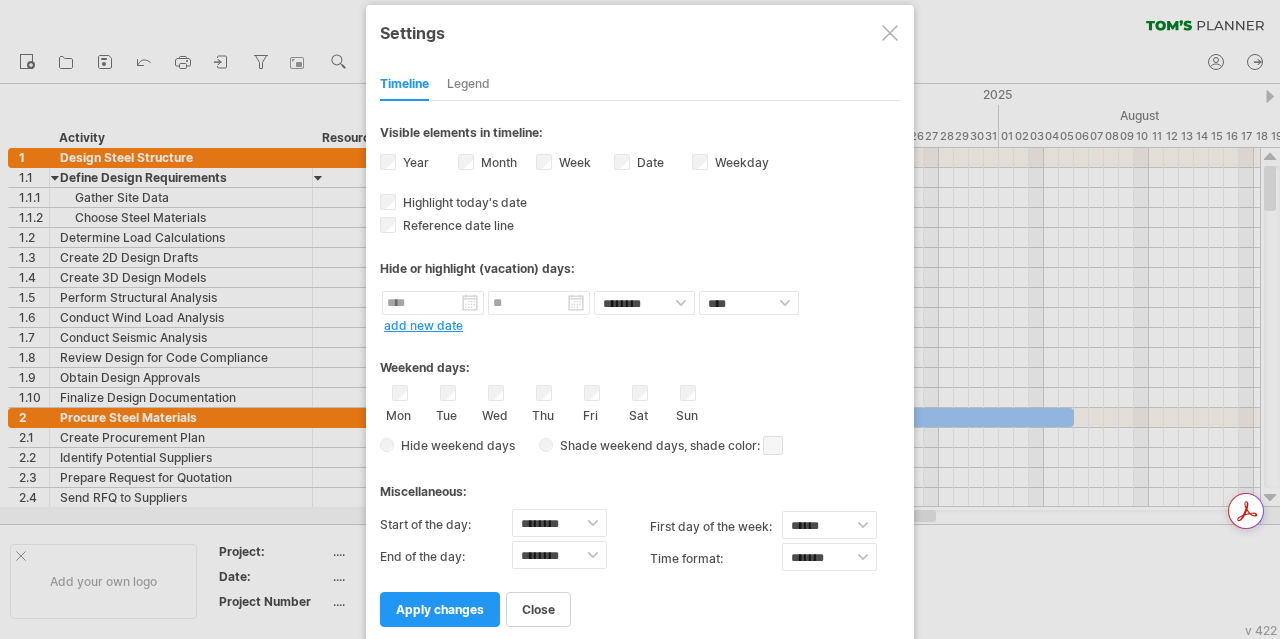 click on "Legend" at bounding box center [468, 85] 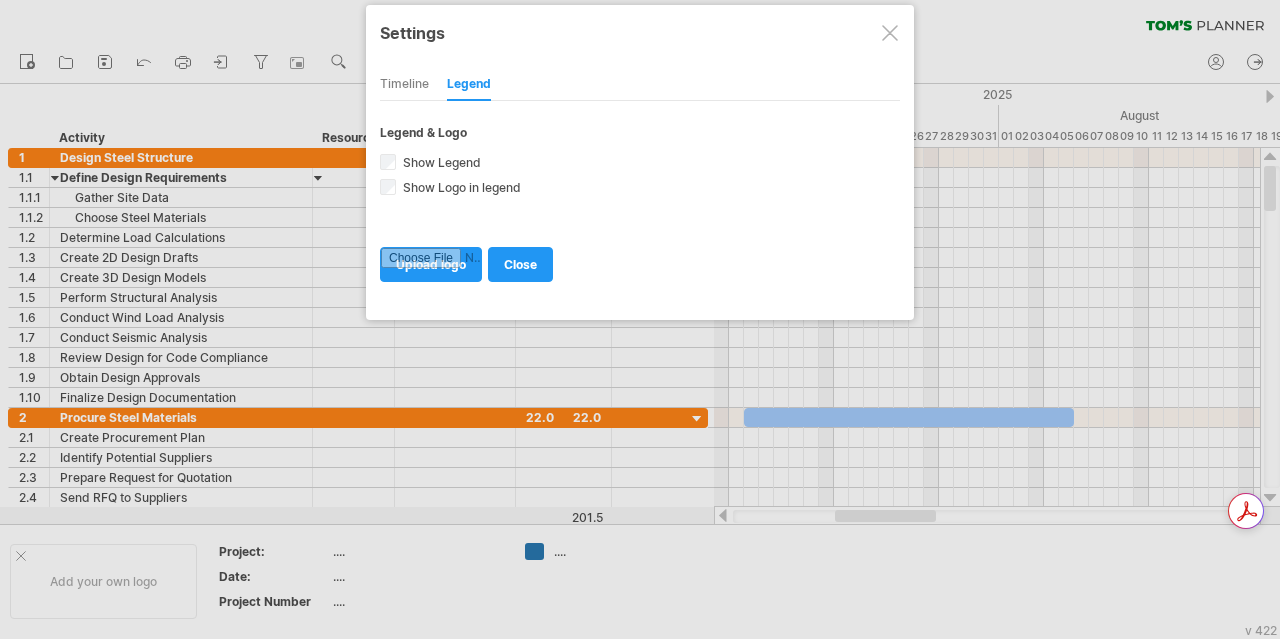click on "Timeline" at bounding box center (404, 85) 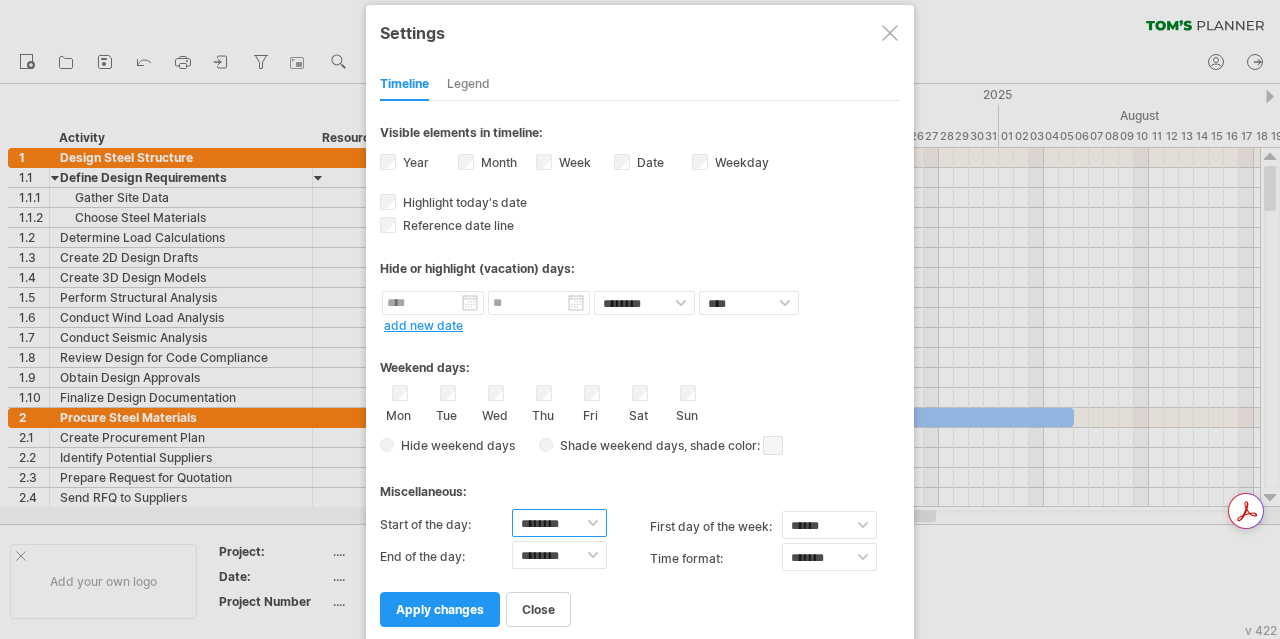 click on "********
********
********
********
********
********
********
********
********
********
********
********
********
********
********
********
********
********
******** ******** ******** ******** ********" at bounding box center [559, 523] 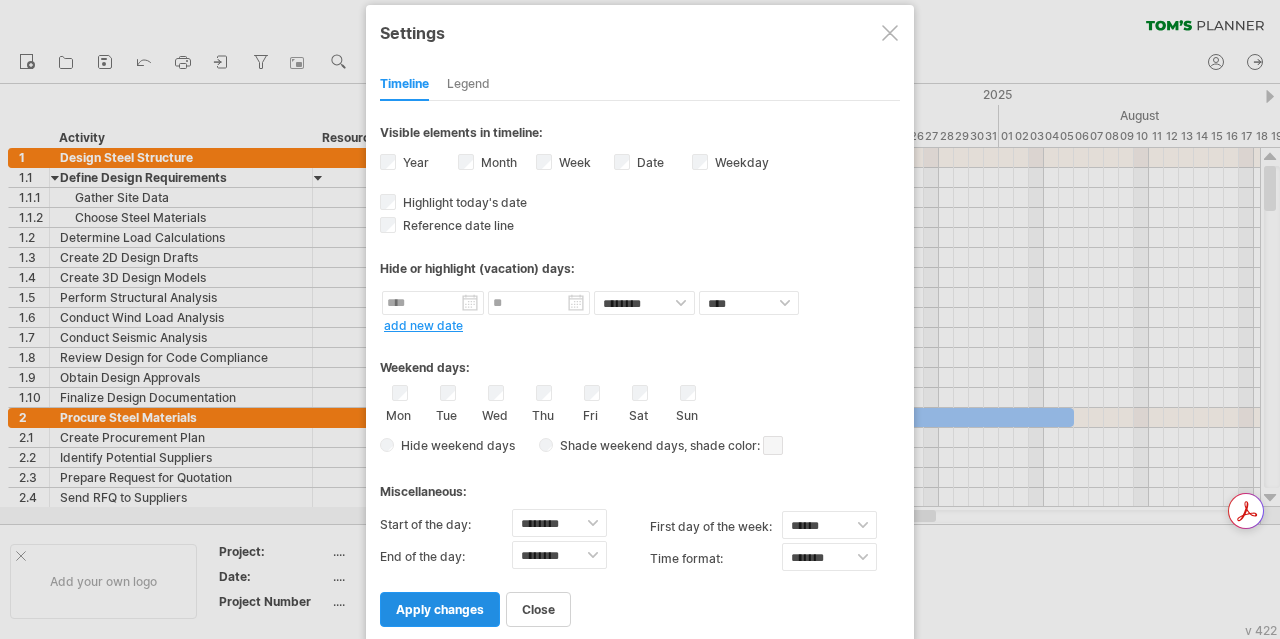 click on "apply changes" at bounding box center (440, 609) 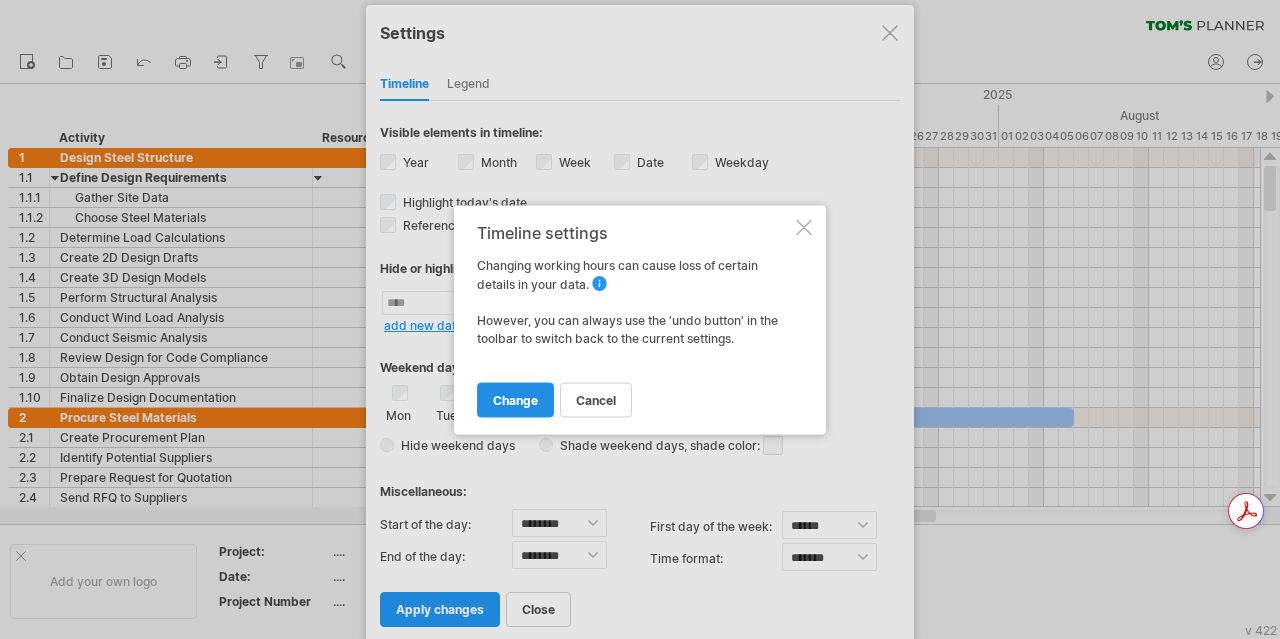 click on "change" at bounding box center [515, 399] 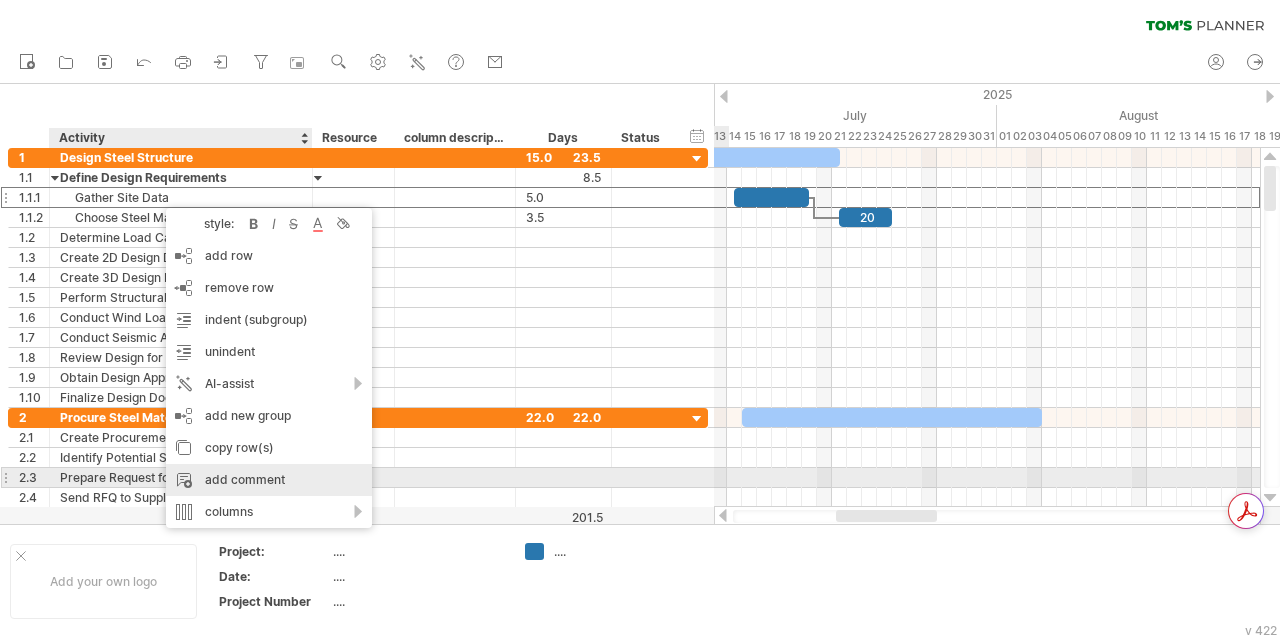 click on "add comment" at bounding box center (269, 480) 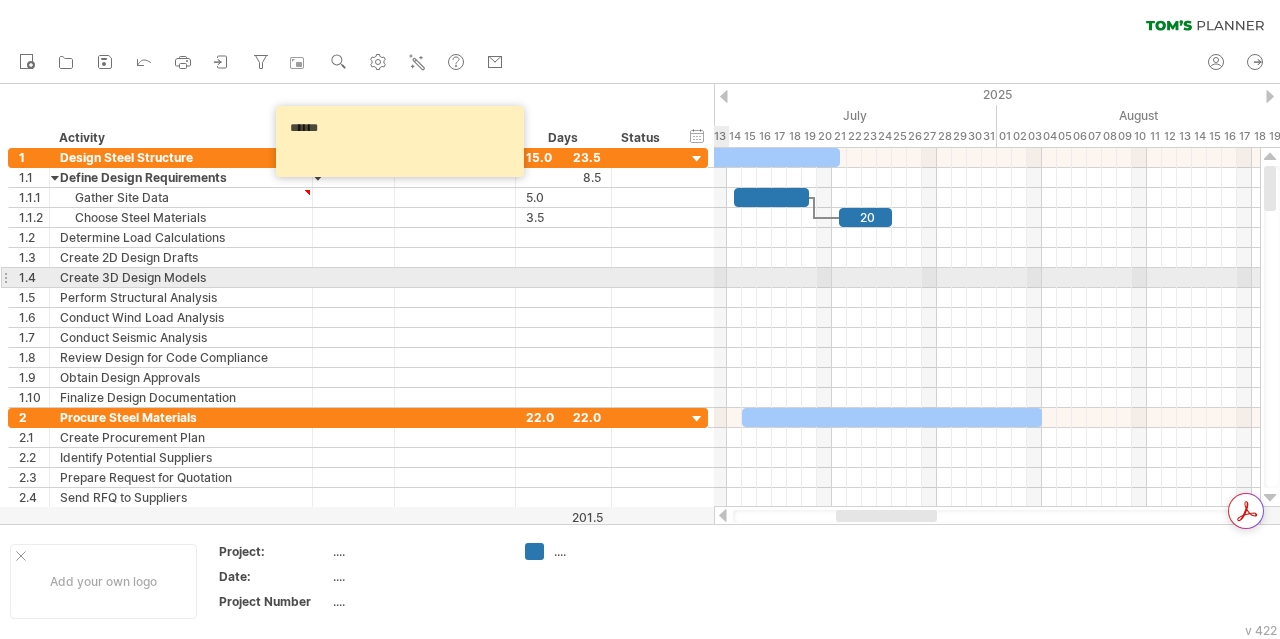 type on "*****" 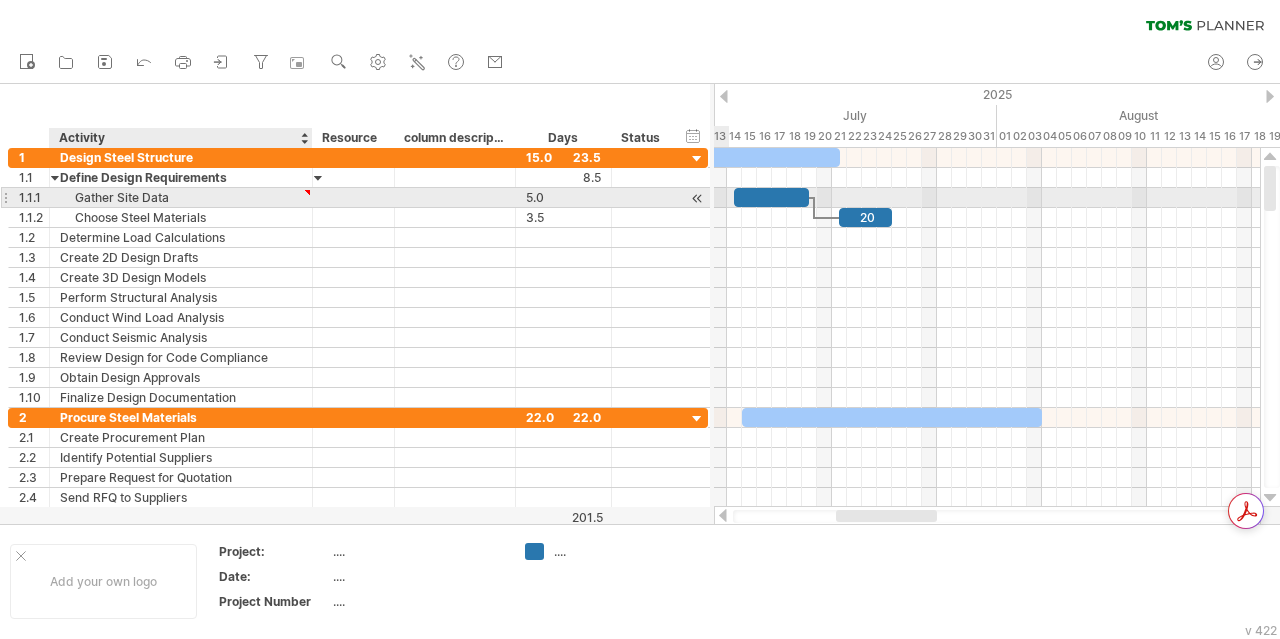 click at bounding box center [307, 192] 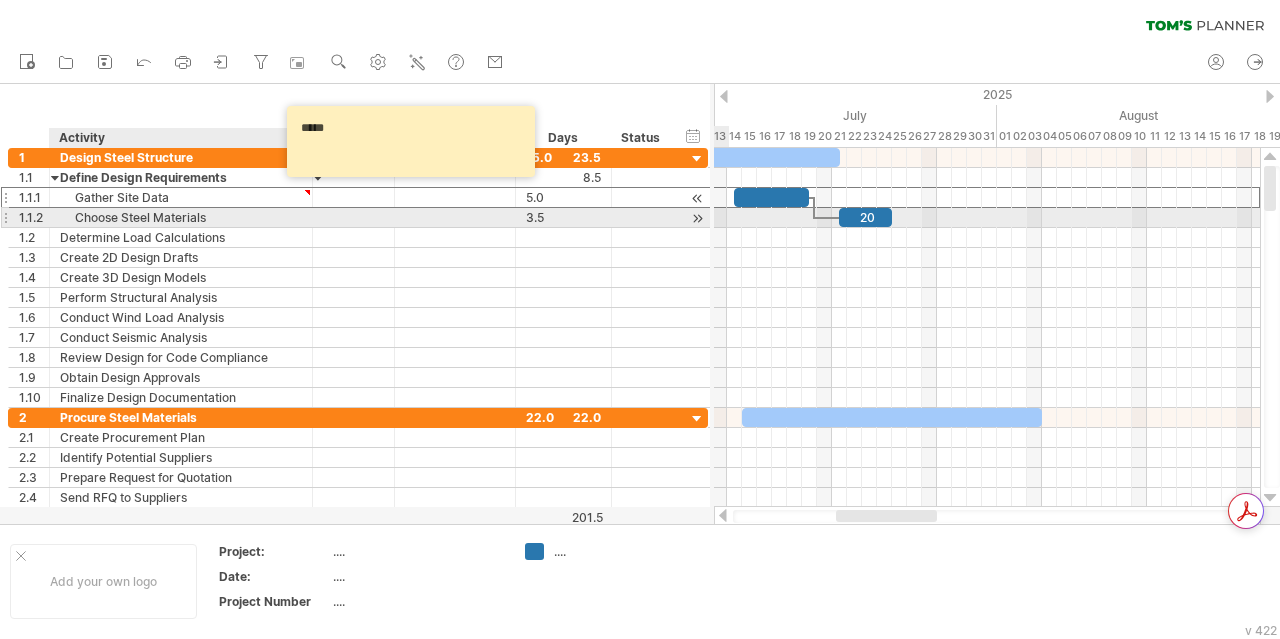 drag, startPoint x: 262, startPoint y: 215, endPoint x: 216, endPoint y: 205, distance: 47.07441 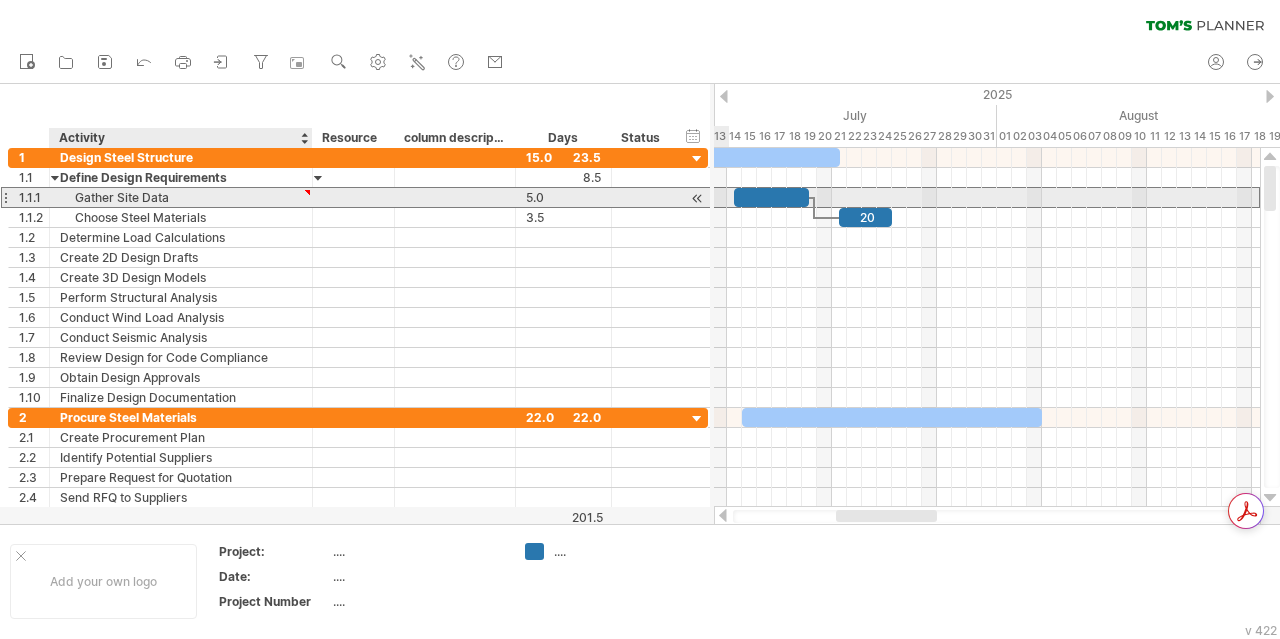 click on "Gather Site Data" at bounding box center [181, 197] 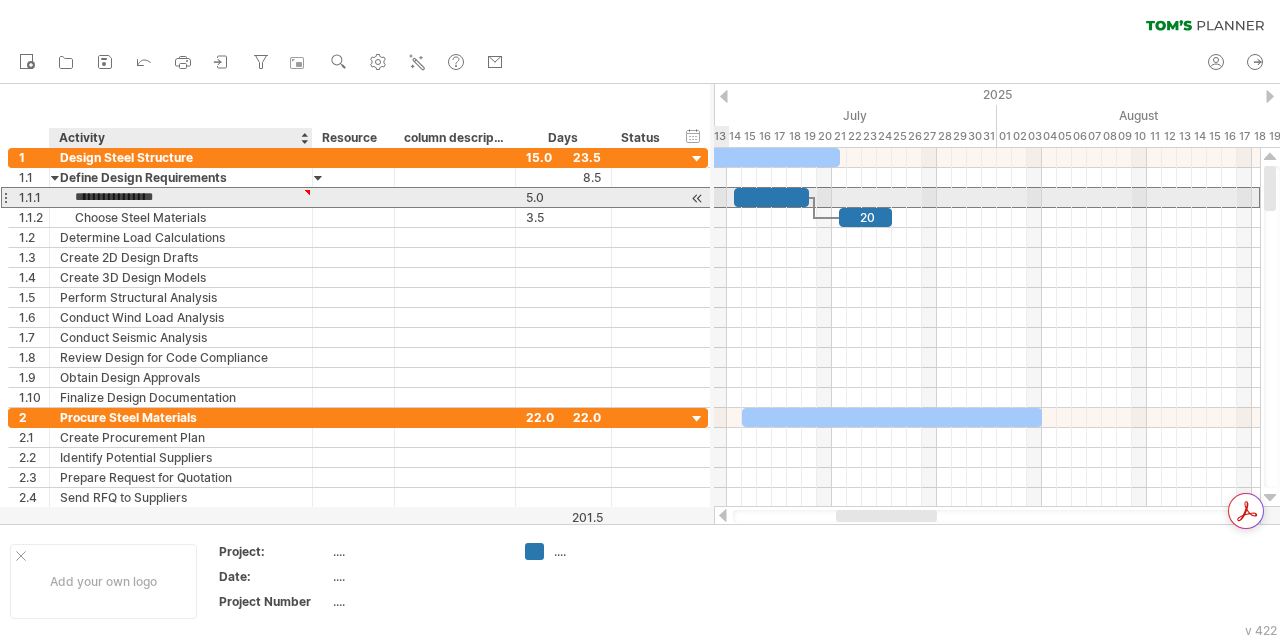 click on "**********" at bounding box center [181, 197] 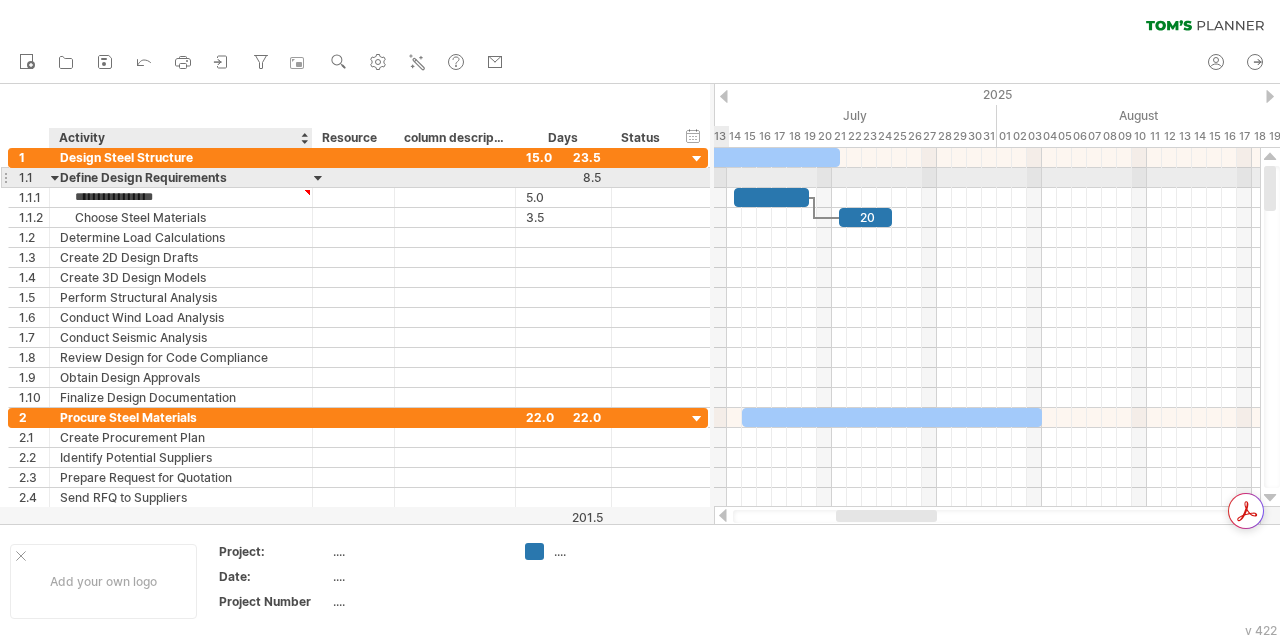 click on "Define Design Requirements" at bounding box center [181, 177] 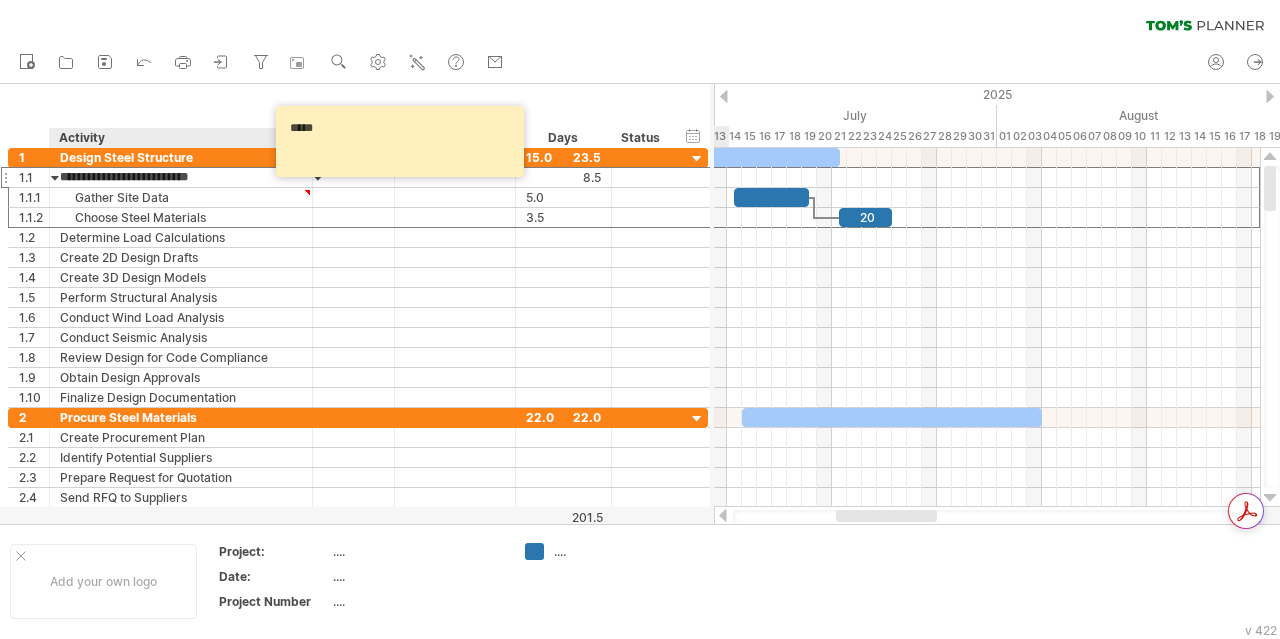 click on "**********" at bounding box center [355, 116] 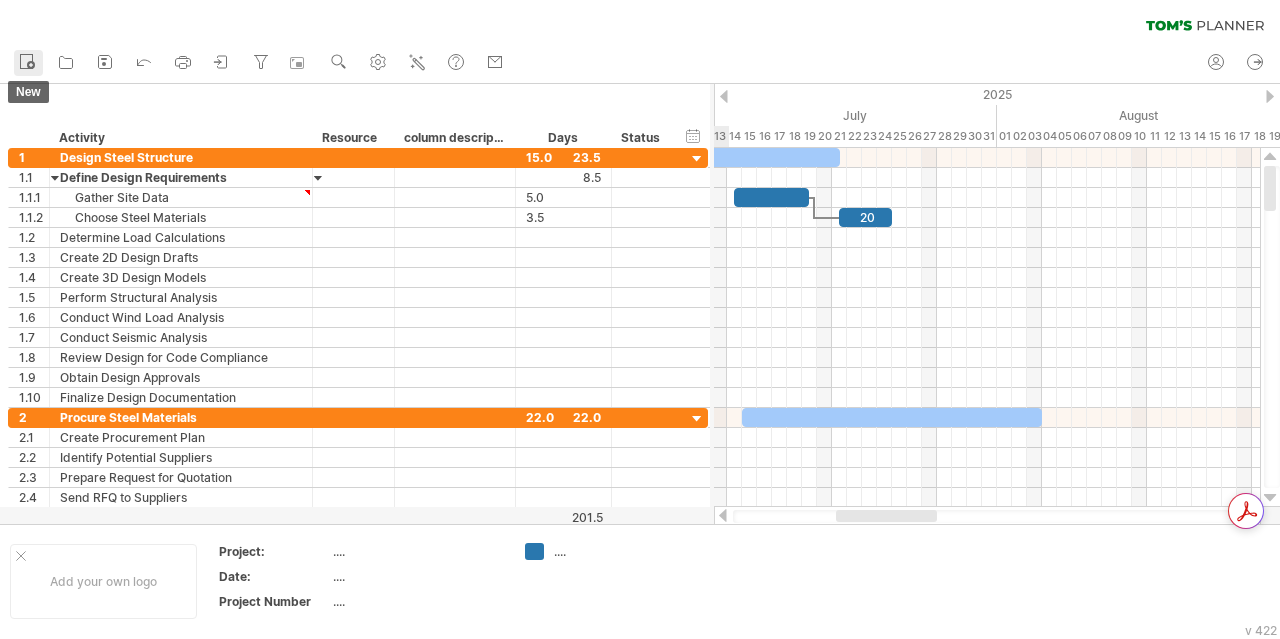 click at bounding box center (27, 61) 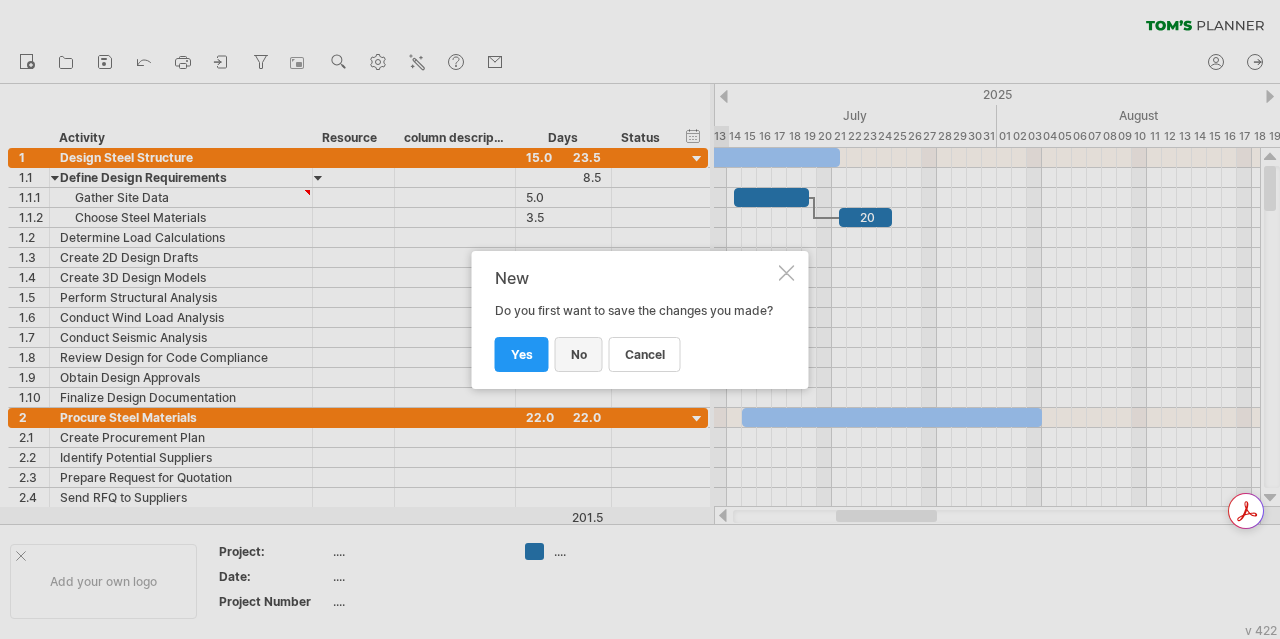 click on "no" at bounding box center [579, 354] 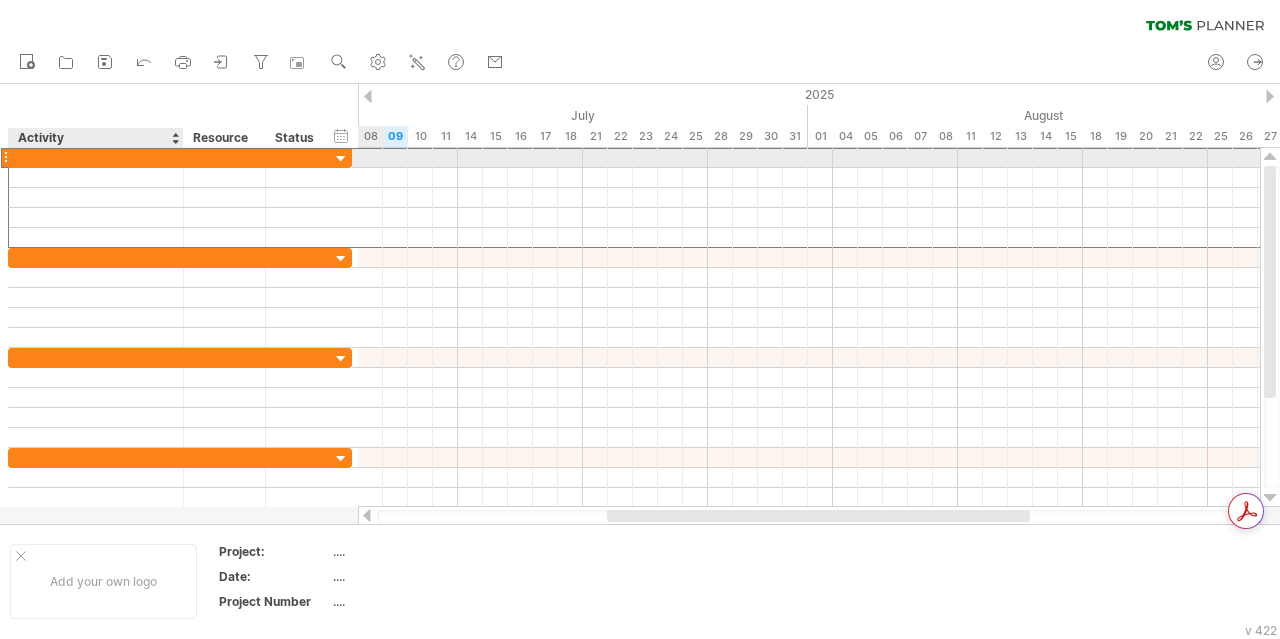 click at bounding box center [180, 157] 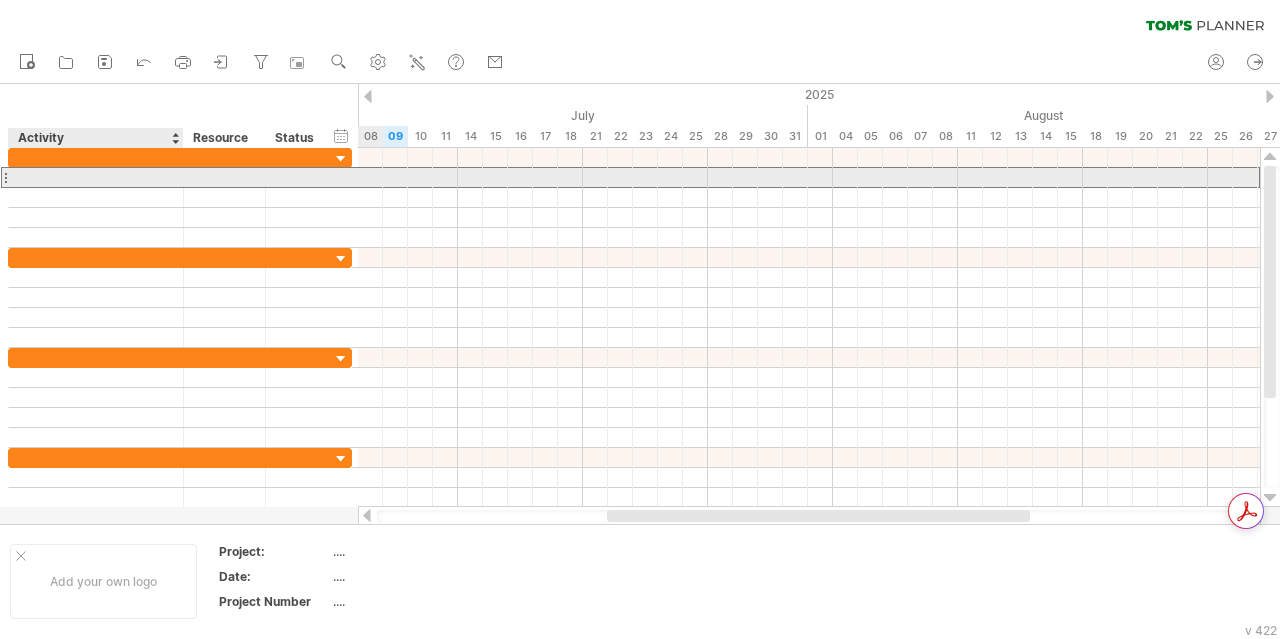click at bounding box center [96, 177] 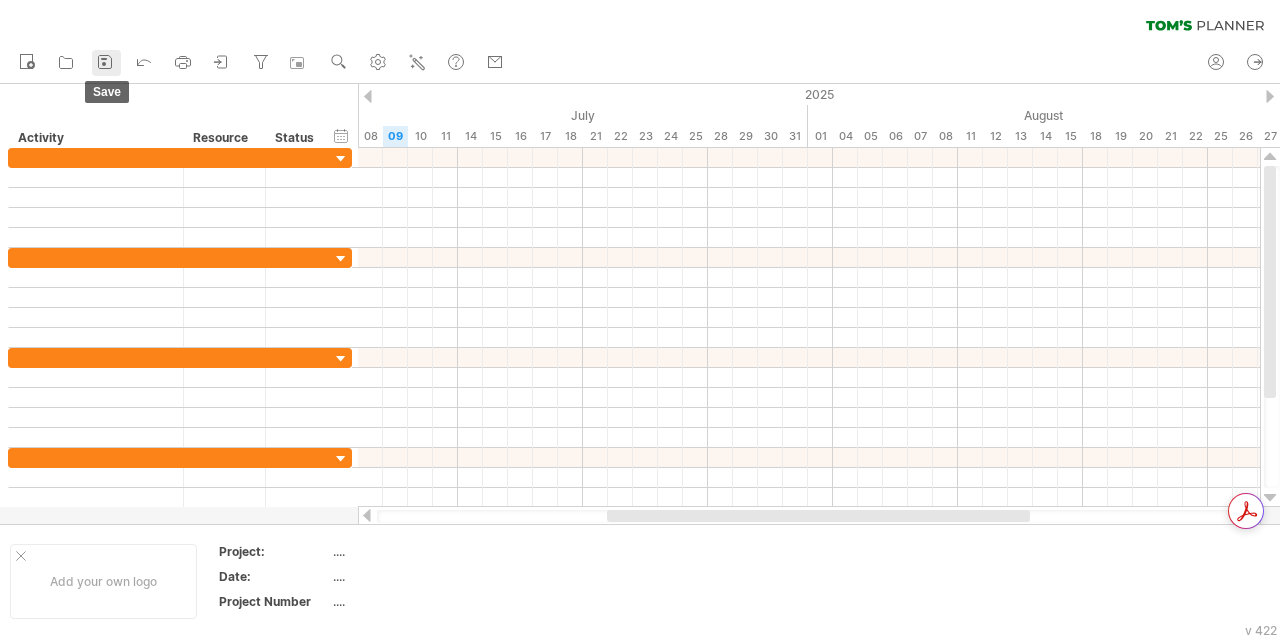 click at bounding box center [105, 62] 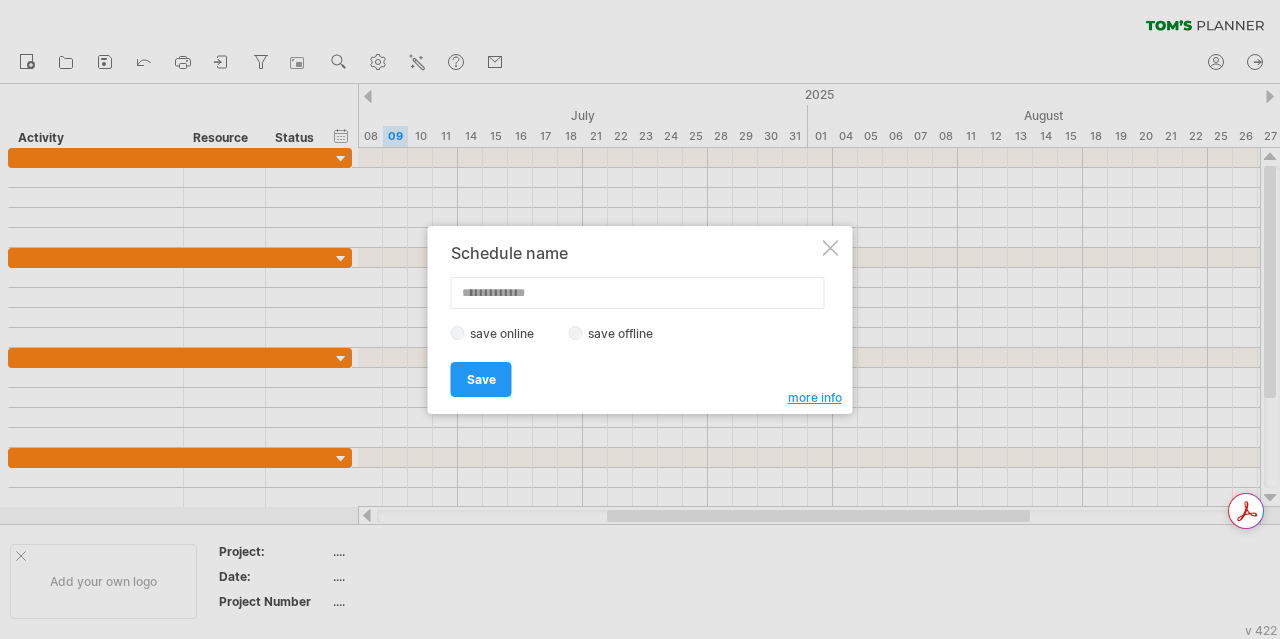 click on "Schedule name" at bounding box center [635, 253] 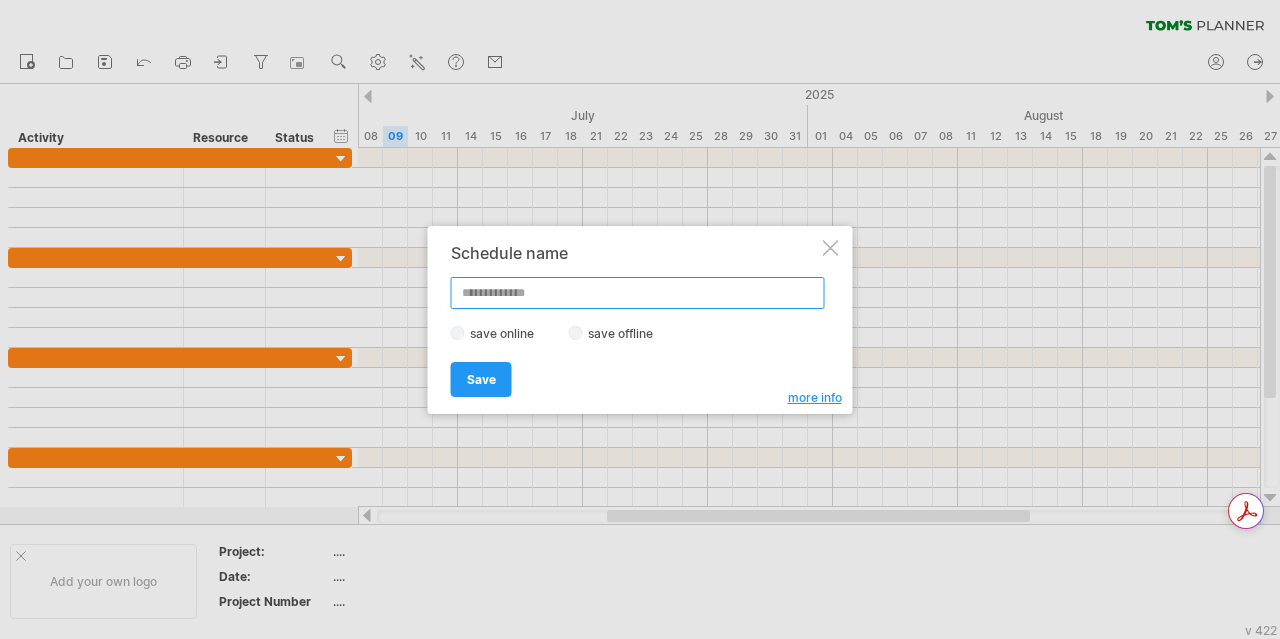 click at bounding box center (638, 293) 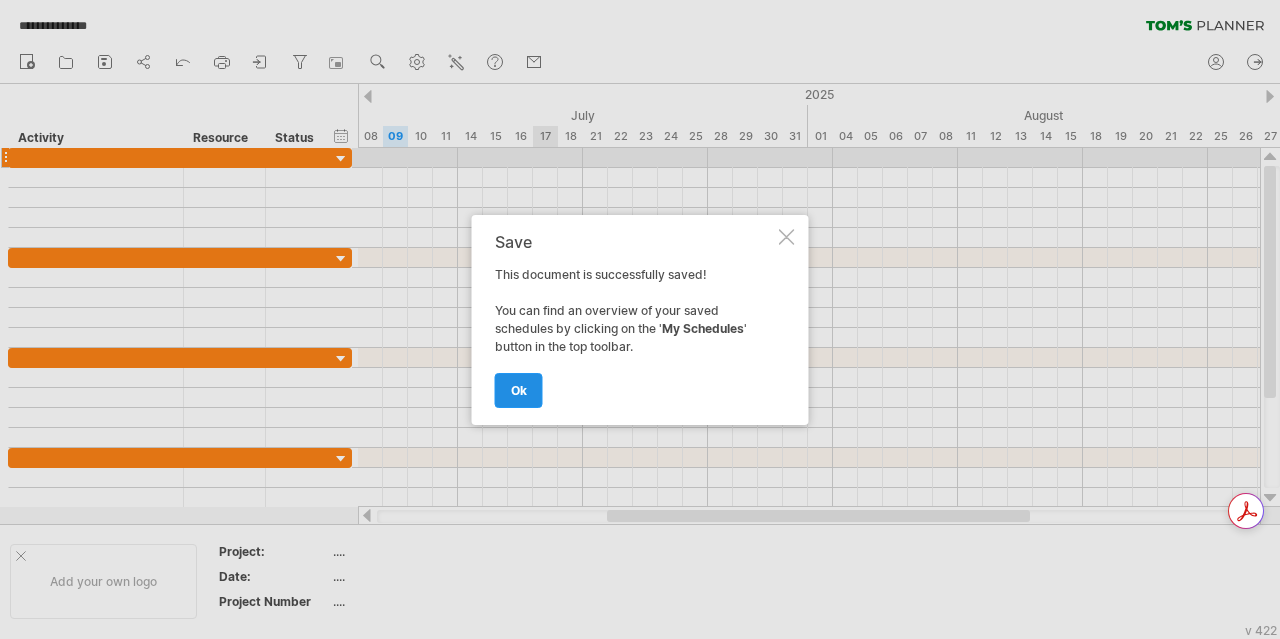 click on "ok" at bounding box center [519, 390] 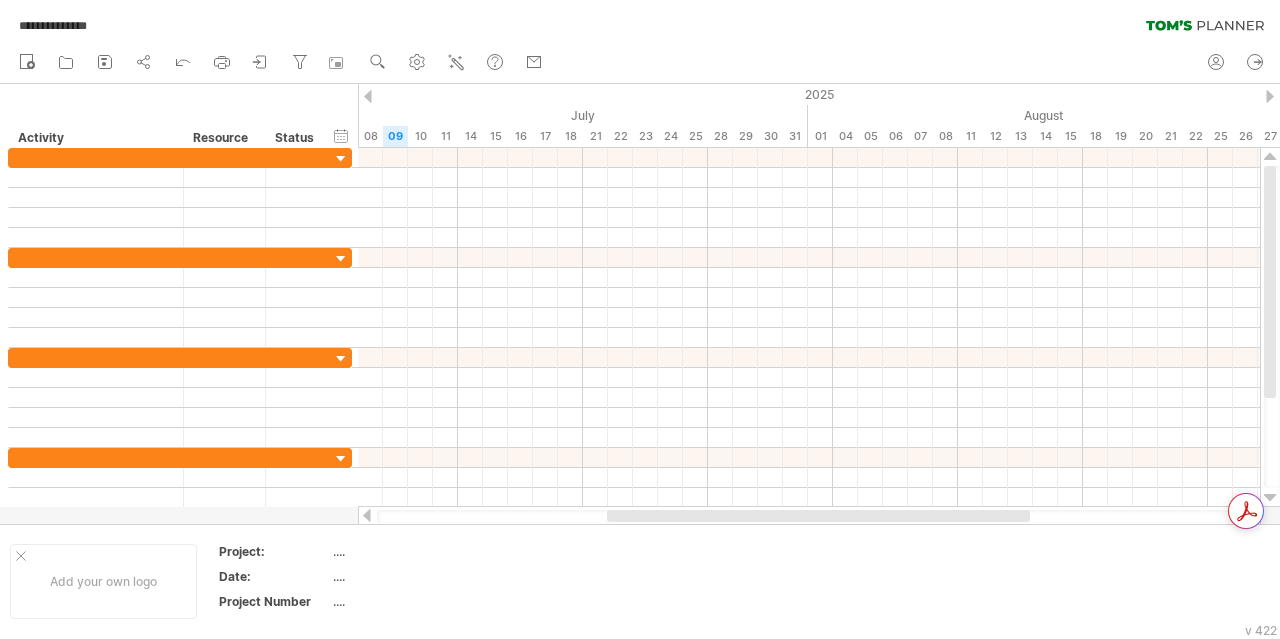 click on "**********" at bounding box center [640, 21] 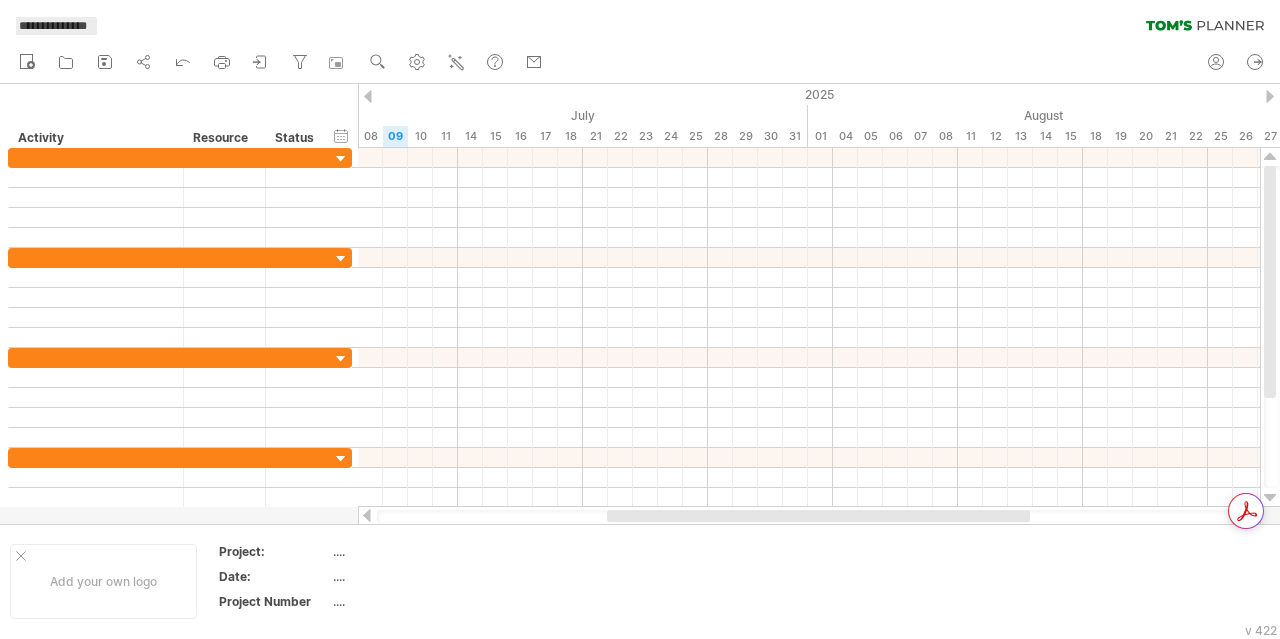click on "**********" at bounding box center (53, 26) 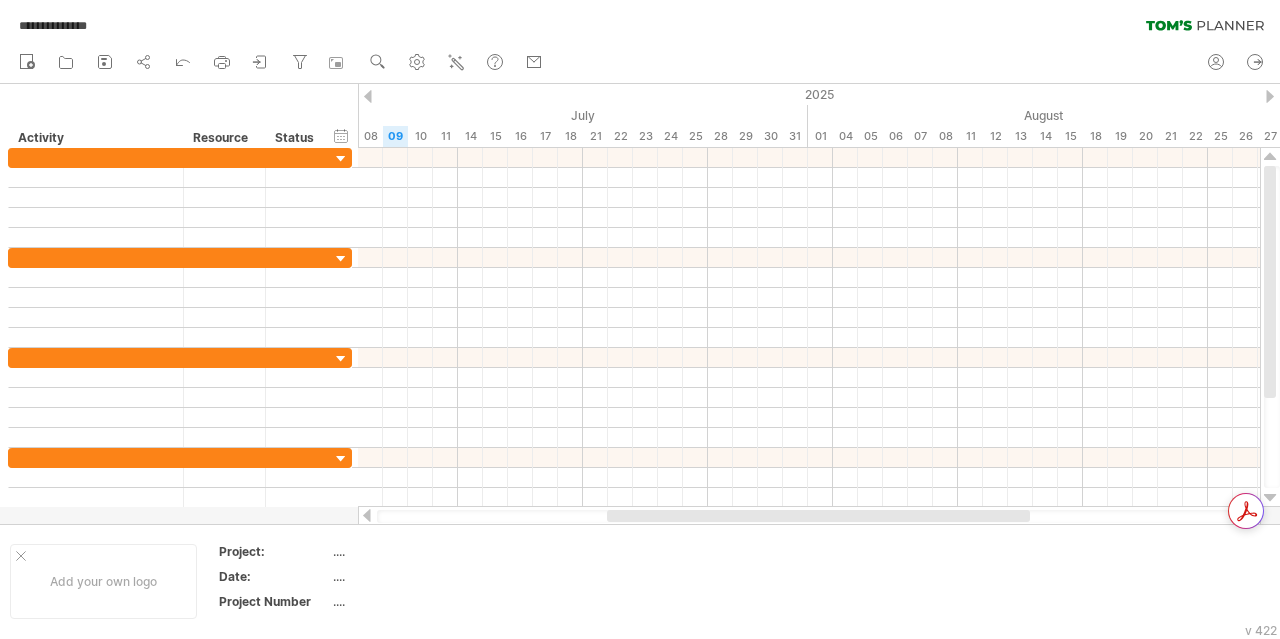 click on "**********" at bounding box center [640, 21] 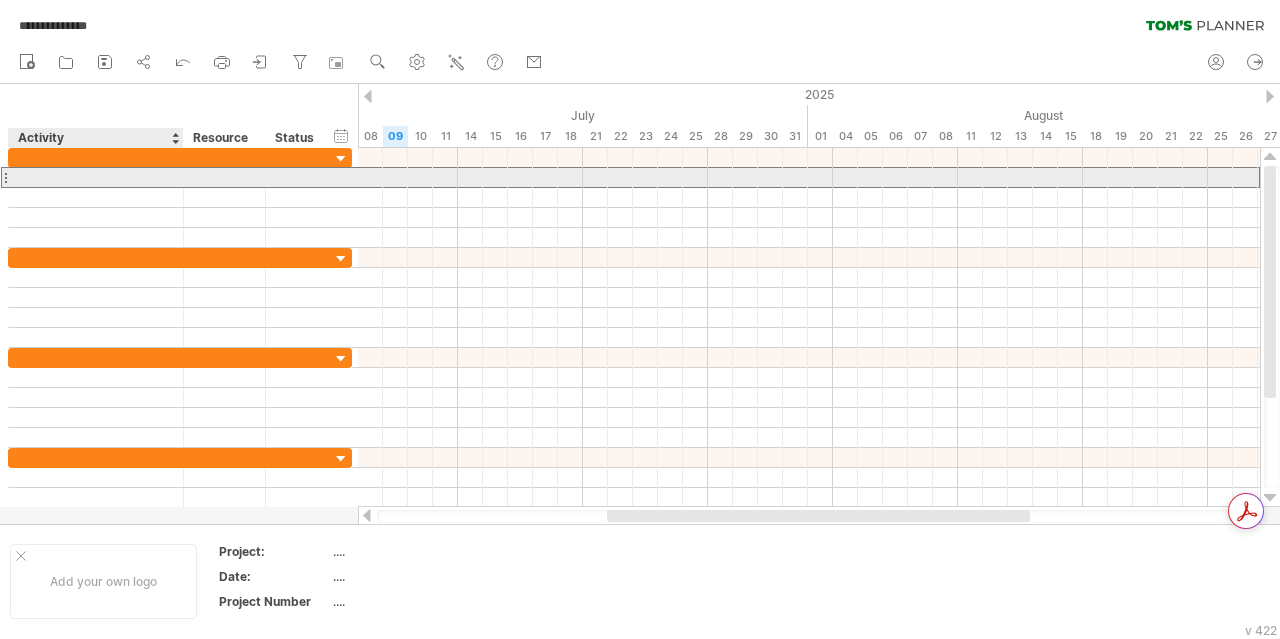click at bounding box center [96, 177] 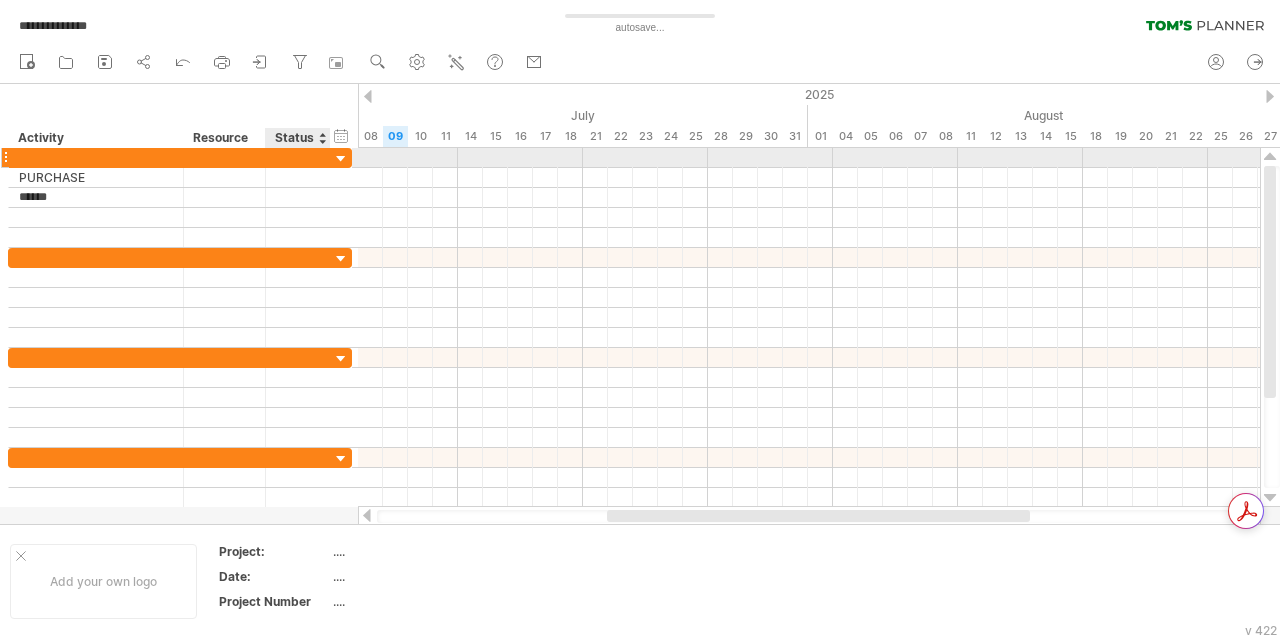 type on "*****" 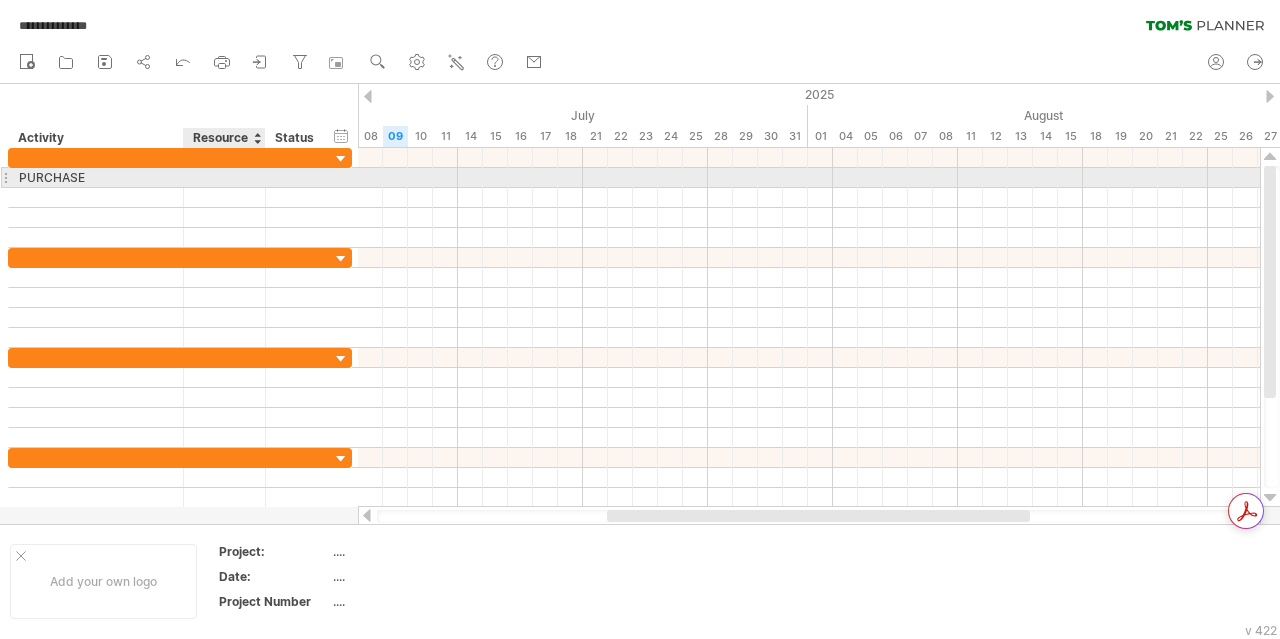 click at bounding box center (96, 177) 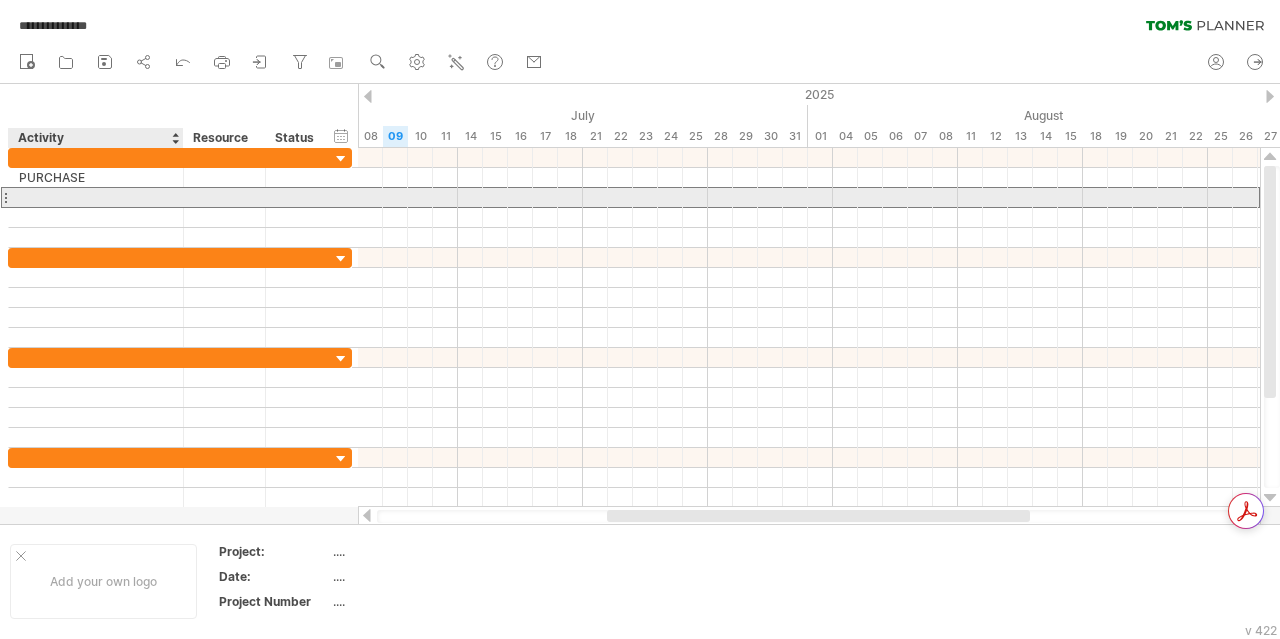 click at bounding box center (96, 197) 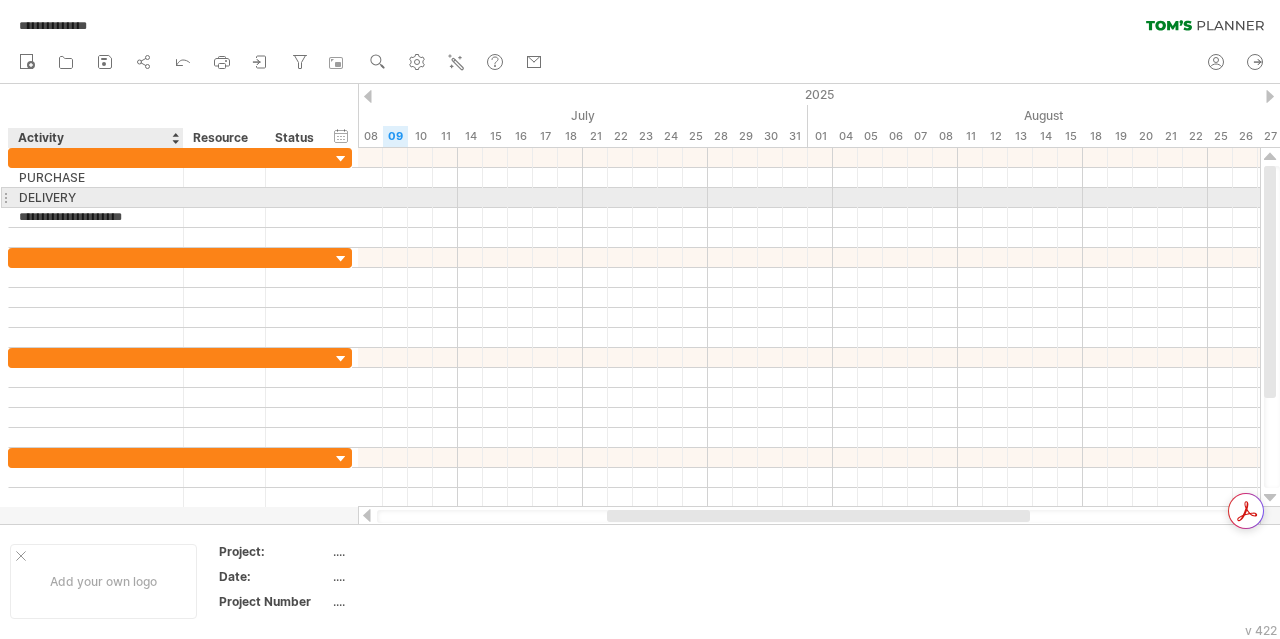 scroll, scrollTop: 0, scrollLeft: 8, axis: horizontal 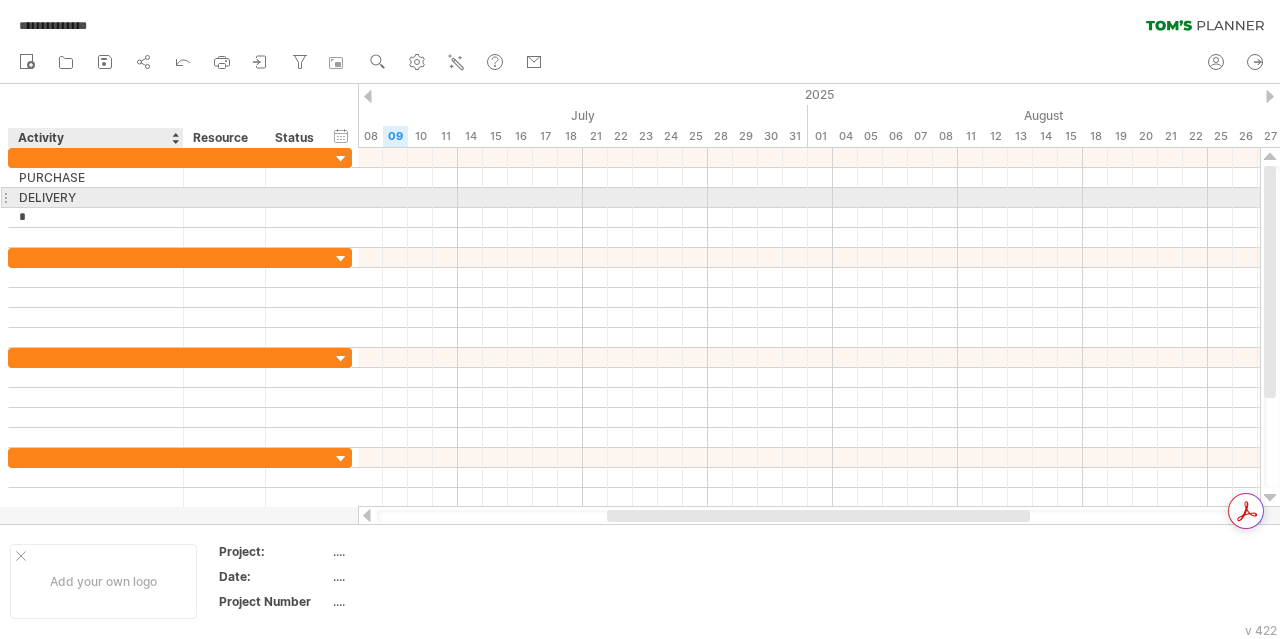 type on "**" 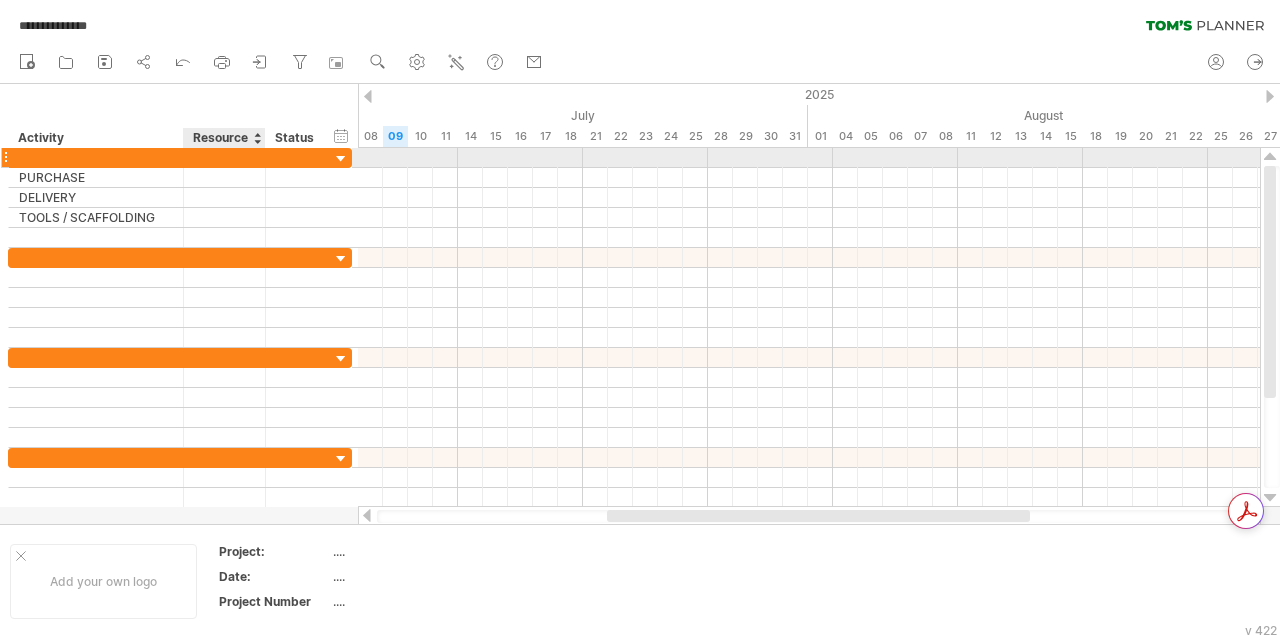 click at bounding box center [225, 157] 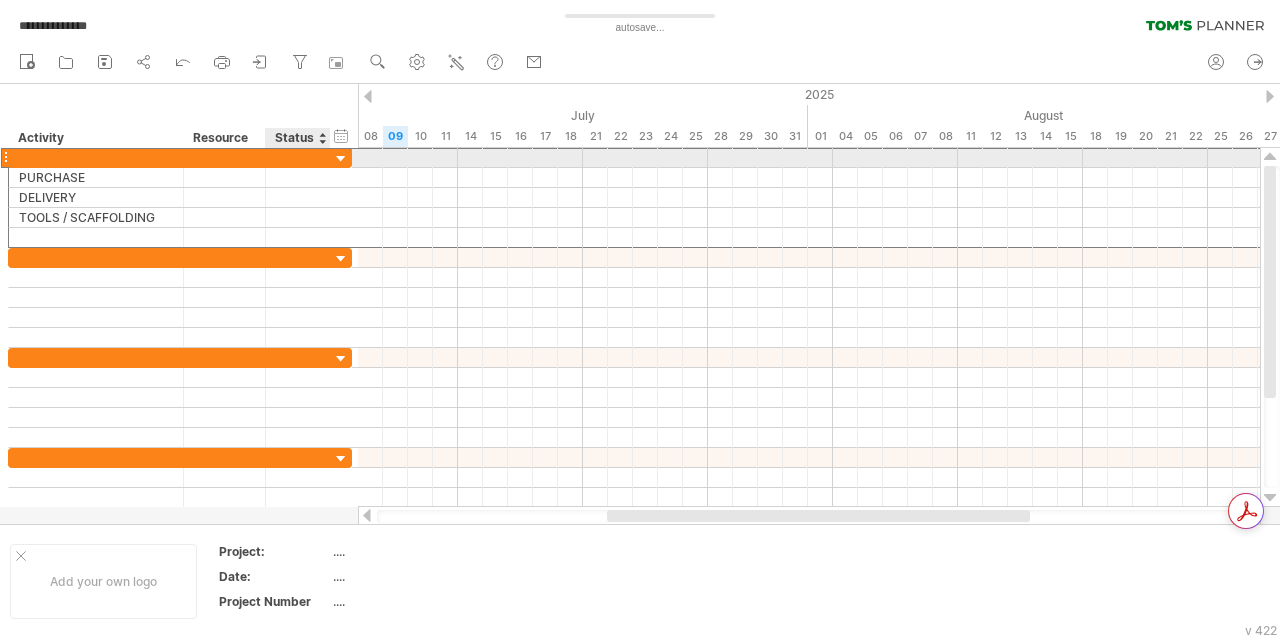 click at bounding box center (341, 159) 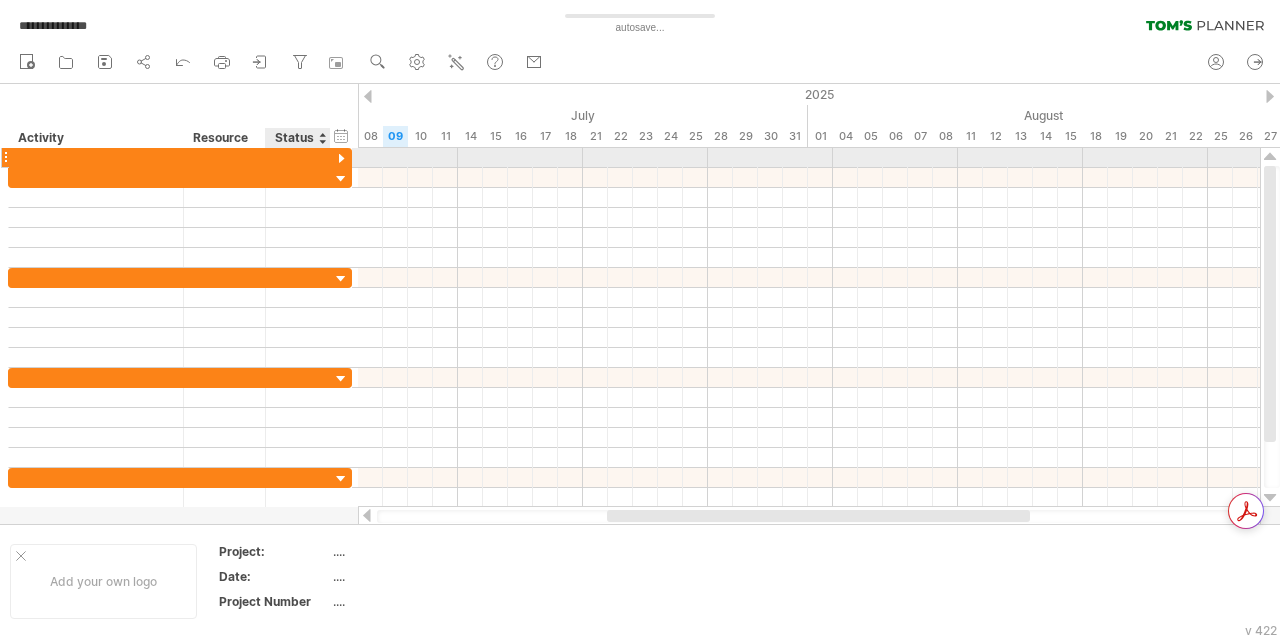 click at bounding box center (341, 159) 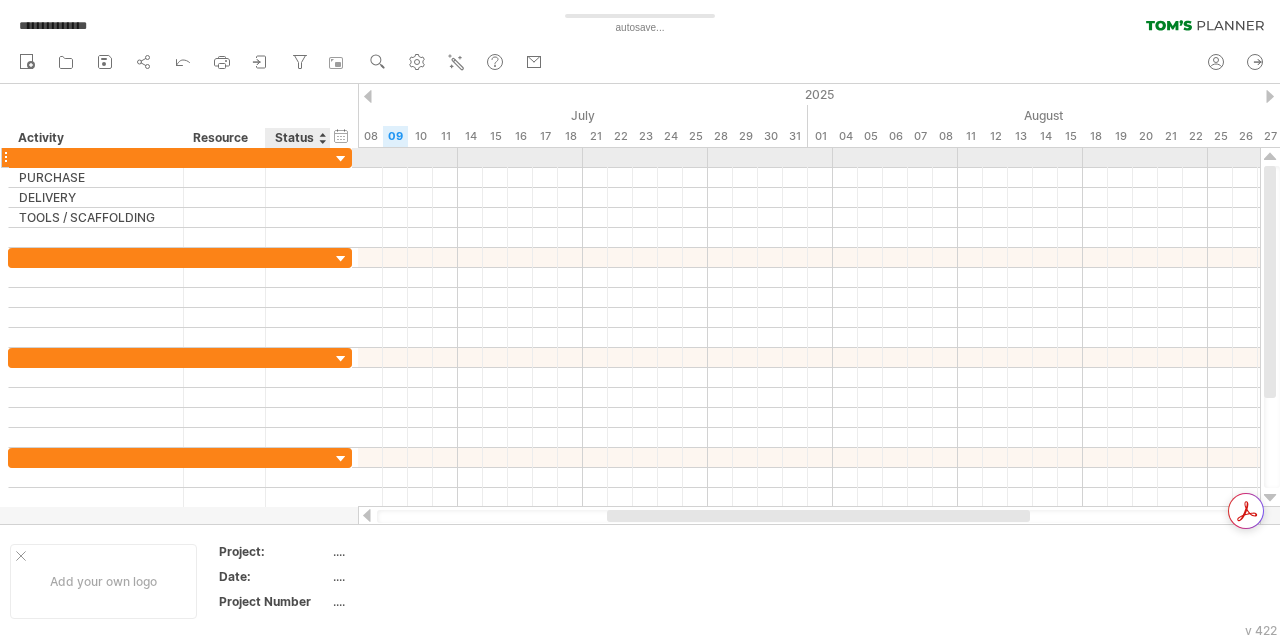 click at bounding box center [341, 159] 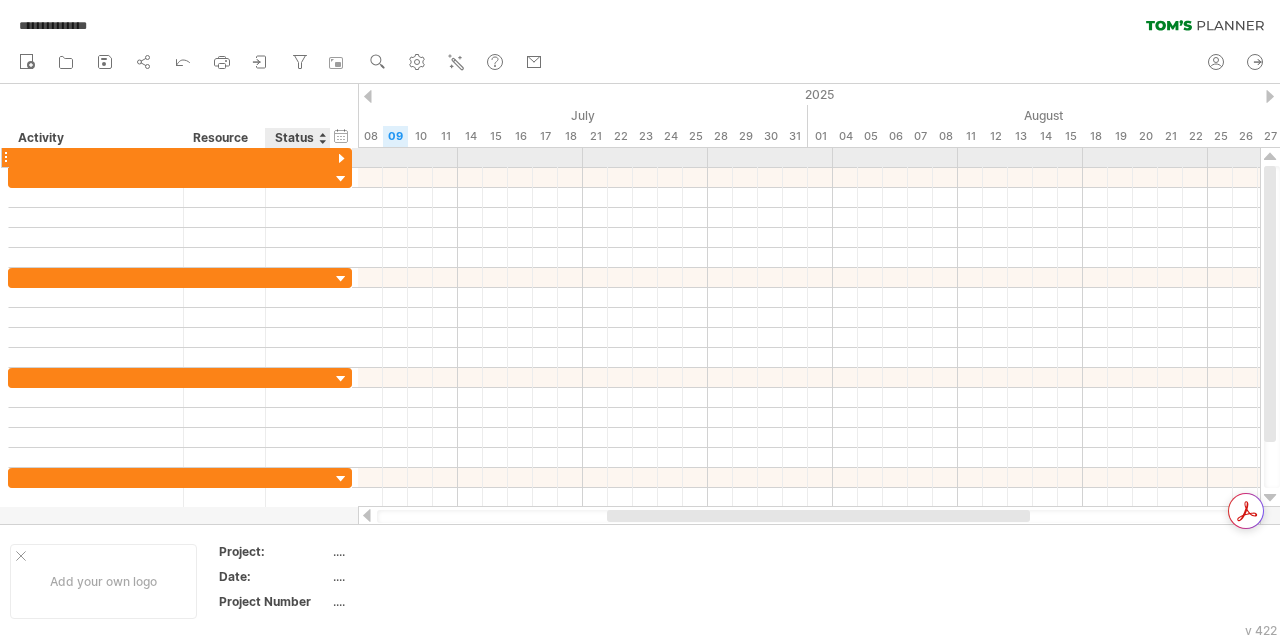 click at bounding box center [341, 159] 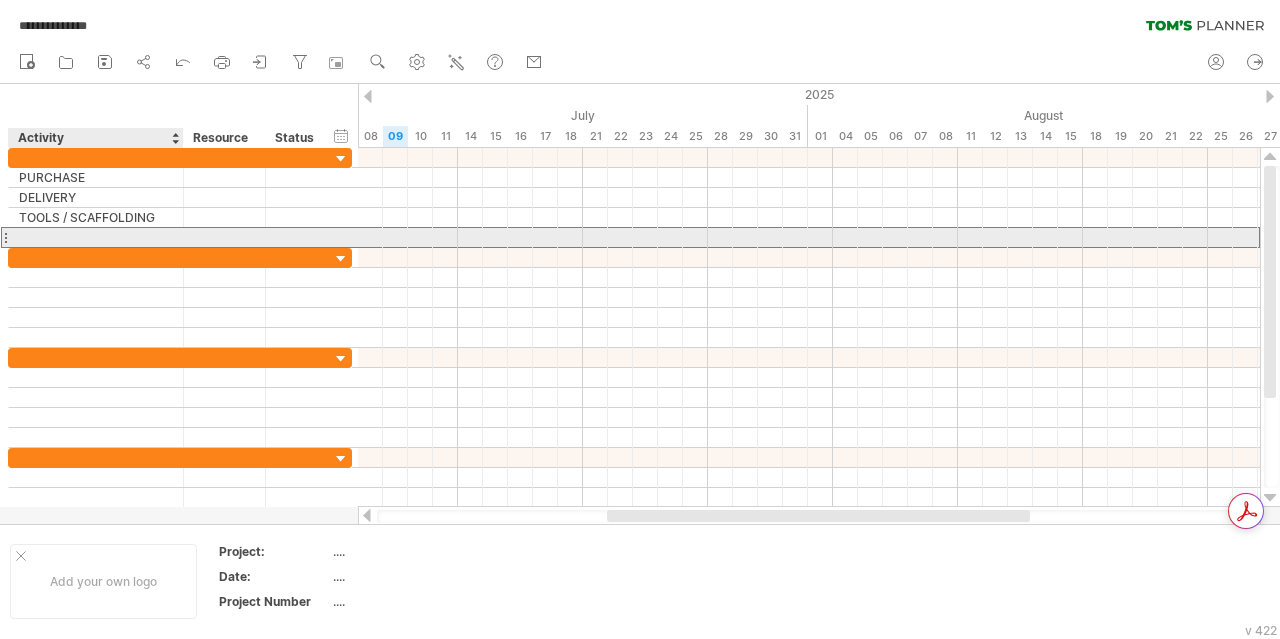 click at bounding box center (96, 237) 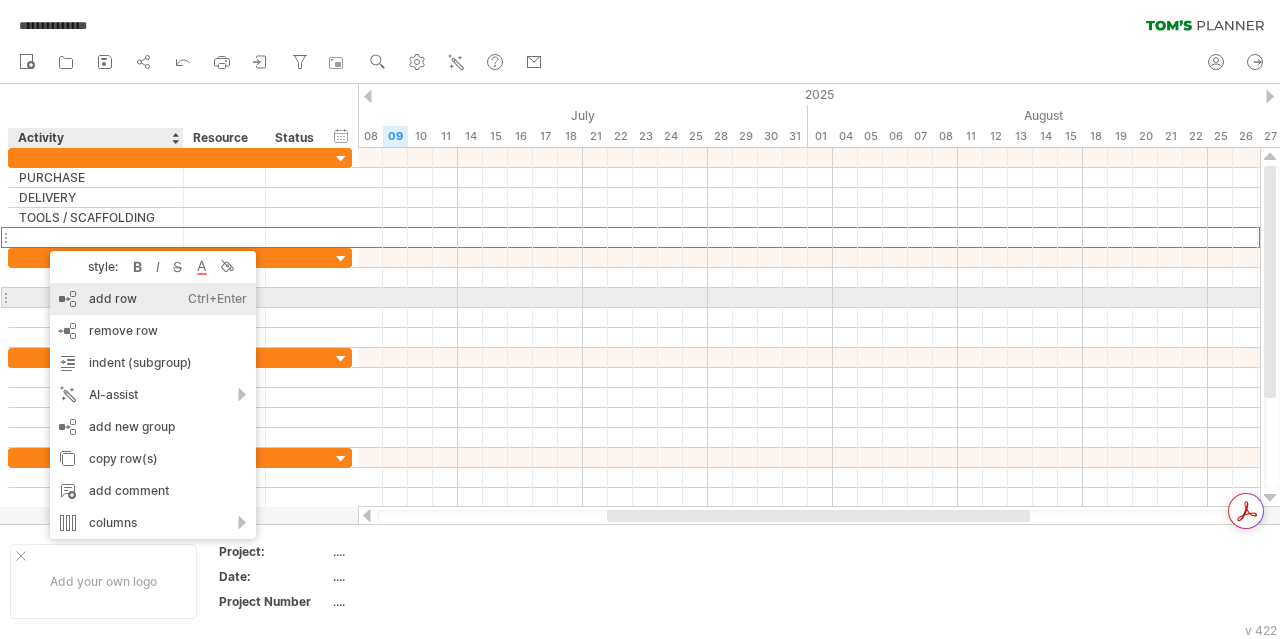 click on "add row Ctrl+Enter Cmd+Enter" at bounding box center (153, 299) 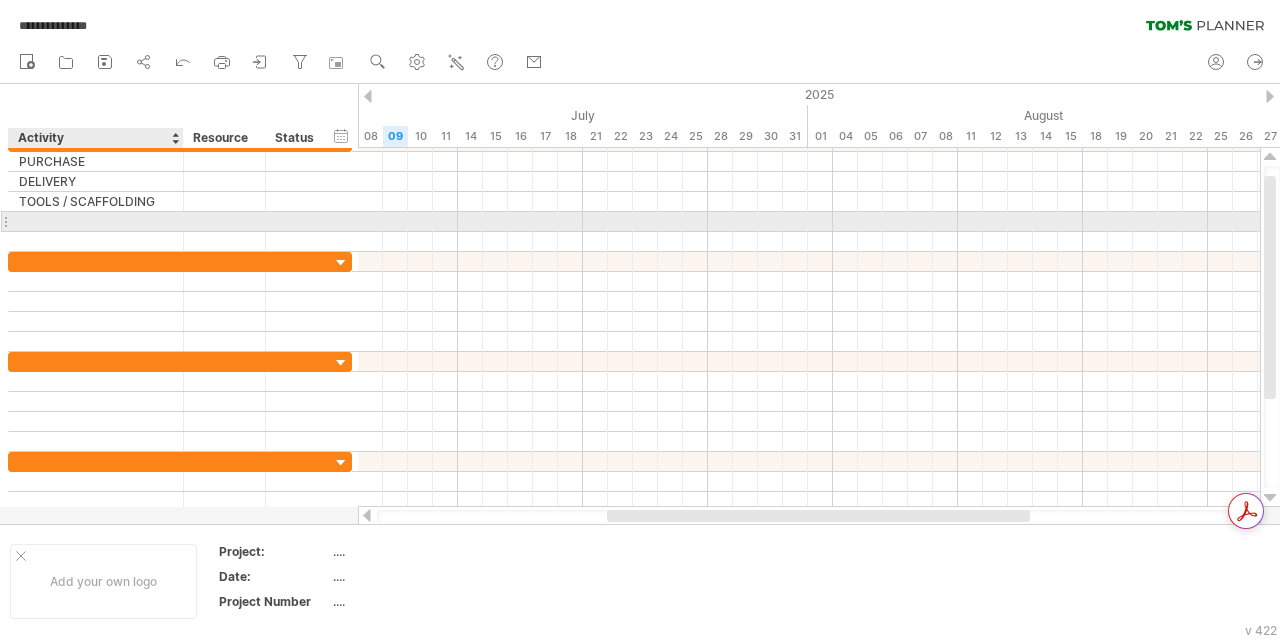 click at bounding box center [96, 221] 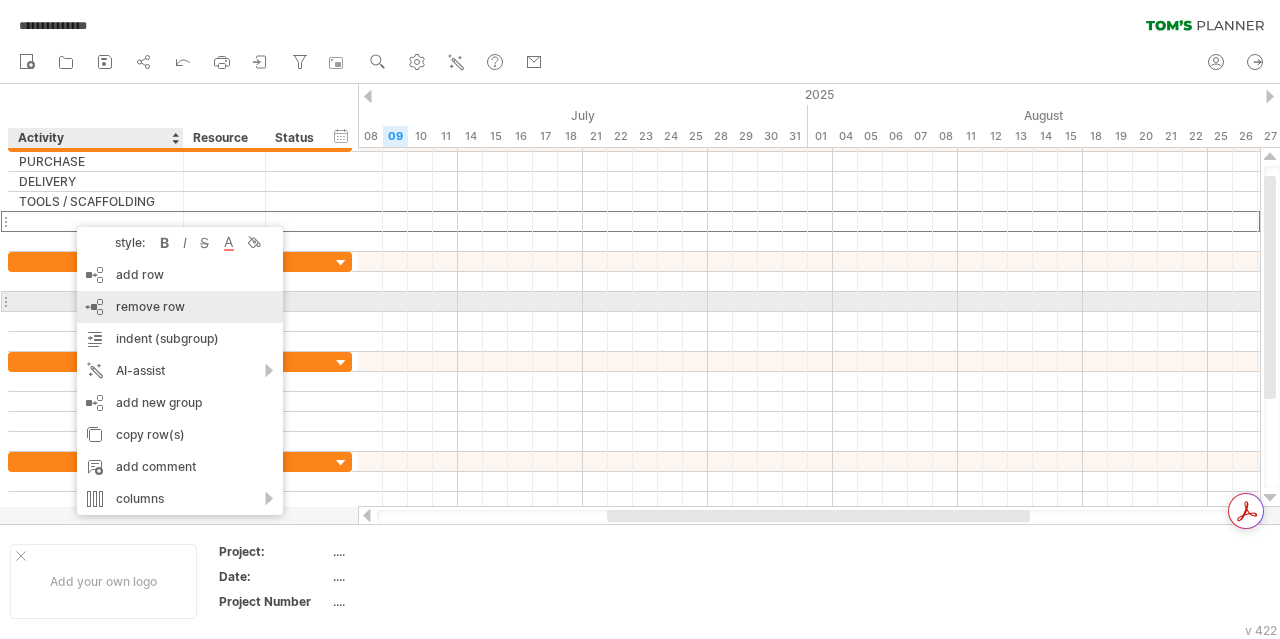 click on "remove row" at bounding box center [150, 306] 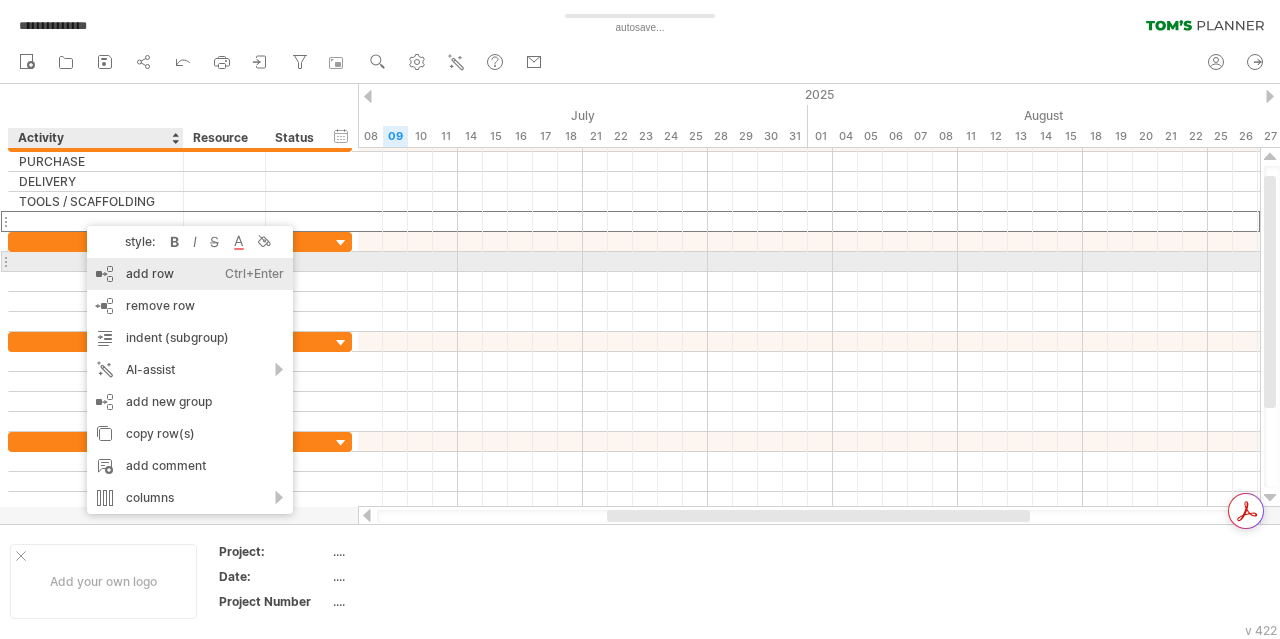 click on "add row Ctrl+Enter Cmd+Enter" at bounding box center [190, 274] 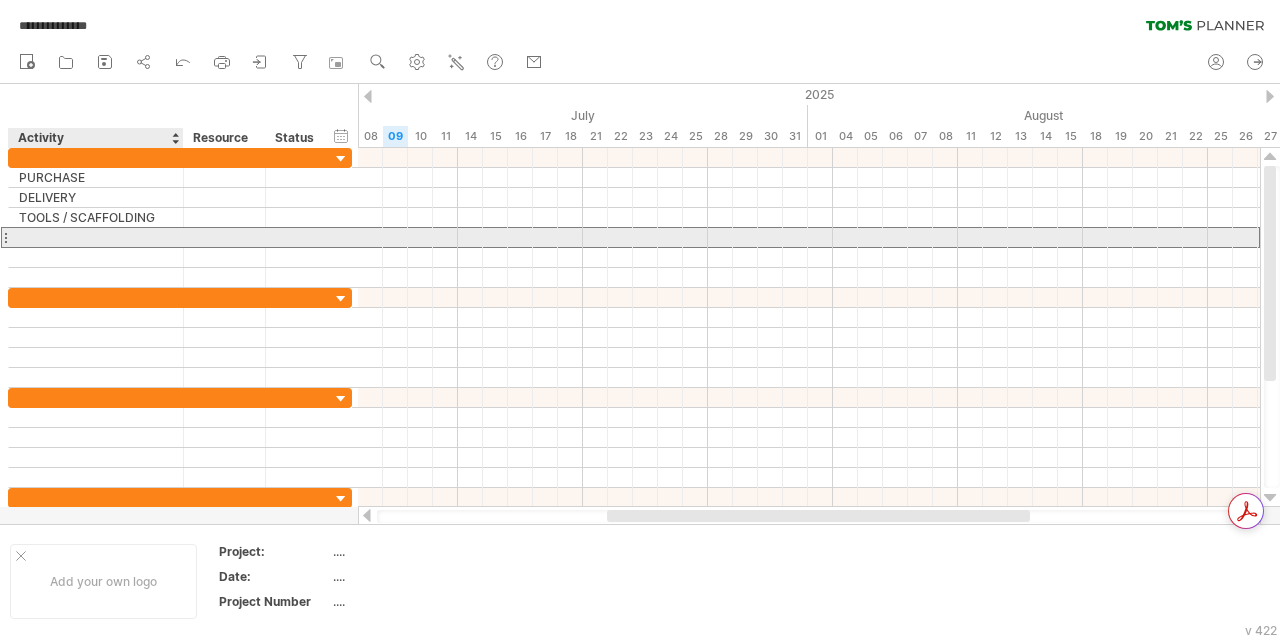 click at bounding box center (96, 237) 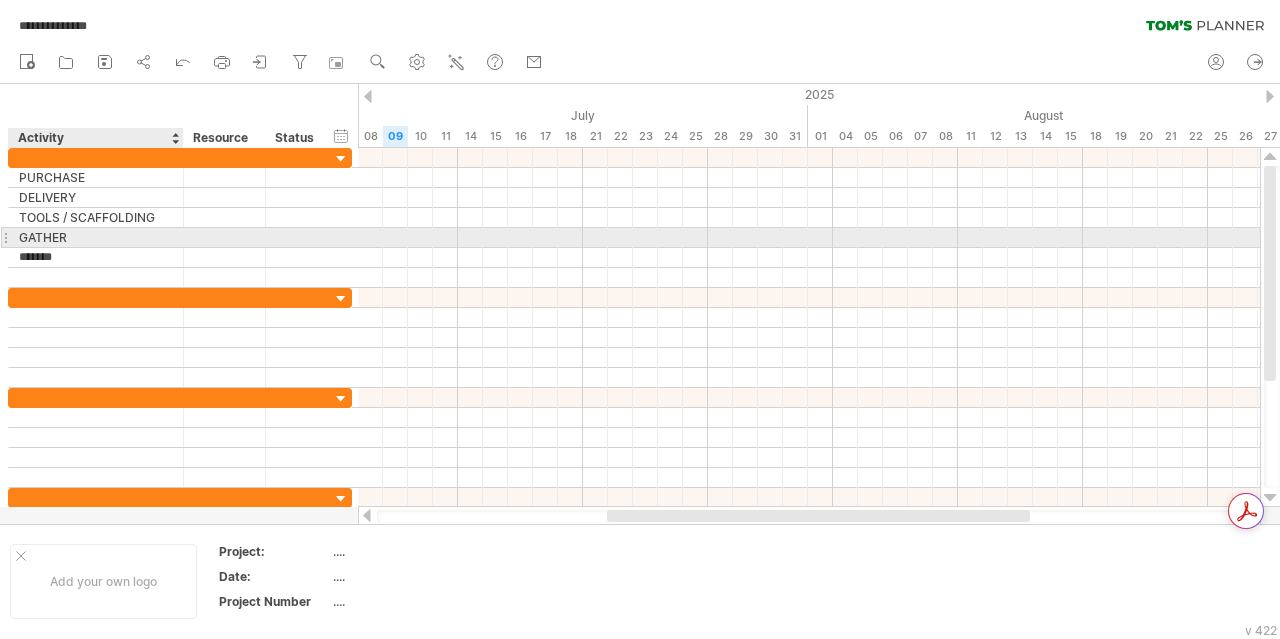 type on "********" 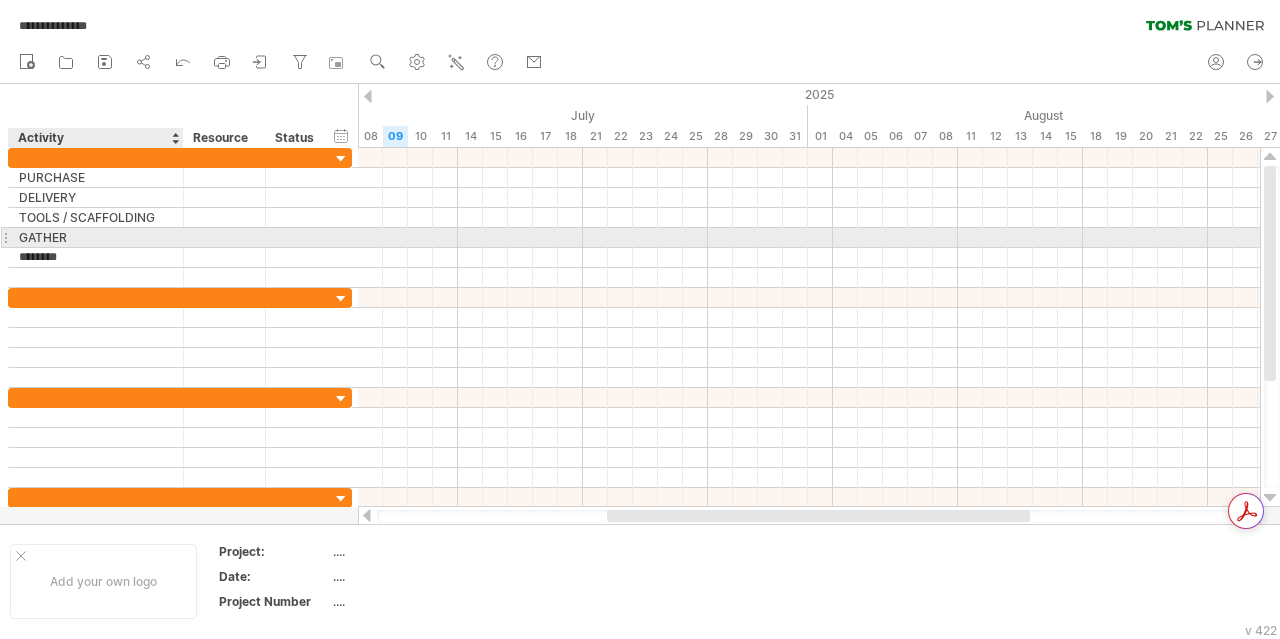 click on "GATHER" at bounding box center [96, 237] 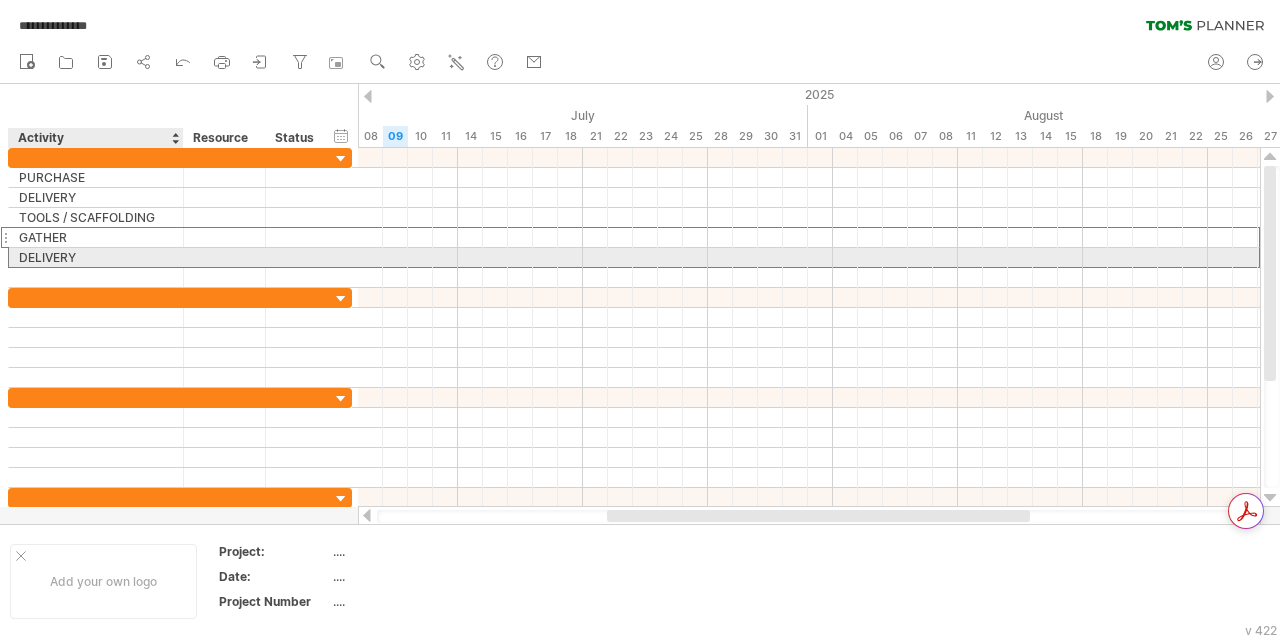 click on "DELIVERY" at bounding box center (96, 257) 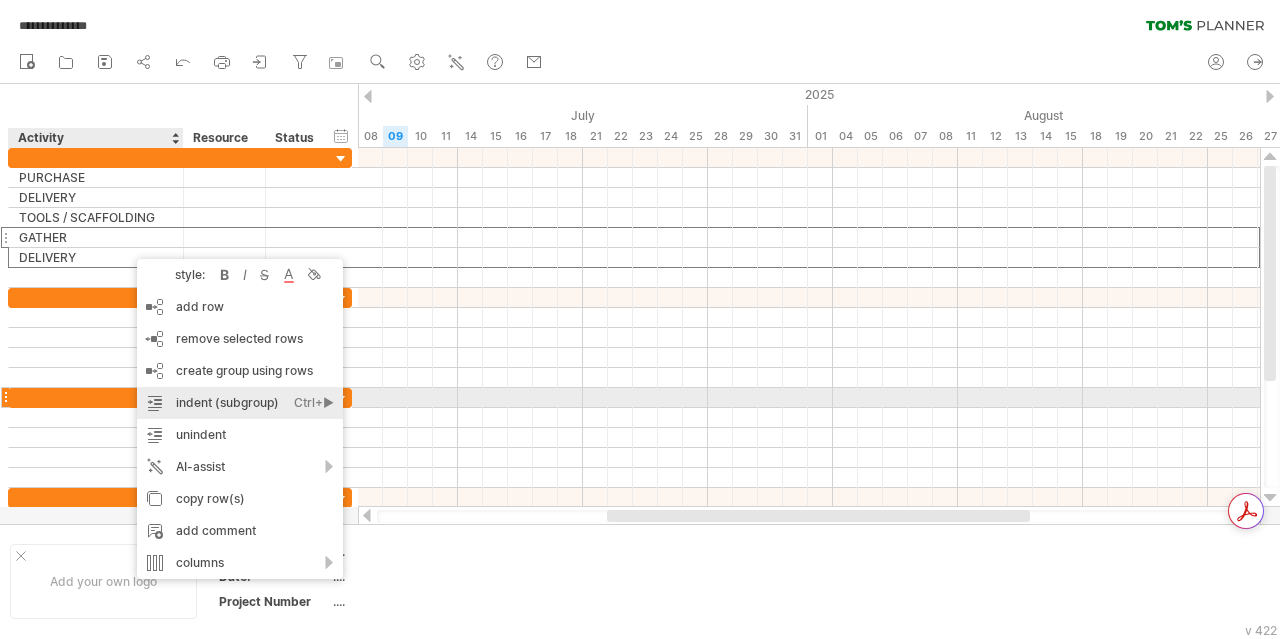 click on "indent (subgroup) Ctrl+► Cmd+►" at bounding box center [240, 403] 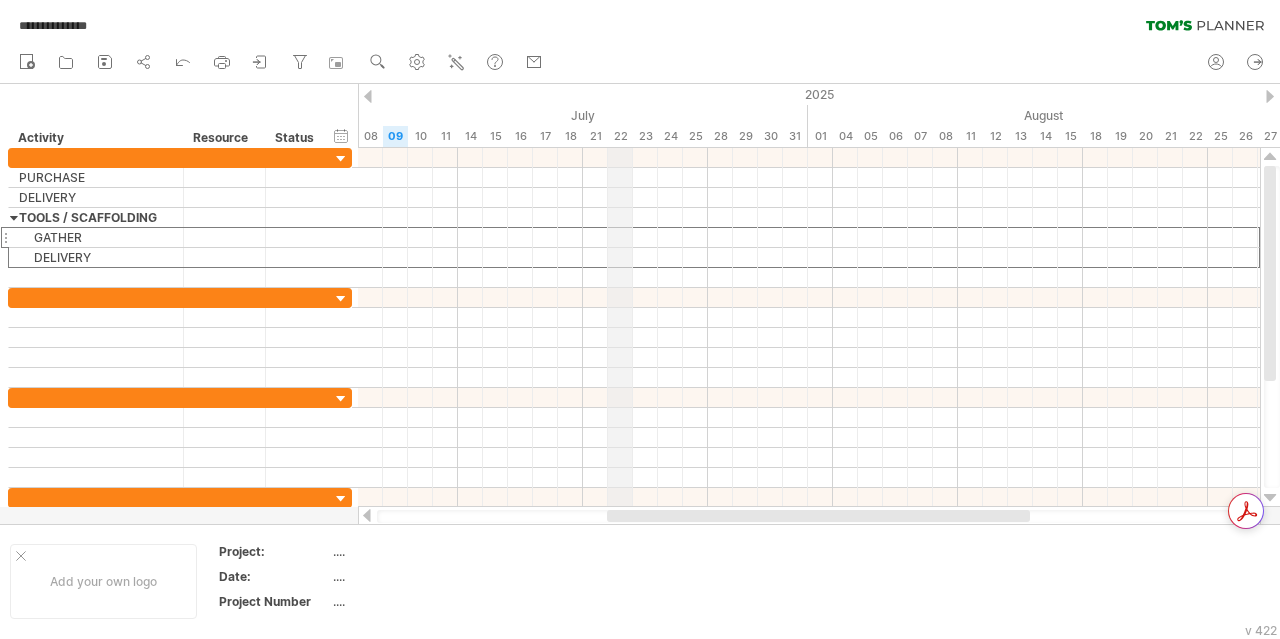 click on "2025" at bounding box center (1020, 94) 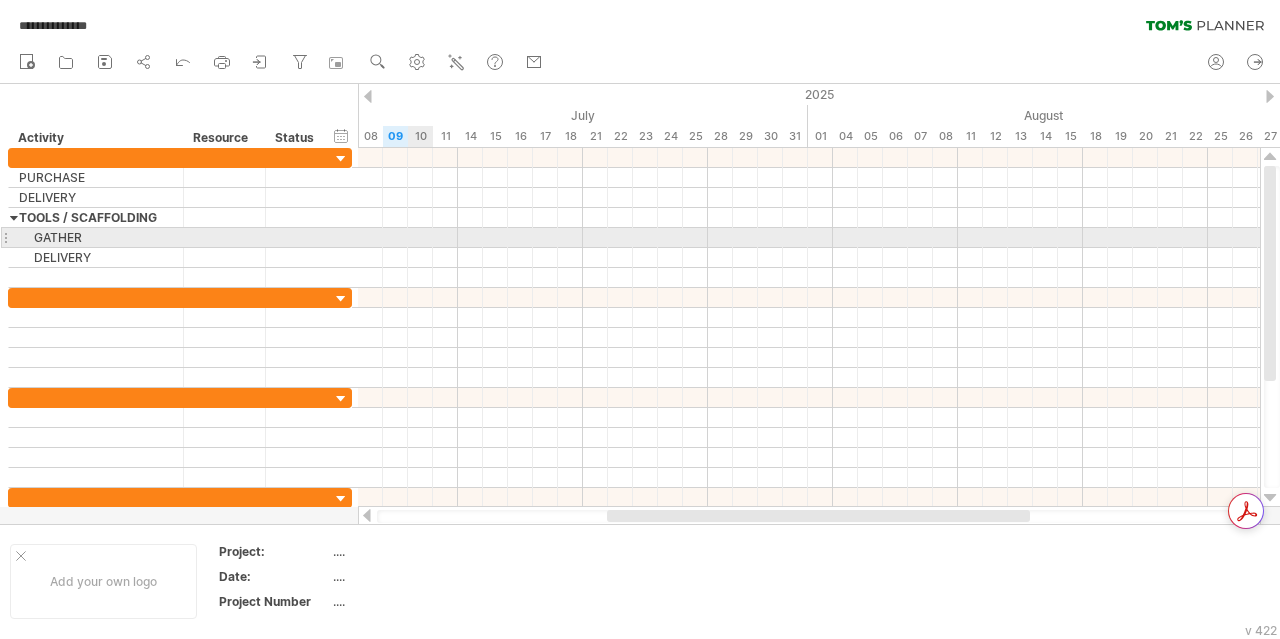 click at bounding box center [809, 238] 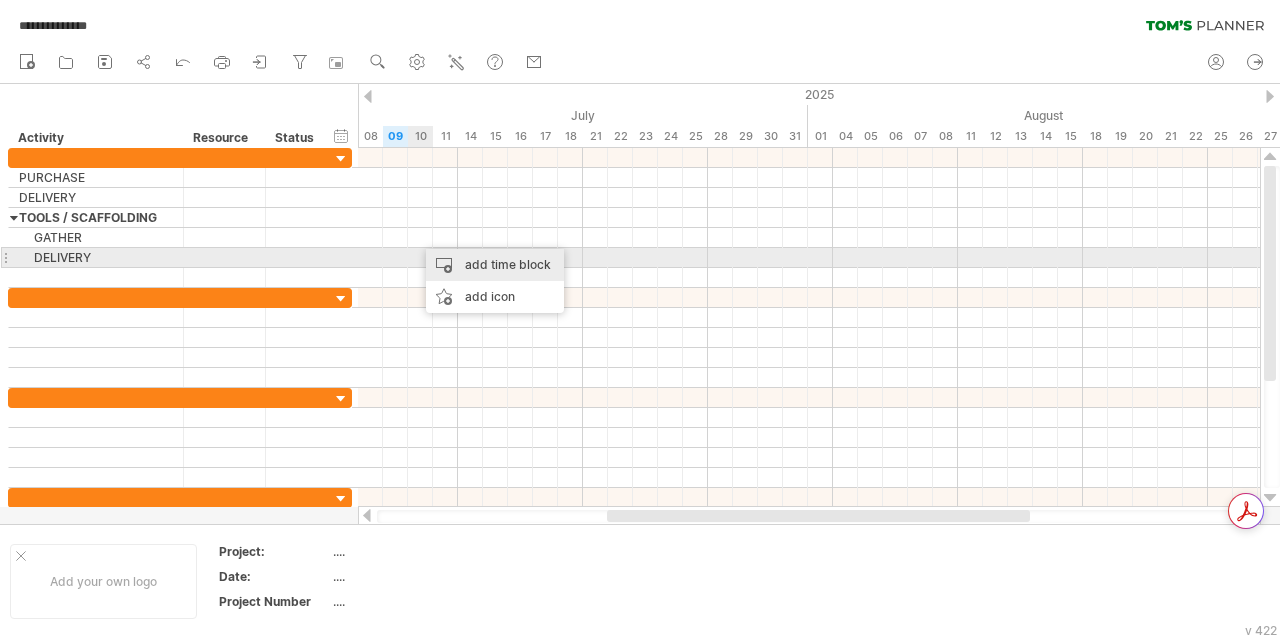 click on "add time block" at bounding box center [495, 265] 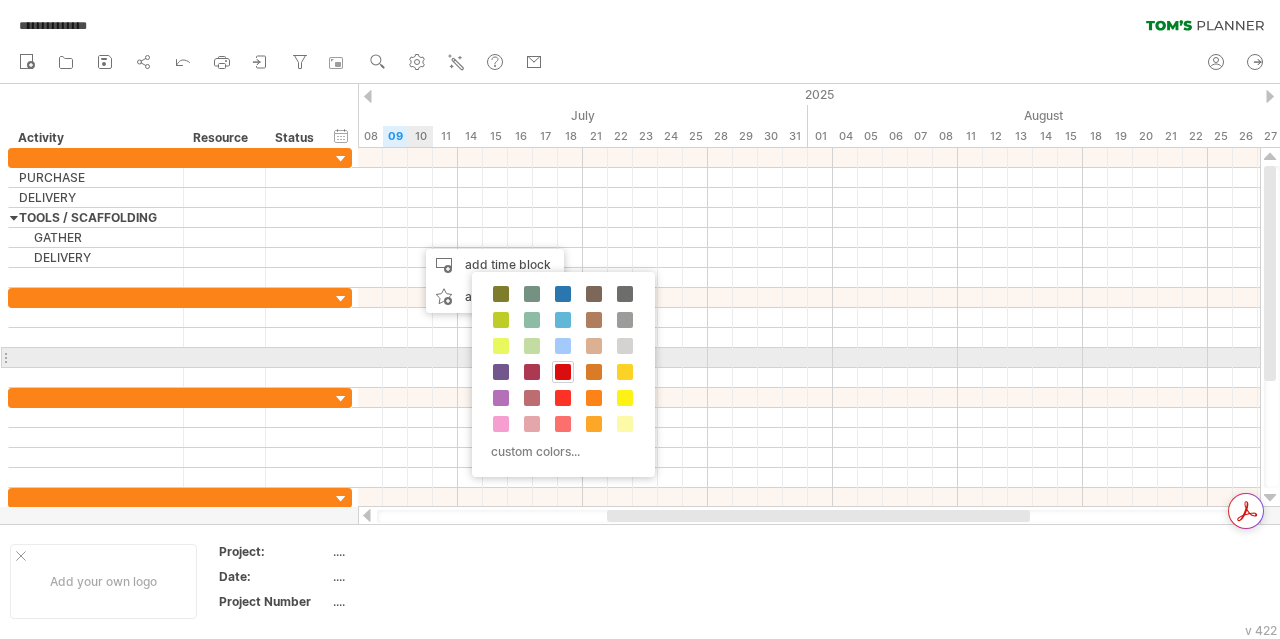 click at bounding box center (563, 372) 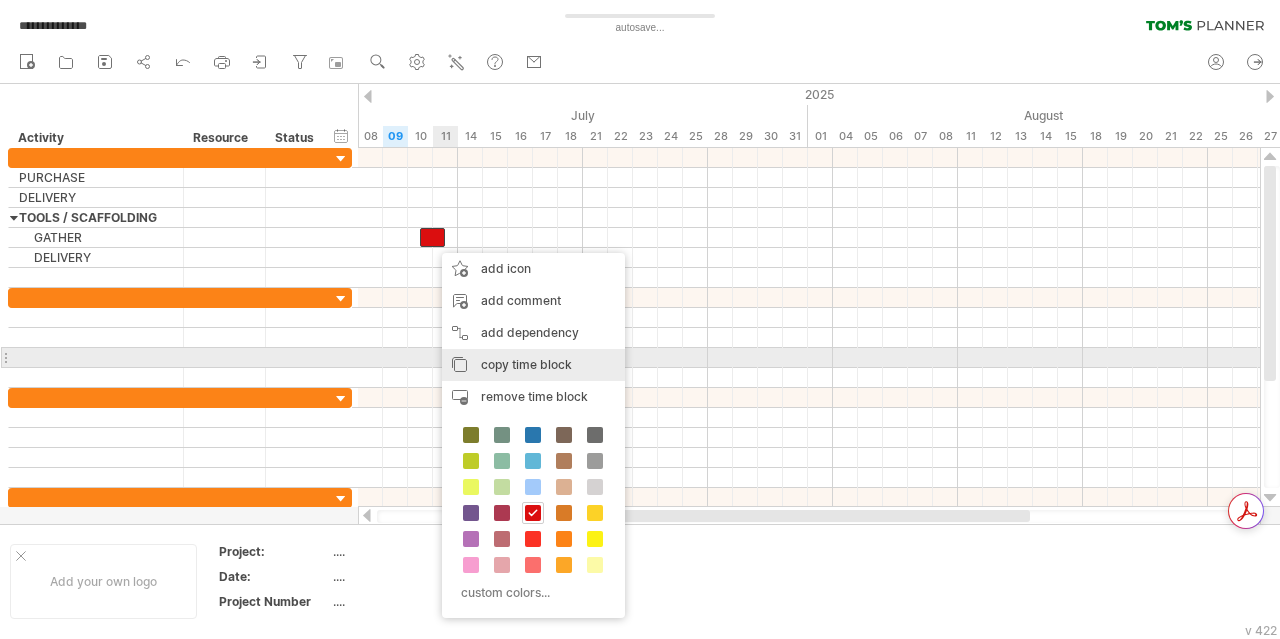 click on "copy time block copy time blocks/icons" at bounding box center (533, 365) 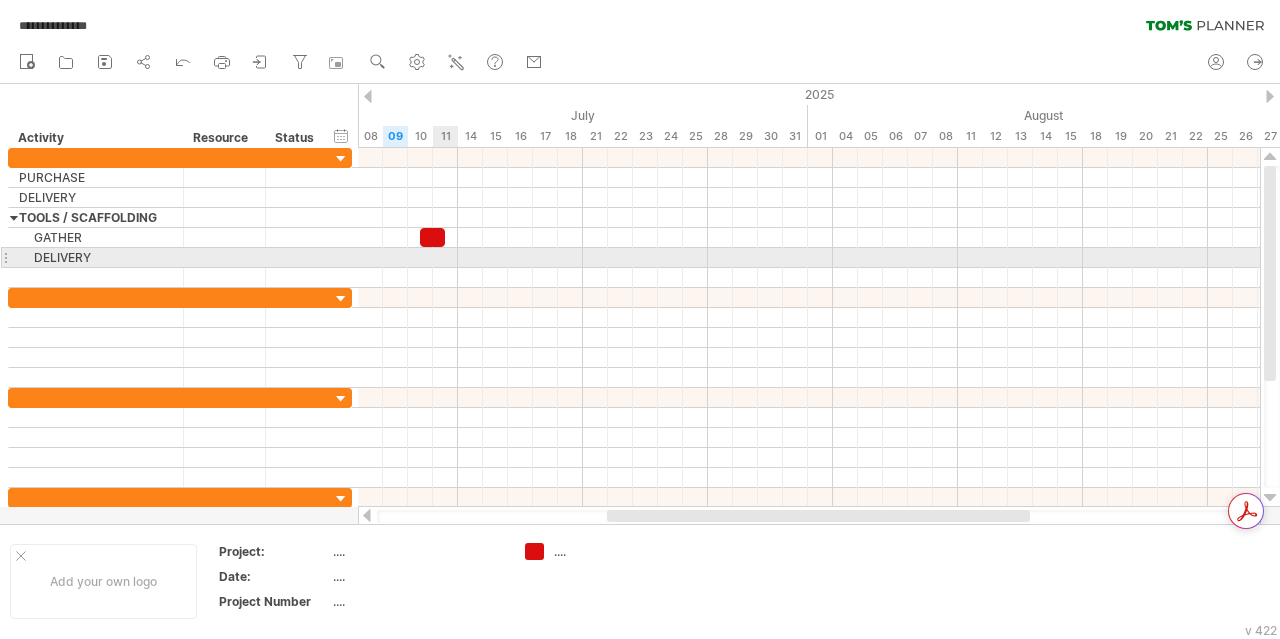 click at bounding box center [809, 258] 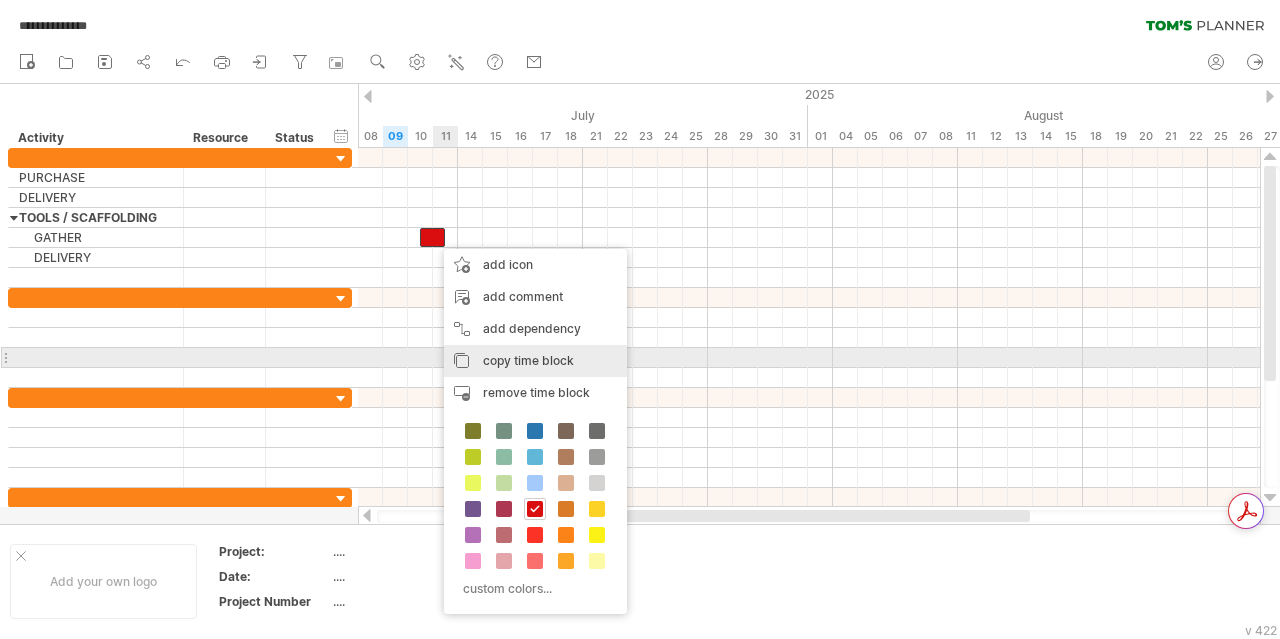 click on "copy time block copy time blocks/icons" at bounding box center [535, 361] 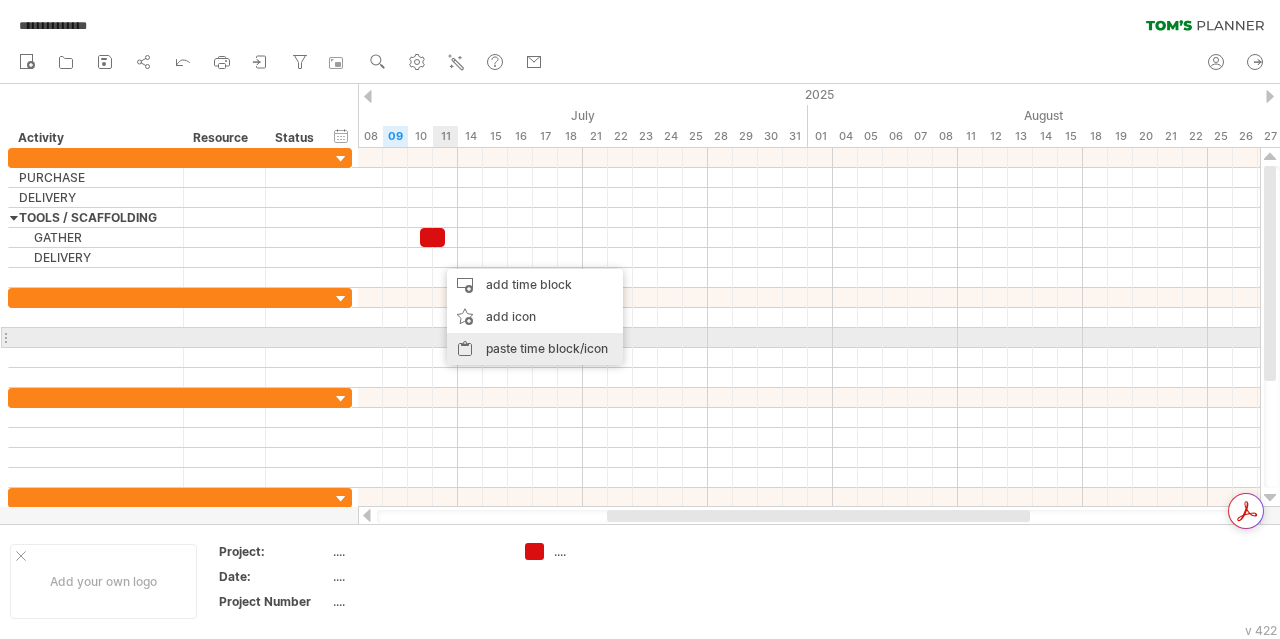 click on "paste time block/icon" at bounding box center [535, 349] 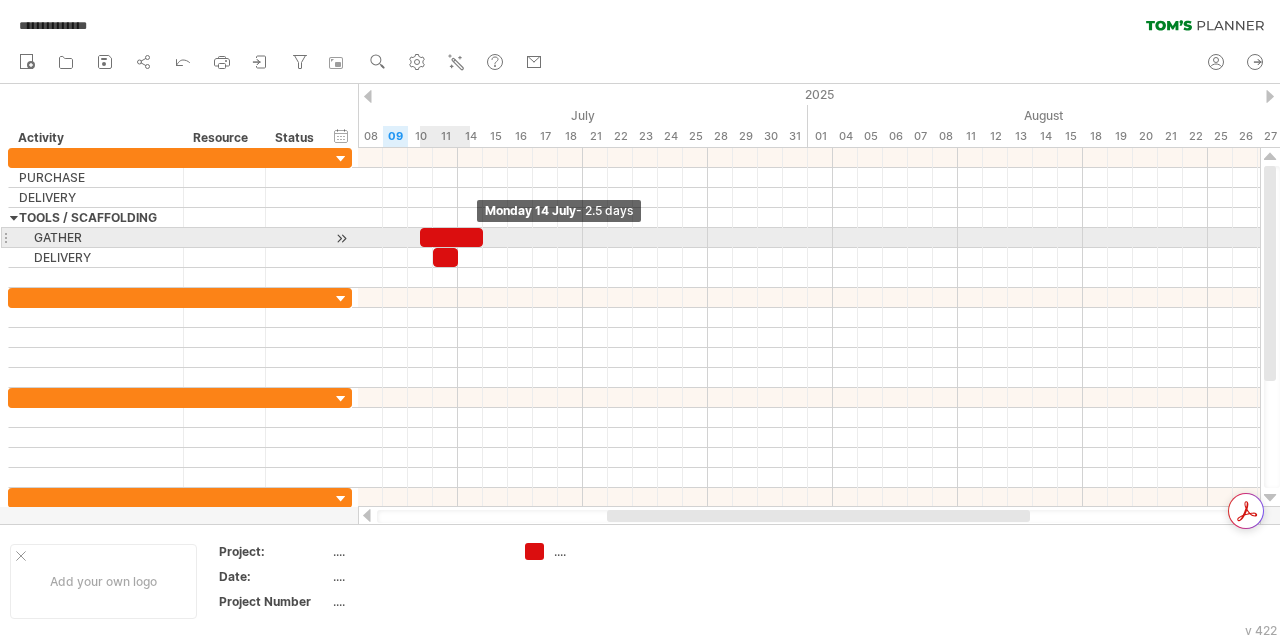 drag, startPoint x: 442, startPoint y: 231, endPoint x: 474, endPoint y: 231, distance: 32 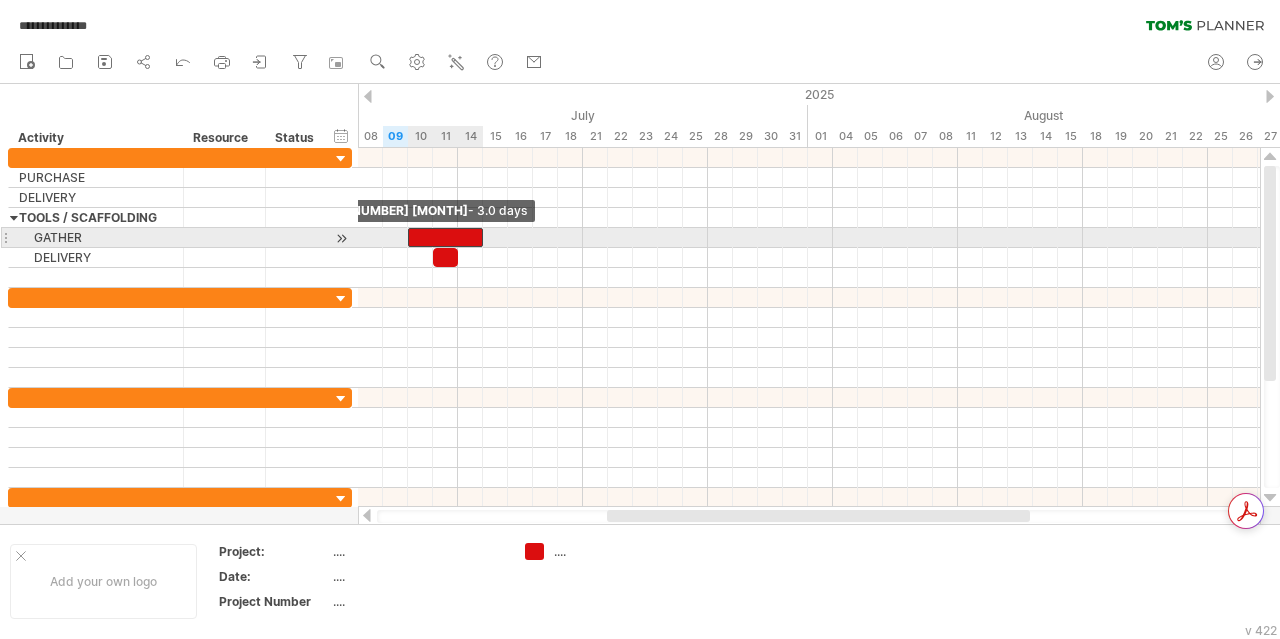 click at bounding box center (408, 237) 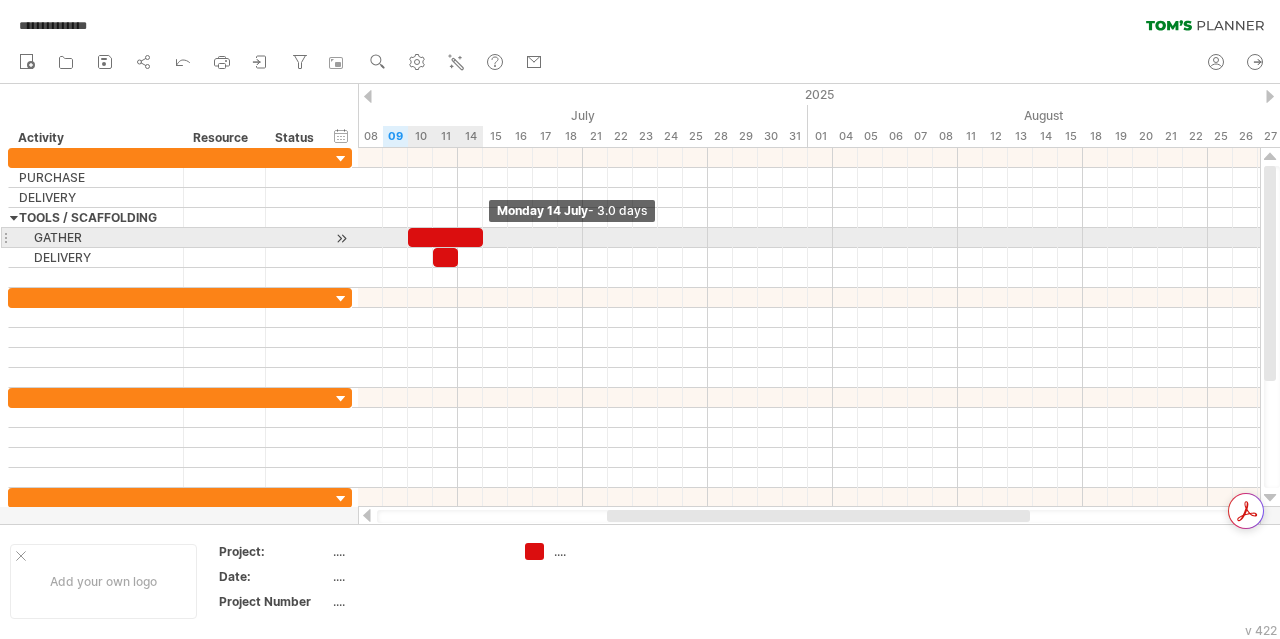 click at bounding box center [483, 237] 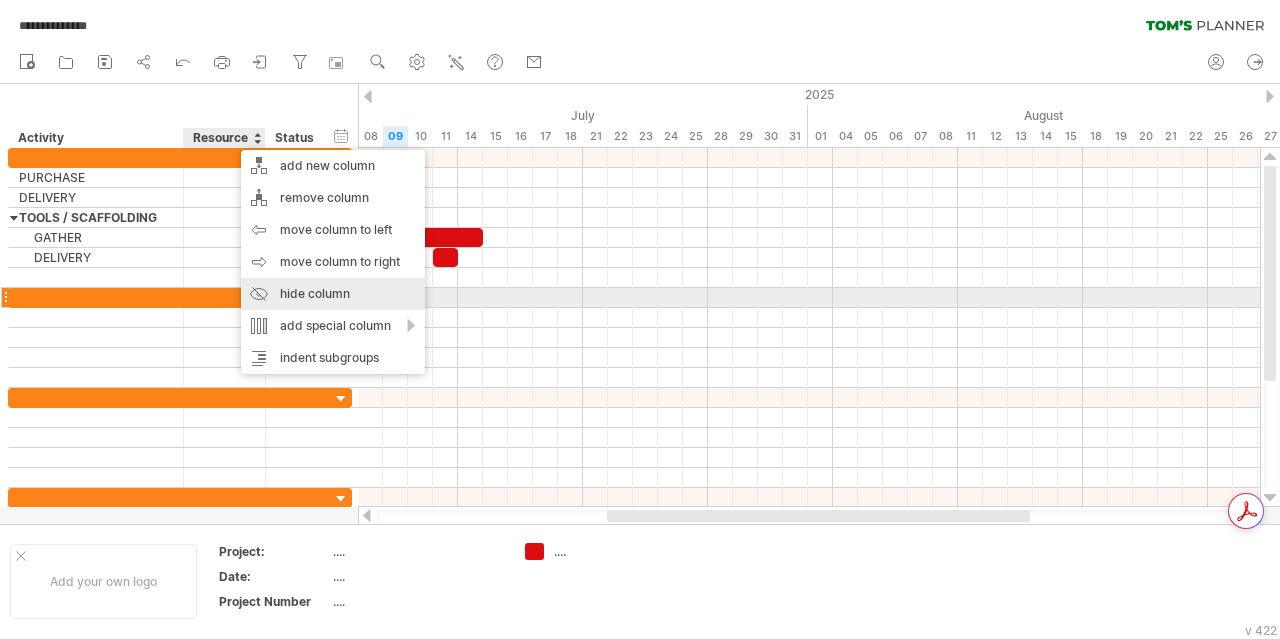 click on "hide column" at bounding box center (333, 294) 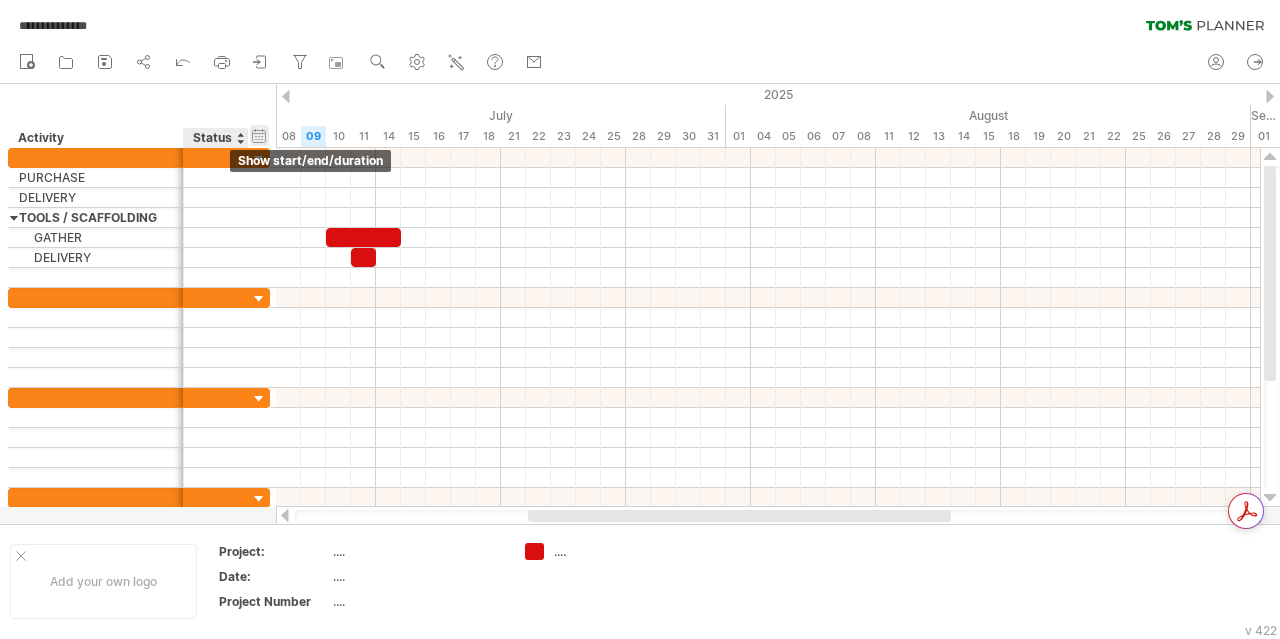 click on "hide start/end/duration show start/end/duration" at bounding box center (259, 135) 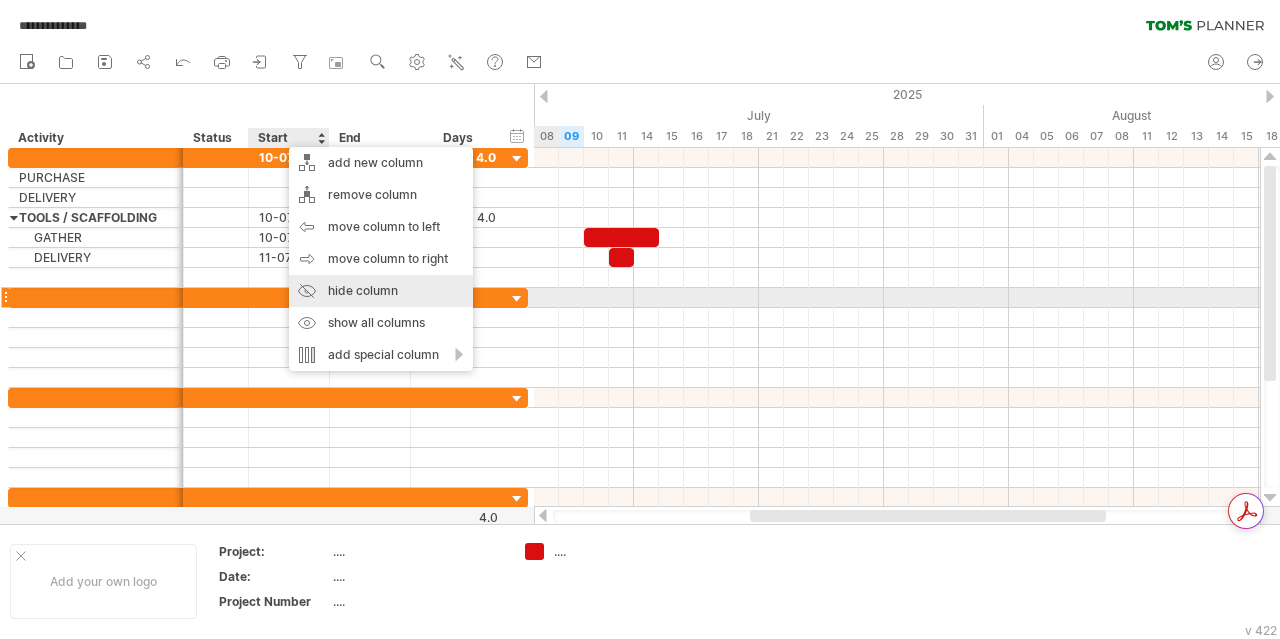 click on "hide column" at bounding box center [381, 291] 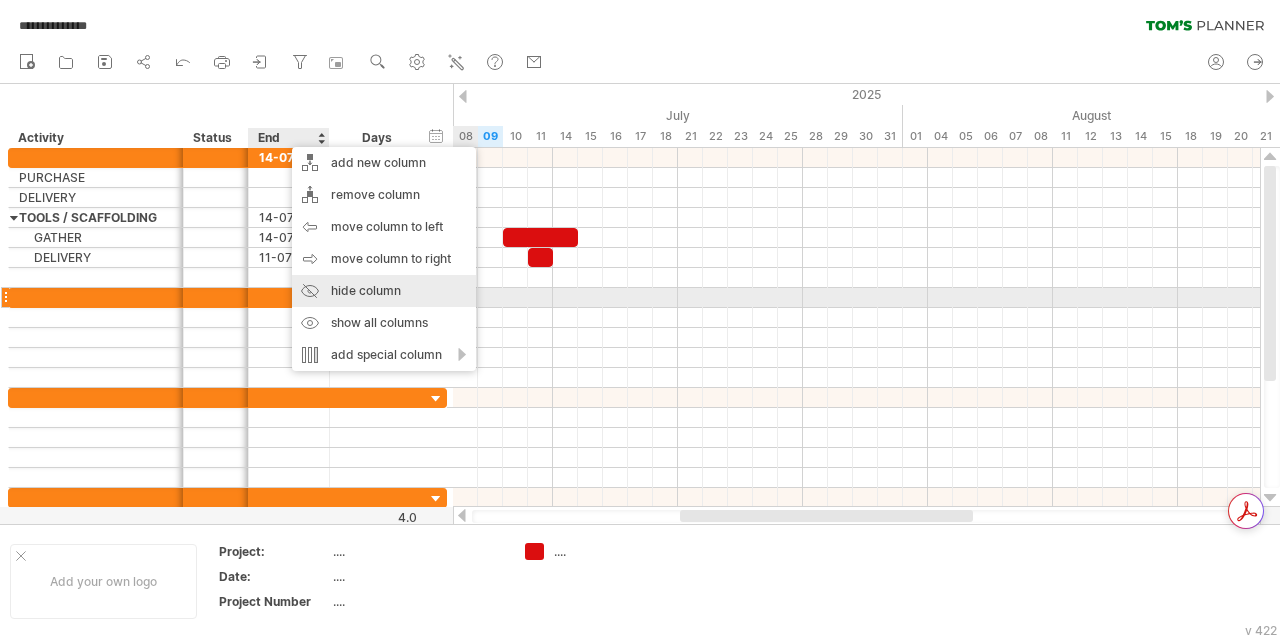 click on "hide column" at bounding box center [384, 291] 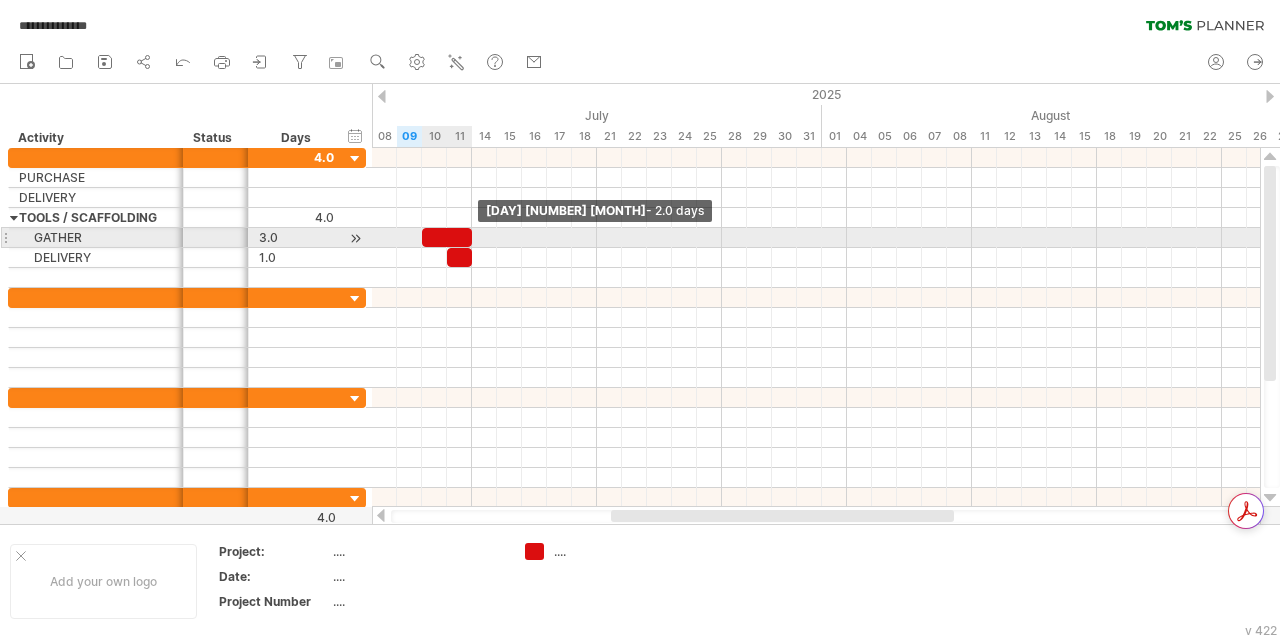 drag, startPoint x: 496, startPoint y: 231, endPoint x: 475, endPoint y: 234, distance: 21.213203 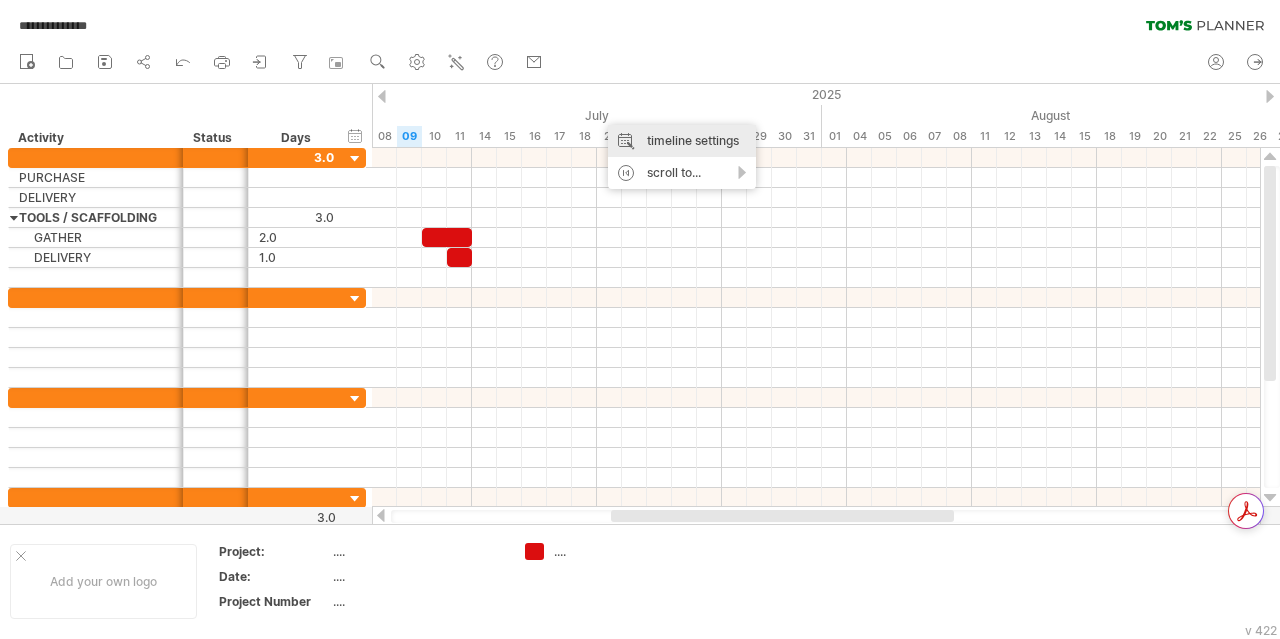 click on "timeline settings" at bounding box center [682, 141] 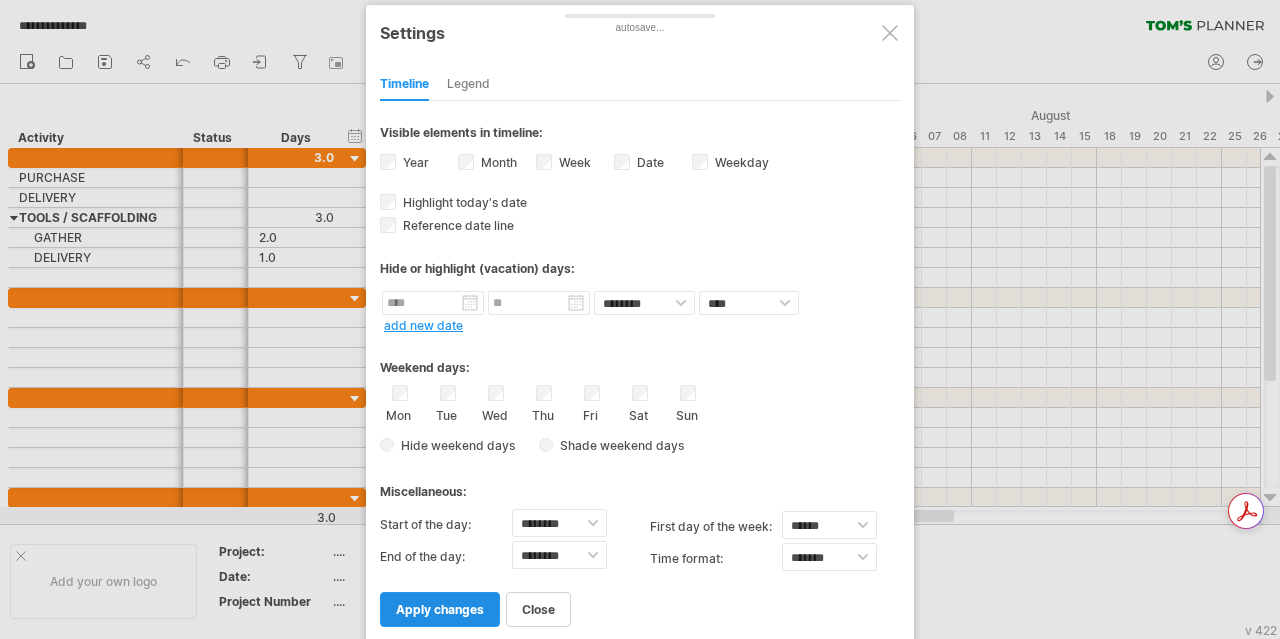 click on "apply changes" at bounding box center (440, 609) 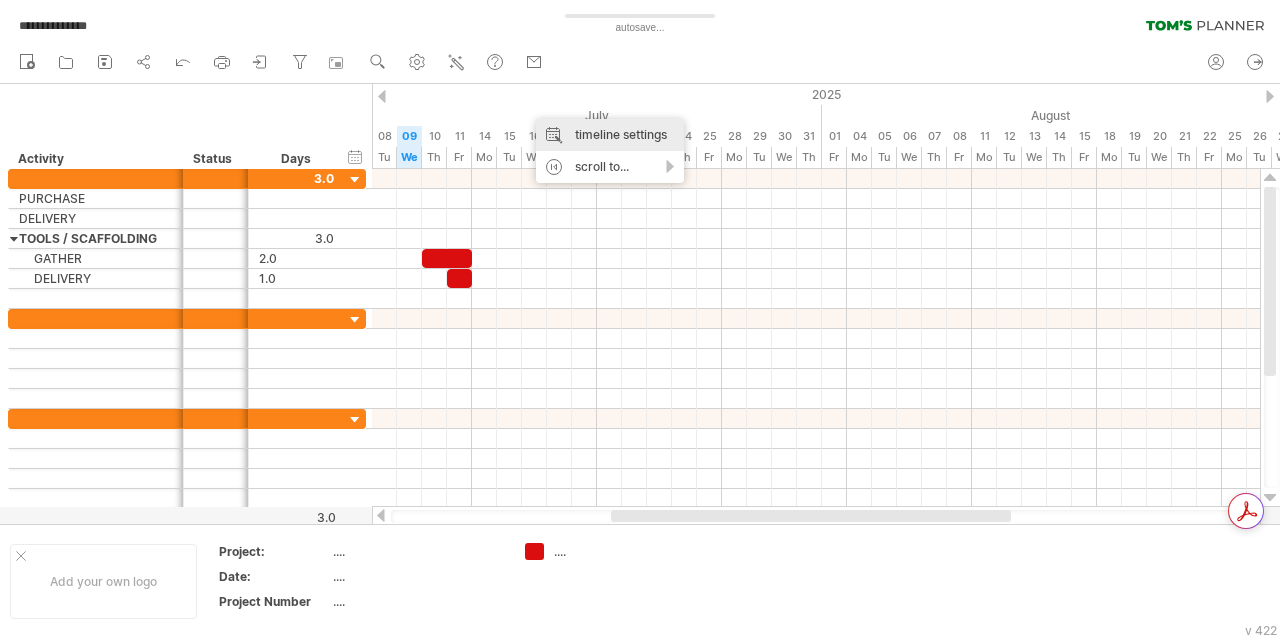click on "timeline settings" at bounding box center [610, 135] 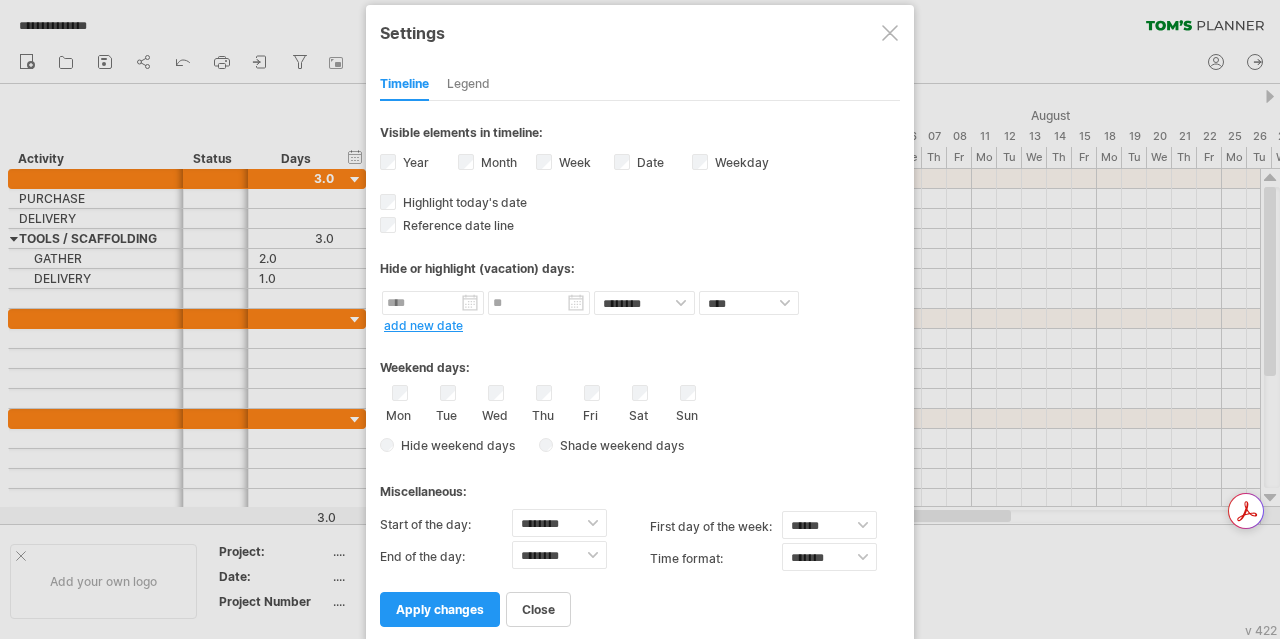 click on "Hide weekend days" at bounding box center (454, 445) 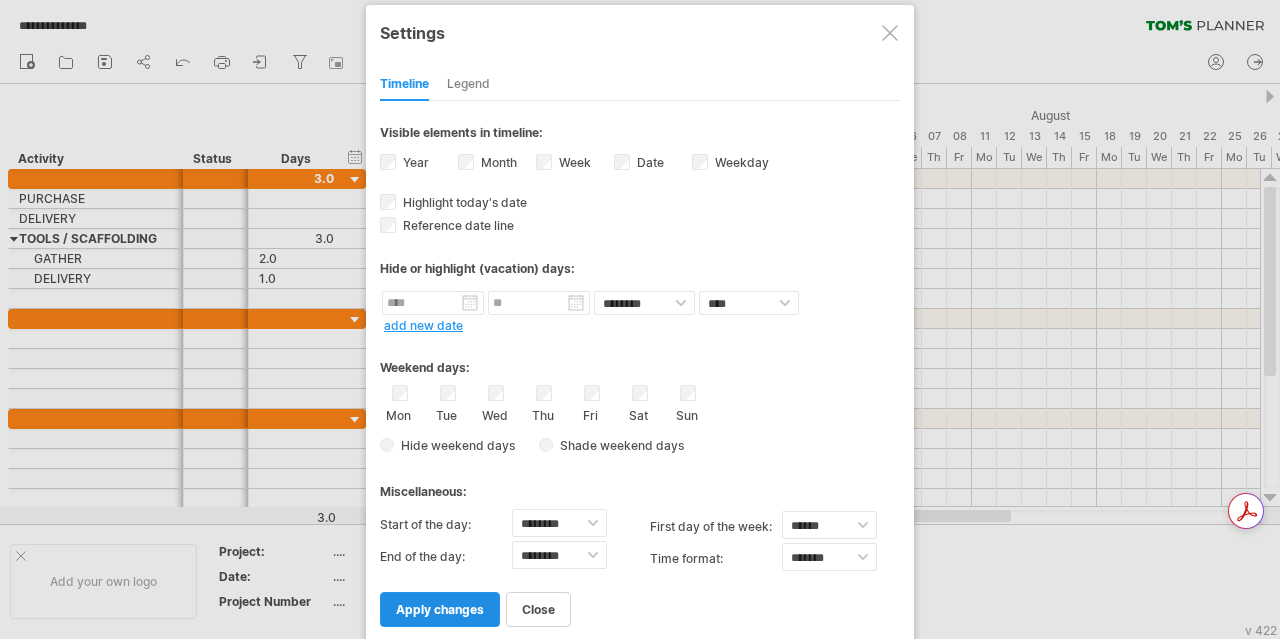 click on "apply changes" at bounding box center [440, 609] 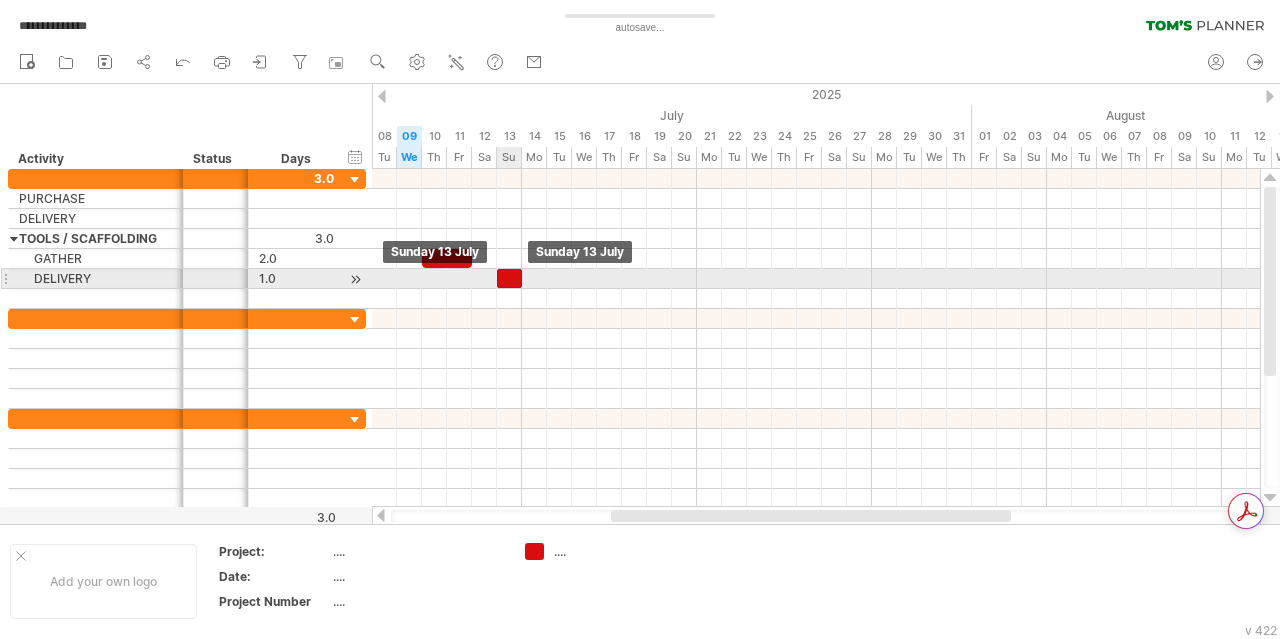 drag, startPoint x: 462, startPoint y: 277, endPoint x: 508, endPoint y: 279, distance: 46.043457 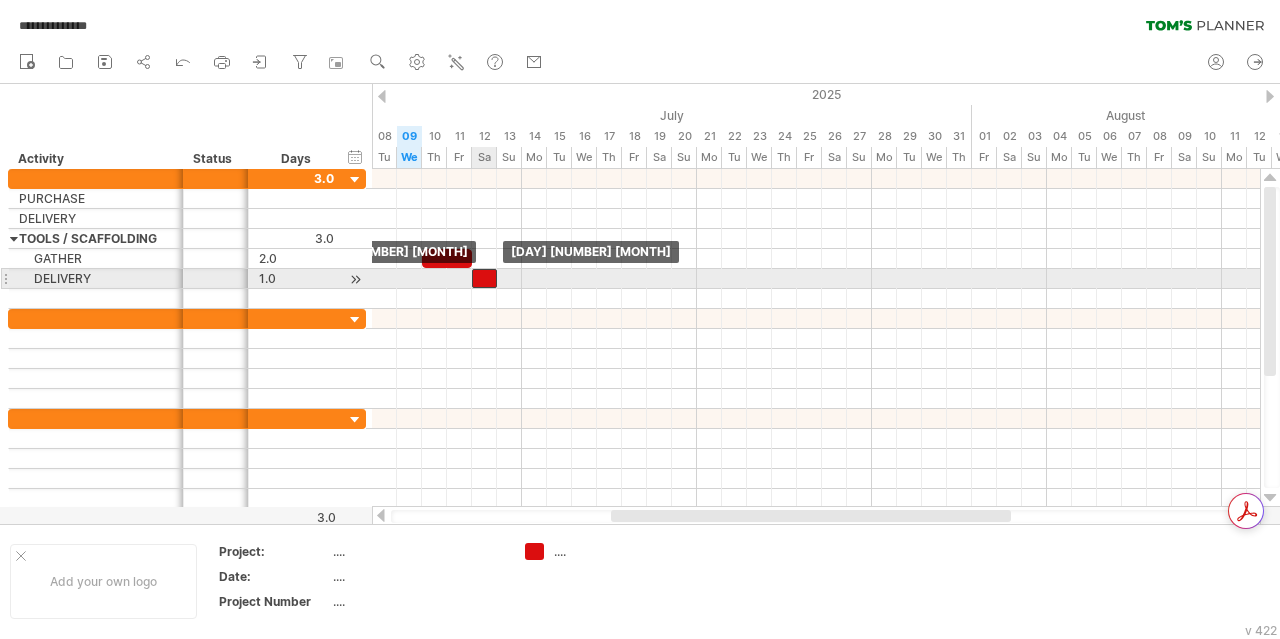 drag, startPoint x: 507, startPoint y: 272, endPoint x: 485, endPoint y: 279, distance: 23.086792 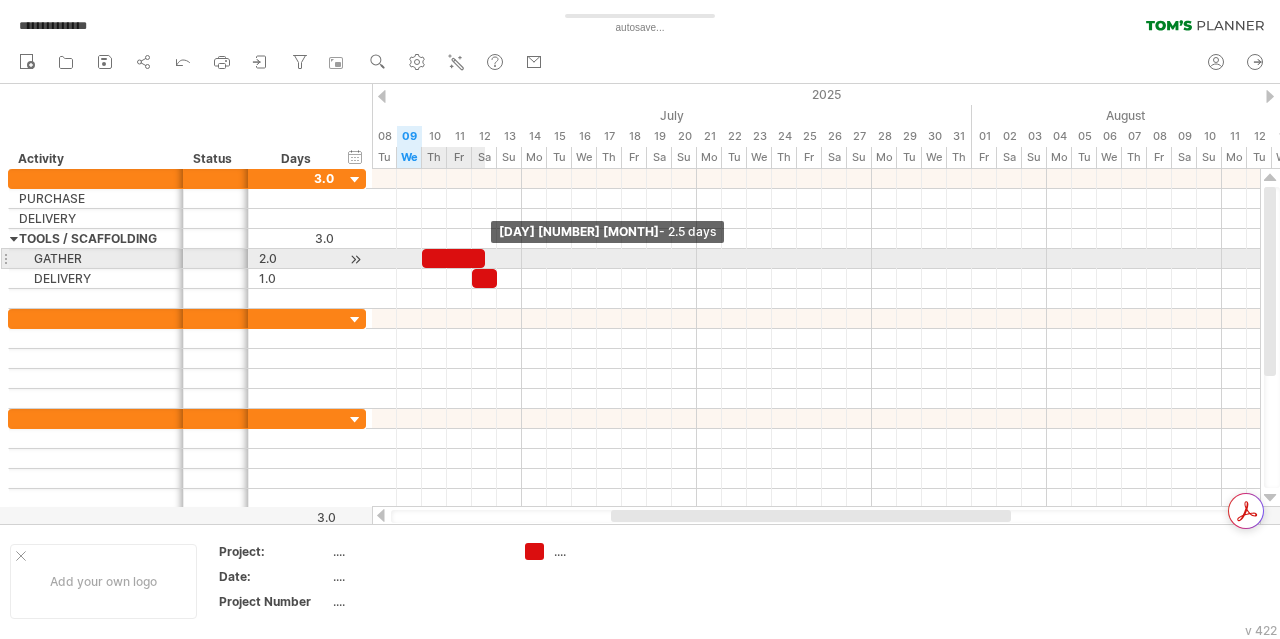 click at bounding box center [485, 258] 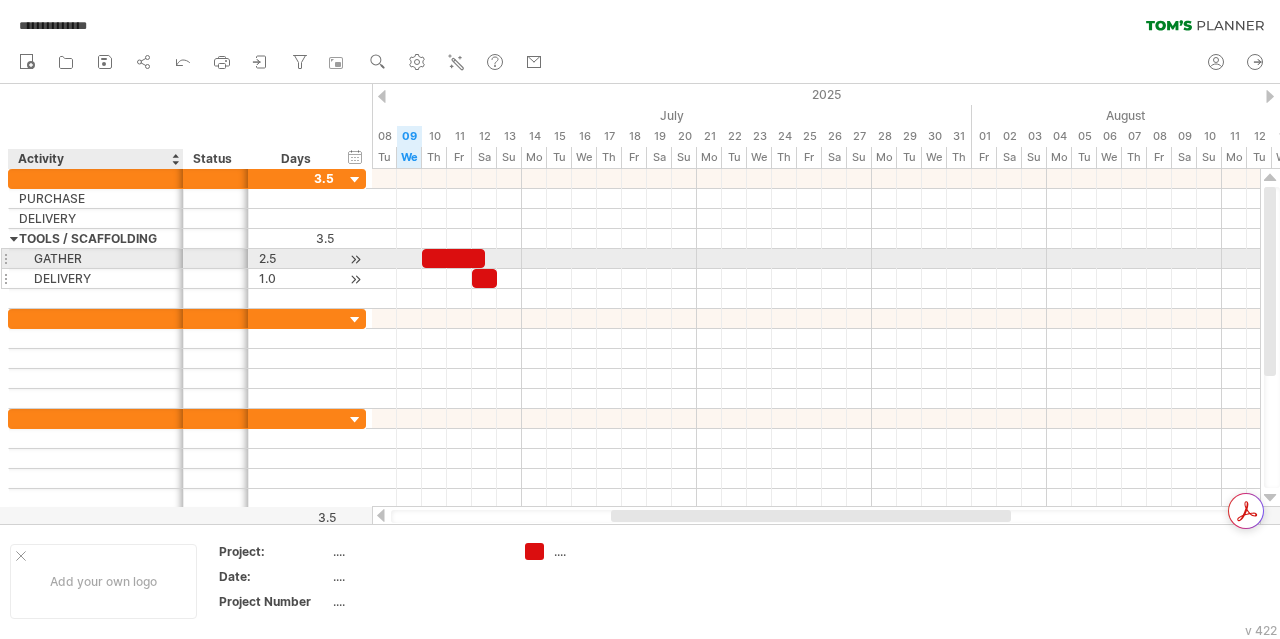 click on "DELIVERY" at bounding box center [96, 278] 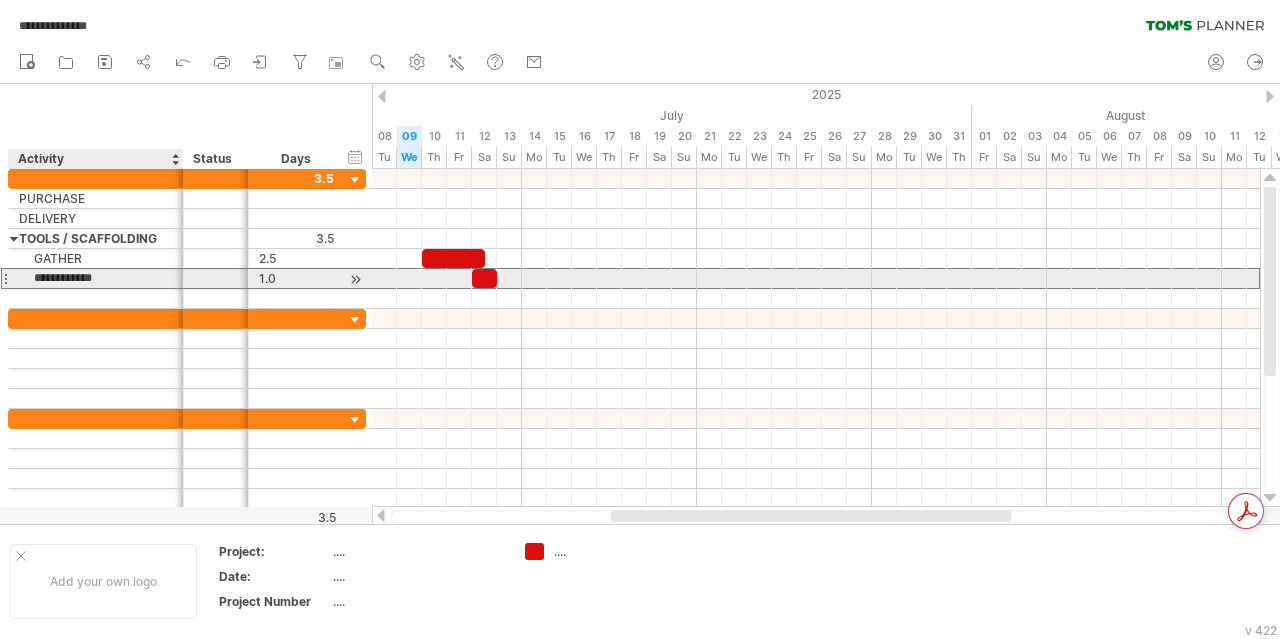 type on "**********" 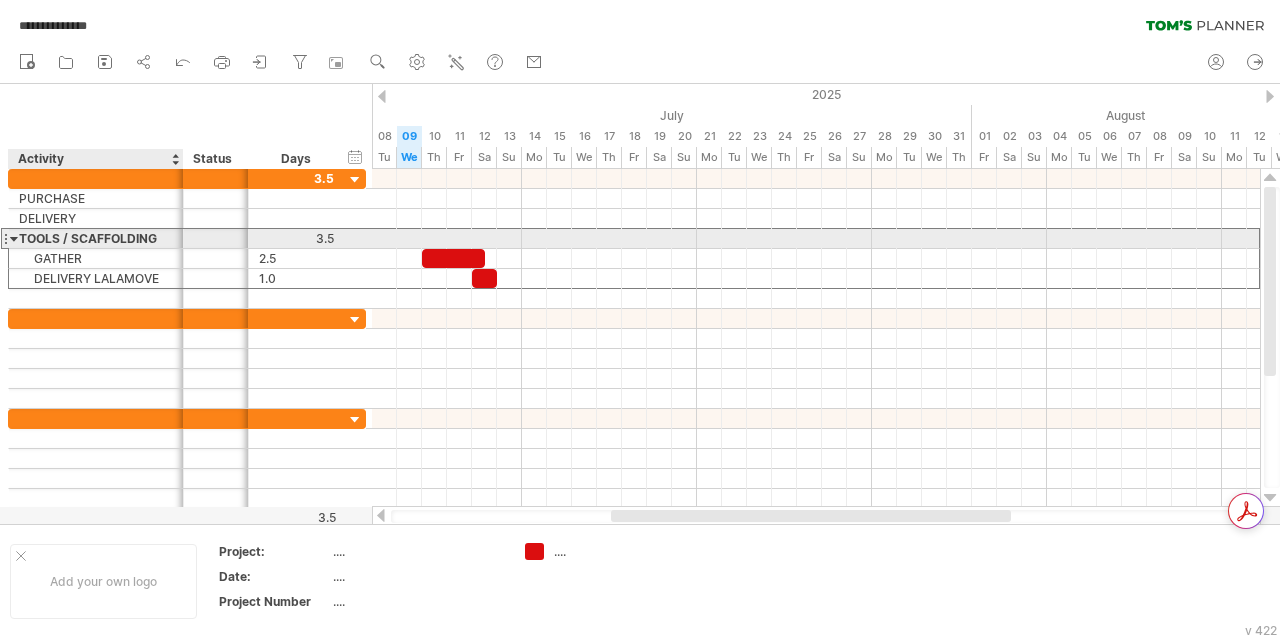 click on "TOOLS / SCAFFOLDING" at bounding box center (96, 238) 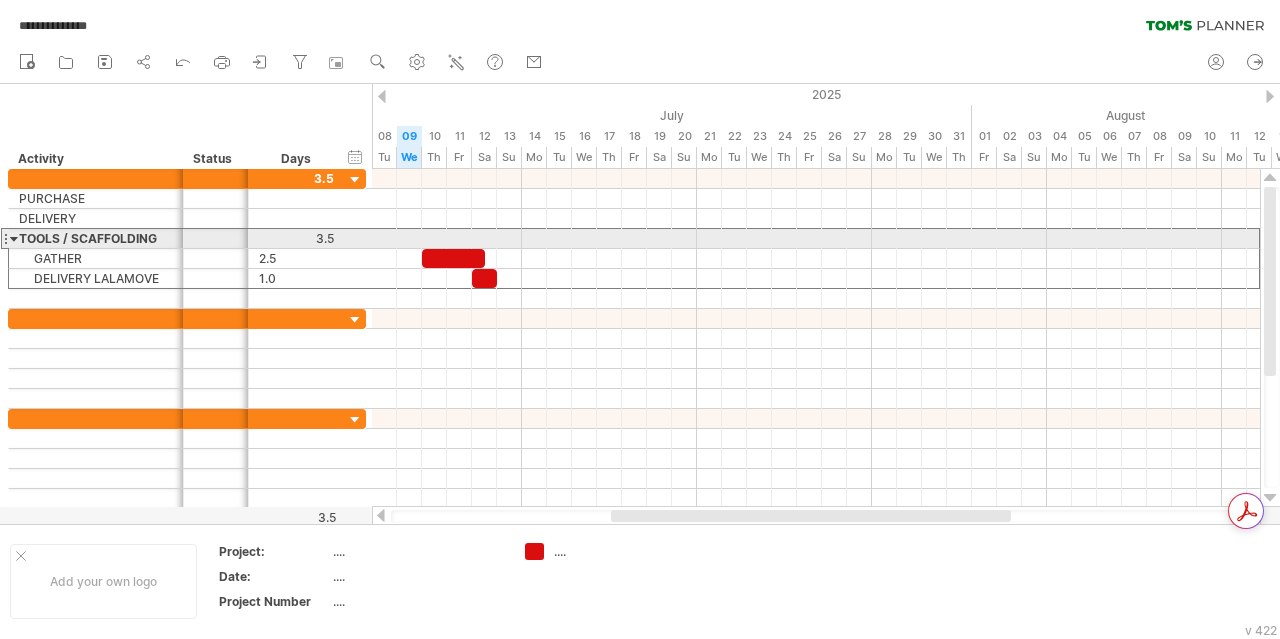 click at bounding box center (14, 238) 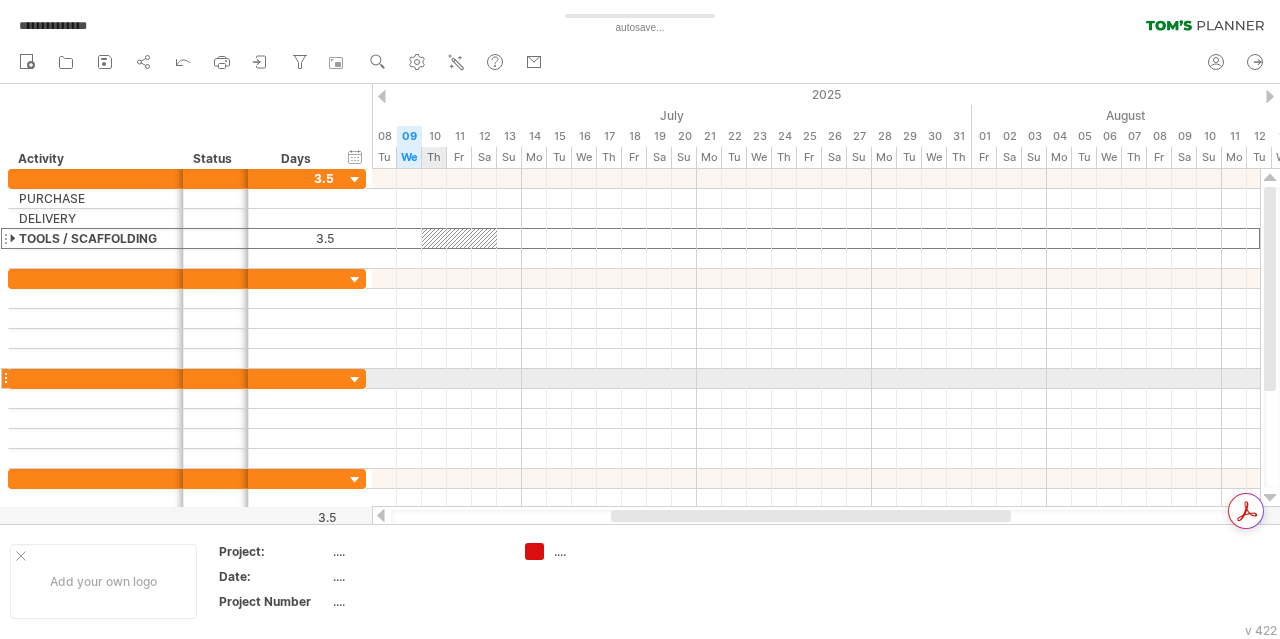 click at bounding box center (816, 379) 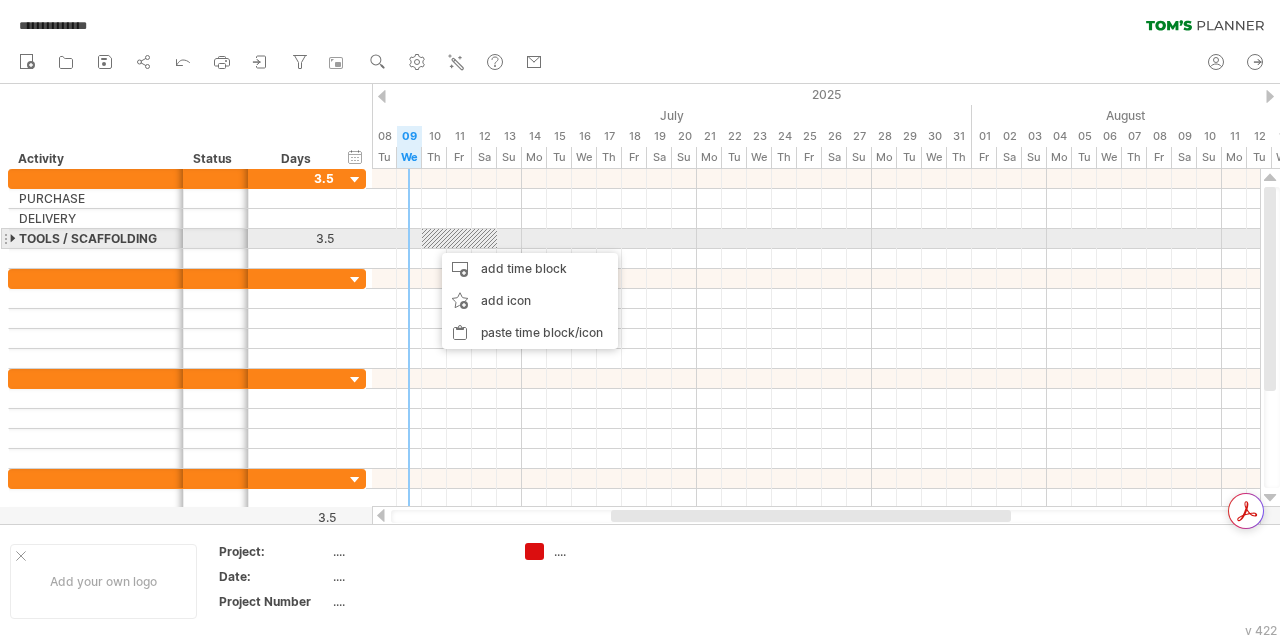 click at bounding box center [14, 238] 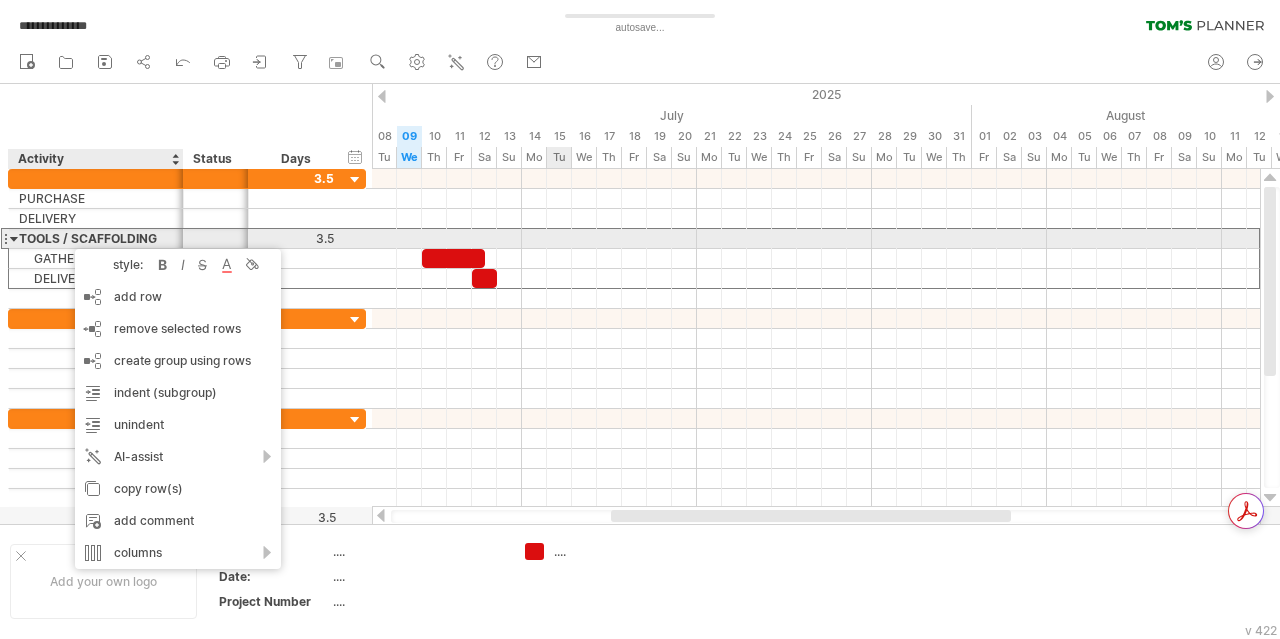 click at bounding box center [816, 238] 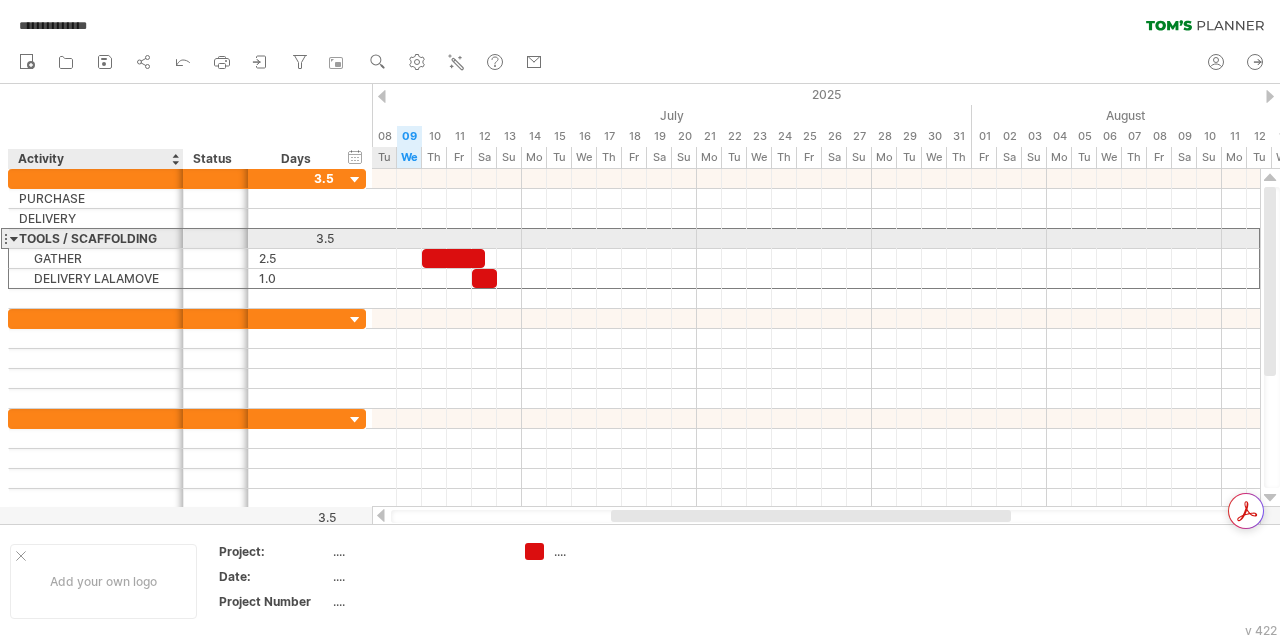 click on "TOOLS / SCAFFOLDING" at bounding box center [96, 238] 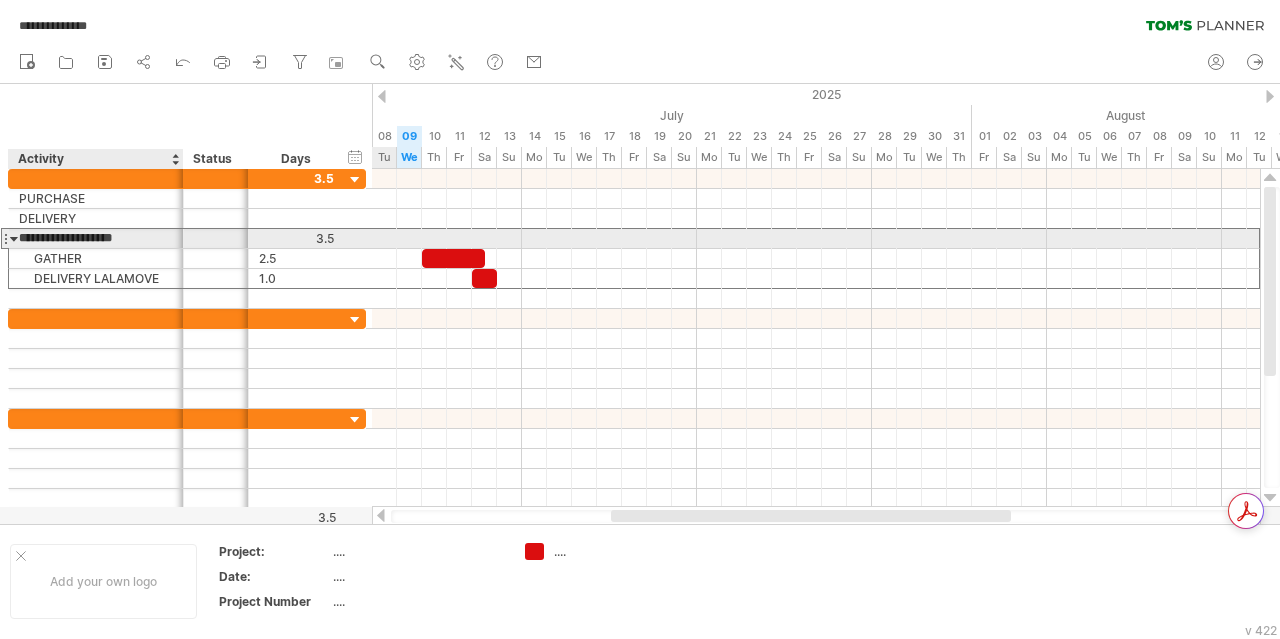 click at bounding box center (14, 238) 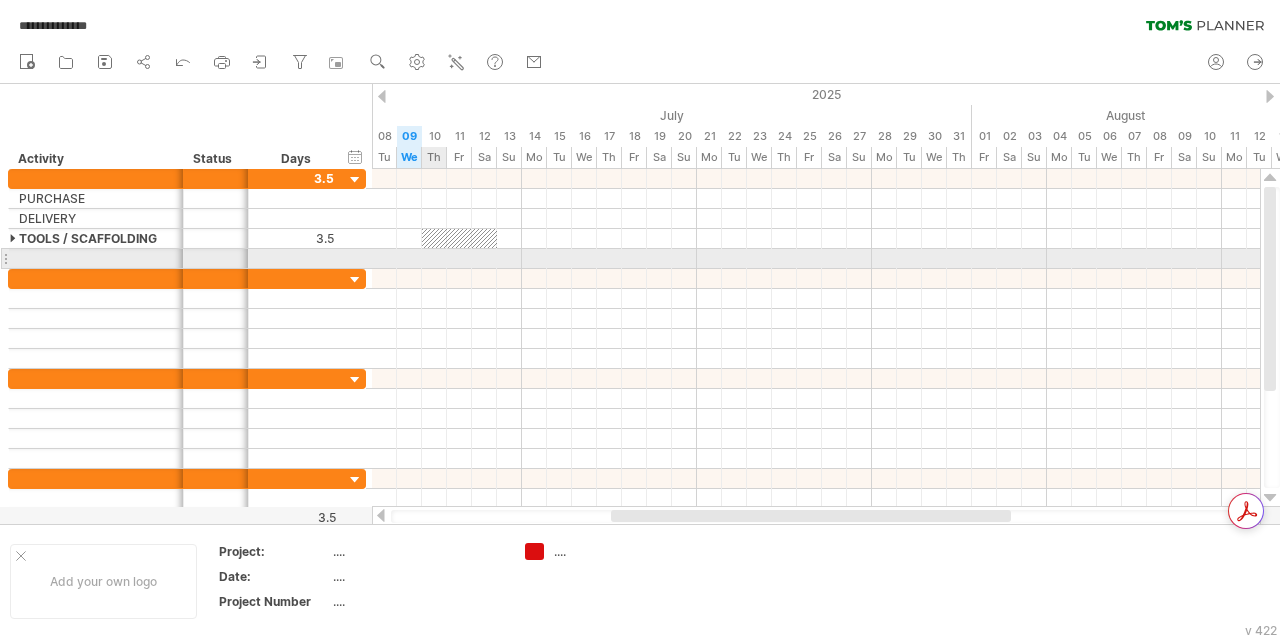 click at bounding box center (816, 259) 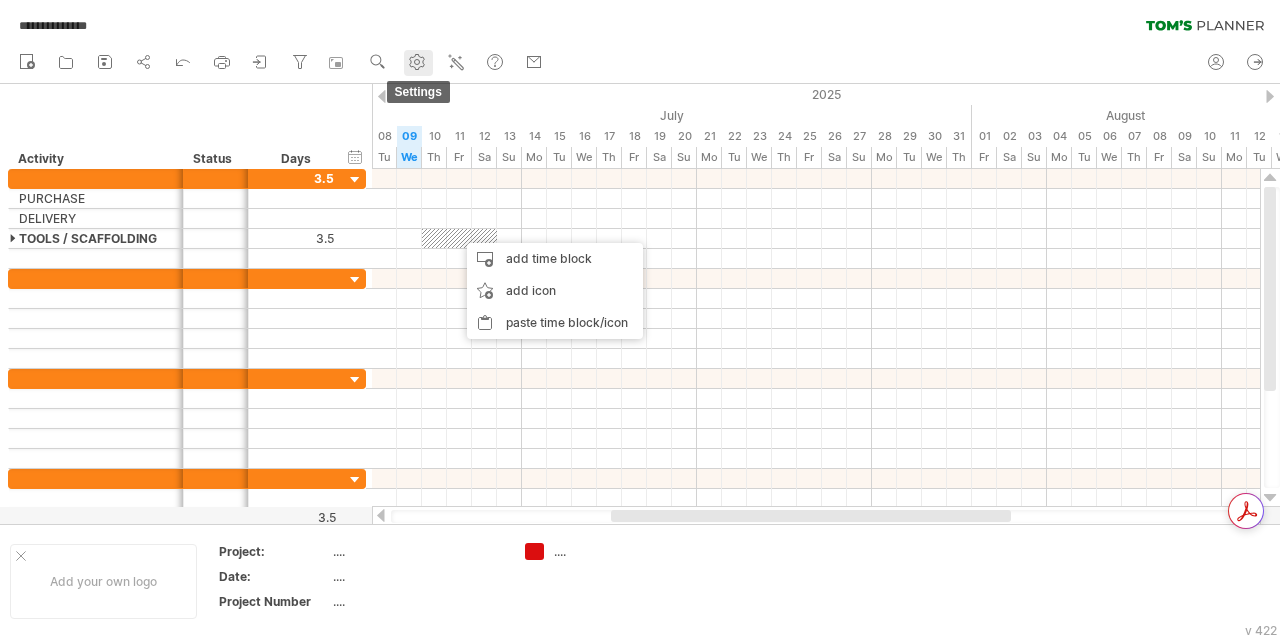 click at bounding box center (417, 62) 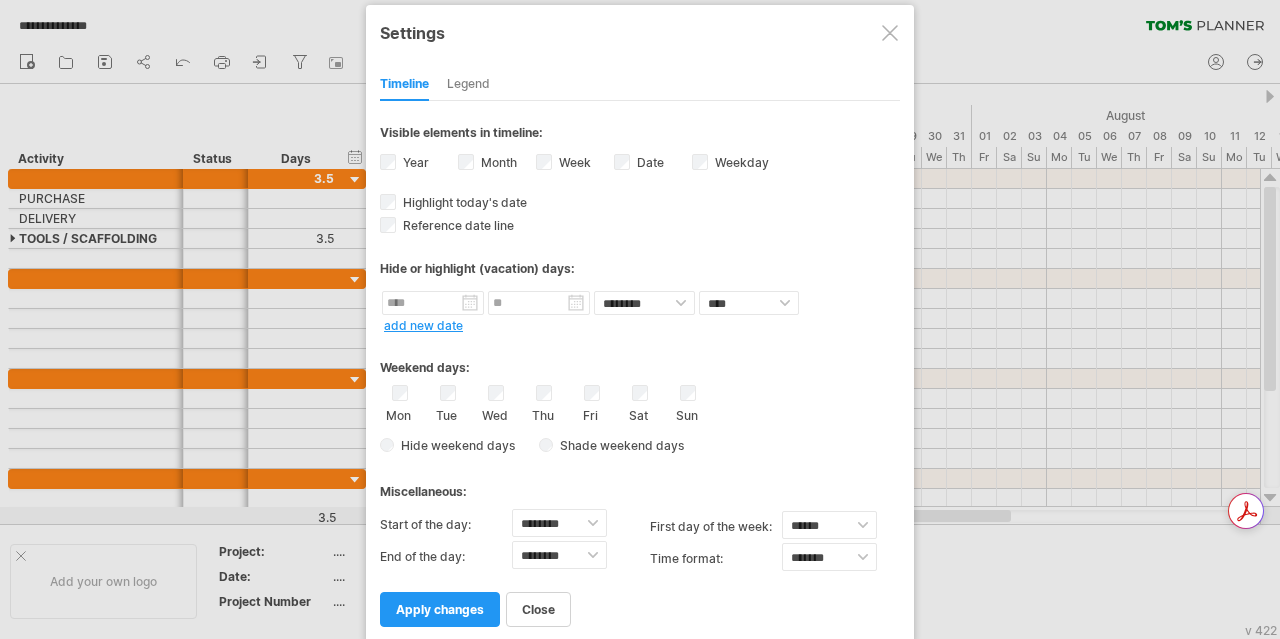 click on "Legend" at bounding box center [468, 85] 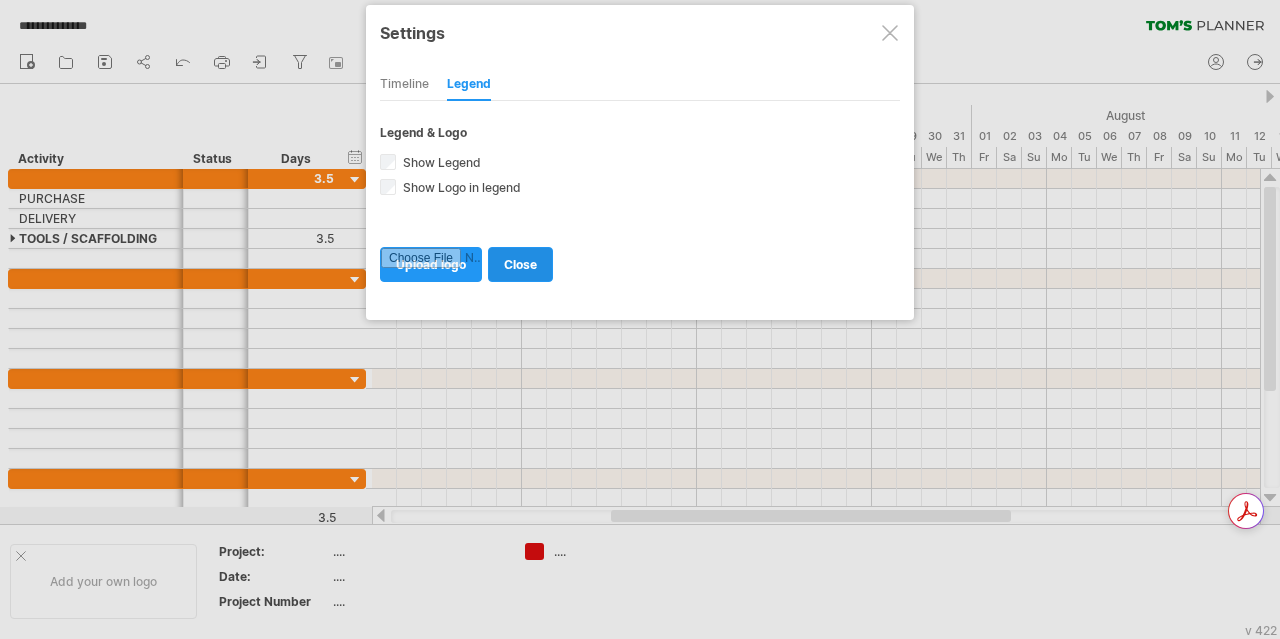 click on "close" at bounding box center [520, 264] 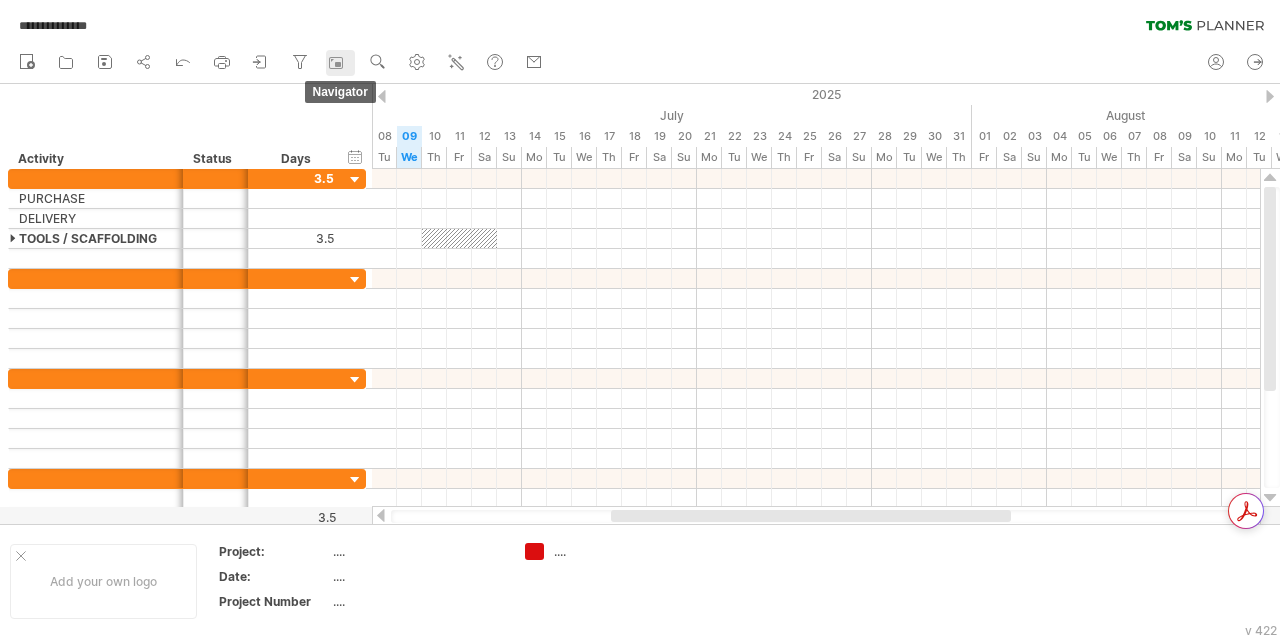 click at bounding box center (338, 64) 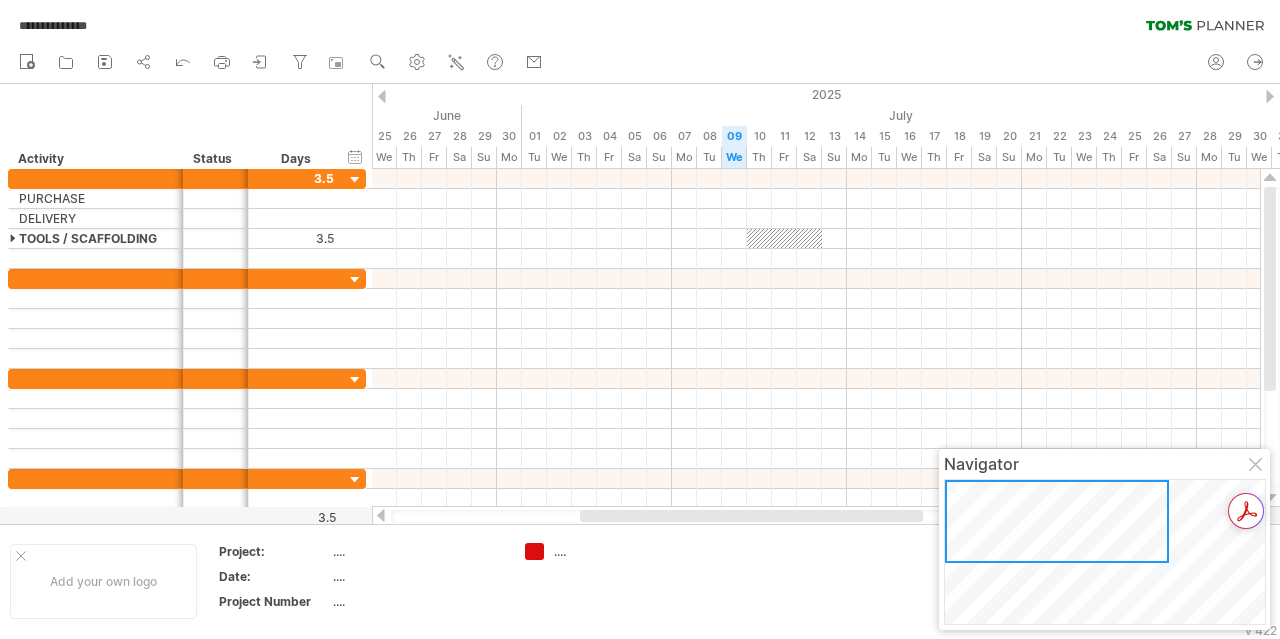 drag, startPoint x: 1166, startPoint y: 547, endPoint x: 1019, endPoint y: 493, distance: 156.6046 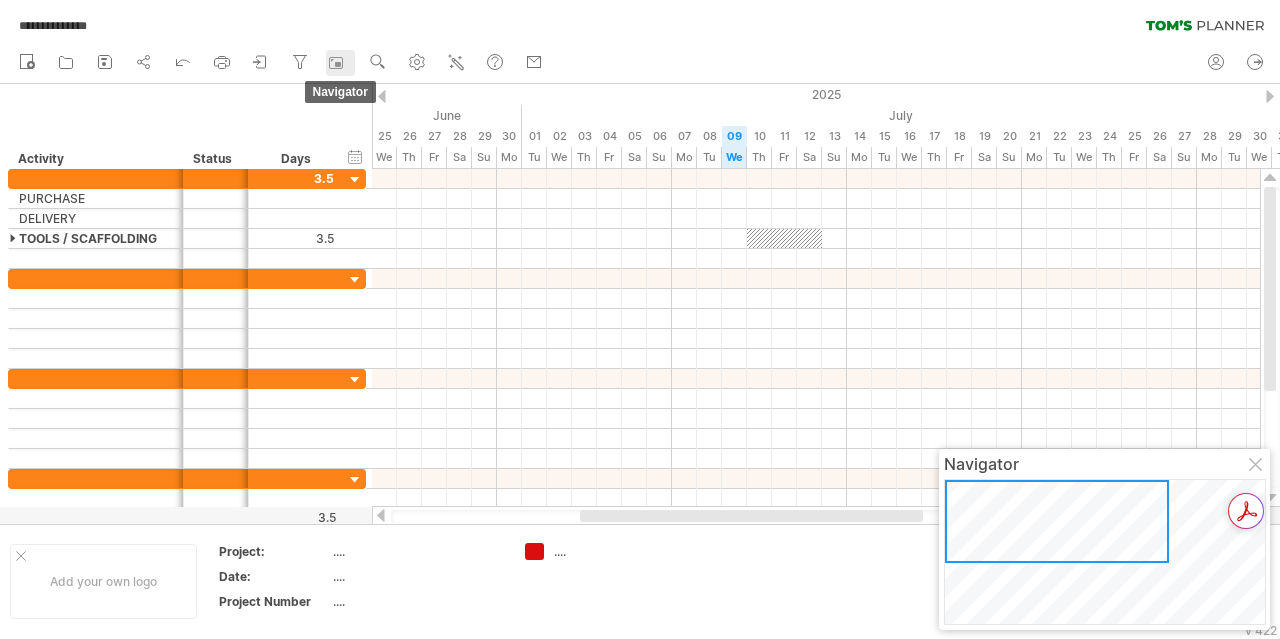 click at bounding box center (336, 63) 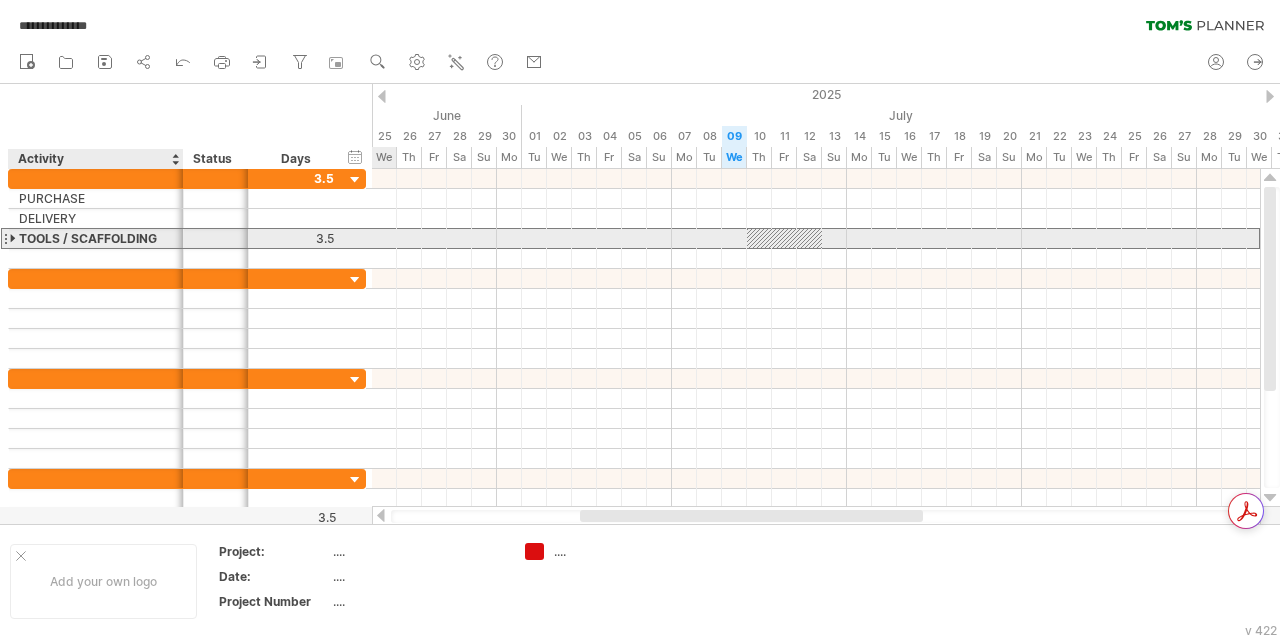 click on "TOOLS / SCAFFOLDING" at bounding box center [96, 238] 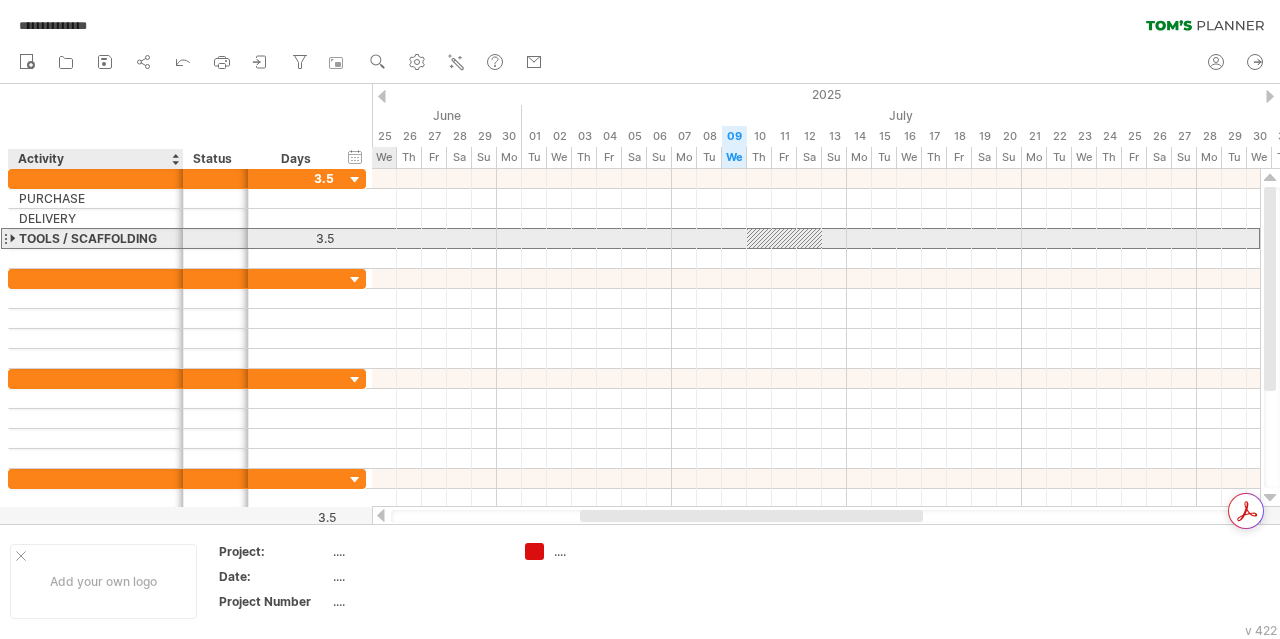 click at bounding box center [14, 238] 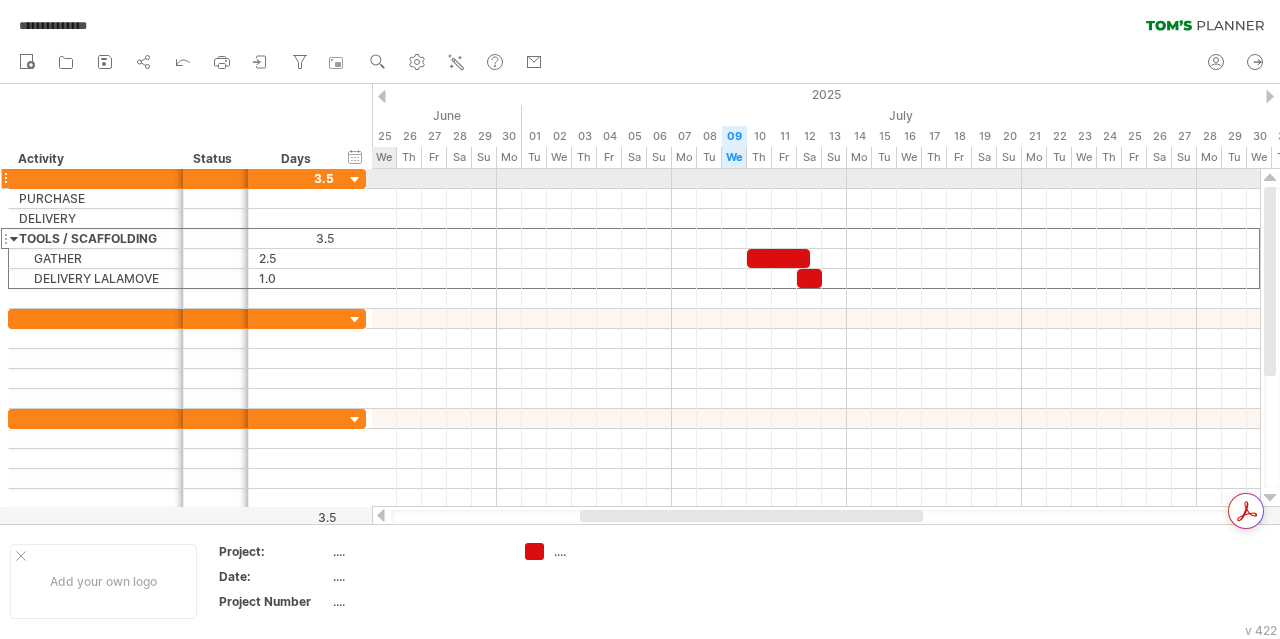 click at bounding box center [355, 180] 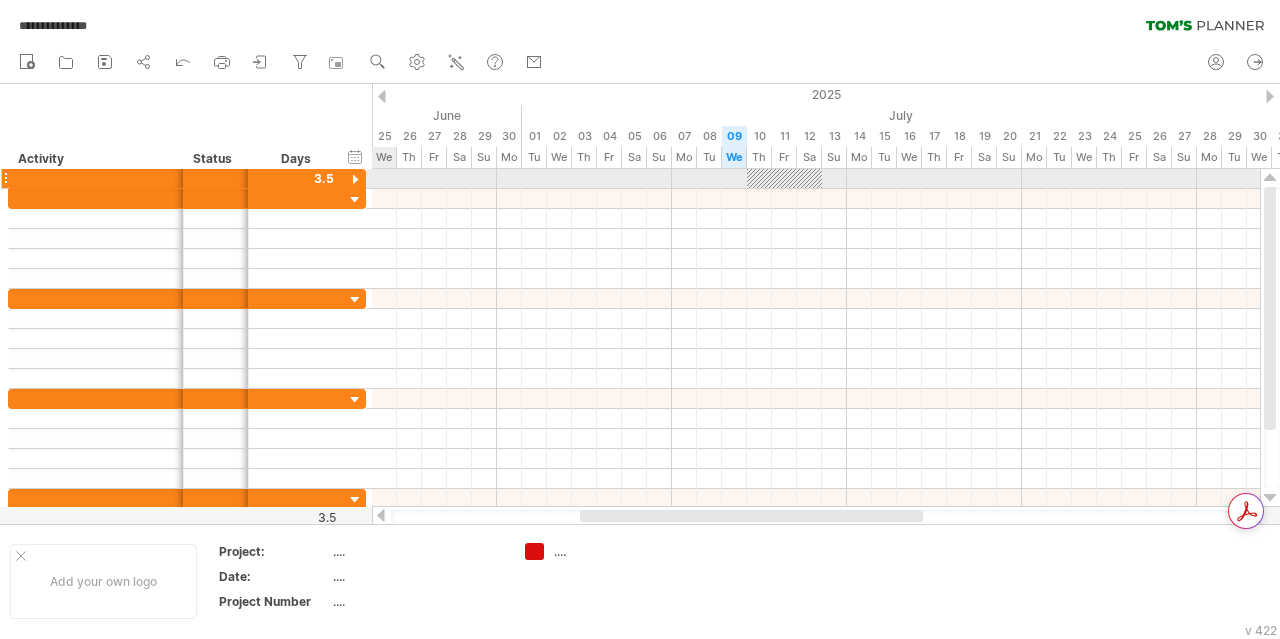 click at bounding box center (355, 180) 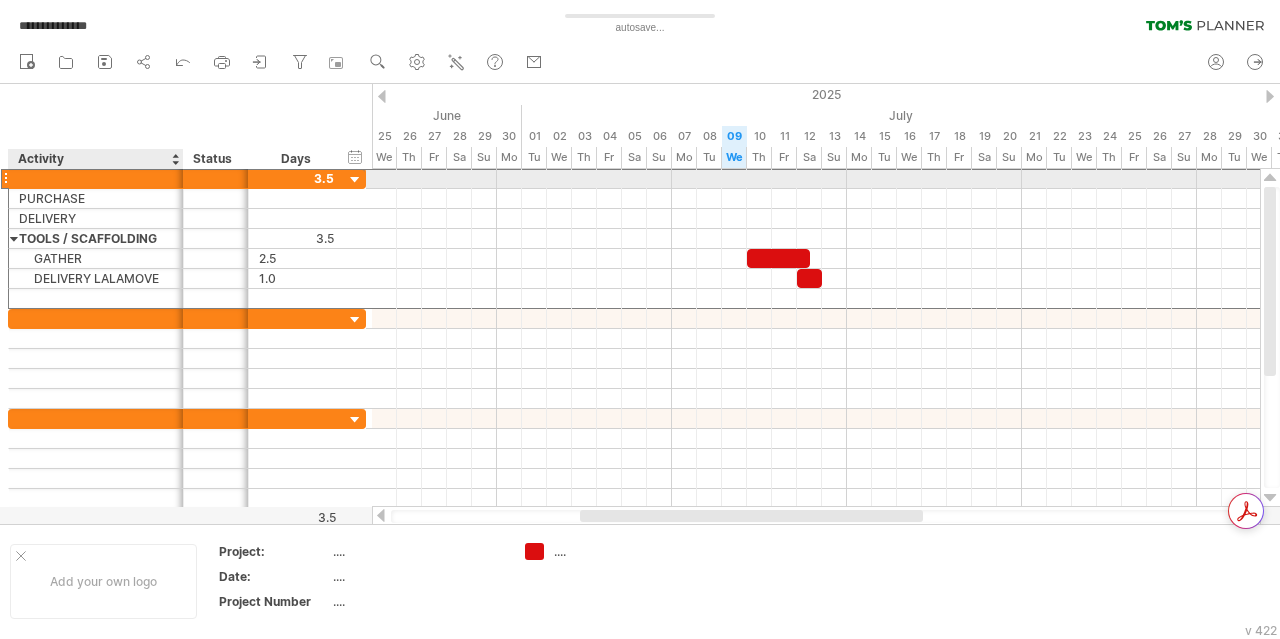 click at bounding box center [96, 178] 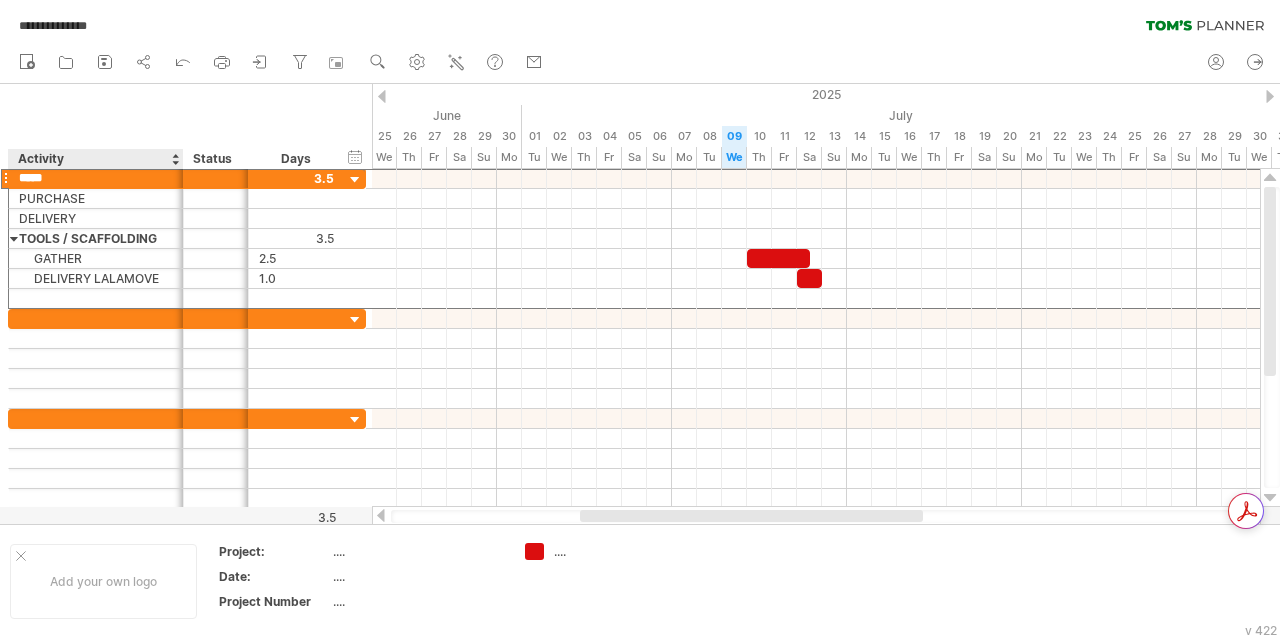 type on "******" 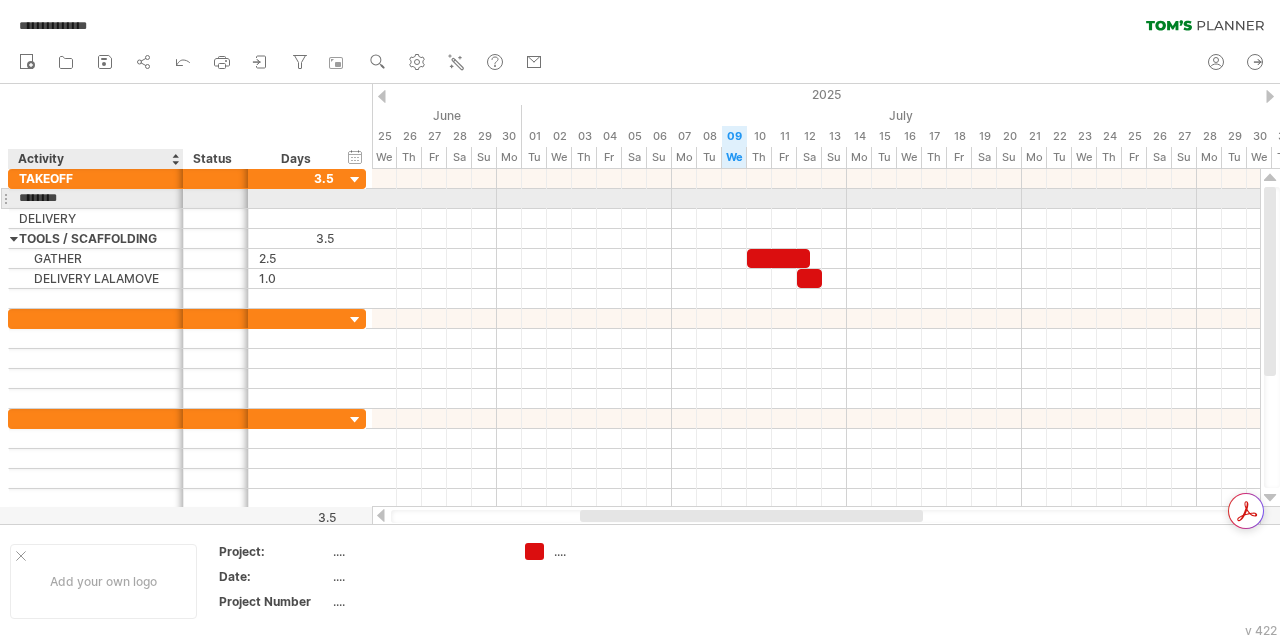 click on "********" at bounding box center (96, 198) 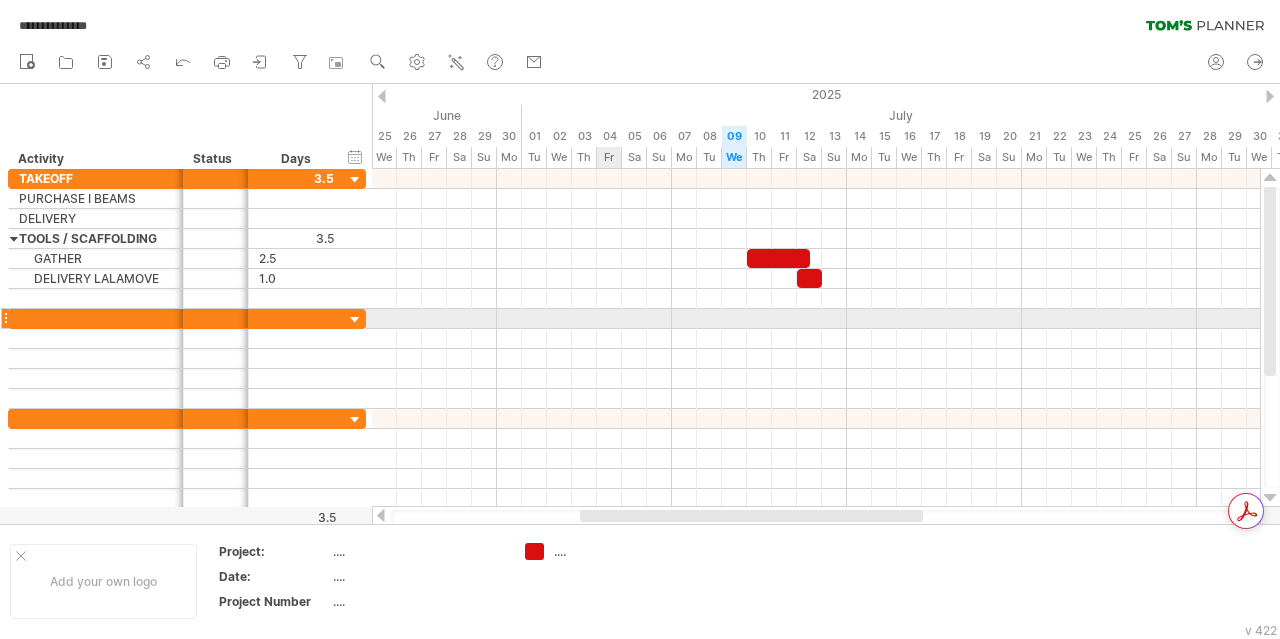 drag, startPoint x: 688, startPoint y: 320, endPoint x: 602, endPoint y: 320, distance: 86 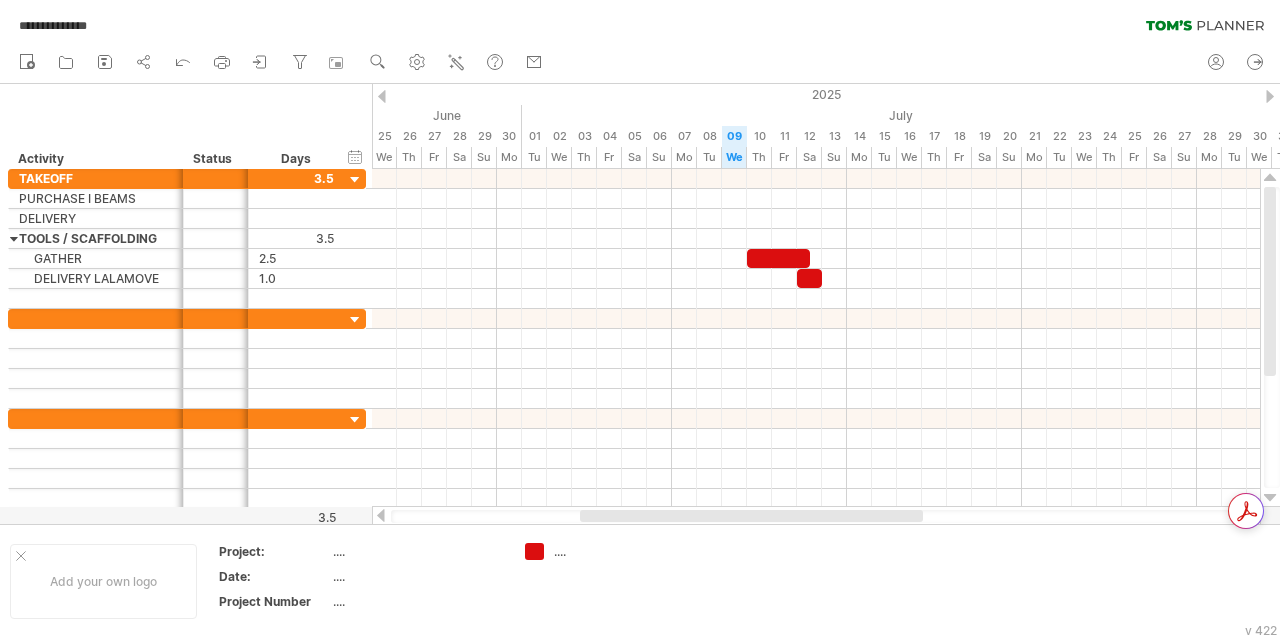 click at bounding box center (1270, 96) 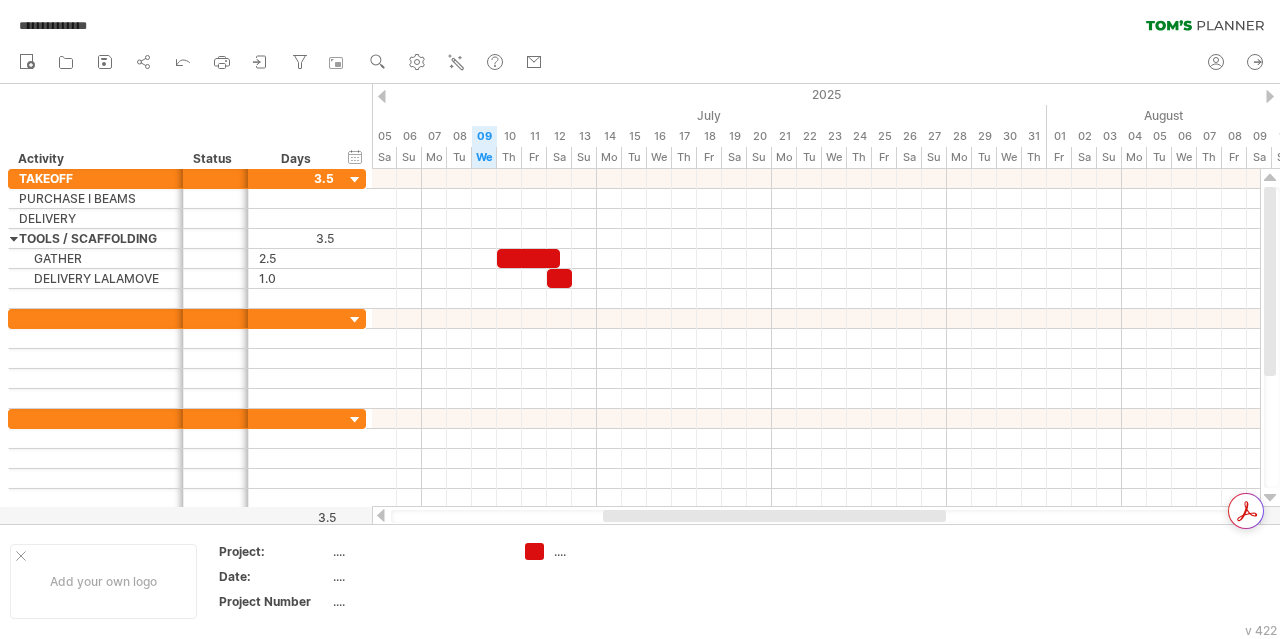click at bounding box center [1270, 96] 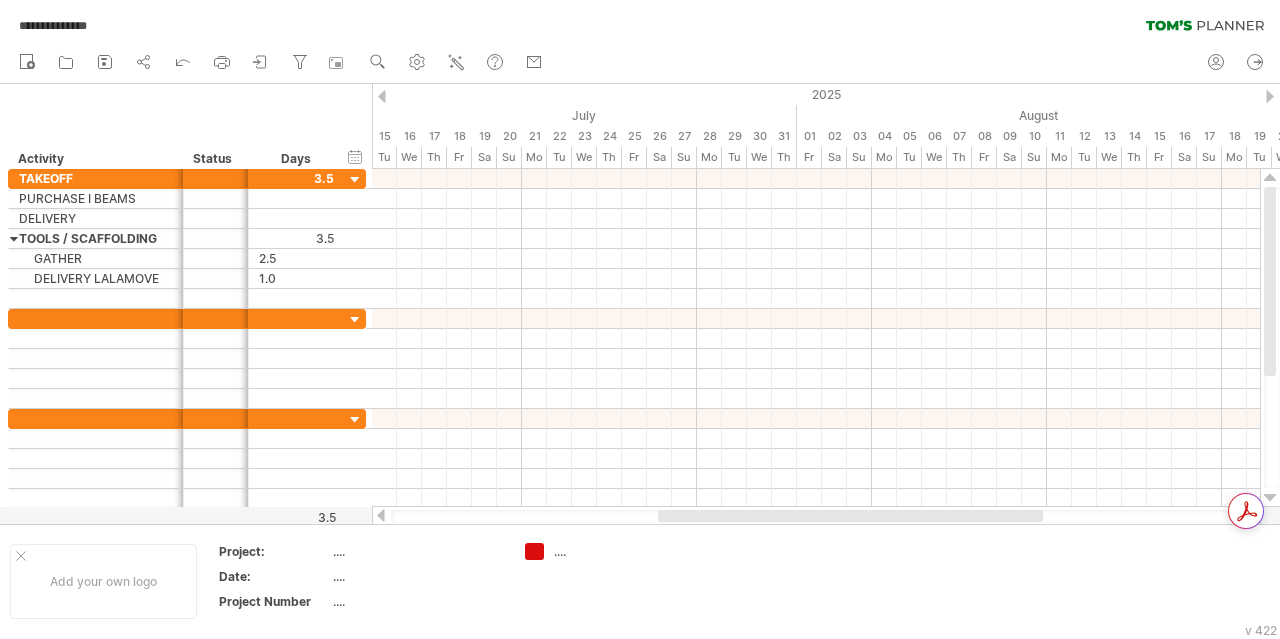 click at bounding box center [382, 96] 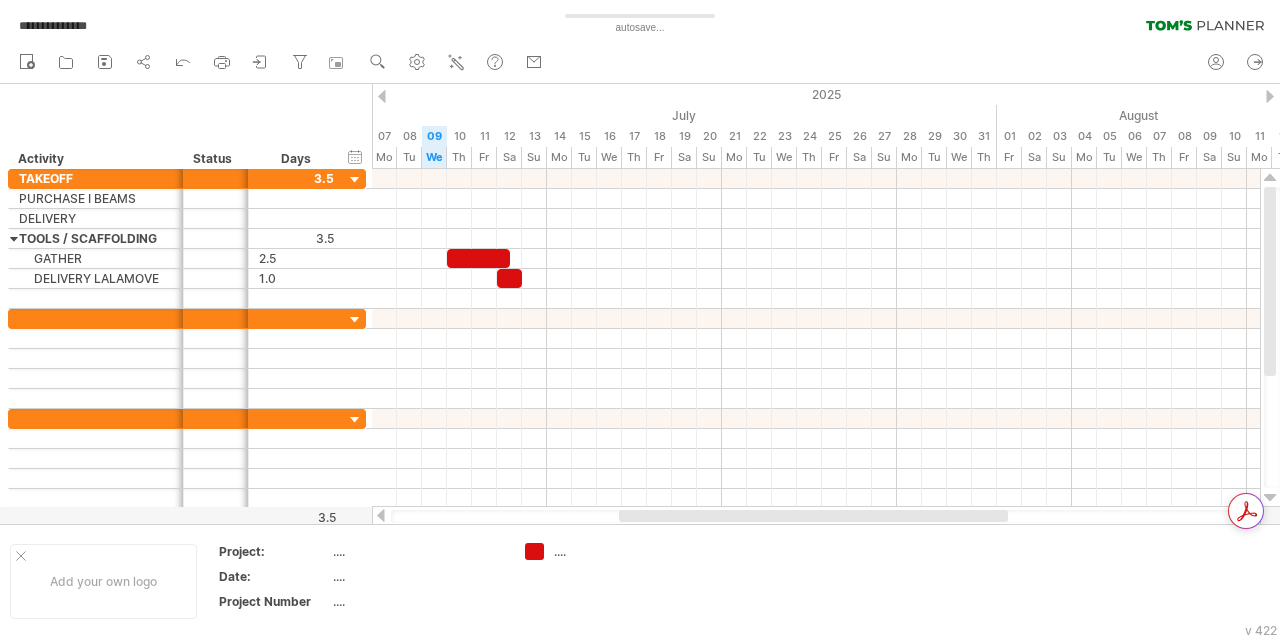 drag, startPoint x: 649, startPoint y: 513, endPoint x: 670, endPoint y: 515, distance: 21.095022 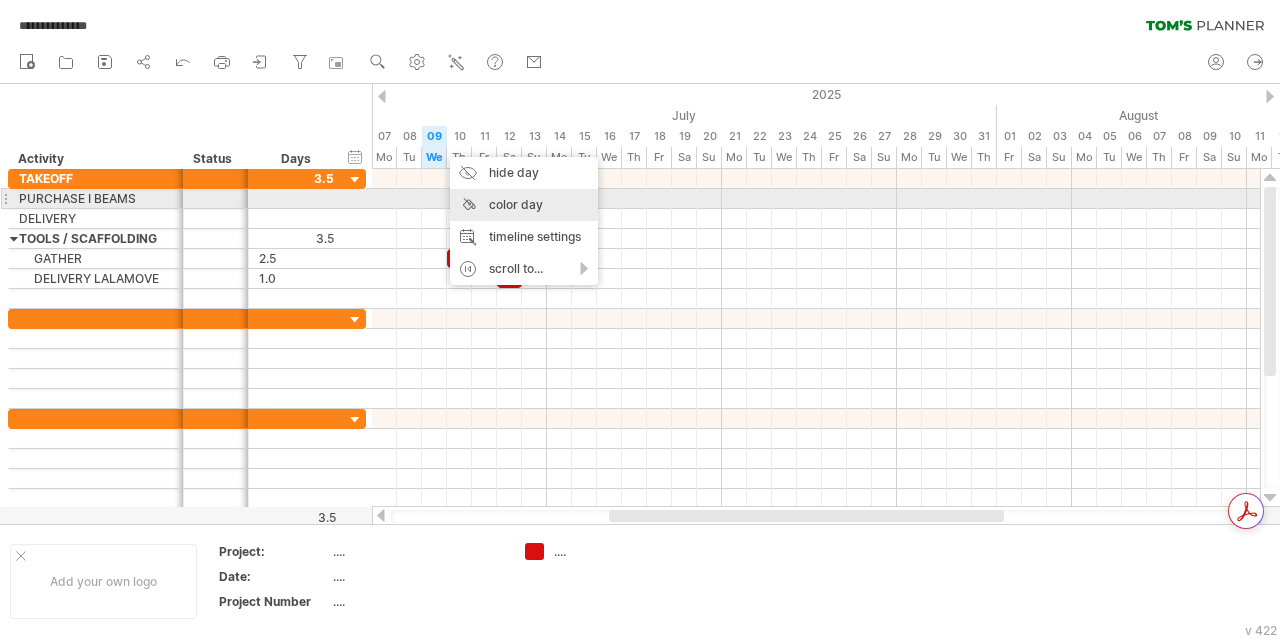 click on "color day" at bounding box center [524, 205] 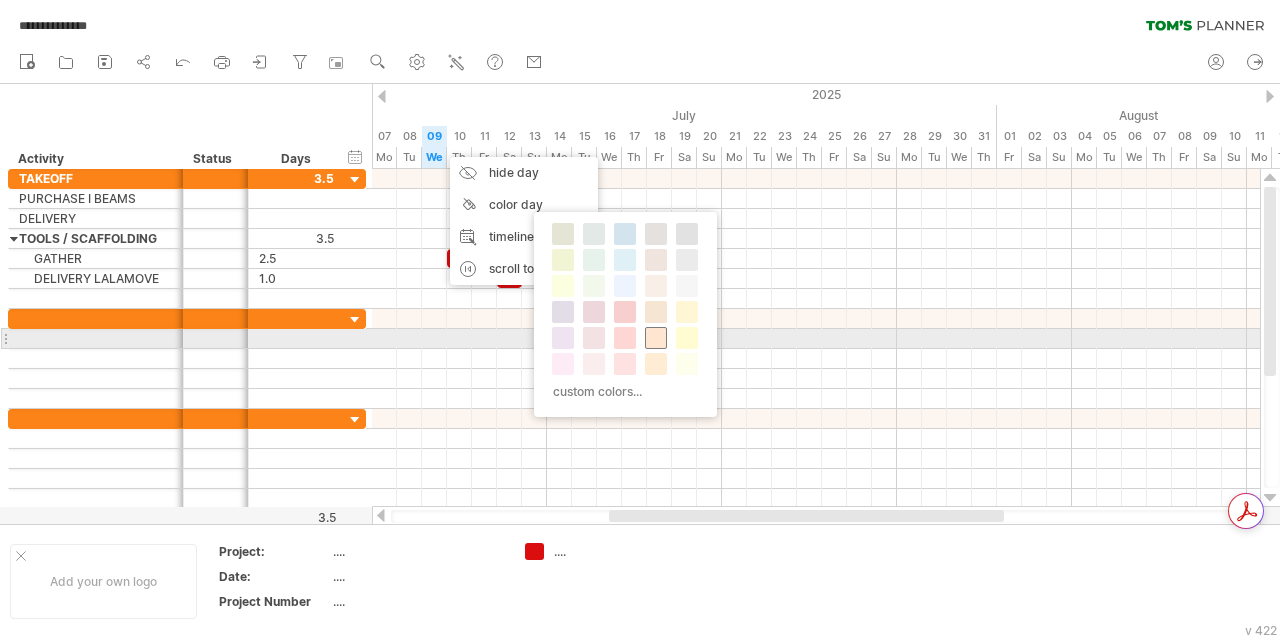click at bounding box center (656, 338) 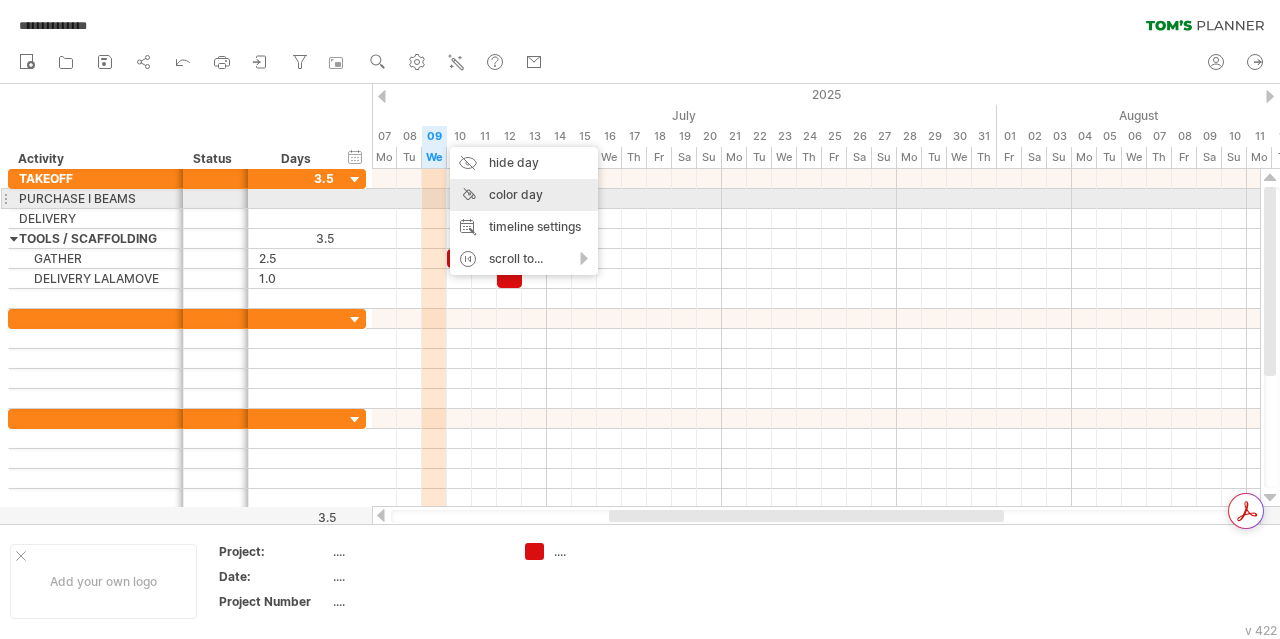 click on "color day" at bounding box center (524, 195) 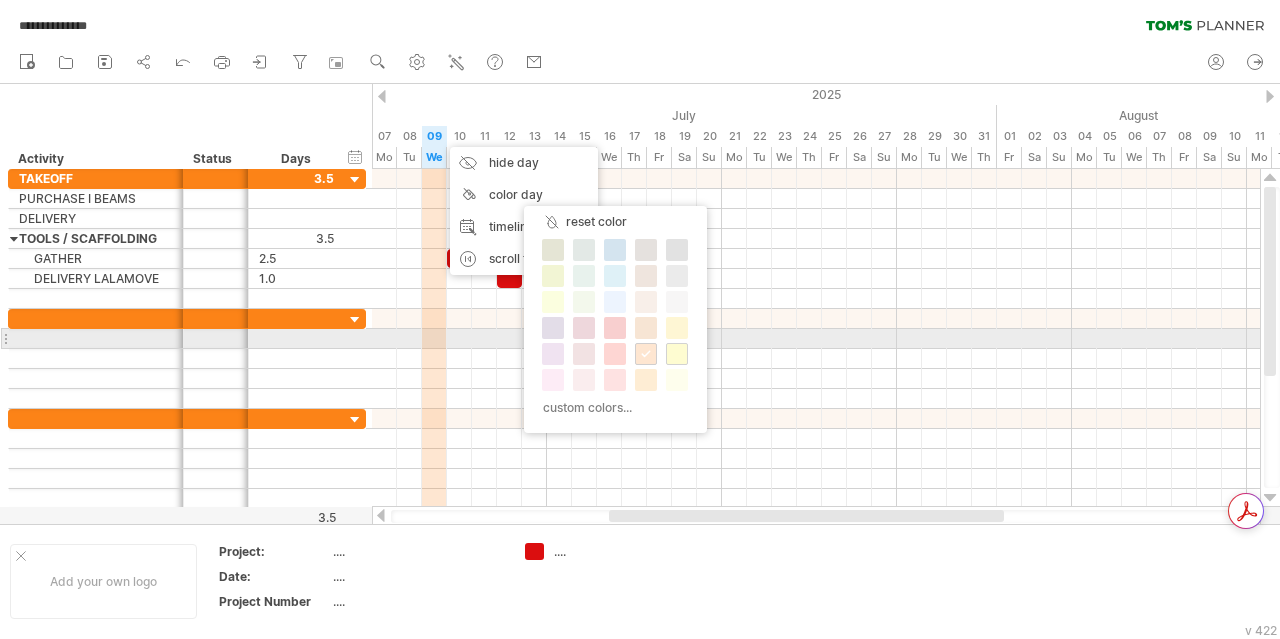 click at bounding box center (677, 354) 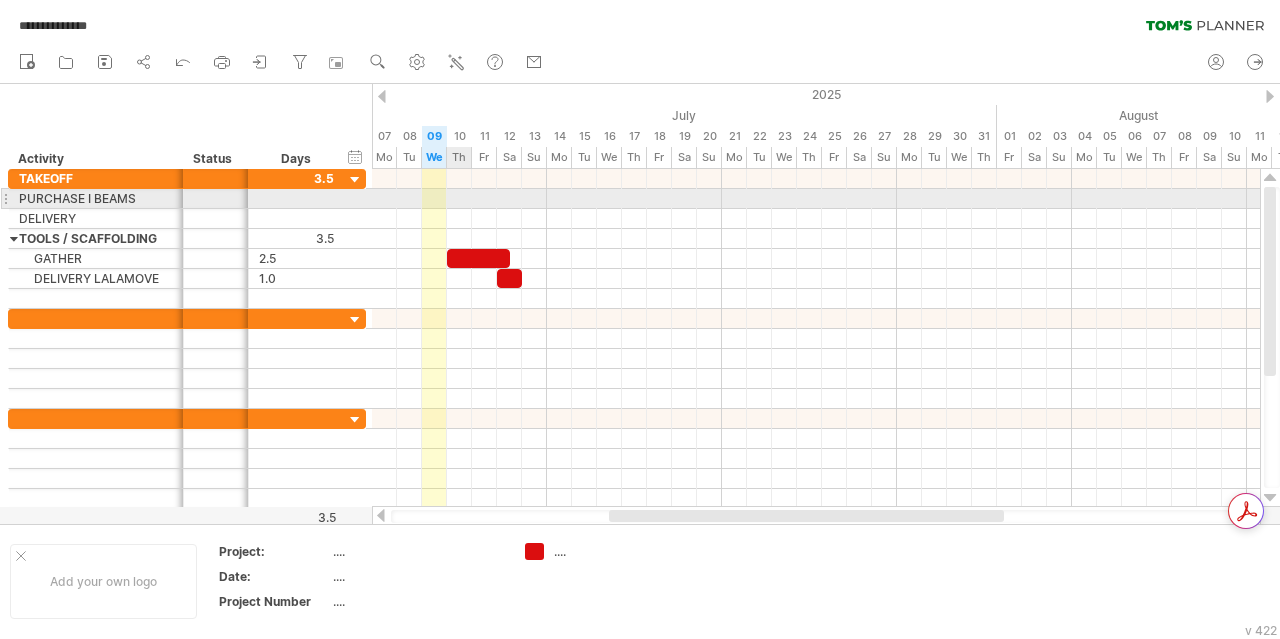 click at bounding box center [816, 199] 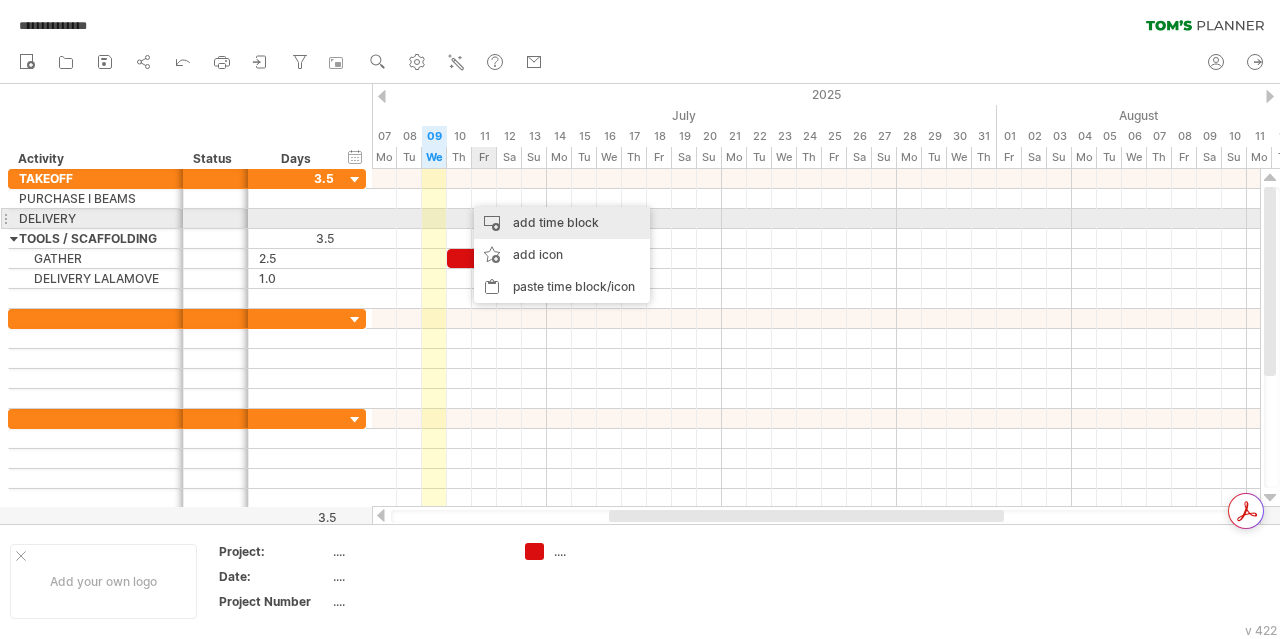 click on "add time block" at bounding box center [562, 223] 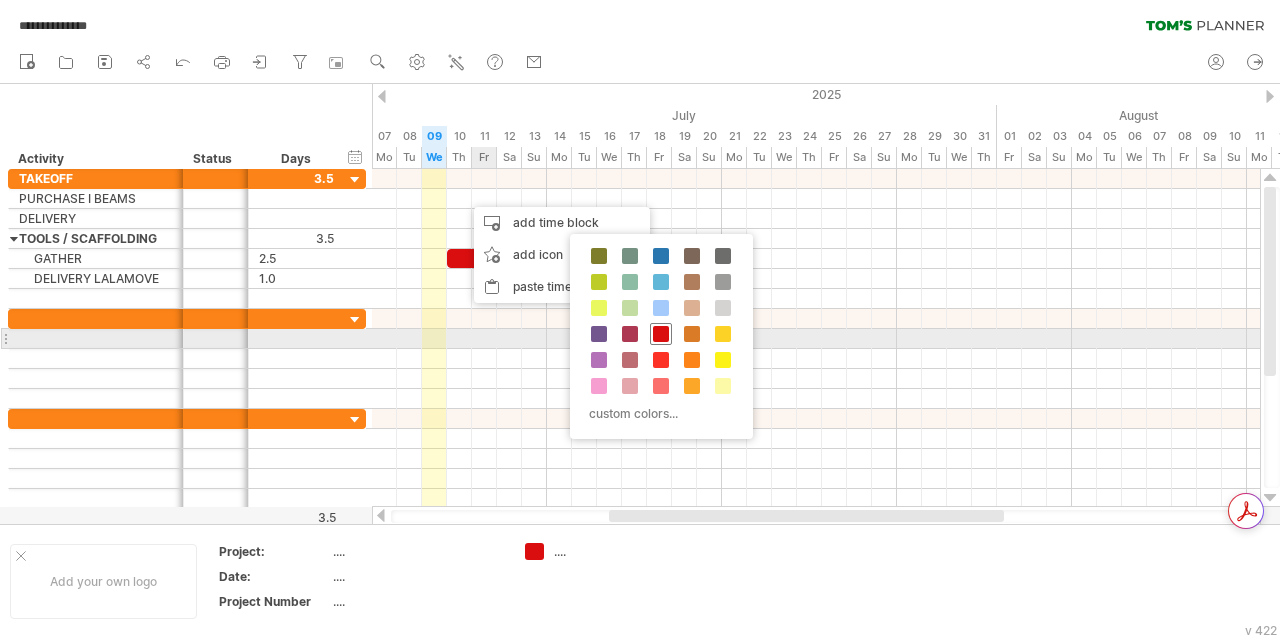 click at bounding box center [661, 334] 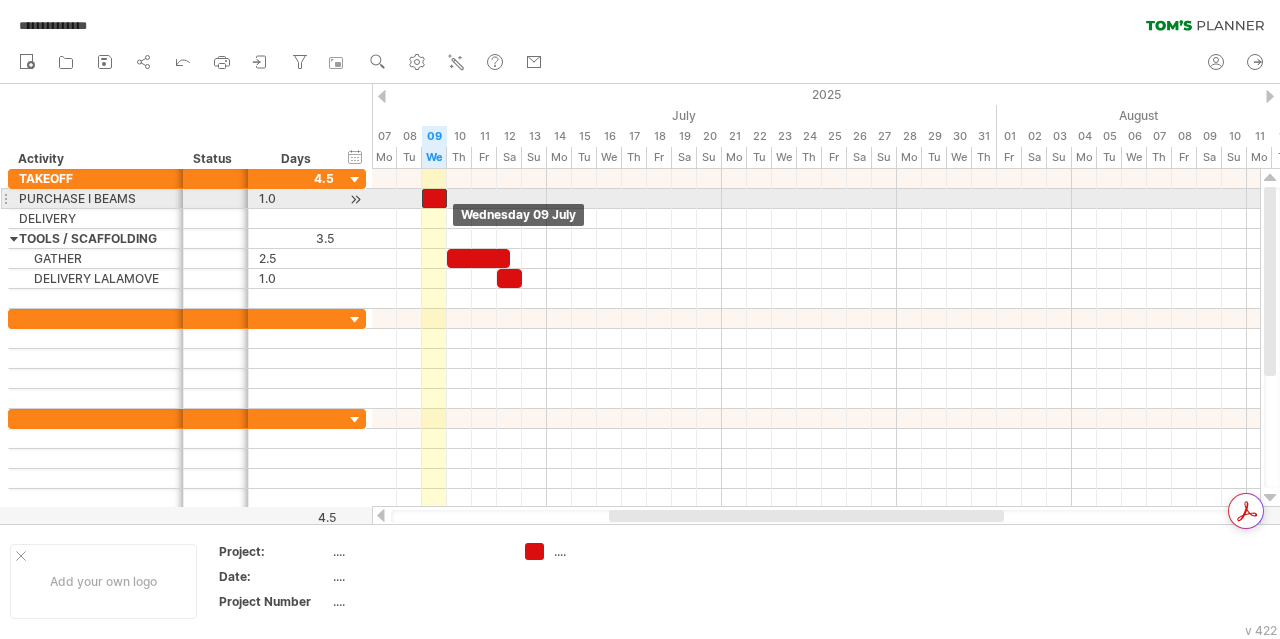 drag, startPoint x: 475, startPoint y: 197, endPoint x: 437, endPoint y: 201, distance: 38.209946 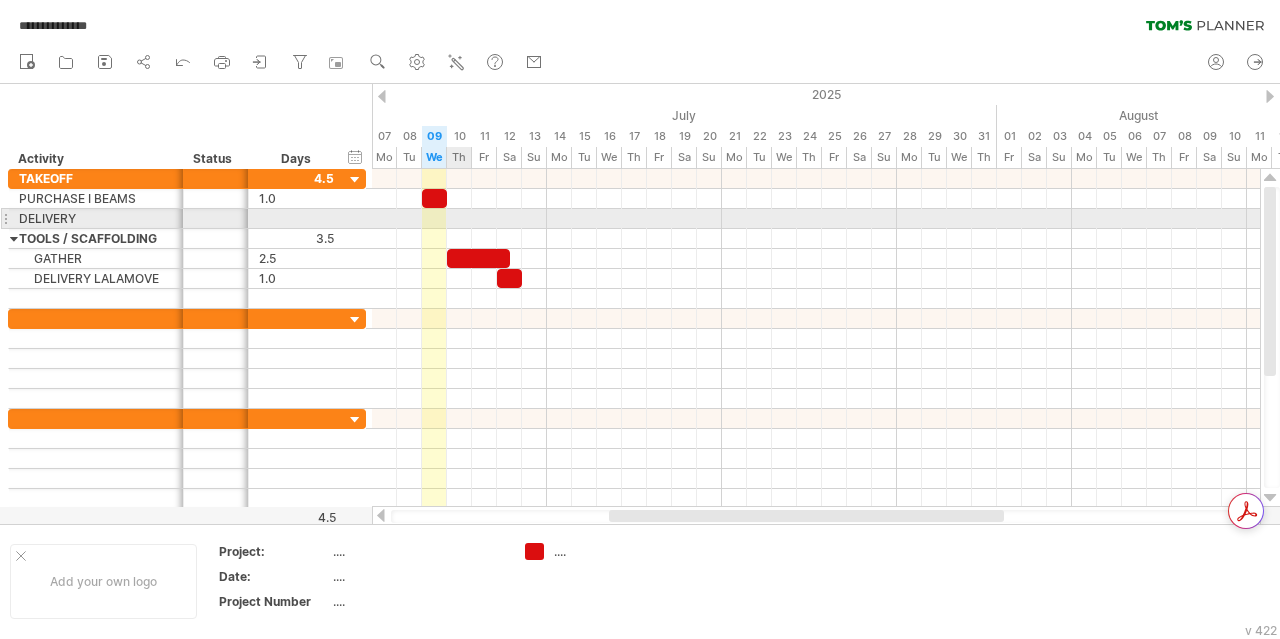 click at bounding box center (816, 219) 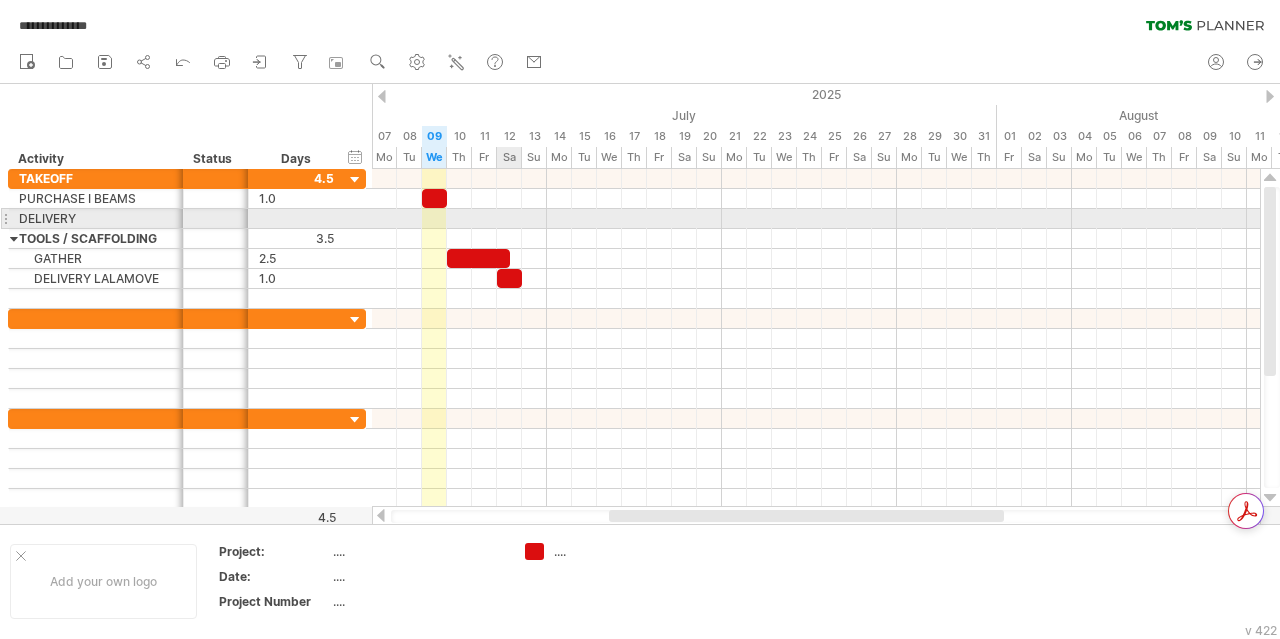 click at bounding box center (816, 219) 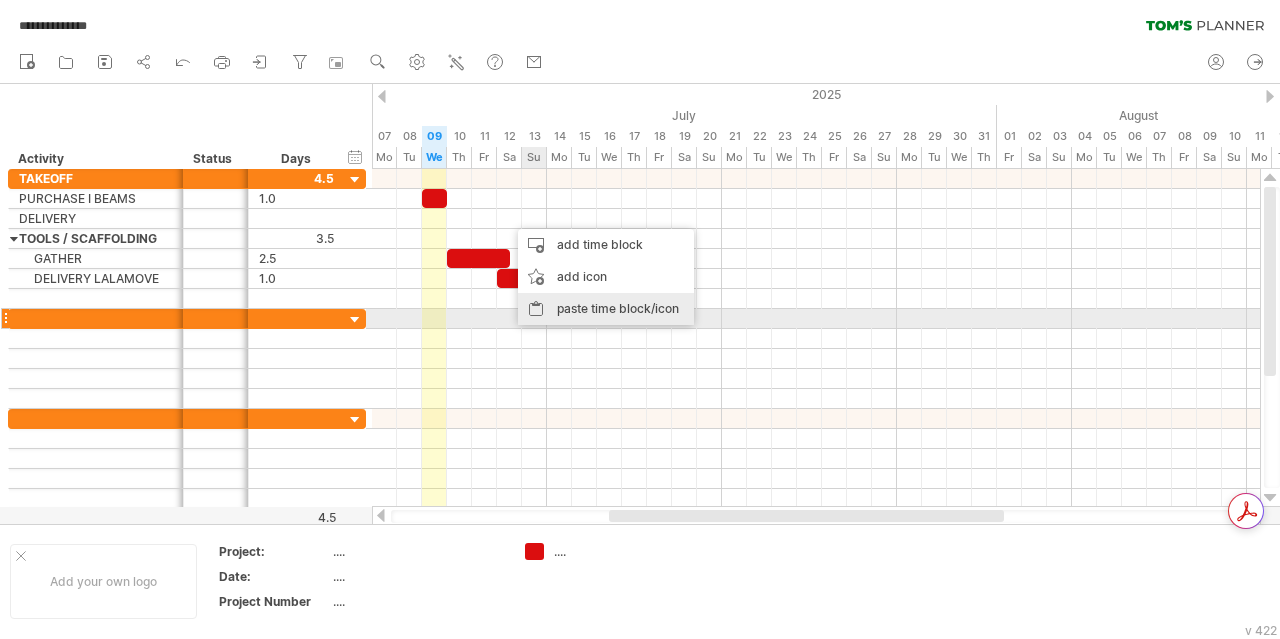 click on "paste time block/icon" at bounding box center (606, 309) 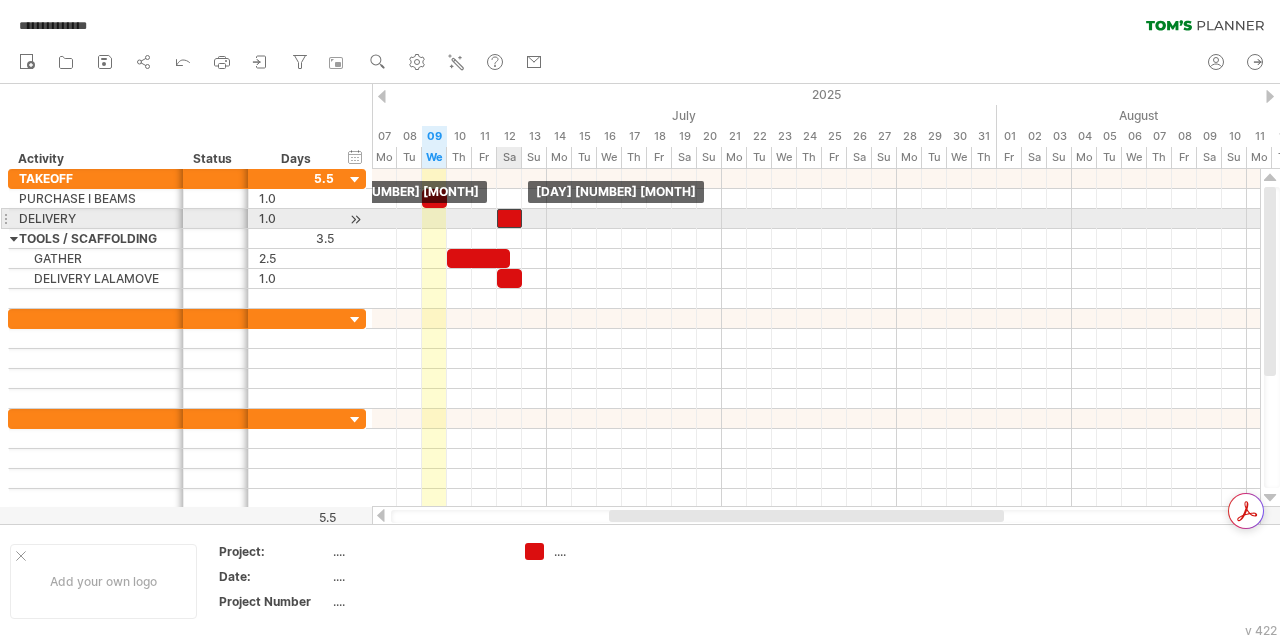 drag, startPoint x: 521, startPoint y: 215, endPoint x: 508, endPoint y: 217, distance: 13.152946 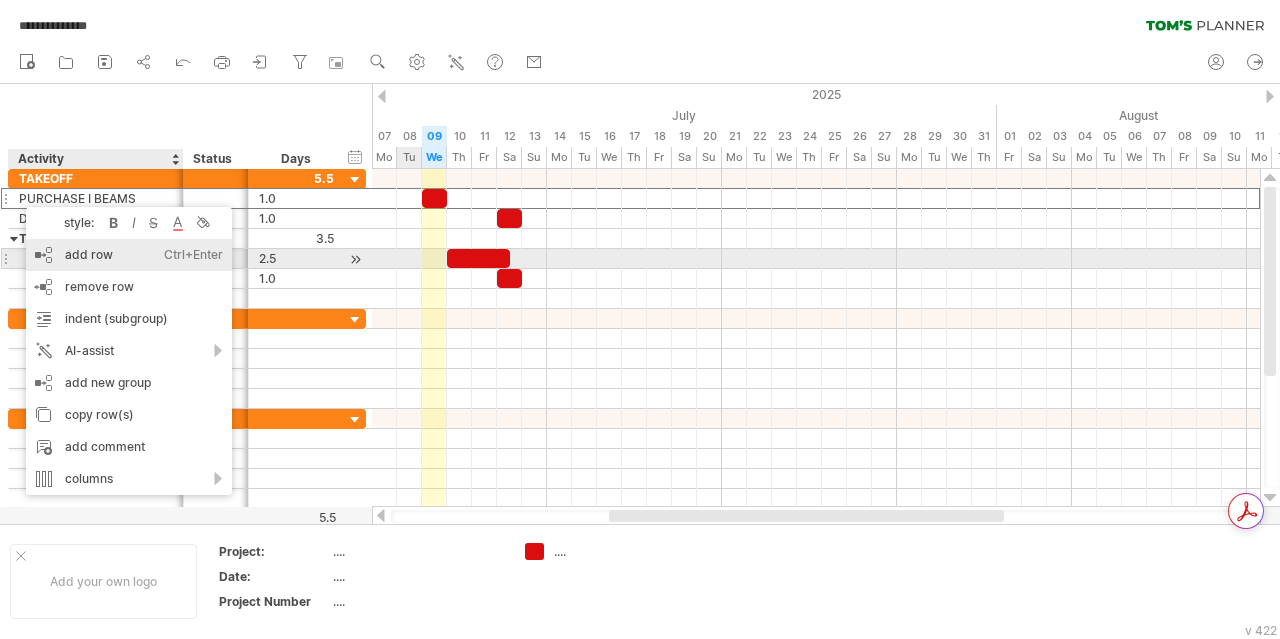 click on "add row Ctrl+Enter Cmd+Enter" at bounding box center [129, 255] 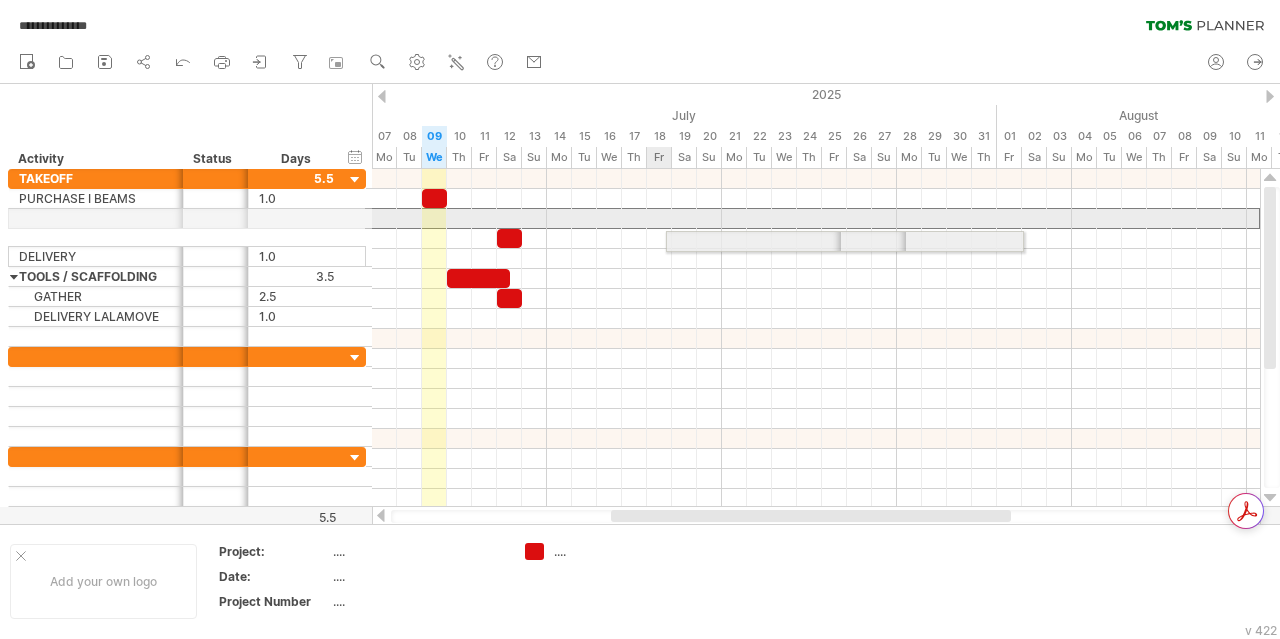 drag, startPoint x: 3, startPoint y: 218, endPoint x: 654, endPoint y: 238, distance: 651.3071 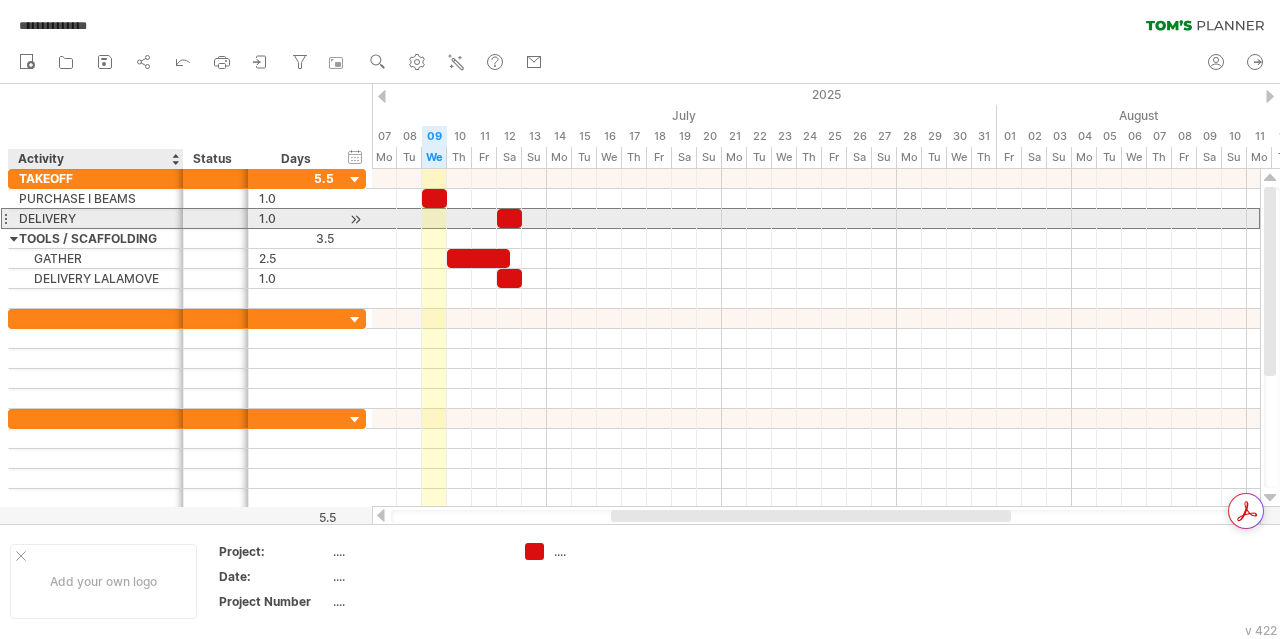 click on "DELIVERY" at bounding box center (96, 218) 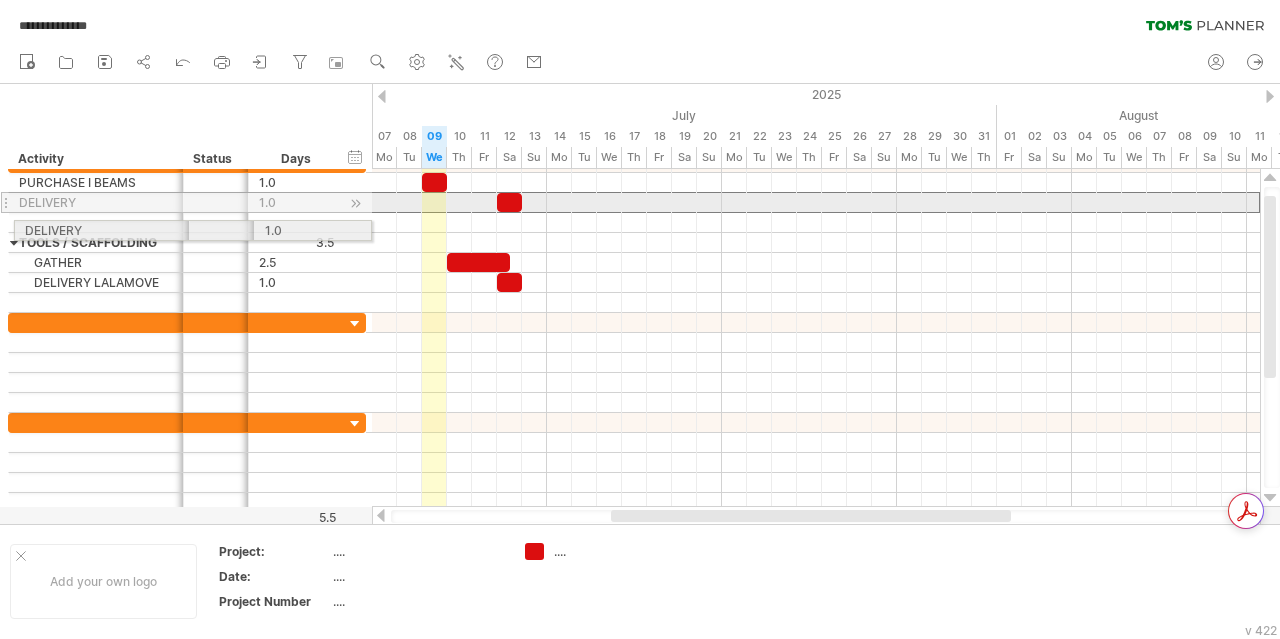 drag, startPoint x: 4, startPoint y: 204, endPoint x: 4, endPoint y: 230, distance: 26 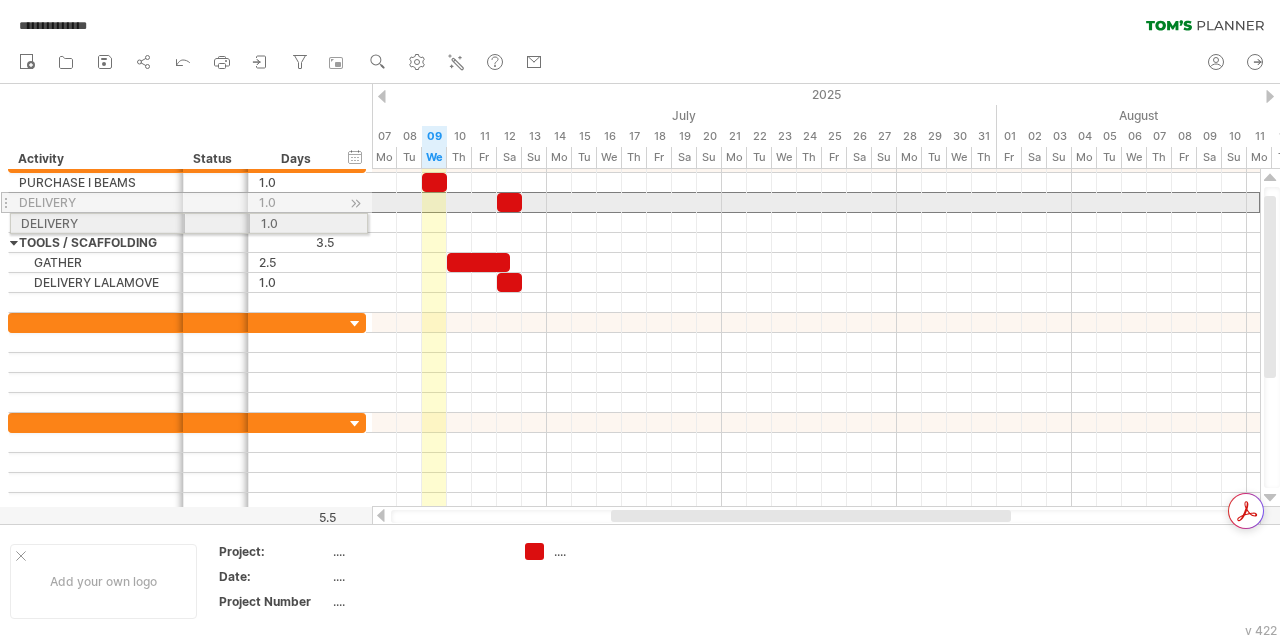drag, startPoint x: 5, startPoint y: 201, endPoint x: 0, endPoint y: 220, distance: 19.646883 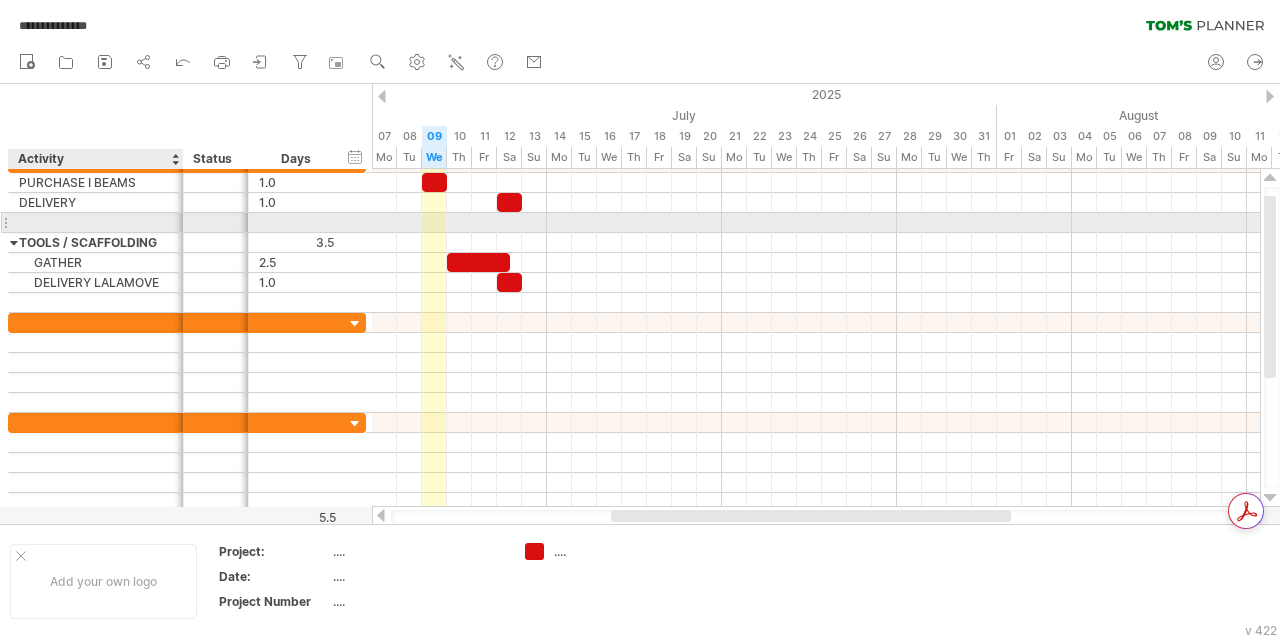 click at bounding box center [96, 222] 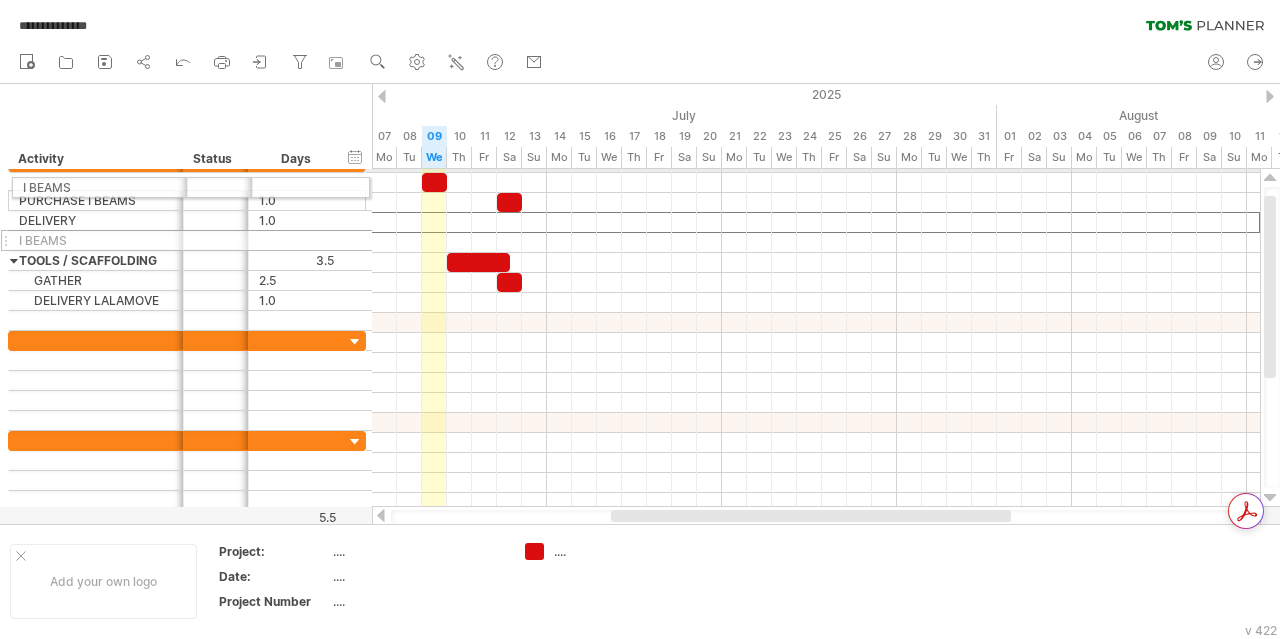 drag, startPoint x: 6, startPoint y: 219, endPoint x: 0, endPoint y: 185, distance: 34.525352 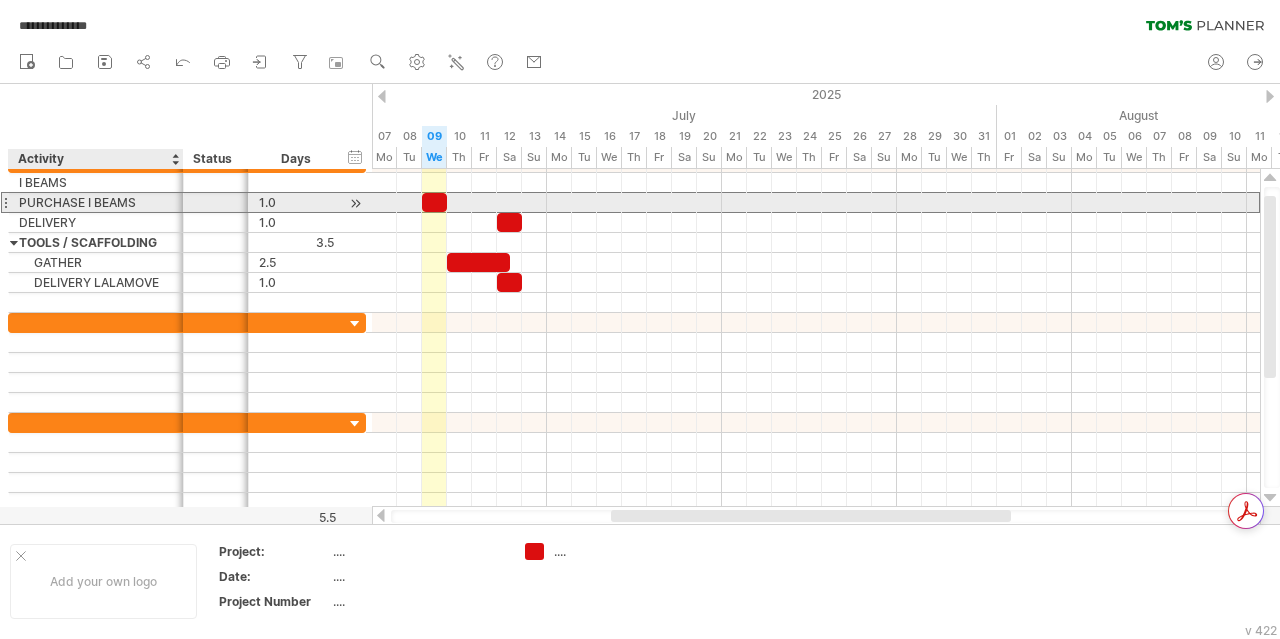 click on "PURCHASE I BEAMS" at bounding box center [96, 202] 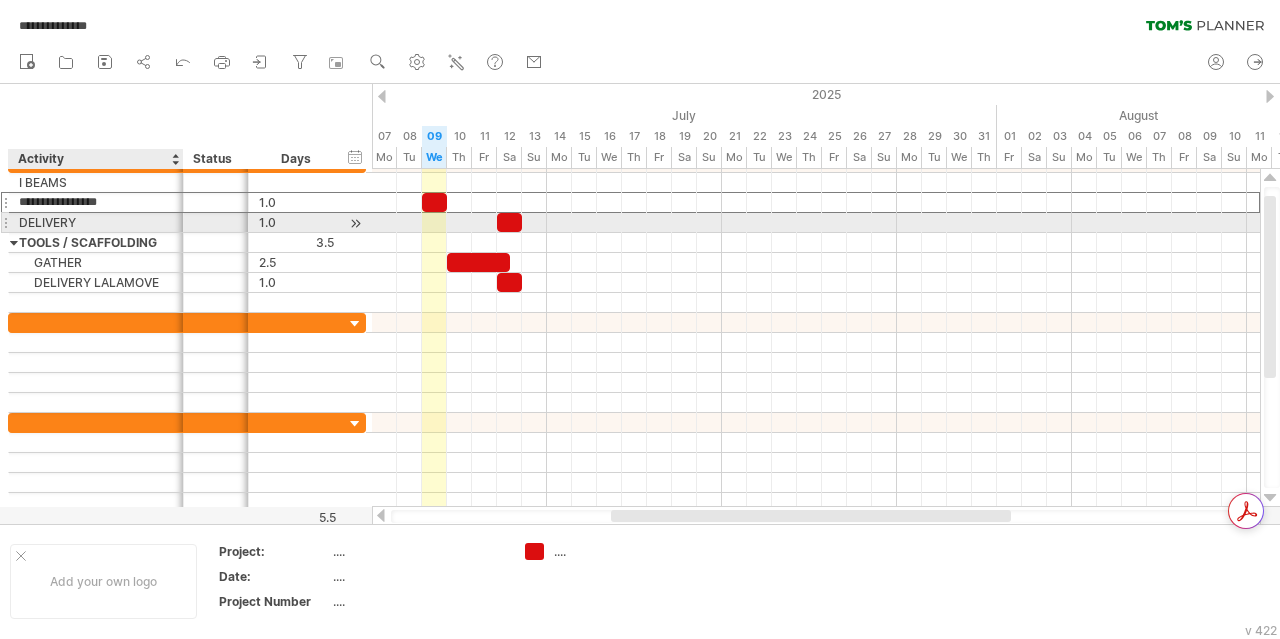click on "DELIVERY" at bounding box center (96, 222) 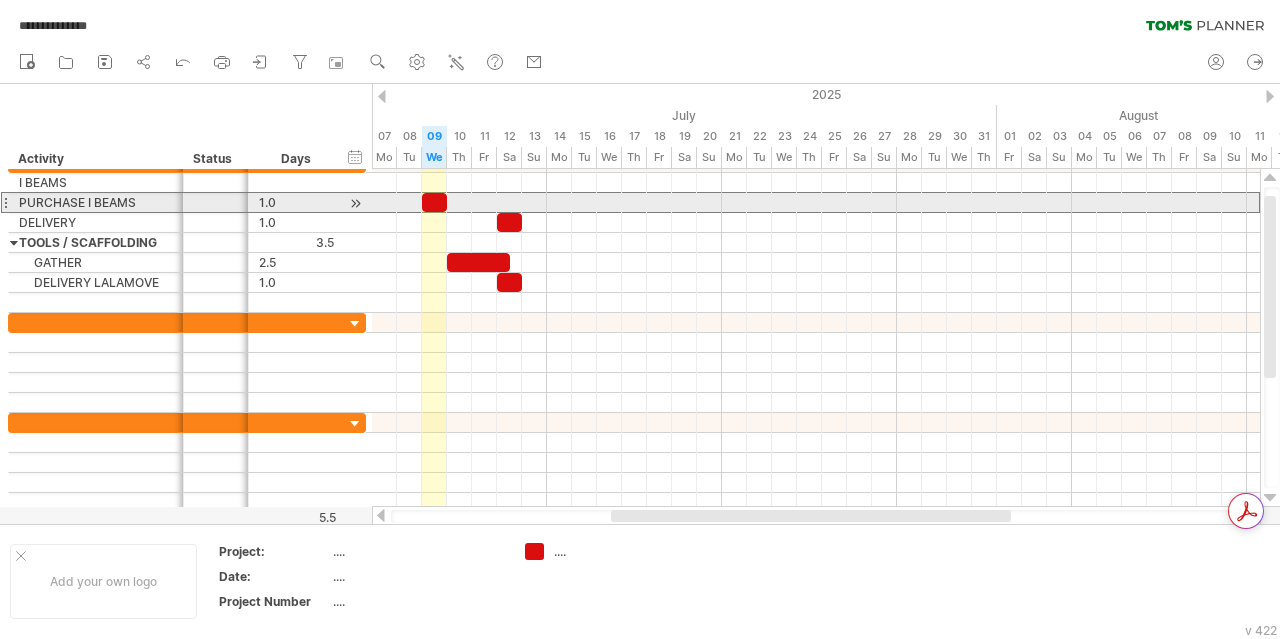 click at bounding box center [5, 202] 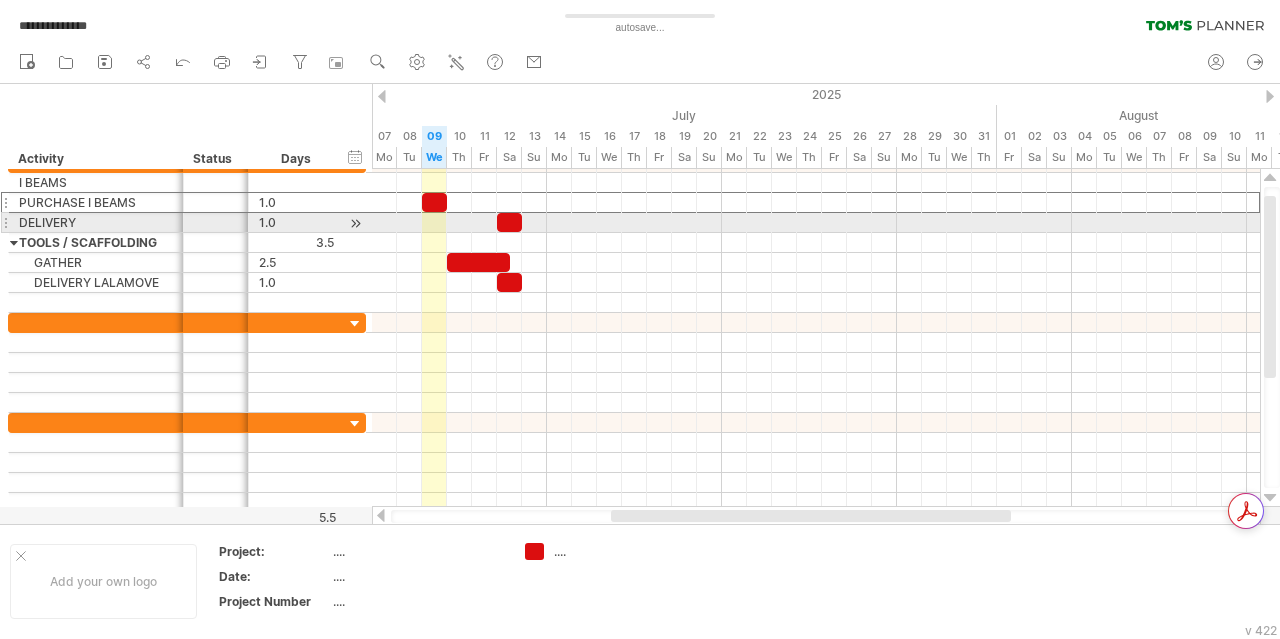 click on "**********" at bounding box center [183, 333] 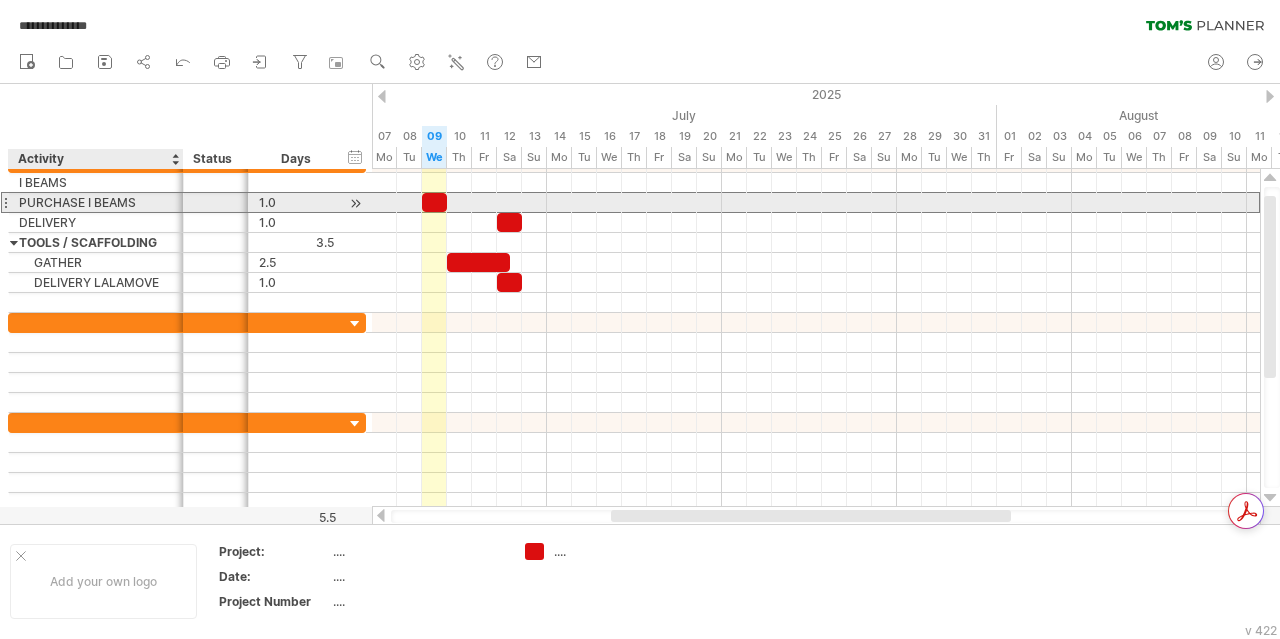 click on "PURCHASE I BEAMS" at bounding box center [96, 202] 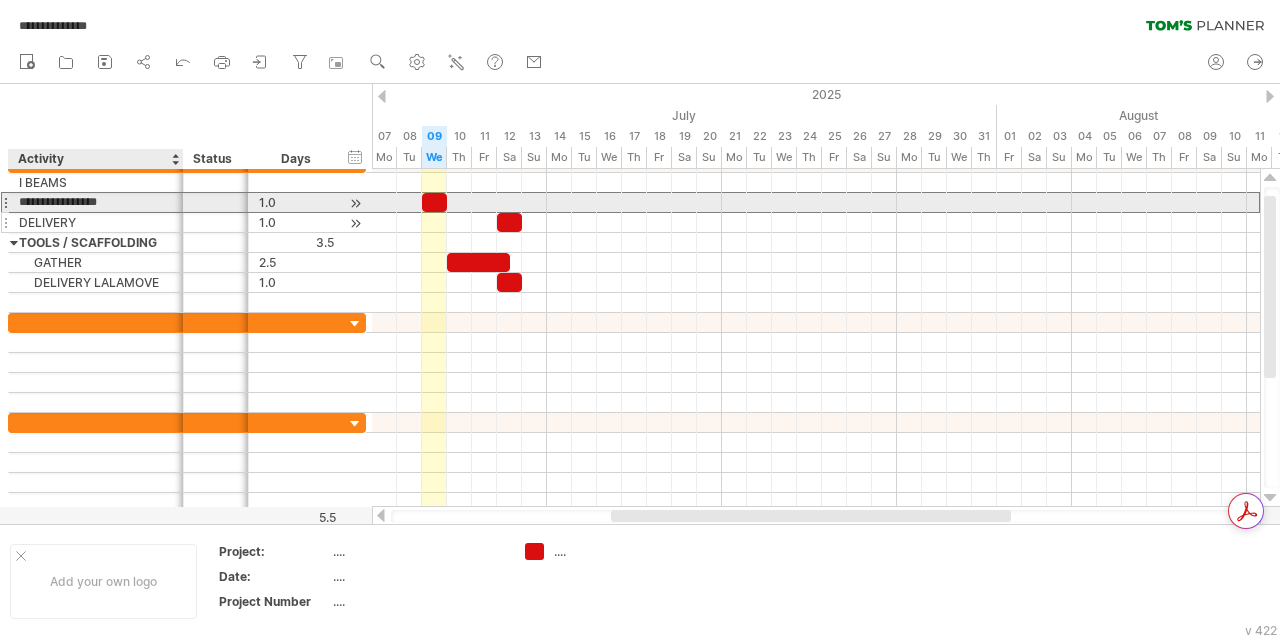 click on "DELIVERY" at bounding box center [96, 222] 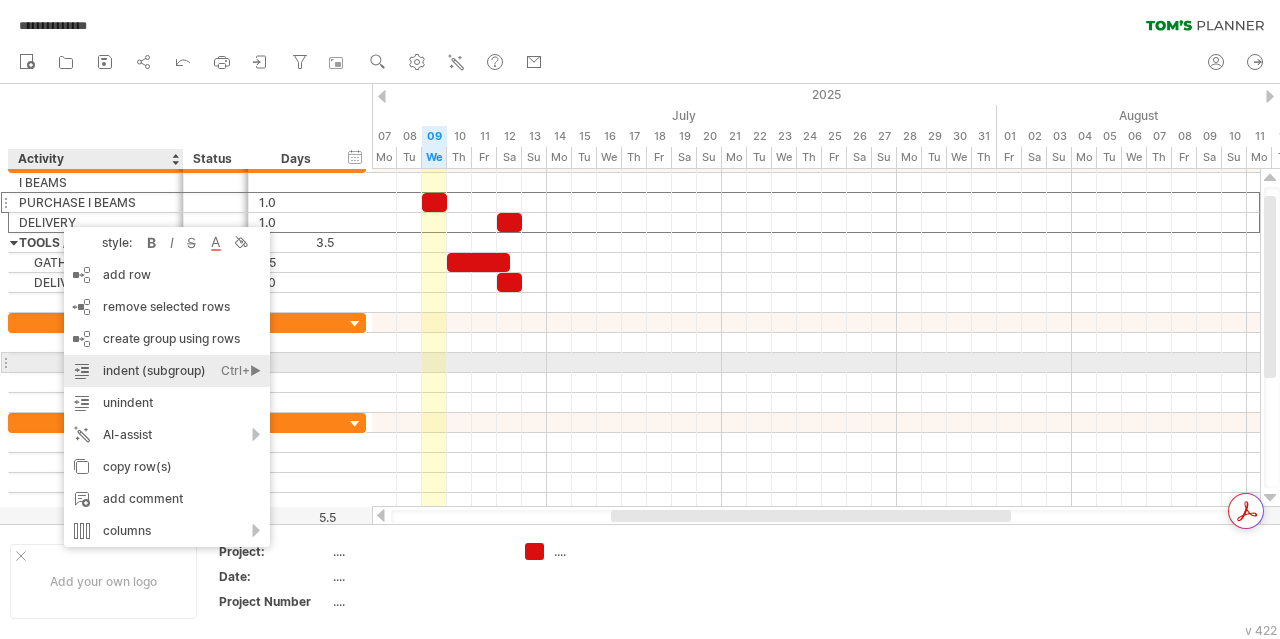 click on "indent (subgroup) Ctrl+► Cmd+►" at bounding box center (167, 371) 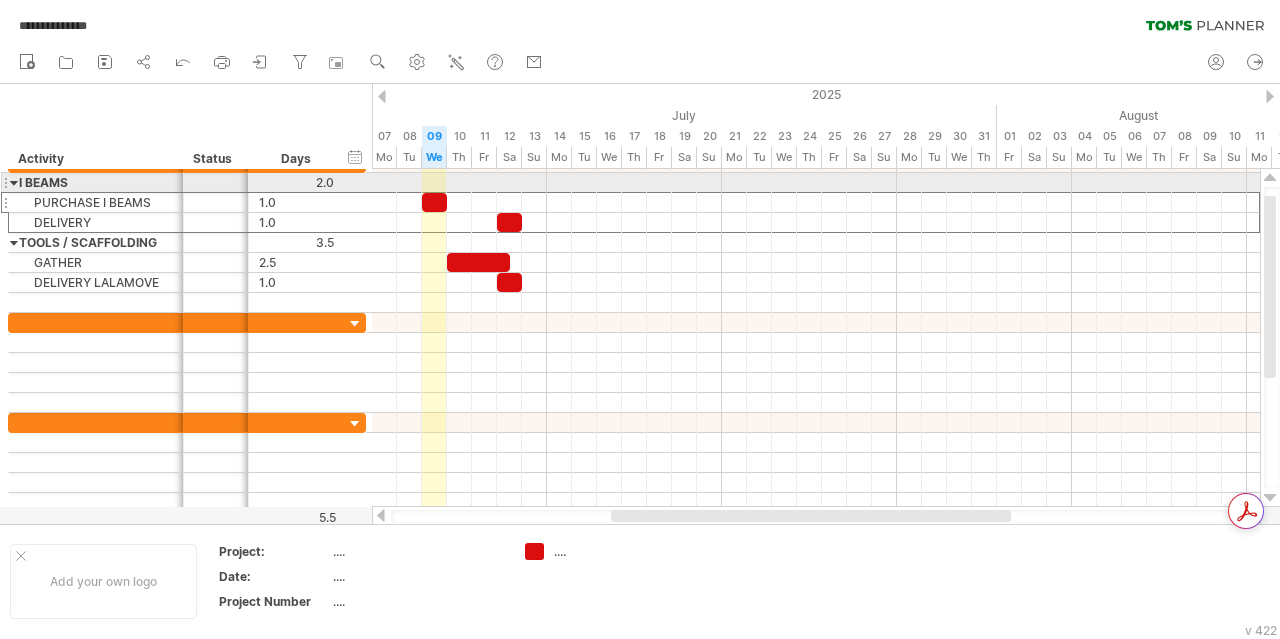 click at bounding box center [14, 182] 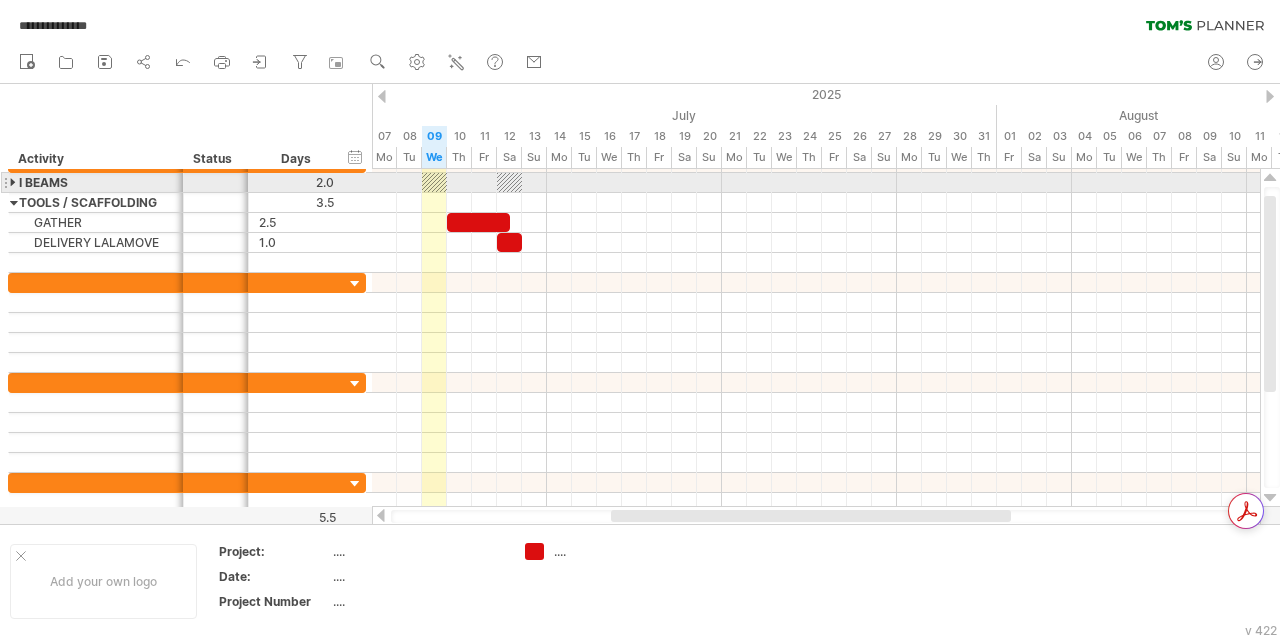 click at bounding box center [14, 182] 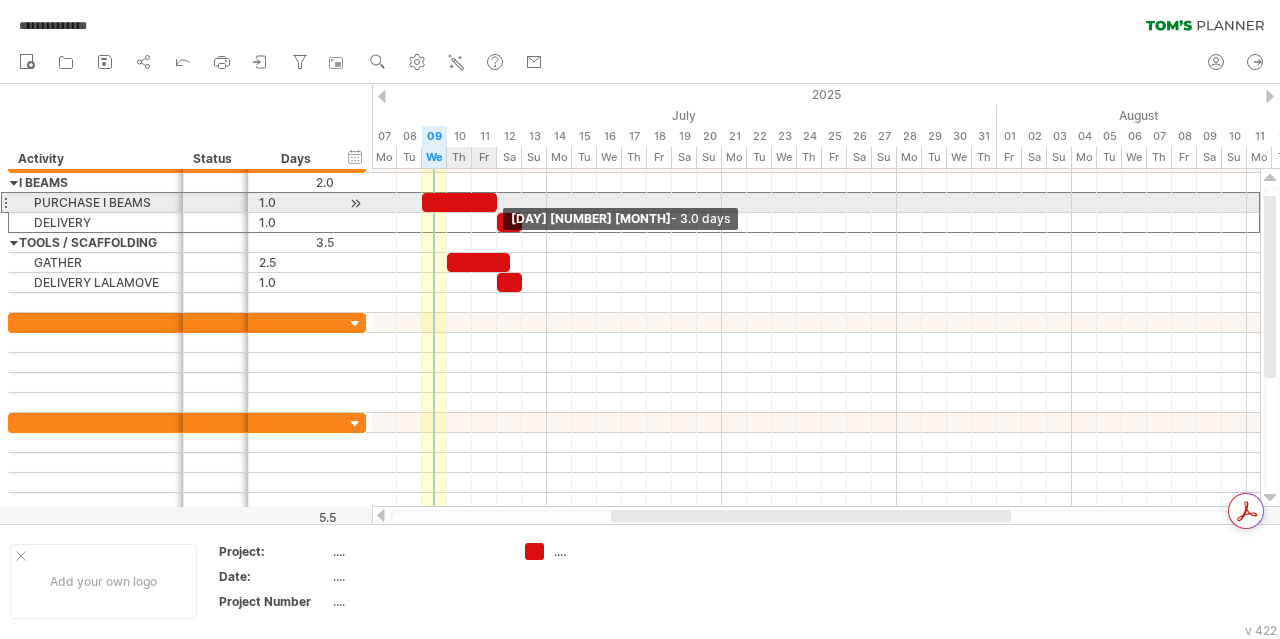 drag, startPoint x: 446, startPoint y: 205, endPoint x: 492, endPoint y: 206, distance: 46.010868 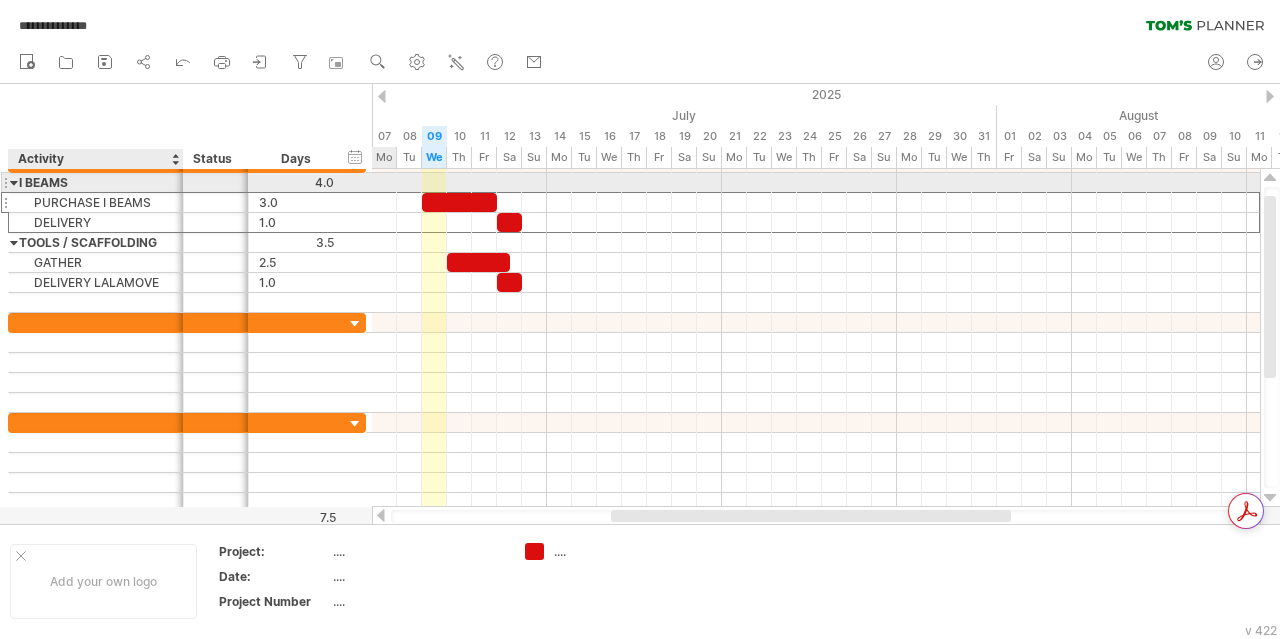 click at bounding box center [14, 182] 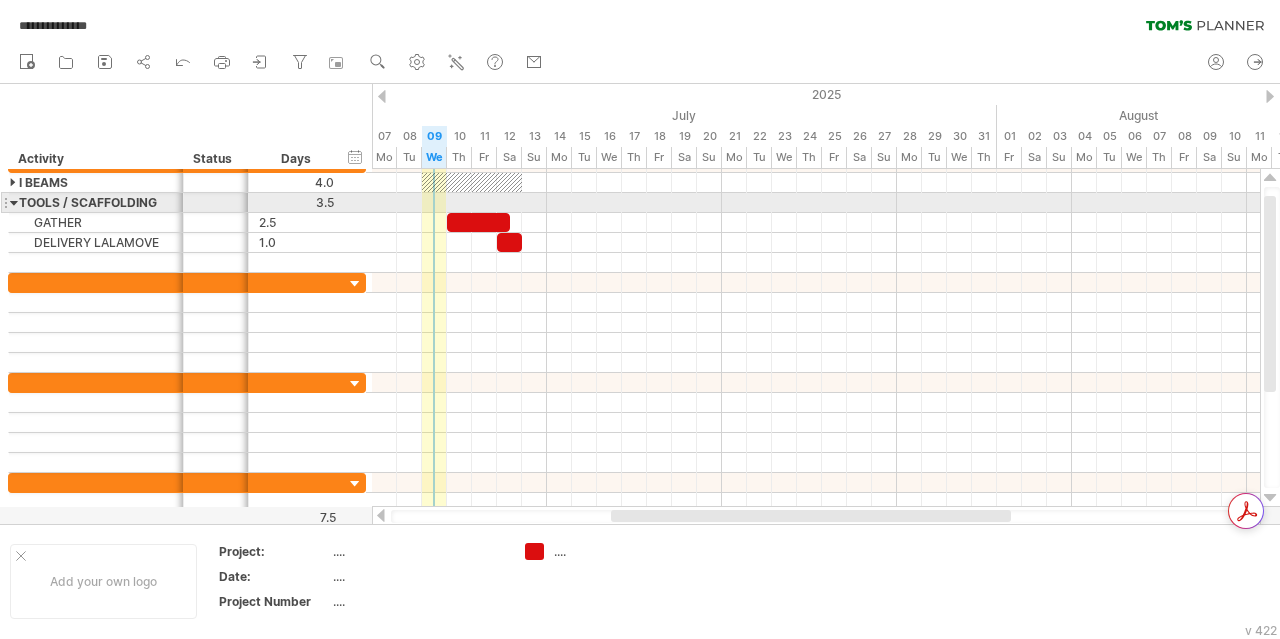 click at bounding box center (14, 202) 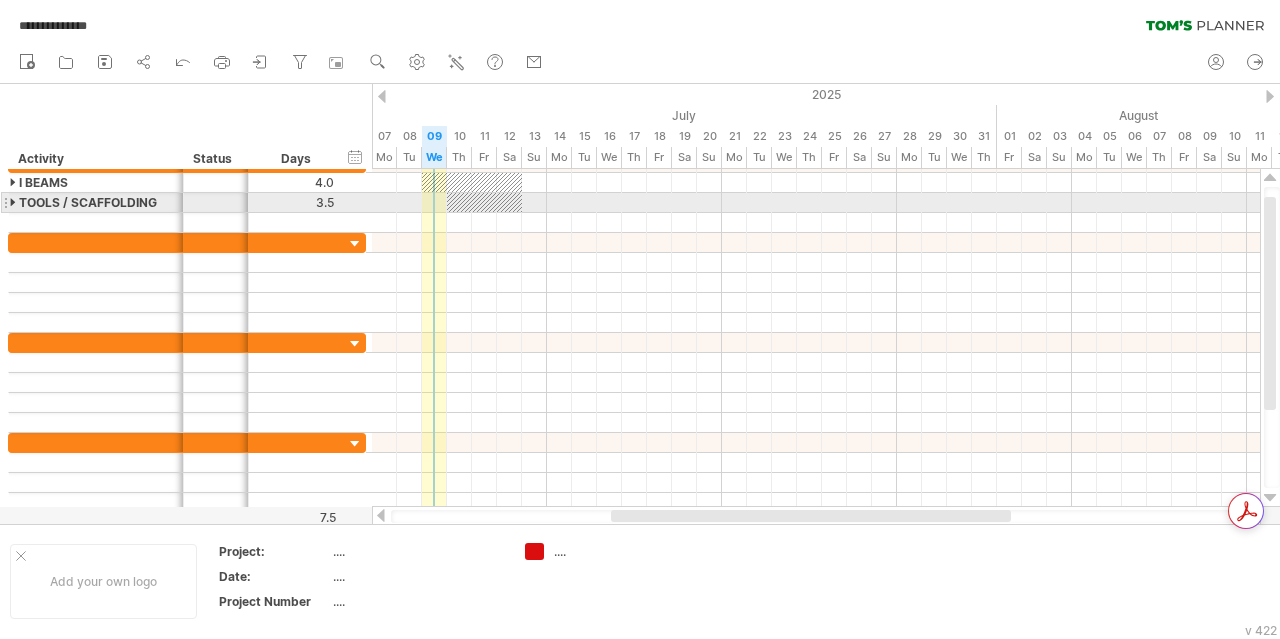 click at bounding box center [14, 202] 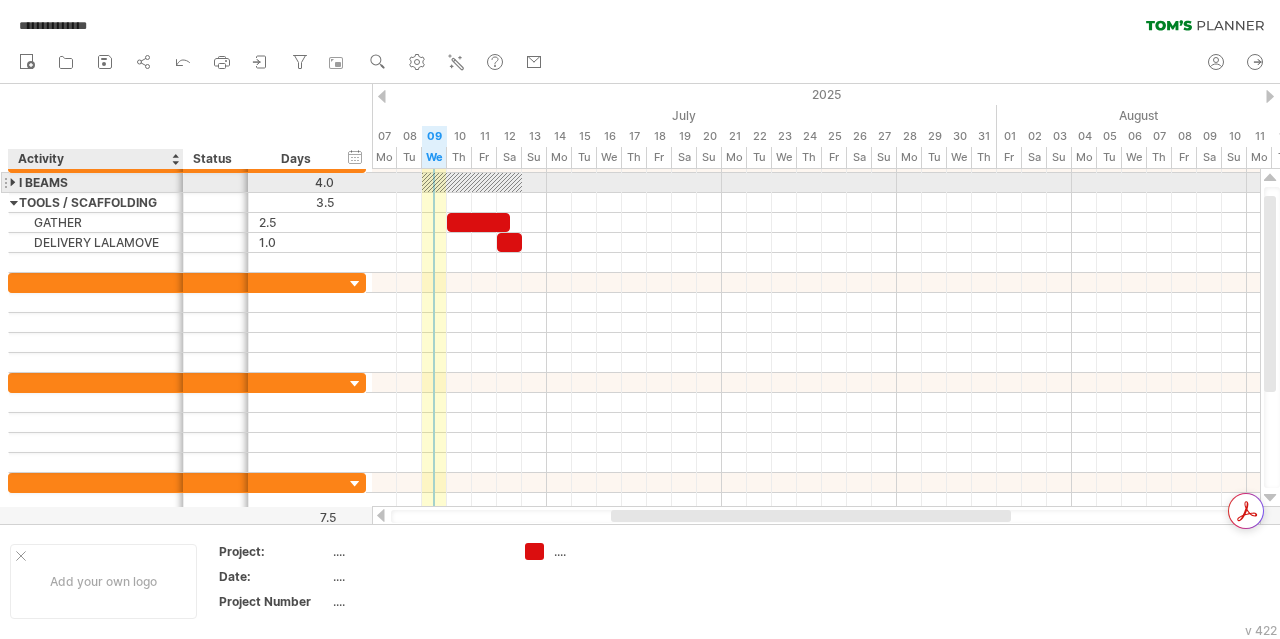 click at bounding box center (14, 182) 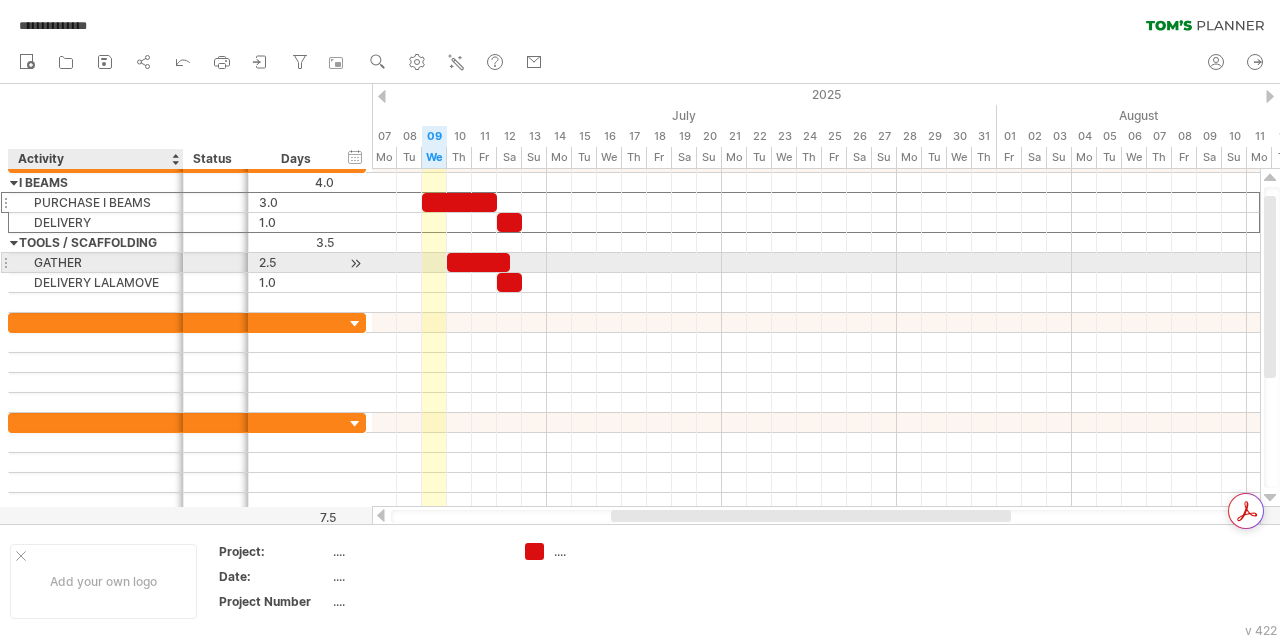 click on "GATHER" at bounding box center (96, 262) 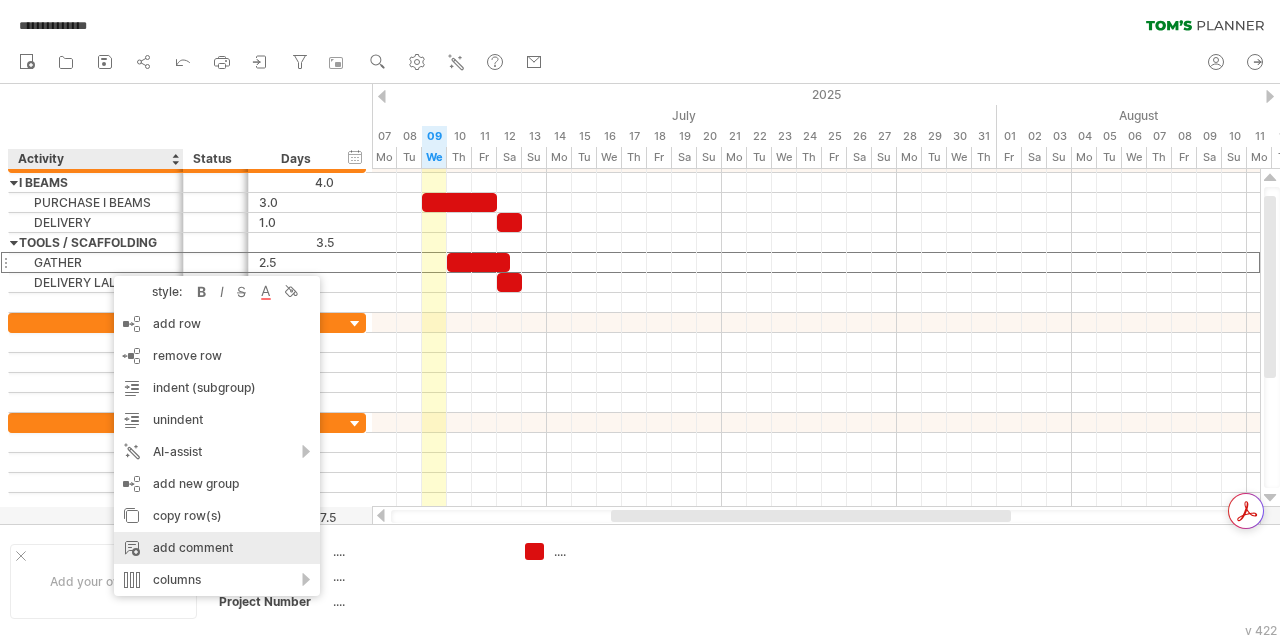 click on "add comment" at bounding box center [217, 548] 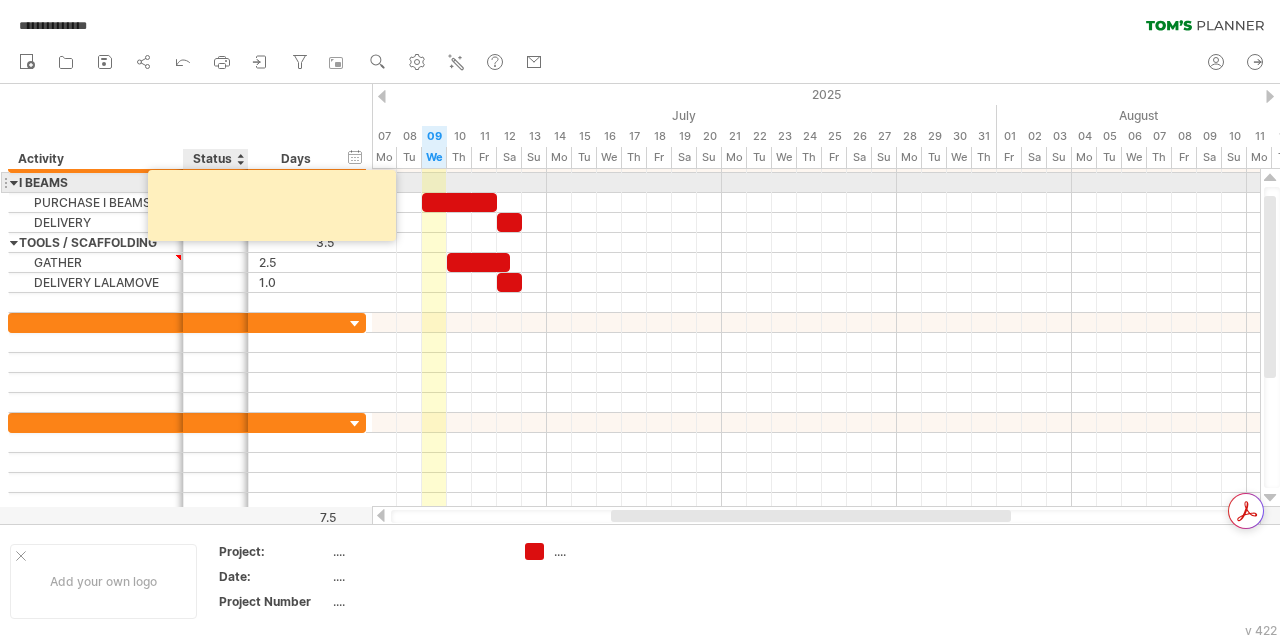 click at bounding box center [275, 205] 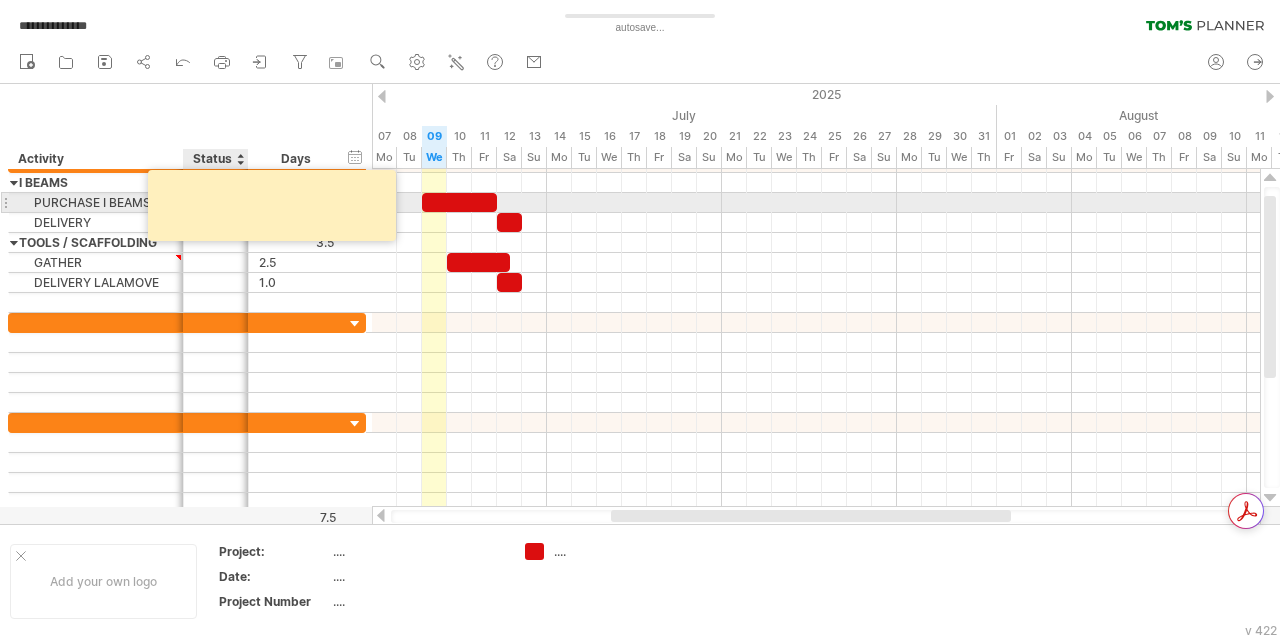 scroll, scrollTop: 0, scrollLeft: 0, axis: both 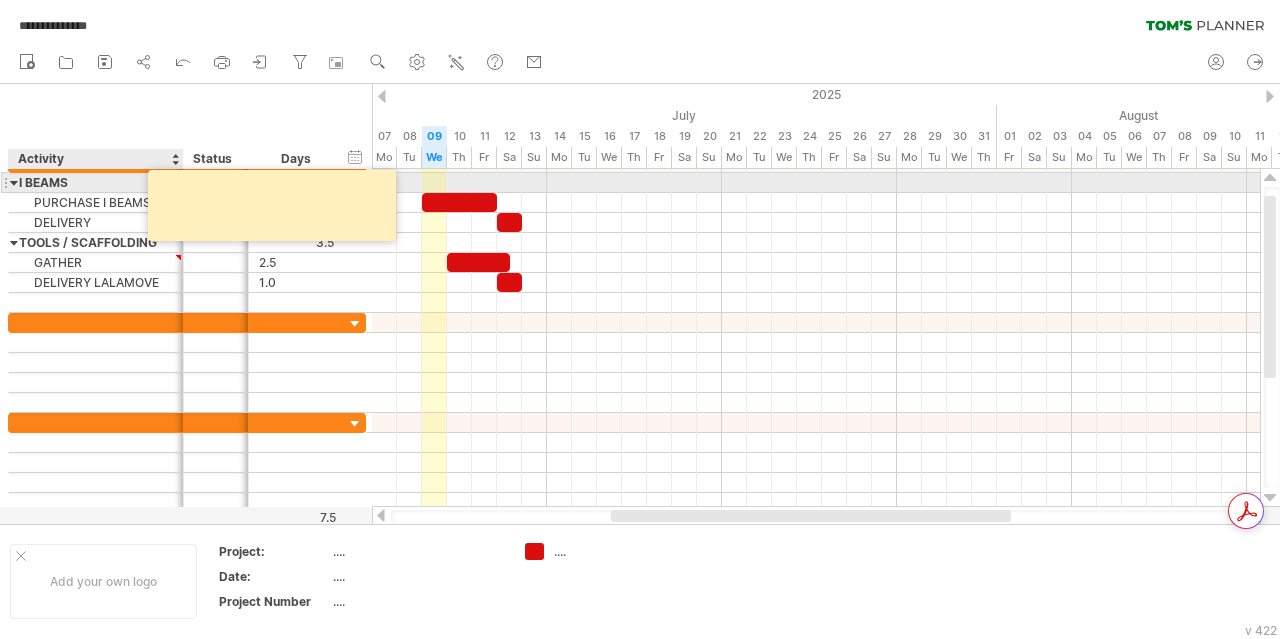 click at bounding box center (275, 205) 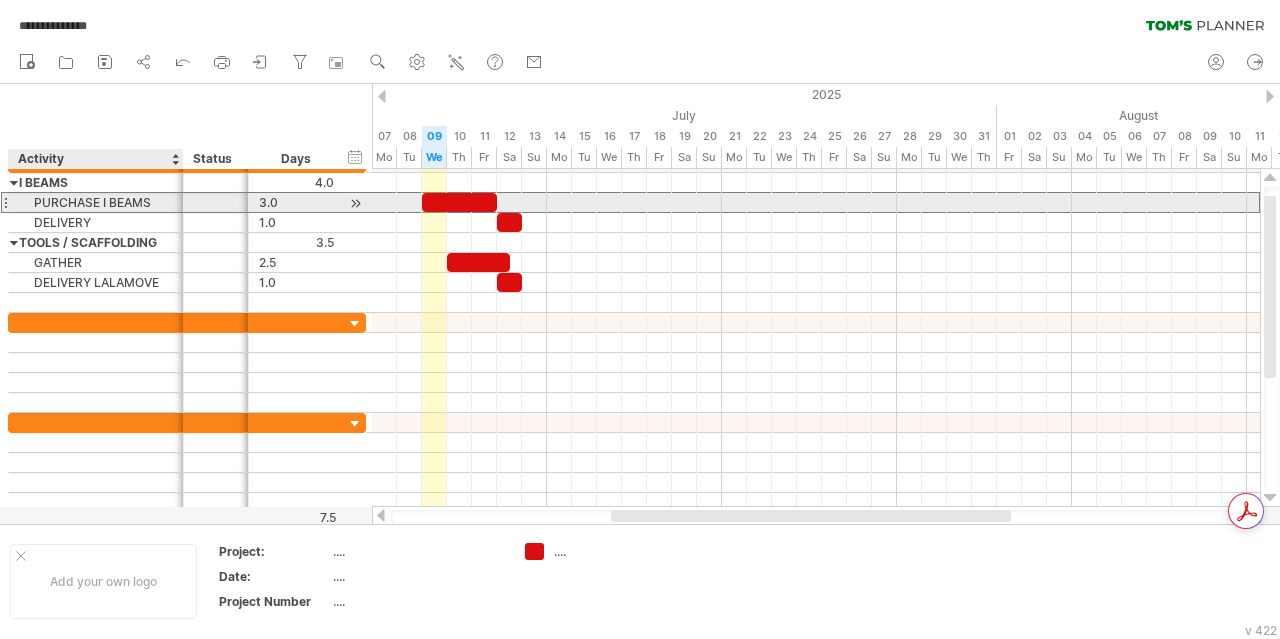 click on "PURCHASE I BEAMS" at bounding box center [96, 202] 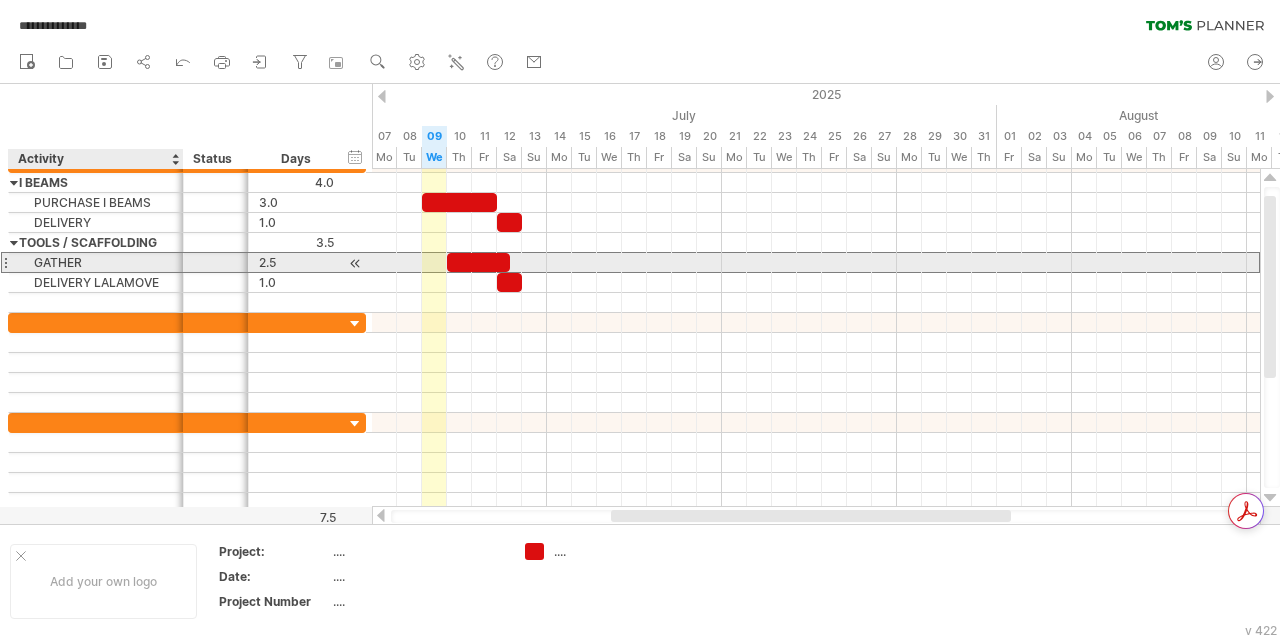 click on "GATHER" at bounding box center (96, 262) 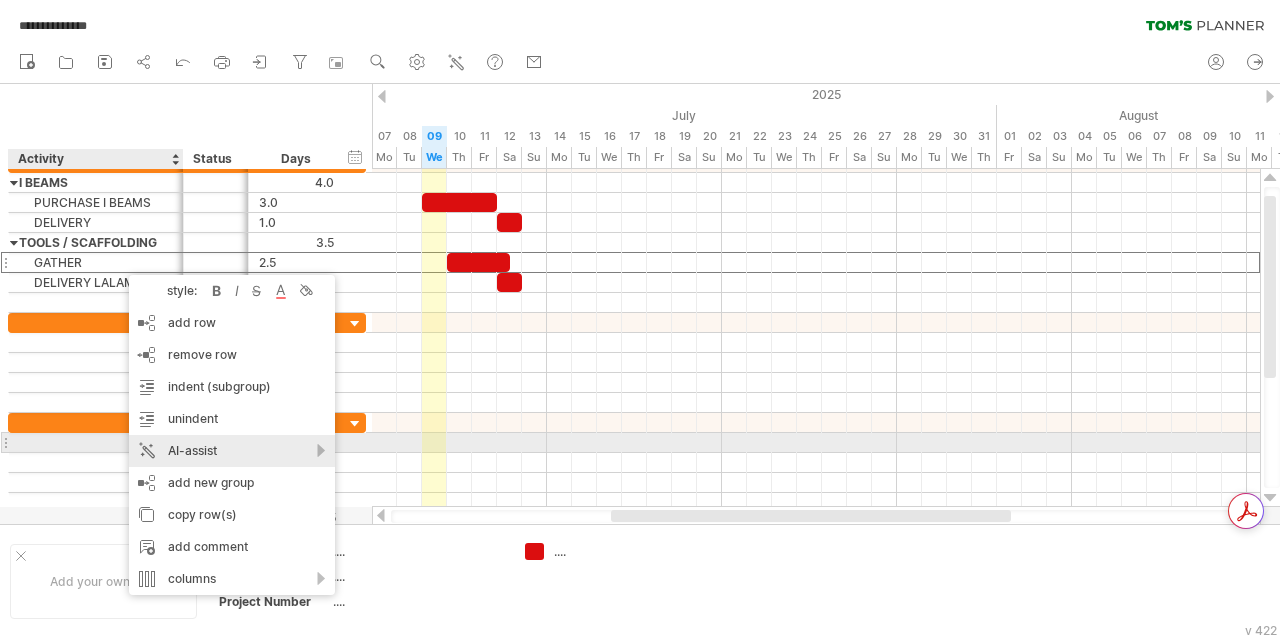 click on "AI-assist" at bounding box center [232, 451] 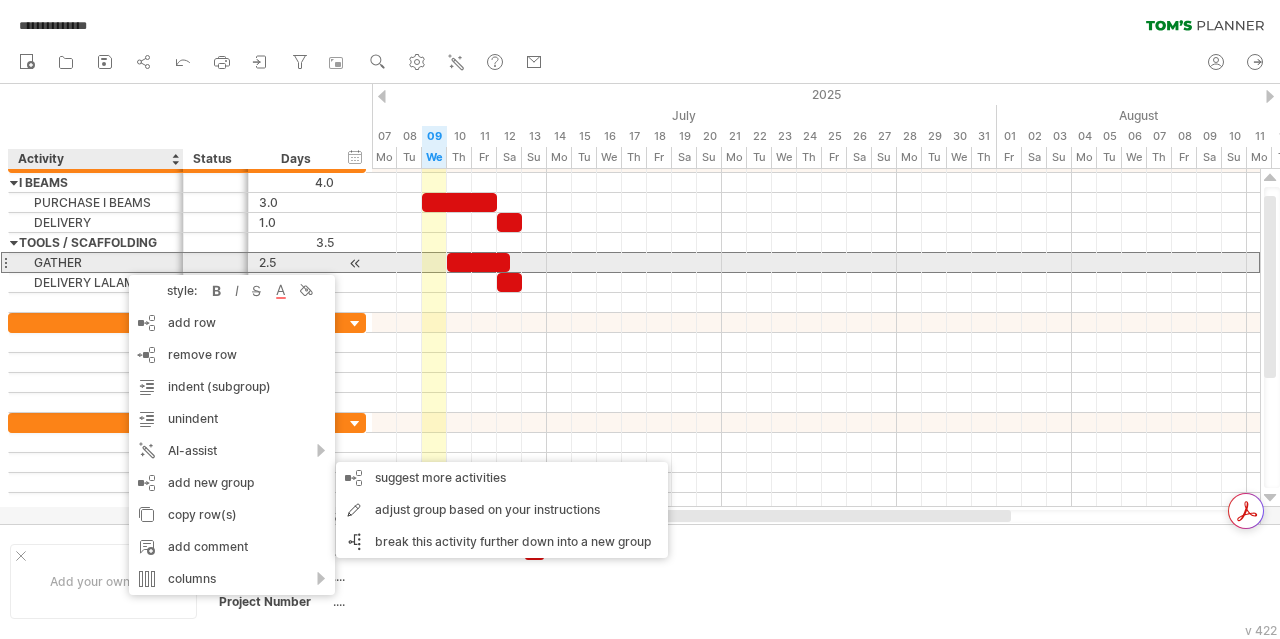 click on "GATHER" at bounding box center (96, 262) 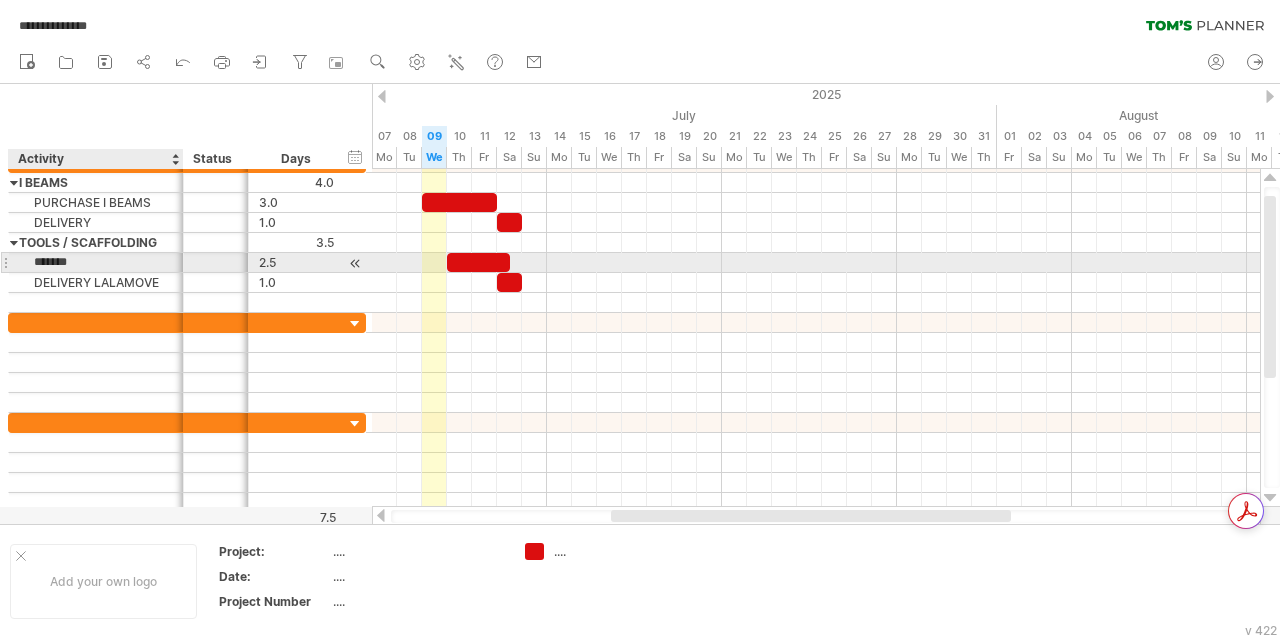click on "******" at bounding box center (96, 262) 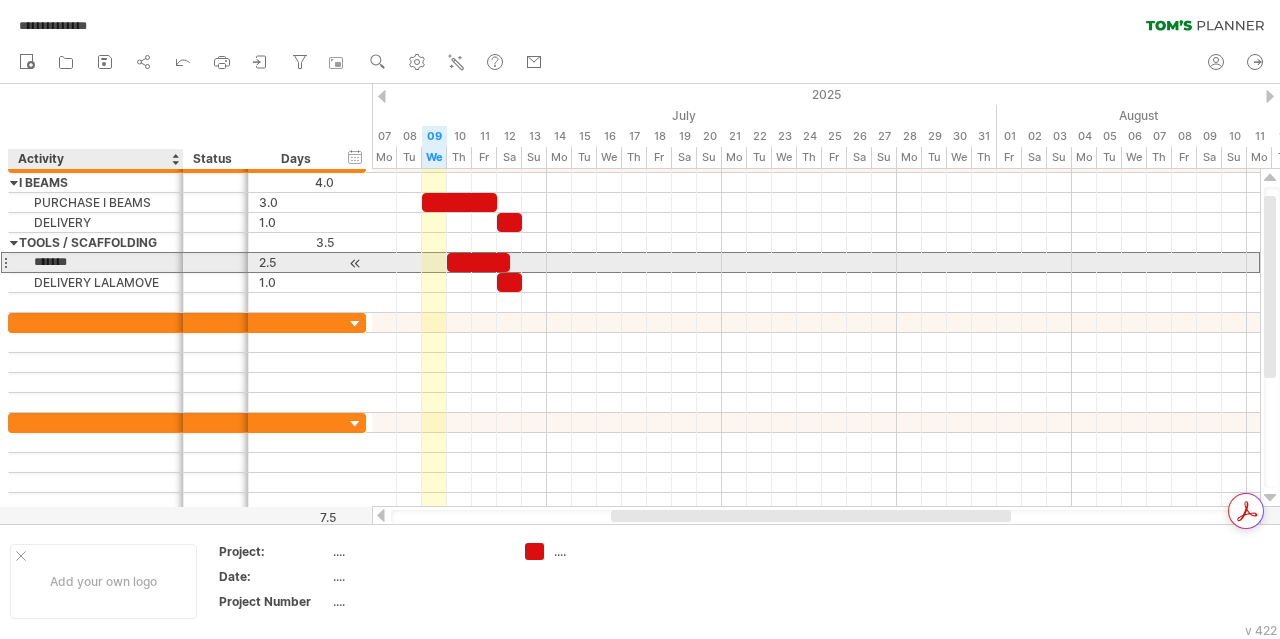 click on "******" at bounding box center (96, 262) 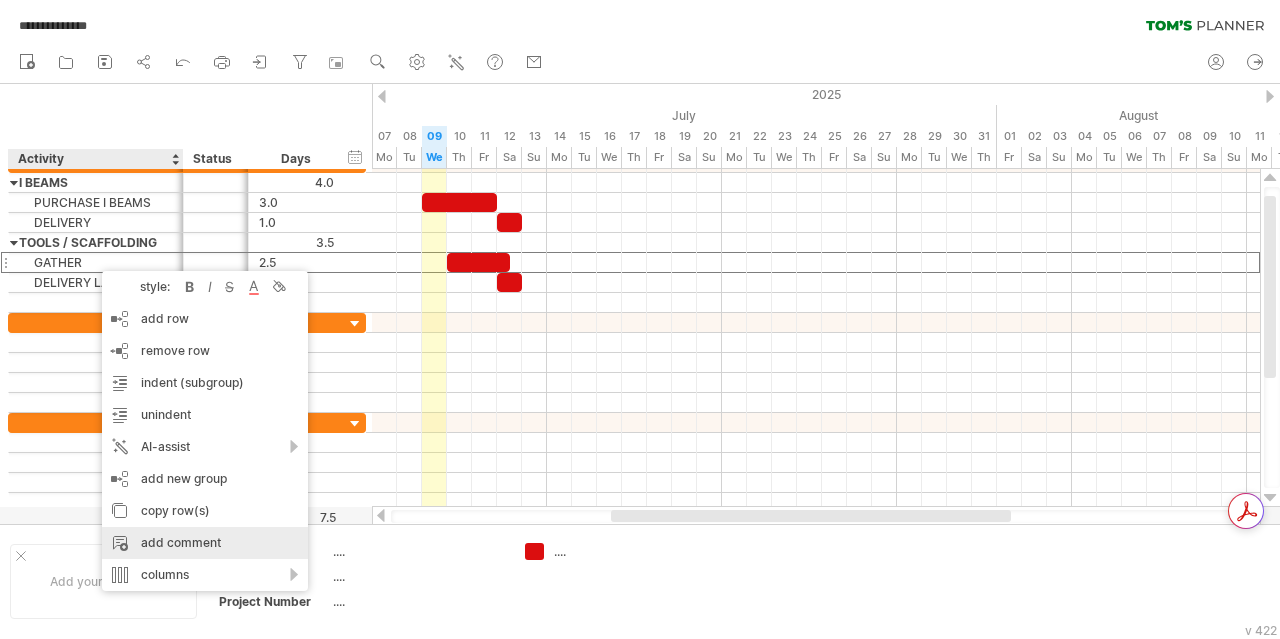 click on "add comment" at bounding box center (205, 543) 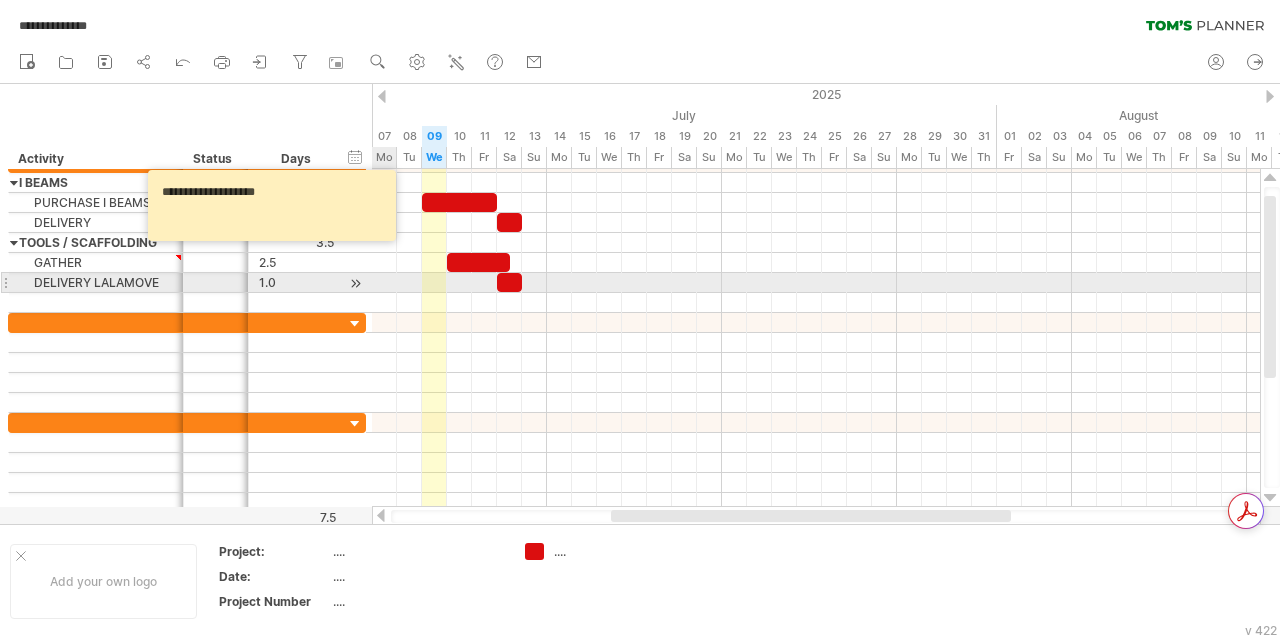 type on "**********" 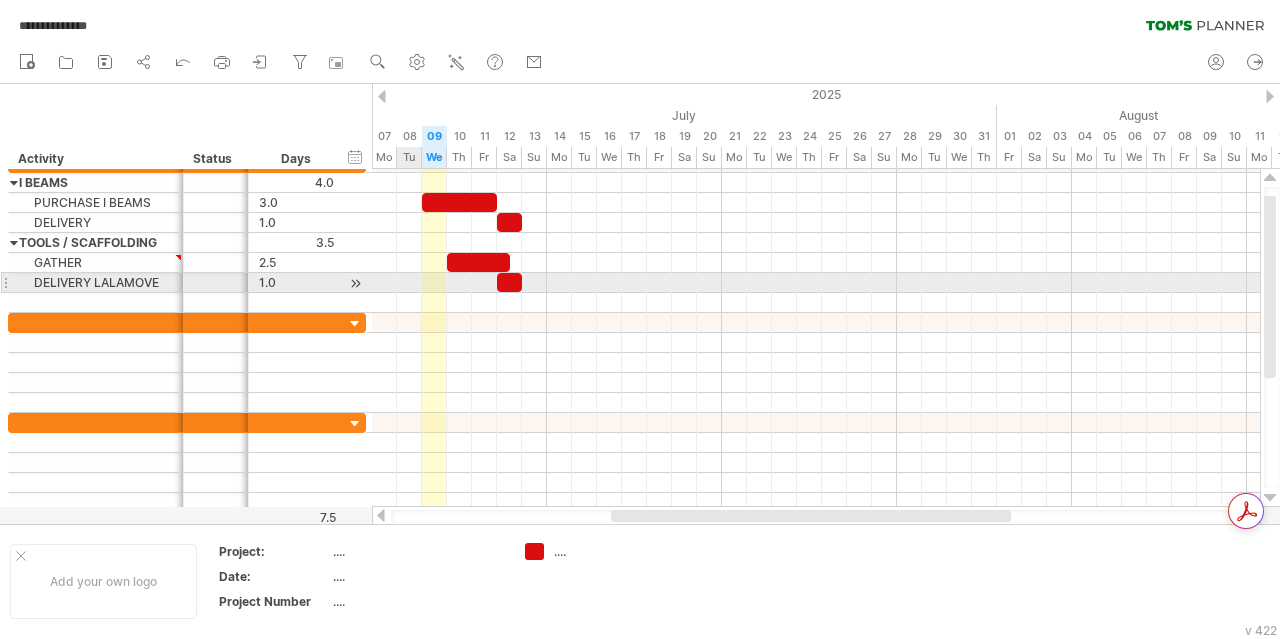 click at bounding box center (816, 283) 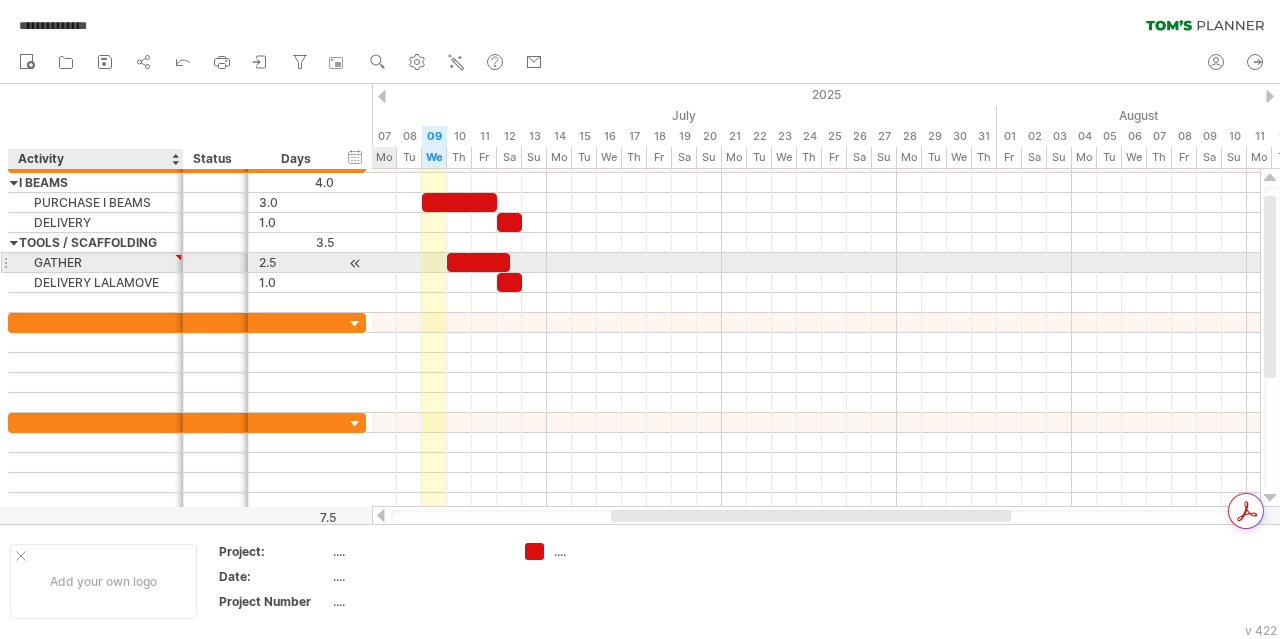 click on "GATHER" at bounding box center [96, 262] 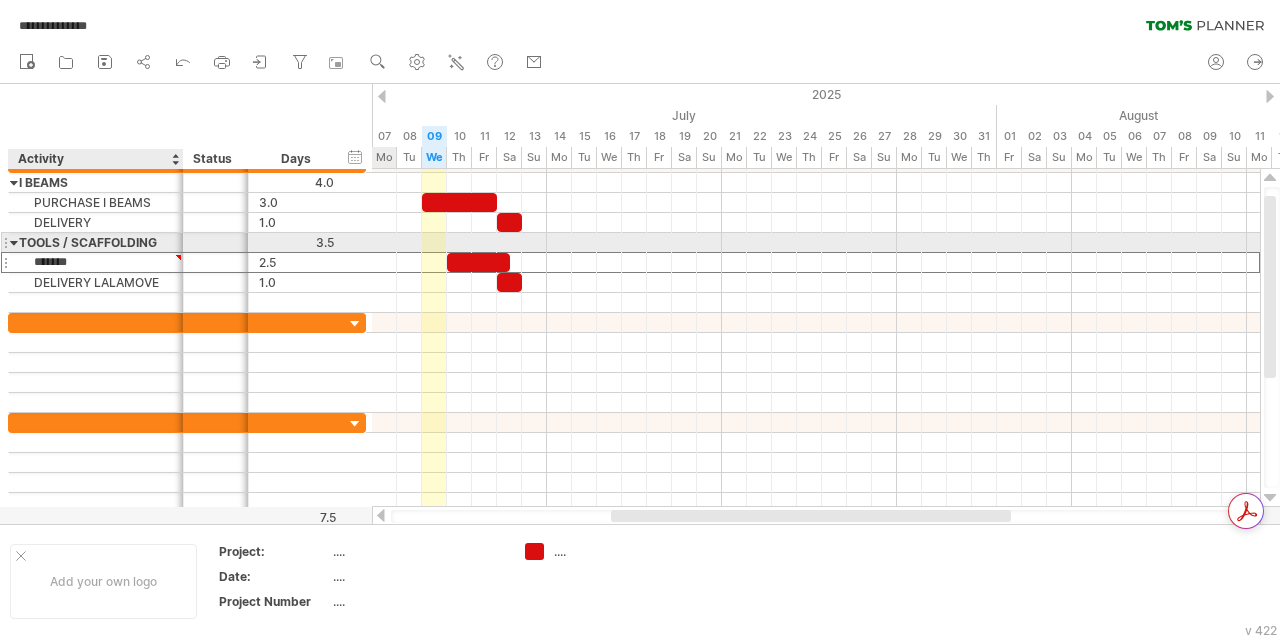 click at bounding box center [181, 243] 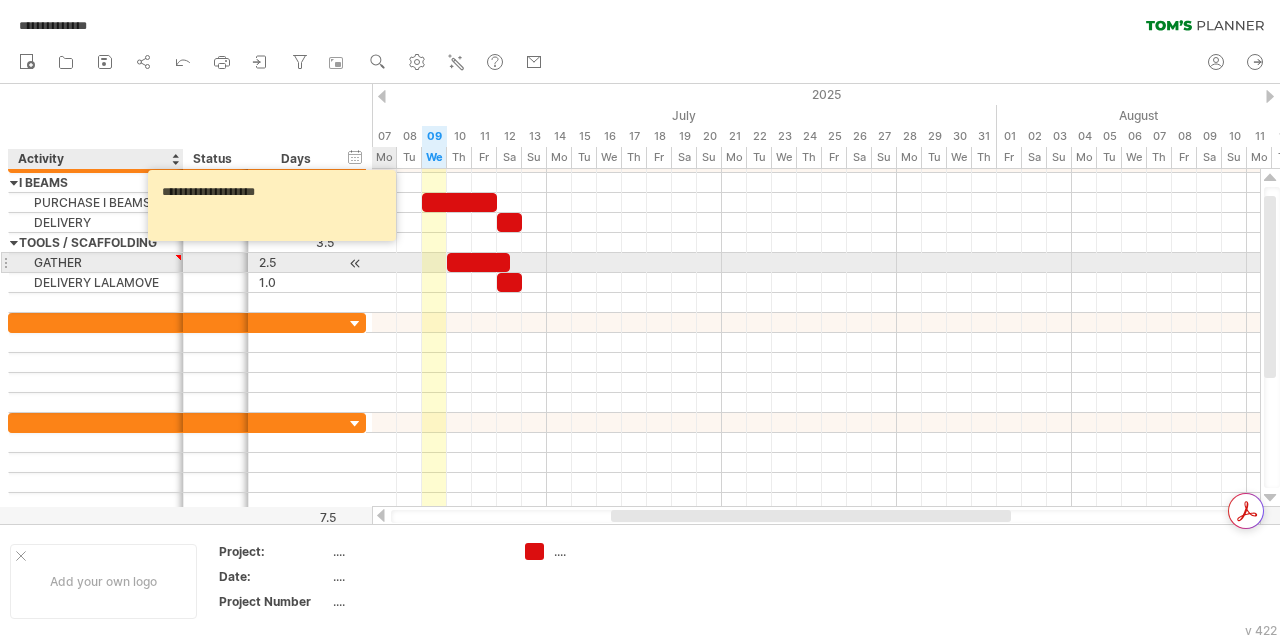 click at bounding box center [178, 257] 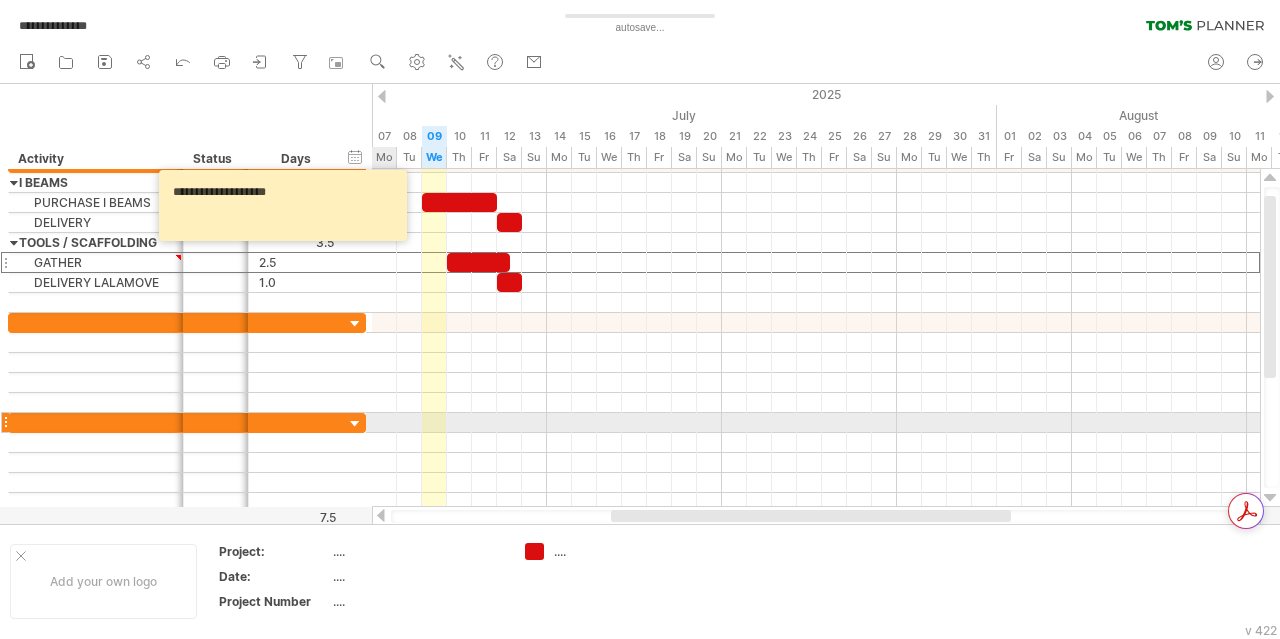 click at bounding box center (816, 423) 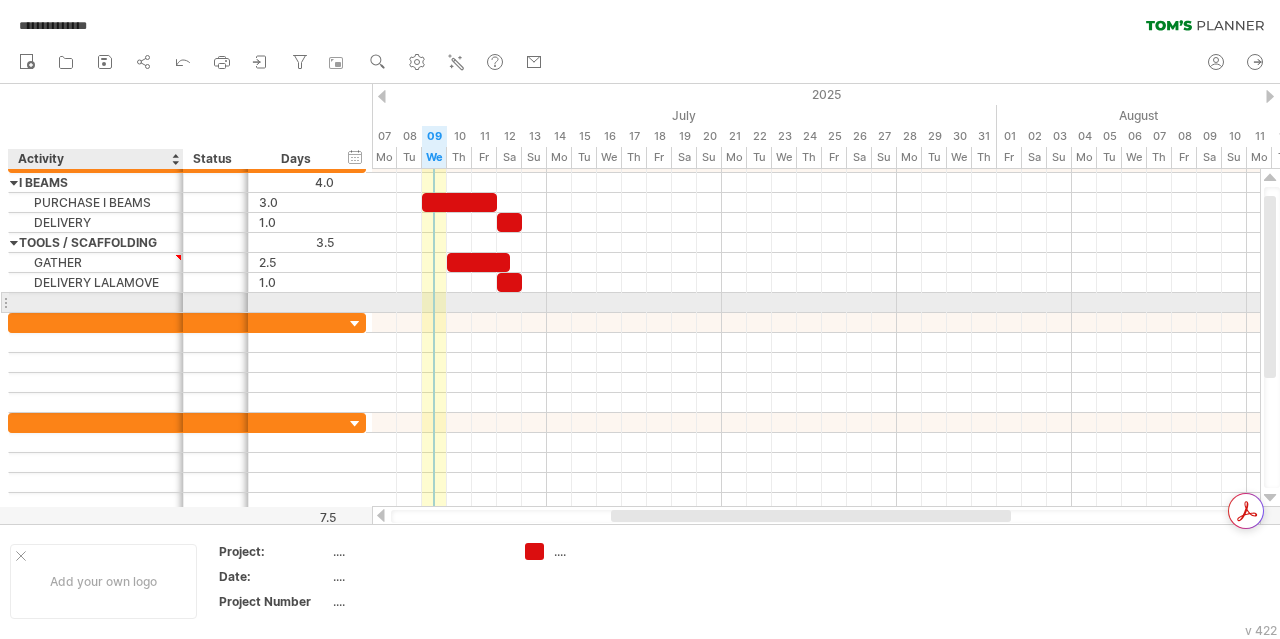 click at bounding box center (816, 303) 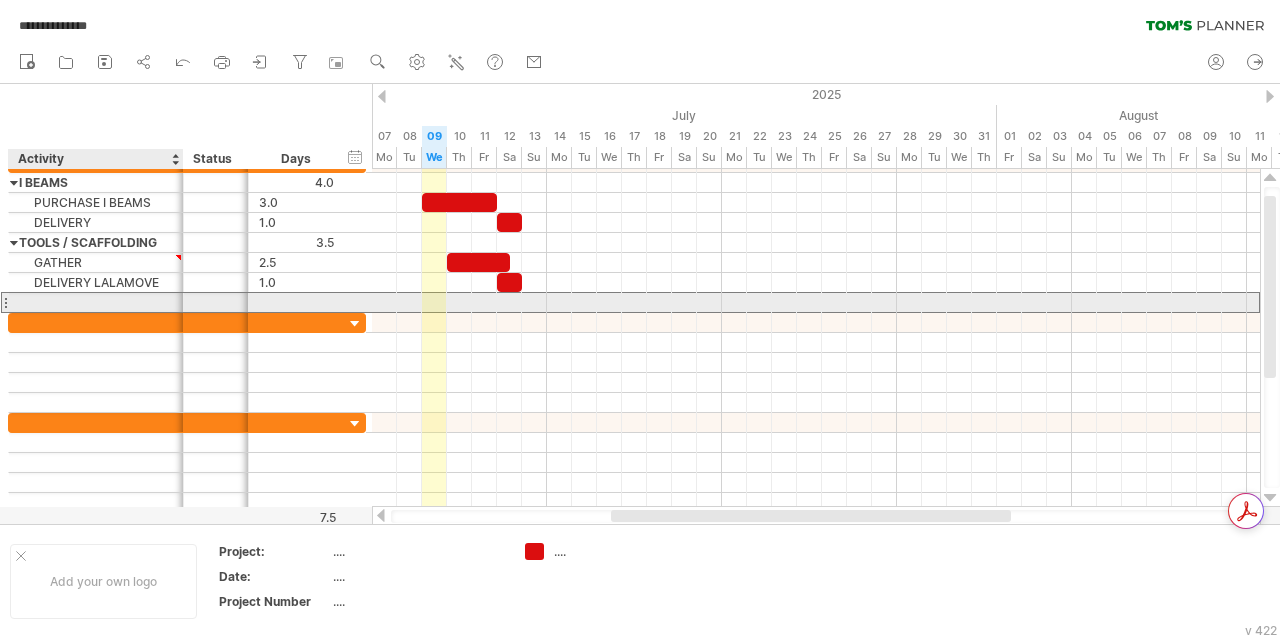click at bounding box center [96, 302] 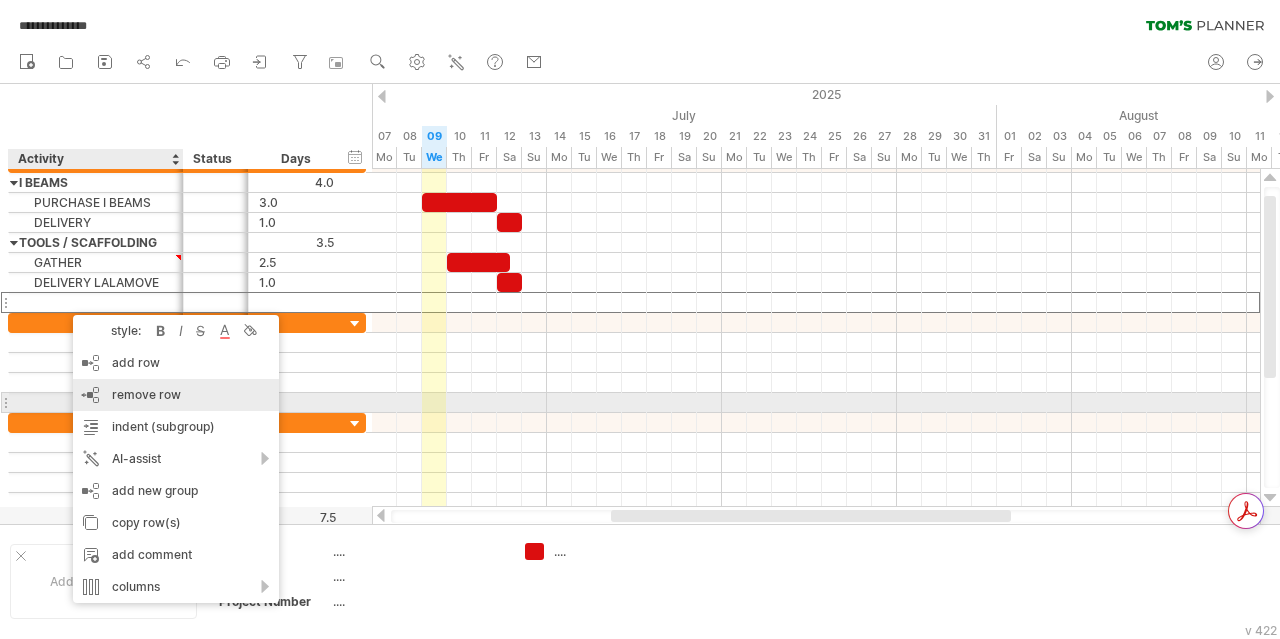 click on "remove row remove selected rows" at bounding box center (176, 395) 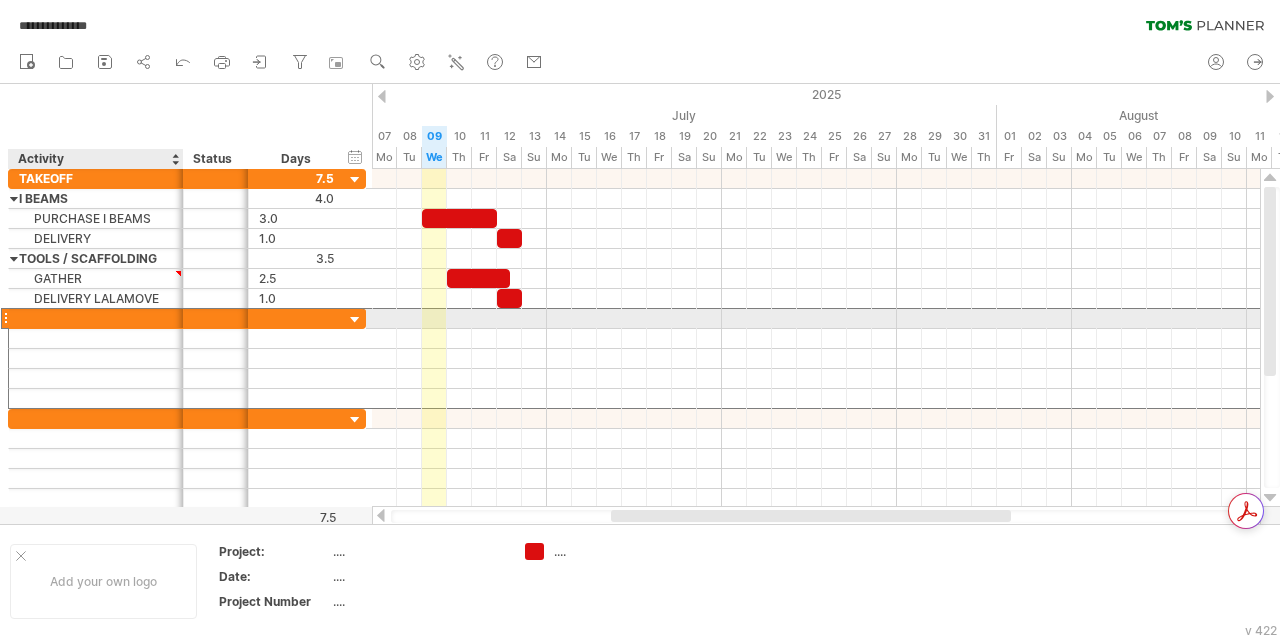 click at bounding box center (96, 318) 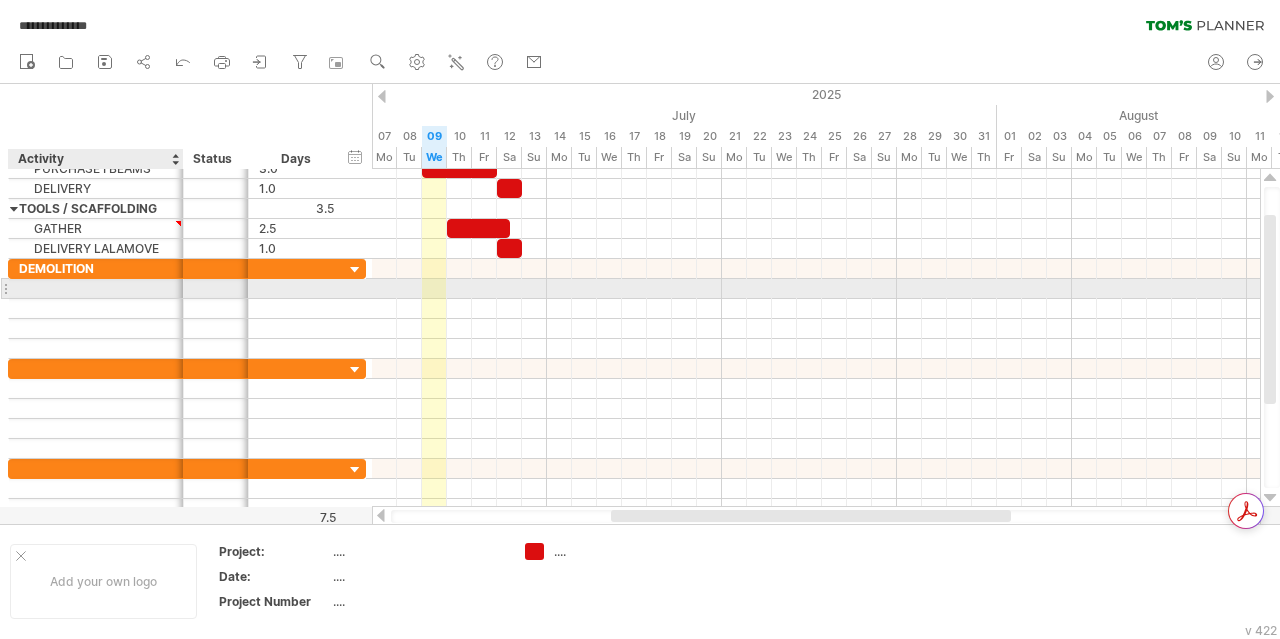 click at bounding box center [96, 288] 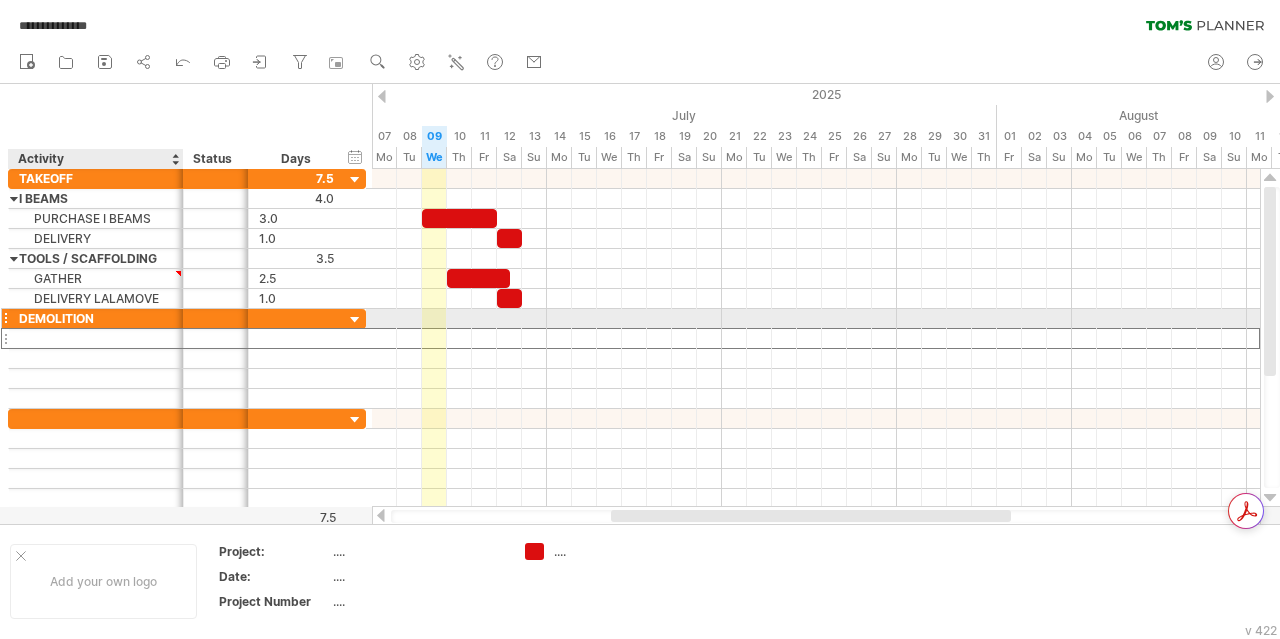 click on "DEMOLITION" at bounding box center (96, 318) 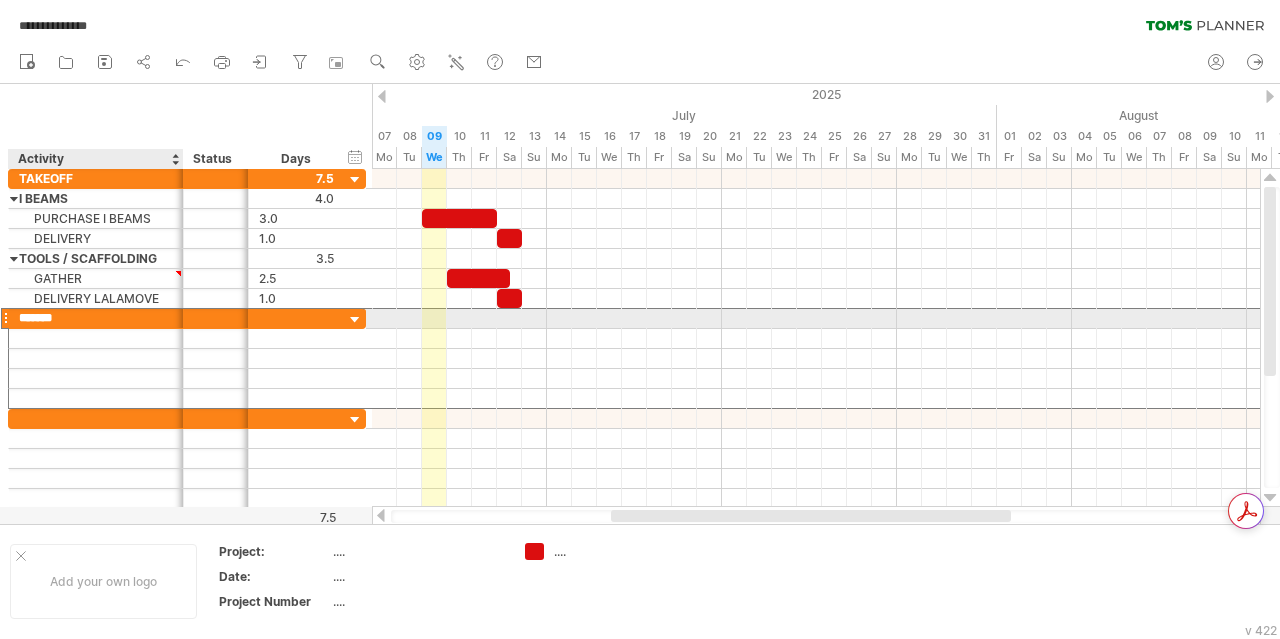type on "********" 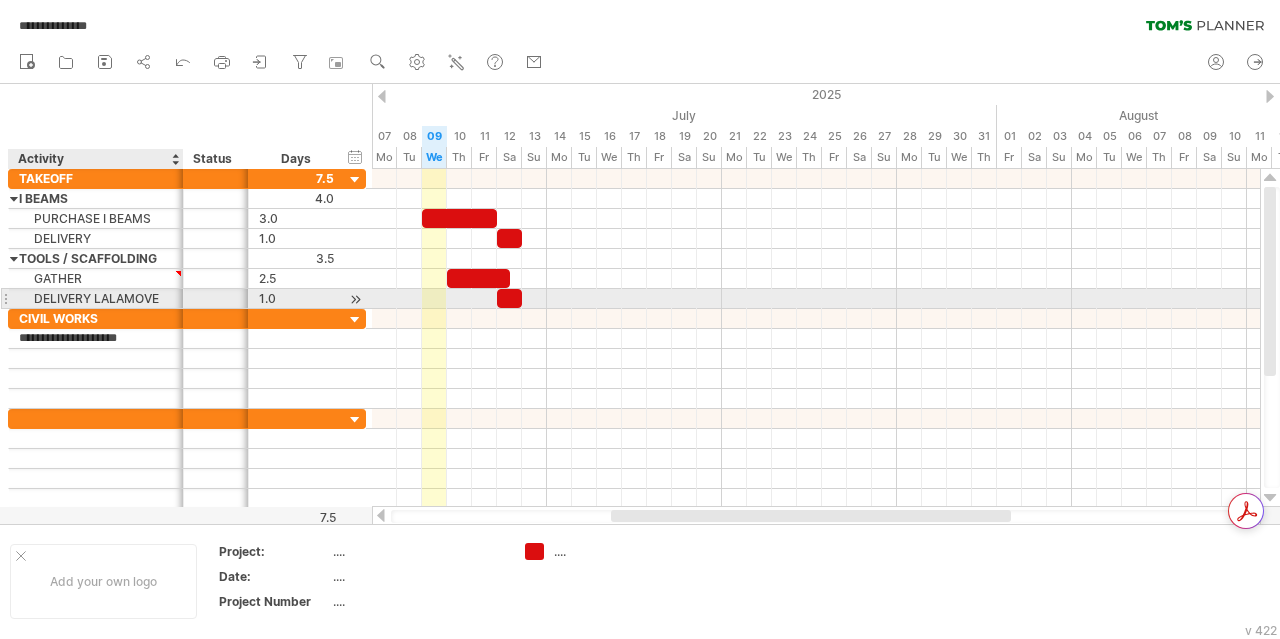 scroll, scrollTop: 0, scrollLeft: 0, axis: both 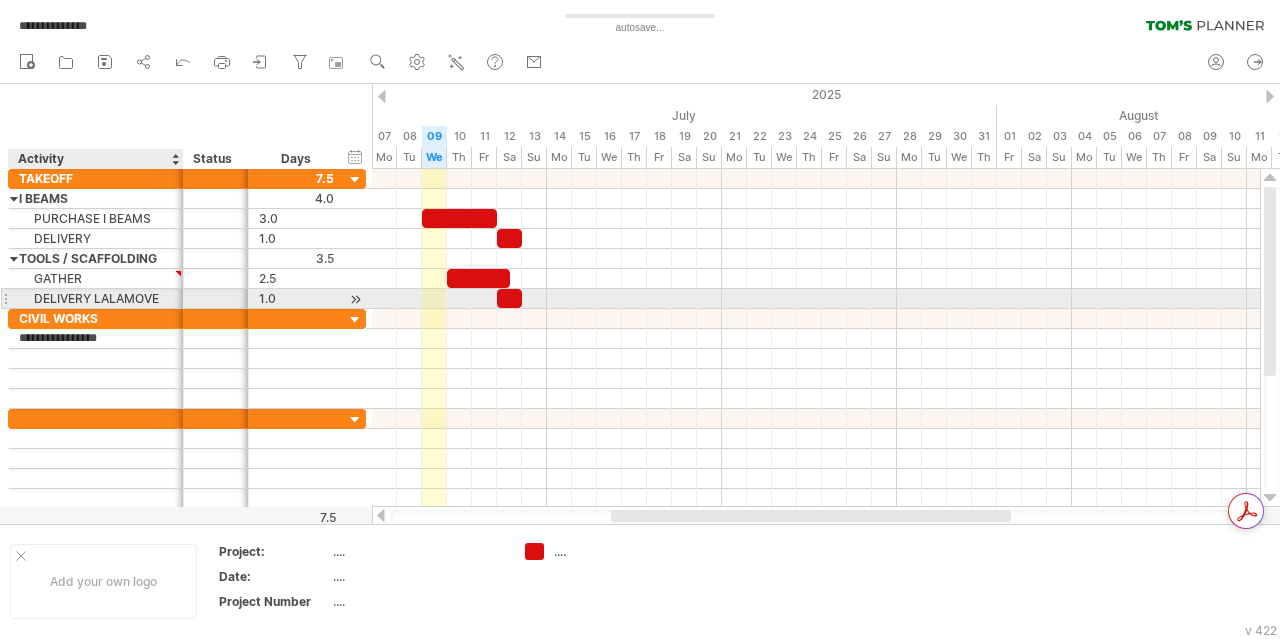 type on "**********" 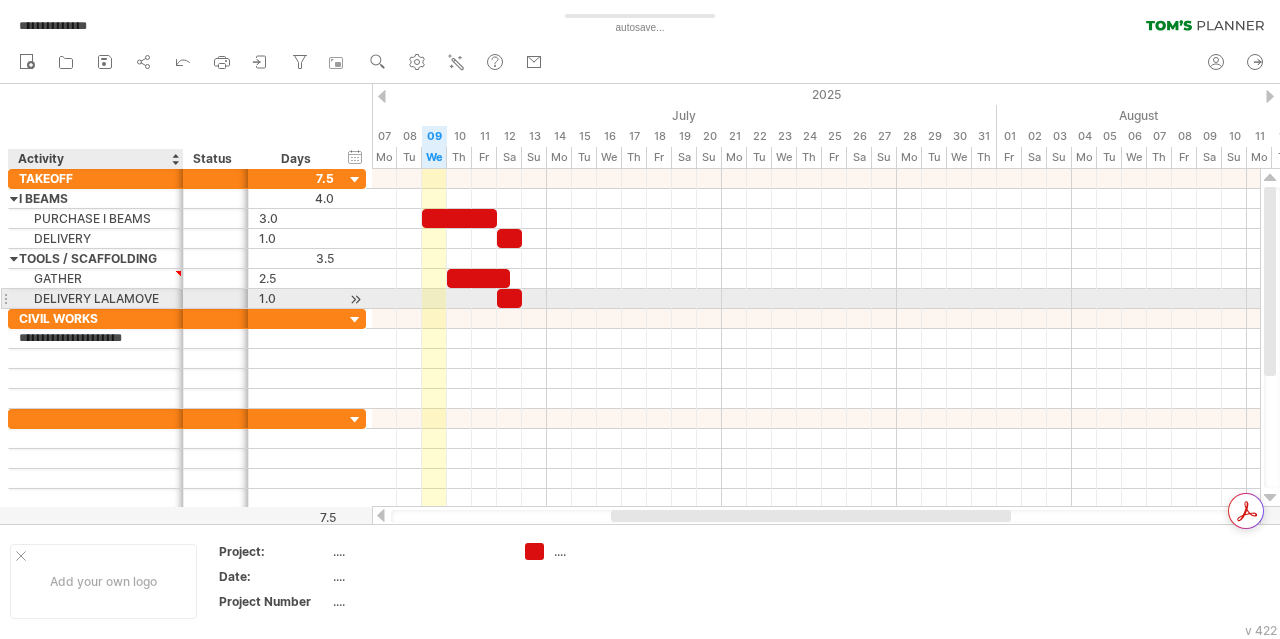 scroll, scrollTop: 0, scrollLeft: 2, axis: horizontal 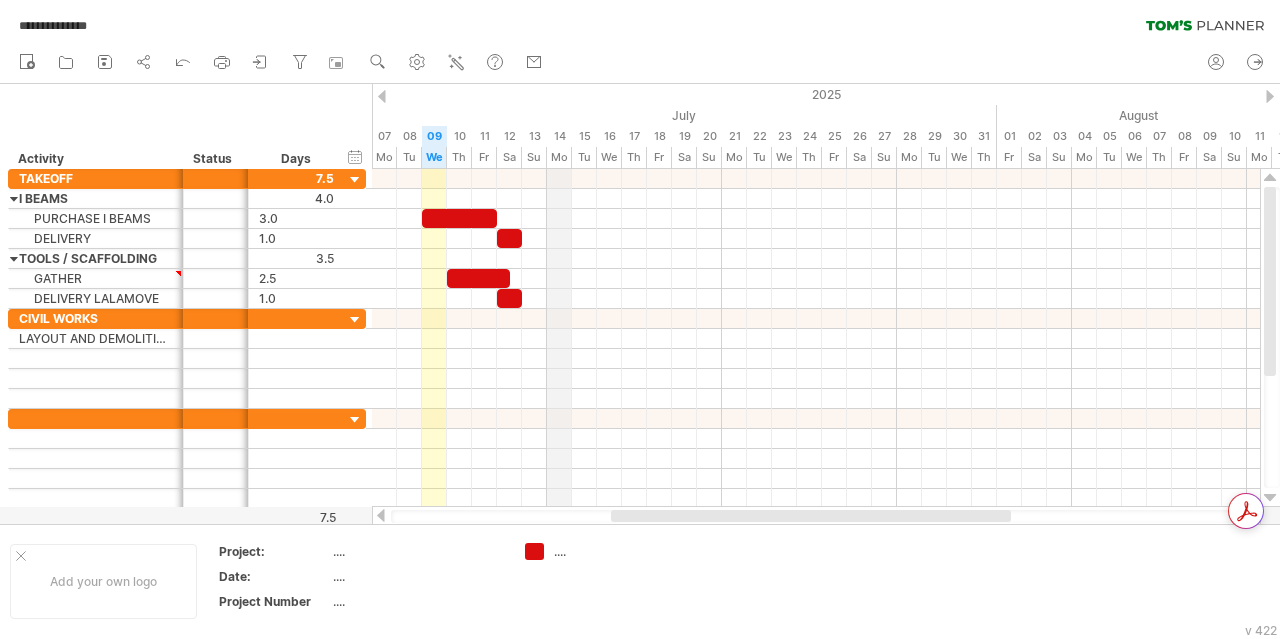 click on "Mo" at bounding box center [559, 157] 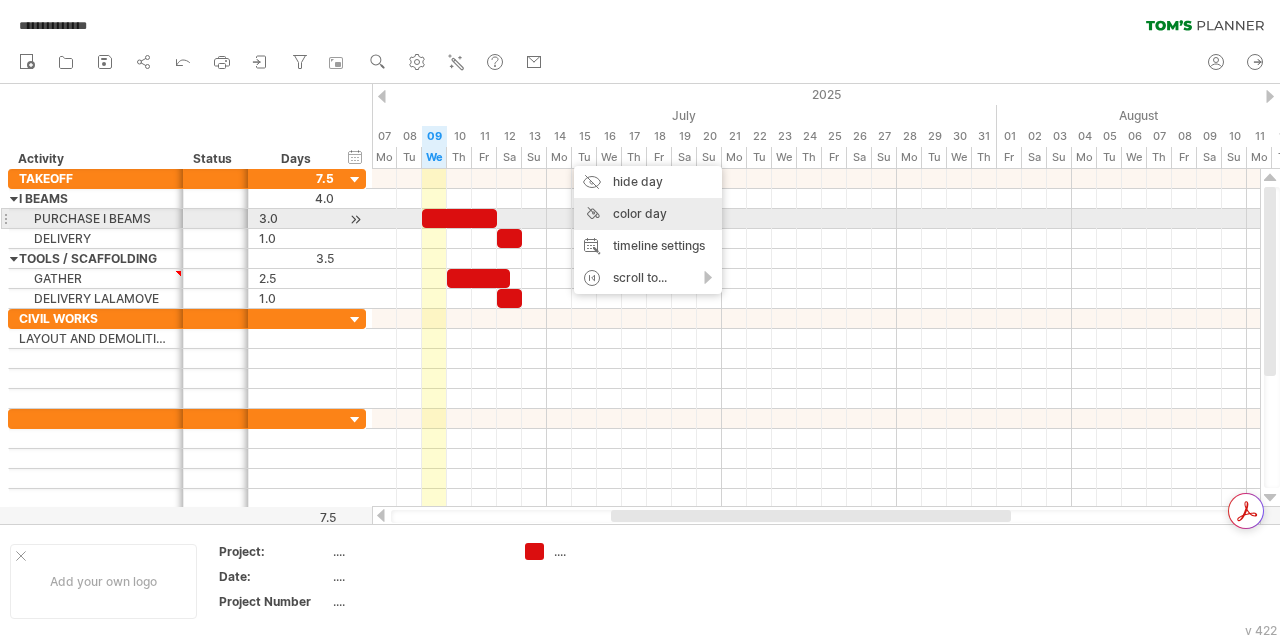 click on "color day" at bounding box center [648, 214] 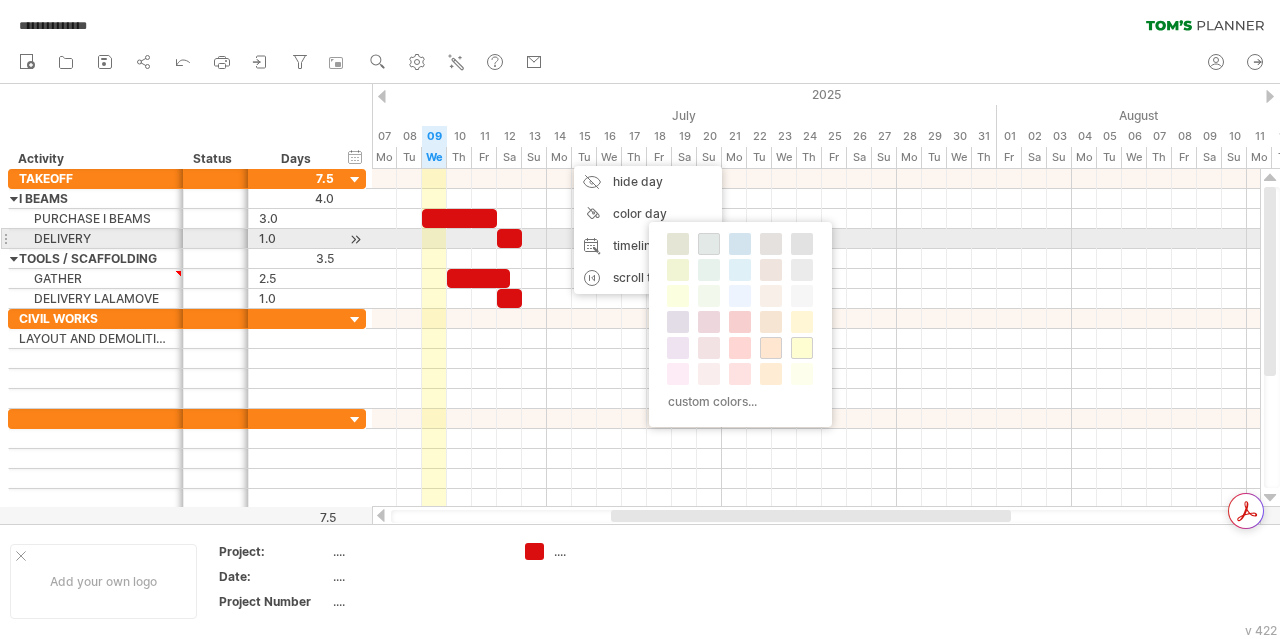 click at bounding box center (709, 244) 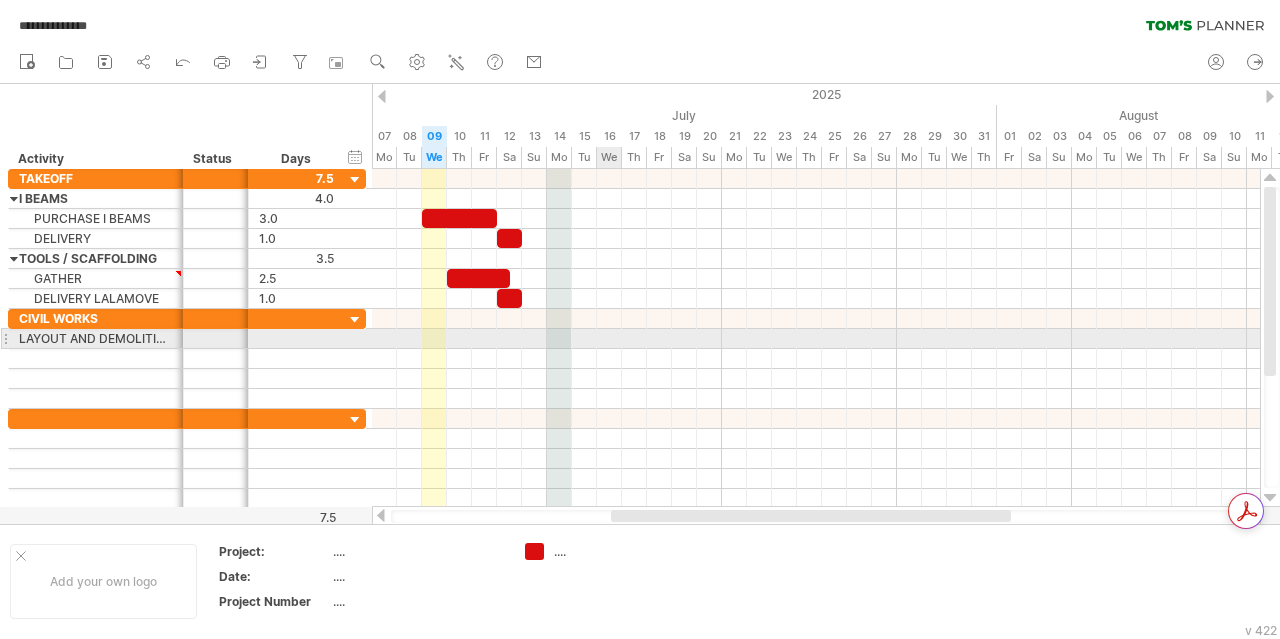 click at bounding box center (816, 179) 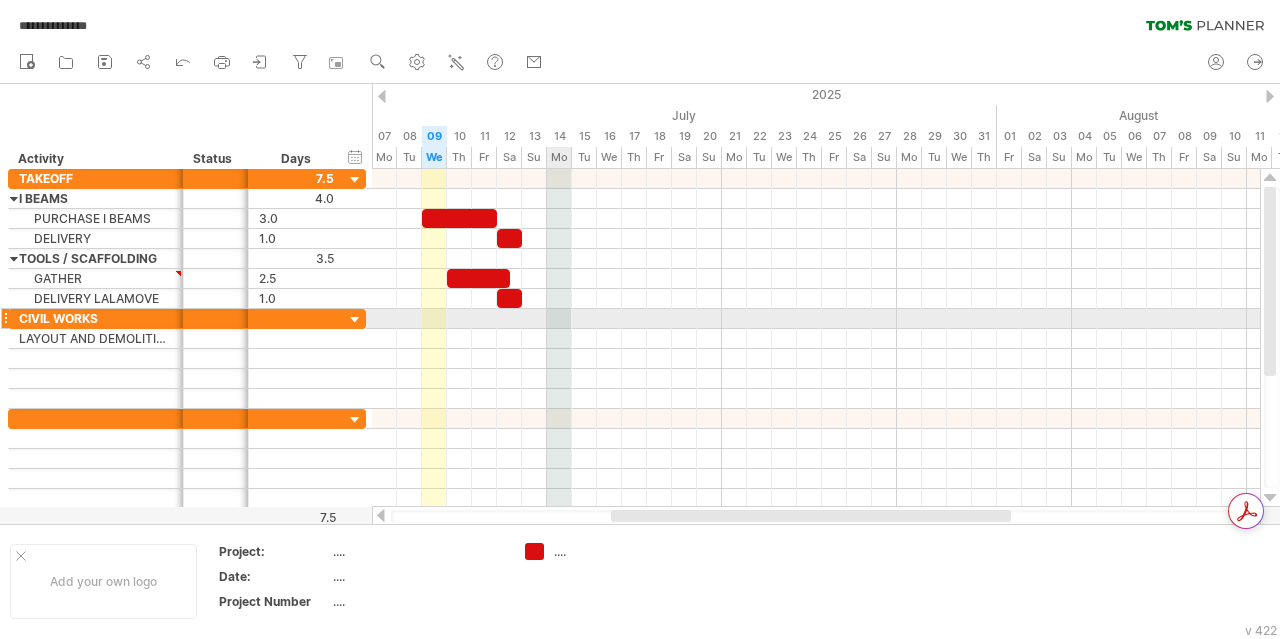 click at bounding box center [816, 319] 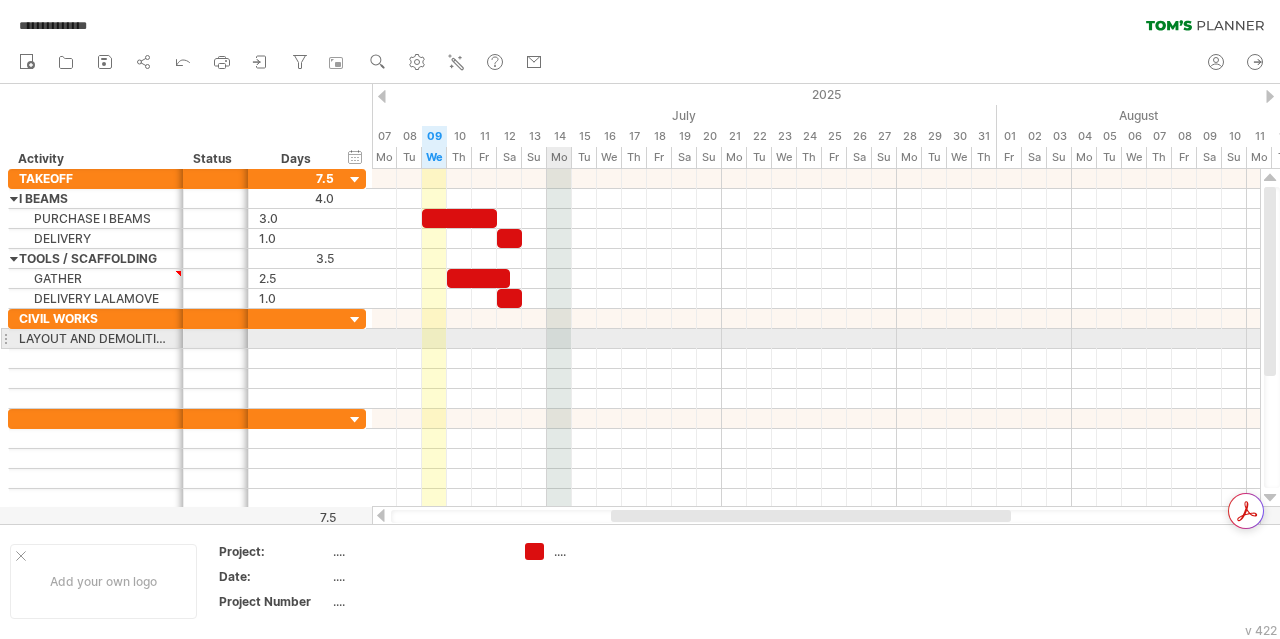 click at bounding box center (816, 339) 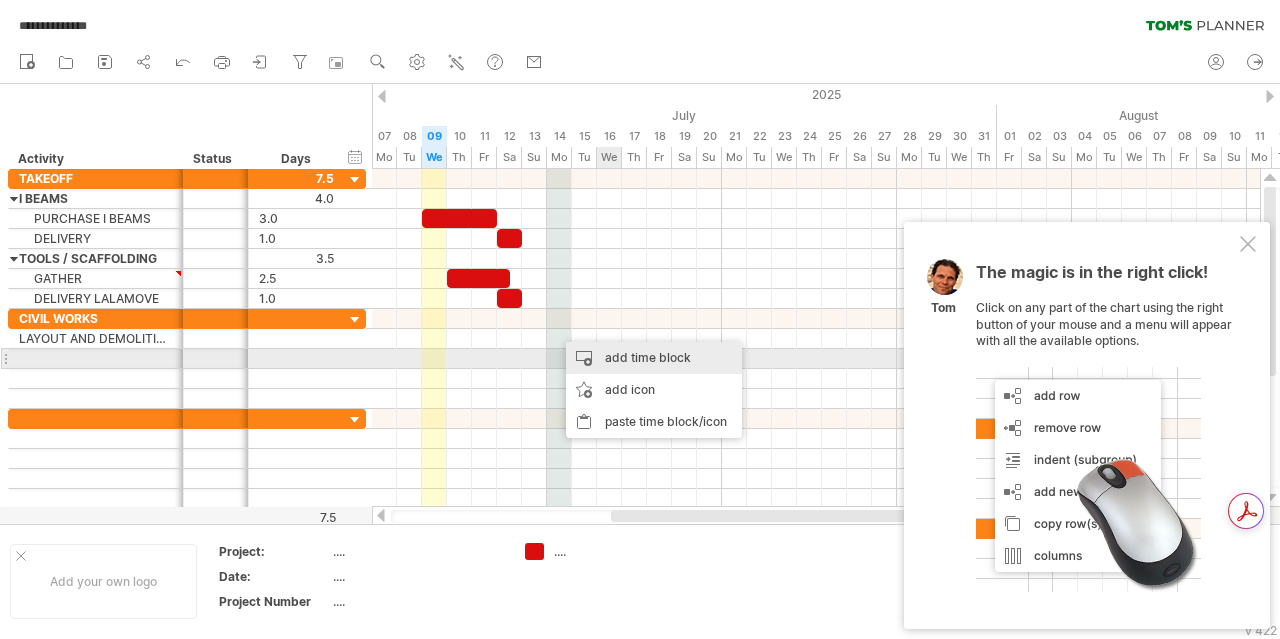 click on "add time block" at bounding box center [654, 358] 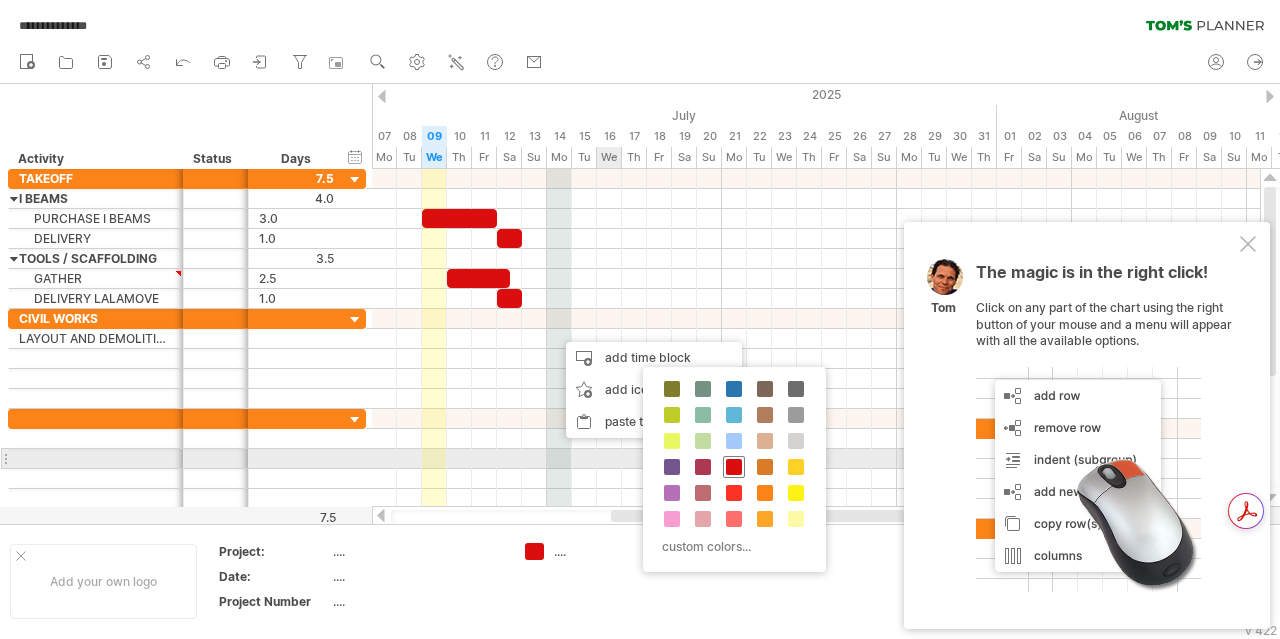 click at bounding box center (734, 467) 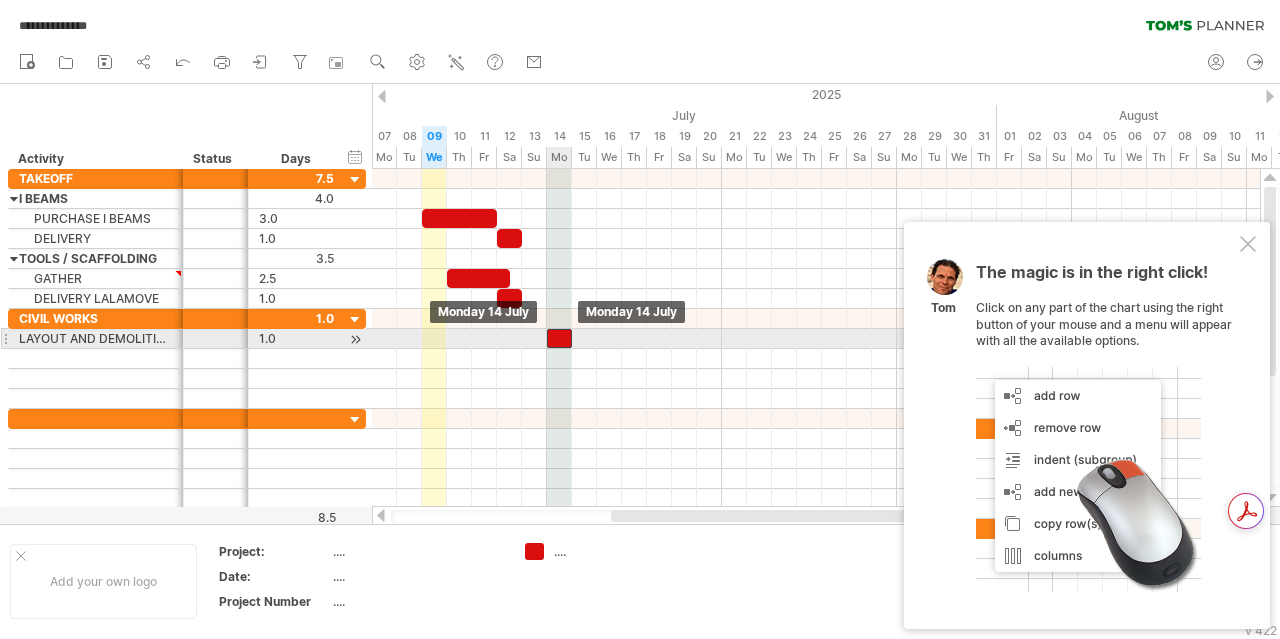 drag, startPoint x: 575, startPoint y: 335, endPoint x: 564, endPoint y: 335, distance: 11 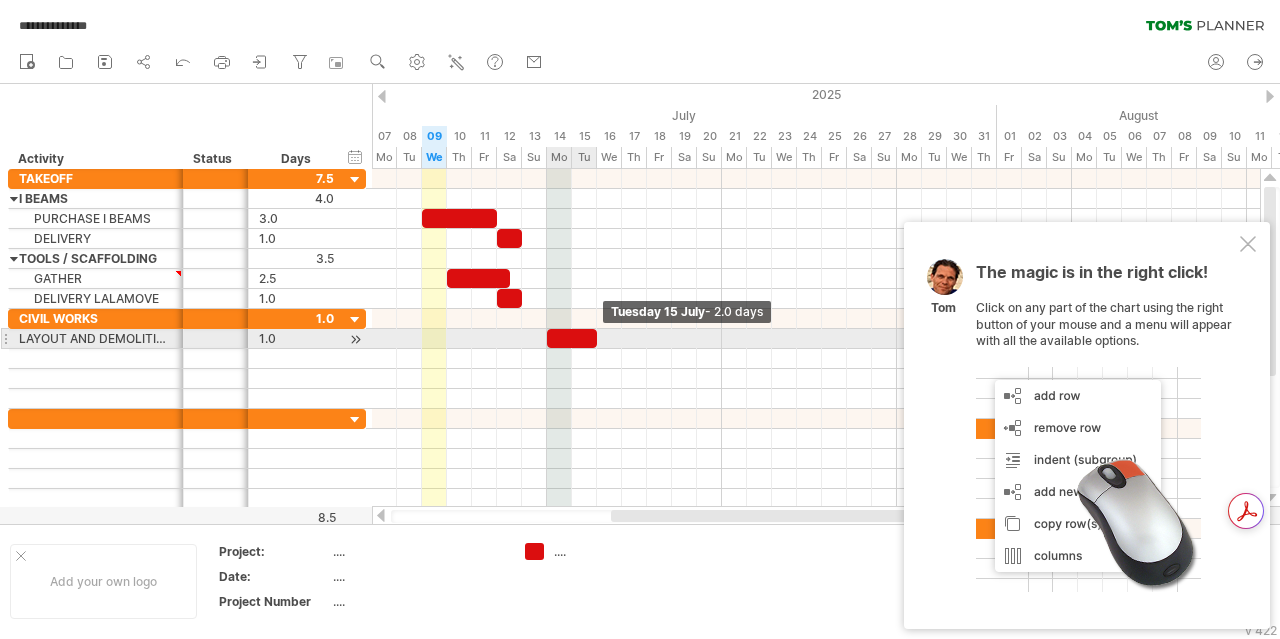 drag, startPoint x: 572, startPoint y: 335, endPoint x: 594, endPoint y: 335, distance: 22 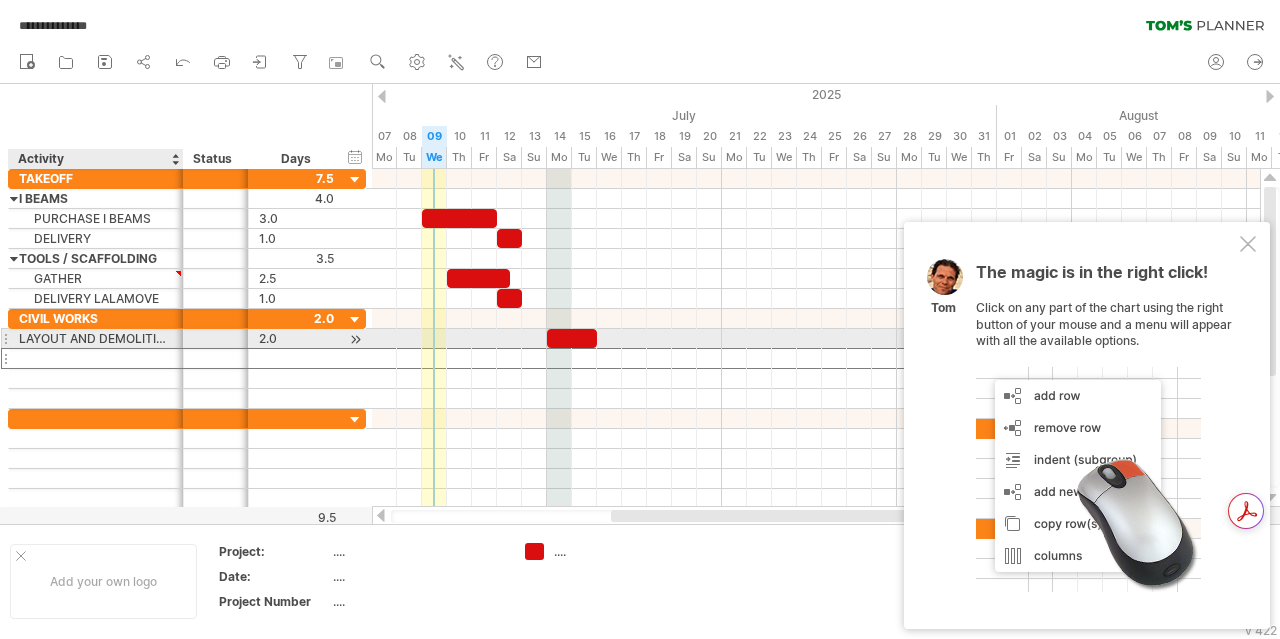 click at bounding box center [96, 358] 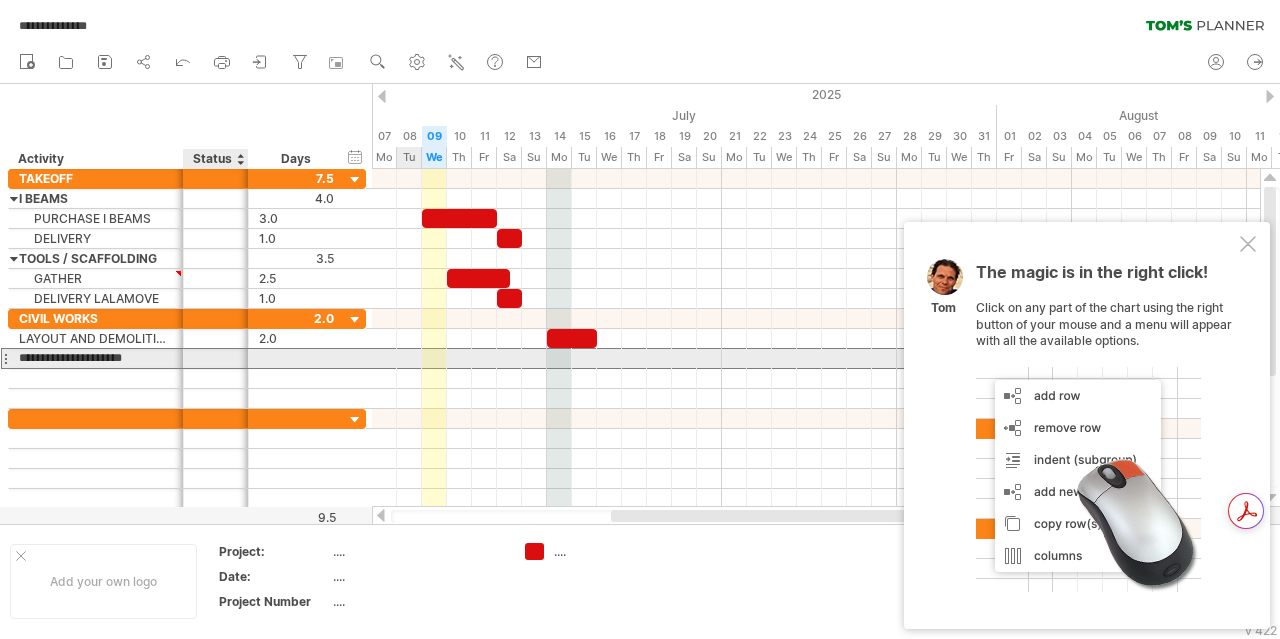 scroll, scrollTop: 0, scrollLeft: 0, axis: both 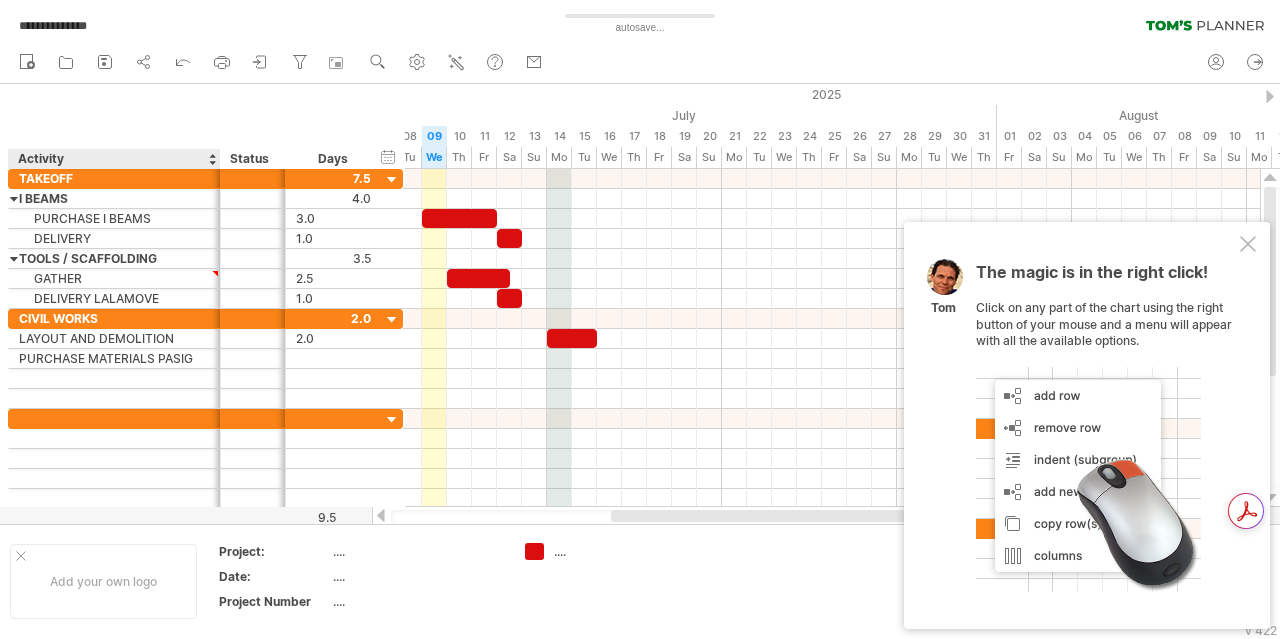 drag, startPoint x: 181, startPoint y: 156, endPoint x: 218, endPoint y: 155, distance: 37.01351 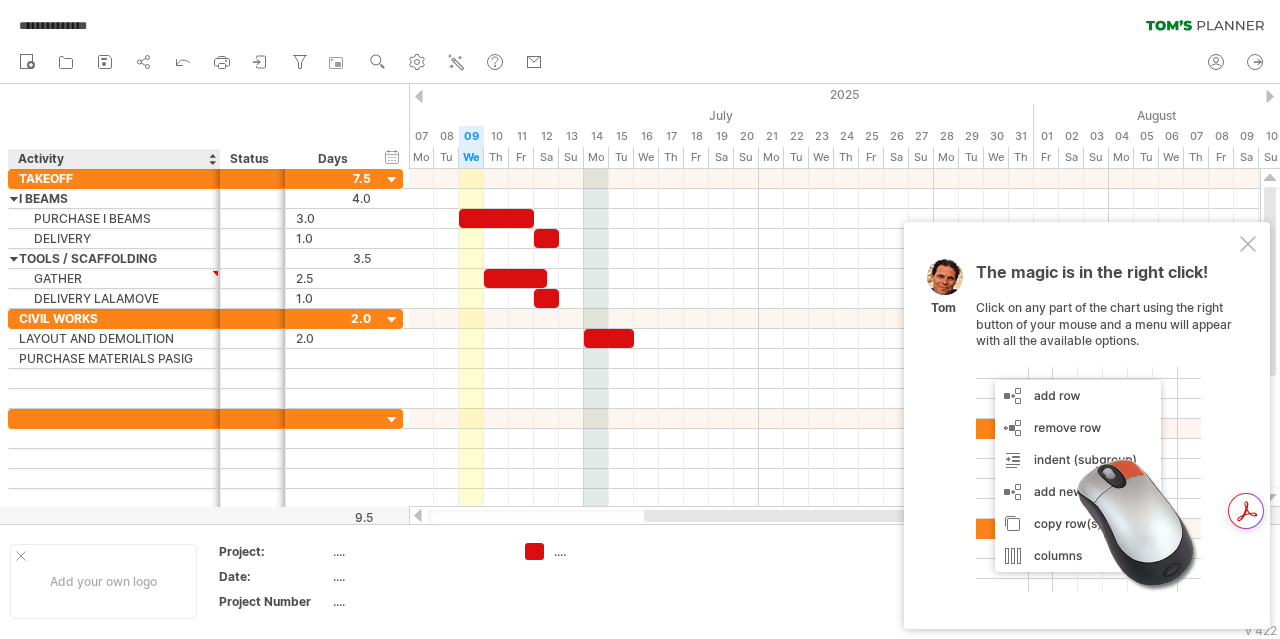 click on "hide start/end/duration show start/end/duration
******** Activity ****** Status Days" at bounding box center (204, 126) 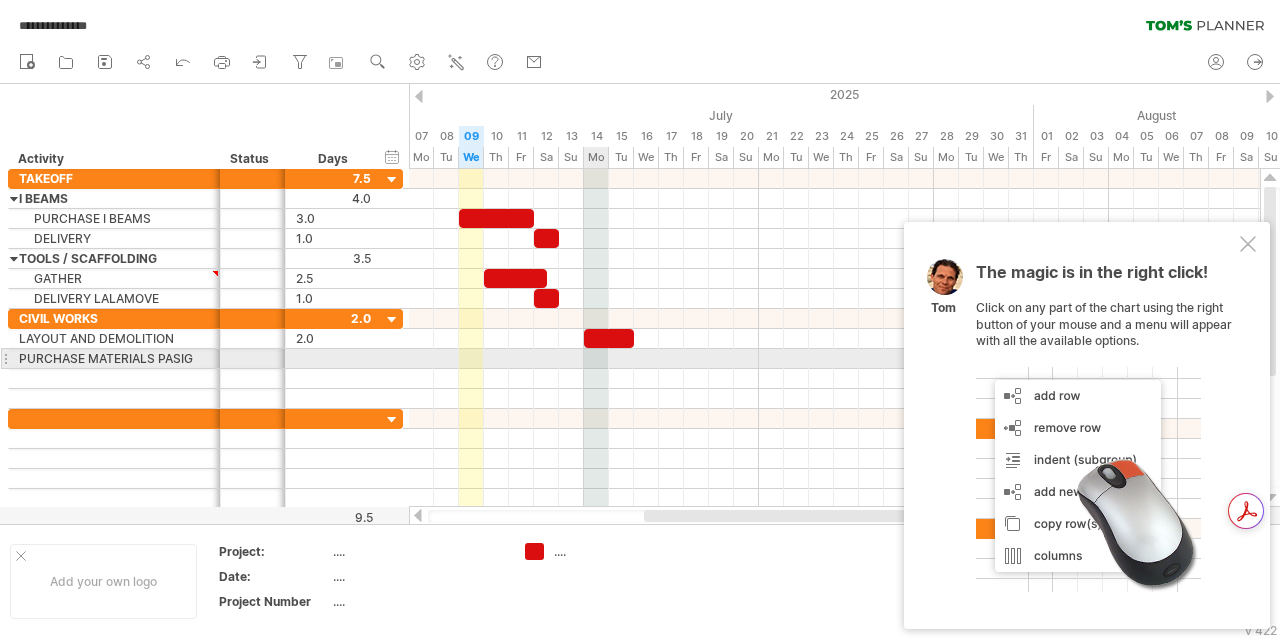 click at bounding box center (834, 359) 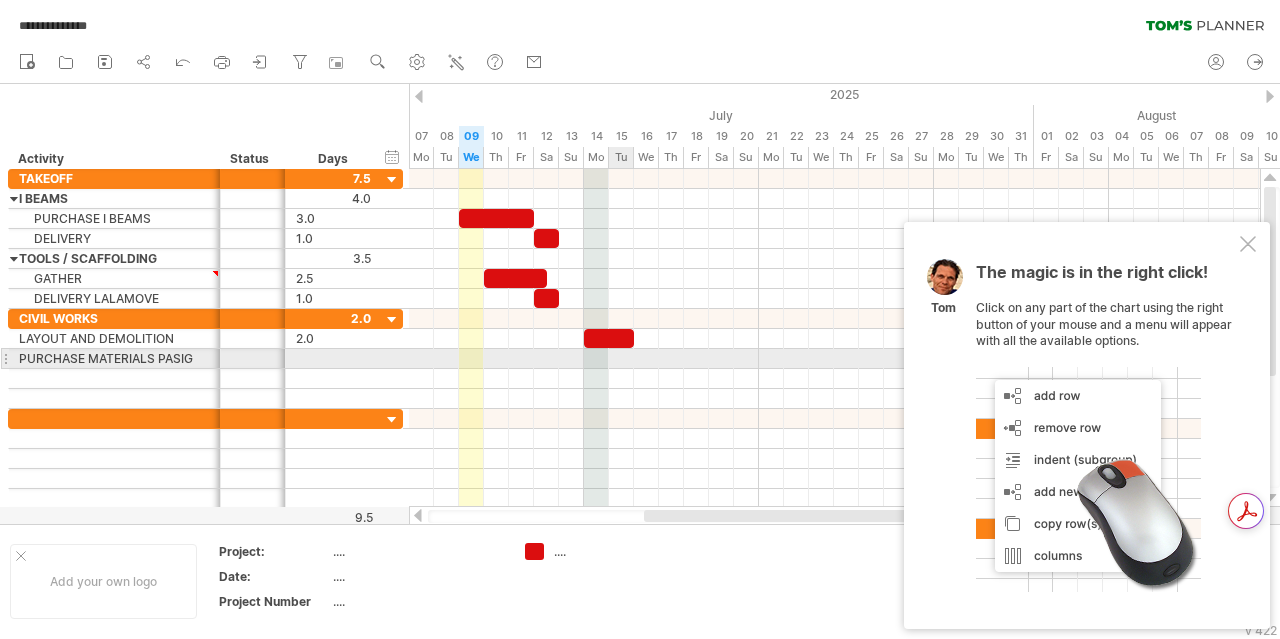 click at bounding box center [834, 359] 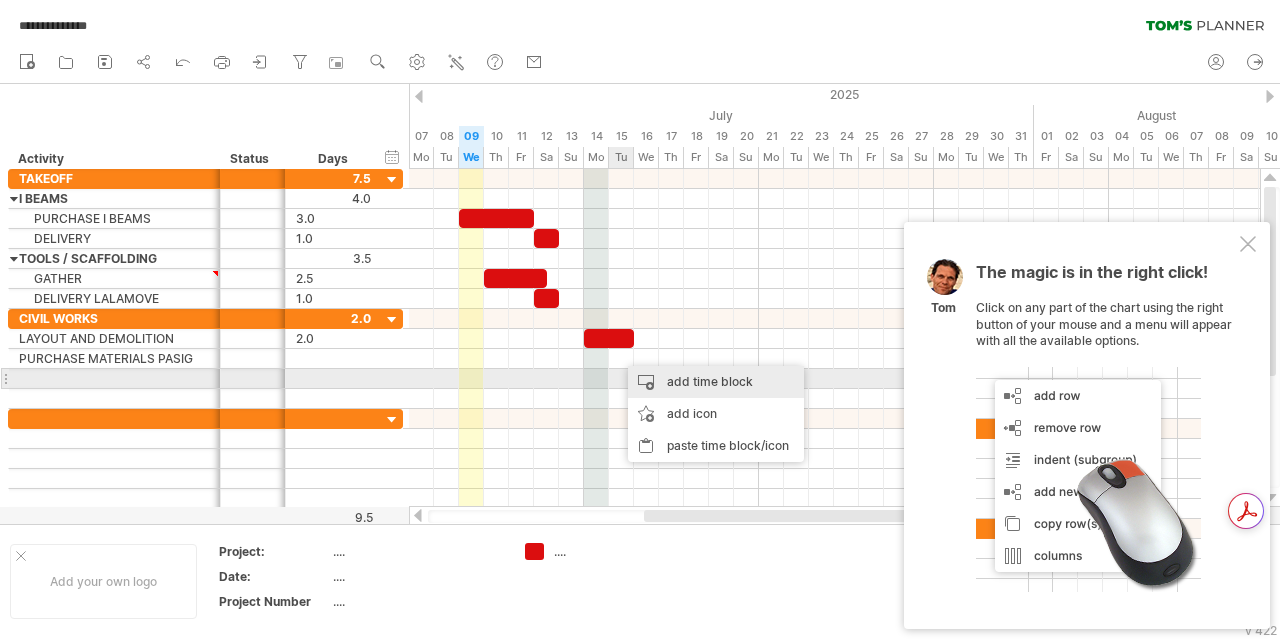 click on "add time block" at bounding box center [716, 382] 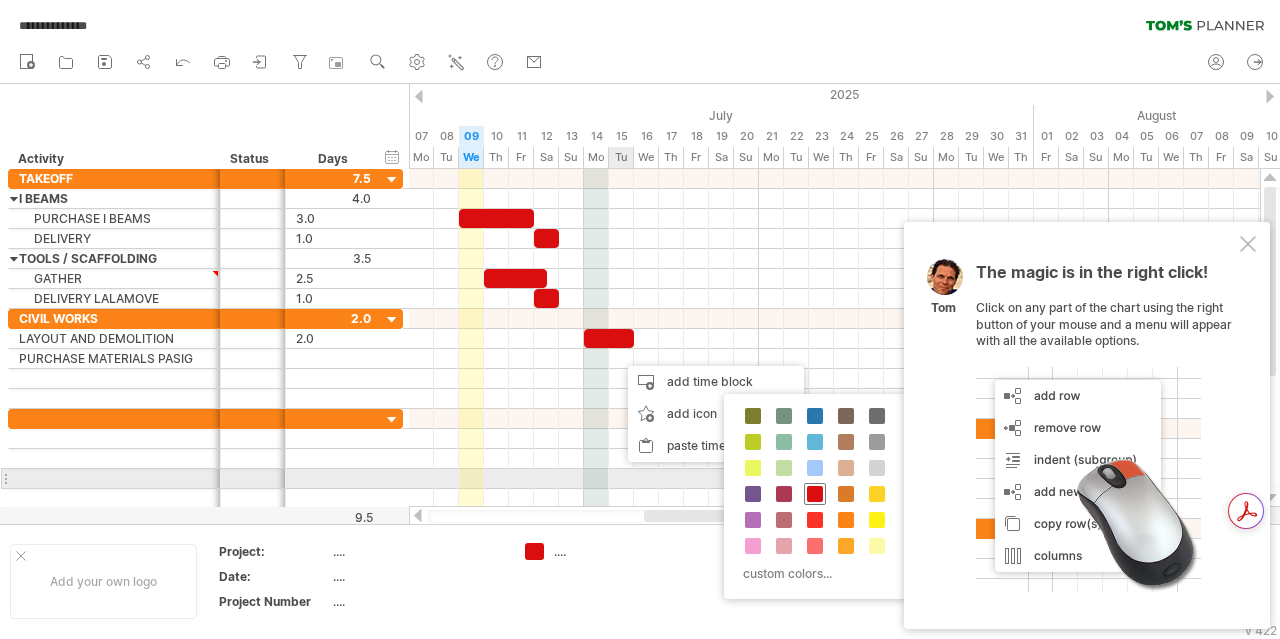 click at bounding box center (815, 494) 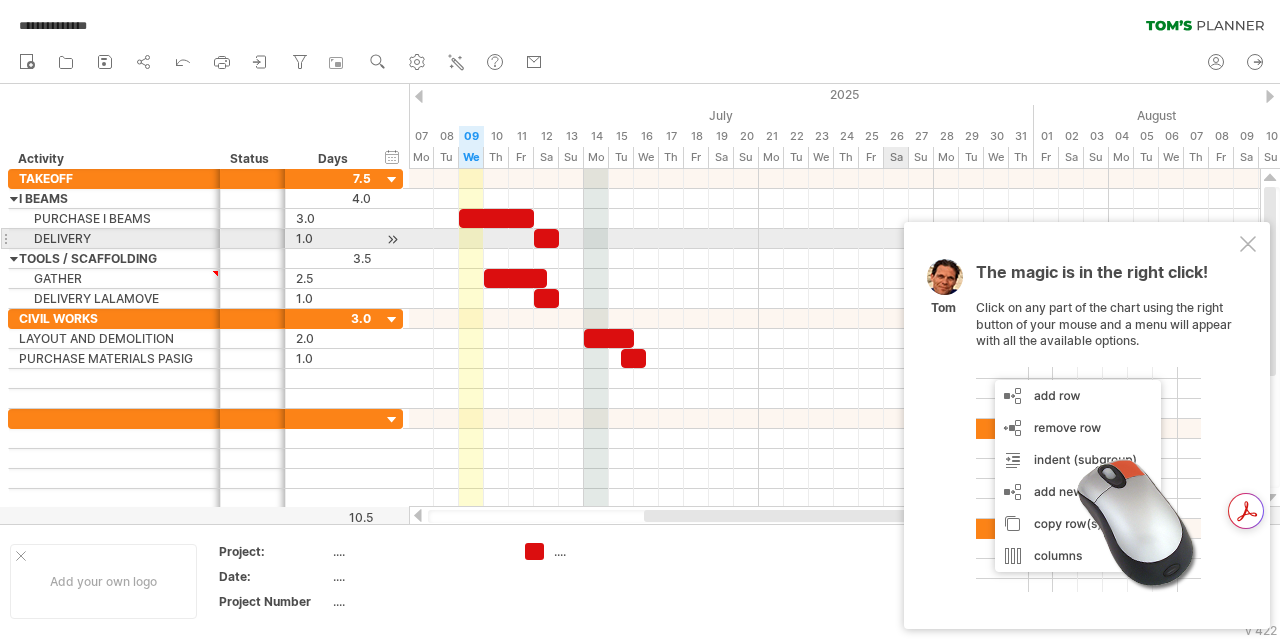 click at bounding box center [1248, 244] 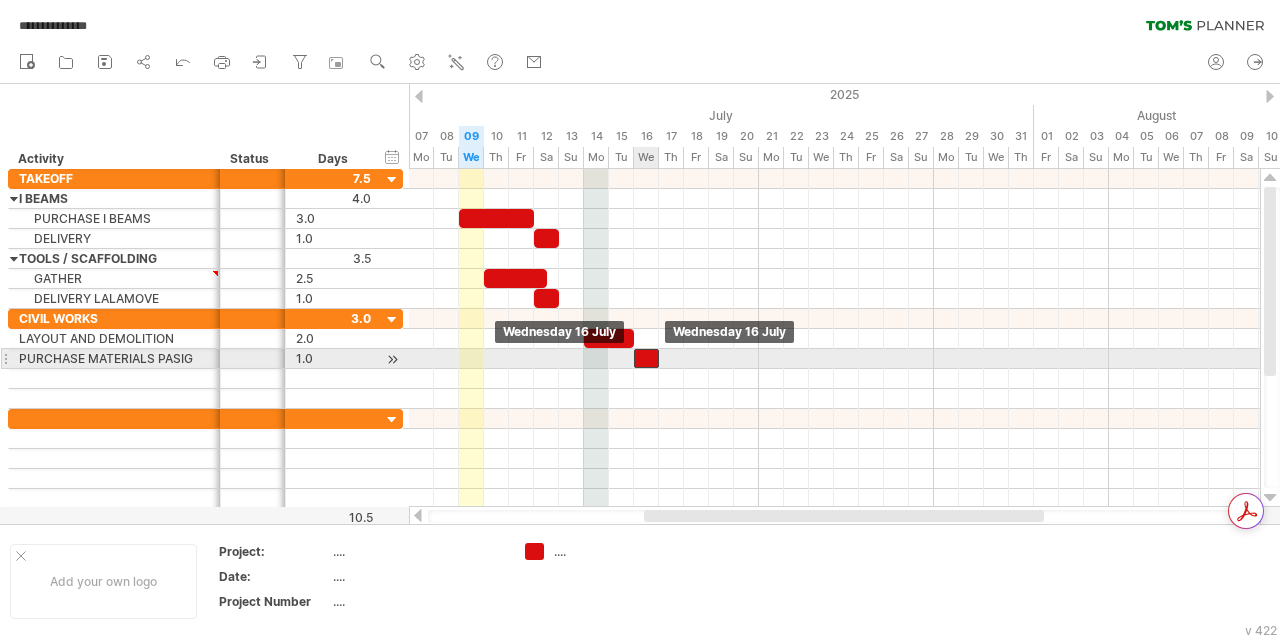 click at bounding box center (646, 358) 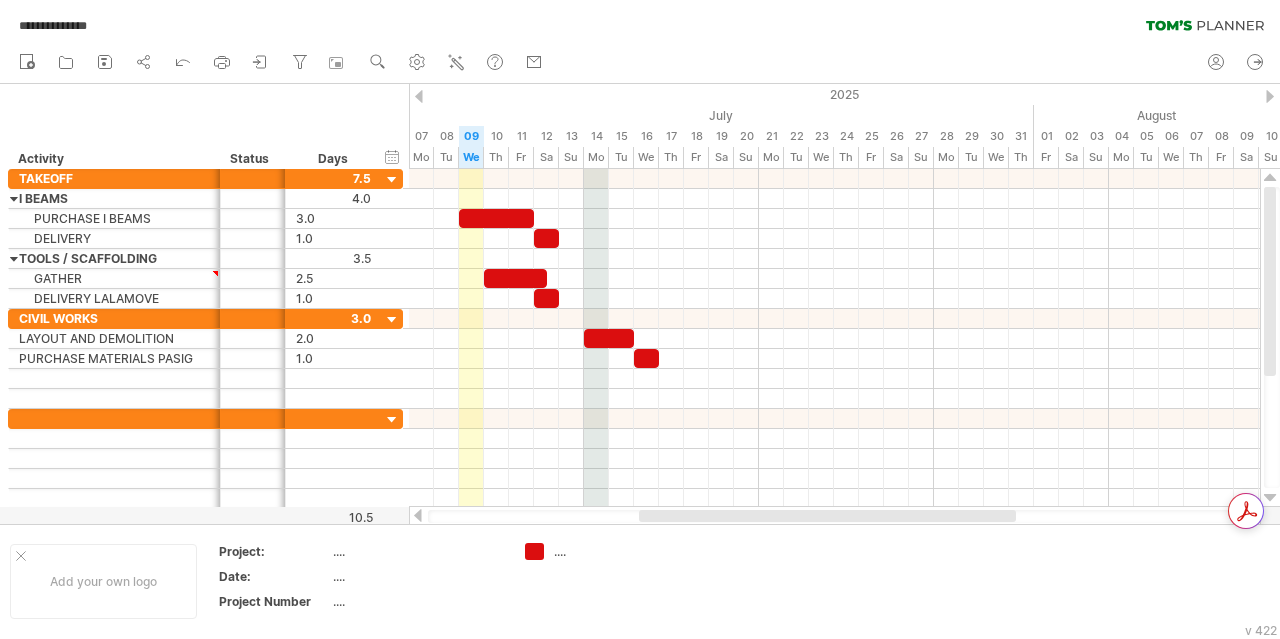 drag, startPoint x: 658, startPoint y: 514, endPoint x: 630, endPoint y: 524, distance: 29.732138 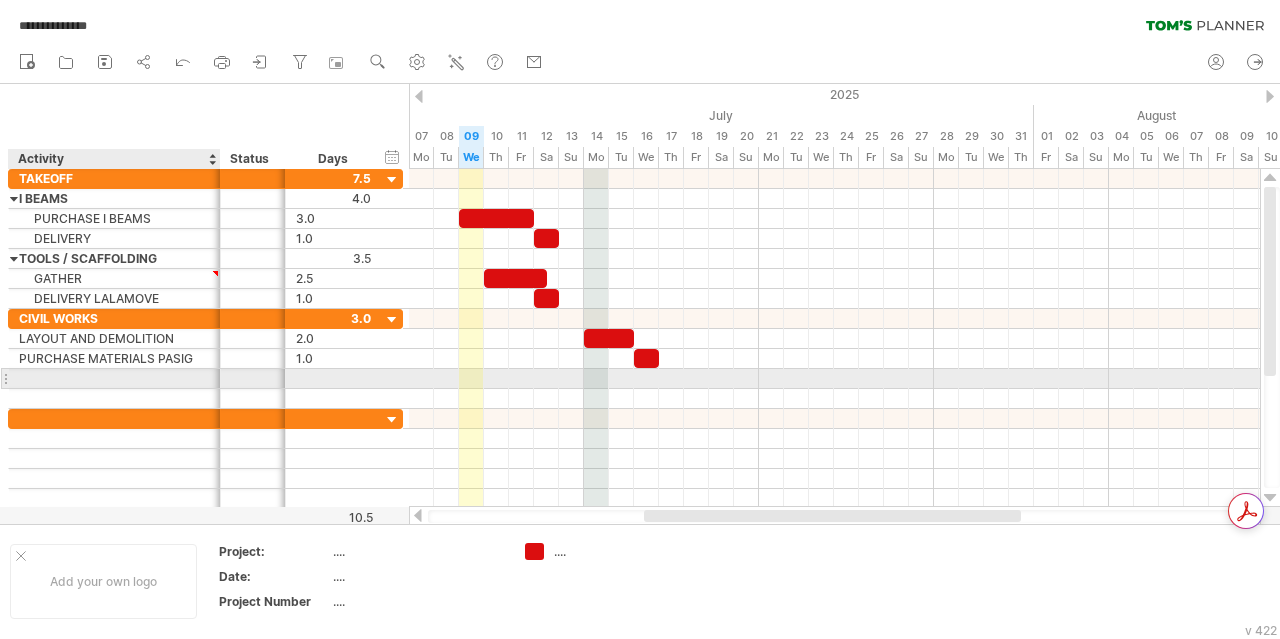 click at bounding box center [114, 378] 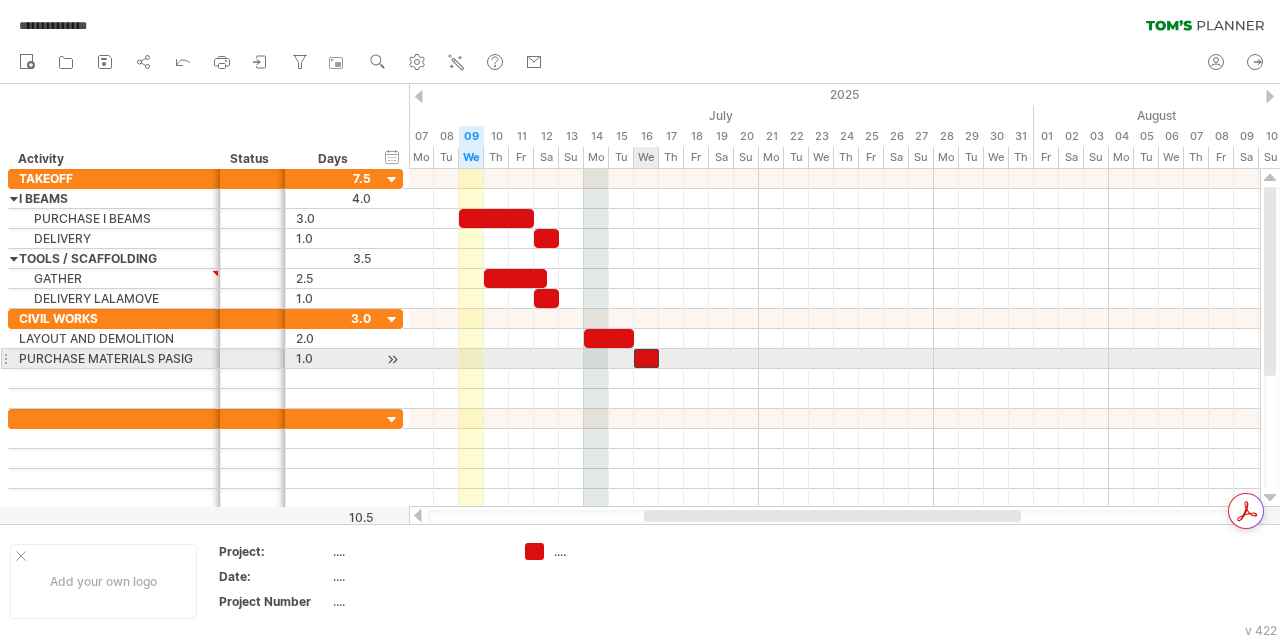 click at bounding box center (646, 358) 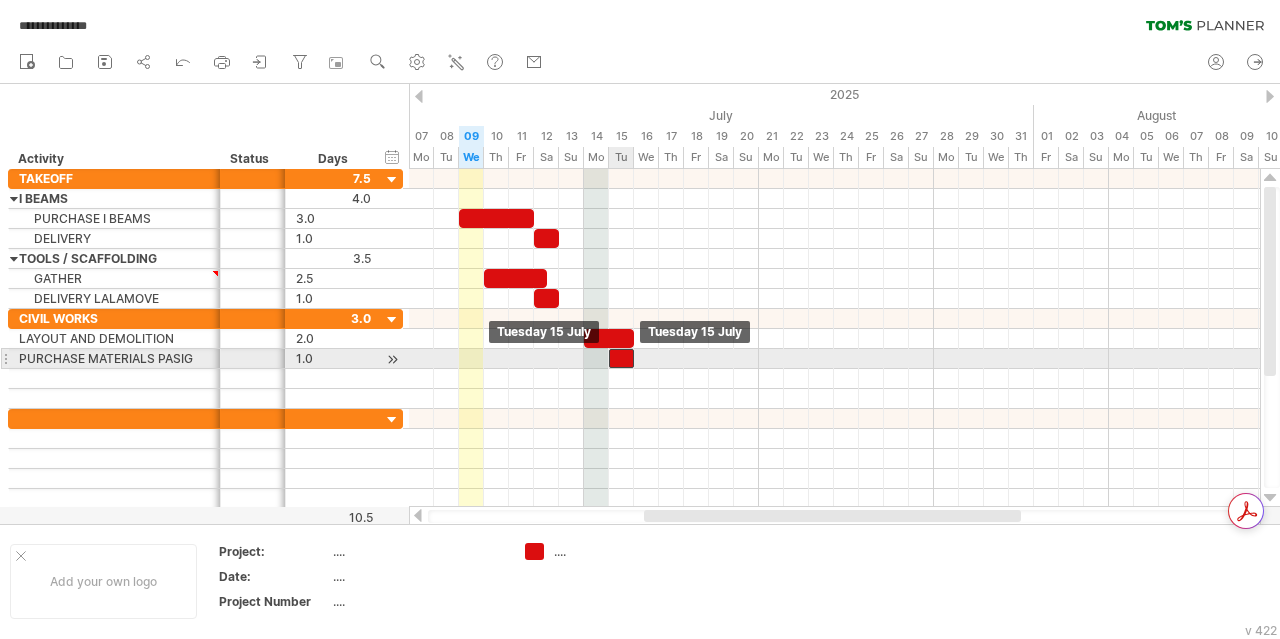 drag, startPoint x: 641, startPoint y: 355, endPoint x: 620, endPoint y: 355, distance: 21 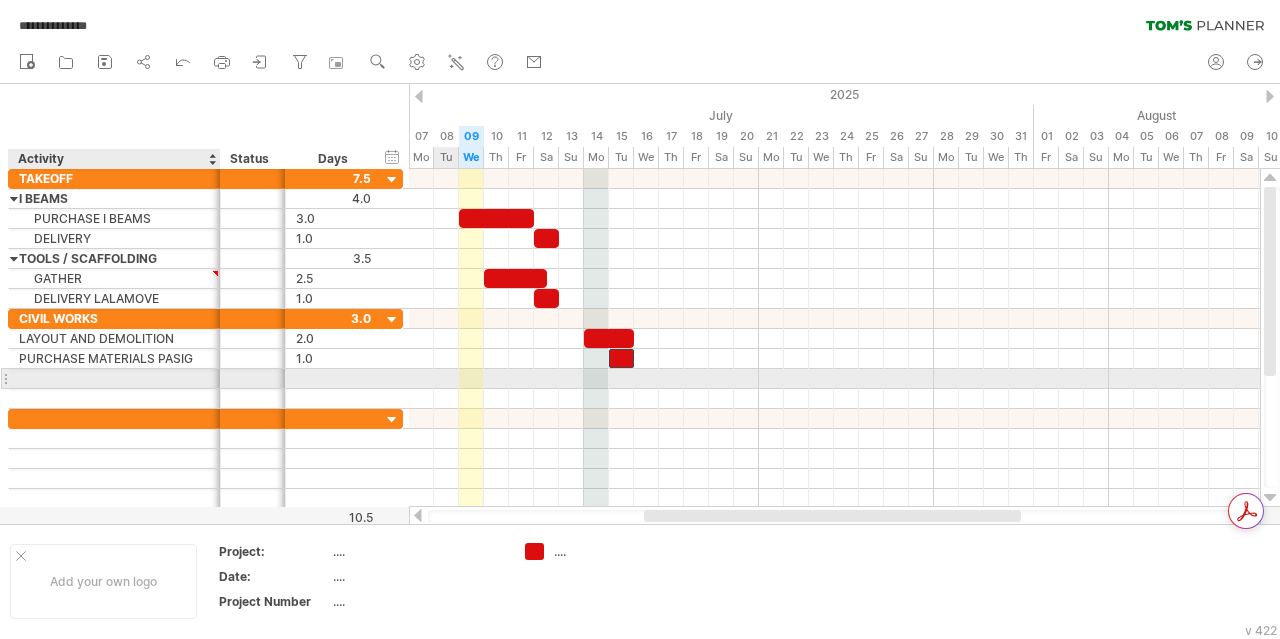 click at bounding box center [114, 378] 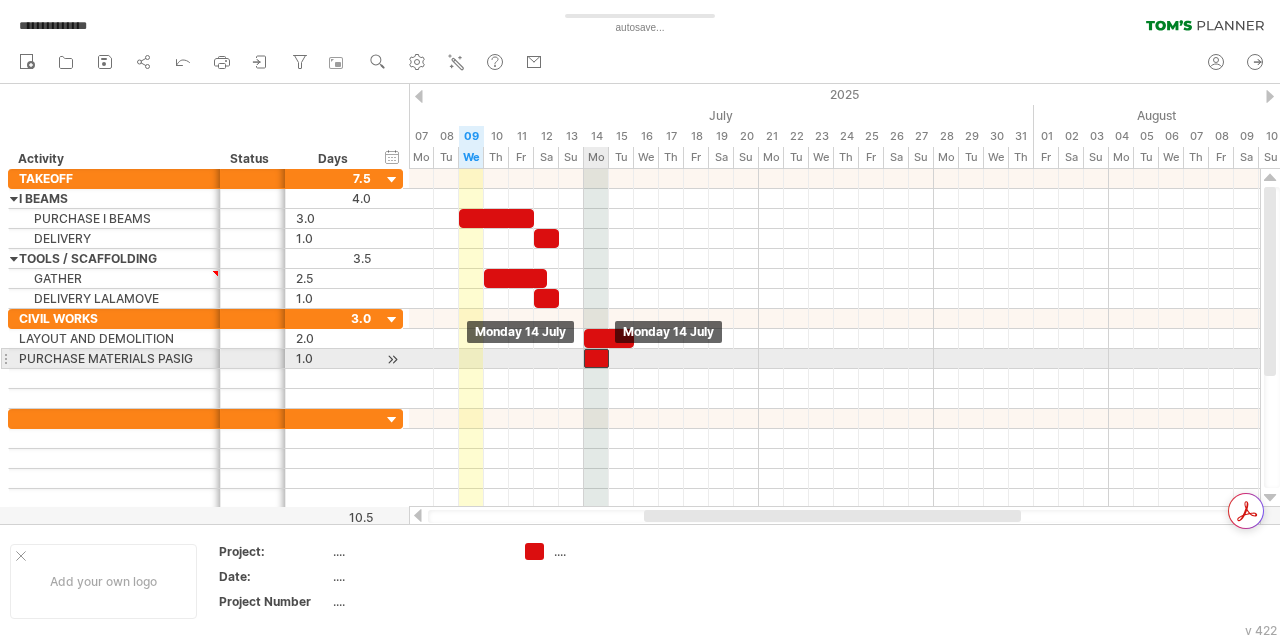 drag, startPoint x: 622, startPoint y: 354, endPoint x: 595, endPoint y: 357, distance: 27.166155 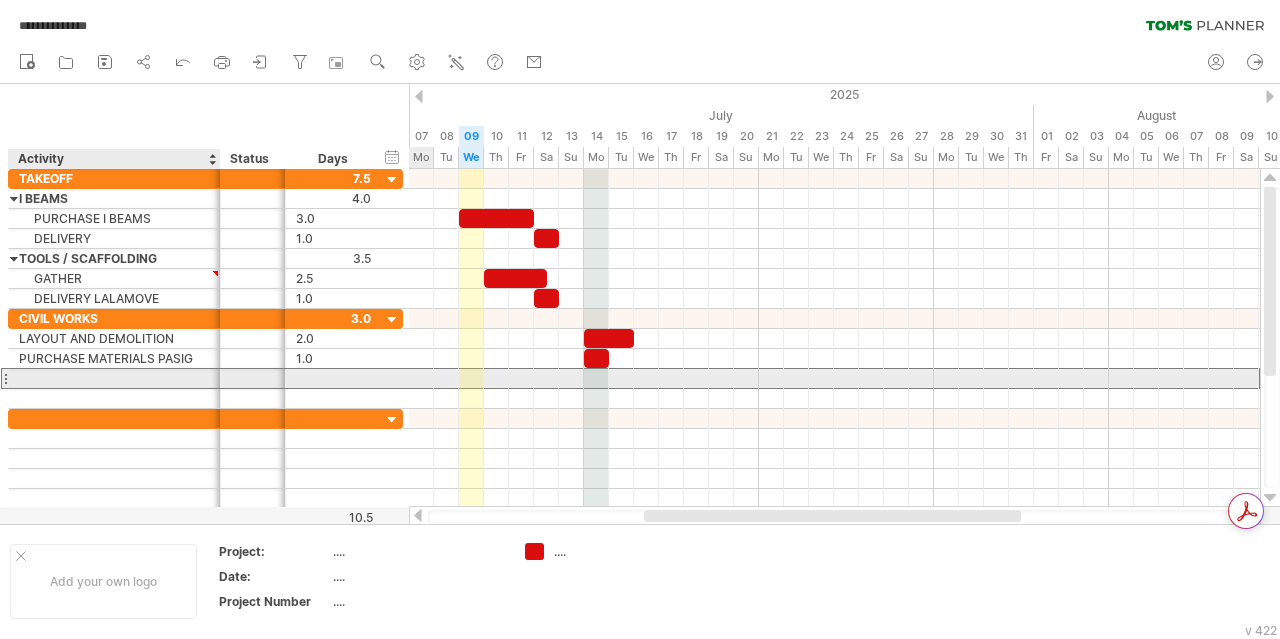 click at bounding box center (114, 378) 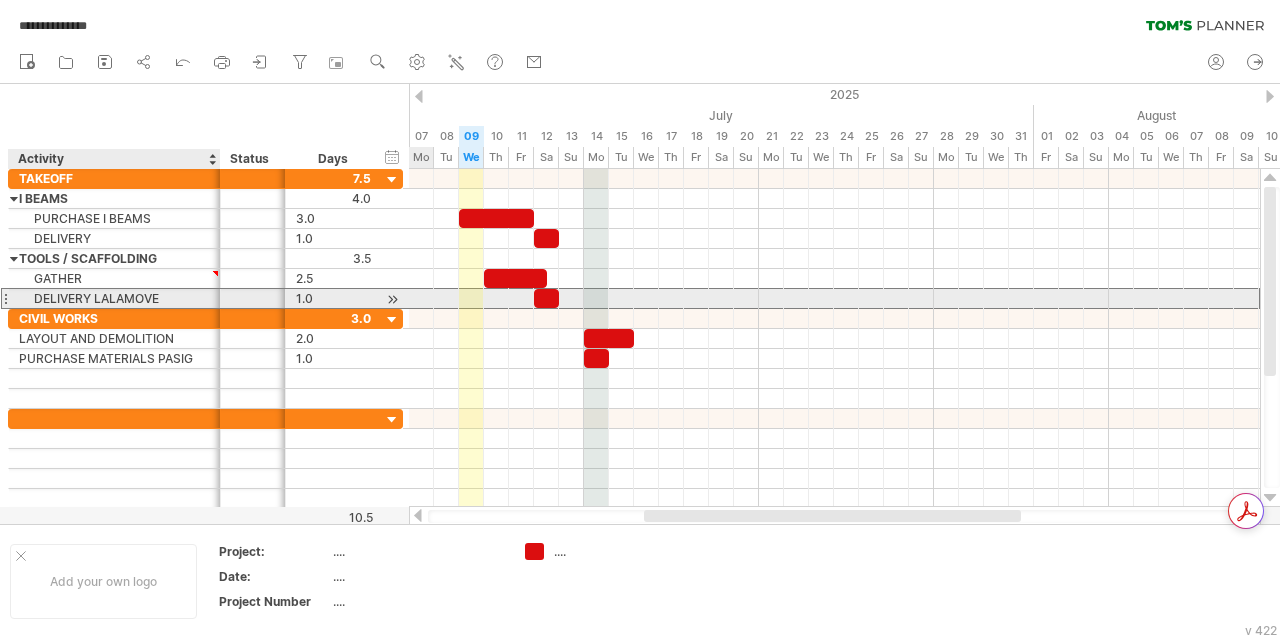 click on "DELIVERY LALAMOVE" at bounding box center [114, 298] 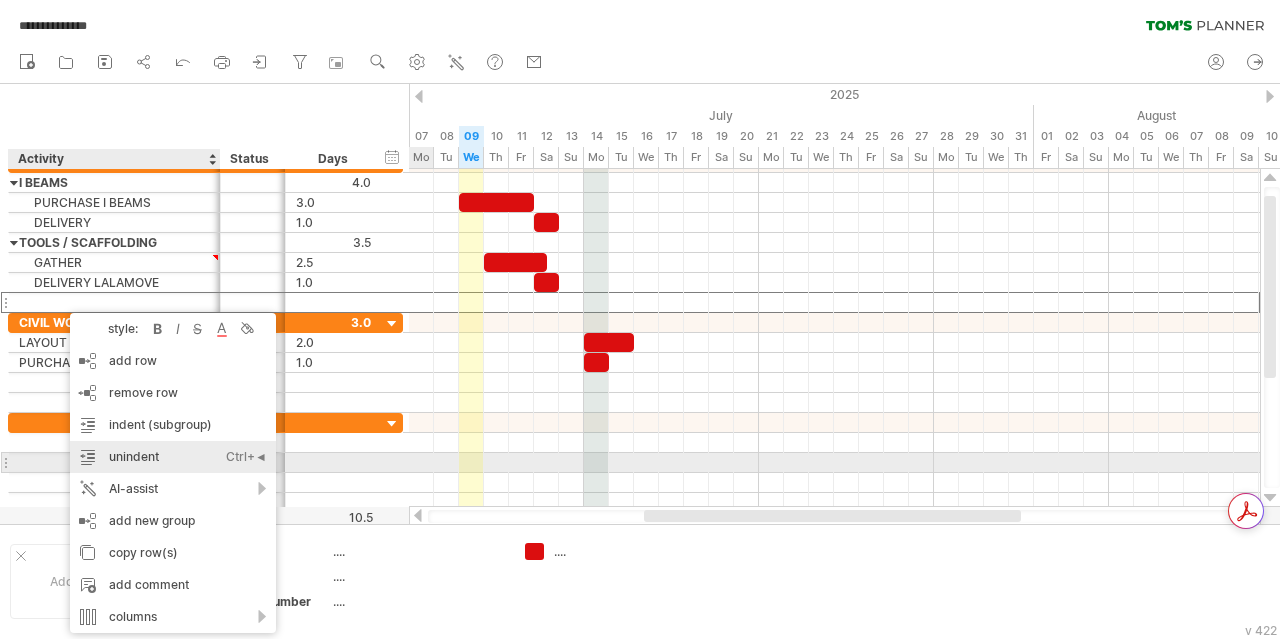 click on "unindent Ctrl+◄ Cmd+◄" at bounding box center (173, 457) 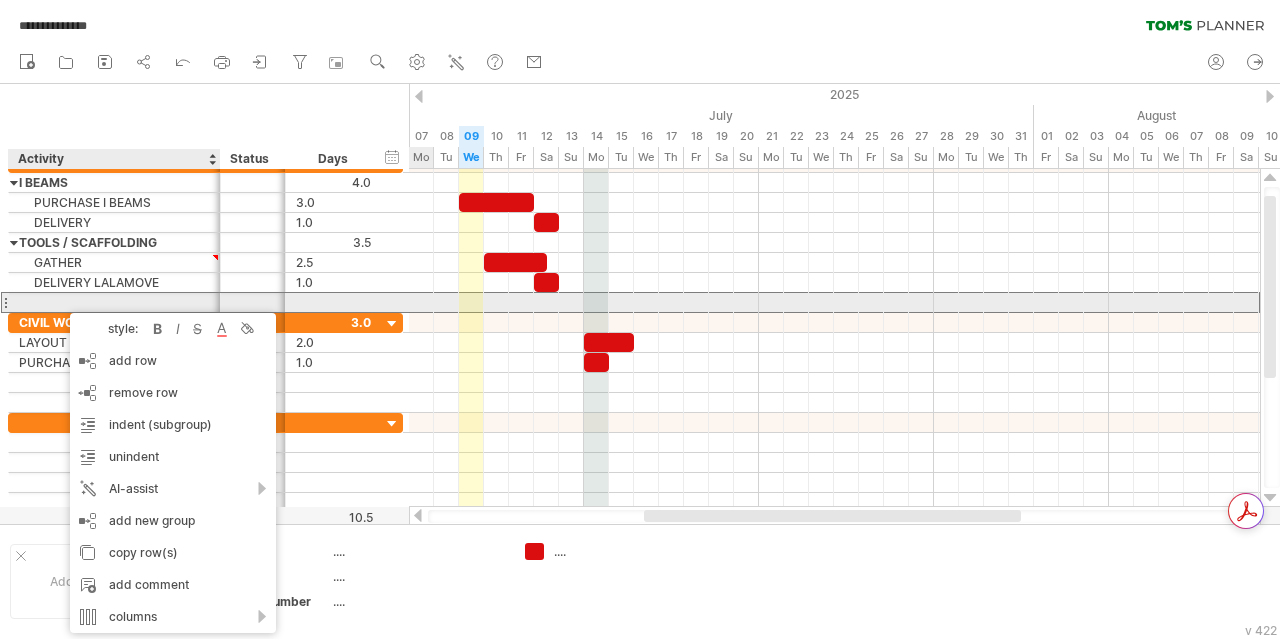 click at bounding box center [114, 302] 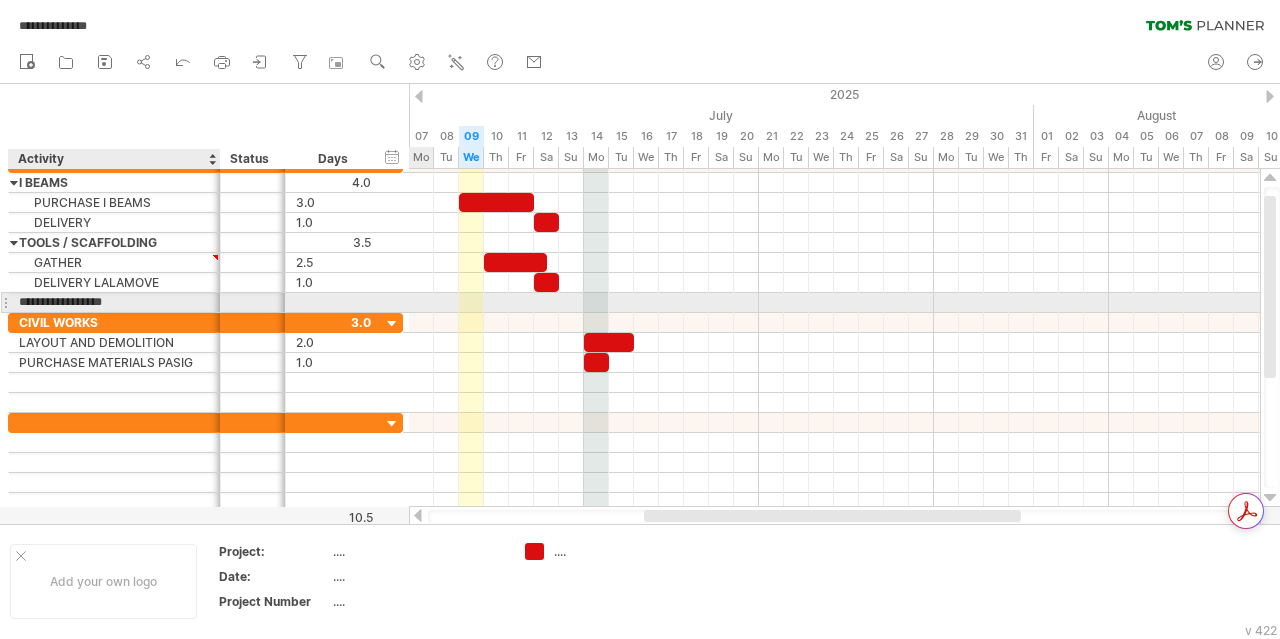 type on "**********" 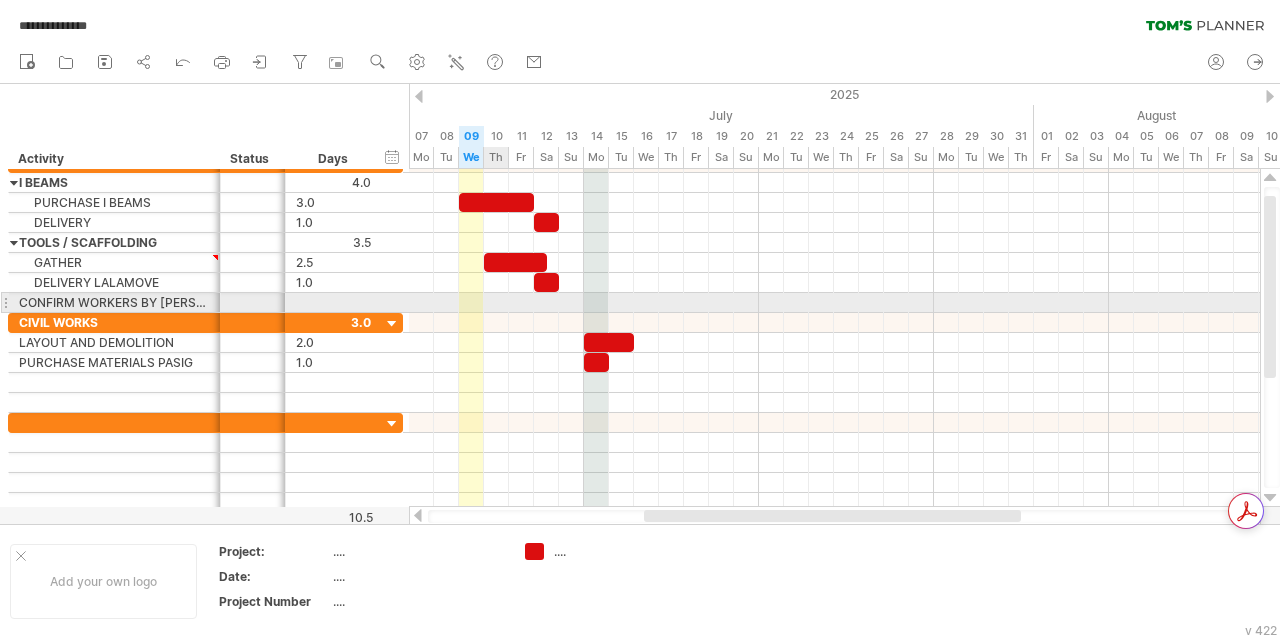 click at bounding box center (834, 303) 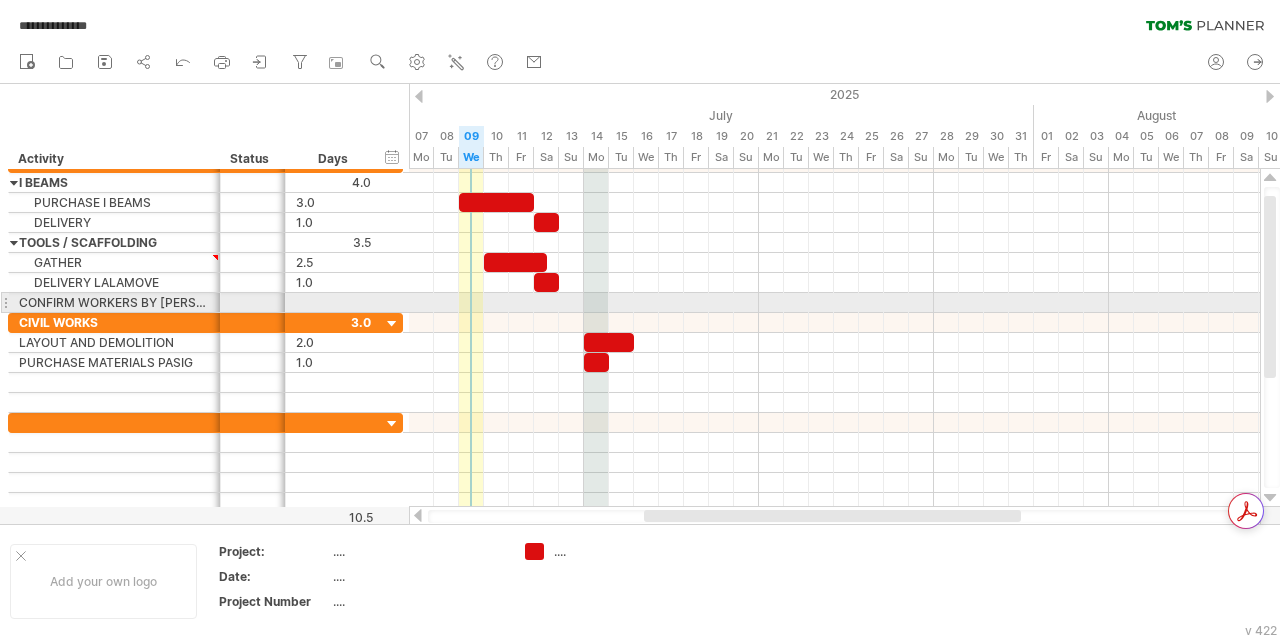 click at bounding box center (834, 303) 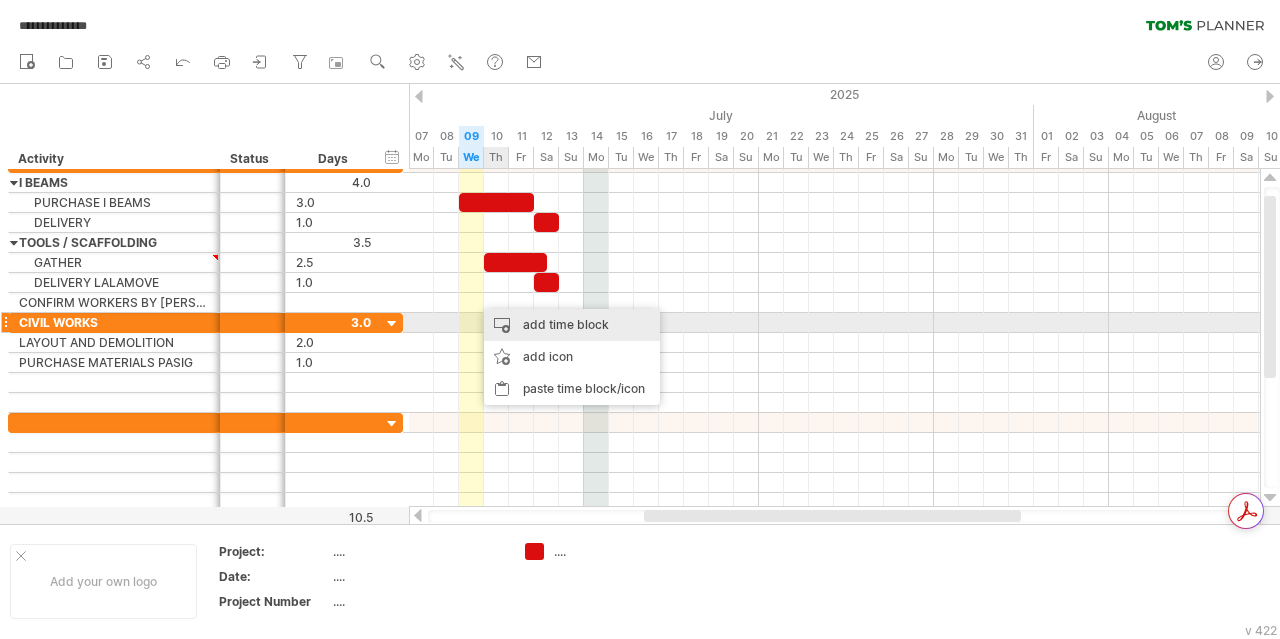 click on "add time block" at bounding box center (572, 325) 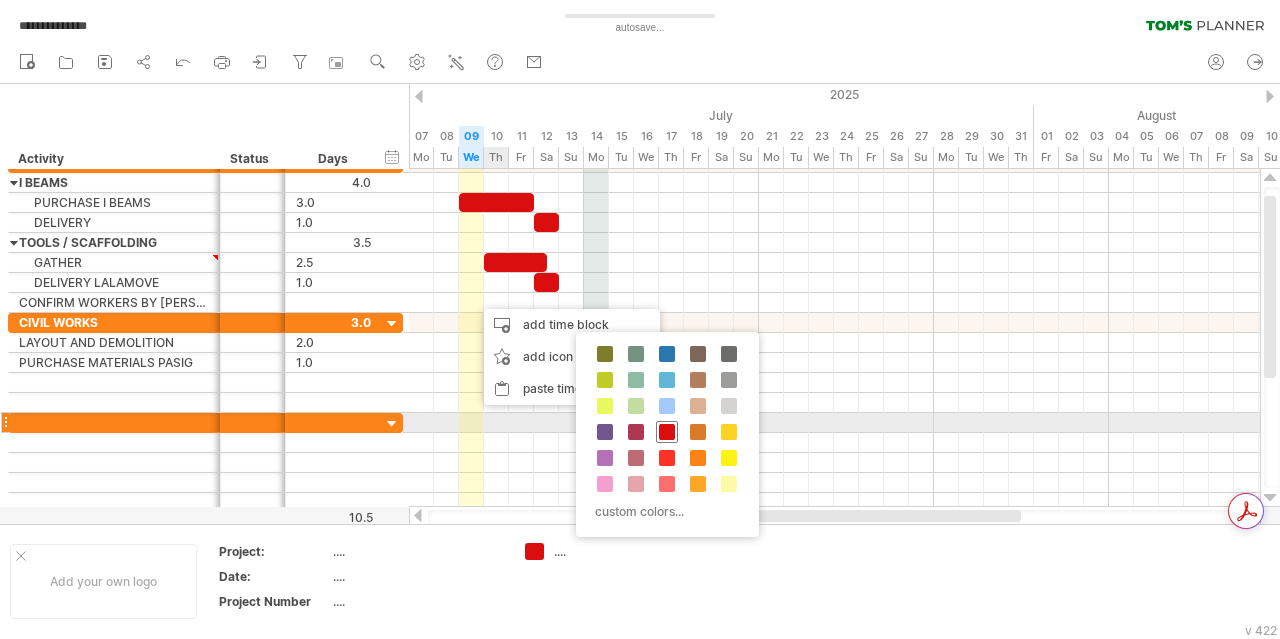 click at bounding box center [667, 432] 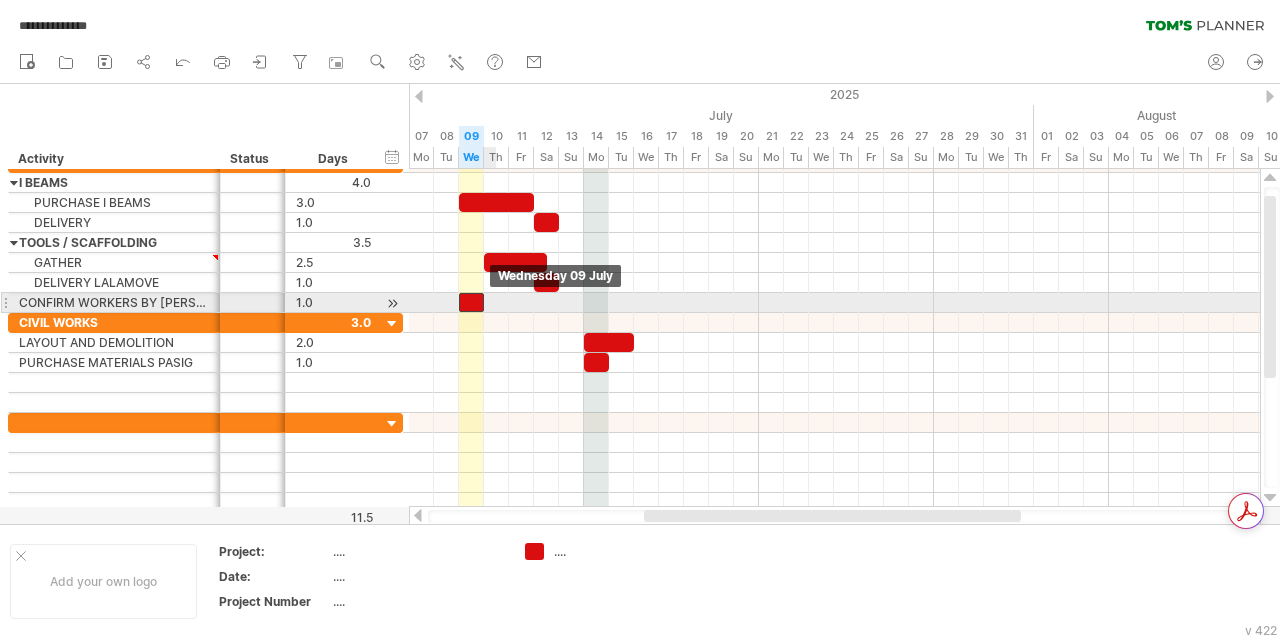 click at bounding box center (471, 302) 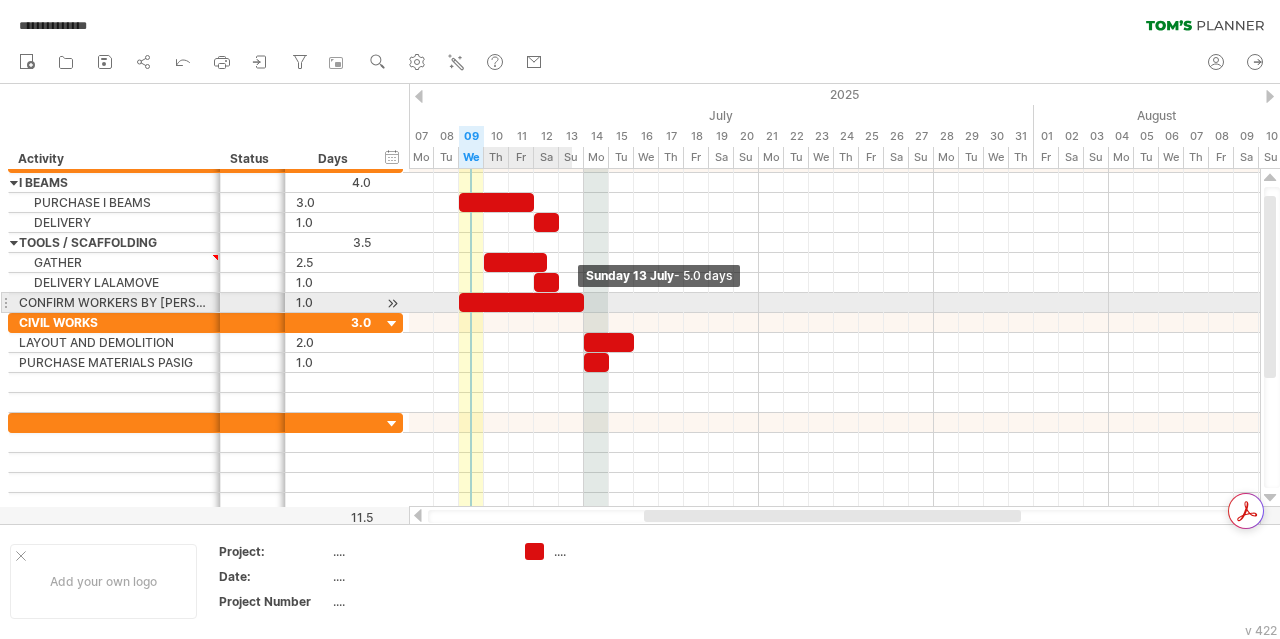 drag, startPoint x: 481, startPoint y: 301, endPoint x: 576, endPoint y: 302, distance: 95.005264 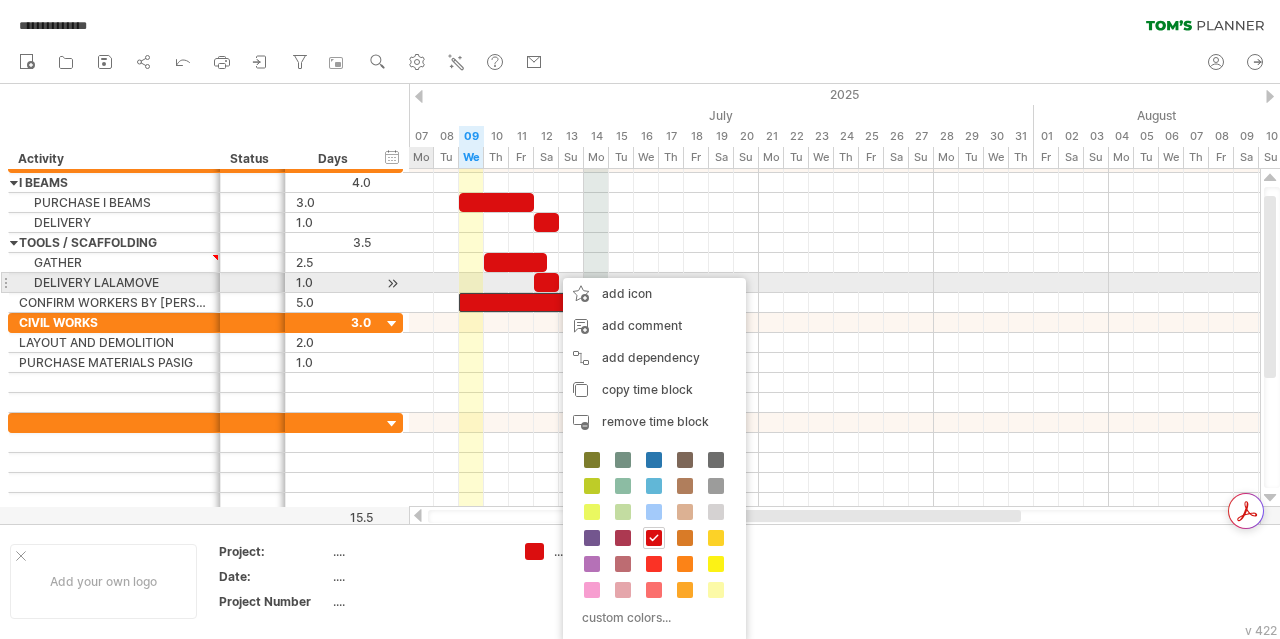 click on "**********" at bounding box center (205, 283) 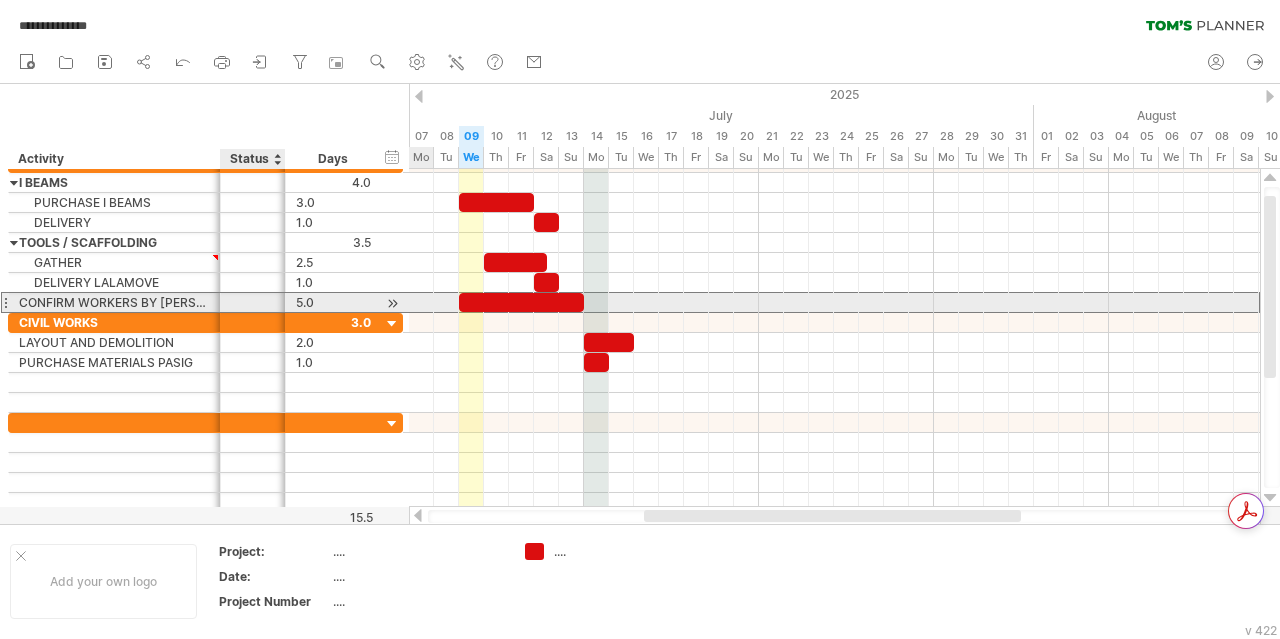 click at bounding box center (114, 302) 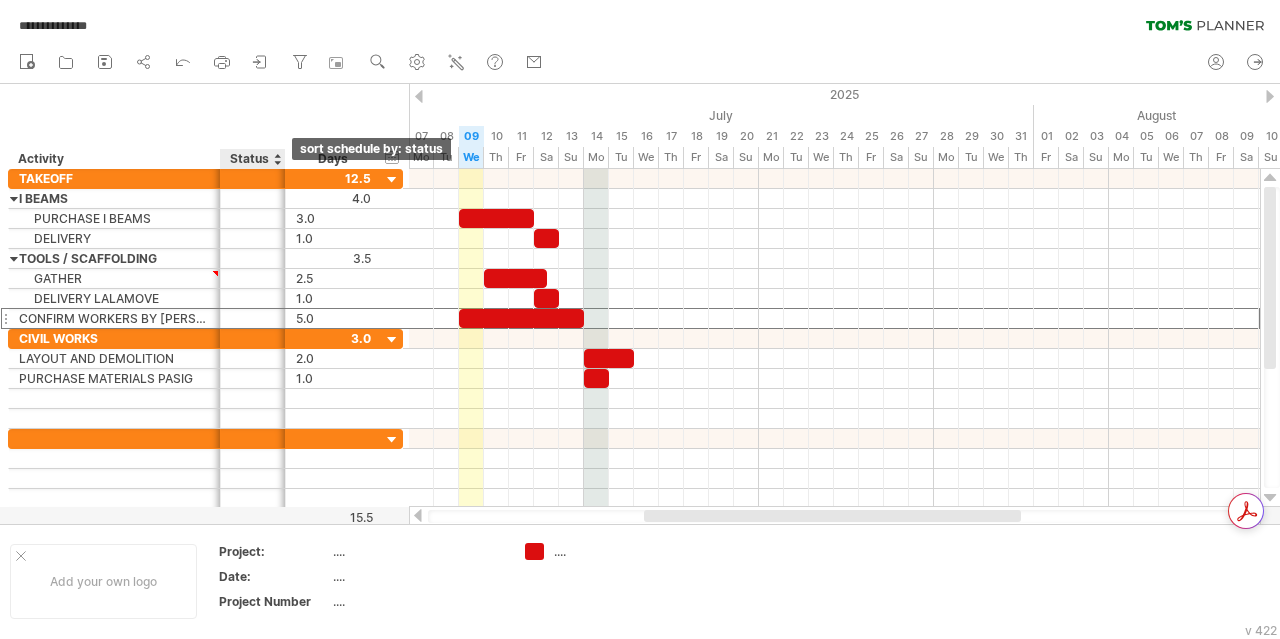 click at bounding box center [277, 159] 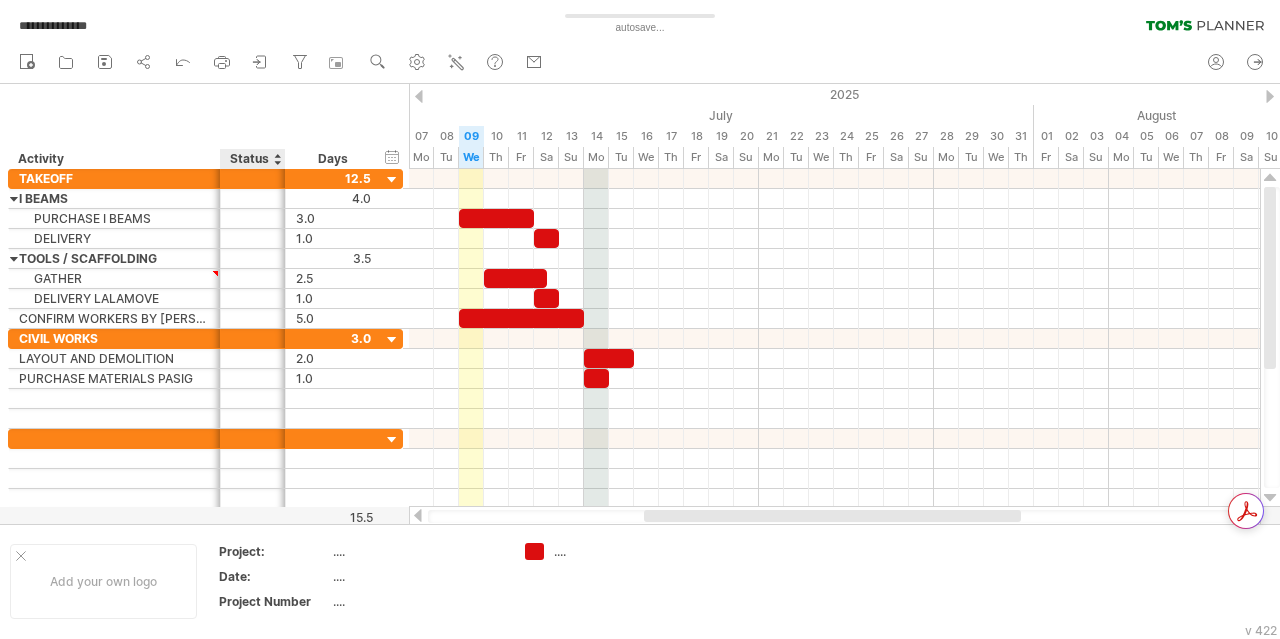 click at bounding box center (277, 159) 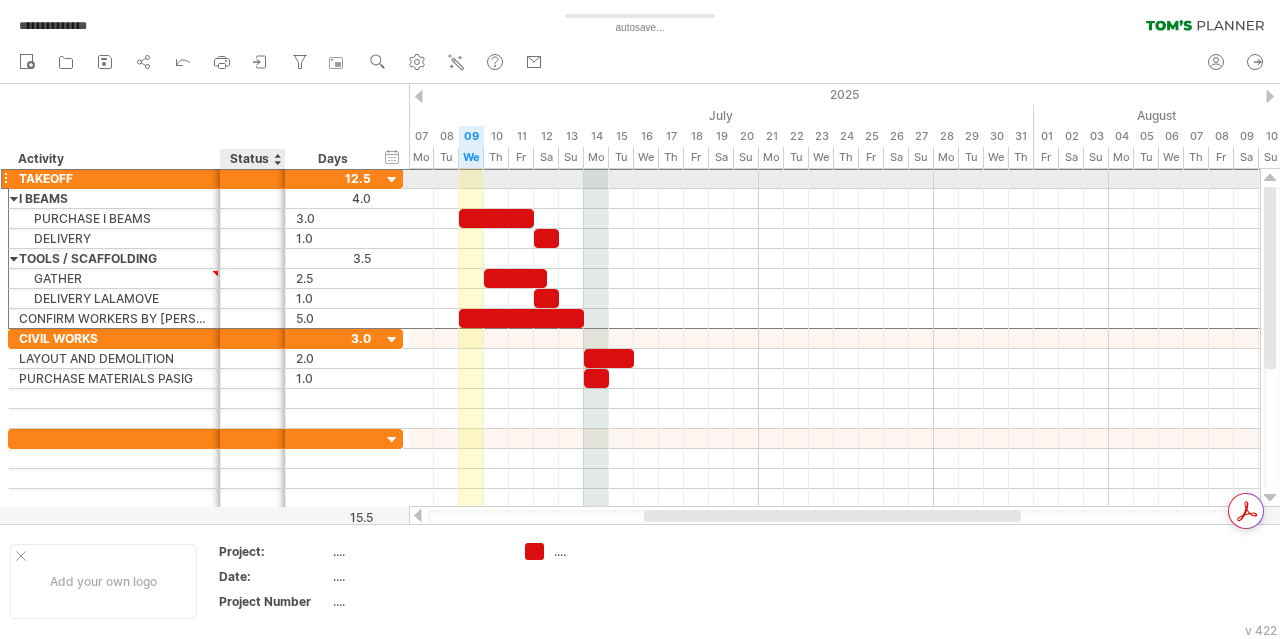 click at bounding box center [114, 178] 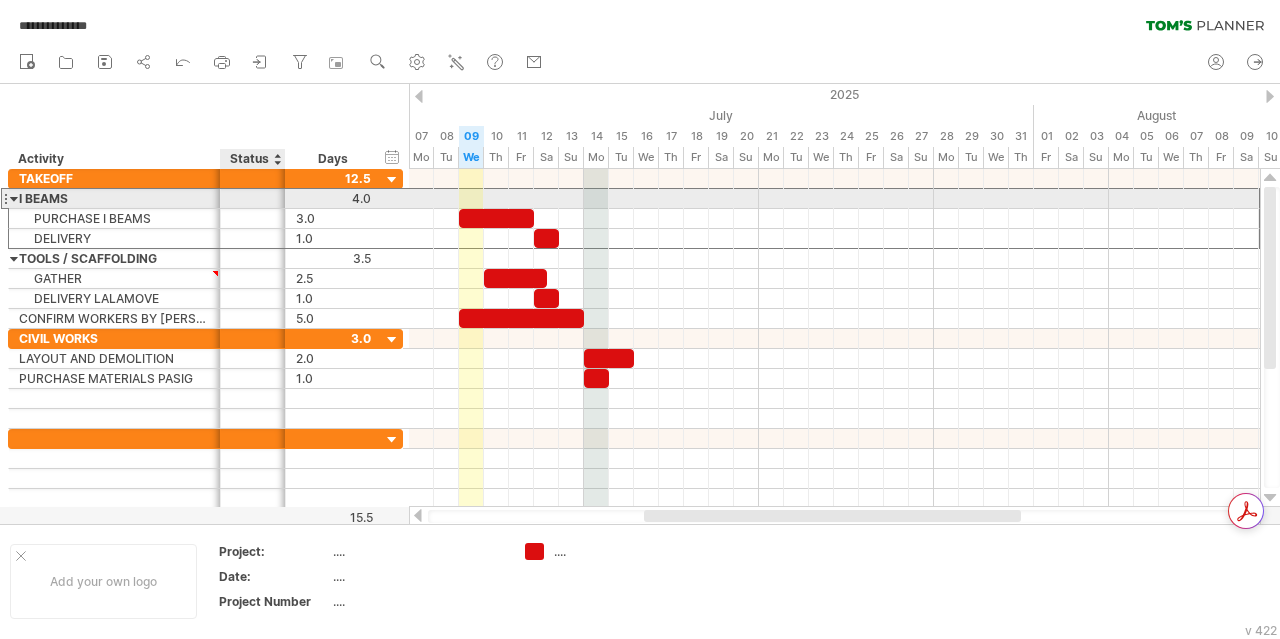 click at bounding box center [114, 198] 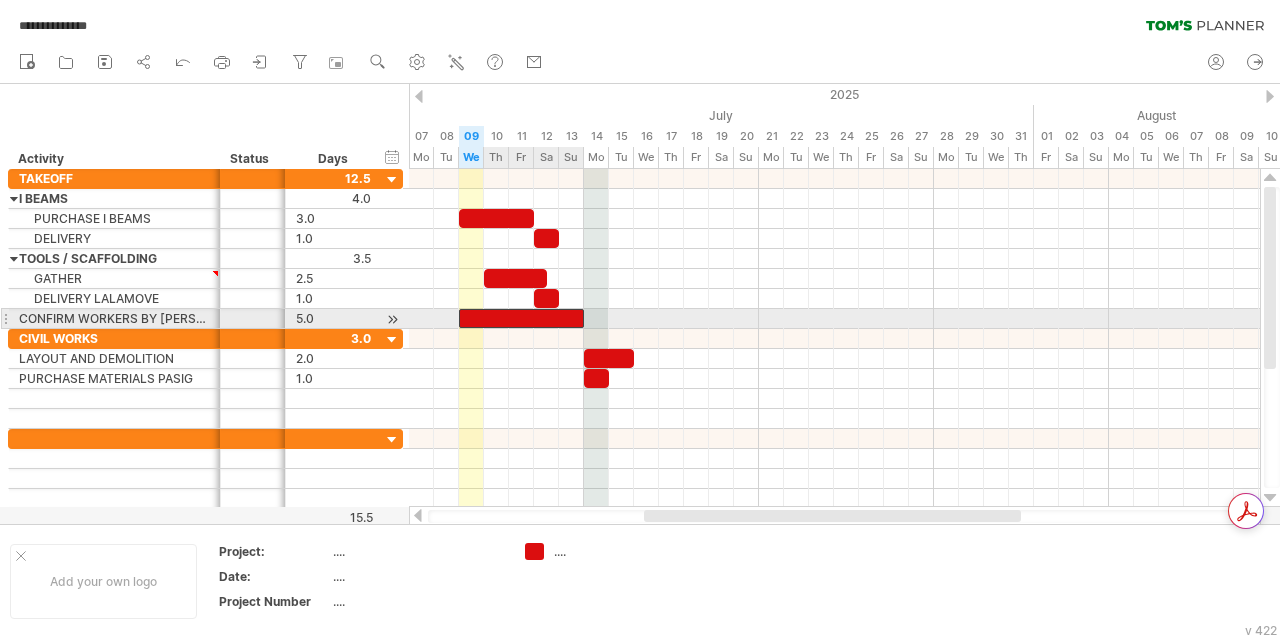 click at bounding box center [521, 318] 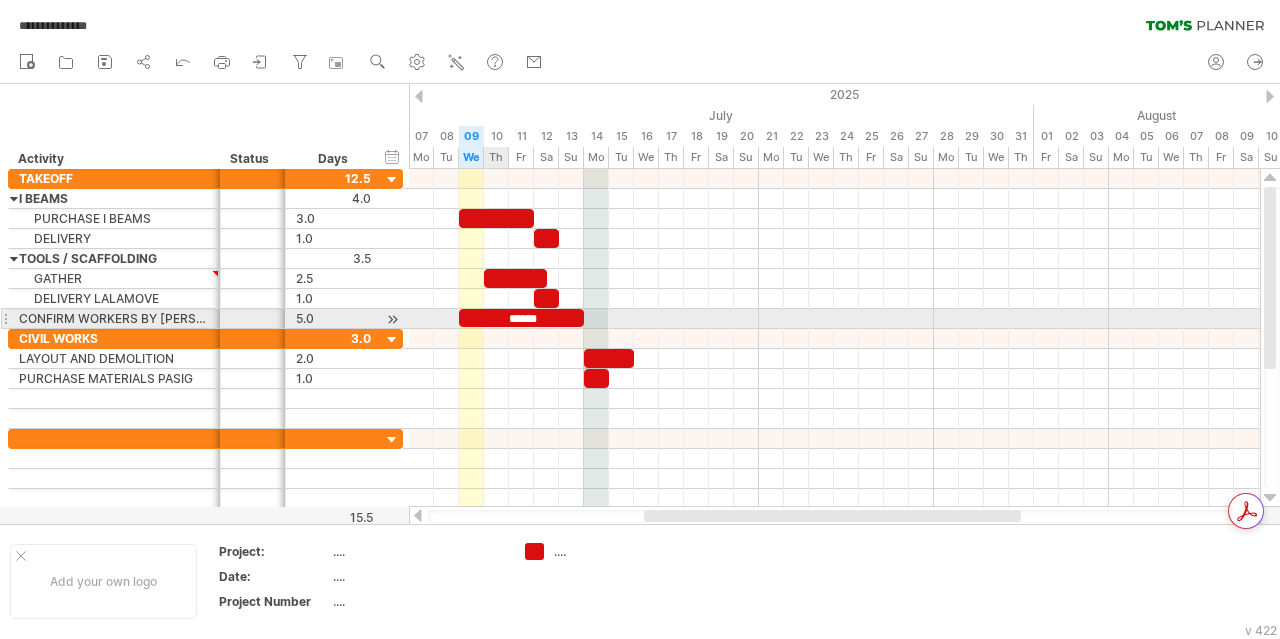 click on "******" at bounding box center (521, 318) 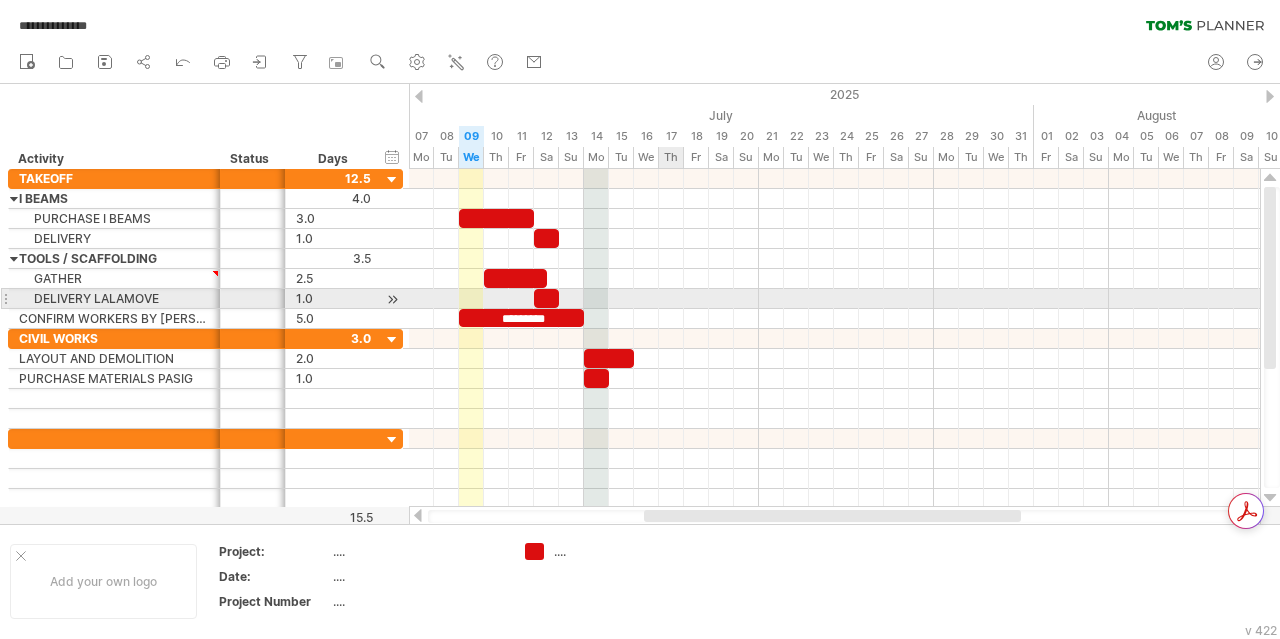 click at bounding box center (834, 299) 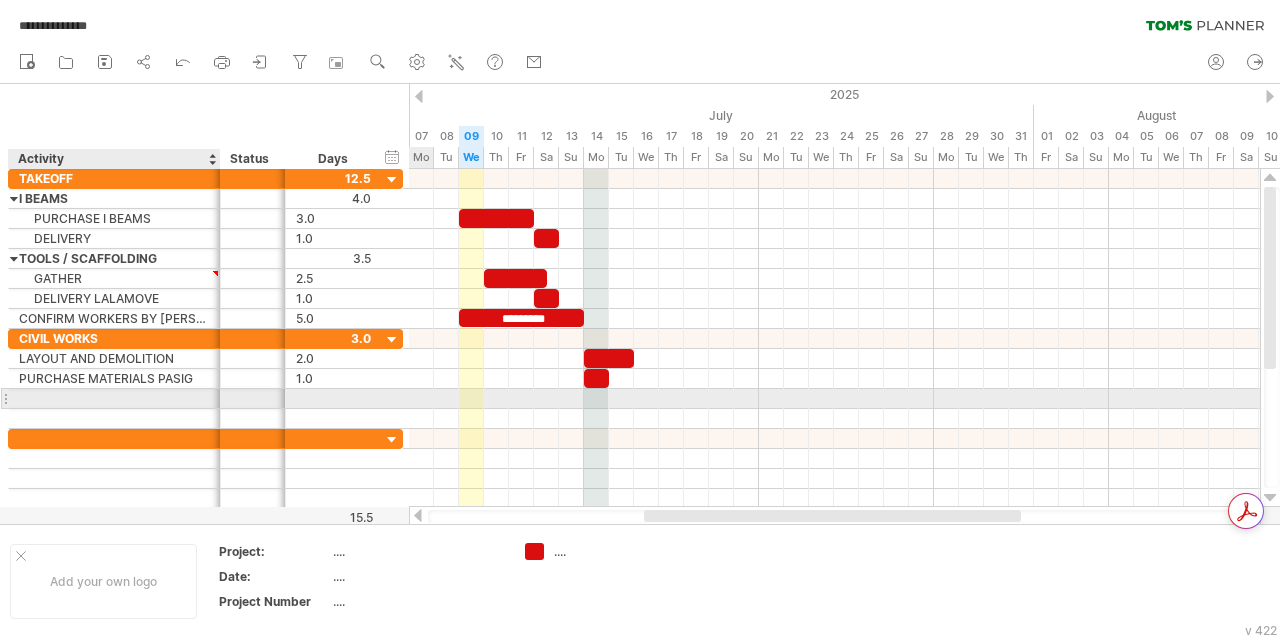 click at bounding box center (114, 398) 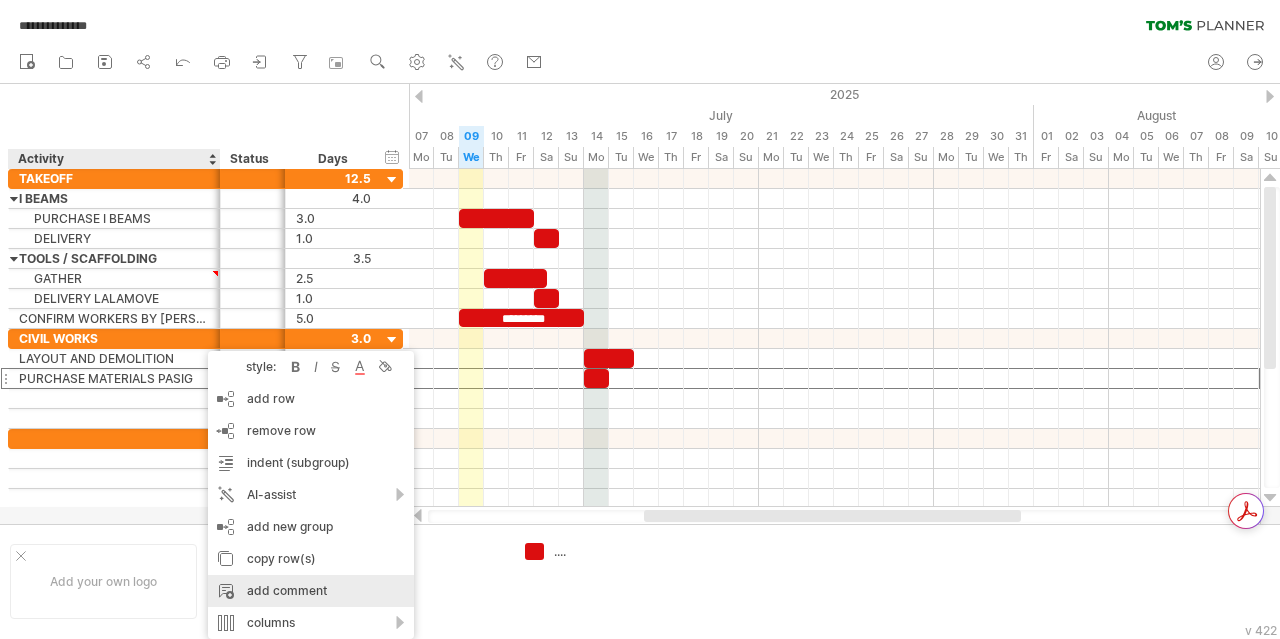 click on "add comment" at bounding box center [311, 591] 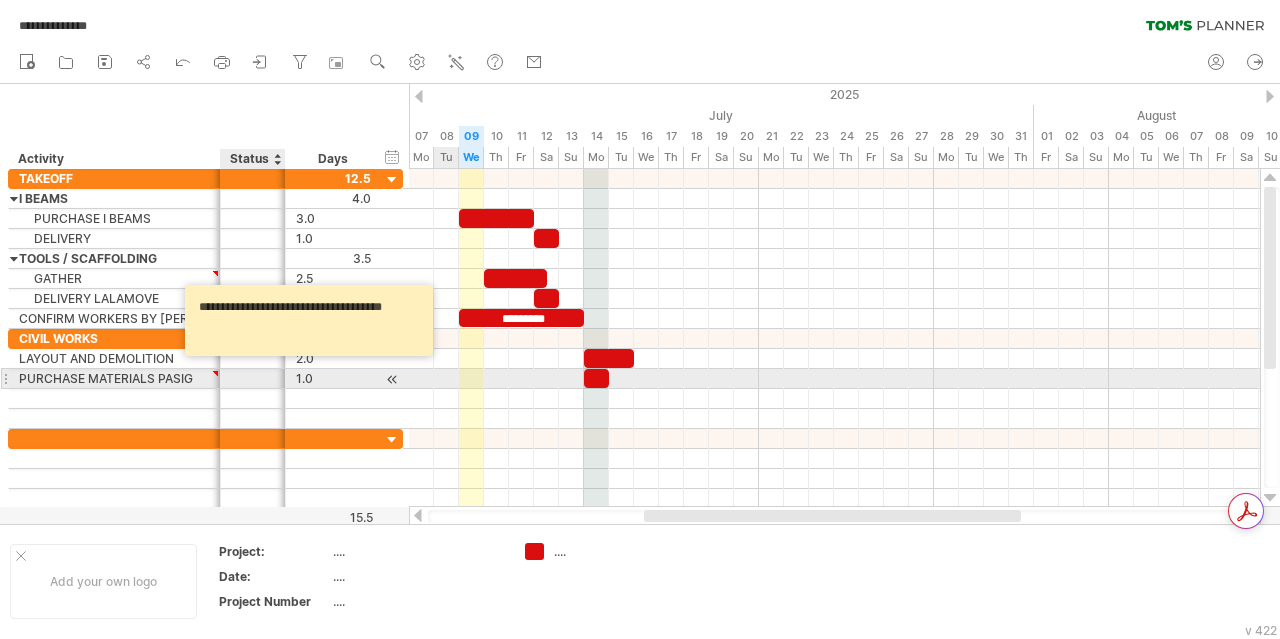 click at bounding box center (114, 378) 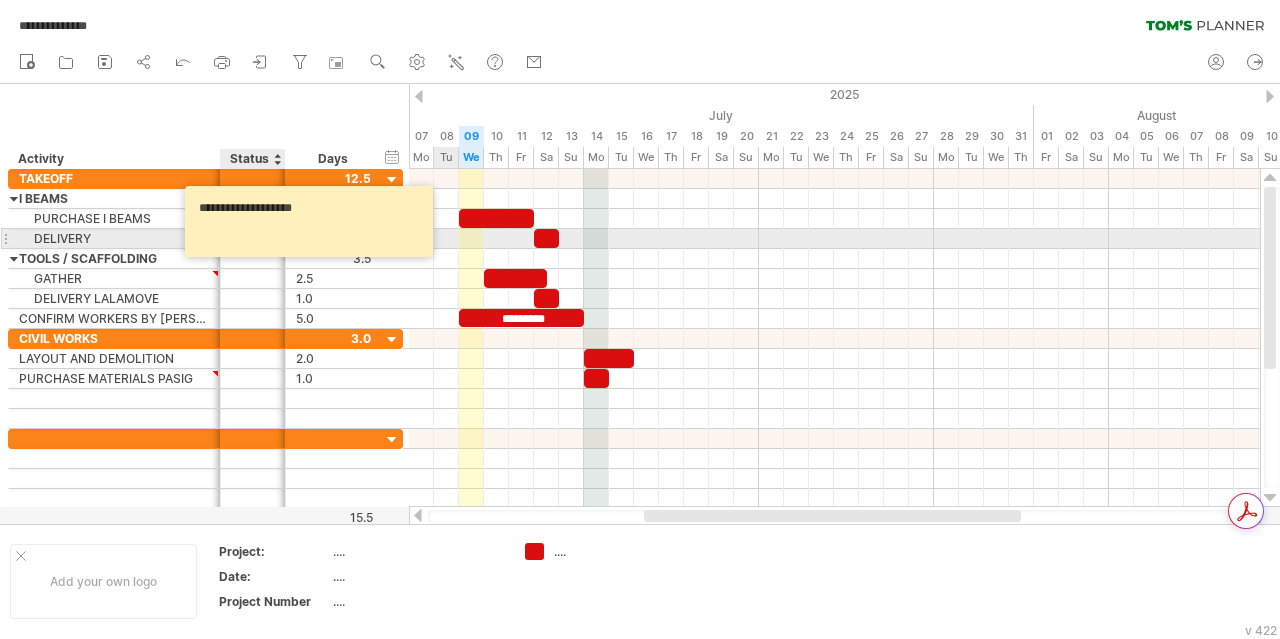 click on "**********" at bounding box center (312, 221) 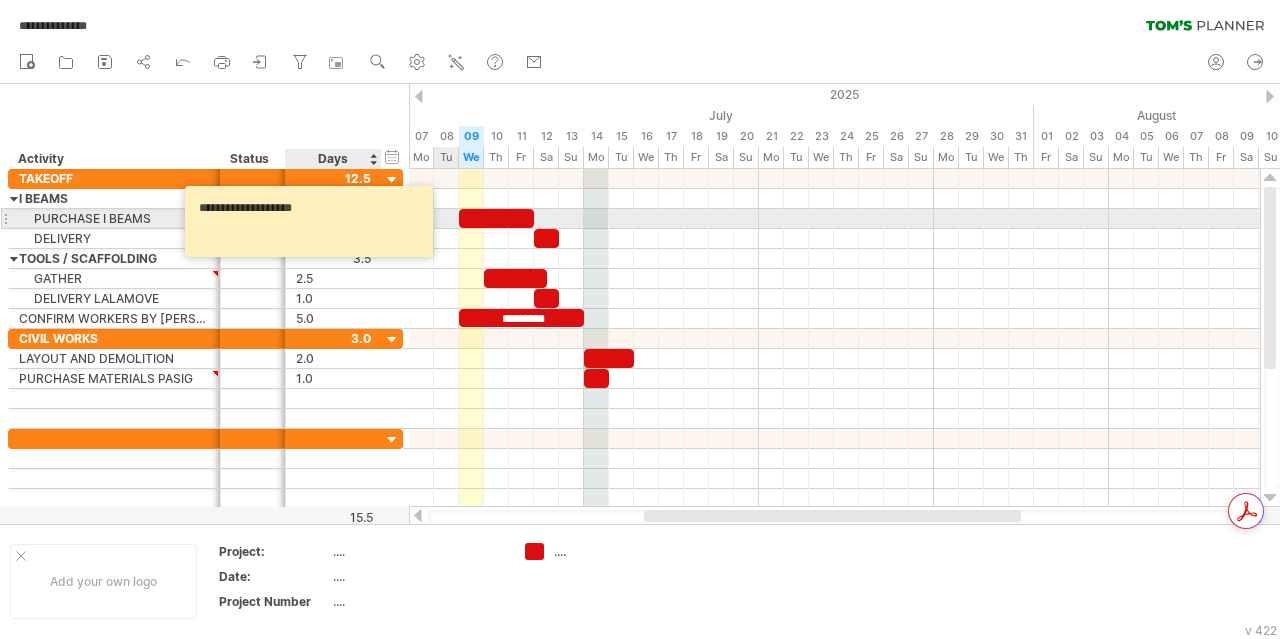 click on "**********" at bounding box center [312, 221] 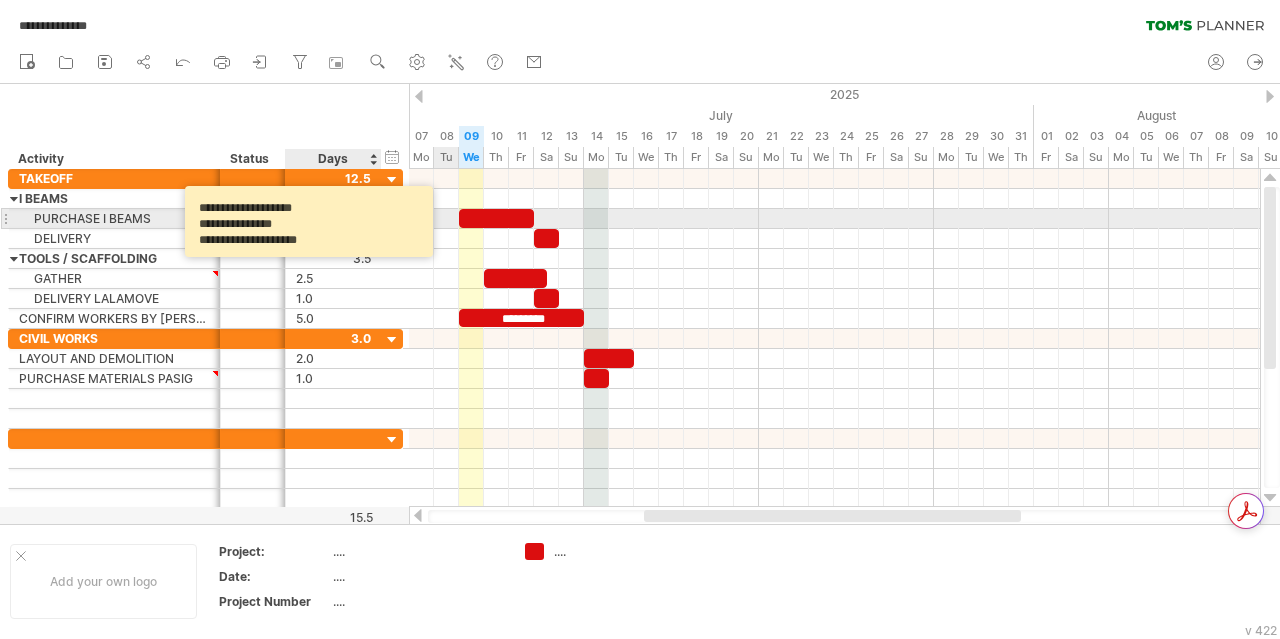 scroll, scrollTop: 0, scrollLeft: 0, axis: both 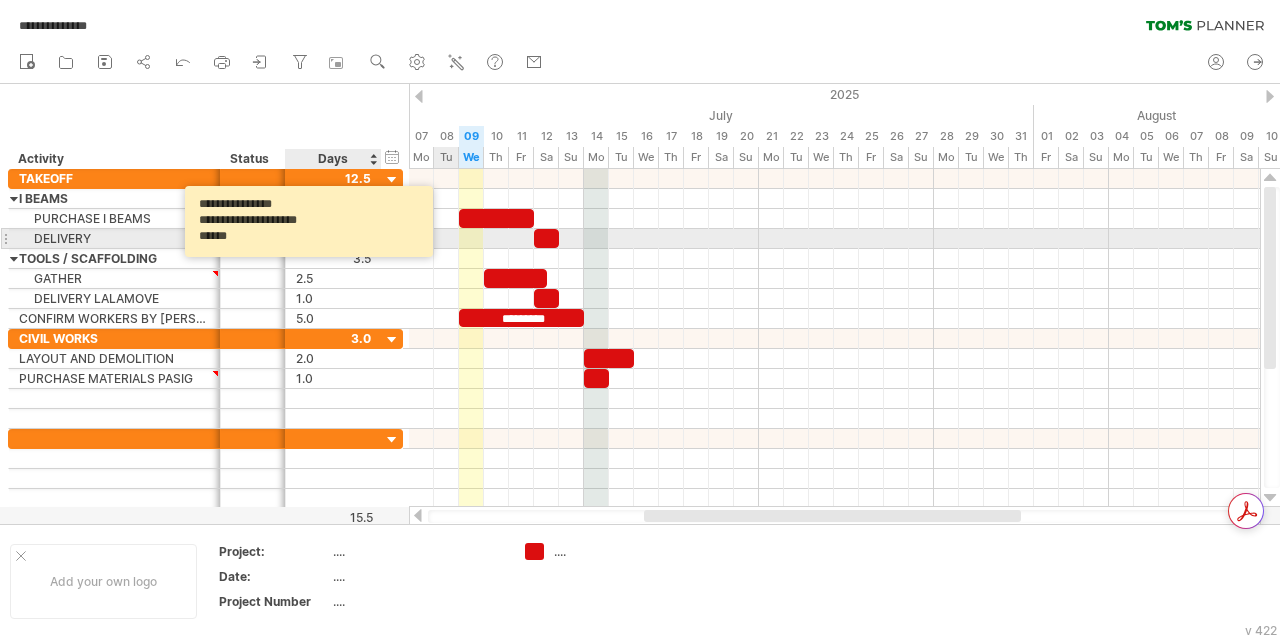 click on "**********" at bounding box center (312, 221) 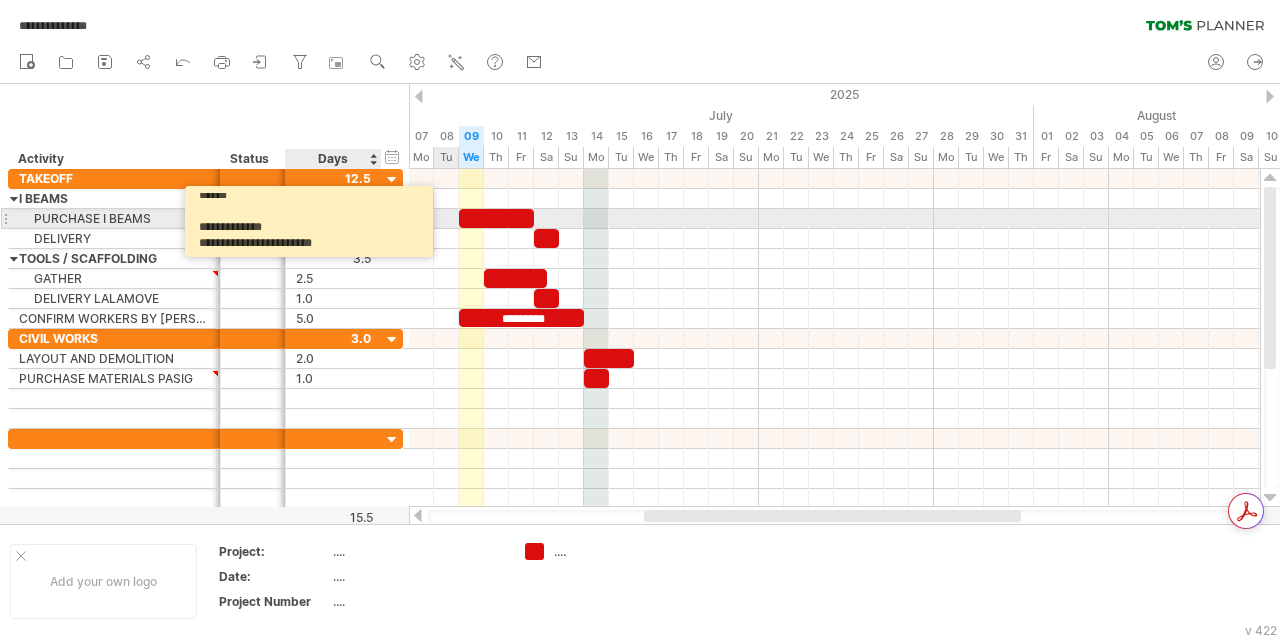 scroll, scrollTop: 93, scrollLeft: 0, axis: vertical 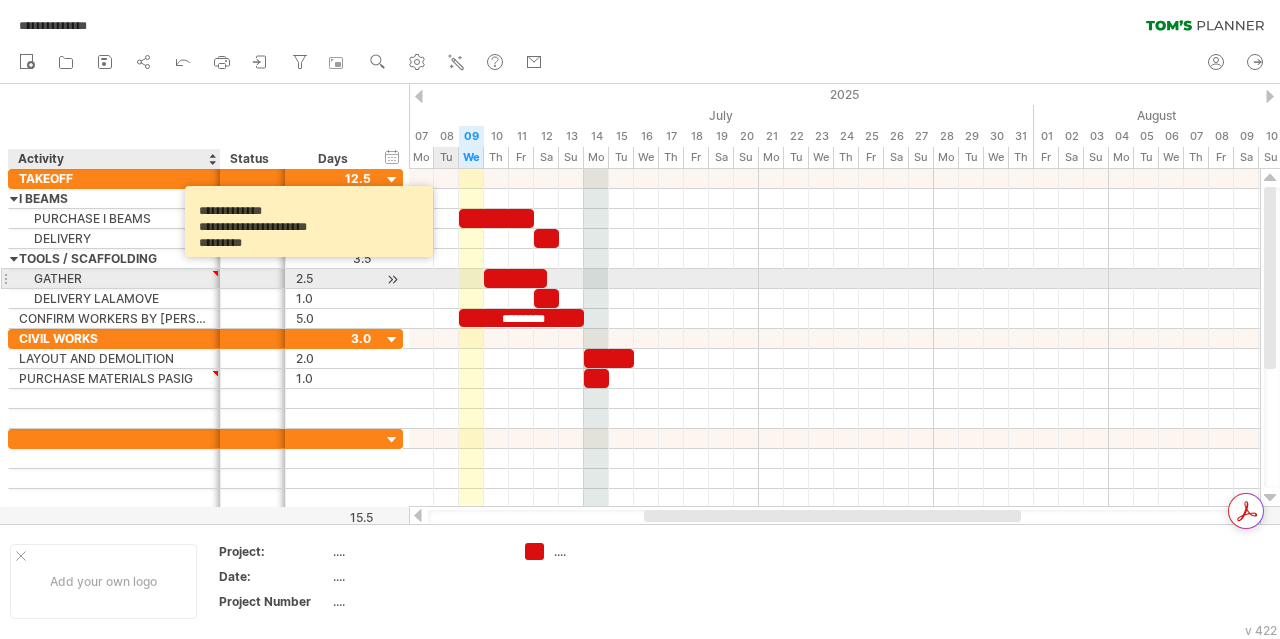 type on "**********" 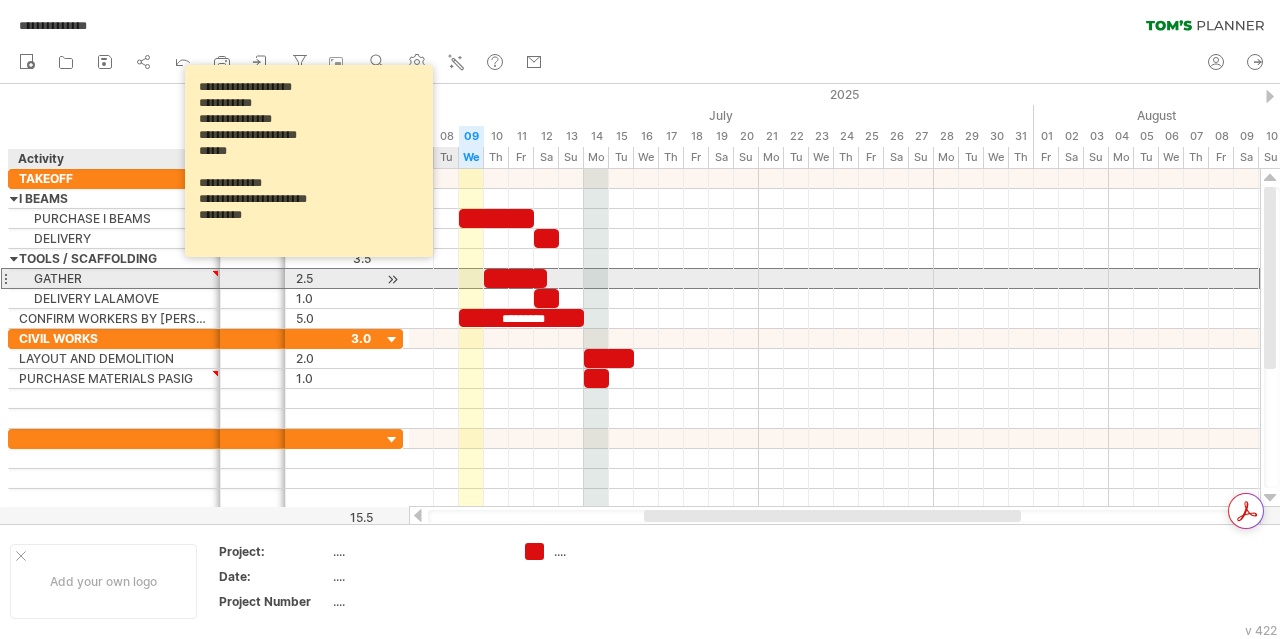 click on "GATHER" at bounding box center [114, 278] 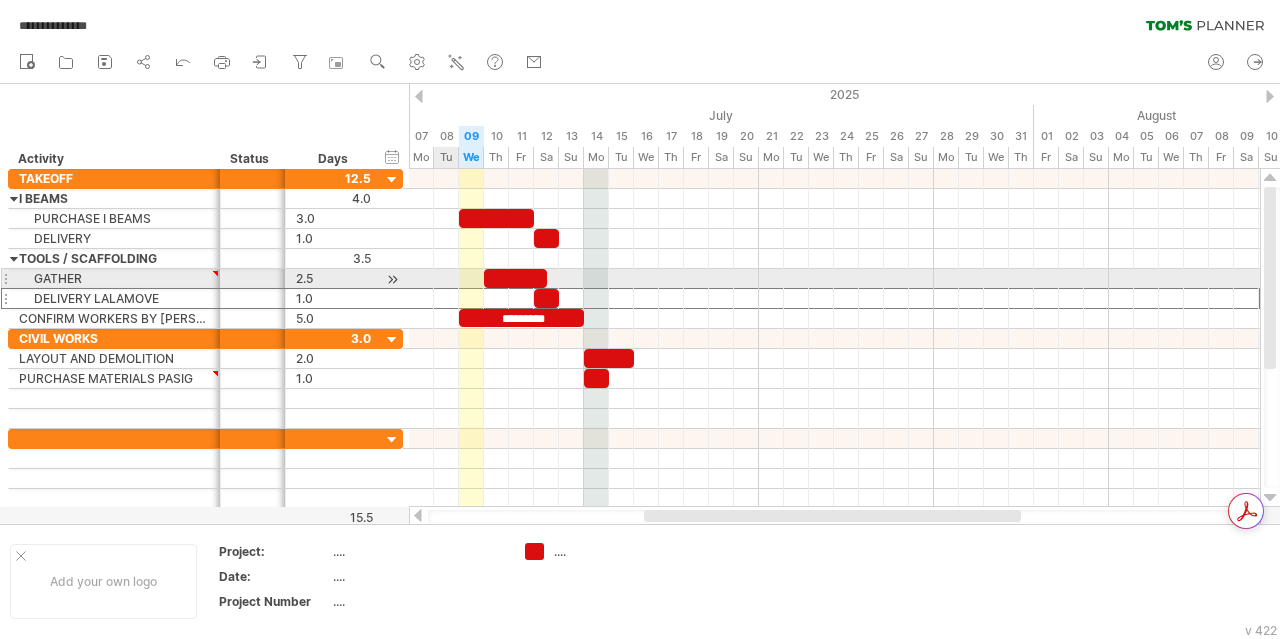 click at bounding box center (5, 278) 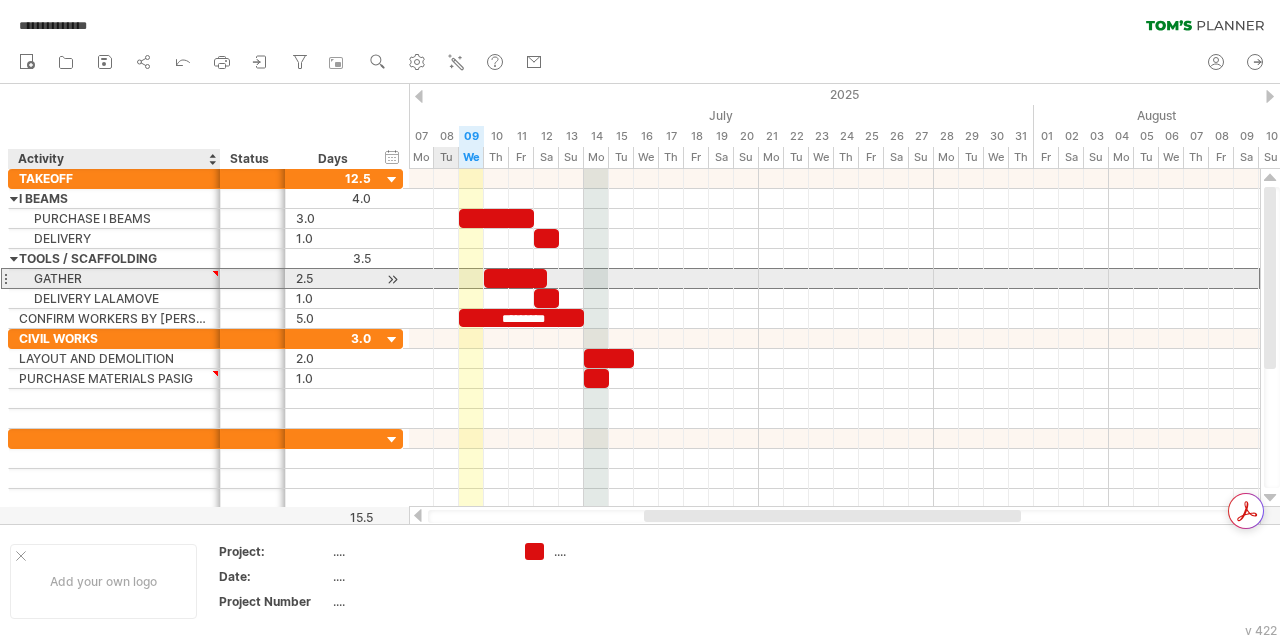click on "GATHER" at bounding box center (114, 278) 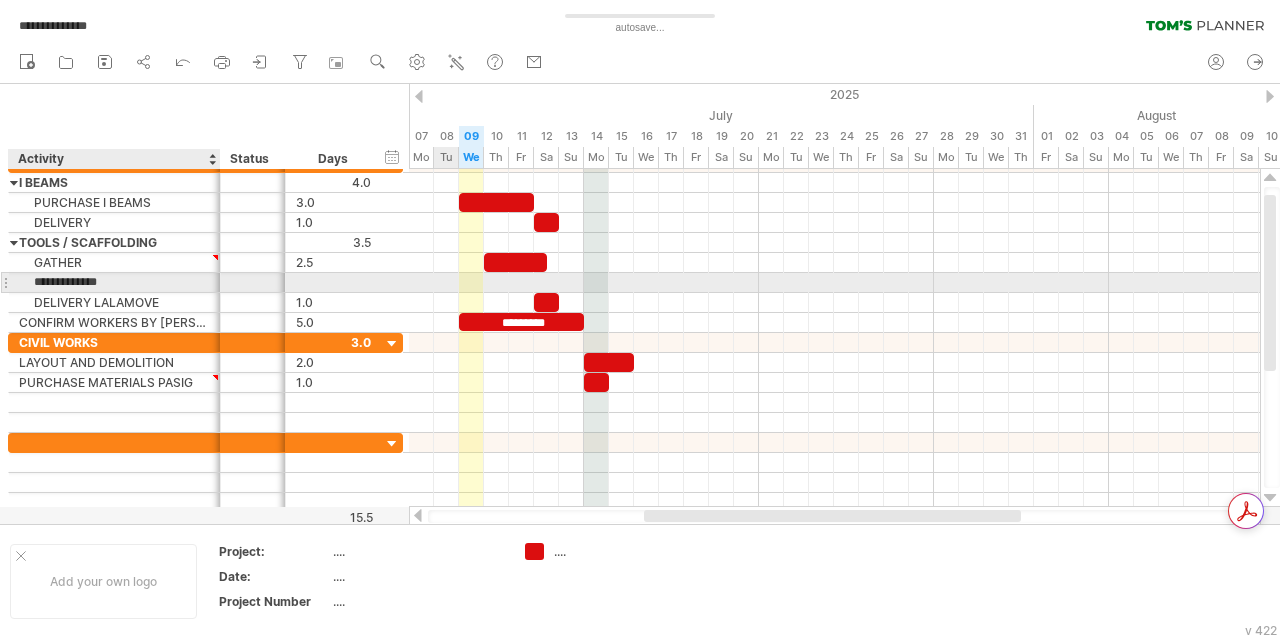 type on "**********" 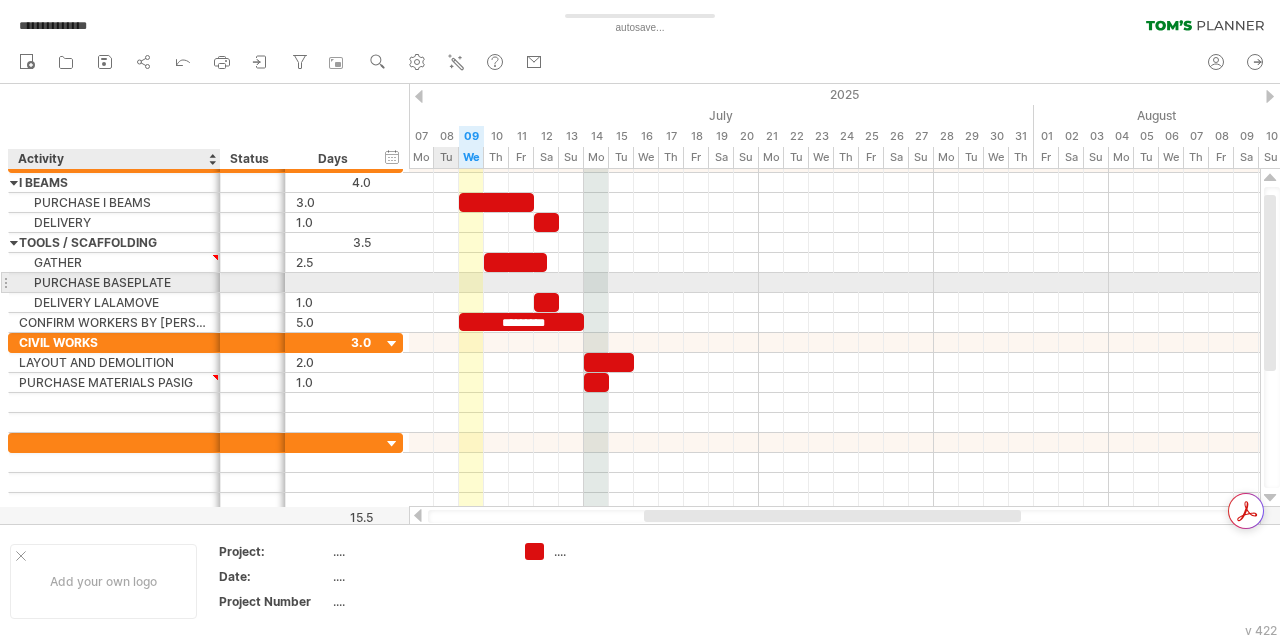 scroll, scrollTop: 0, scrollLeft: 0, axis: both 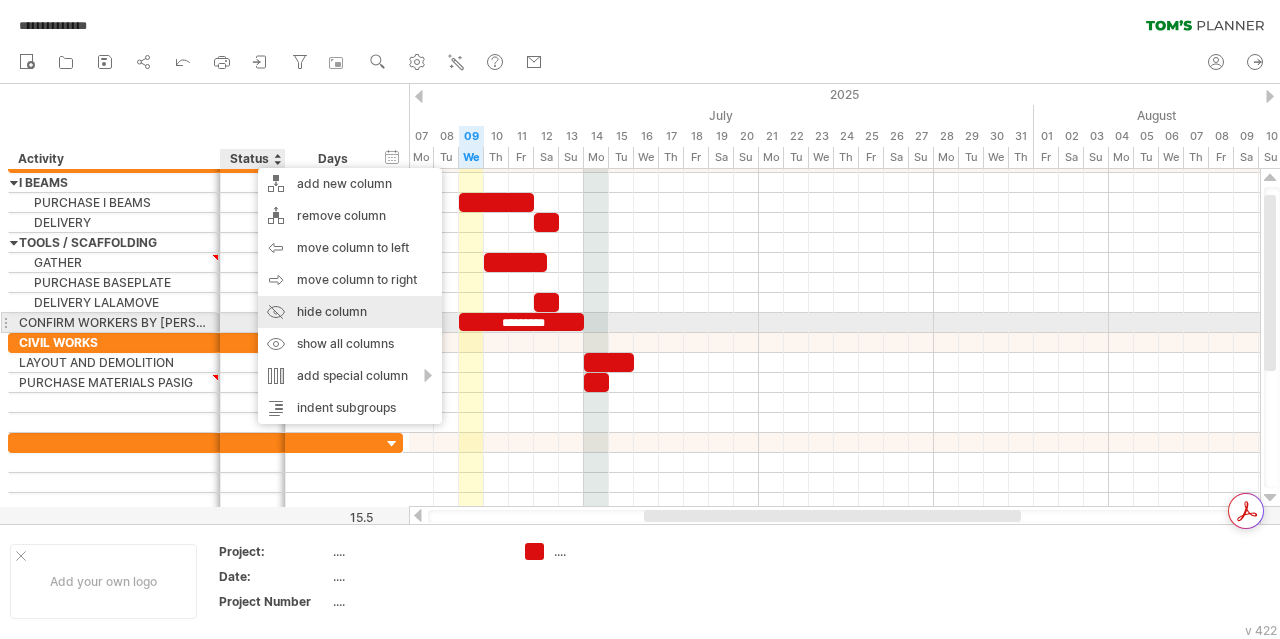 click on "hide column" at bounding box center [350, 312] 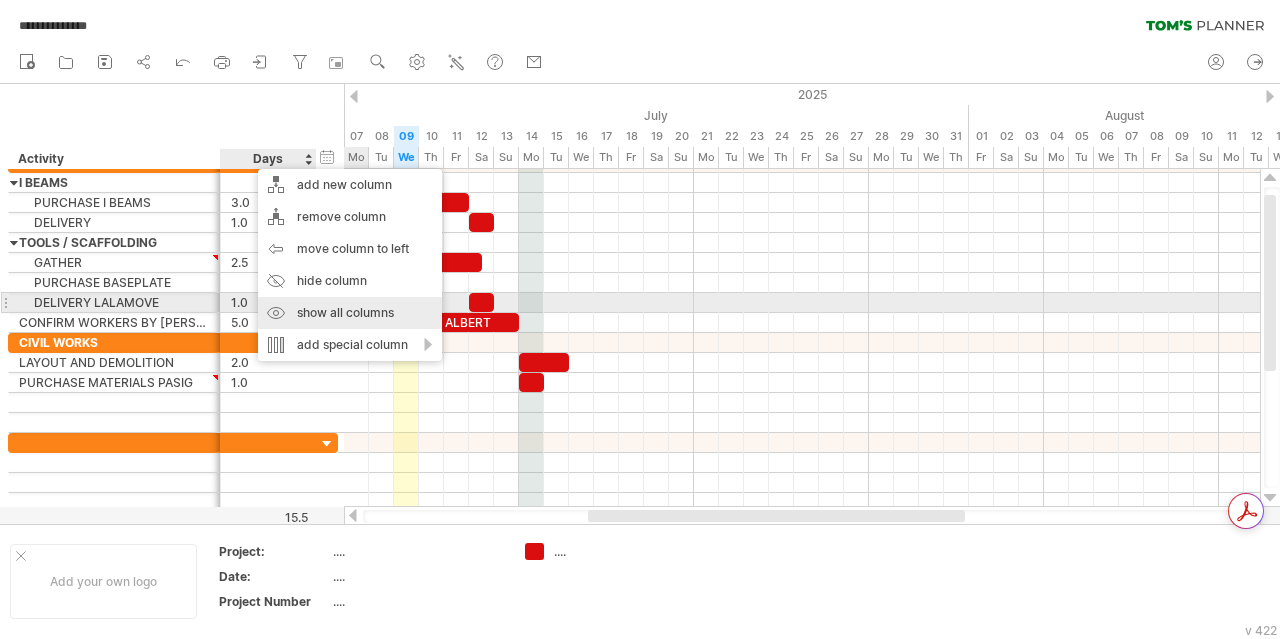 click on "show all columns" at bounding box center [350, 313] 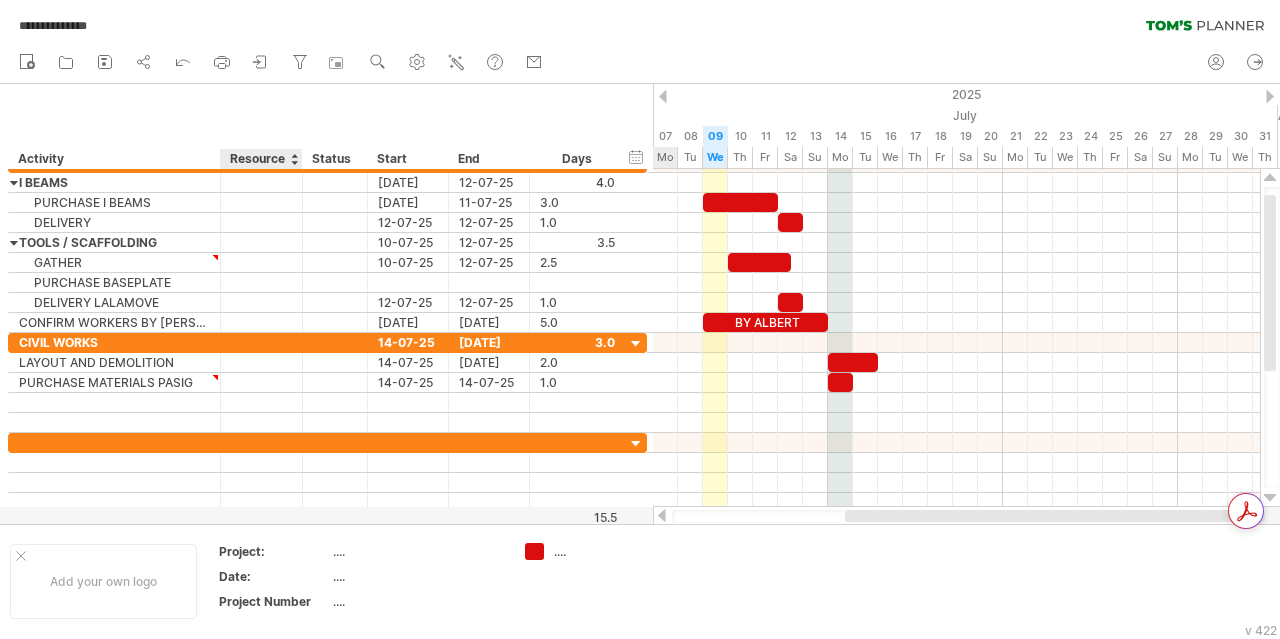 click on "Resource" at bounding box center [260, 159] 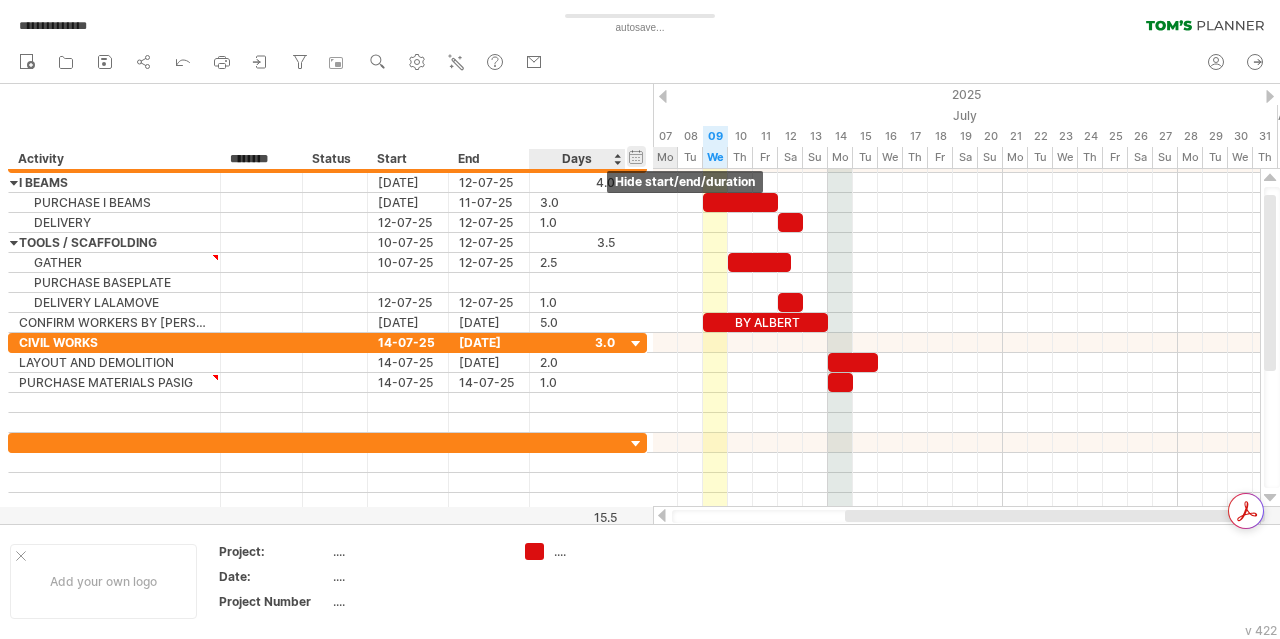 click on "hide start/end/duration show start/end/duration" at bounding box center [636, 156] 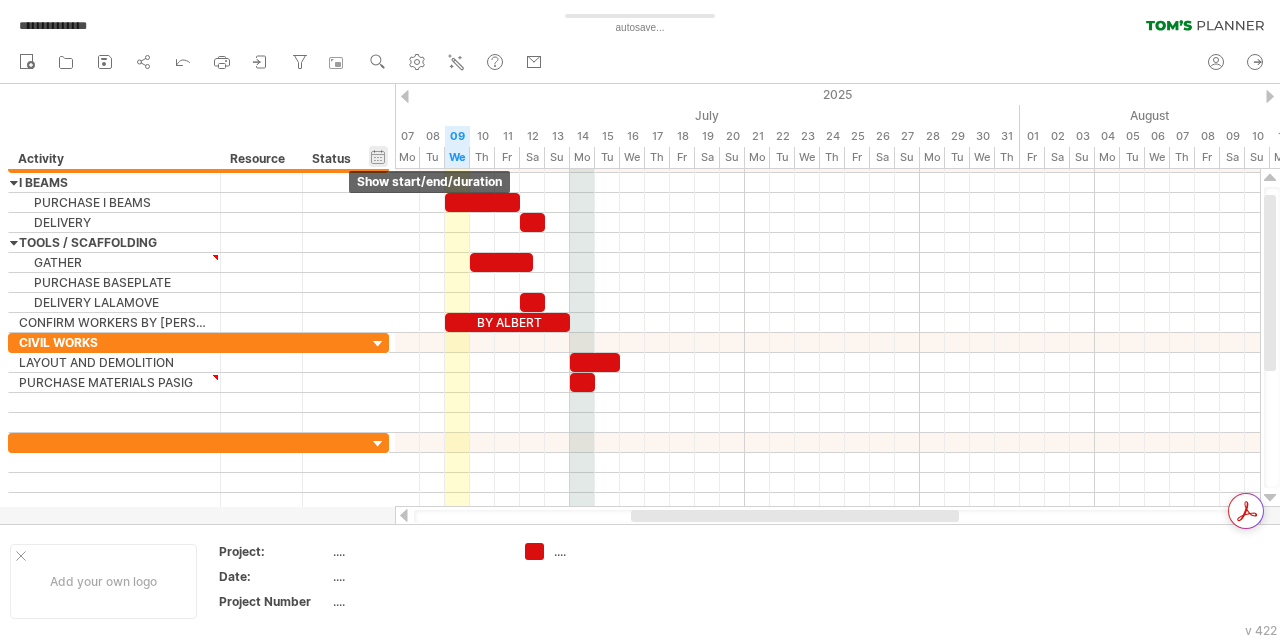 click on "hide start/end/duration show start/end/duration" at bounding box center [378, 156] 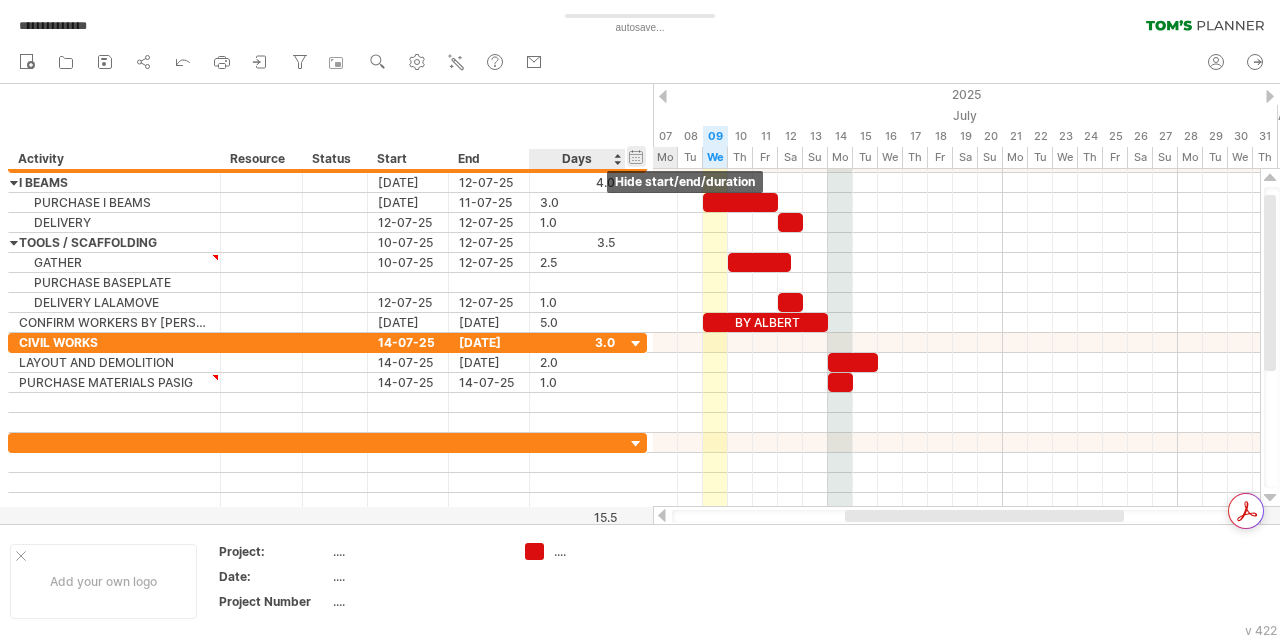 click on "hide start/end/duration show start/end/duration" at bounding box center (636, 156) 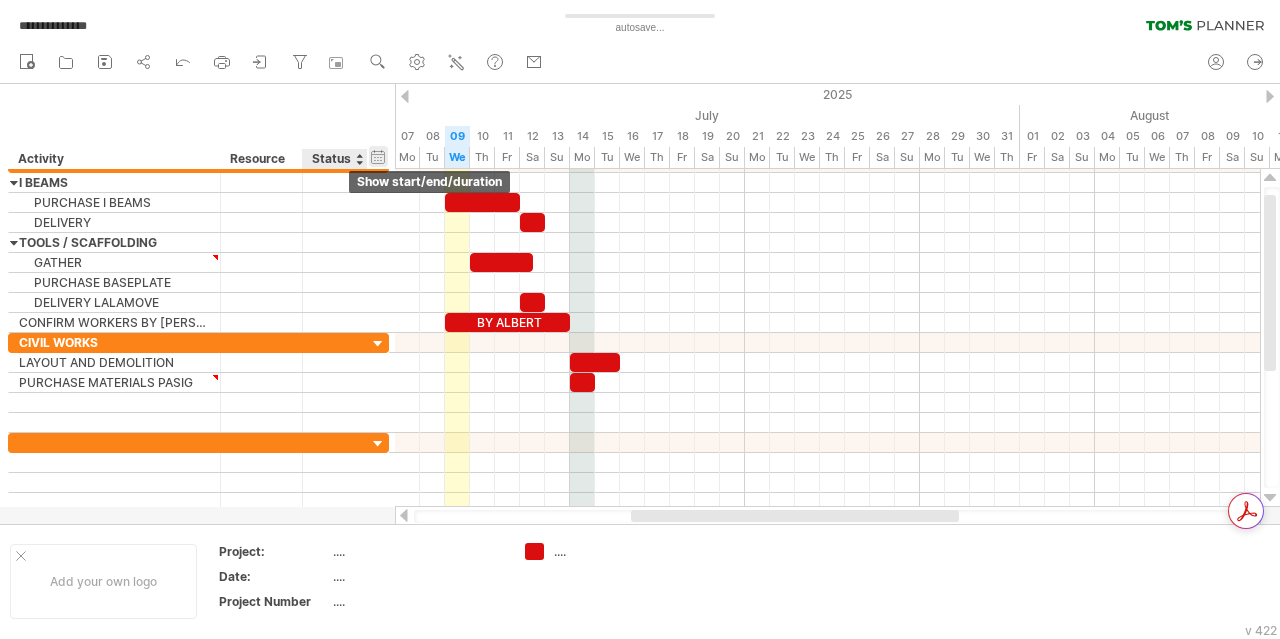 click on "hide start/end/duration show start/end/duration" at bounding box center (378, 156) 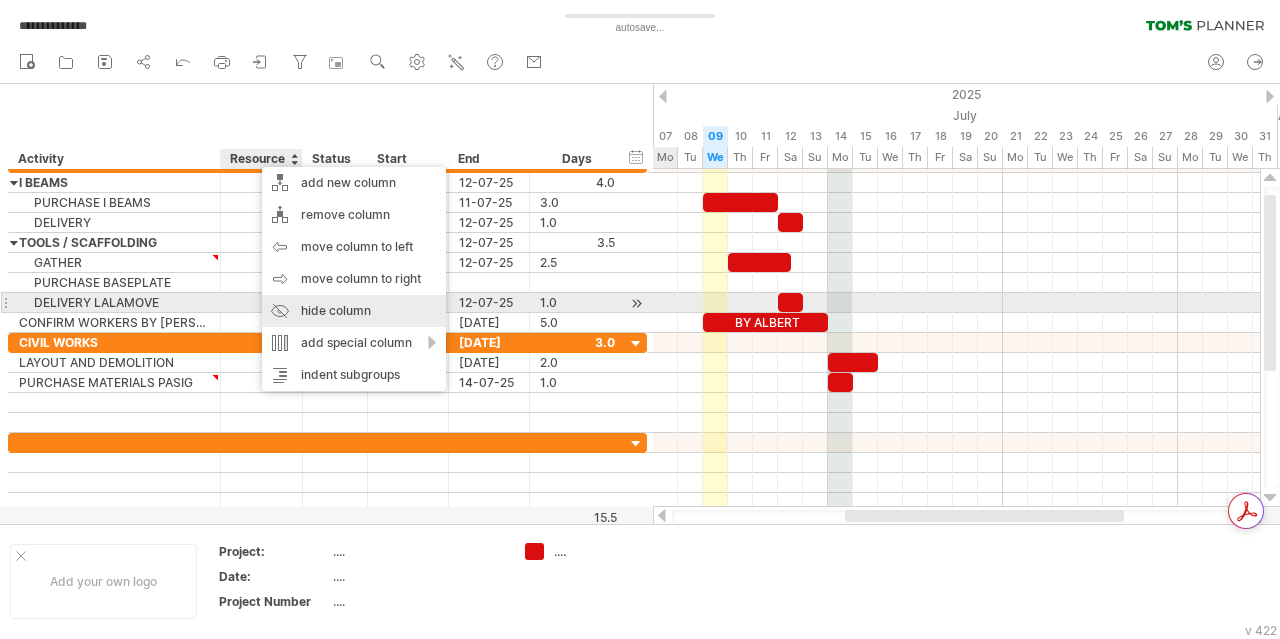 click on "hide column" at bounding box center [354, 311] 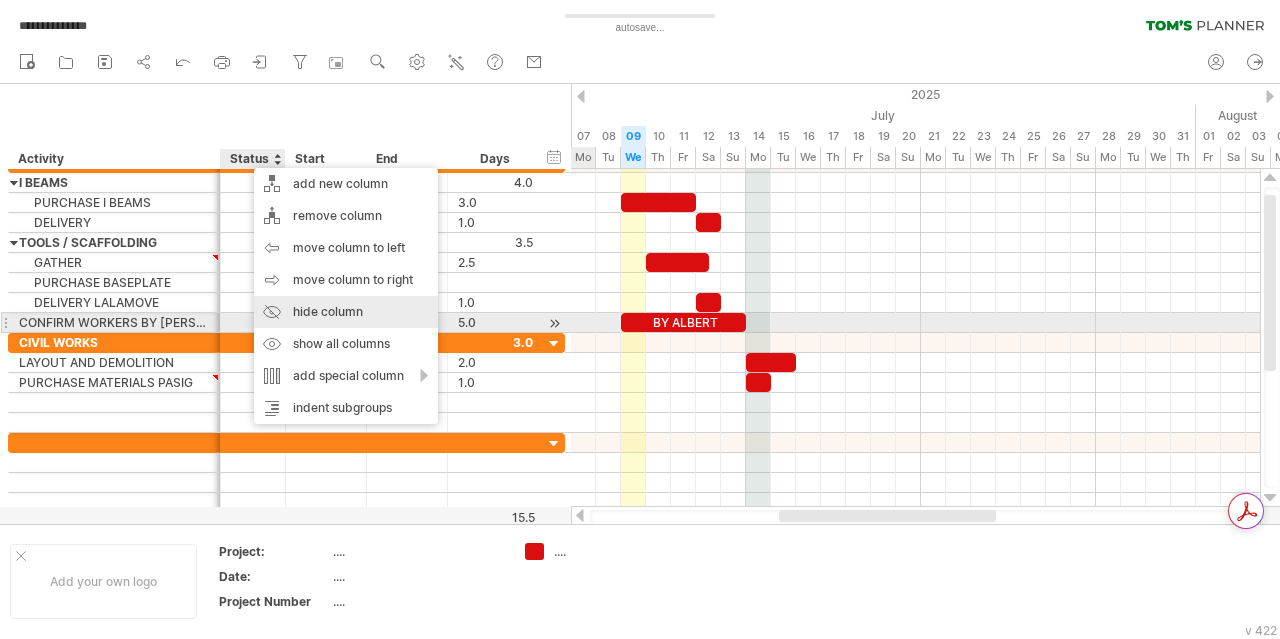 click on "hide column" at bounding box center (346, 312) 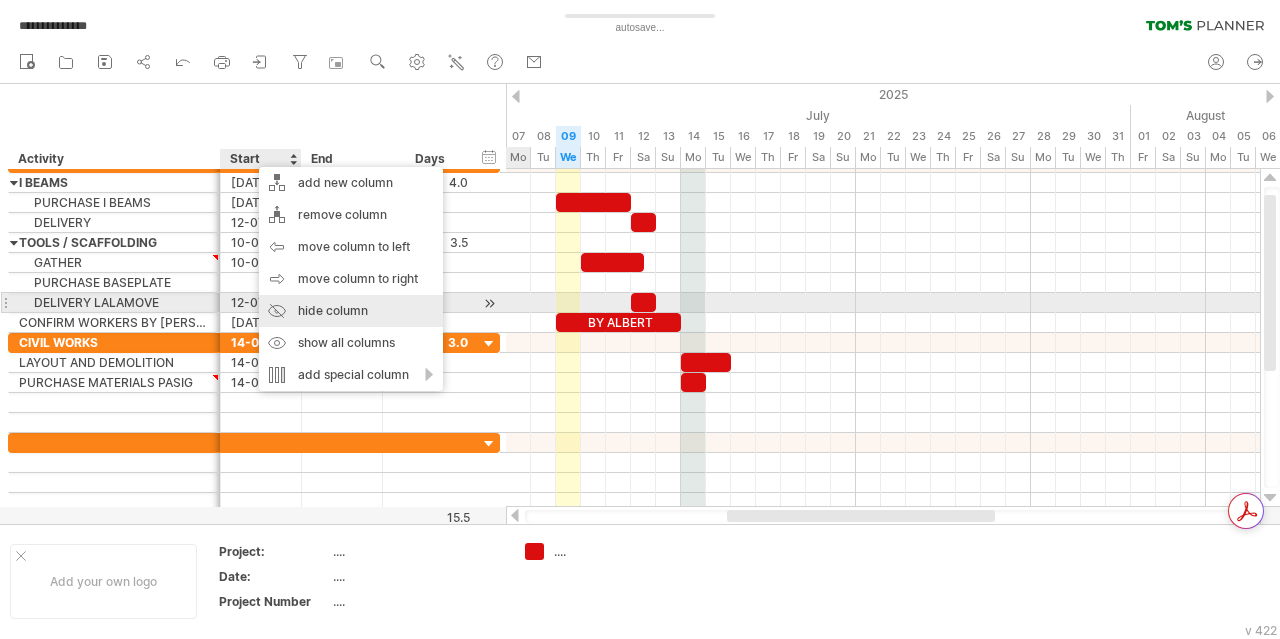 click on "hide column" at bounding box center [351, 311] 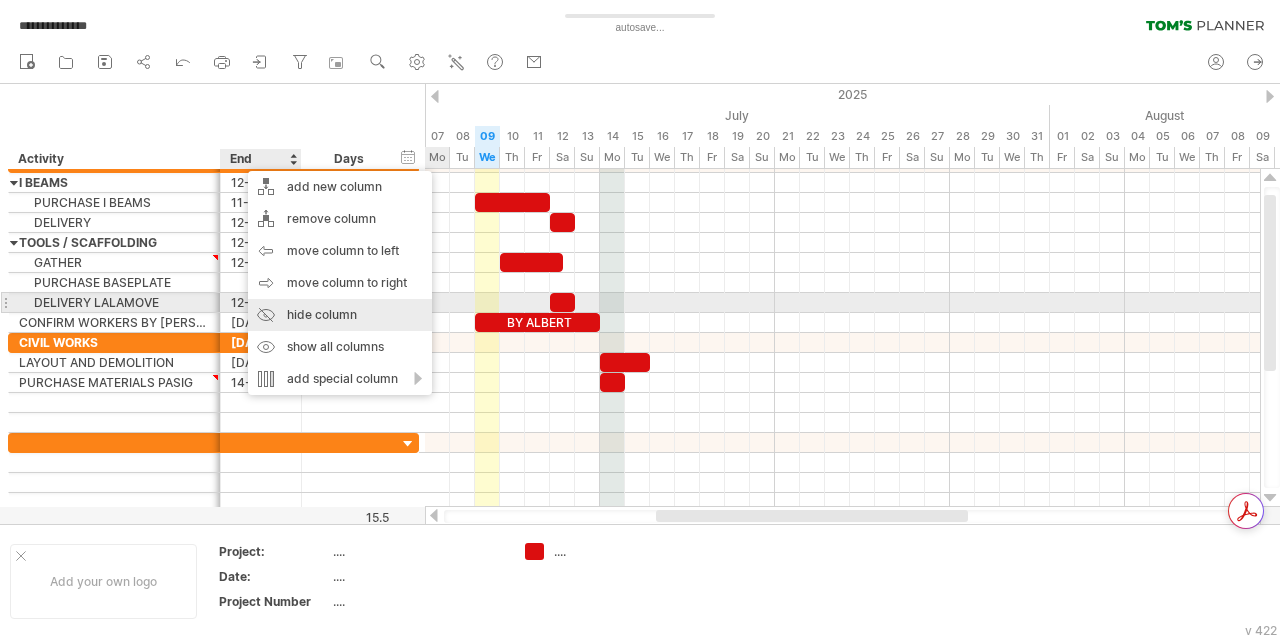 click on "hide column" at bounding box center (340, 315) 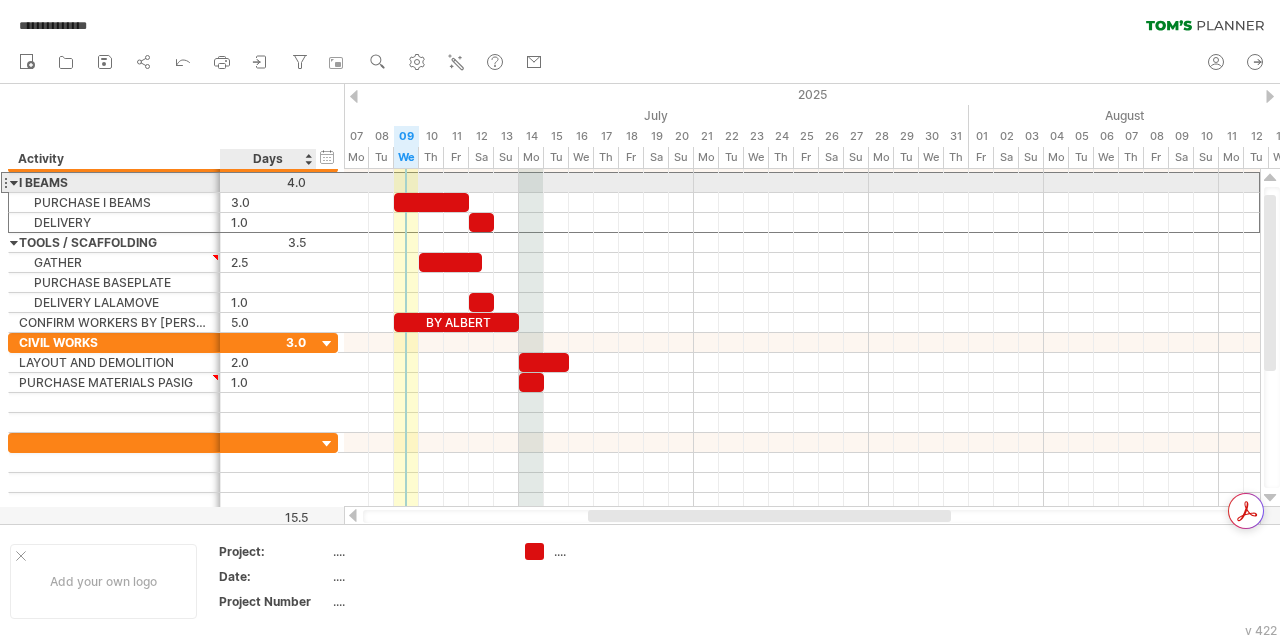 click at bounding box center [268, 182] 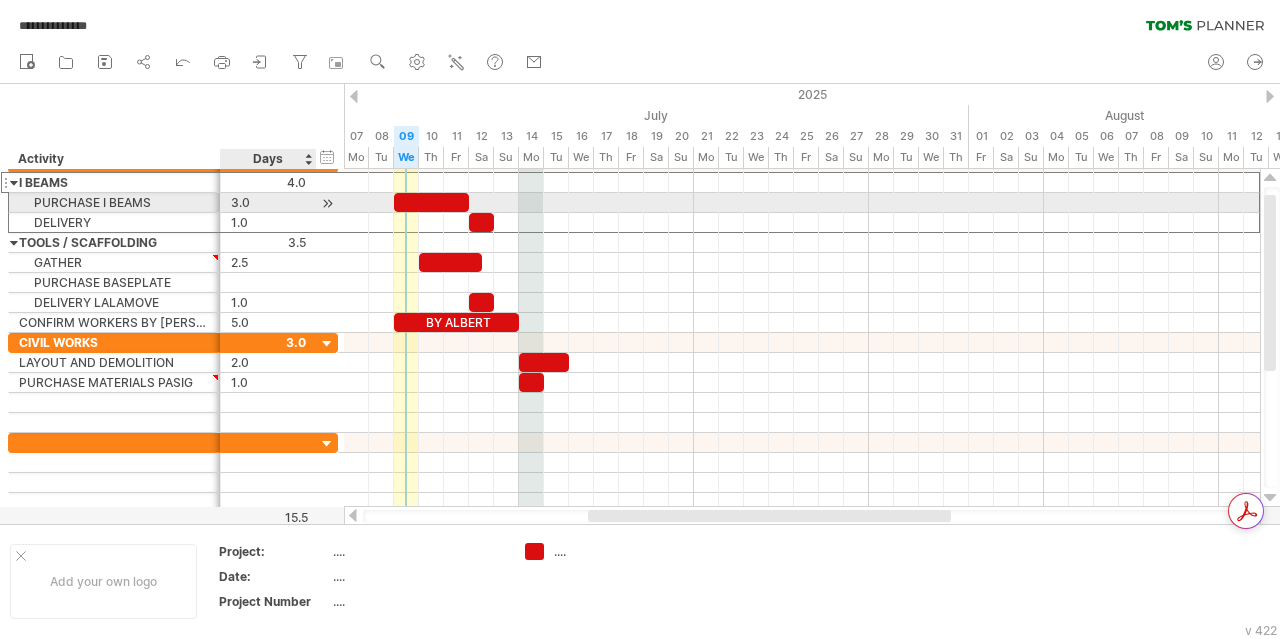 scroll, scrollTop: 0, scrollLeft: 0, axis: both 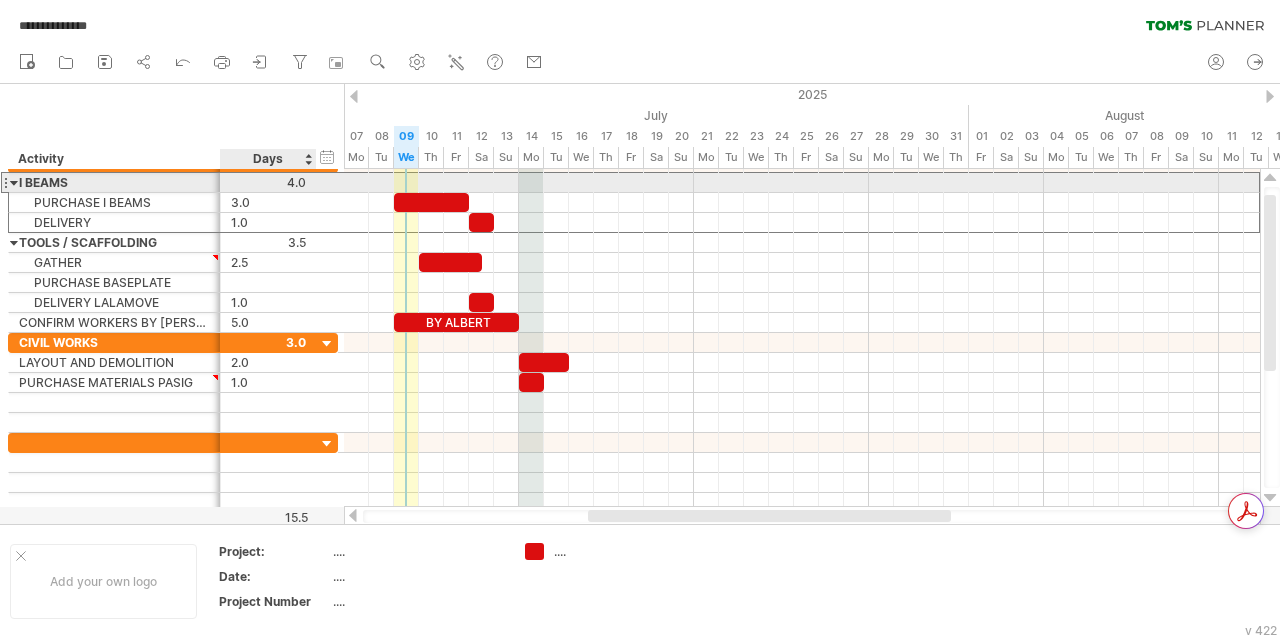 click at bounding box center [268, 182] 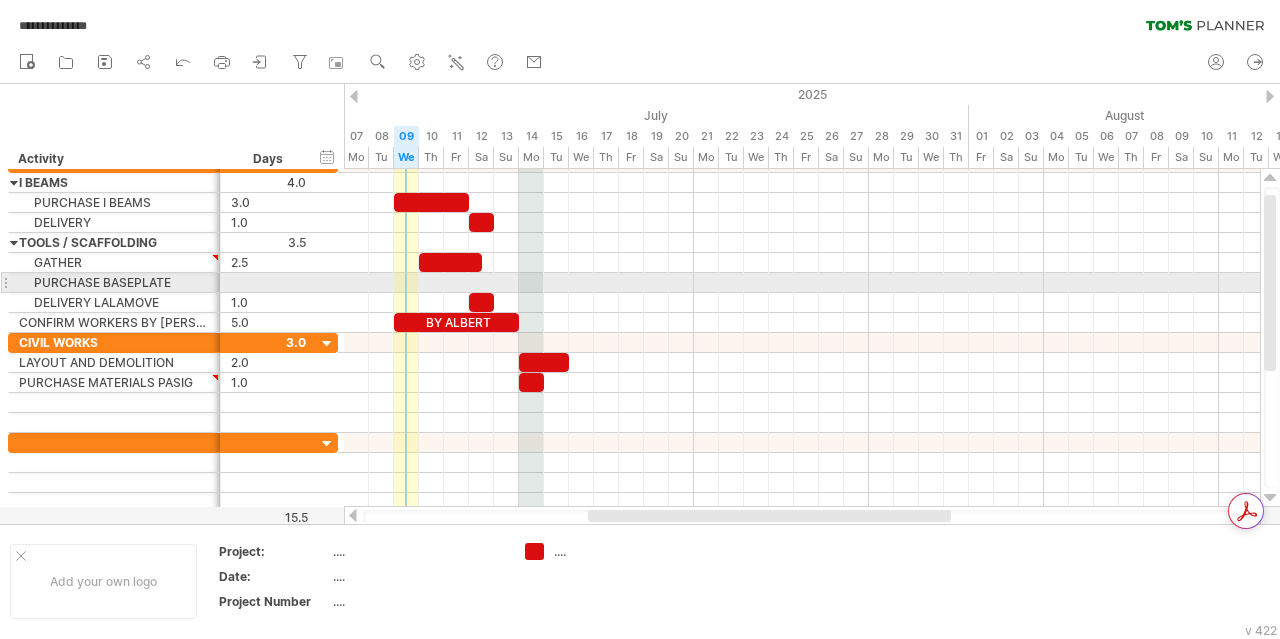 scroll, scrollTop: 0, scrollLeft: 0, axis: both 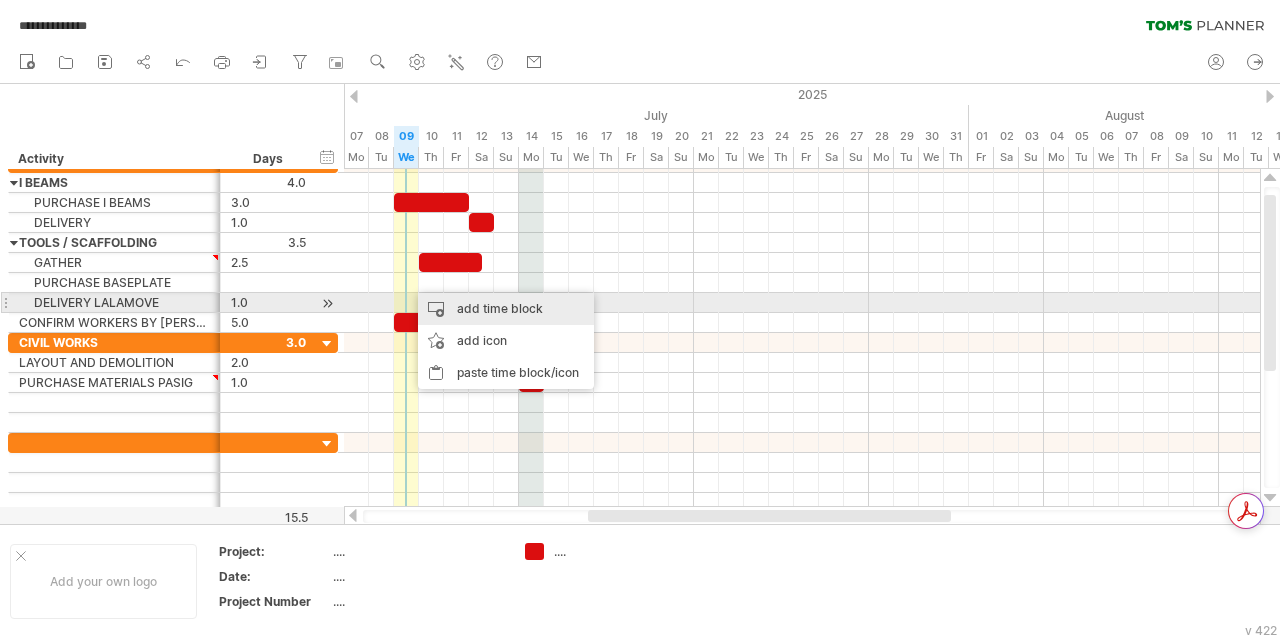 click on "add time block" at bounding box center [506, 309] 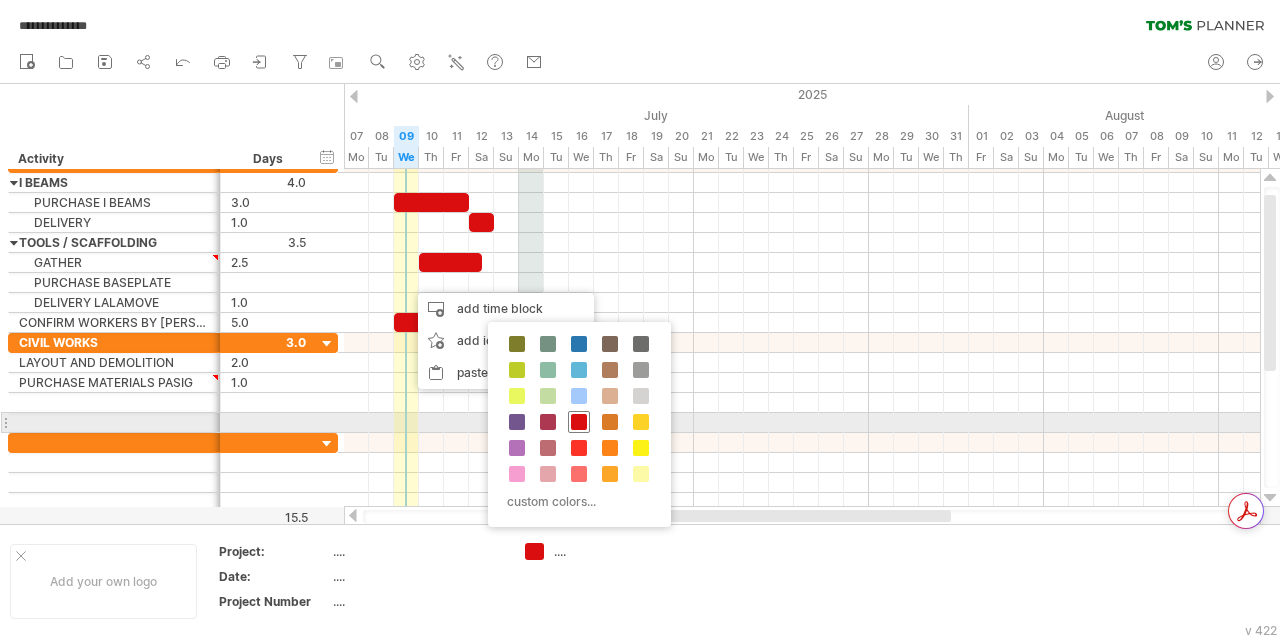 click at bounding box center [579, 422] 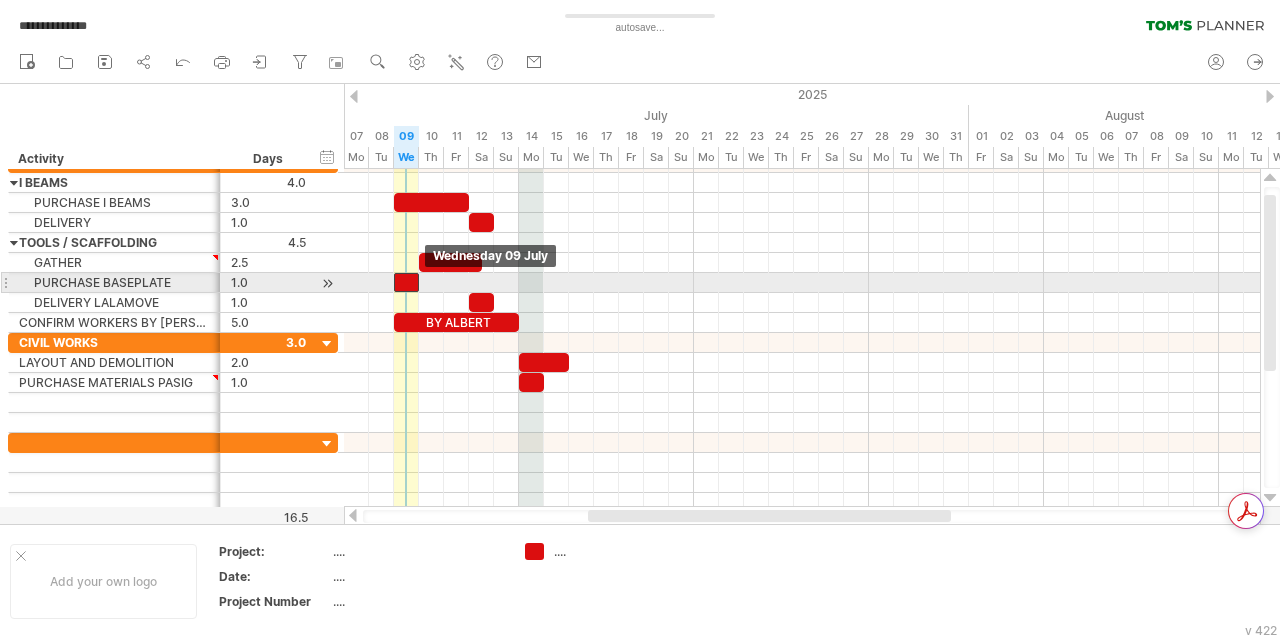 drag, startPoint x: 418, startPoint y: 278, endPoint x: 408, endPoint y: 280, distance: 10.198039 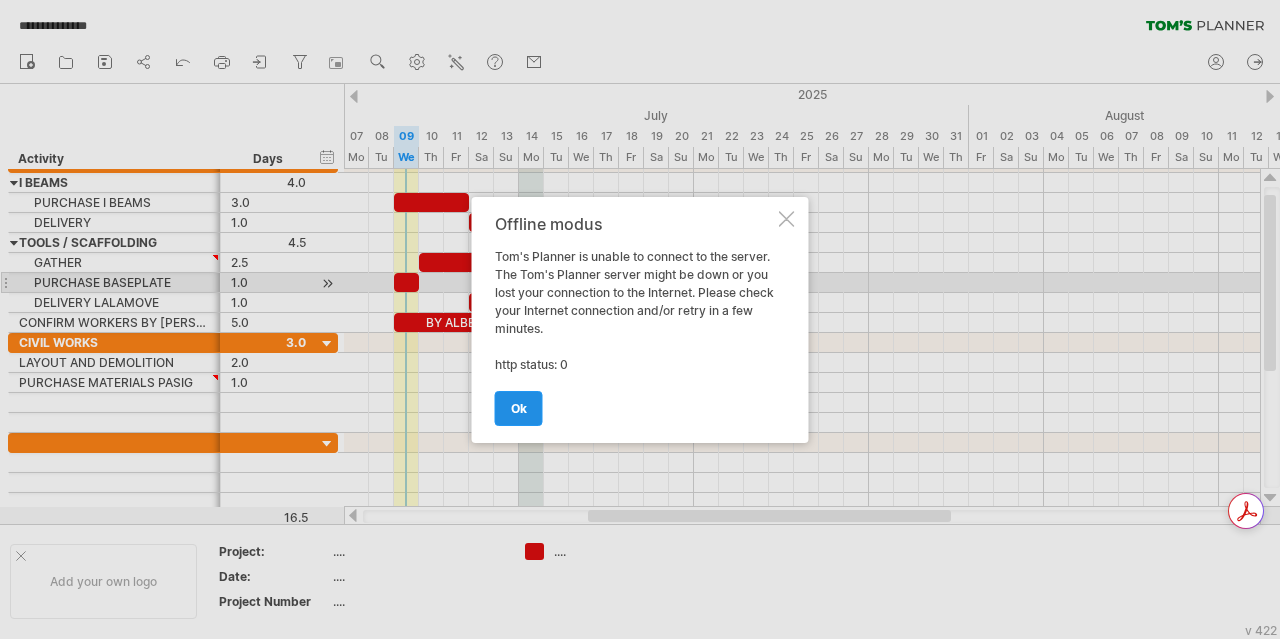 click on "ok" at bounding box center [519, 408] 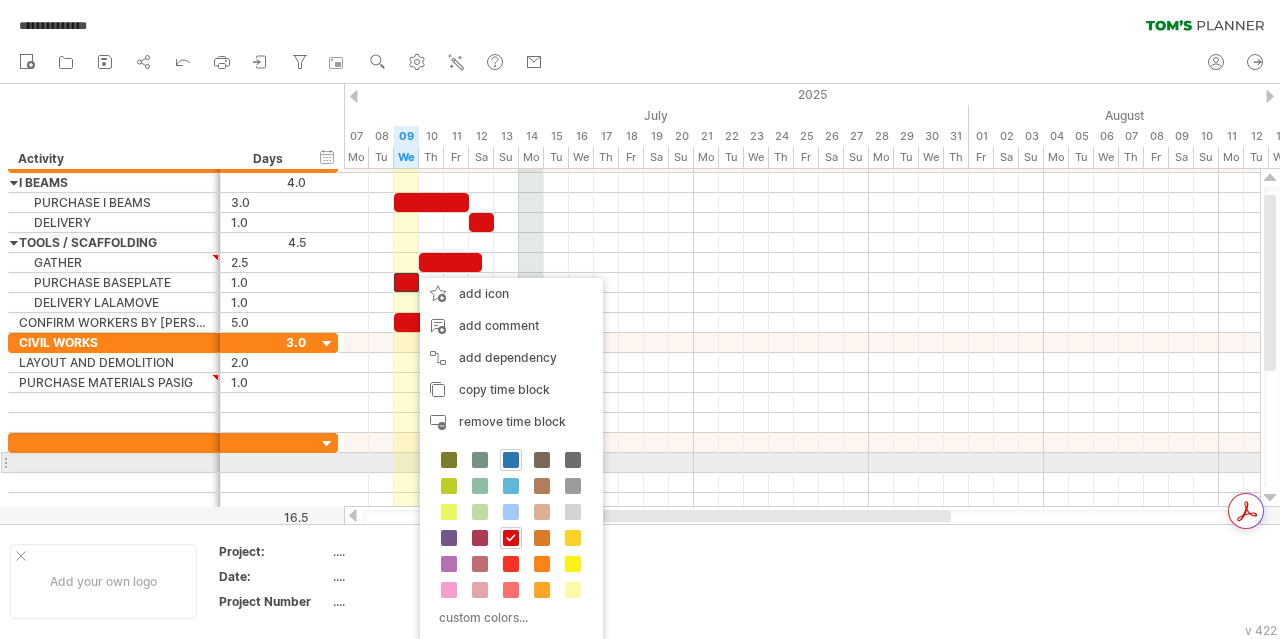 click at bounding box center [511, 460] 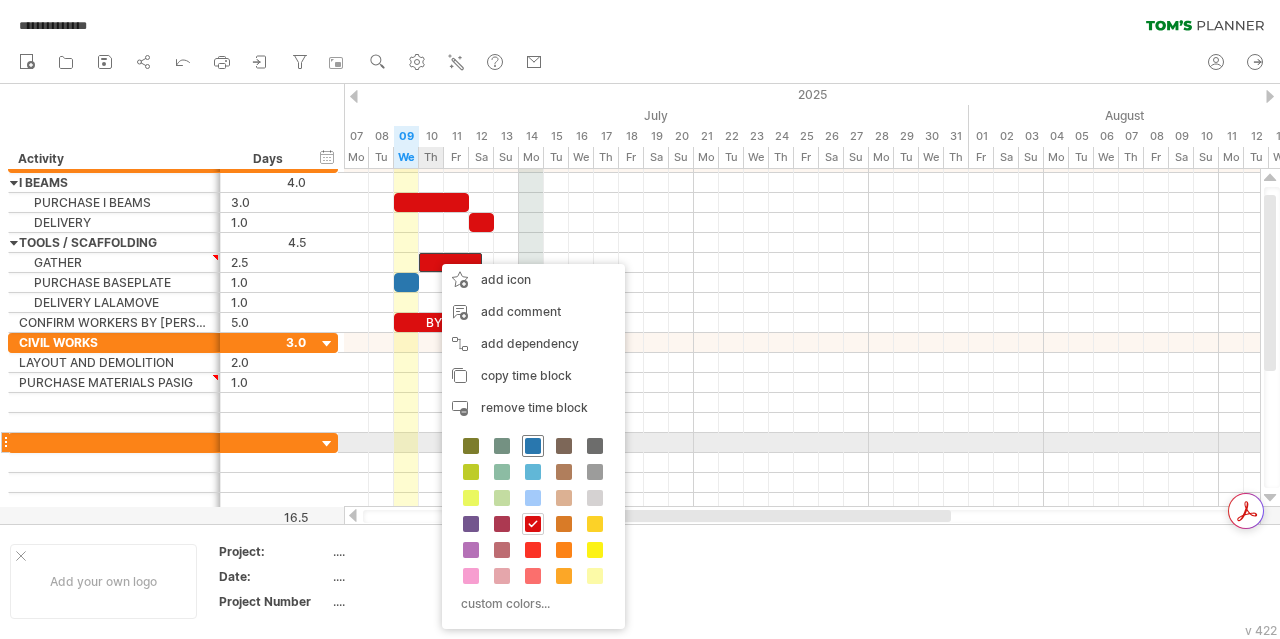 click at bounding box center (533, 446) 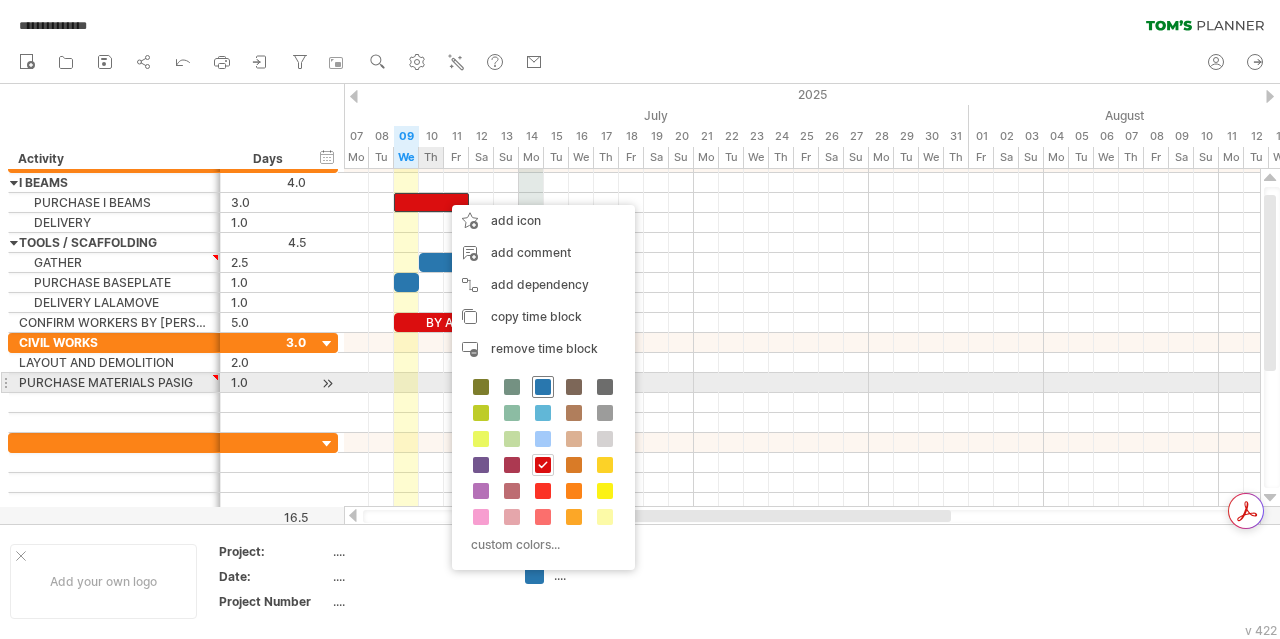 click at bounding box center (543, 387) 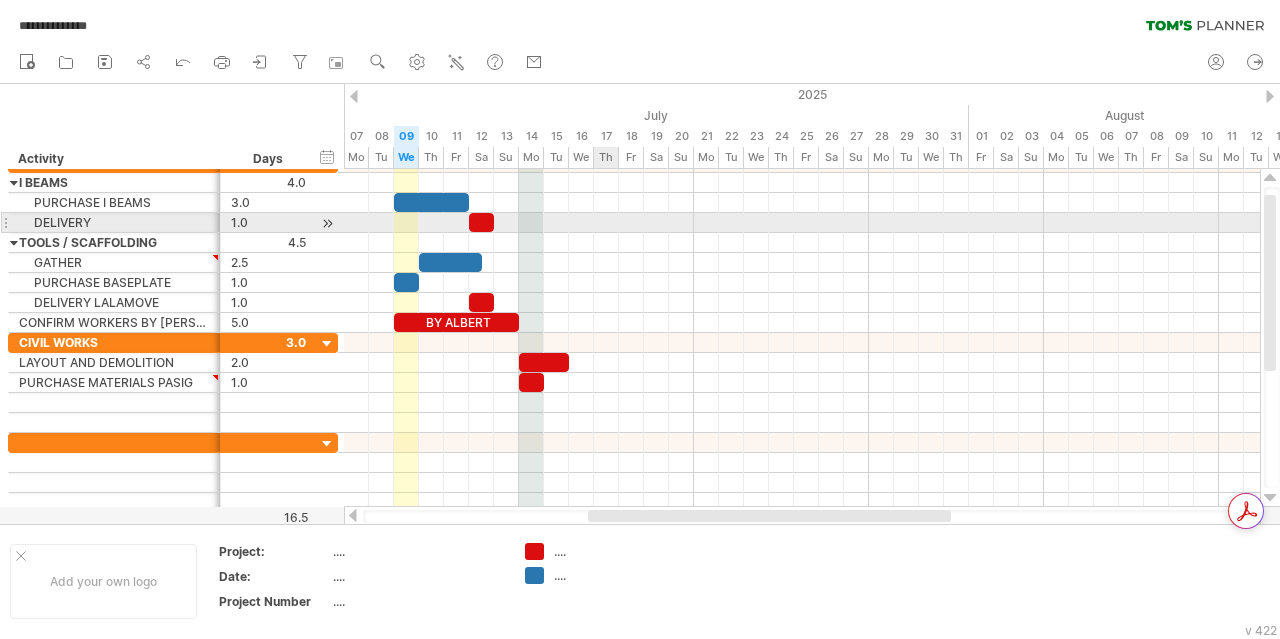 click at bounding box center (802, 223) 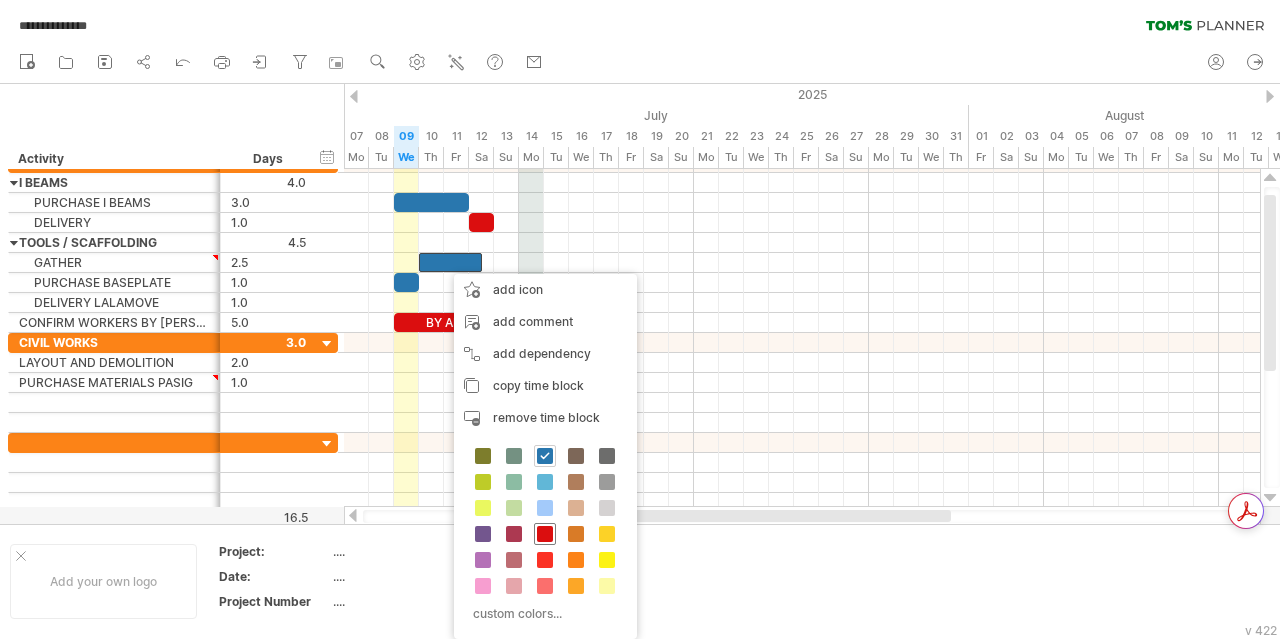click at bounding box center [545, 534] 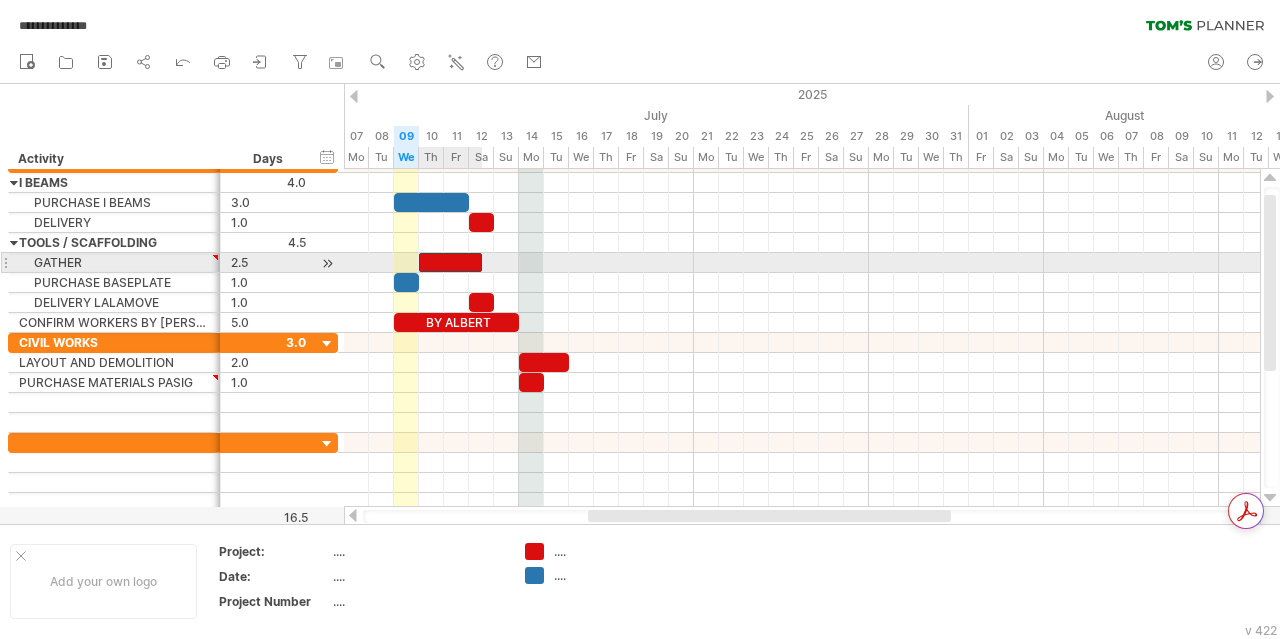 click at bounding box center [450, 262] 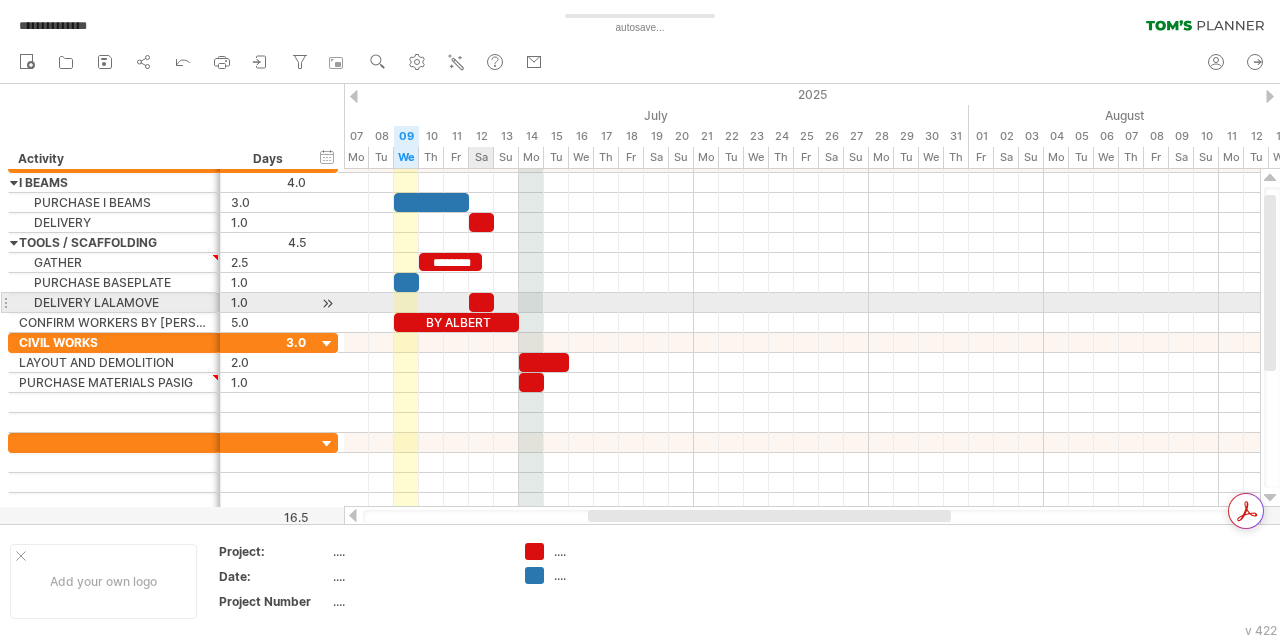 scroll, scrollTop: 0, scrollLeft: 0, axis: both 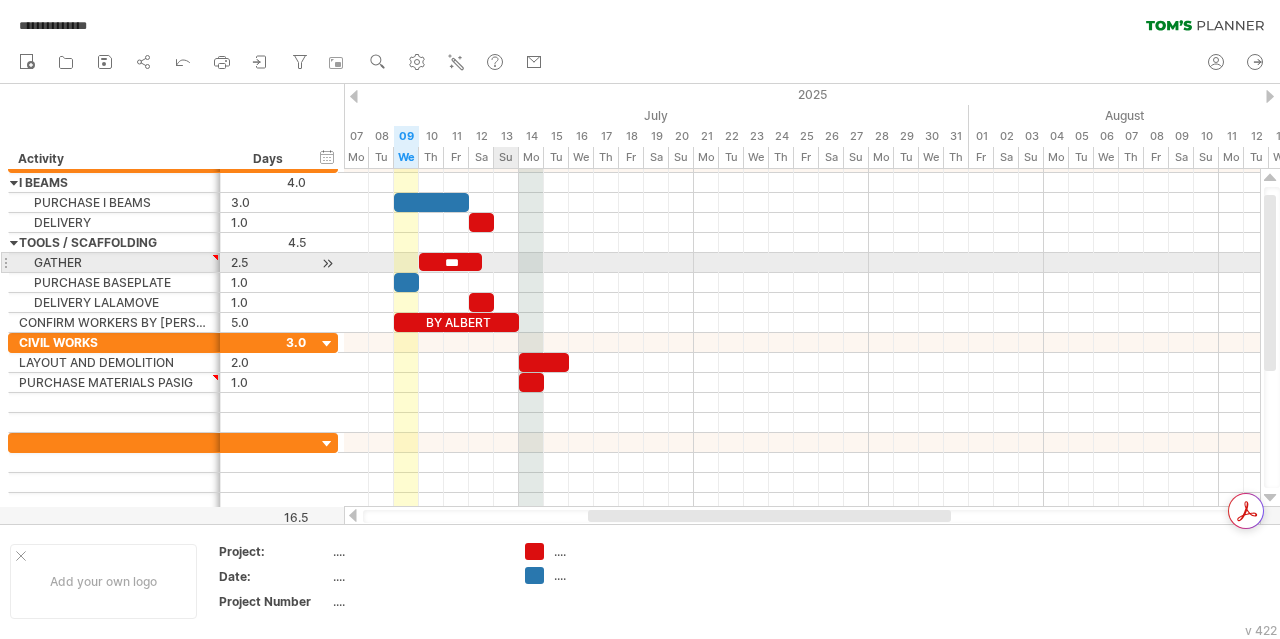 click at bounding box center [802, 263] 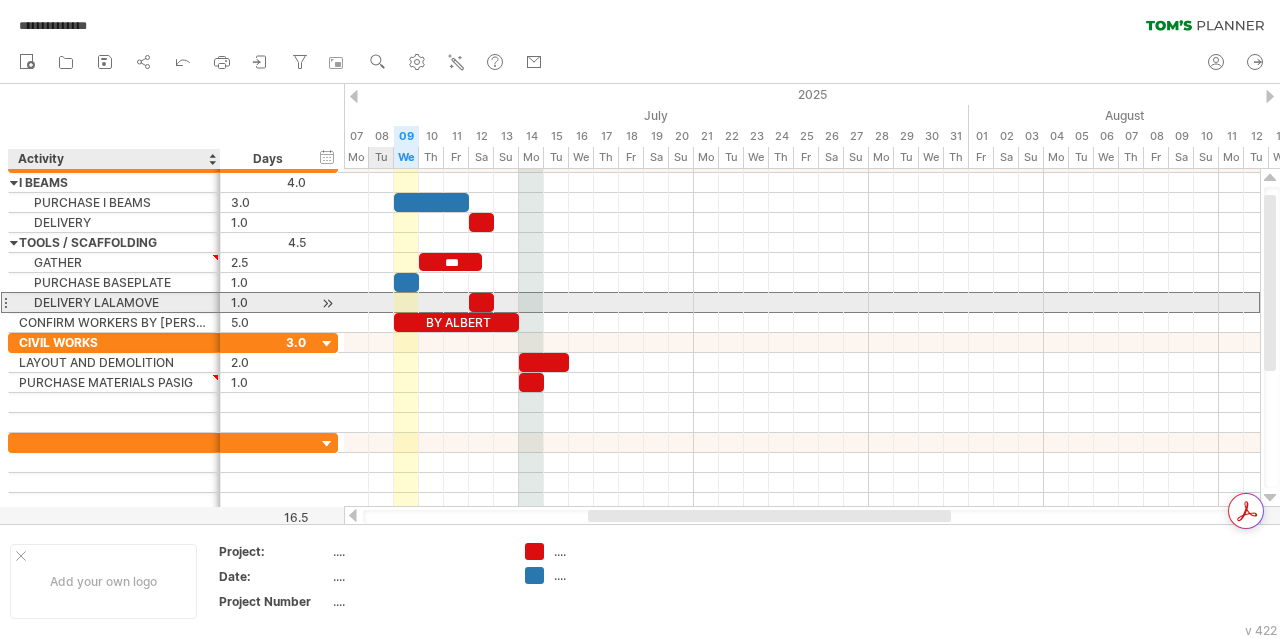 click on "DELIVERY LALAMOVE" at bounding box center (114, 302) 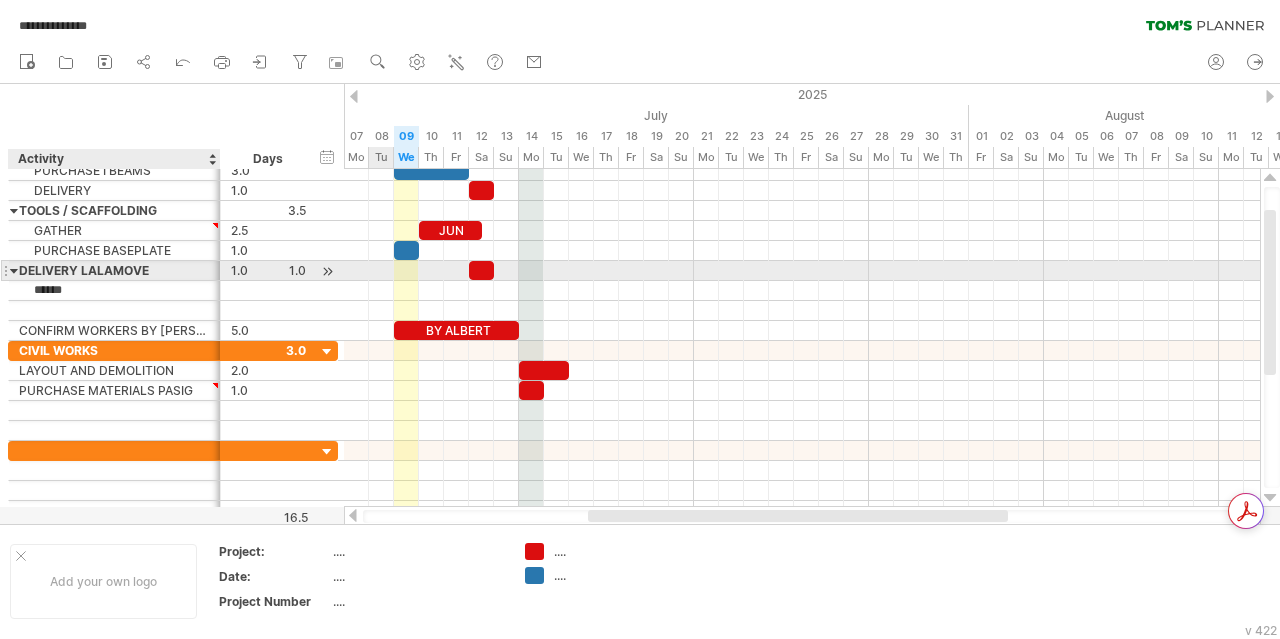 type on "*******" 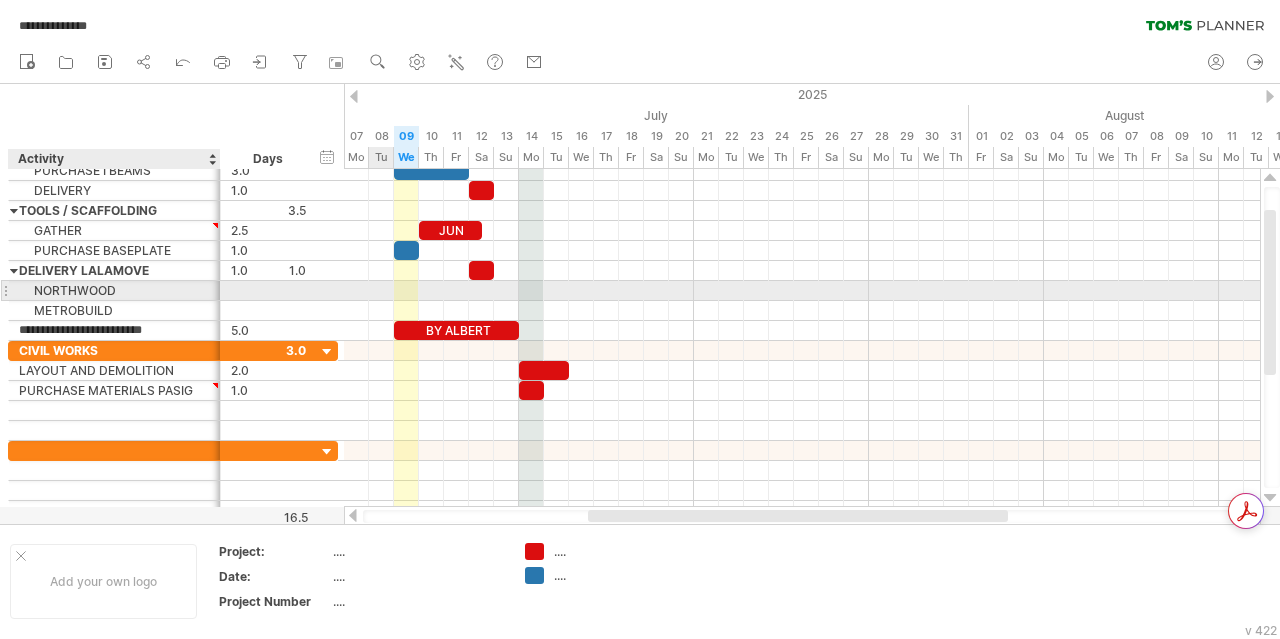 click on "NORTHWOOD" at bounding box center (114, 290) 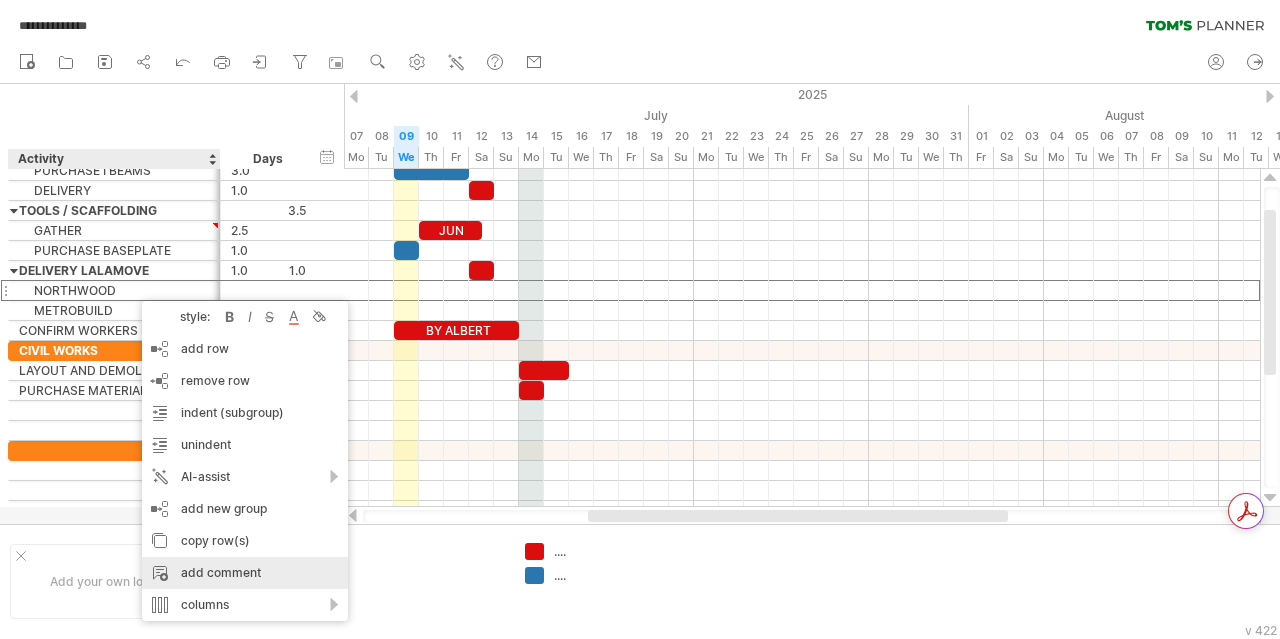 click on "add comment" at bounding box center [245, 573] 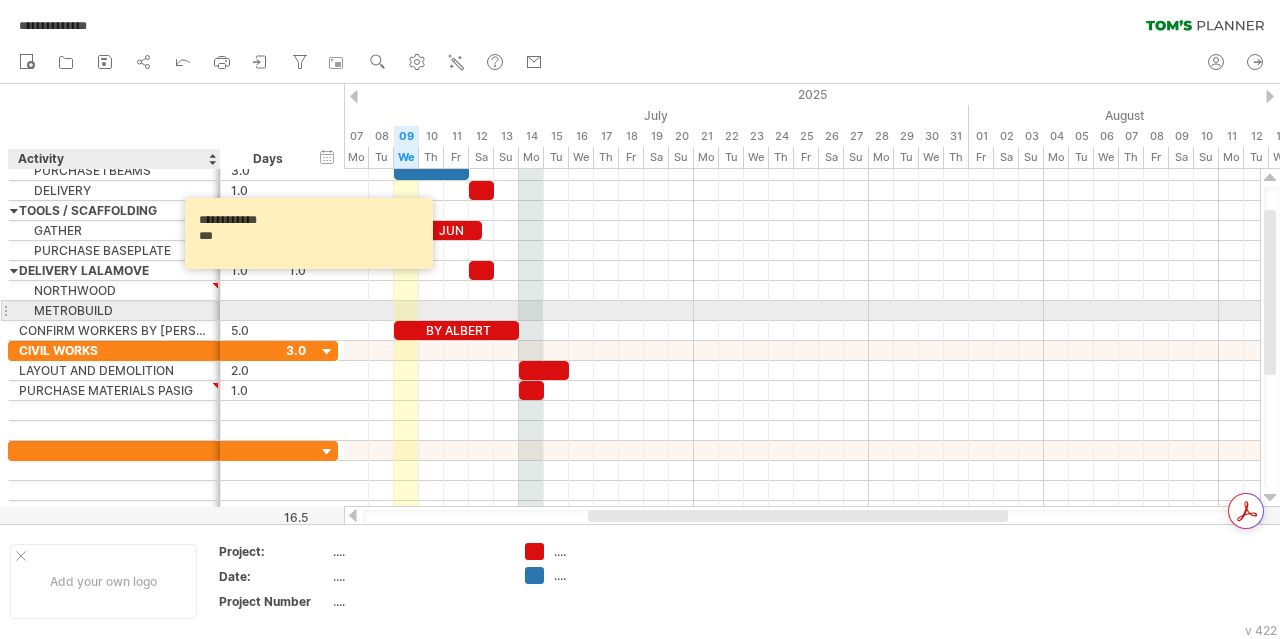 click on "METROBUILD" at bounding box center (114, 310) 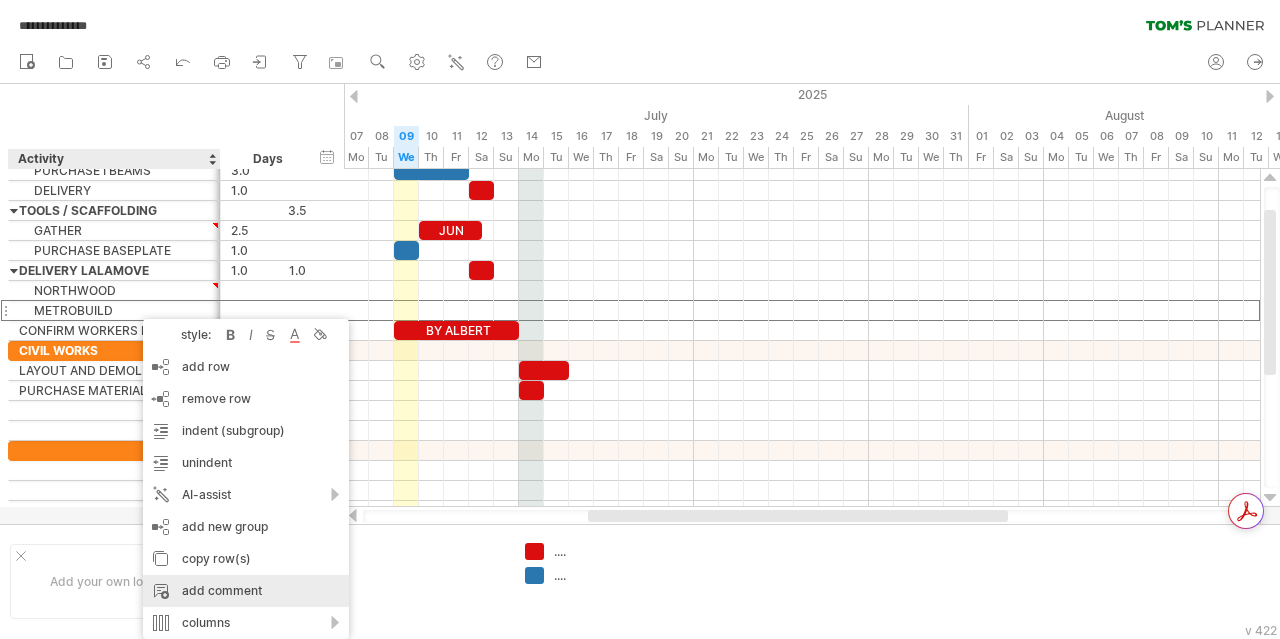 click on "add comment" at bounding box center (246, 591) 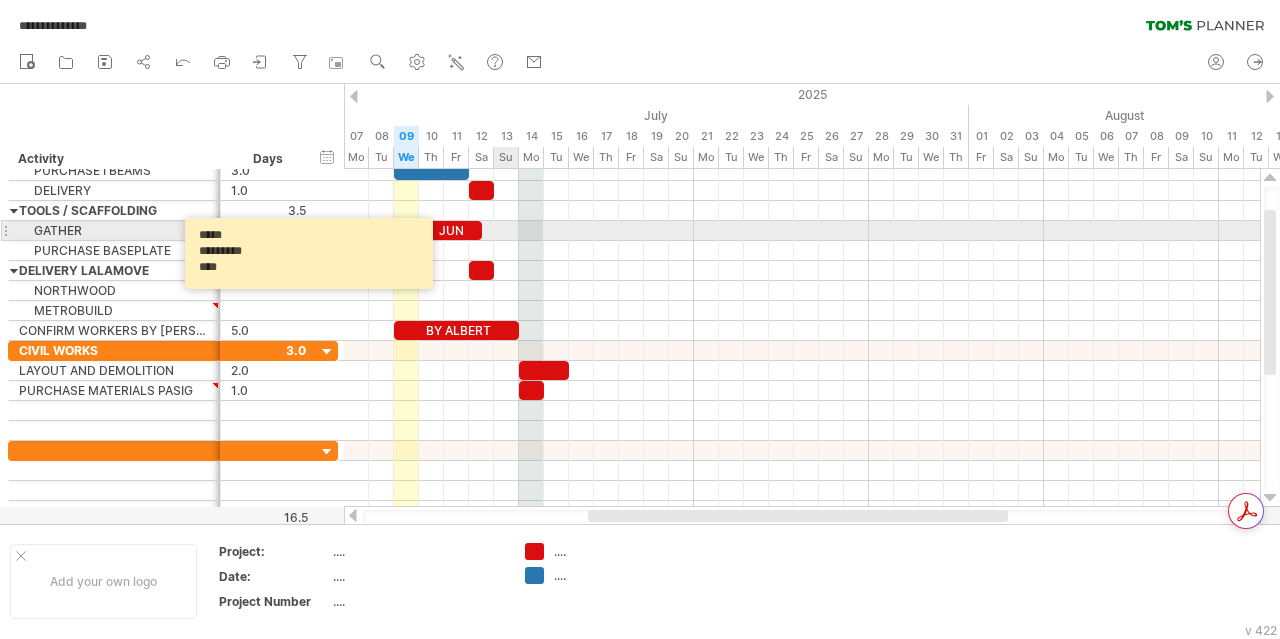 scroll, scrollTop: 20, scrollLeft: 0, axis: vertical 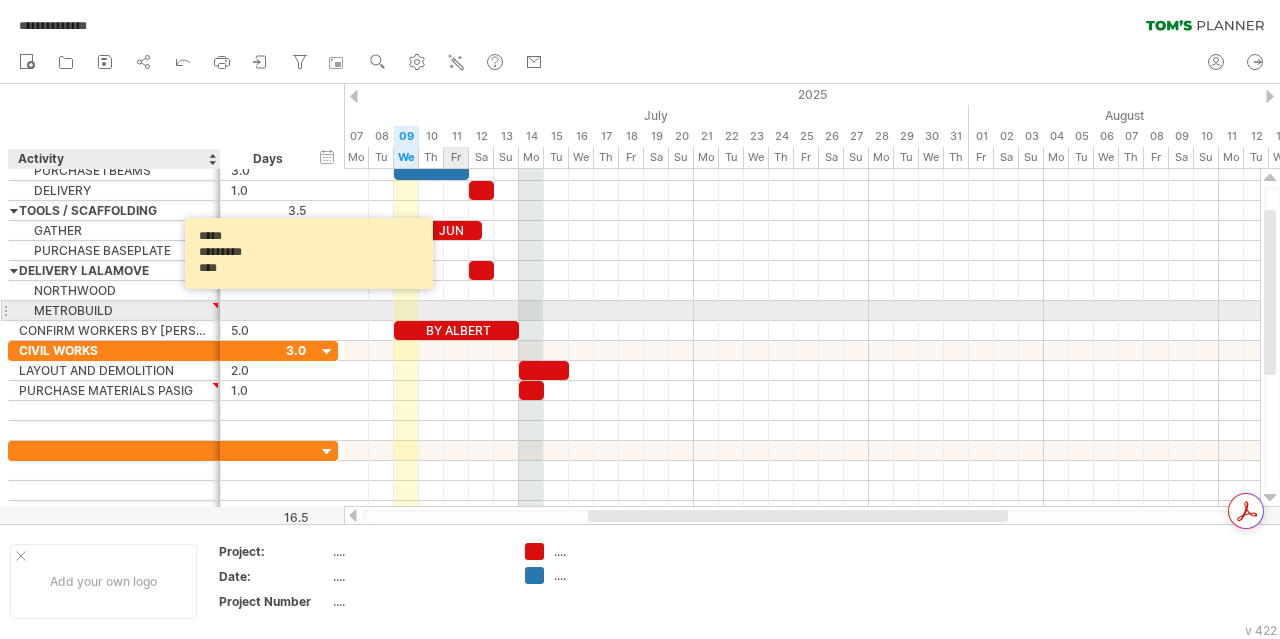 type on "**********" 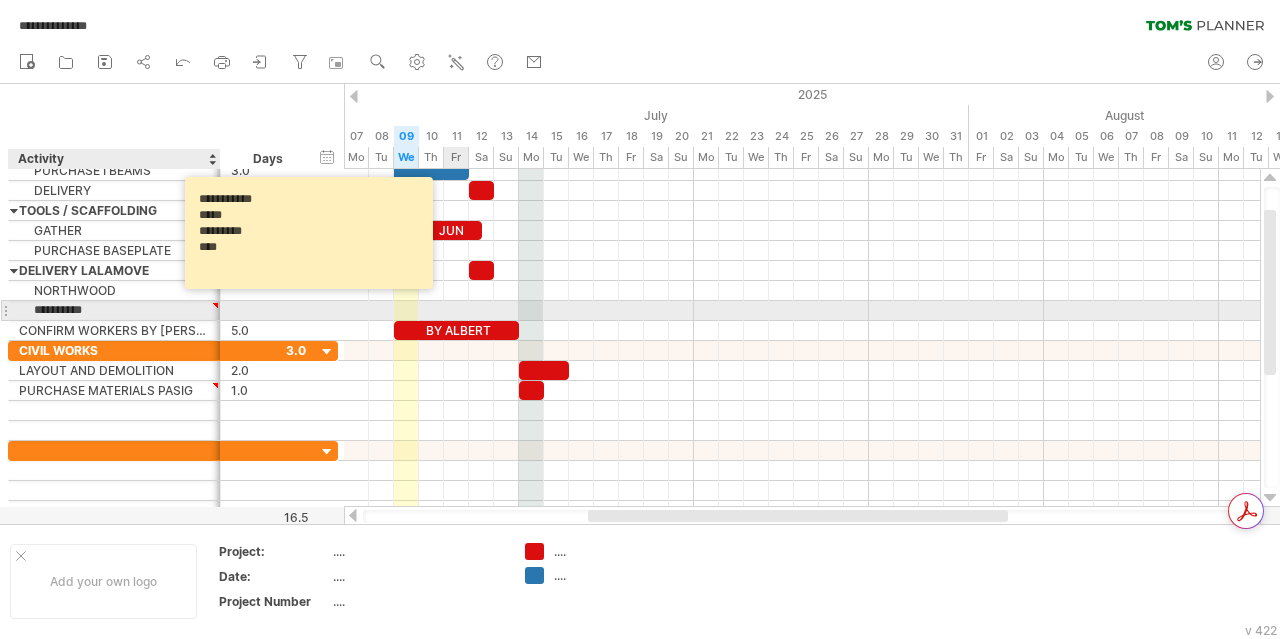scroll, scrollTop: 0, scrollLeft: 0, axis: both 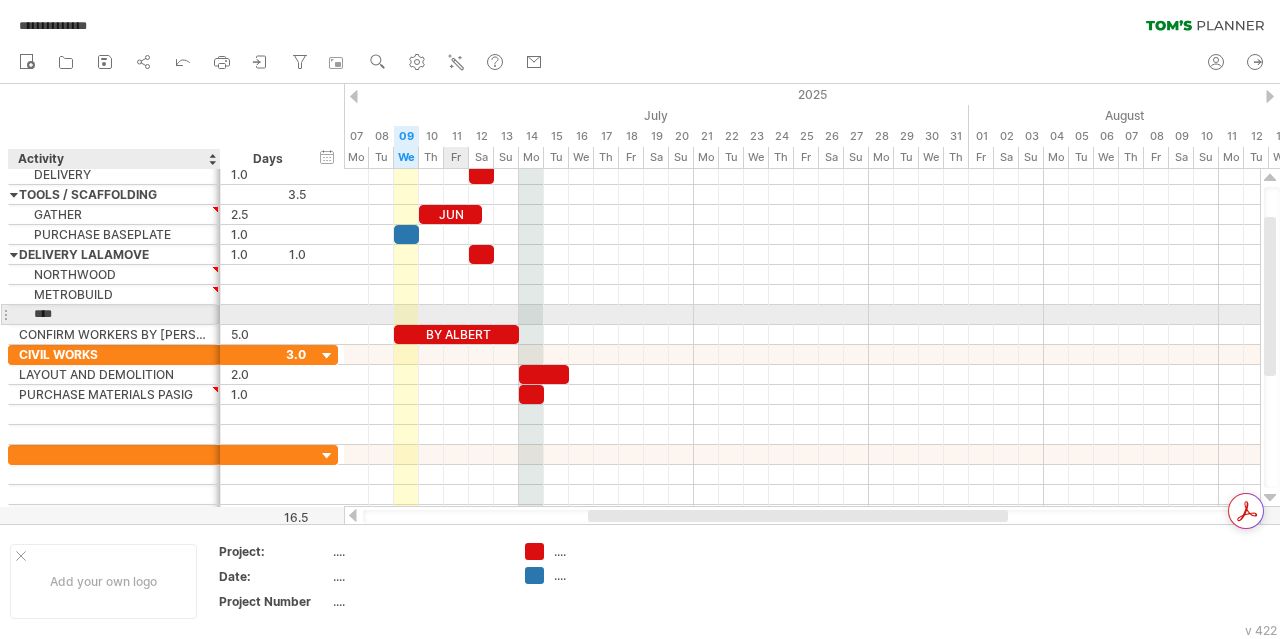 type on "*****" 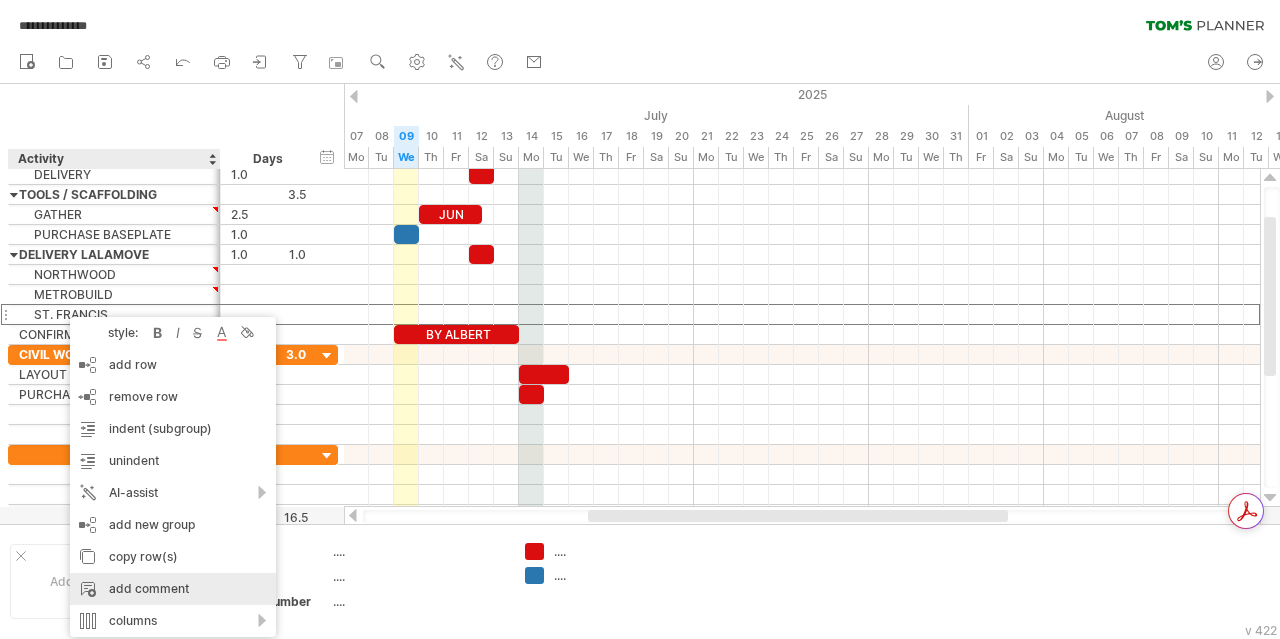 click on "add comment" at bounding box center (173, 589) 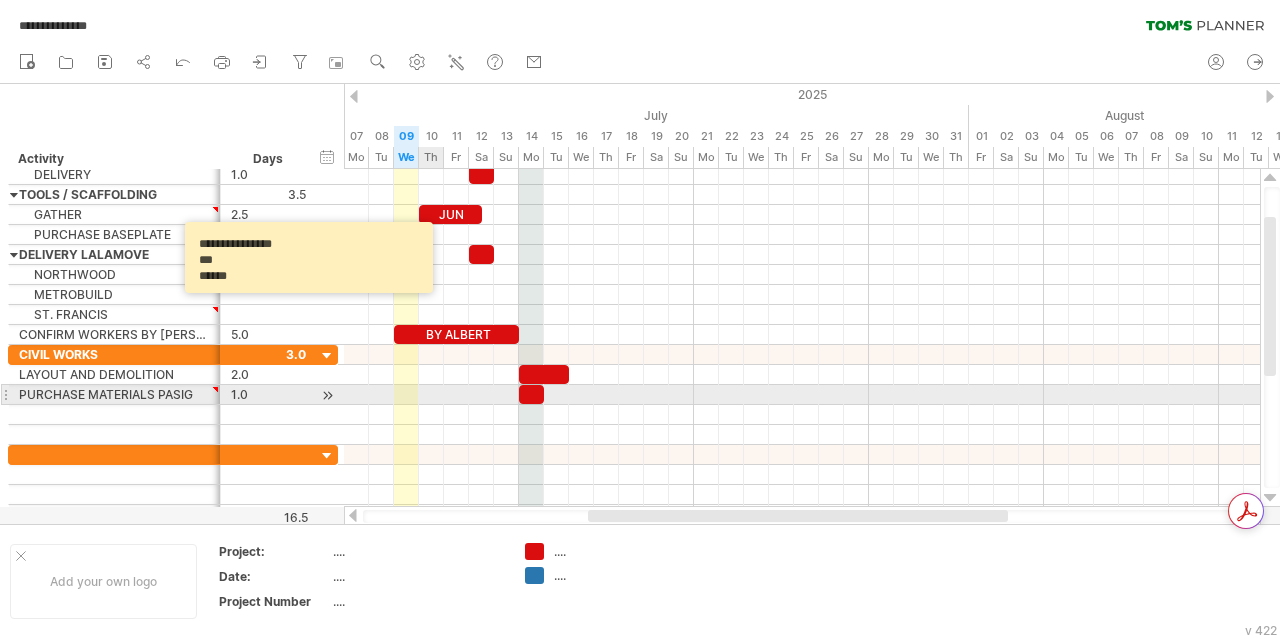 scroll, scrollTop: 13, scrollLeft: 0, axis: vertical 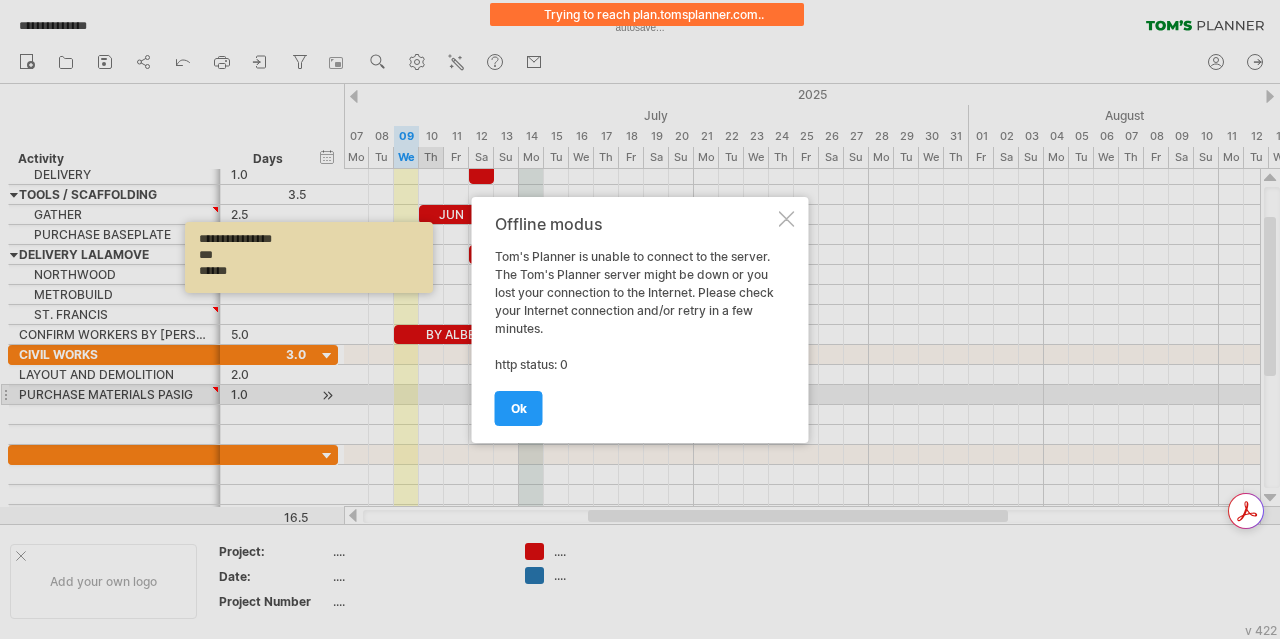 click on "ok" at bounding box center (519, 408) 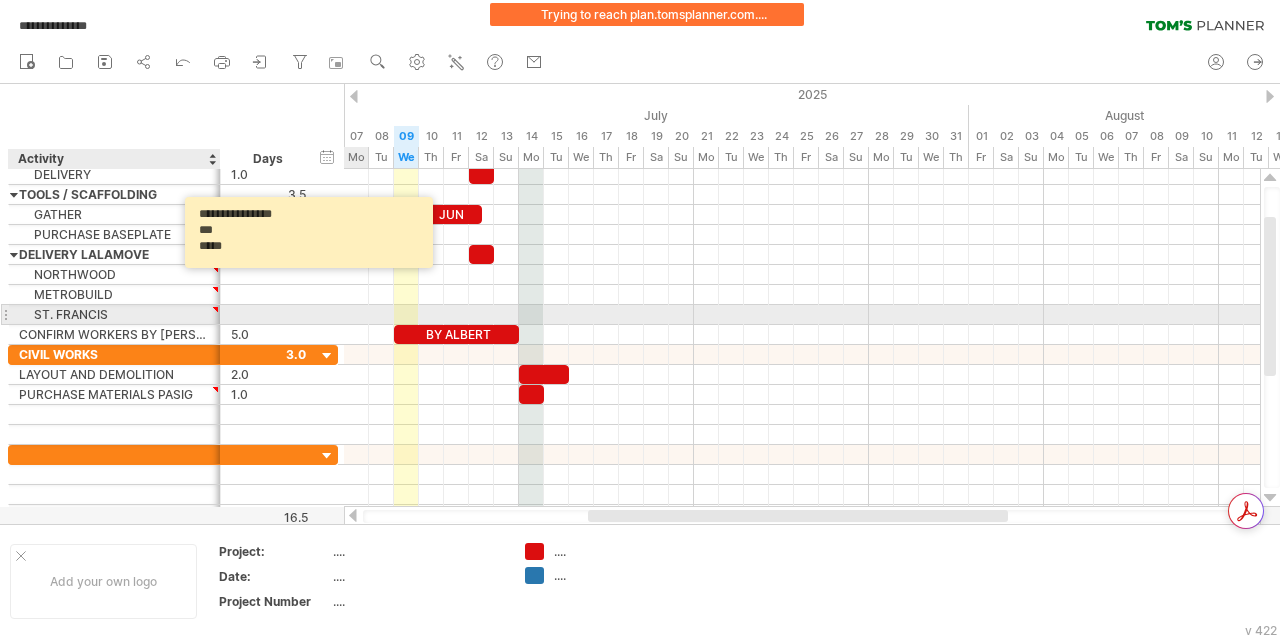 scroll, scrollTop: 0, scrollLeft: 0, axis: both 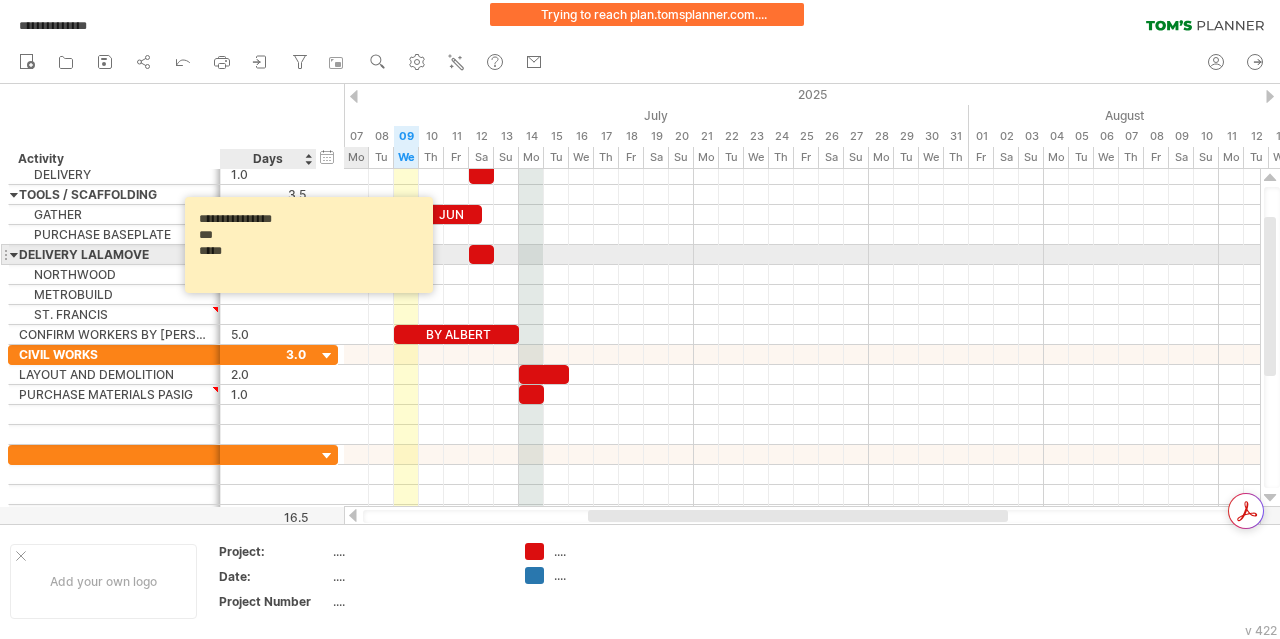 click on "**********" at bounding box center [312, 245] 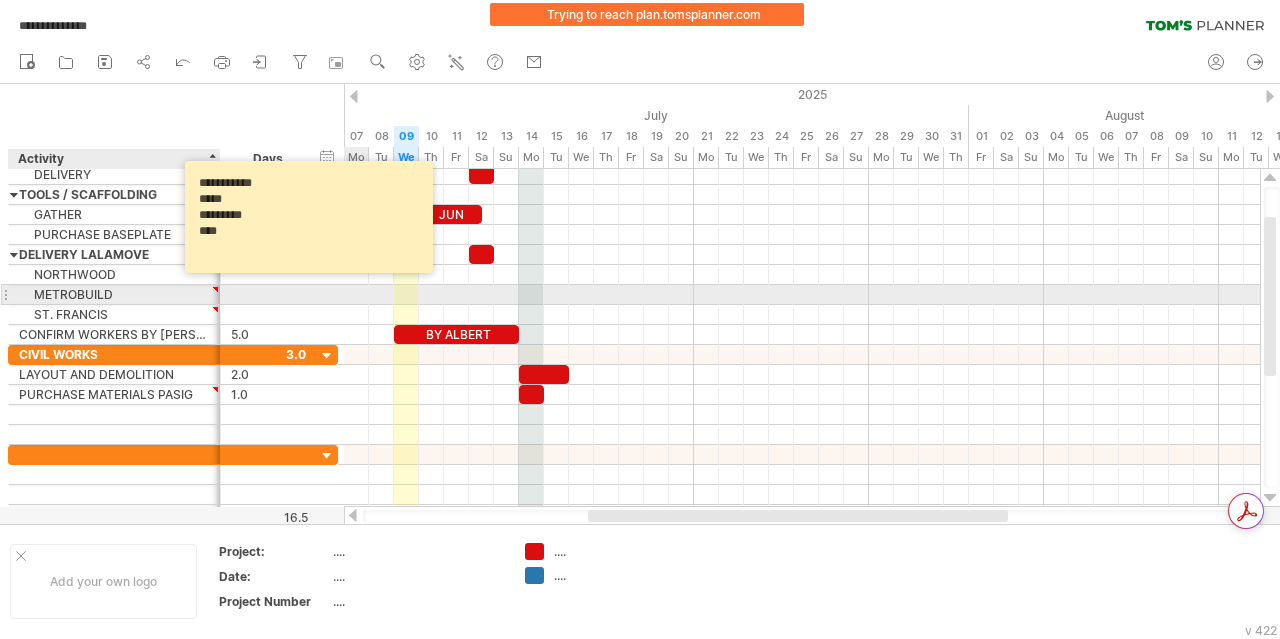 click on "METROBUILD" at bounding box center [114, 294] 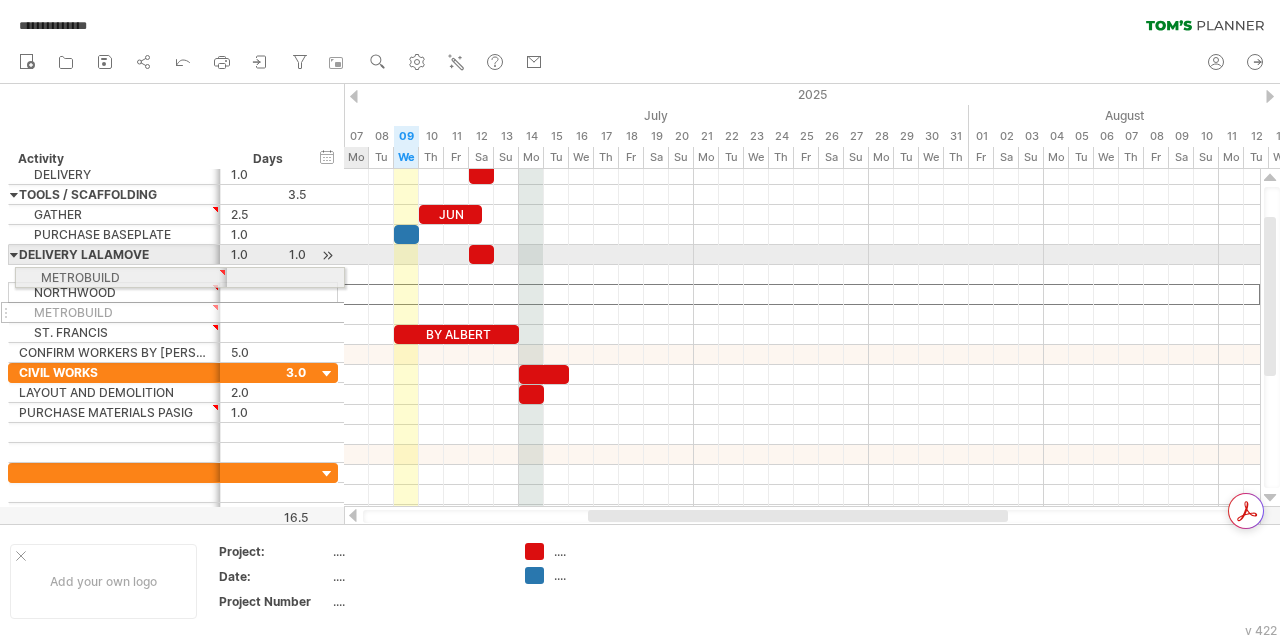 drag, startPoint x: 5, startPoint y: 293, endPoint x: 6, endPoint y: 274, distance: 19.026299 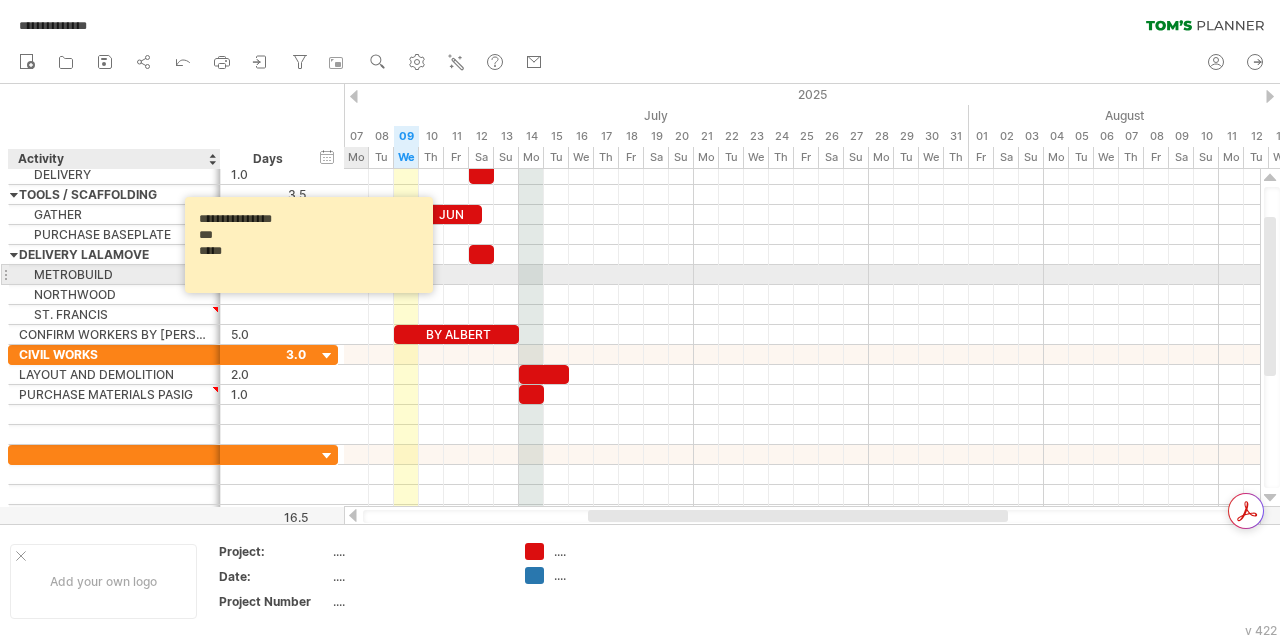 click on "**********" at bounding box center [312, 245] 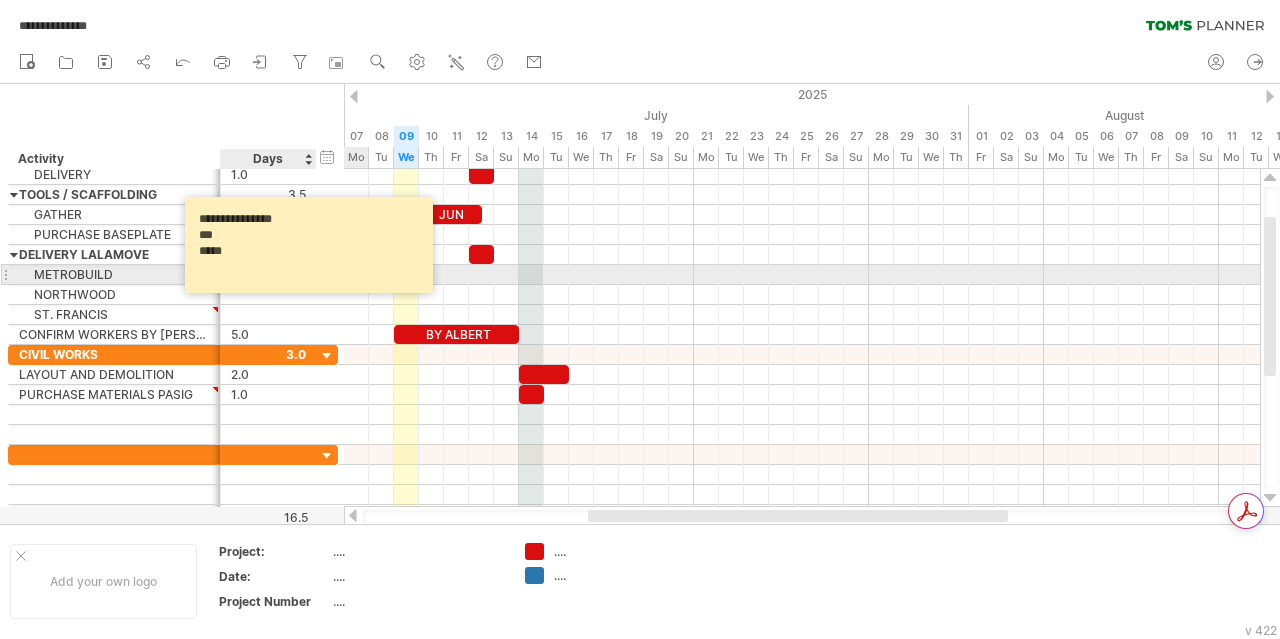 click on "**********" at bounding box center (312, 245) 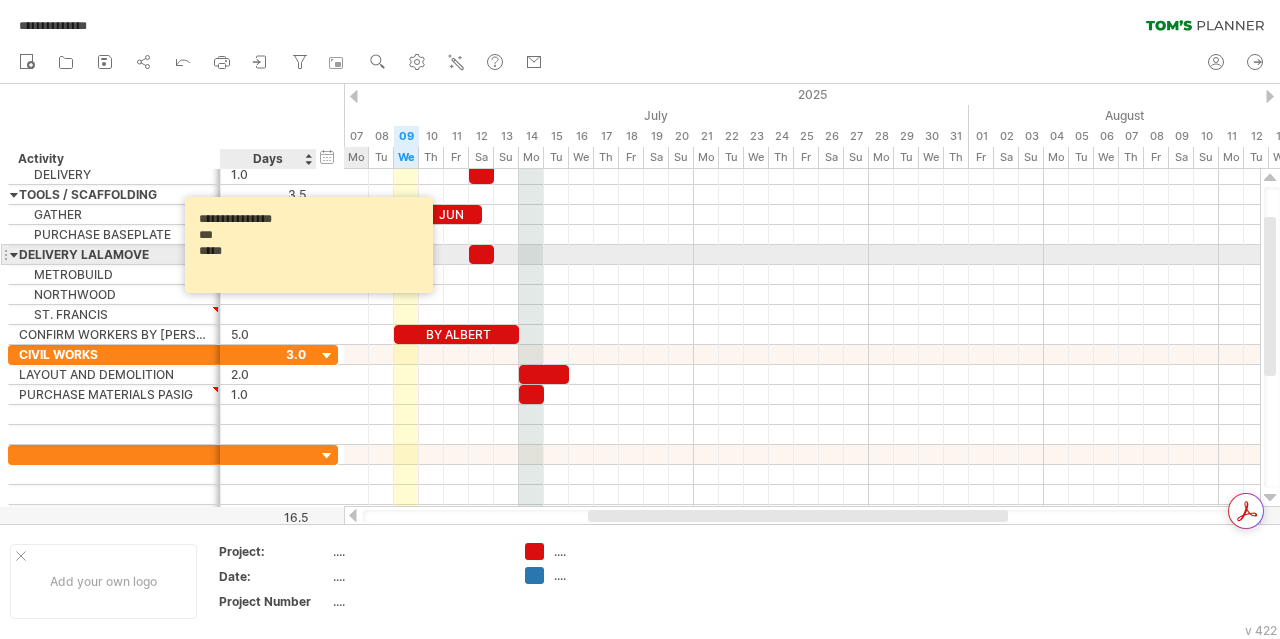 click on "**********" at bounding box center (312, 245) 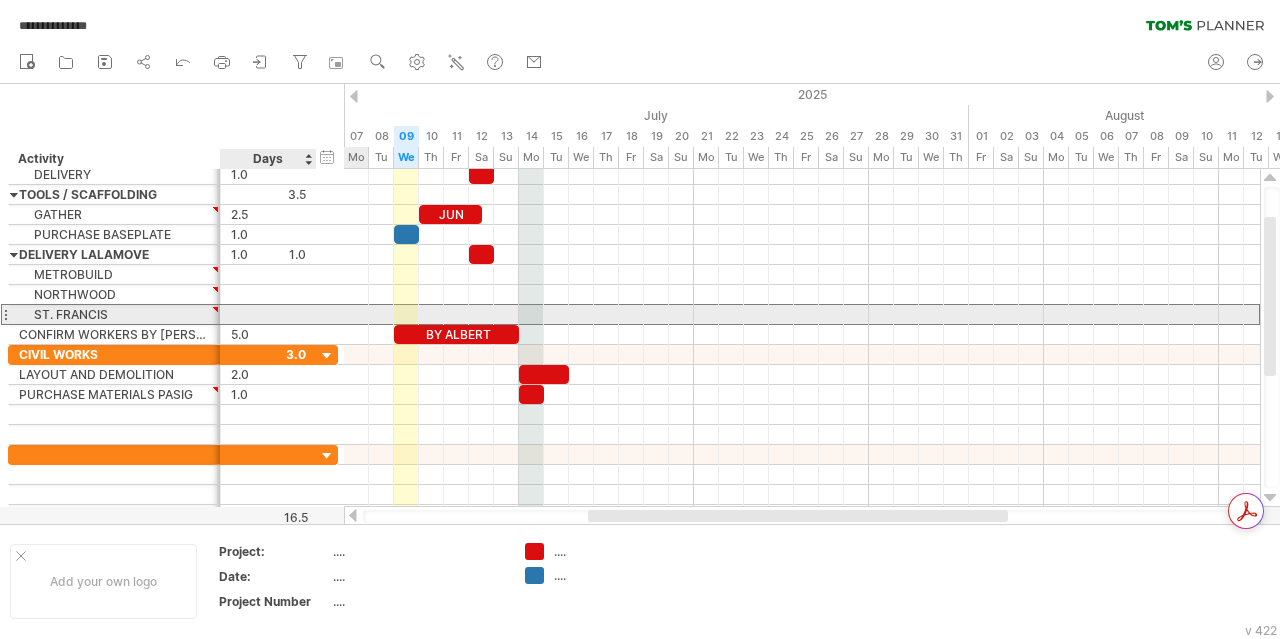 click at bounding box center [268, 314] 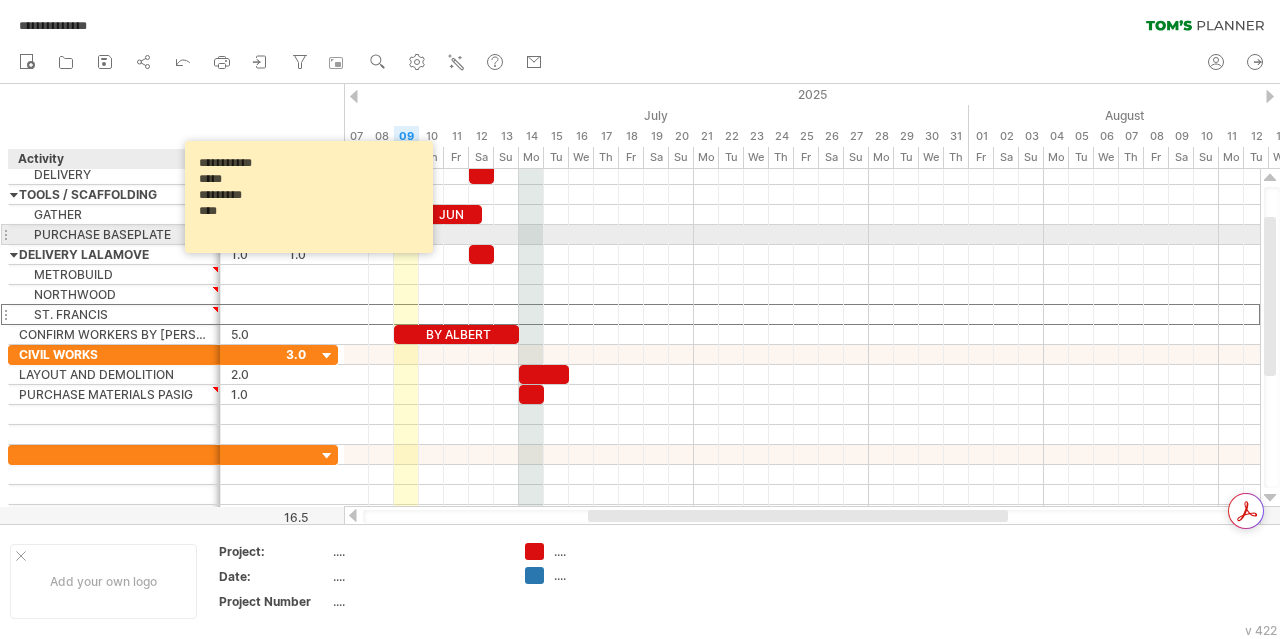 scroll, scrollTop: 0, scrollLeft: 0, axis: both 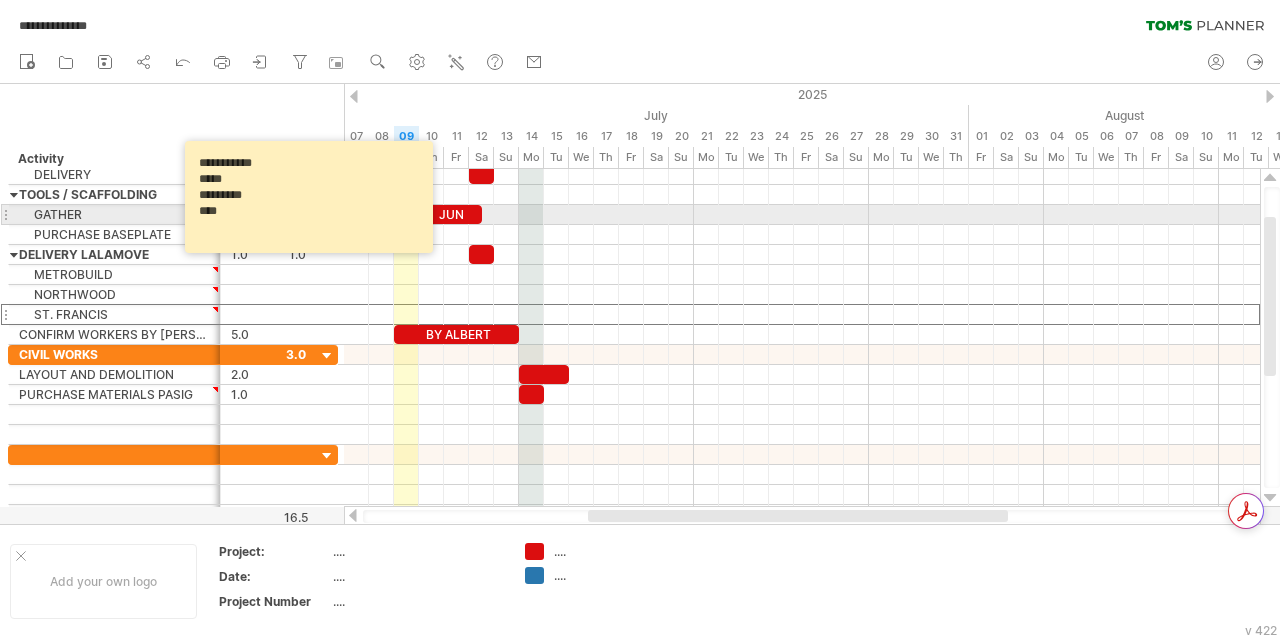 click on "**********" at bounding box center [312, 197] 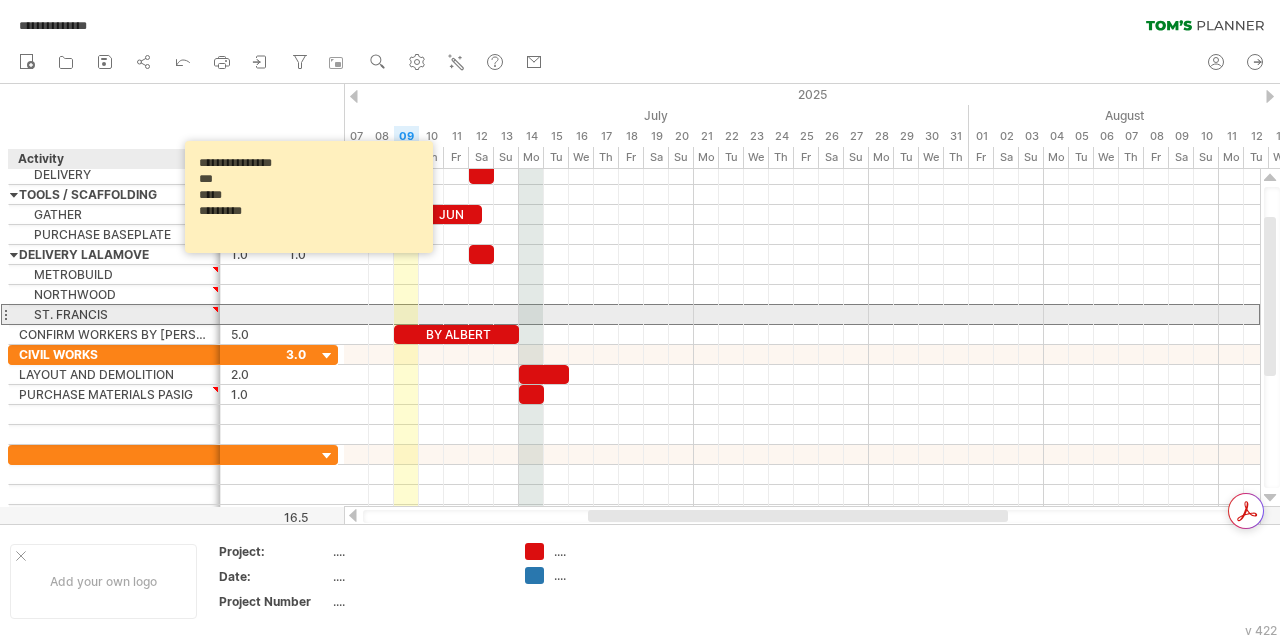 scroll, scrollTop: 0, scrollLeft: 0, axis: both 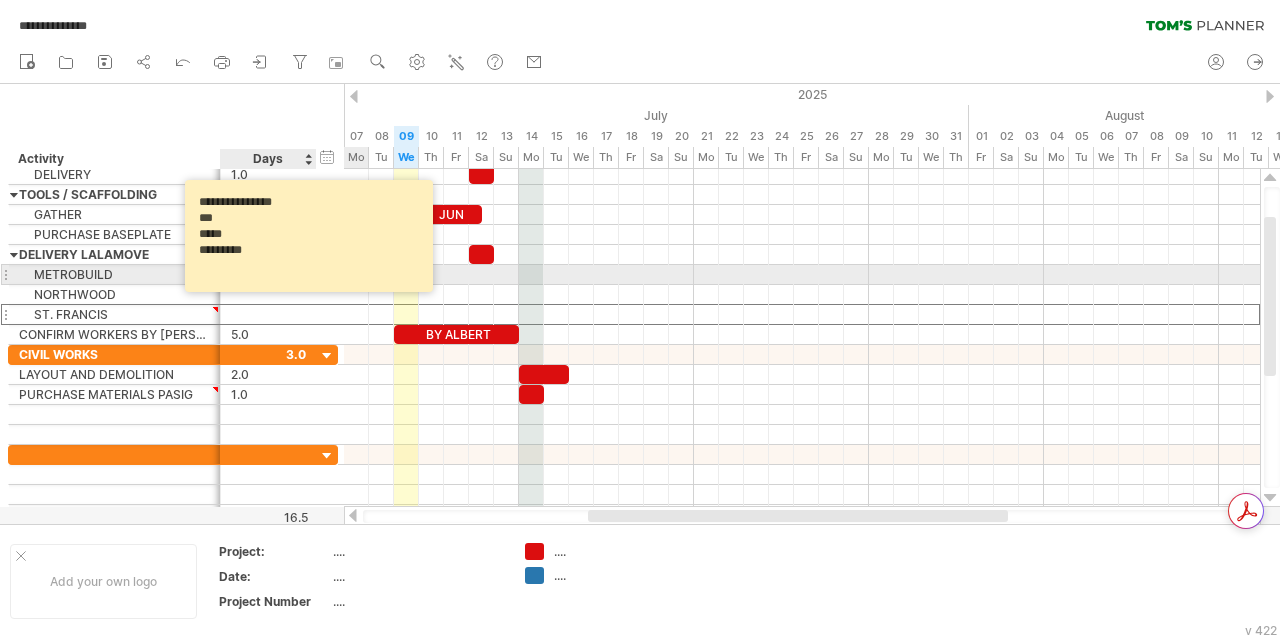 click on "**********" at bounding box center [312, 236] 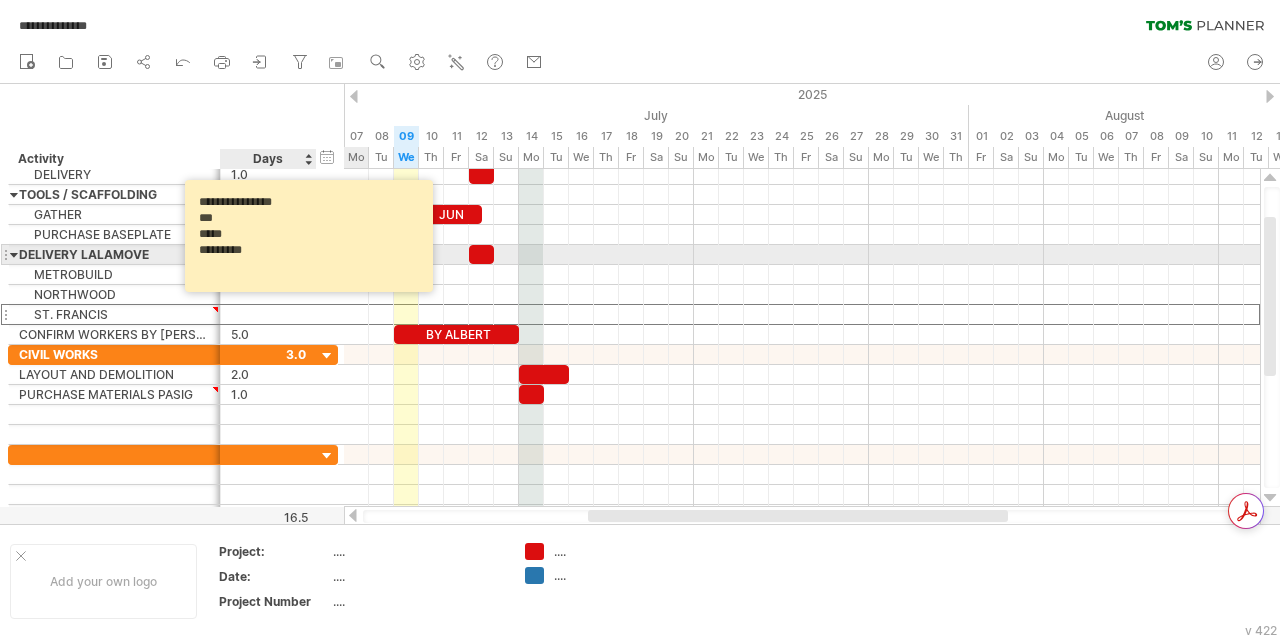click on "**********" at bounding box center [312, 236] 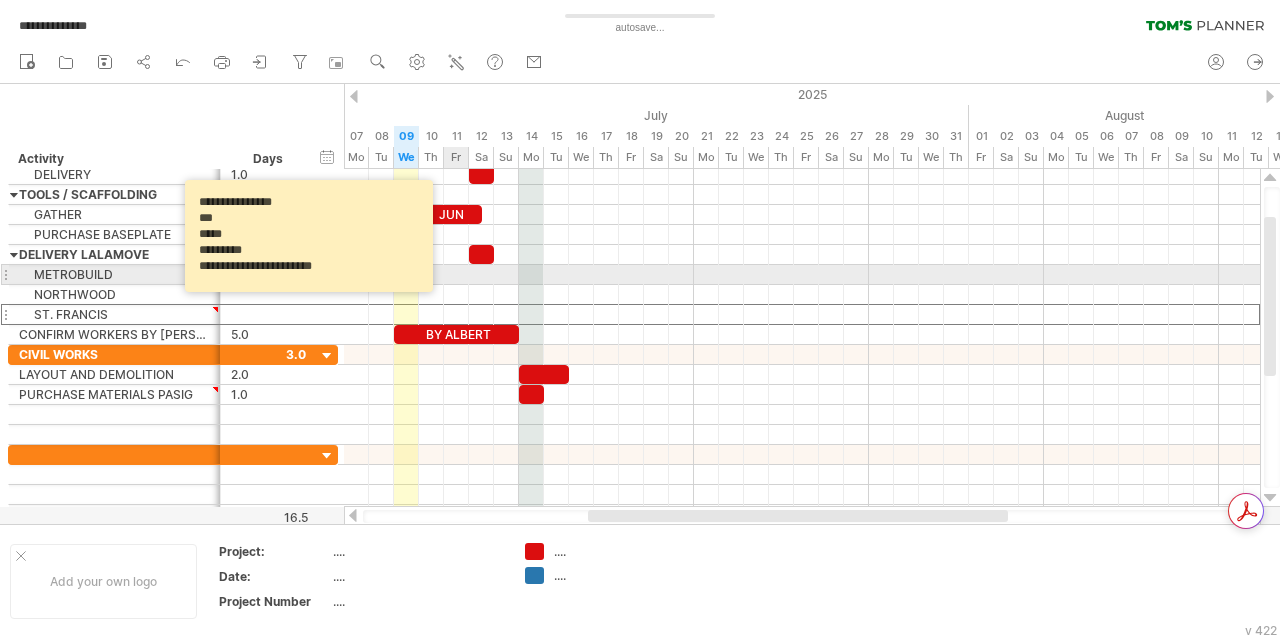 click at bounding box center [802, 275] 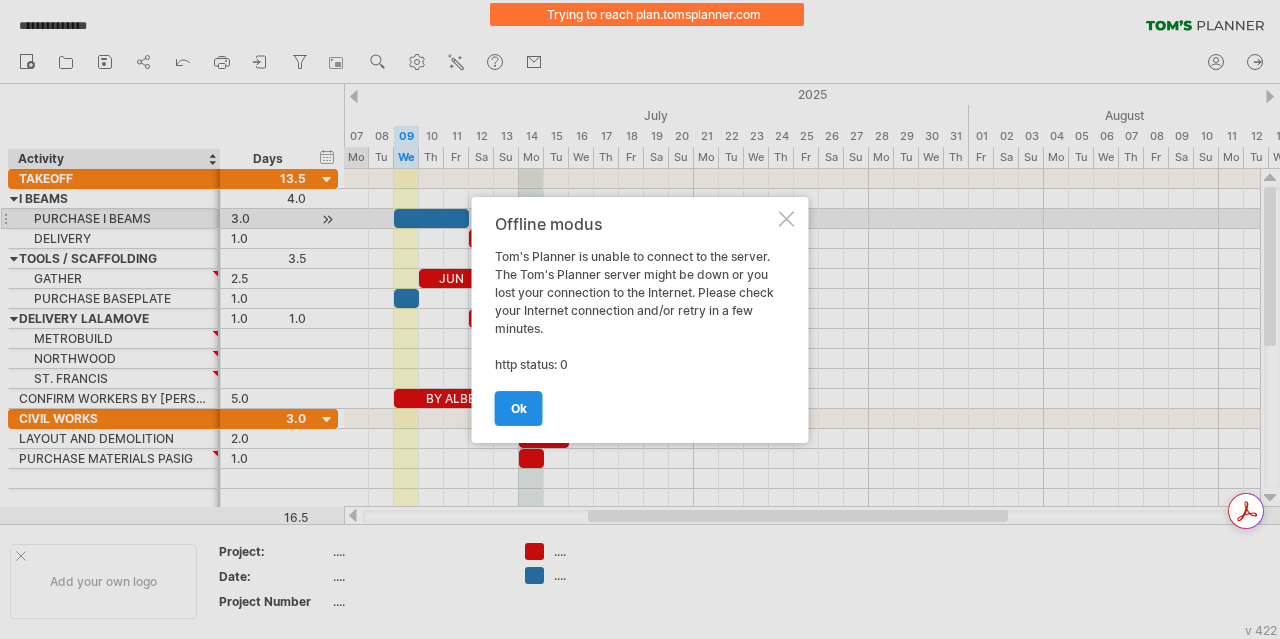 click on "ok" at bounding box center (519, 408) 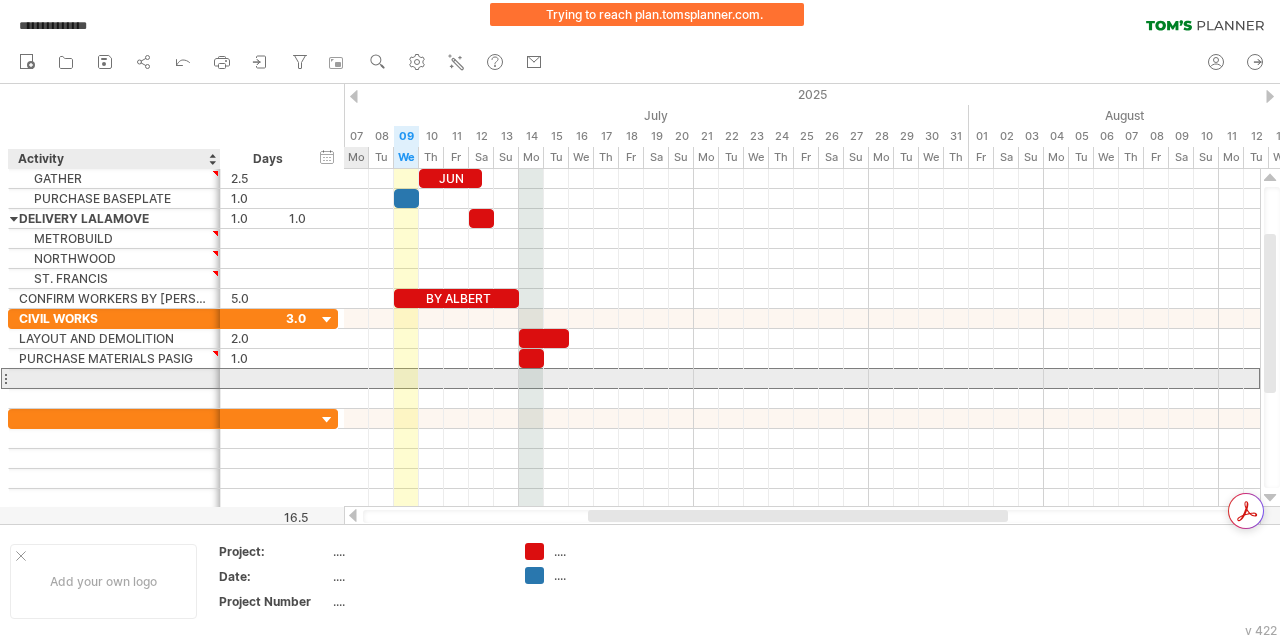 click at bounding box center [114, 378] 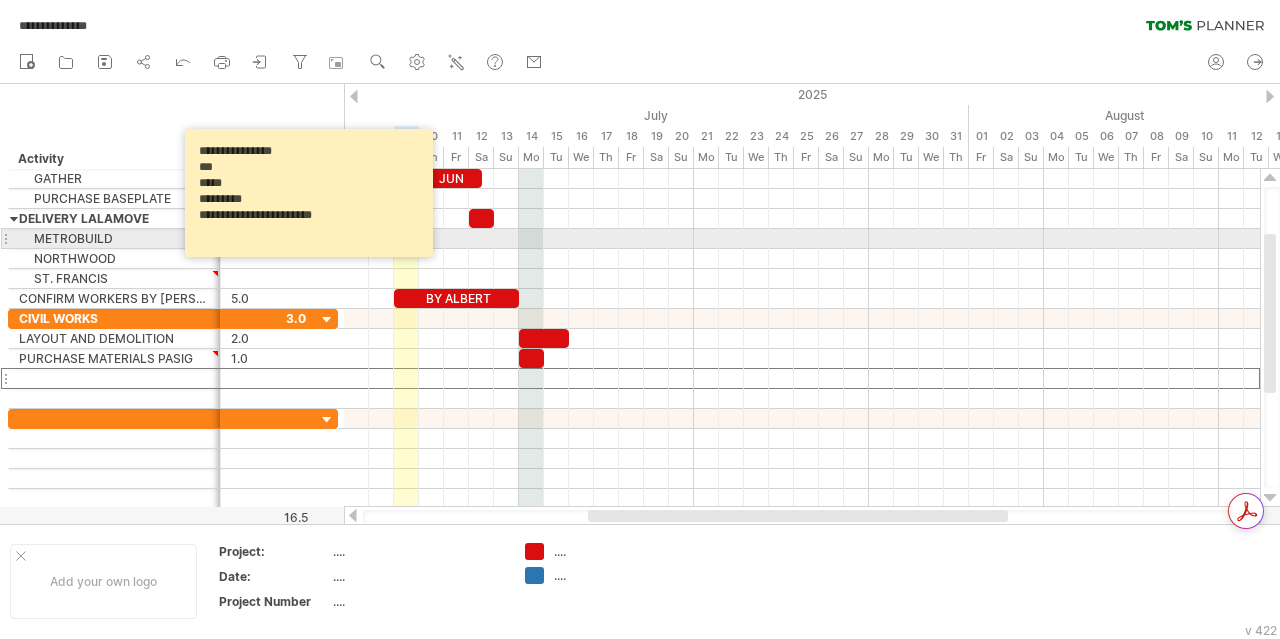 click on "**********" at bounding box center [312, 193] 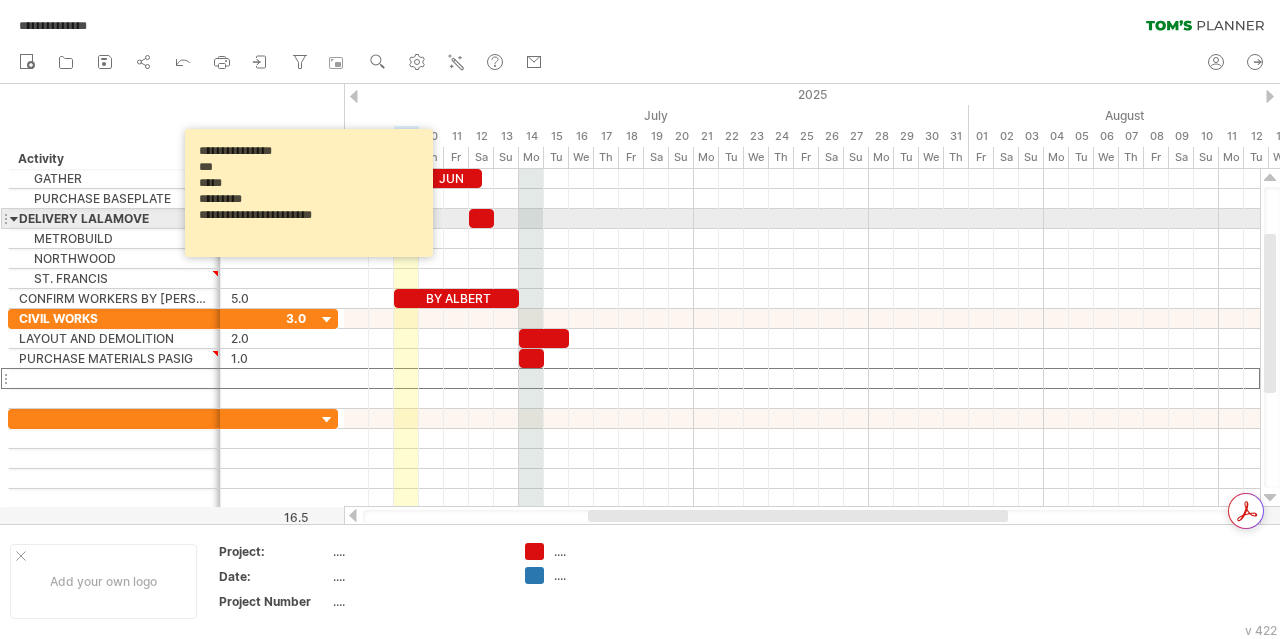 click on "**********" at bounding box center (312, 193) 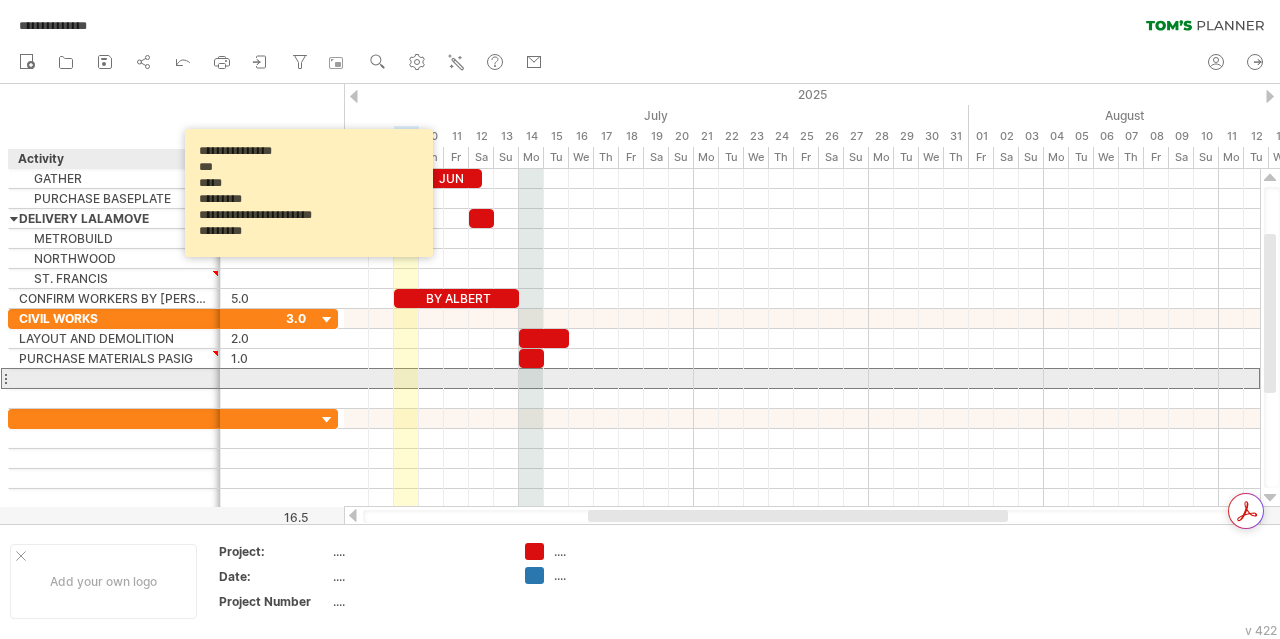 type on "**********" 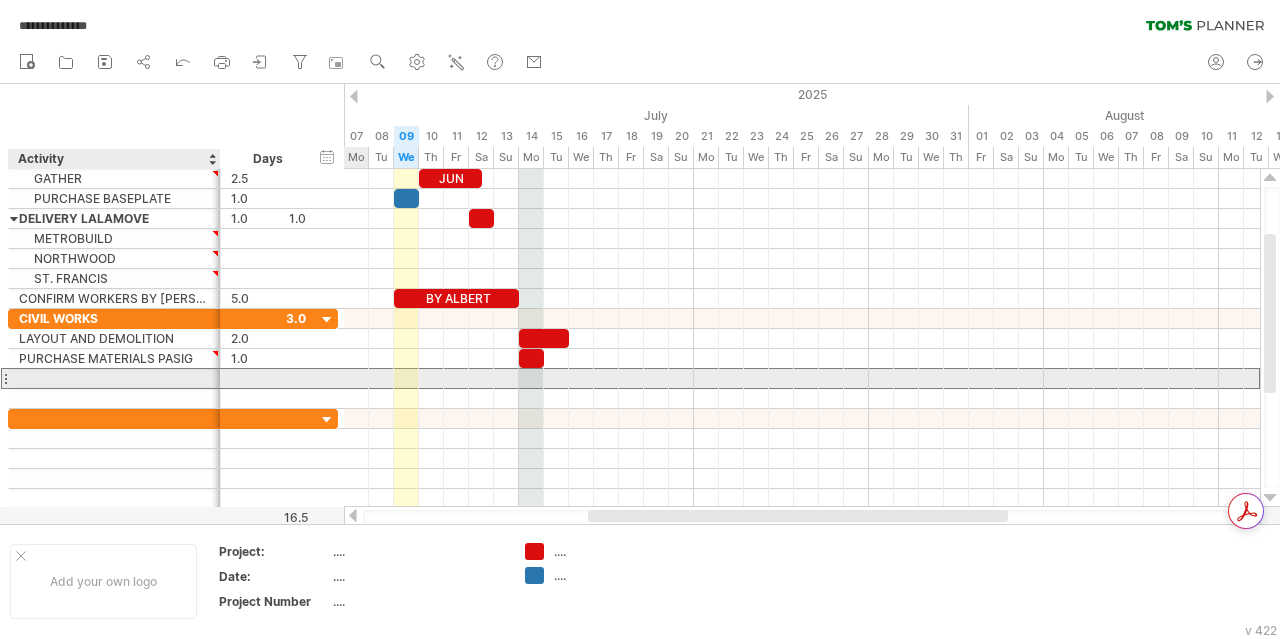 click at bounding box center (114, 378) 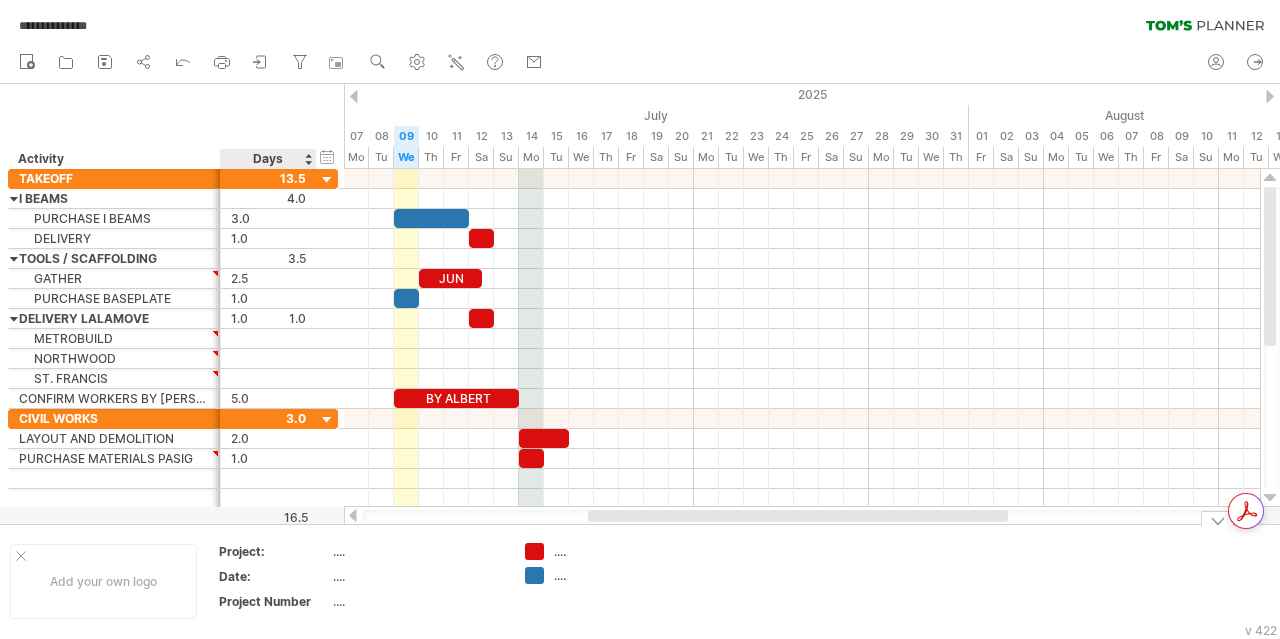 click on "...." at bounding box center (417, 551) 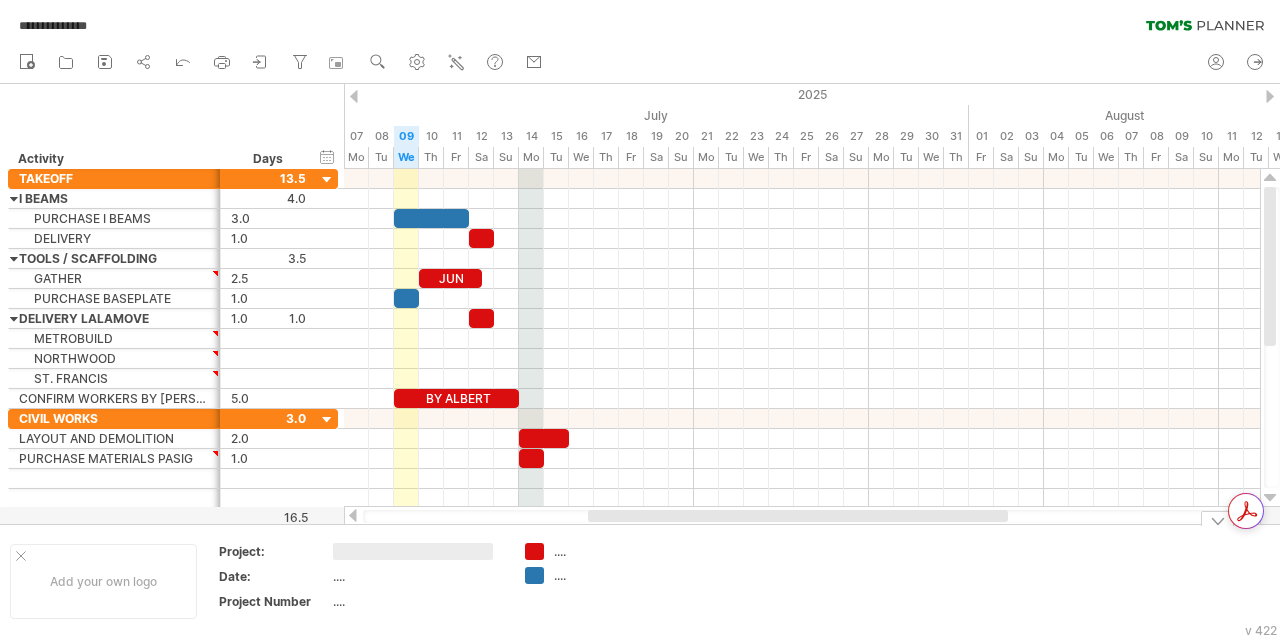 click at bounding box center [413, 551] 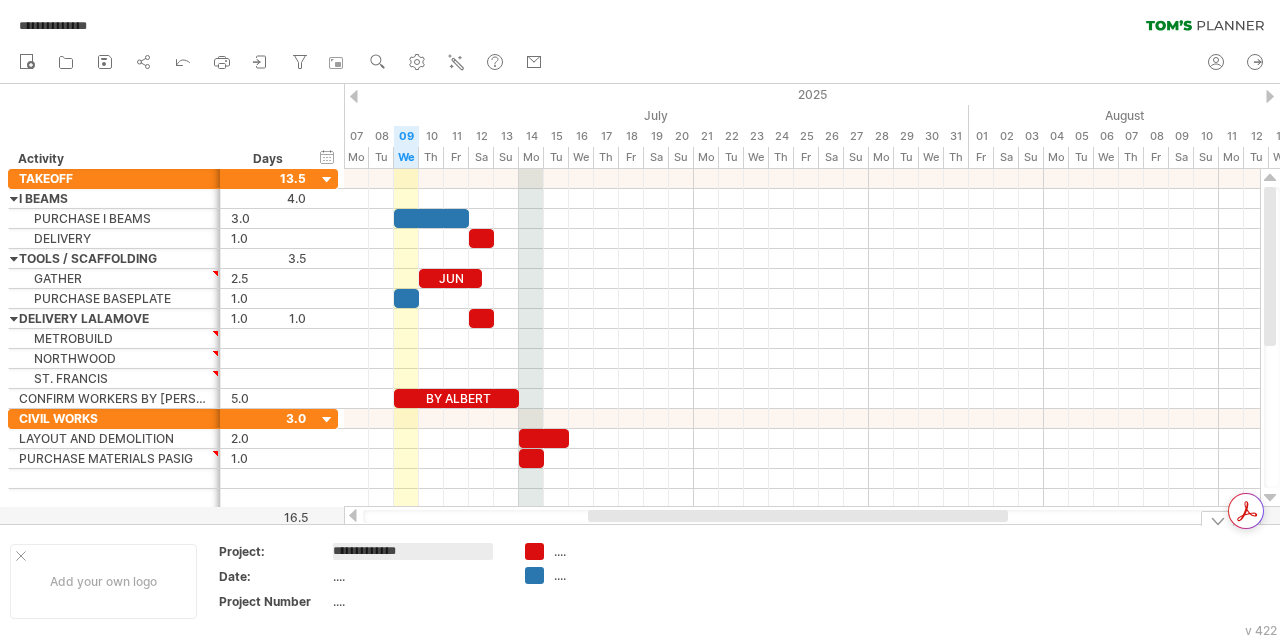type on "**********" 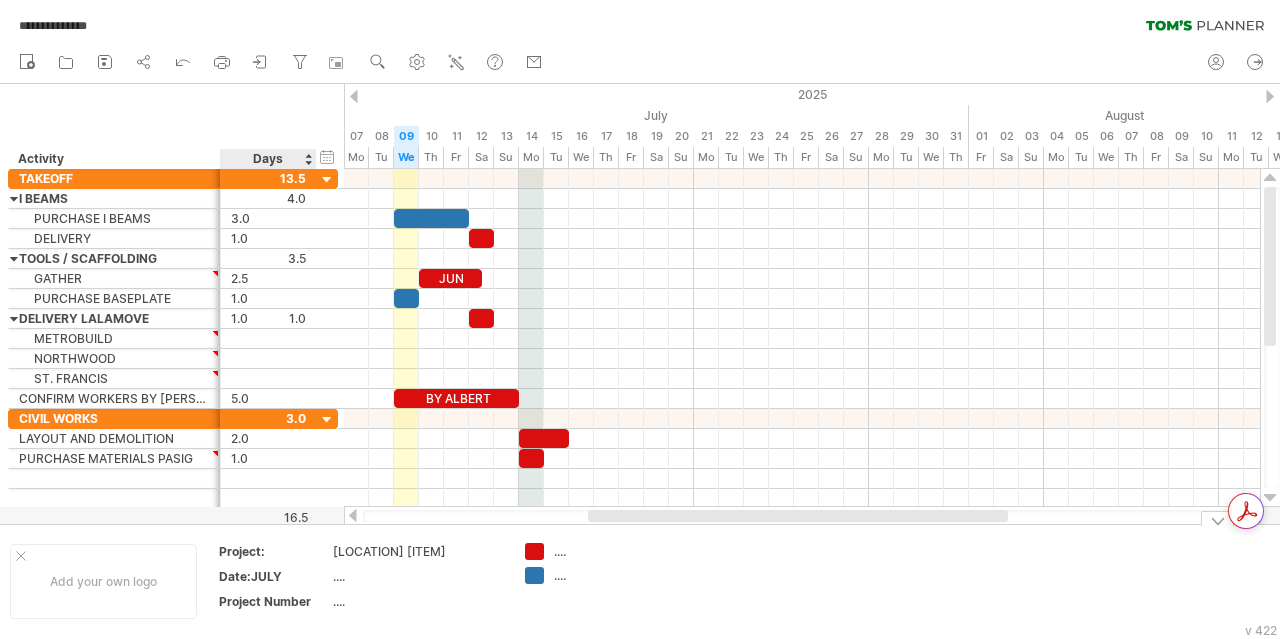 click on "Date:JULY" at bounding box center [274, 551] 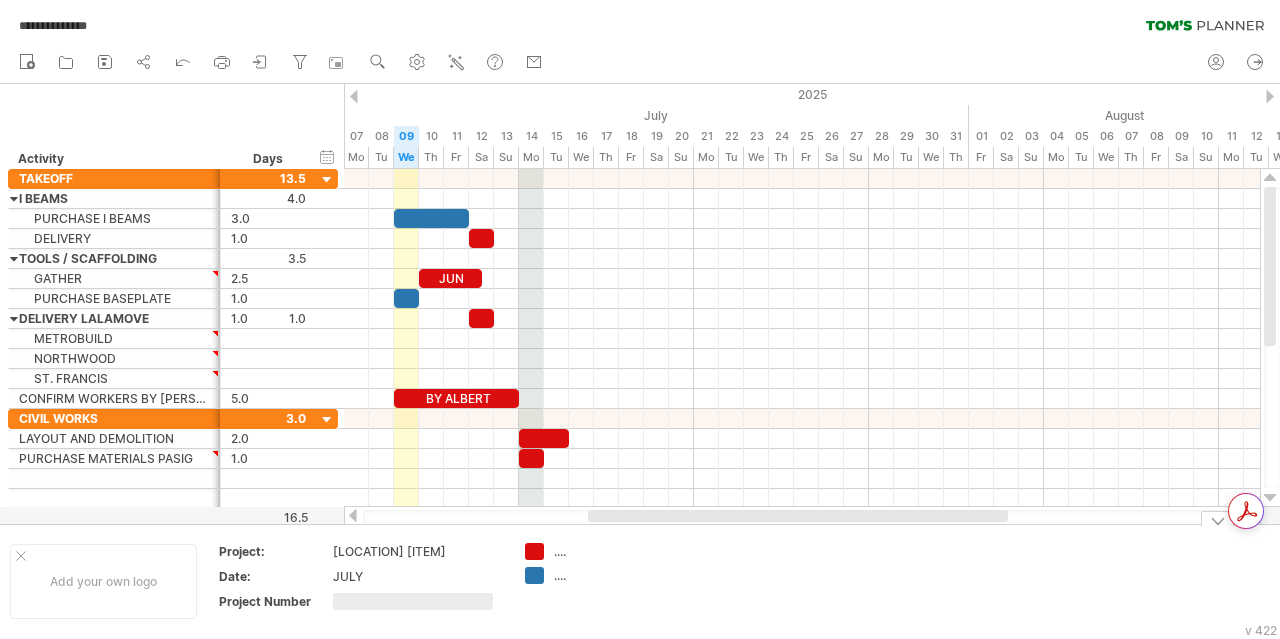 click on "...." at bounding box center [608, 551] 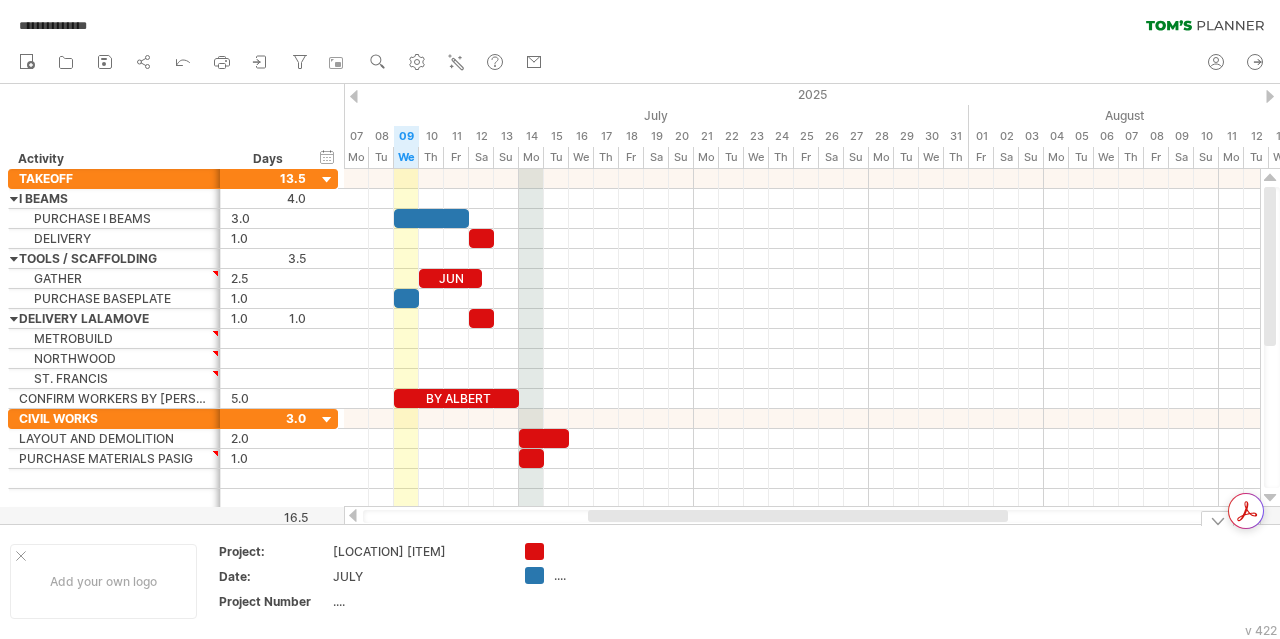 click on "...." at bounding box center [608, 551] 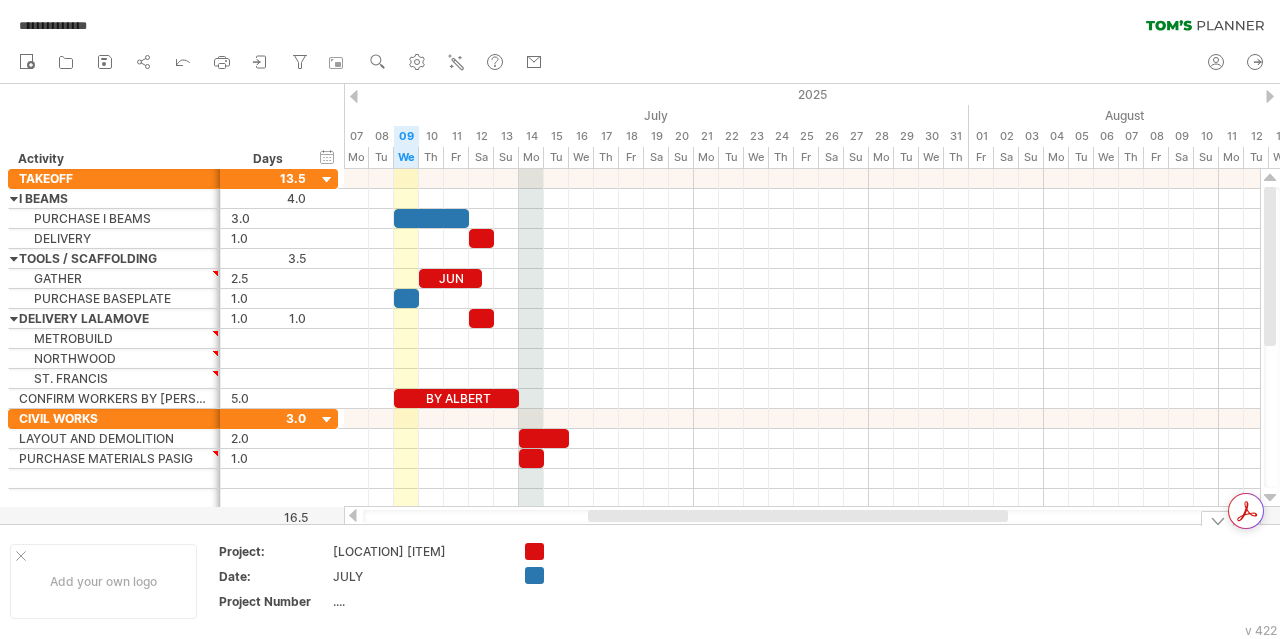 click at bounding box center [608, 551] 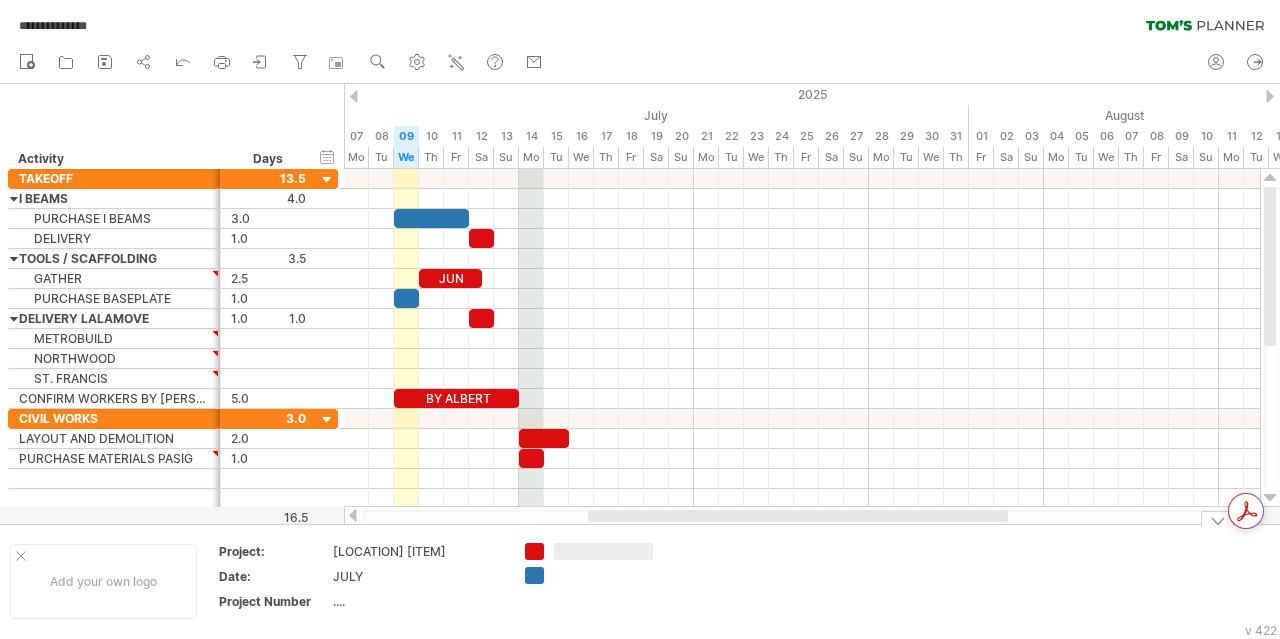 click at bounding box center [608, 551] 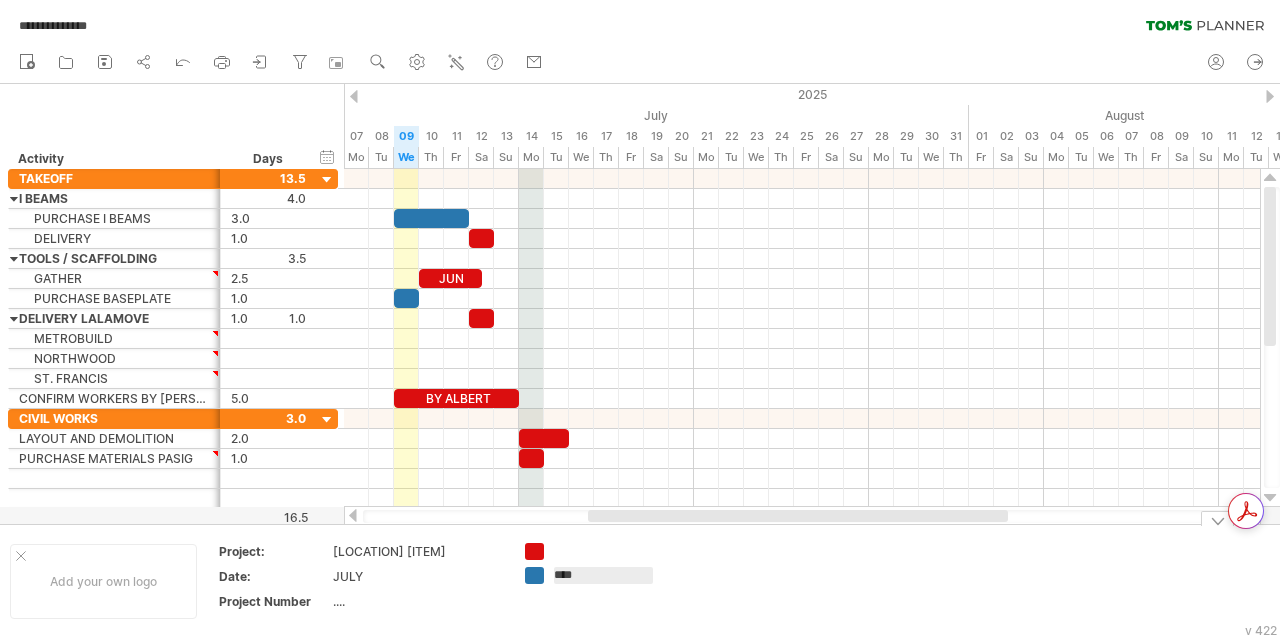 type on "****" 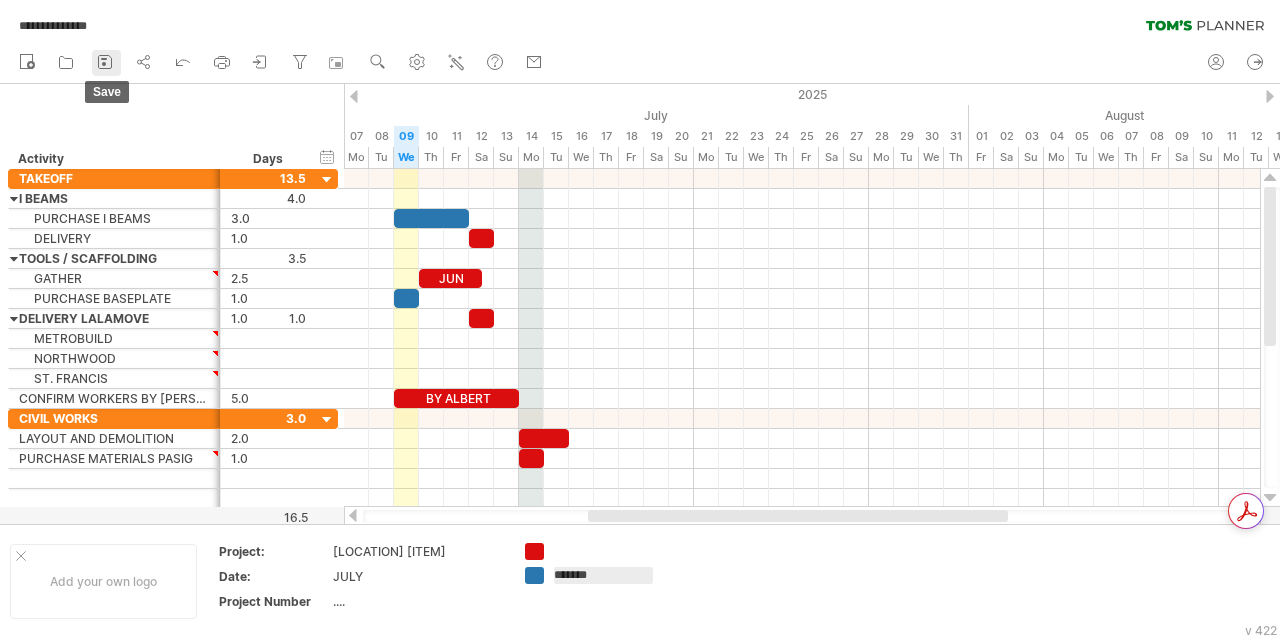 click at bounding box center [104, 59] 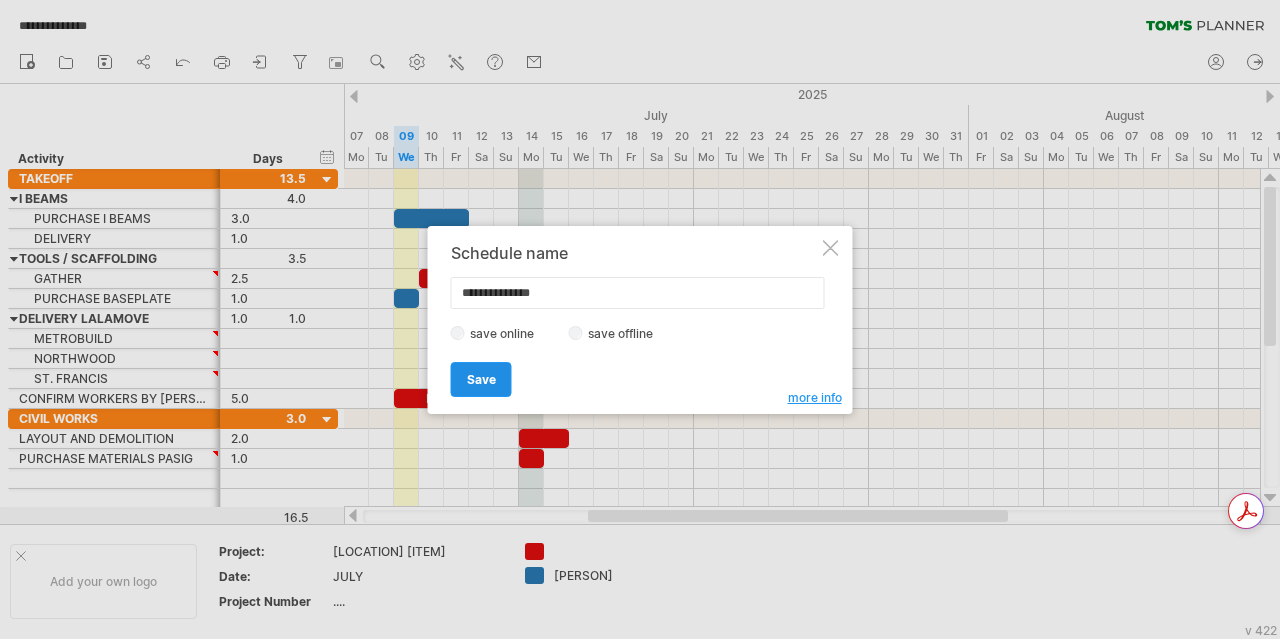 click on "Save" at bounding box center [481, 379] 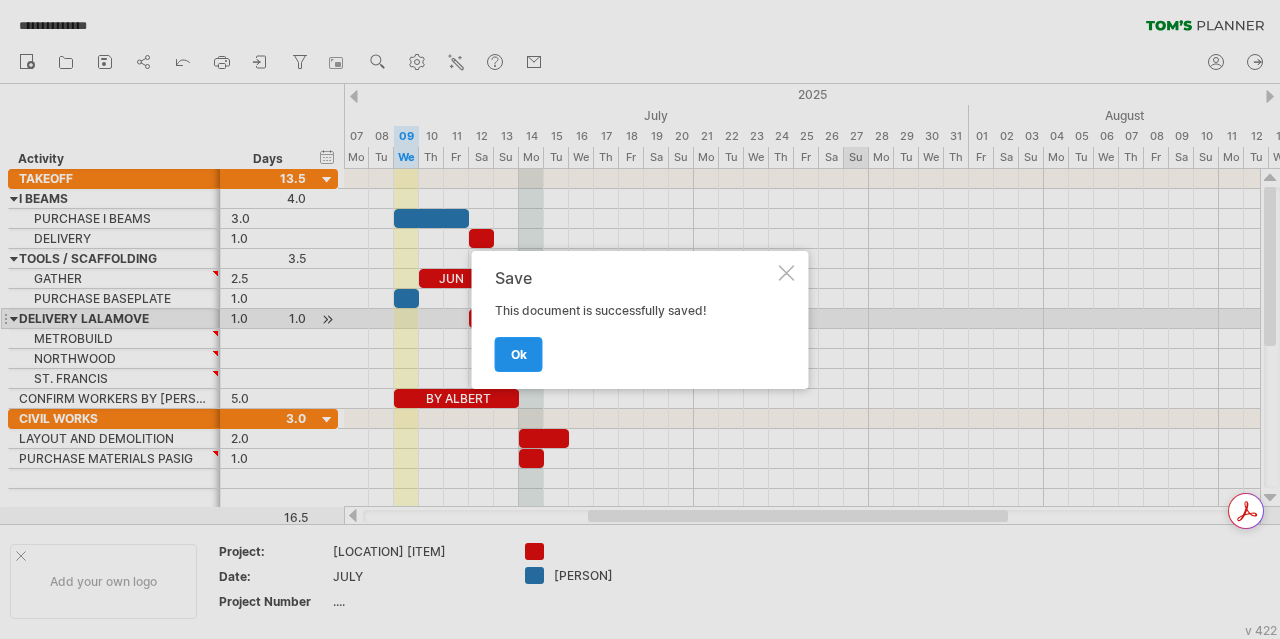 click on "ok" at bounding box center [519, 354] 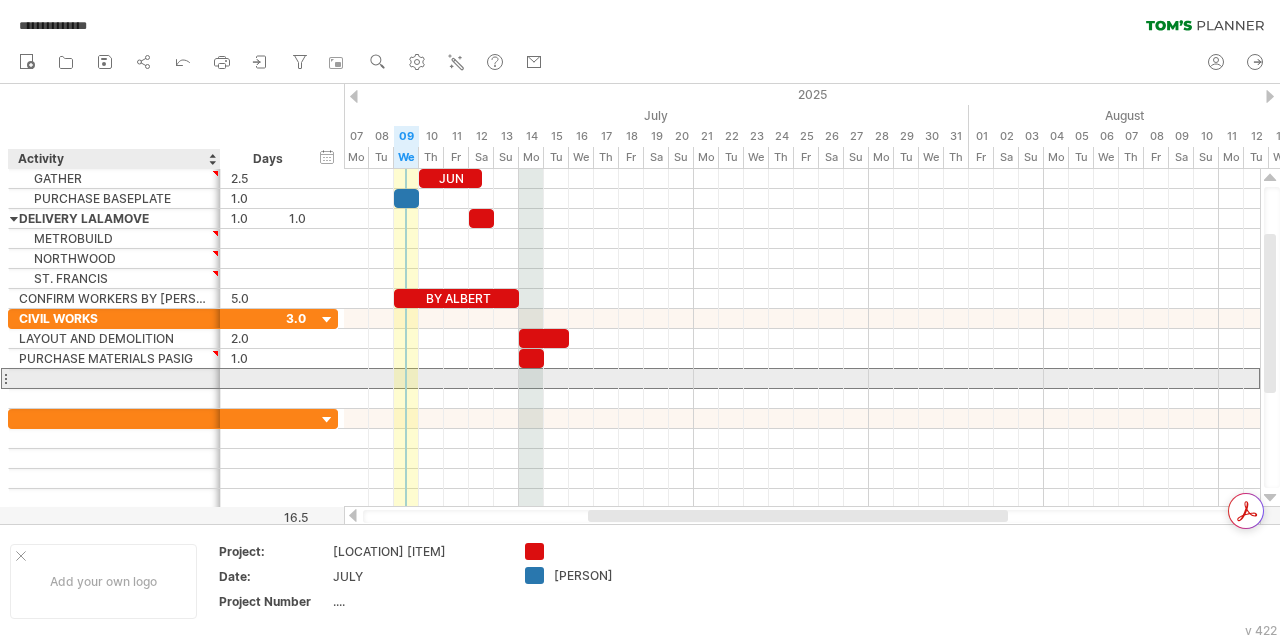 click at bounding box center [114, 378] 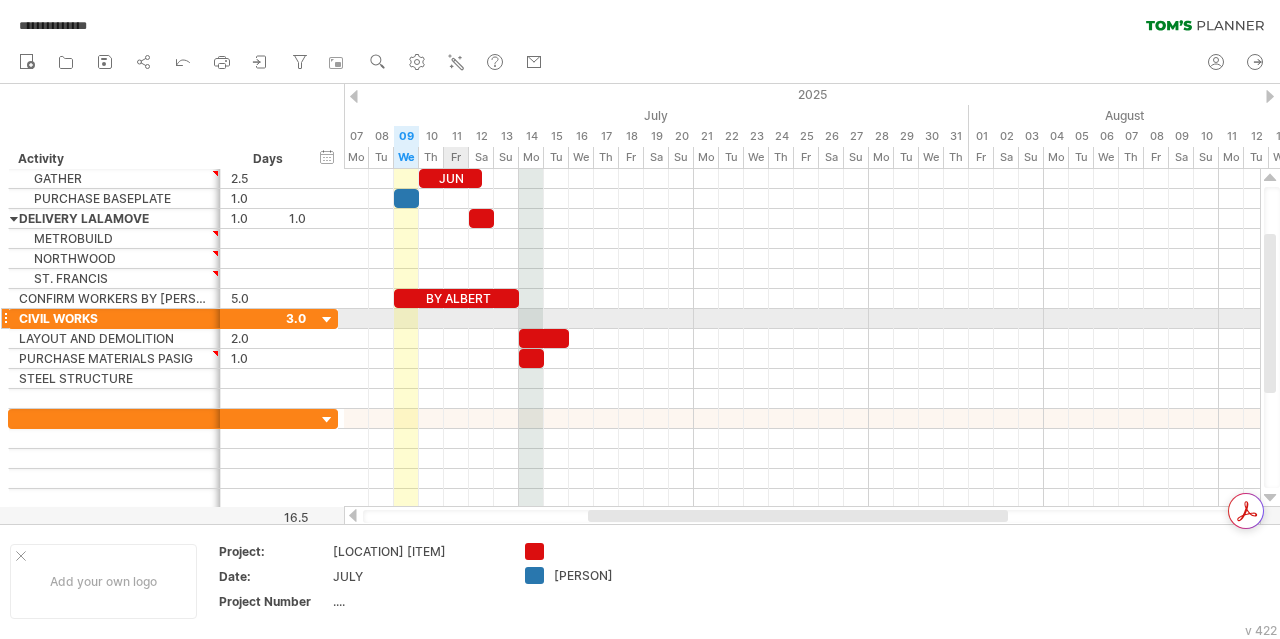 scroll, scrollTop: 0, scrollLeft: 0, axis: both 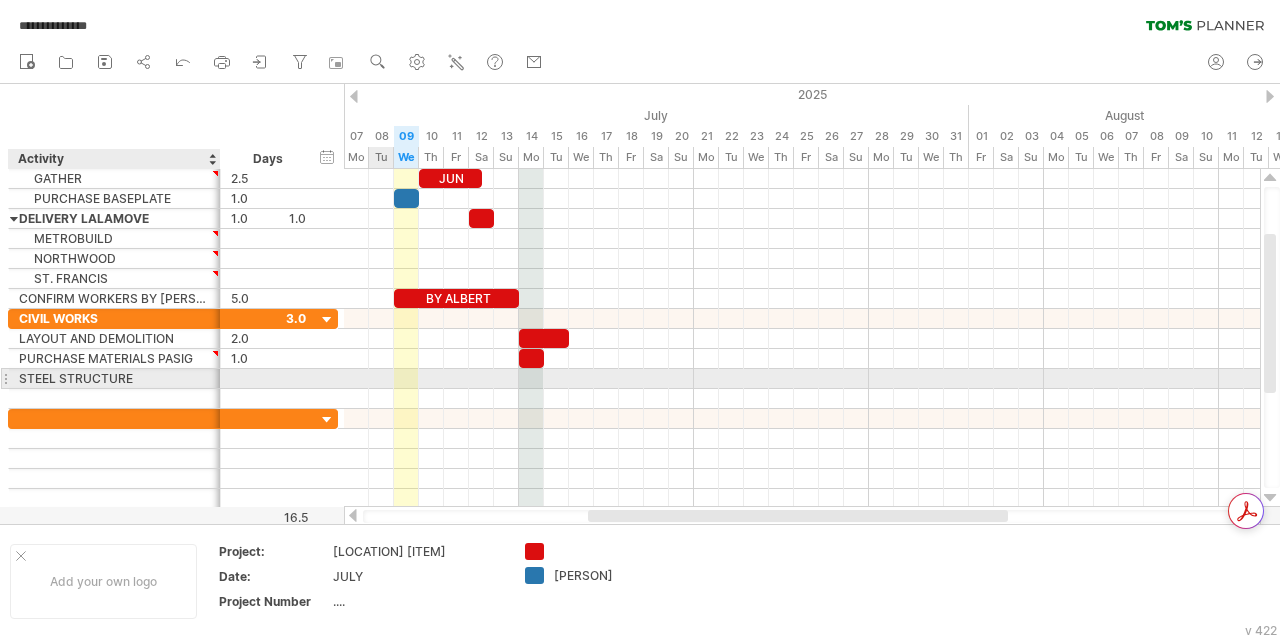 click on "STEEL STRUCTURE" at bounding box center [114, 378] 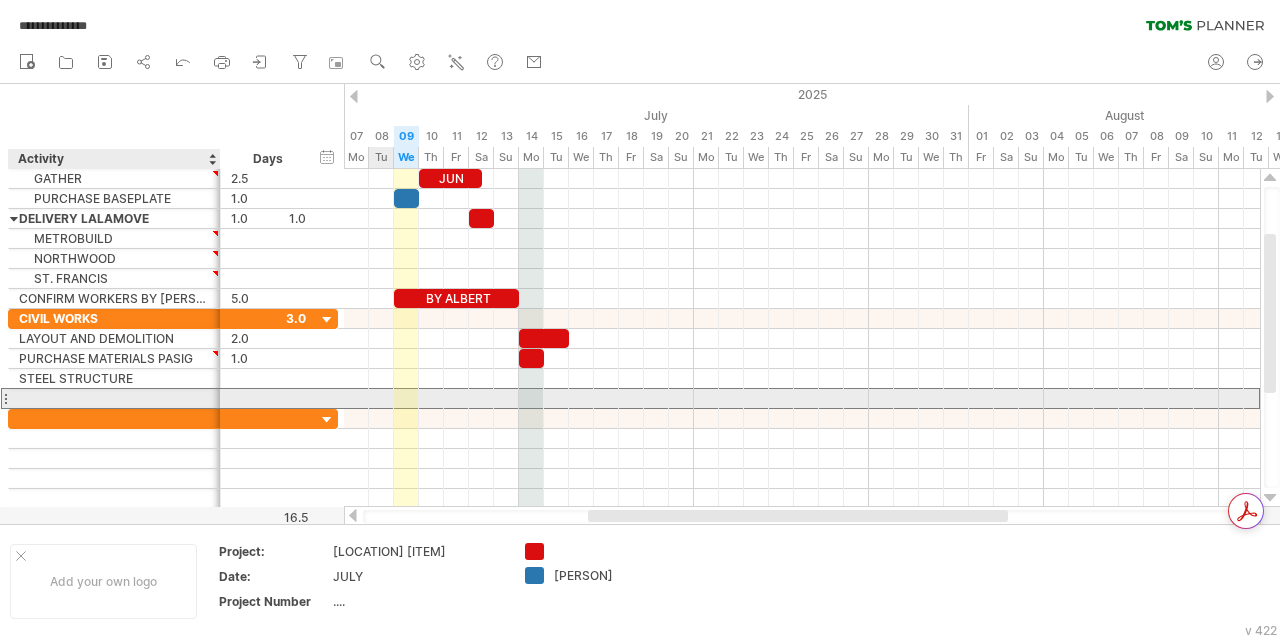 click at bounding box center (114, 398) 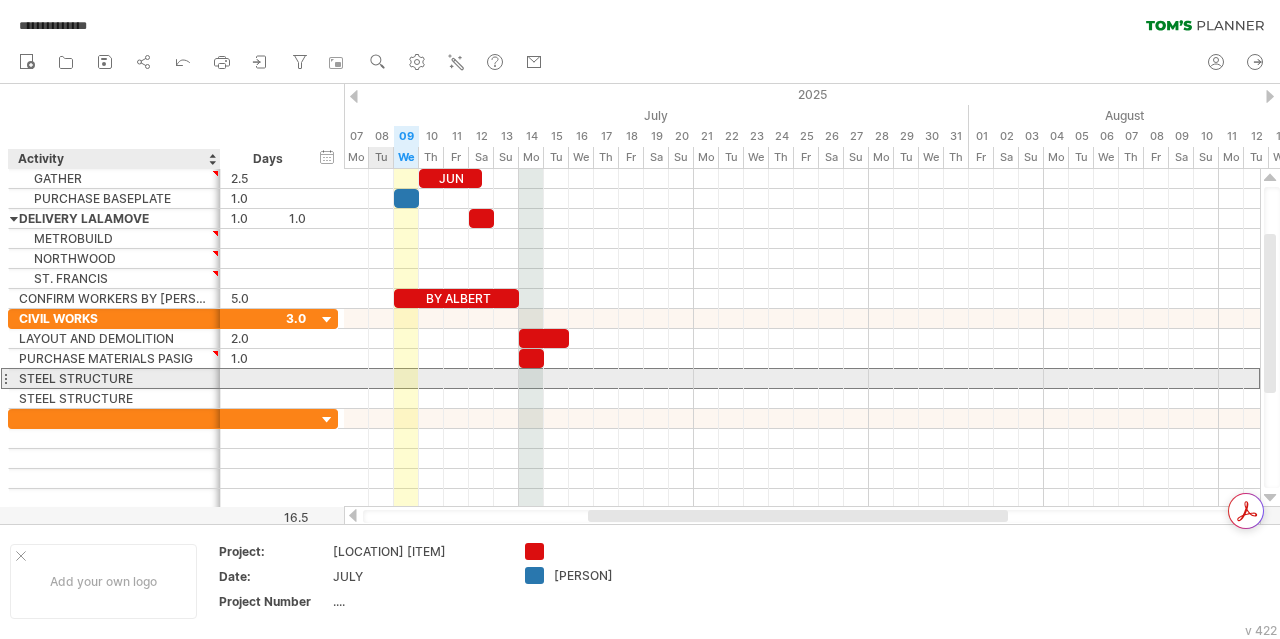 click on "STEEL STRUCTURE" at bounding box center [114, 378] 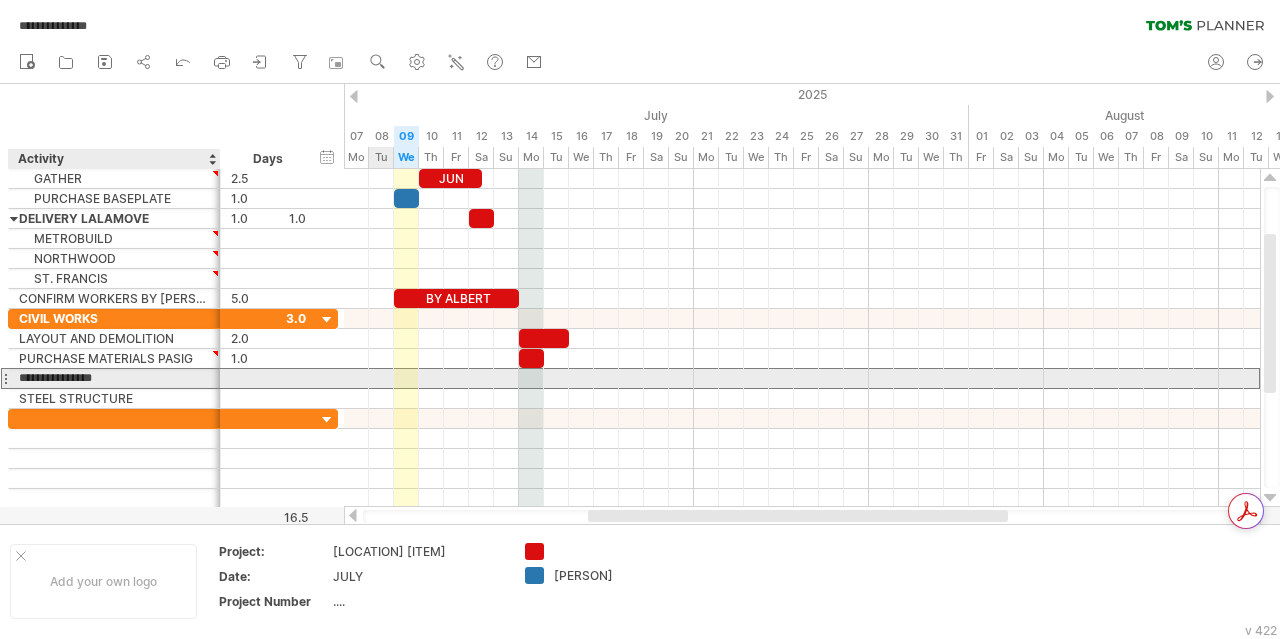 click on "**********" at bounding box center [114, 378] 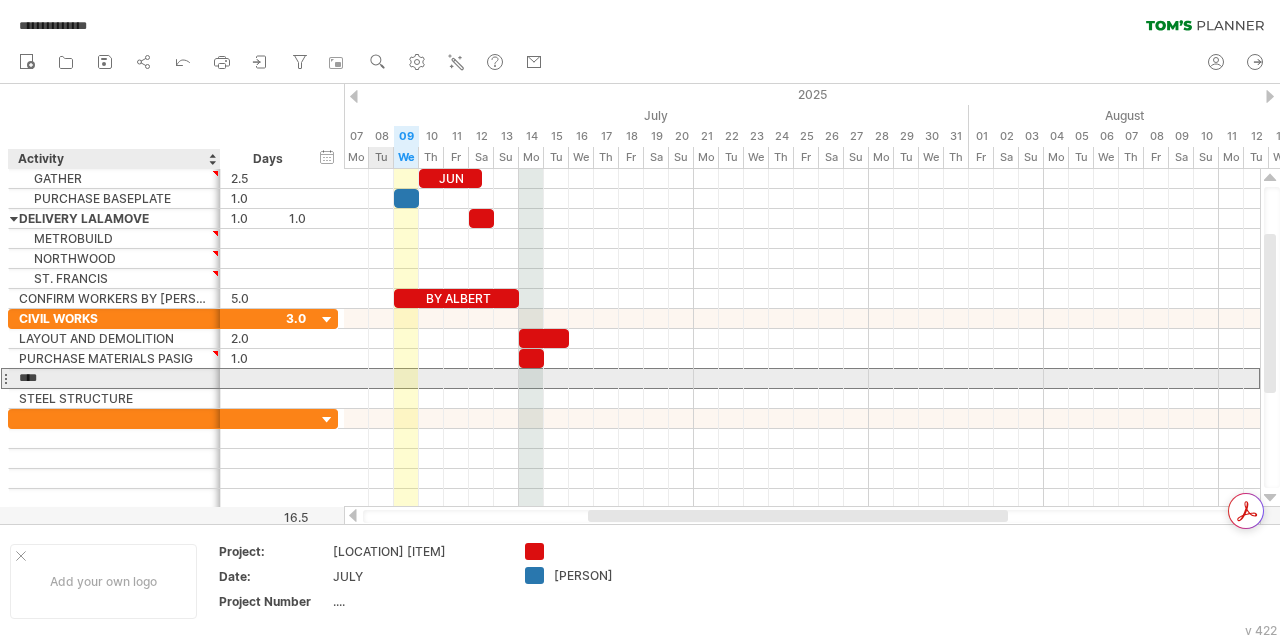 type on "*****" 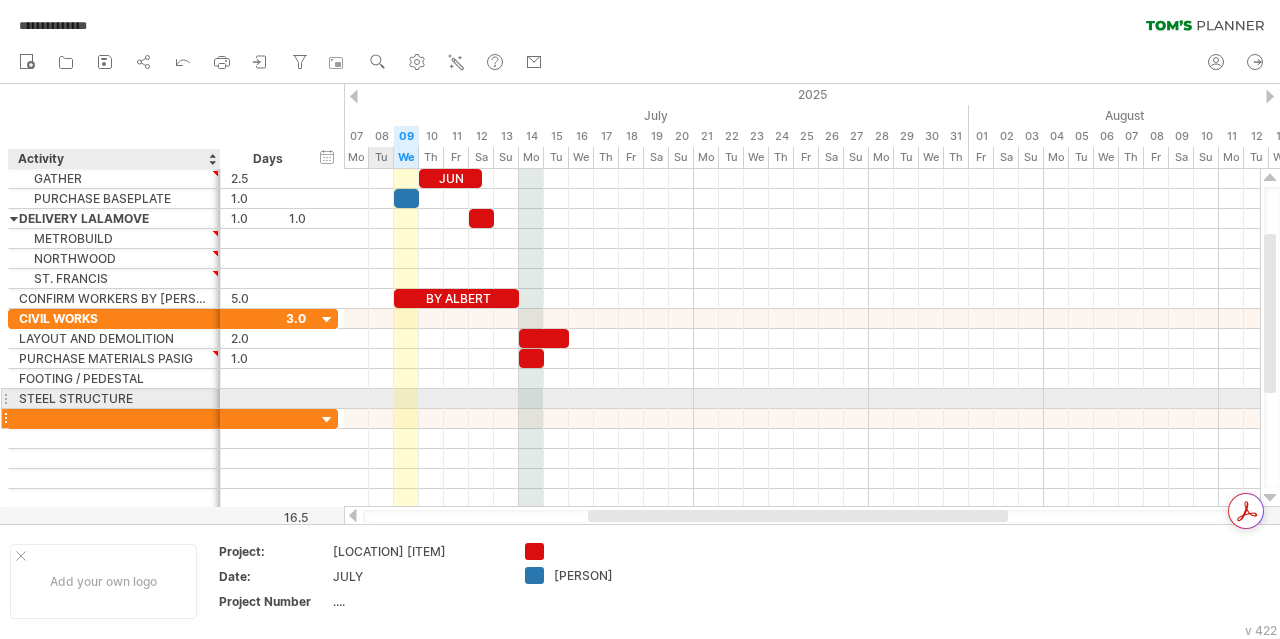 scroll, scrollTop: 0, scrollLeft: 0, axis: both 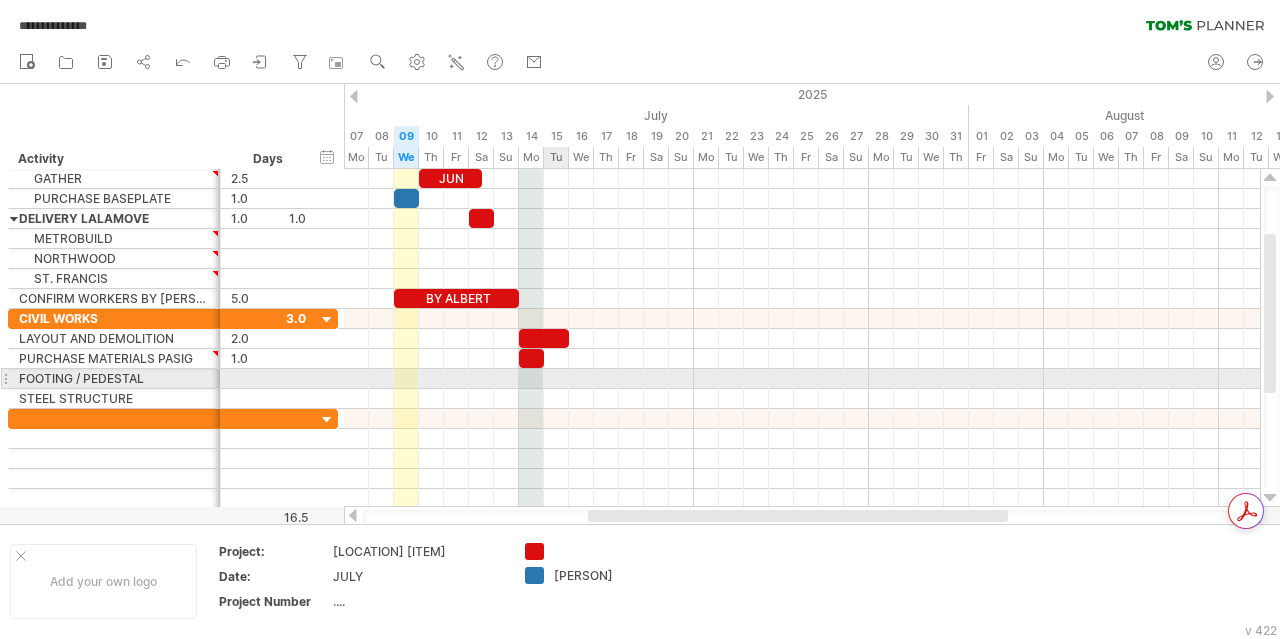 click at bounding box center [802, 379] 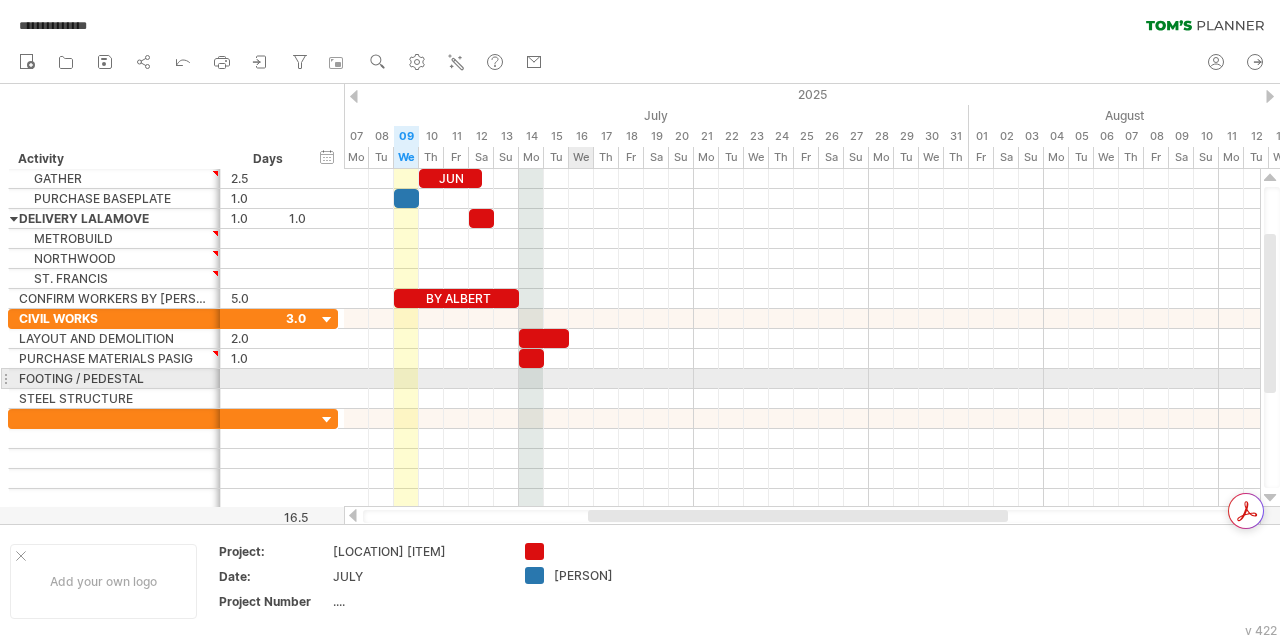 click at bounding box center (802, 379) 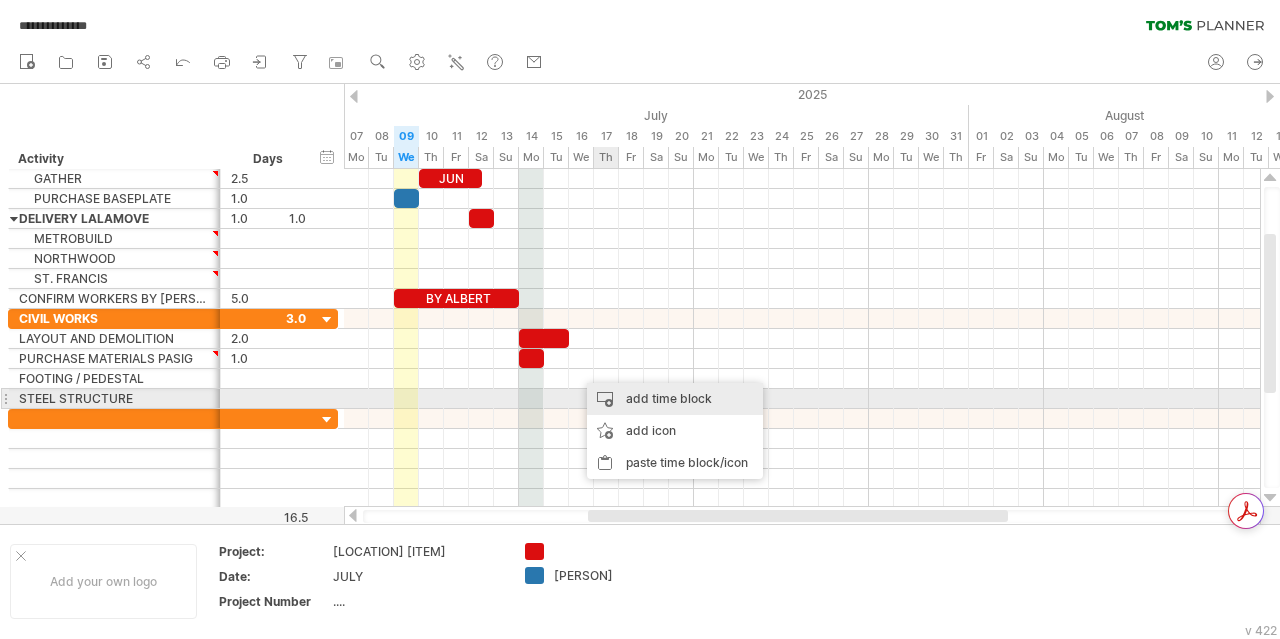 click on "add time block" at bounding box center (675, 399) 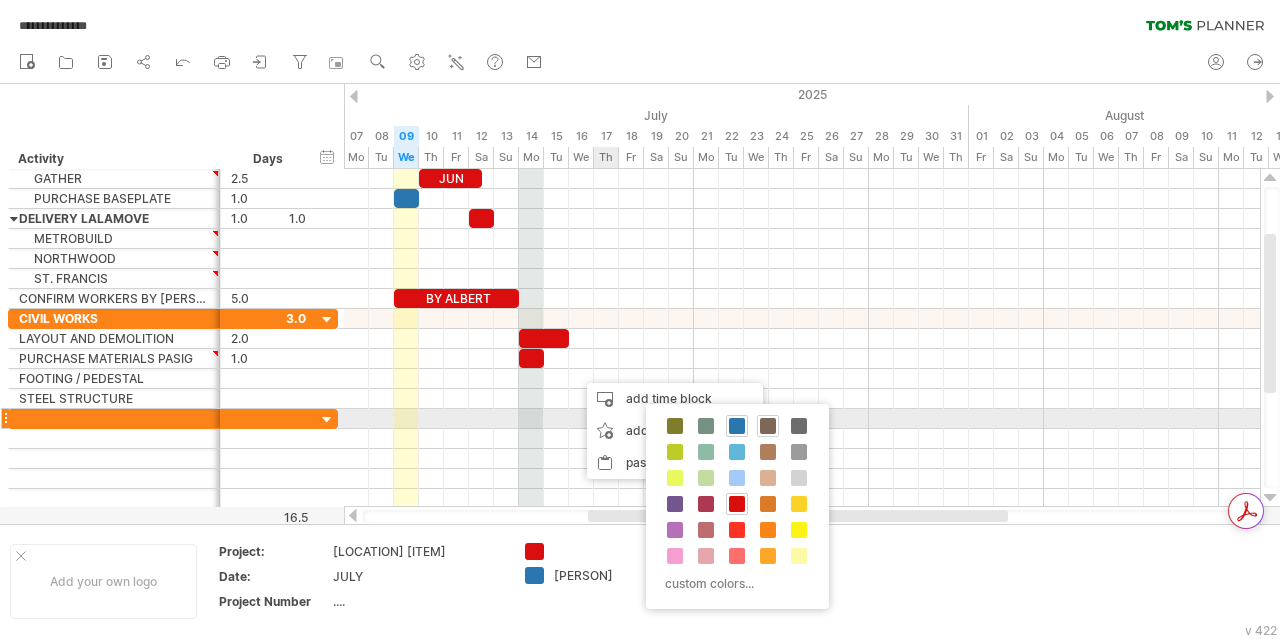 click at bounding box center (768, 426) 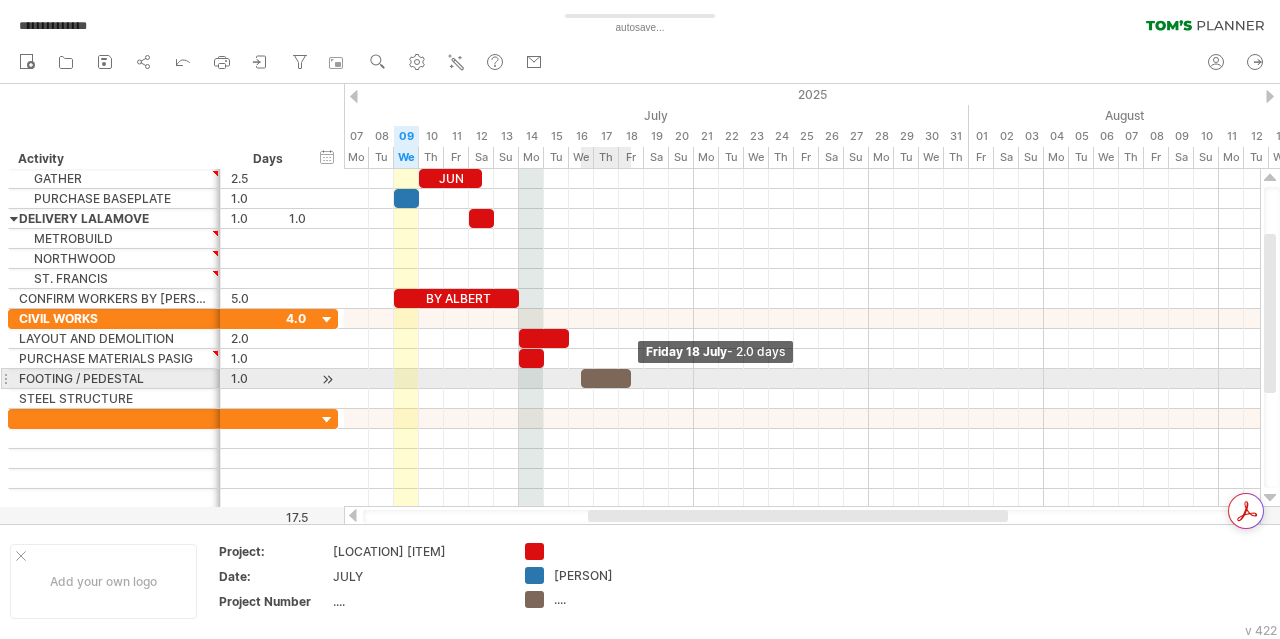 drag, startPoint x: 607, startPoint y: 379, endPoint x: 630, endPoint y: 379, distance: 23 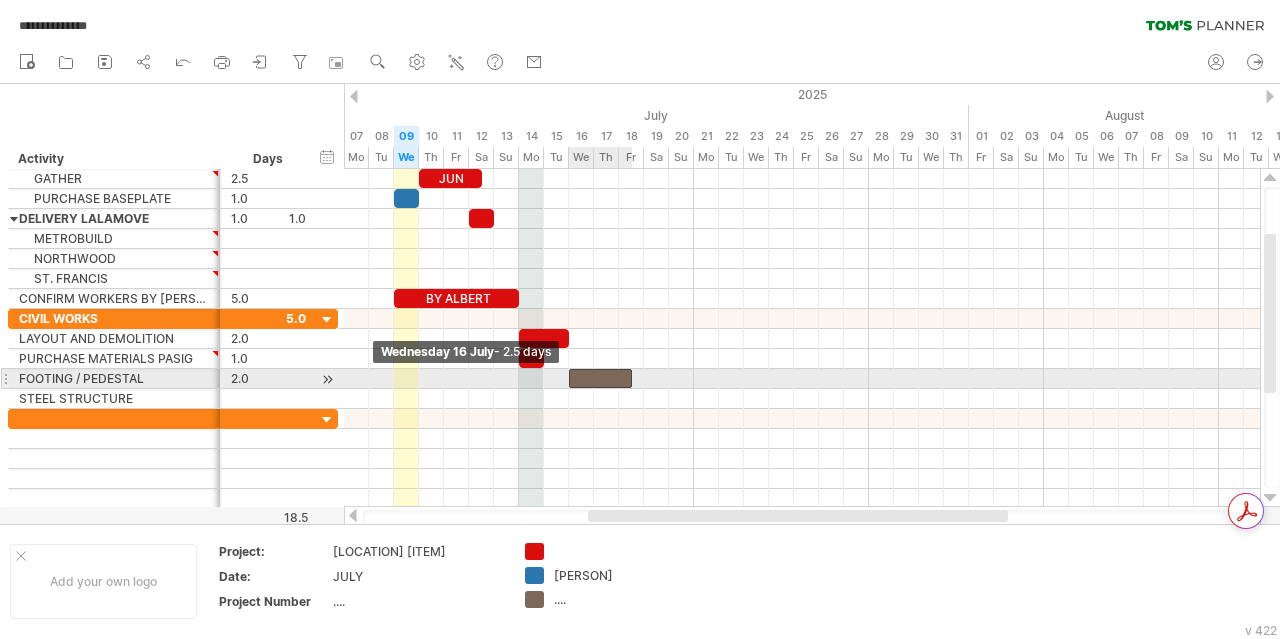click at bounding box center (569, 378) 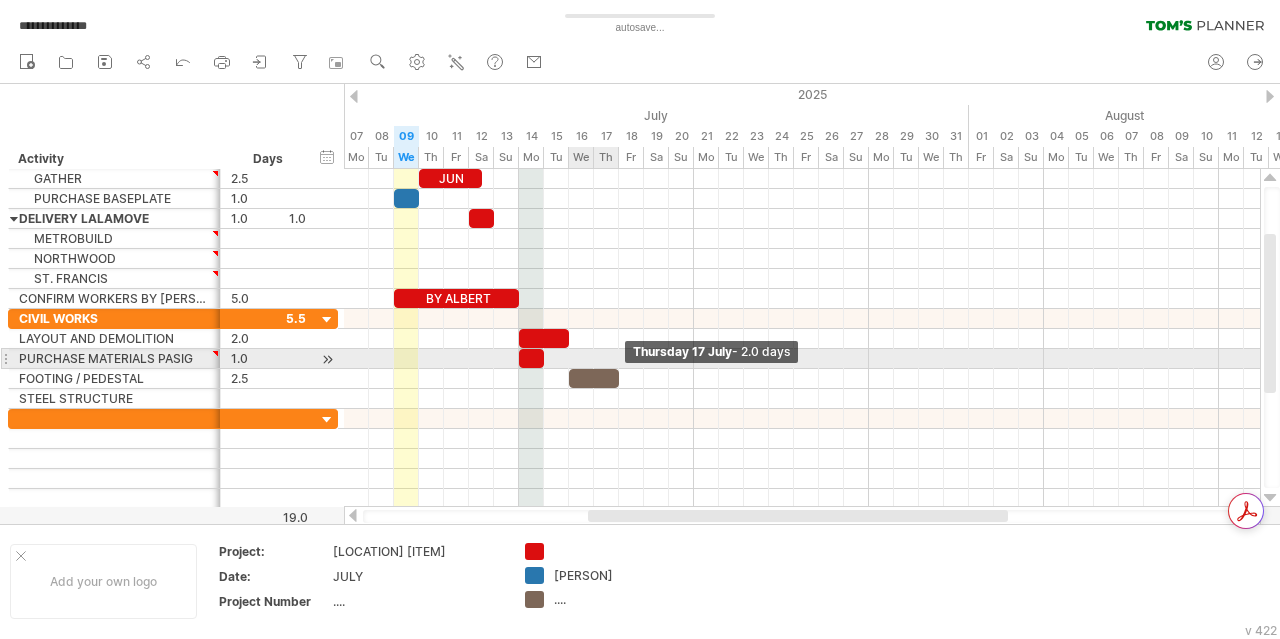click on "[PERSON] BY [PERSON]
[DAY] [NUMBER] [MONTH]  - 2.0 days
[DAY] [NUMBER] [MONTH]  - 2.5 days" at bounding box center [802, 338] 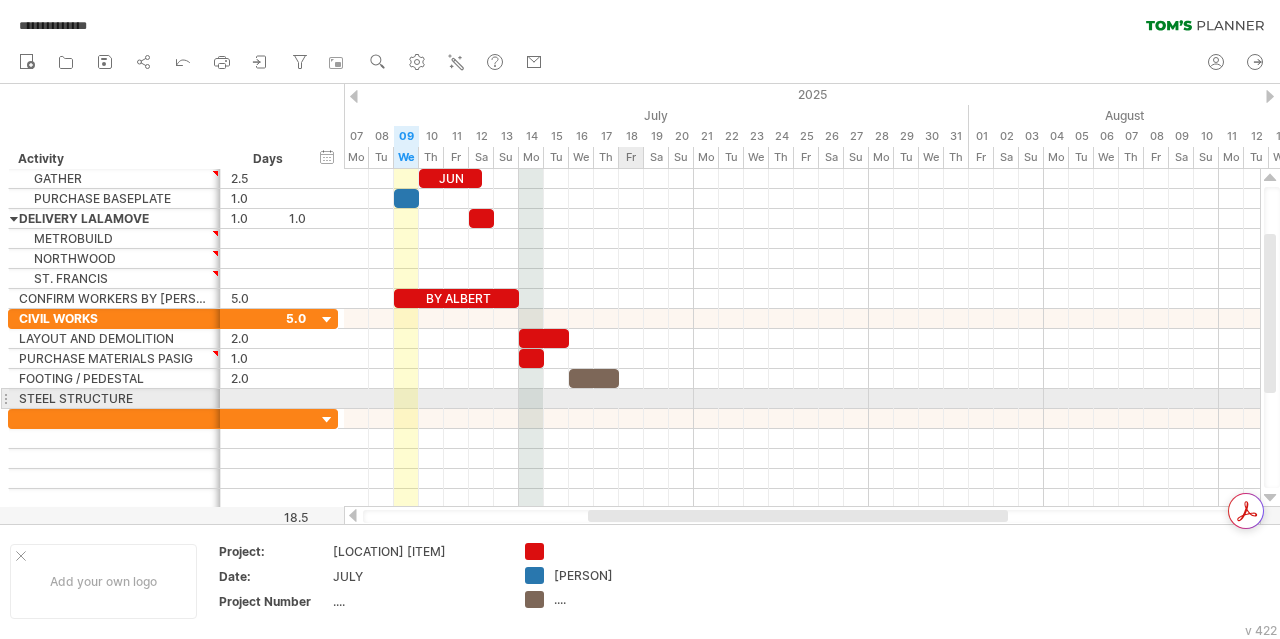 click at bounding box center (802, 399) 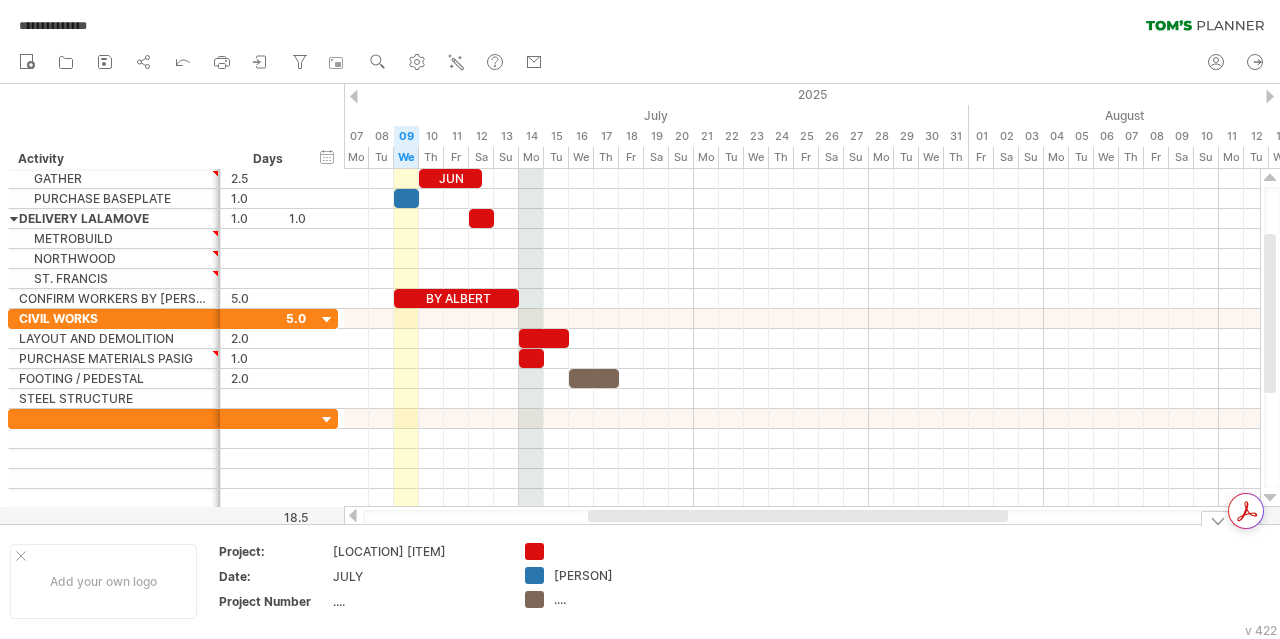 click on "[PERSON] ...." at bounding box center (594, 581) 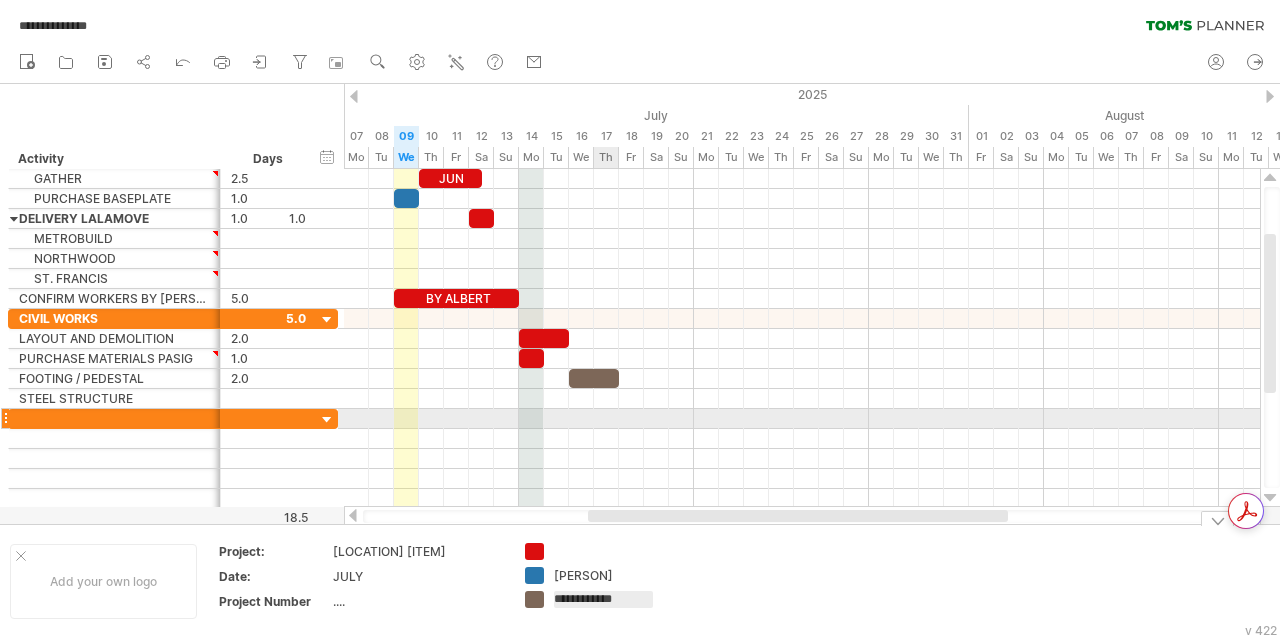 click at bounding box center (802, 419) 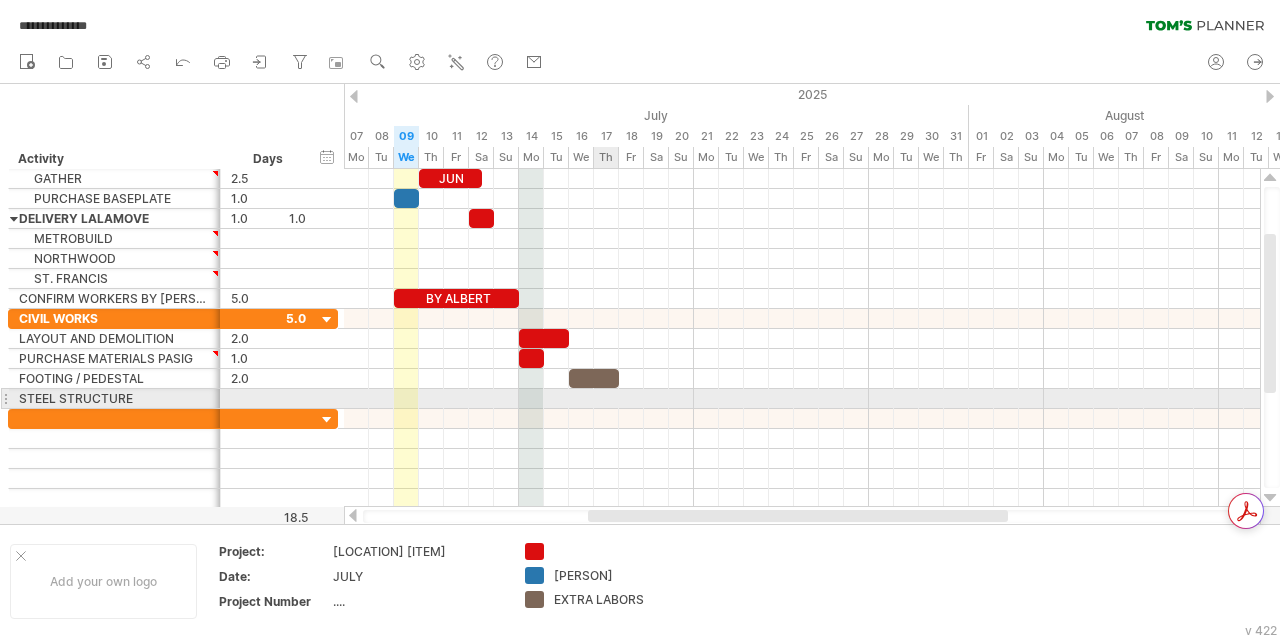 click at bounding box center [802, 399] 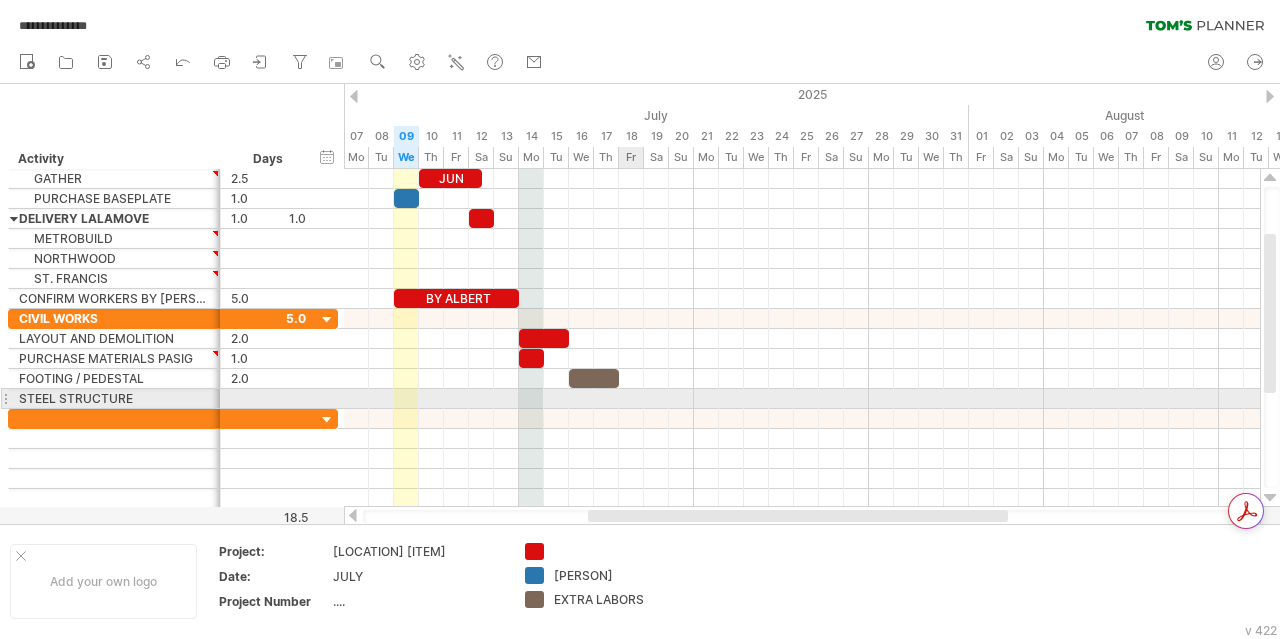 click at bounding box center (802, 399) 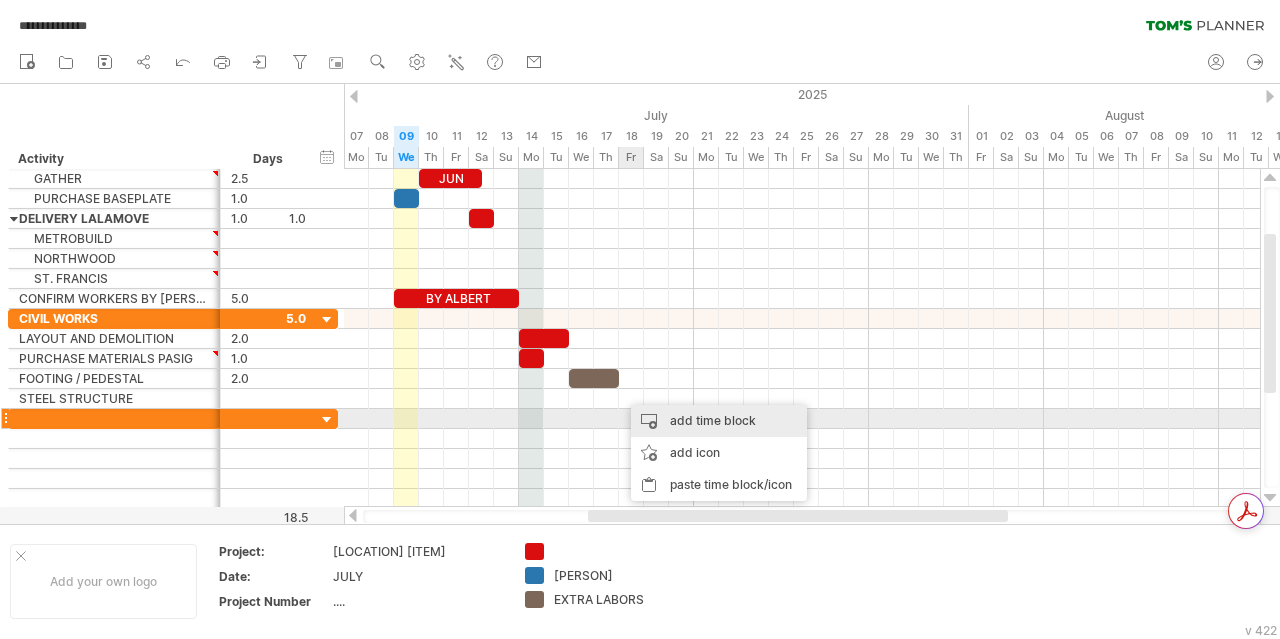 click on "add time block" at bounding box center [719, 421] 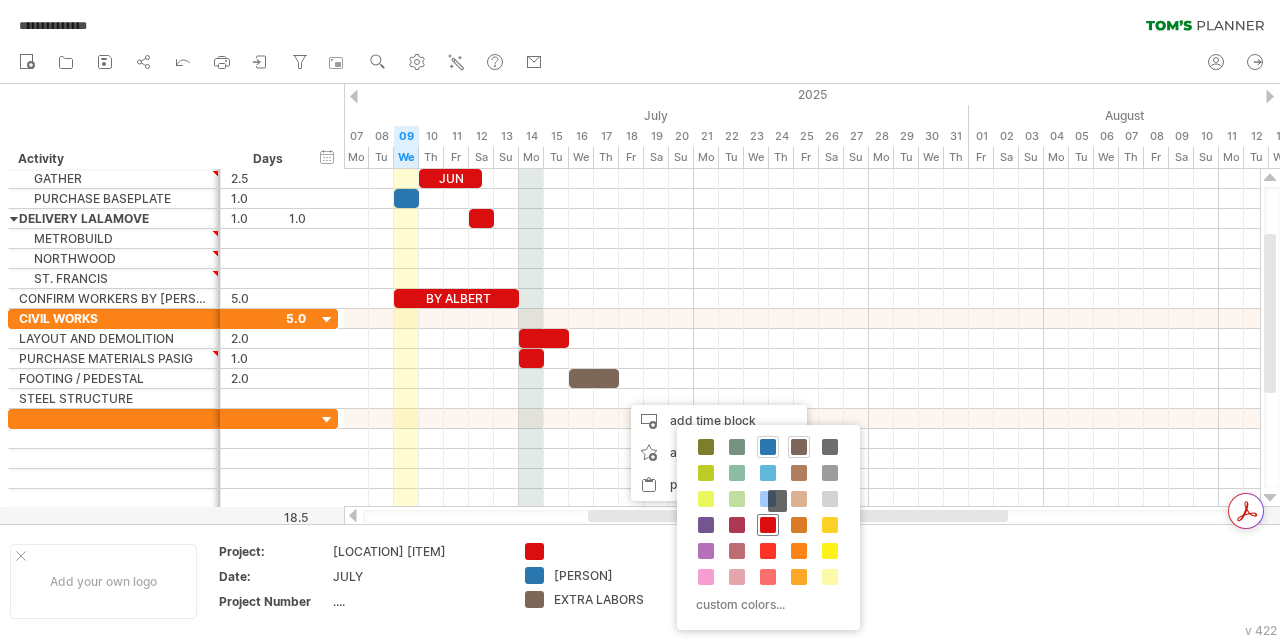 drag, startPoint x: 773, startPoint y: 517, endPoint x: 756, endPoint y: 507, distance: 19.723083 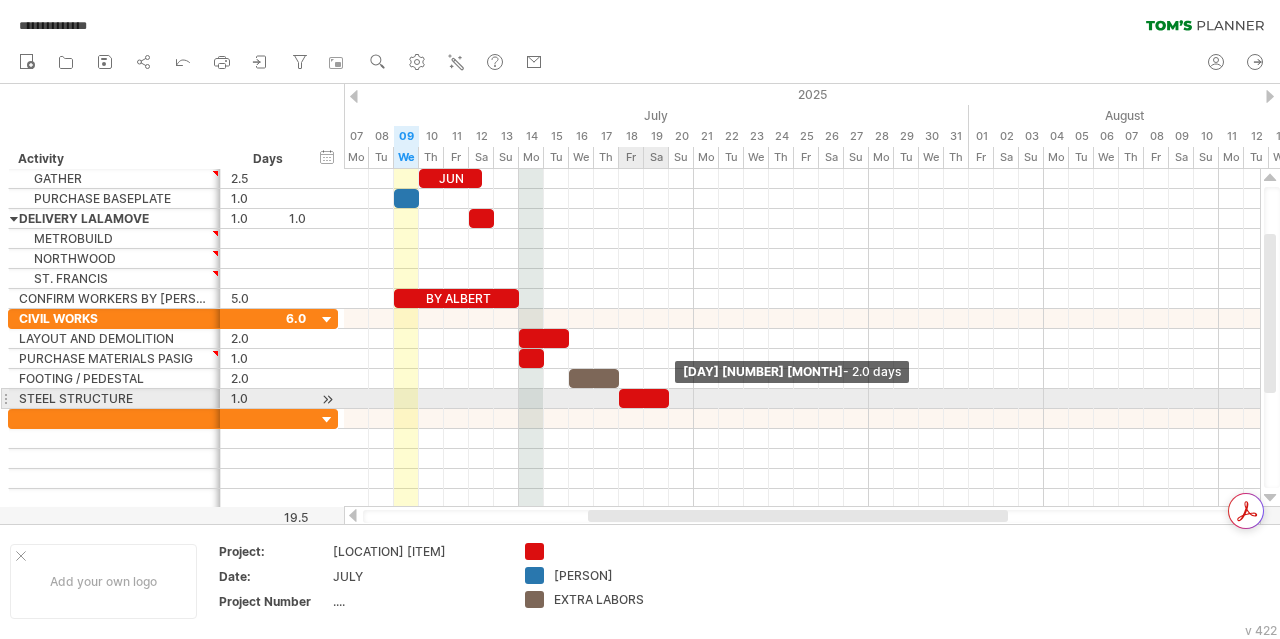 drag, startPoint x: 646, startPoint y: 397, endPoint x: 671, endPoint y: 400, distance: 25.179358 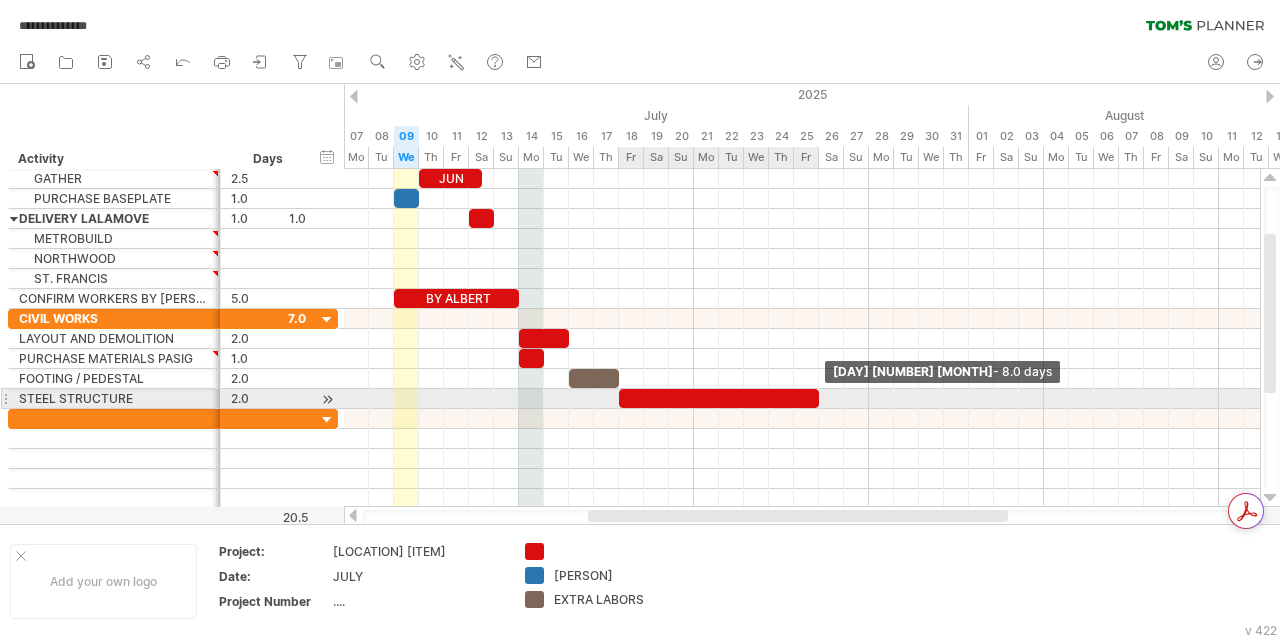 drag, startPoint x: 671, startPoint y: 400, endPoint x: 822, endPoint y: 405, distance: 151.08276 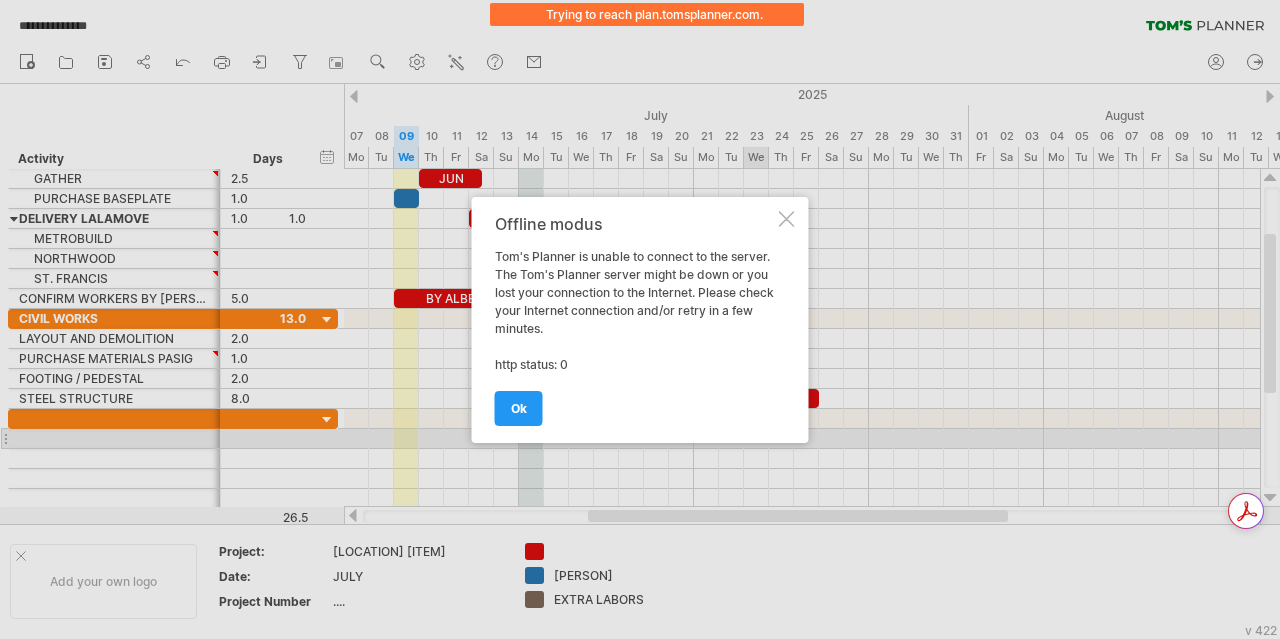 click on "ok" at bounding box center [519, 408] 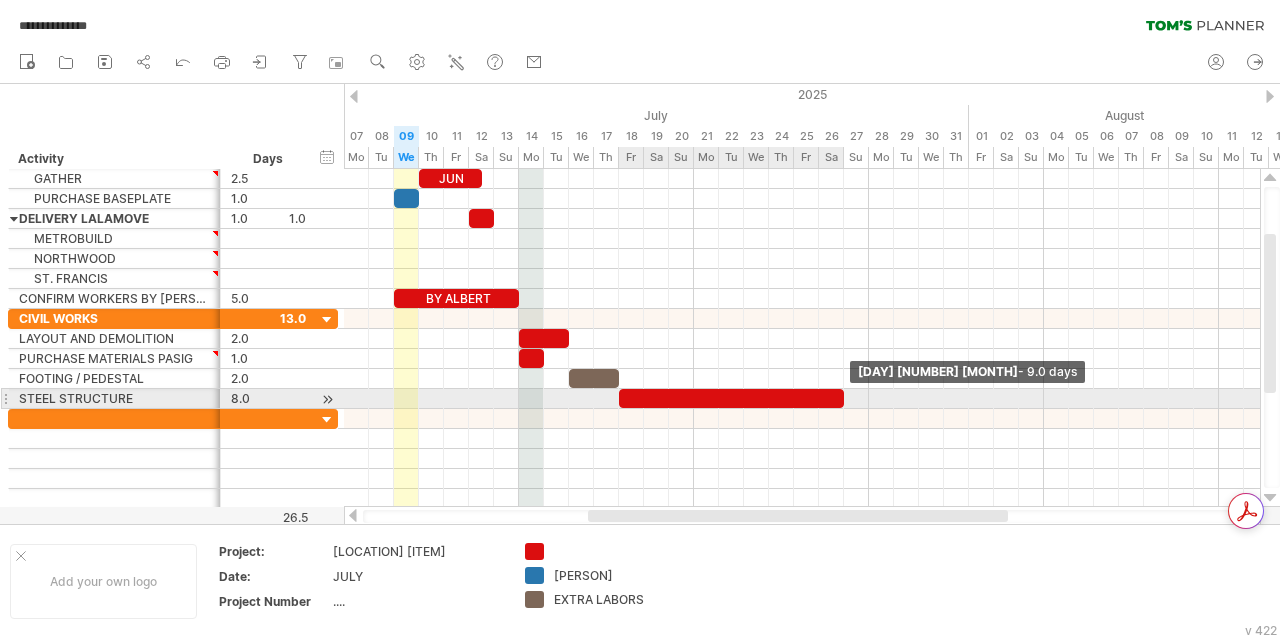 drag, startPoint x: 816, startPoint y: 399, endPoint x: 836, endPoint y: 401, distance: 20.09975 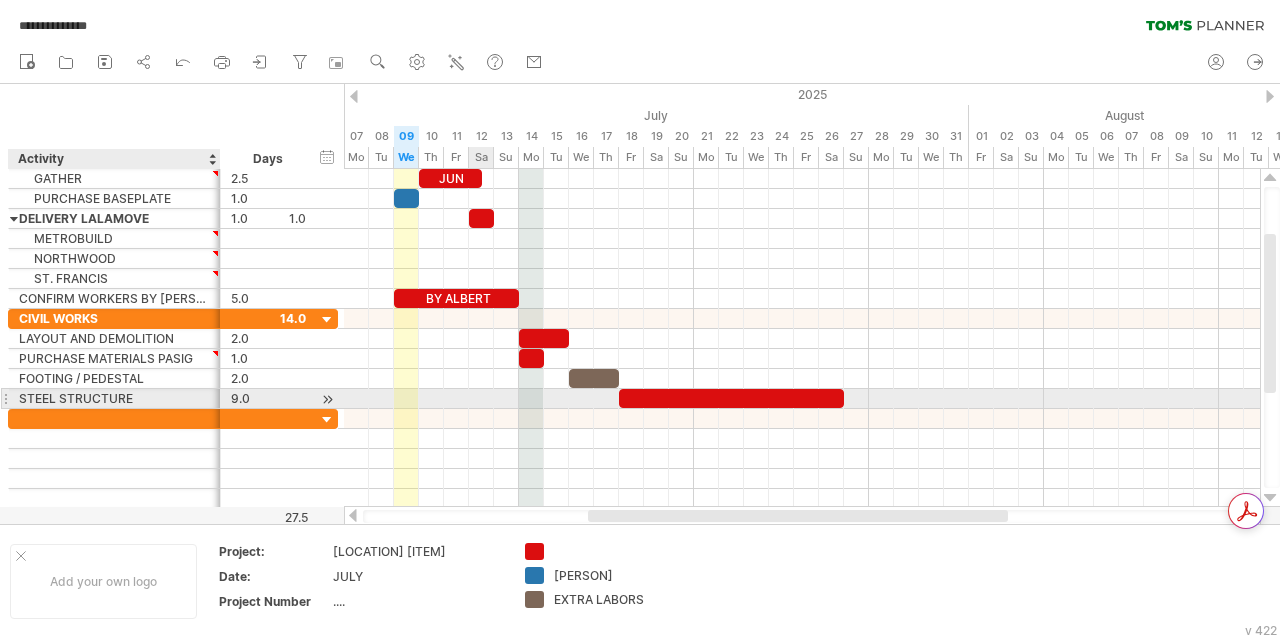 click on "STEEL STRUCTURE" at bounding box center (114, 398) 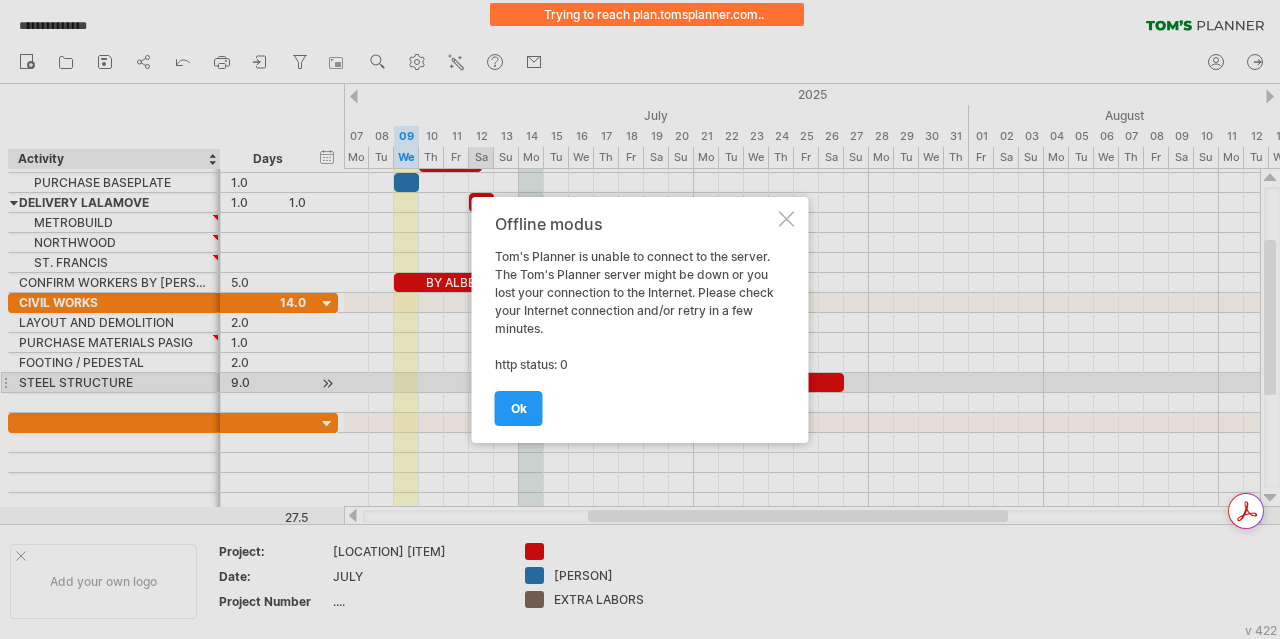 click on "ok" at bounding box center [519, 408] 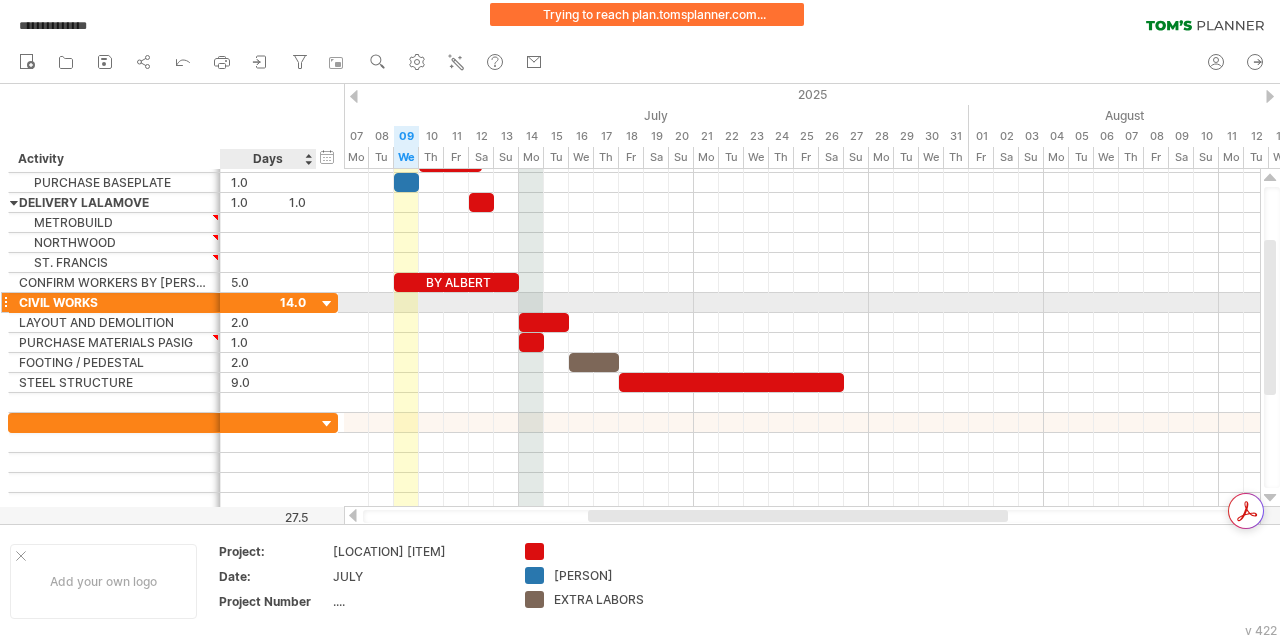 click at bounding box center (327, 304) 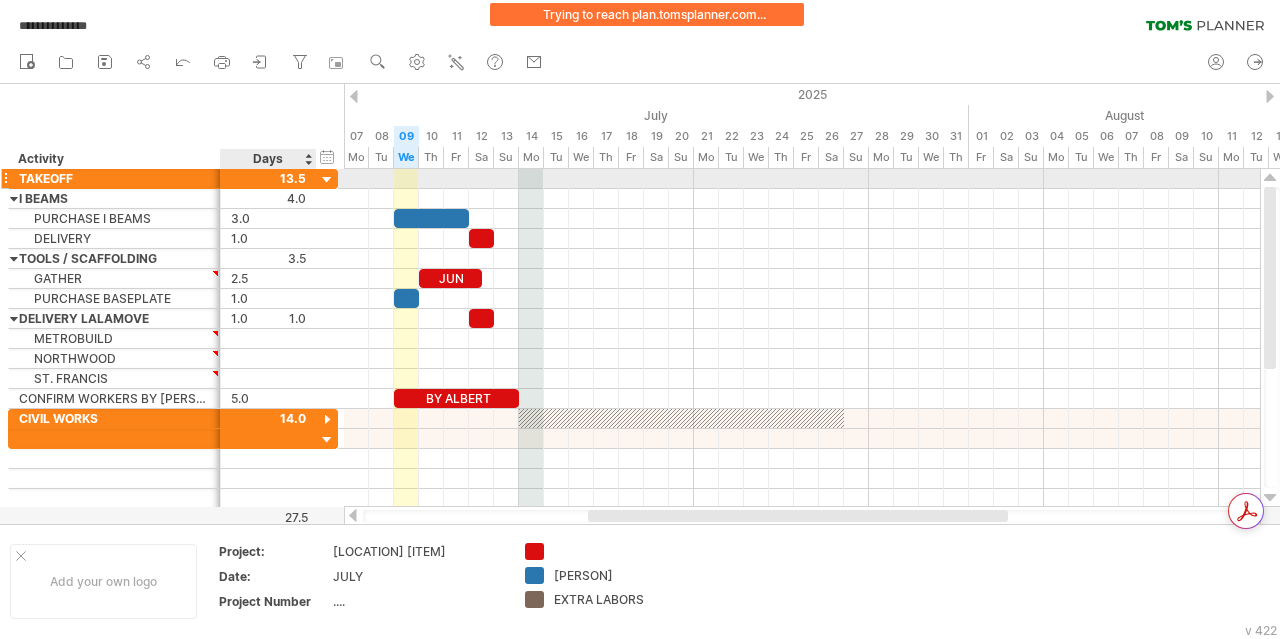 click at bounding box center (327, 180) 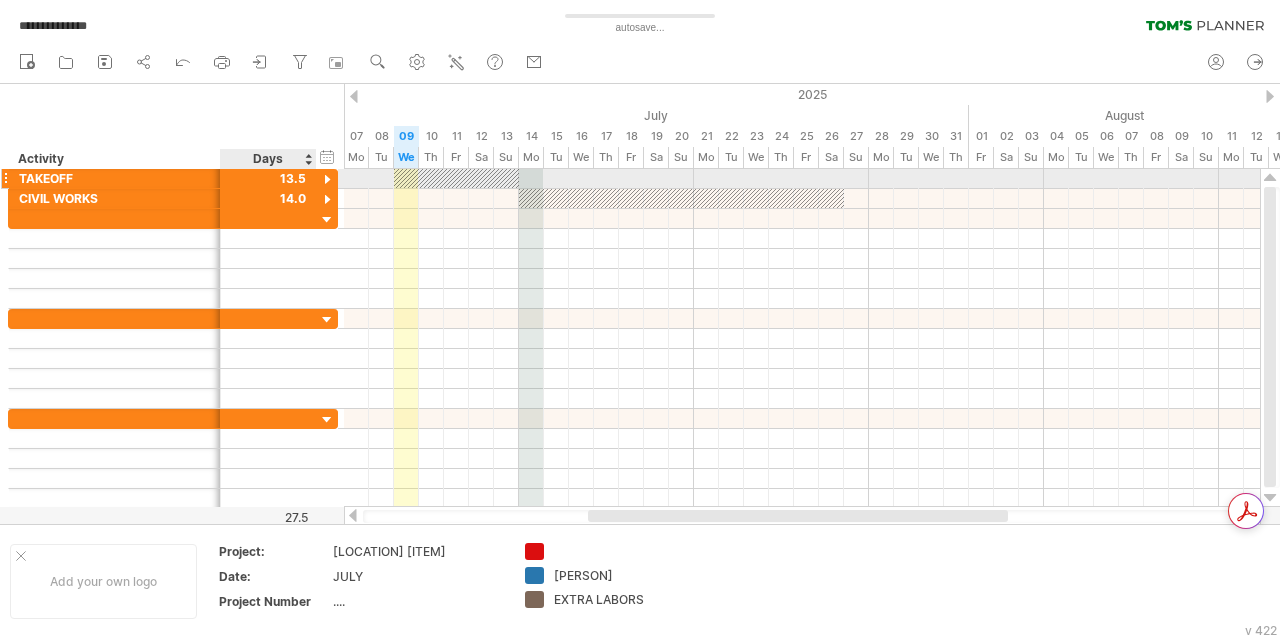 click at bounding box center [327, 180] 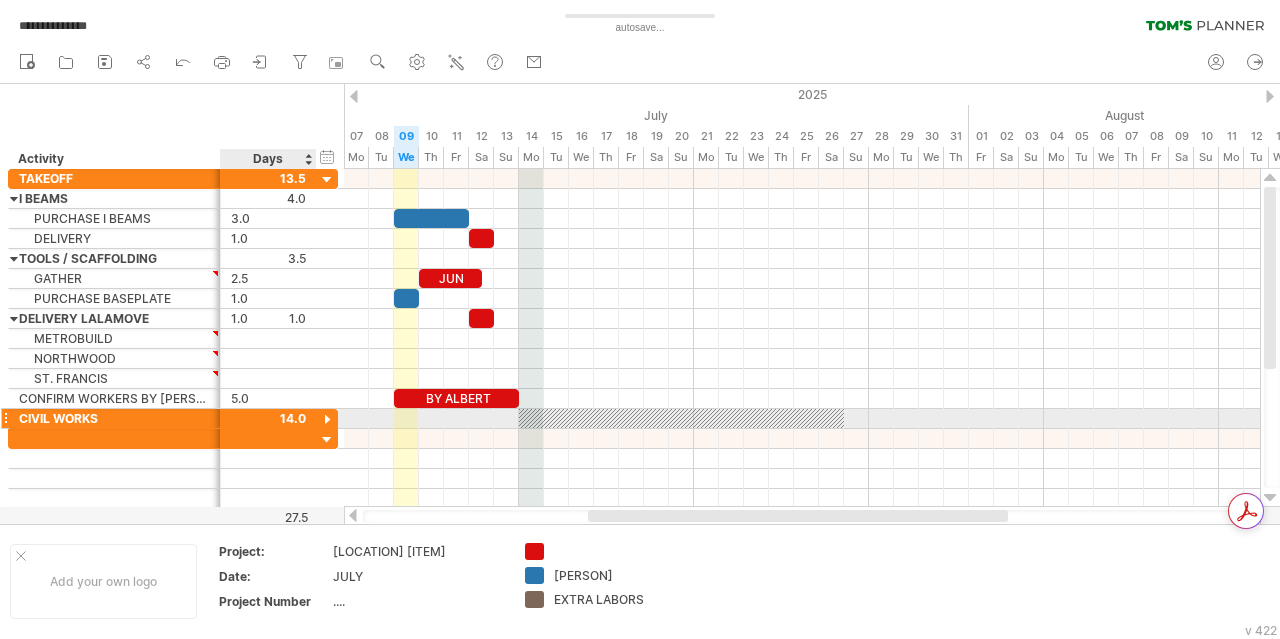 click at bounding box center [327, 420] 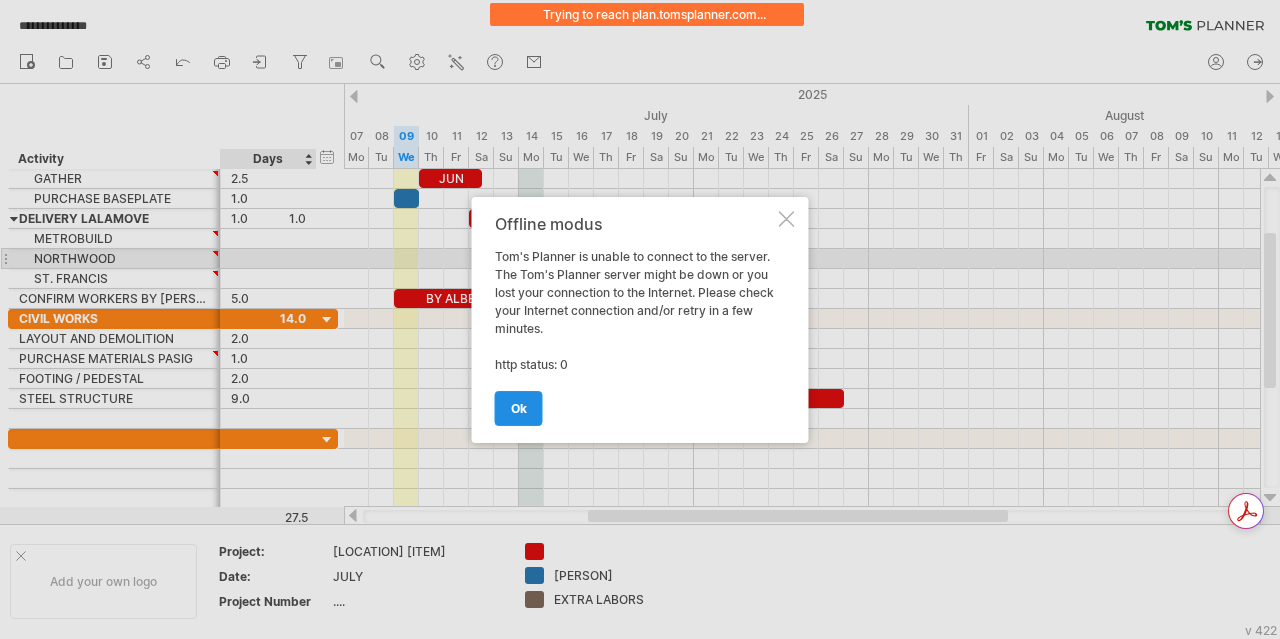 click on "ok" at bounding box center (519, 408) 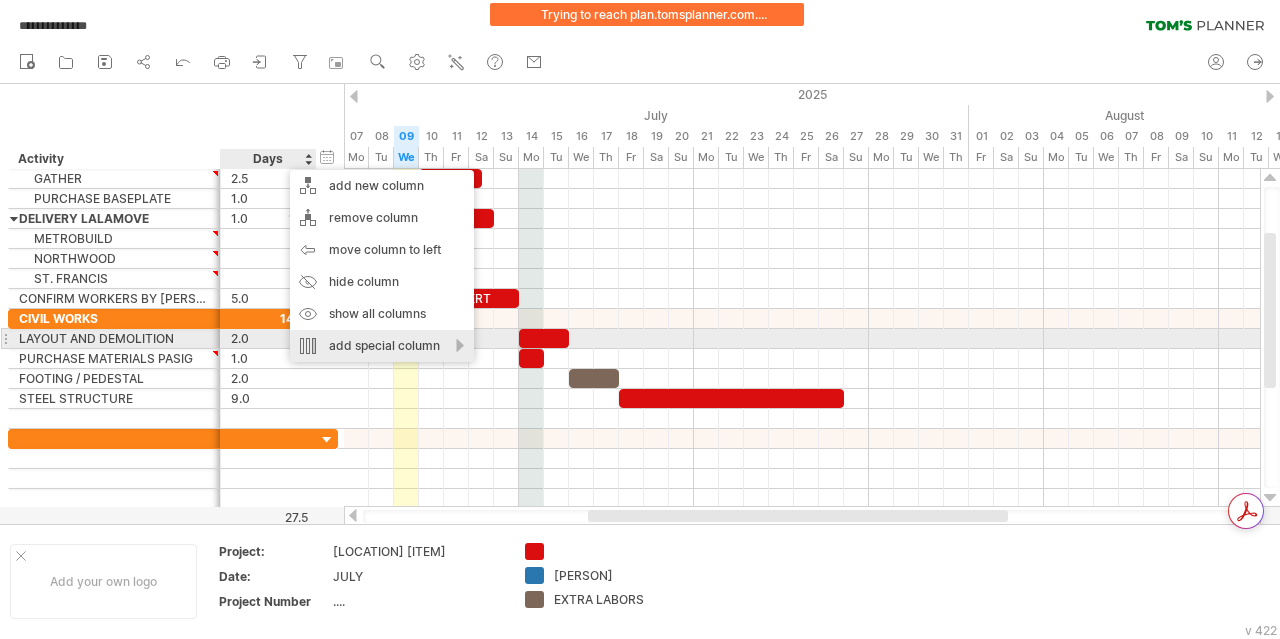 click on "add special column" at bounding box center [382, 346] 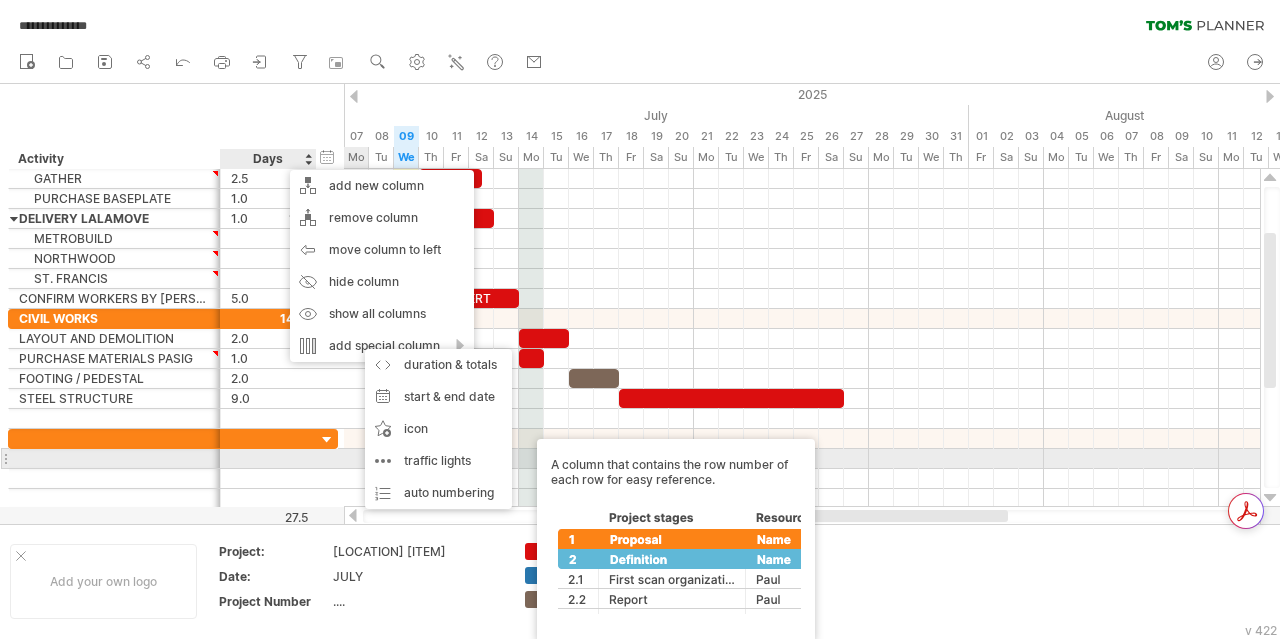 click at bounding box center [268, 458] 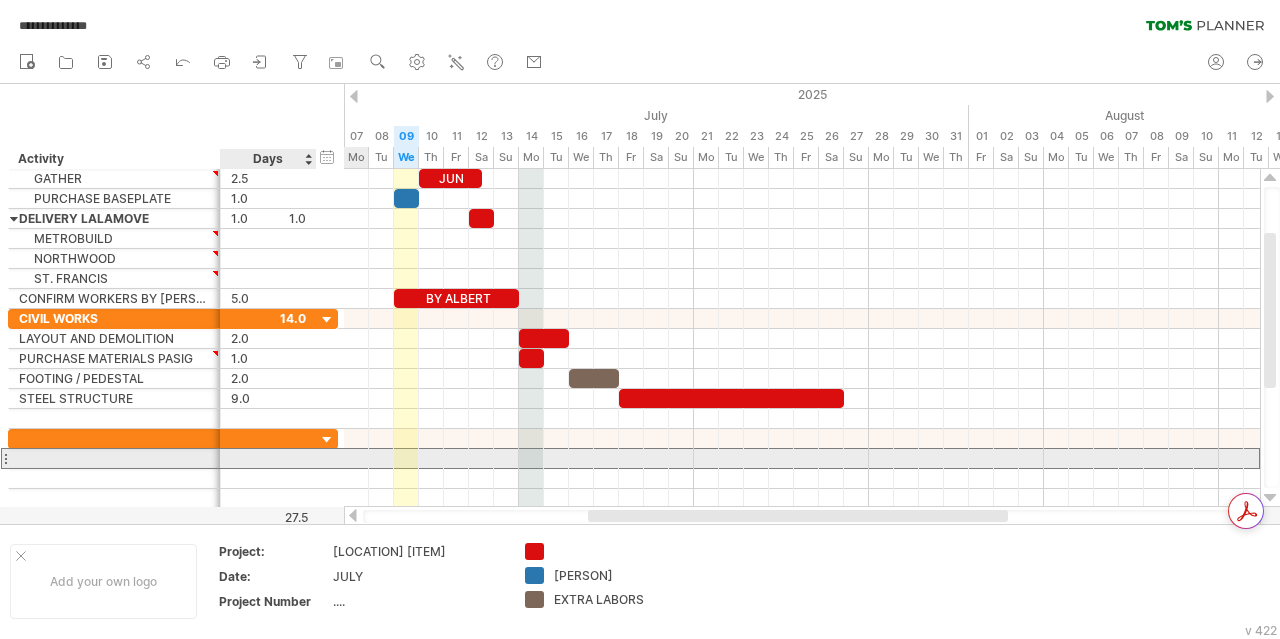 scroll, scrollTop: 0, scrollLeft: 0, axis: both 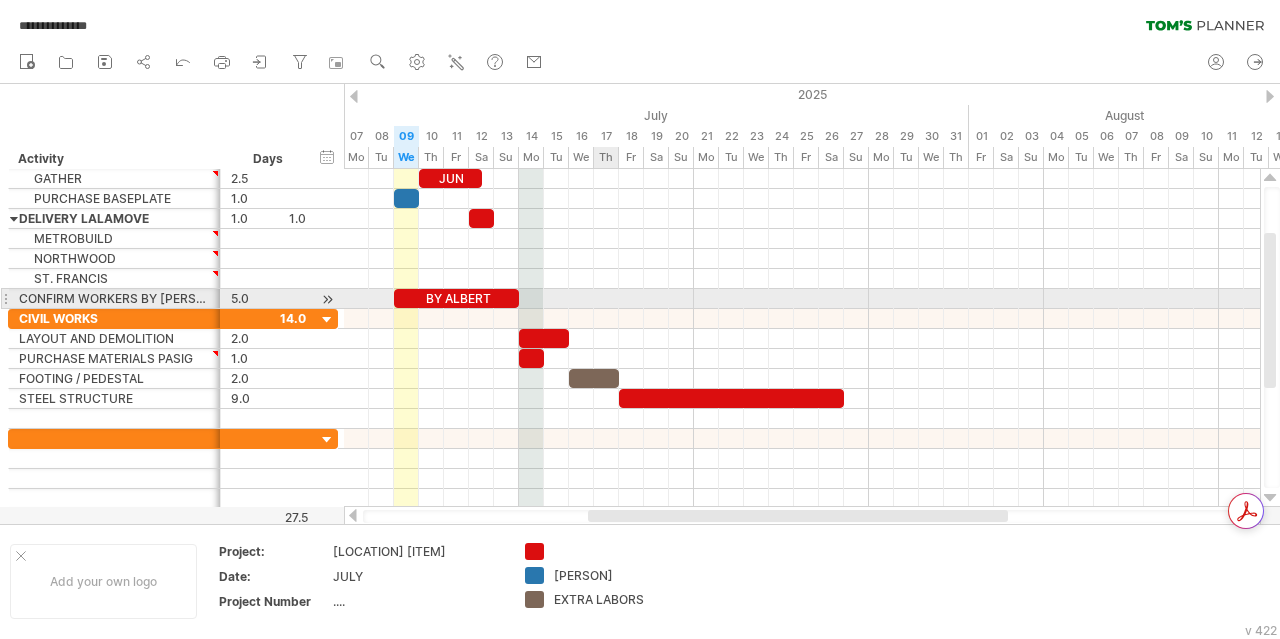 click at bounding box center [802, 299] 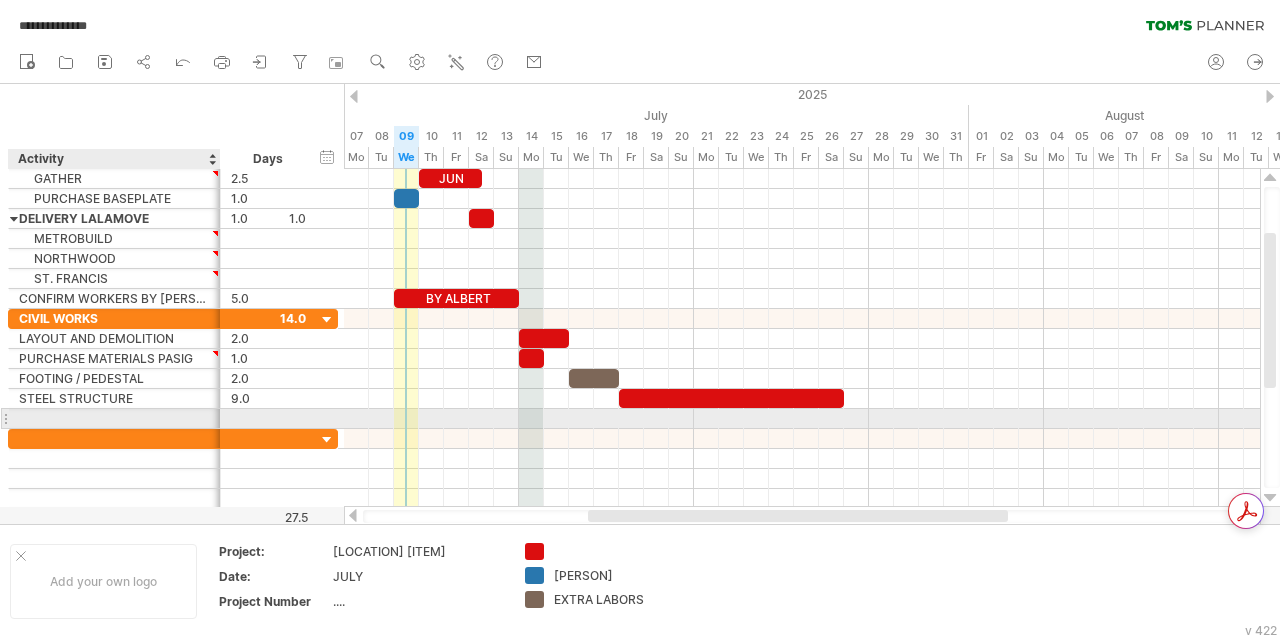 click at bounding box center (114, 418) 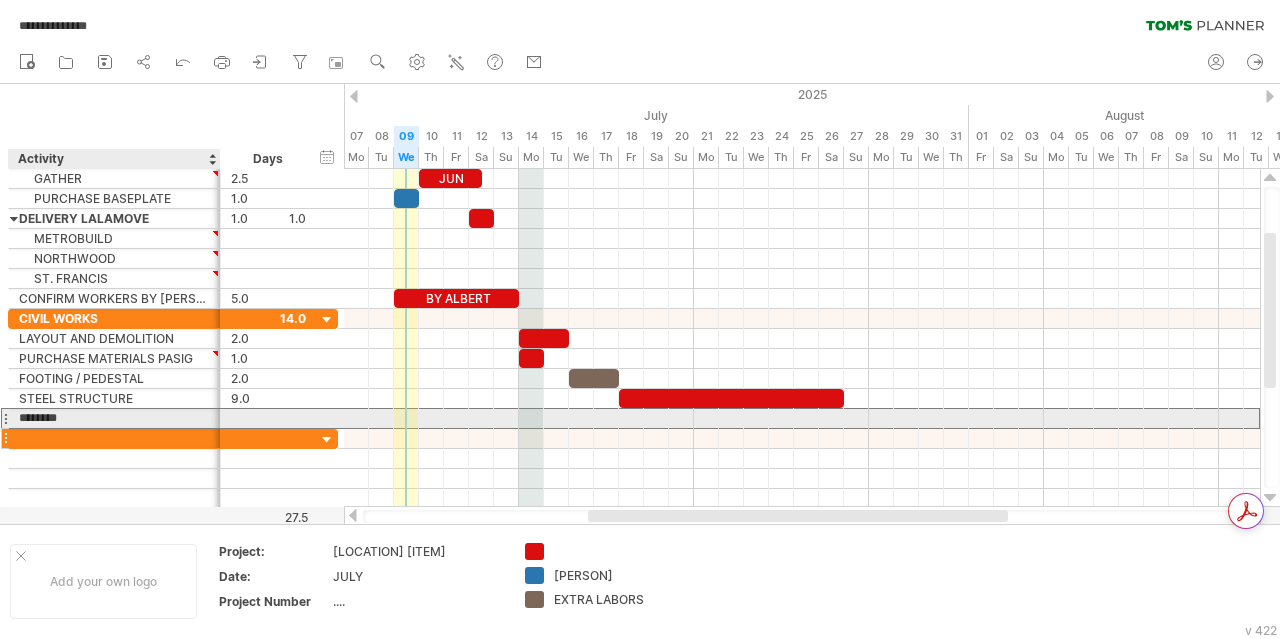 type on "**" 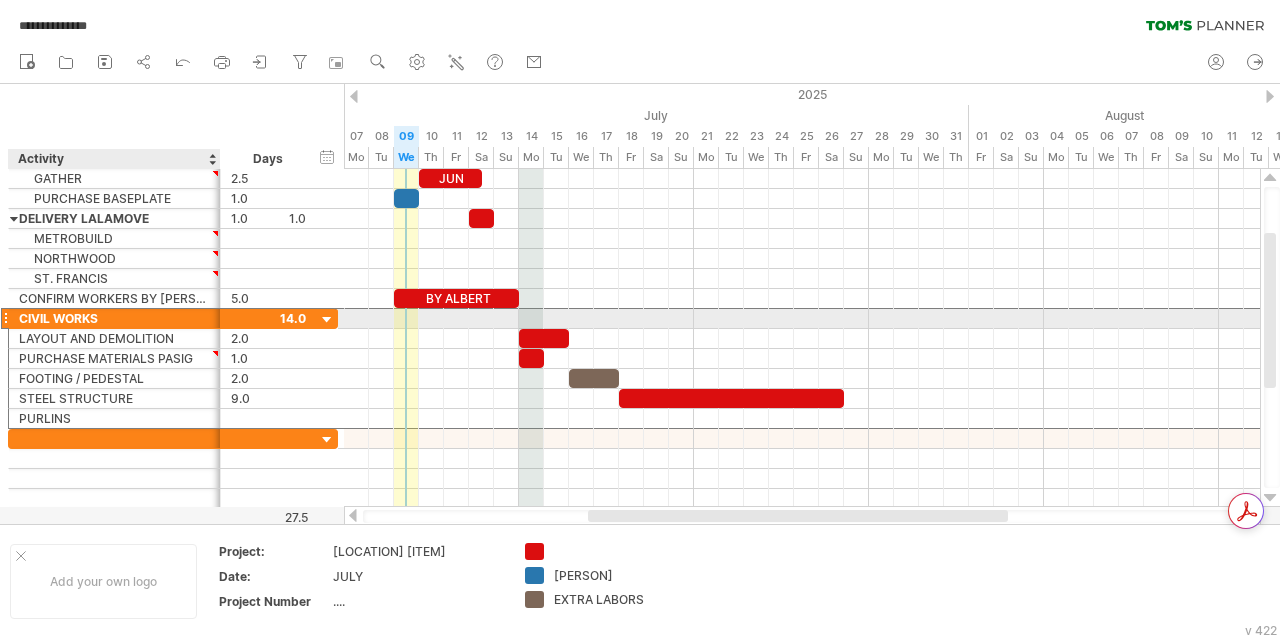 click on "CIVIL WORKS" at bounding box center [114, 318] 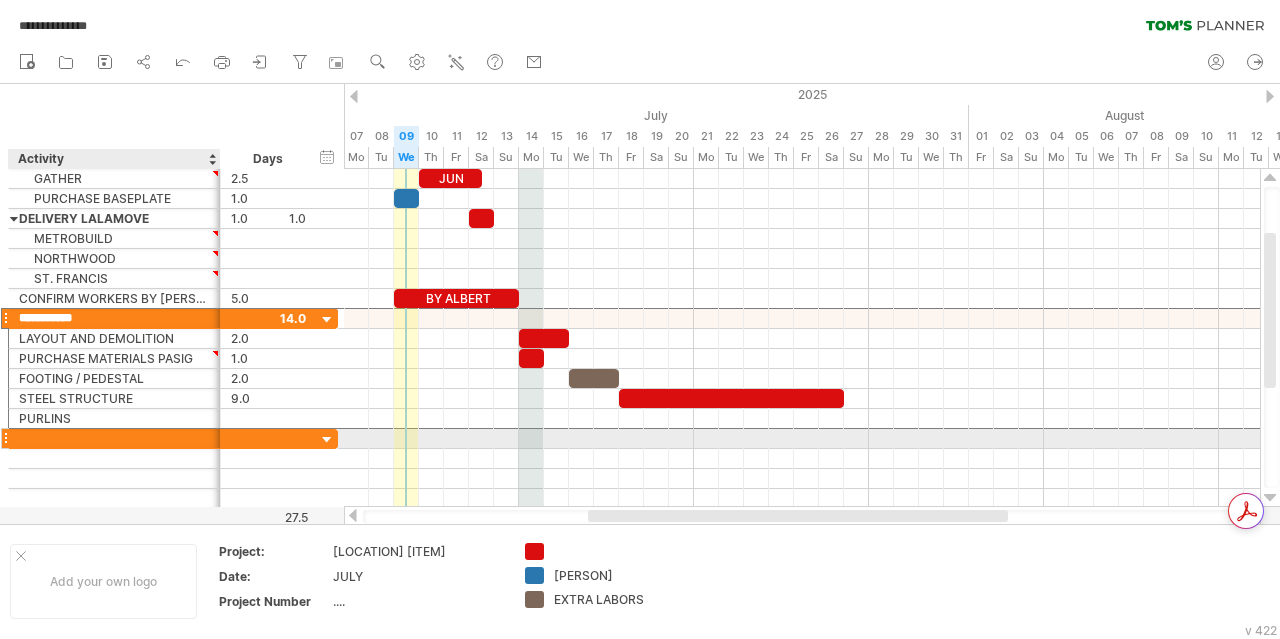 click at bounding box center (114, 438) 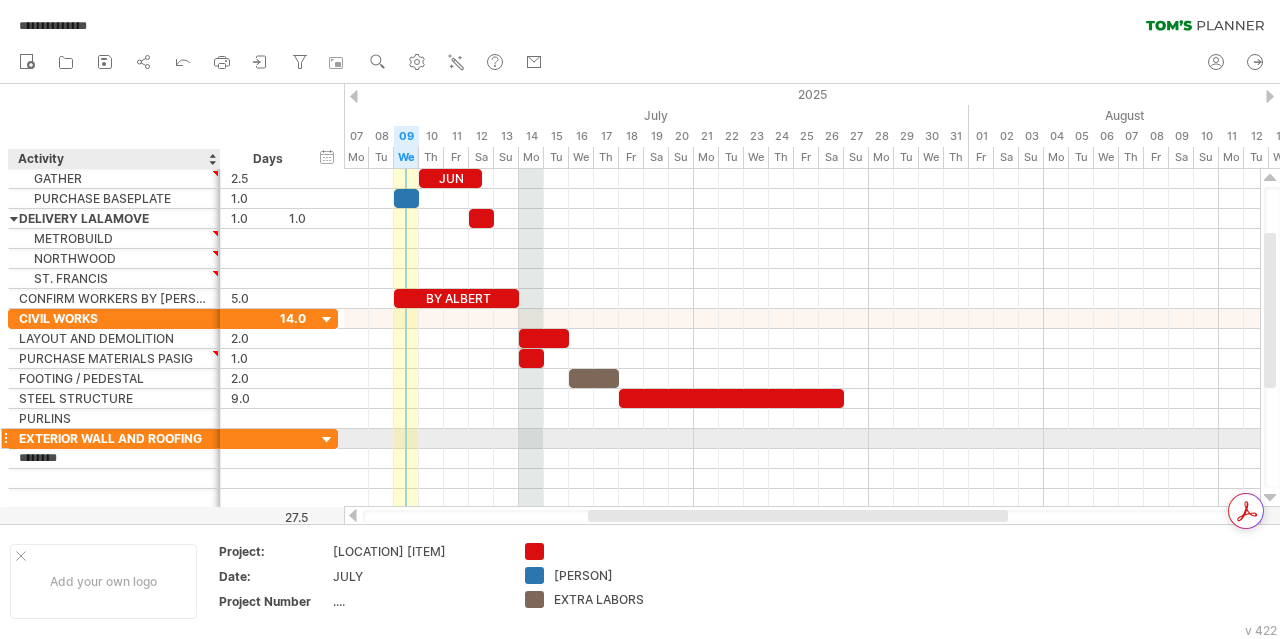 scroll, scrollTop: 0, scrollLeft: 0, axis: both 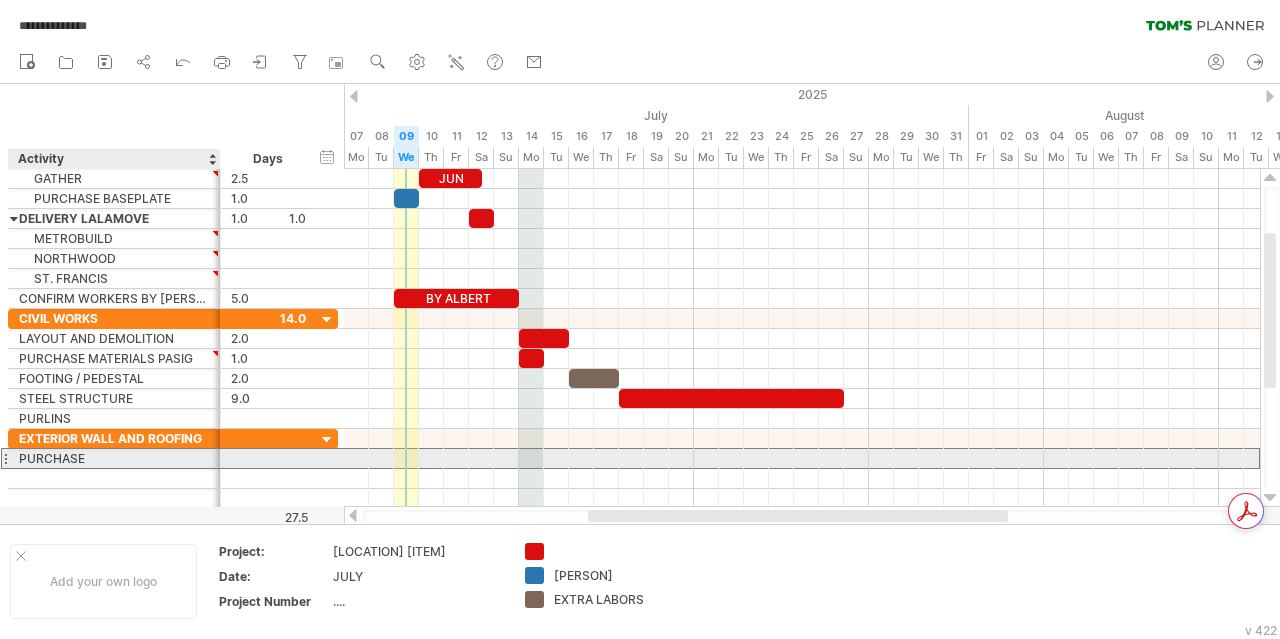click on "PURCHASE" at bounding box center (114, 458) 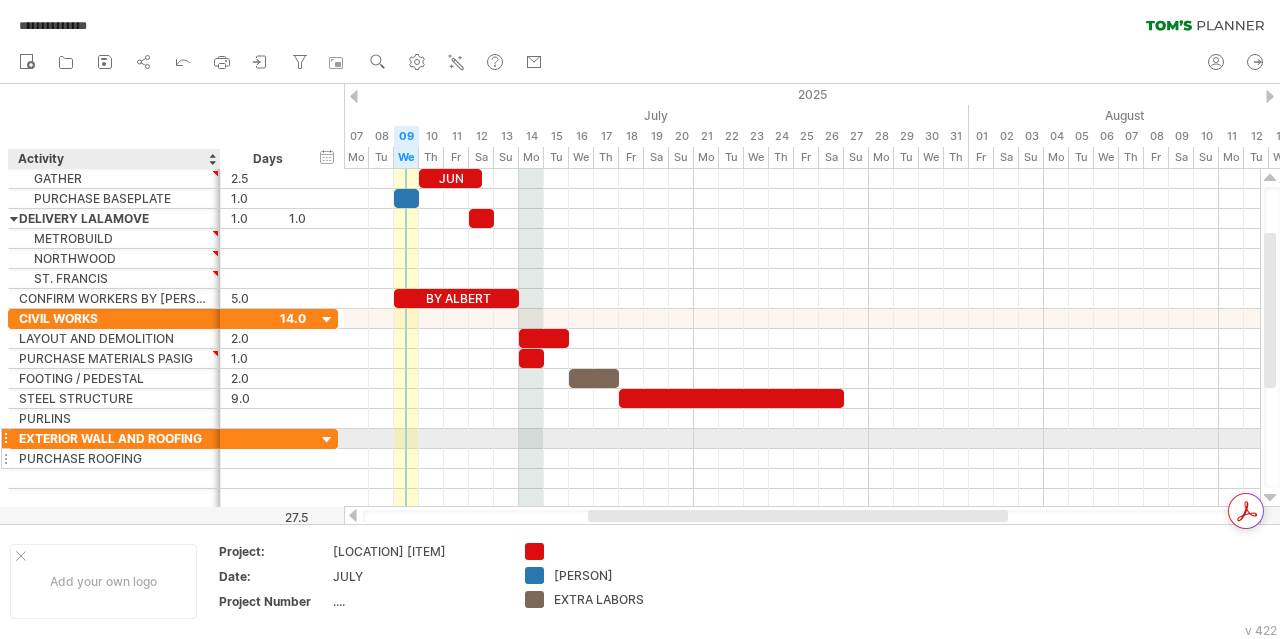 click on "PURCHASE ROOFING" at bounding box center [114, 458] 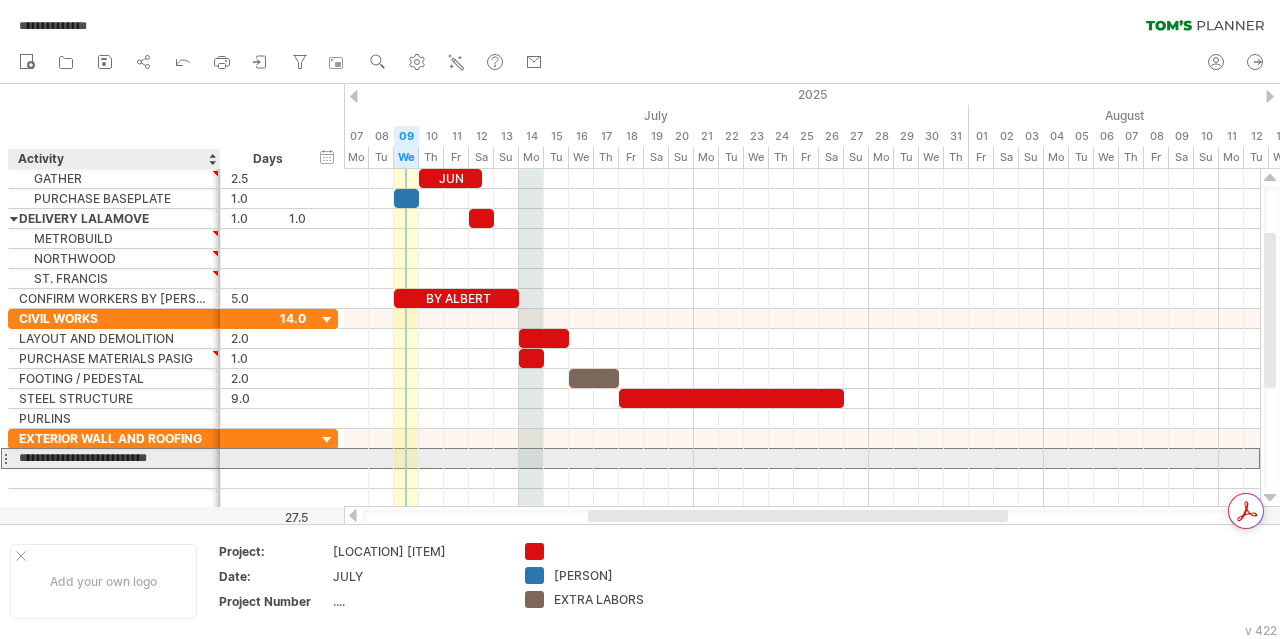 scroll, scrollTop: 0, scrollLeft: 0, axis: both 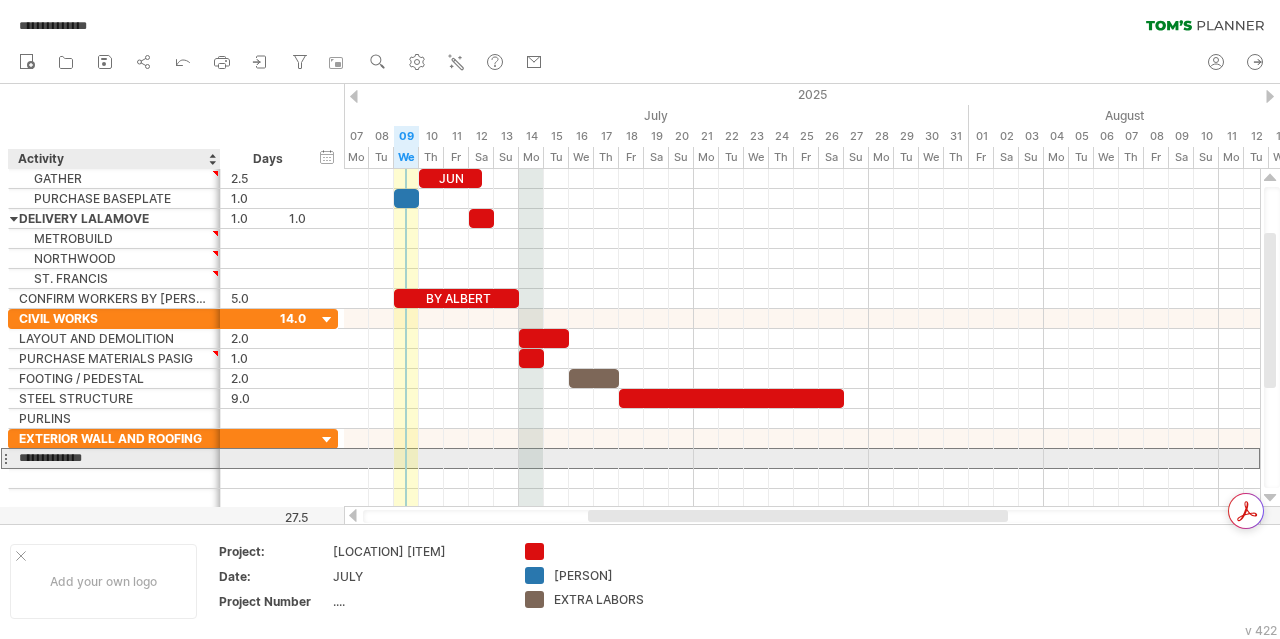 type on "**********" 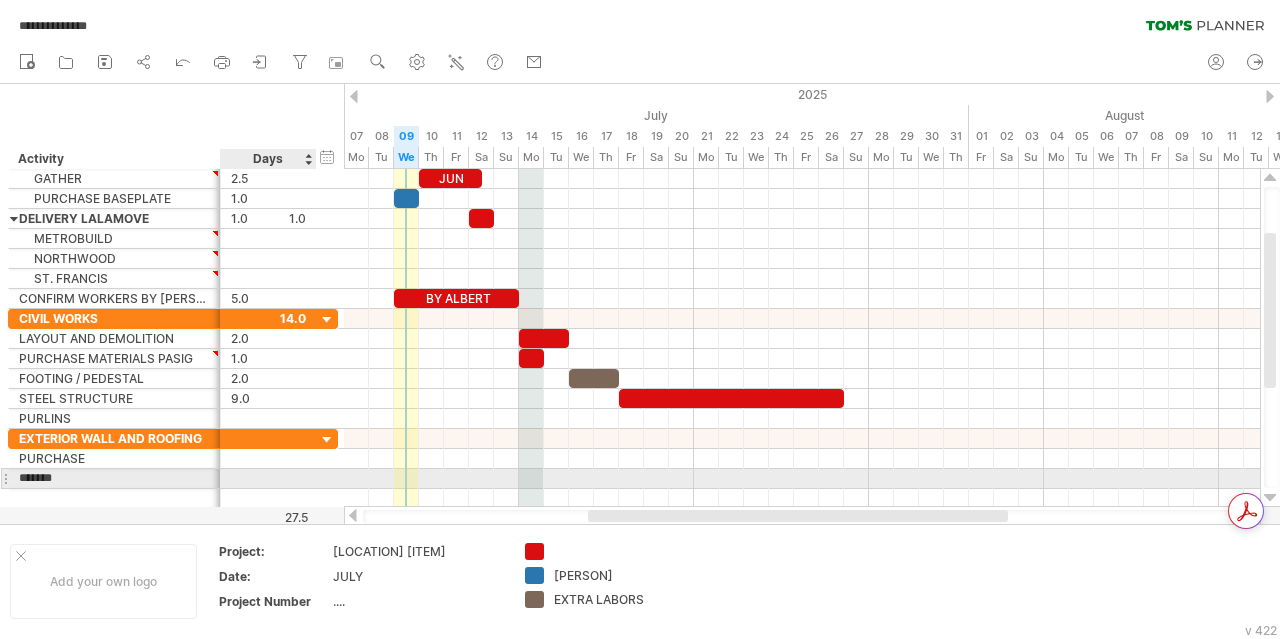 type on "********" 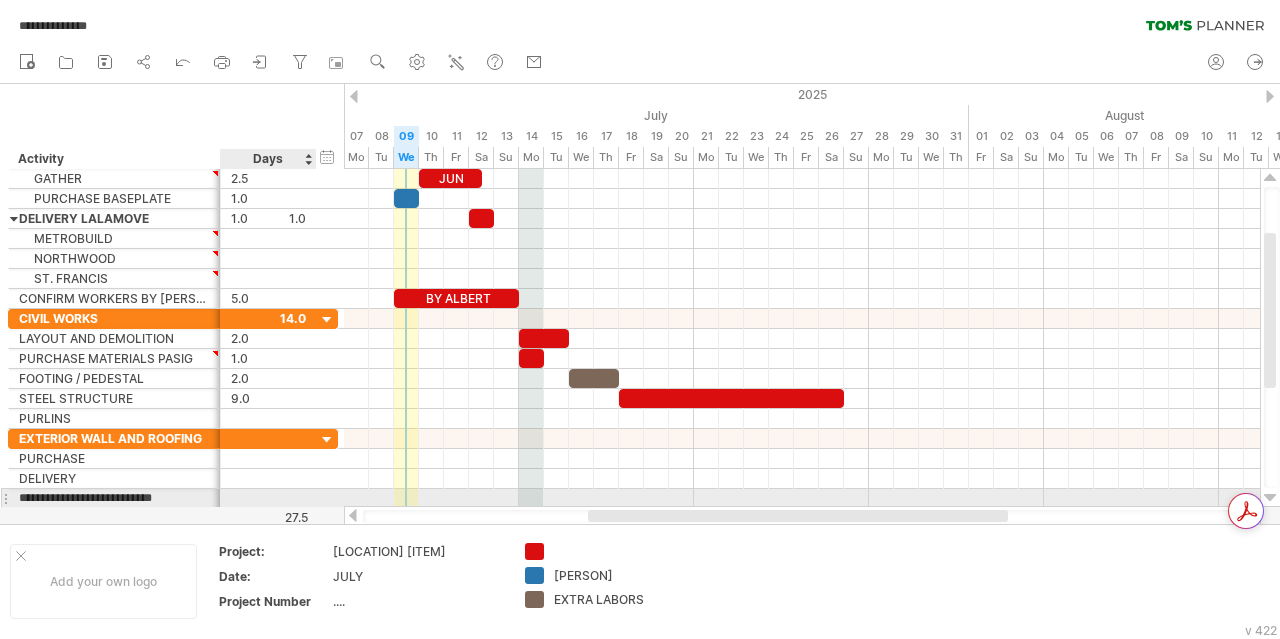 type on "**********" 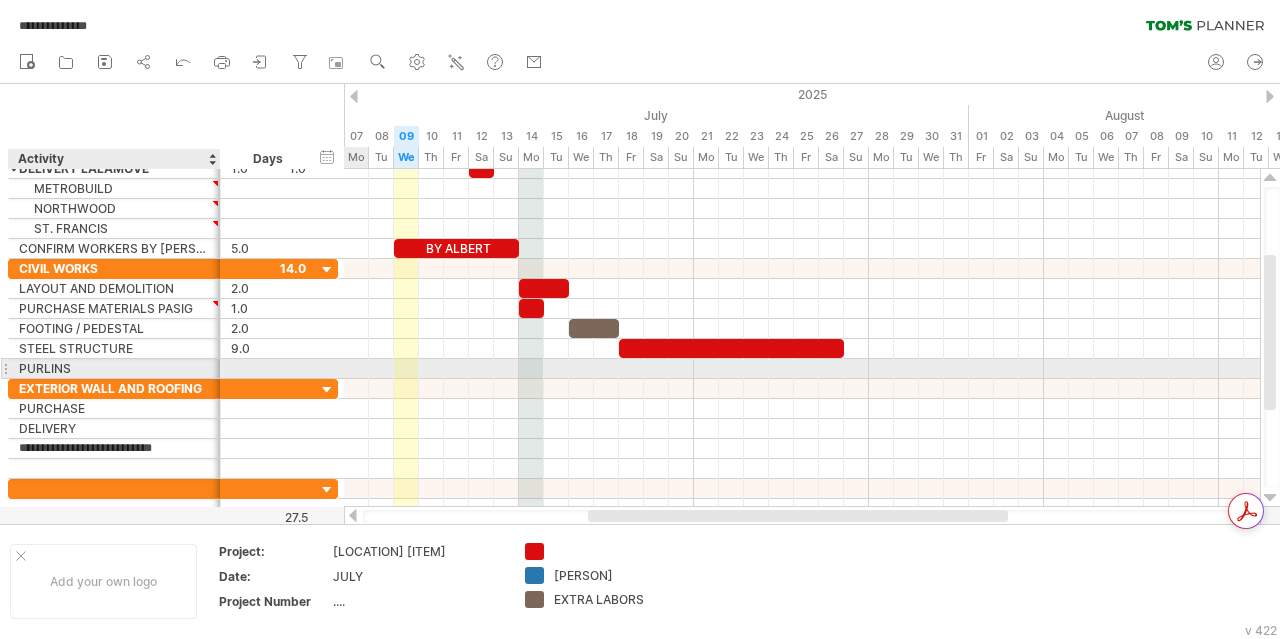 click on "PURLINS" at bounding box center (114, 368) 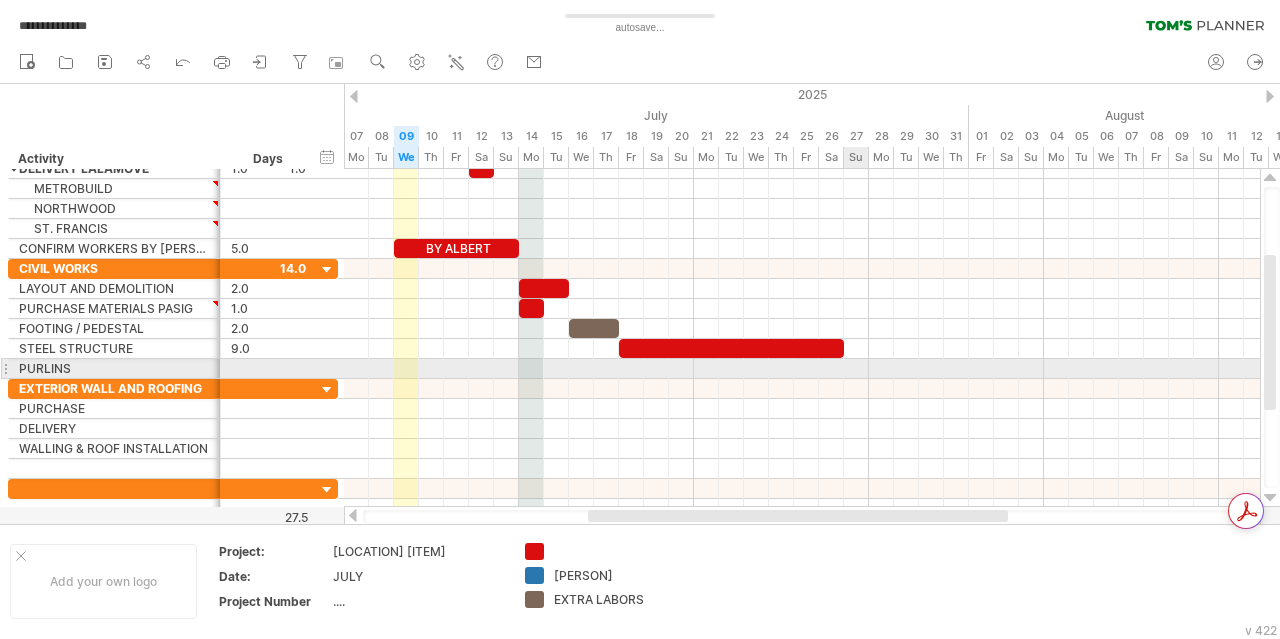 click at bounding box center [802, 369] 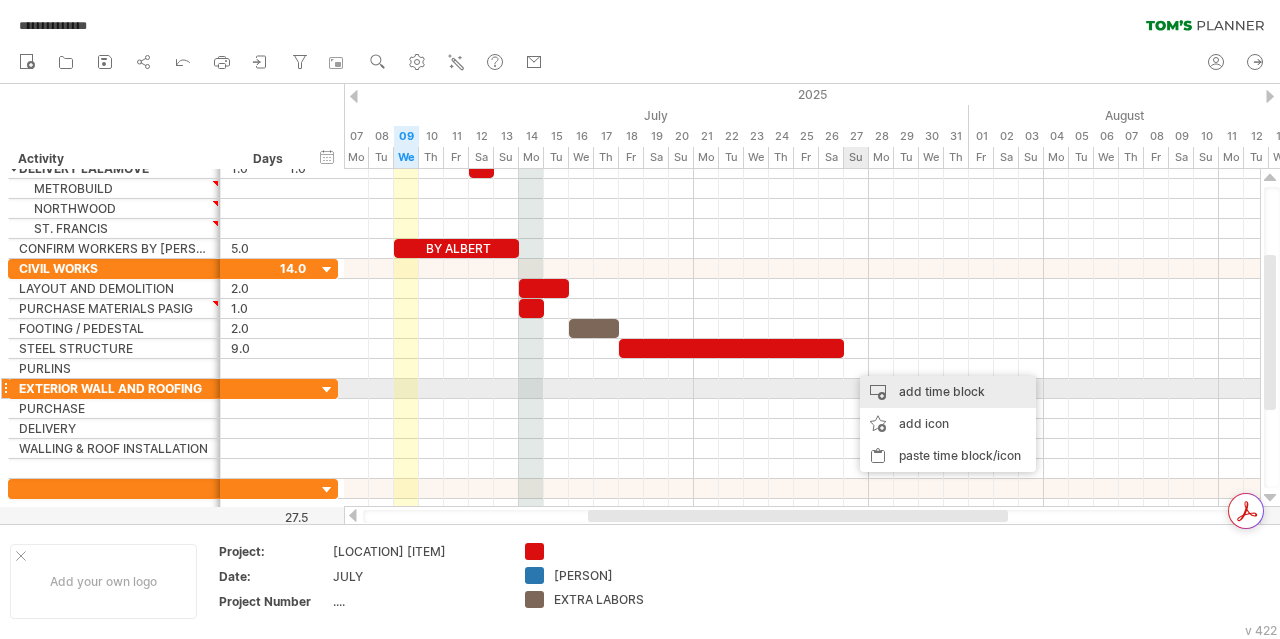 click on "add time block" at bounding box center [948, 392] 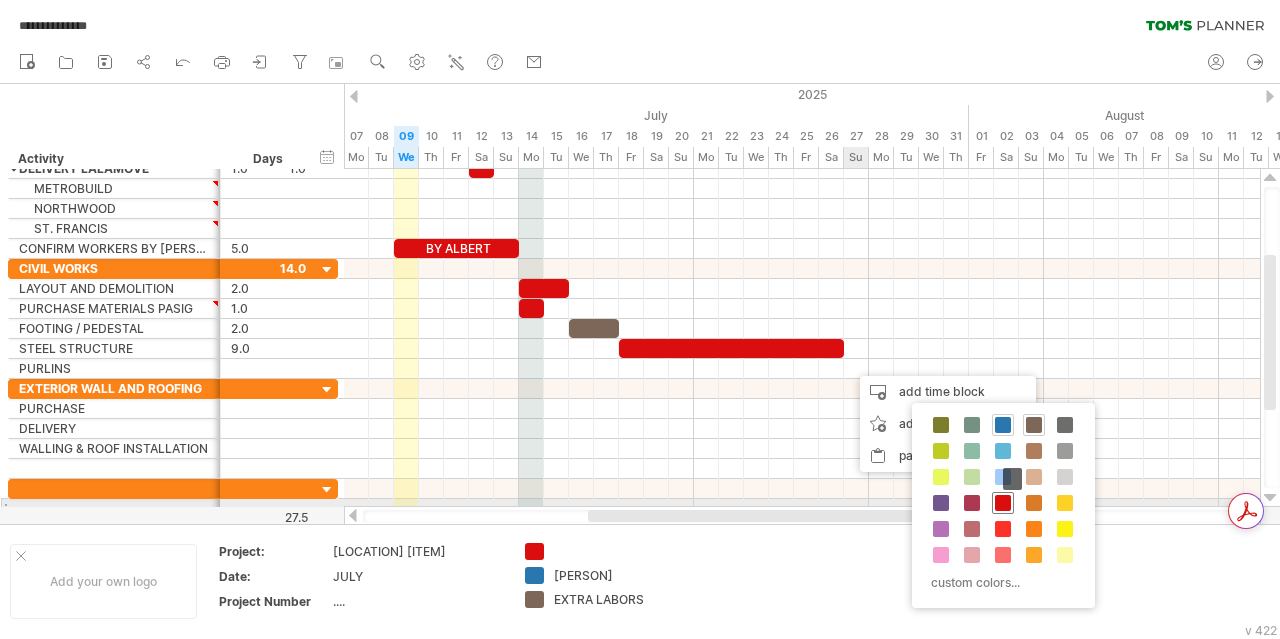 drag, startPoint x: 1001, startPoint y: 505, endPoint x: 974, endPoint y: 488, distance: 31.906113 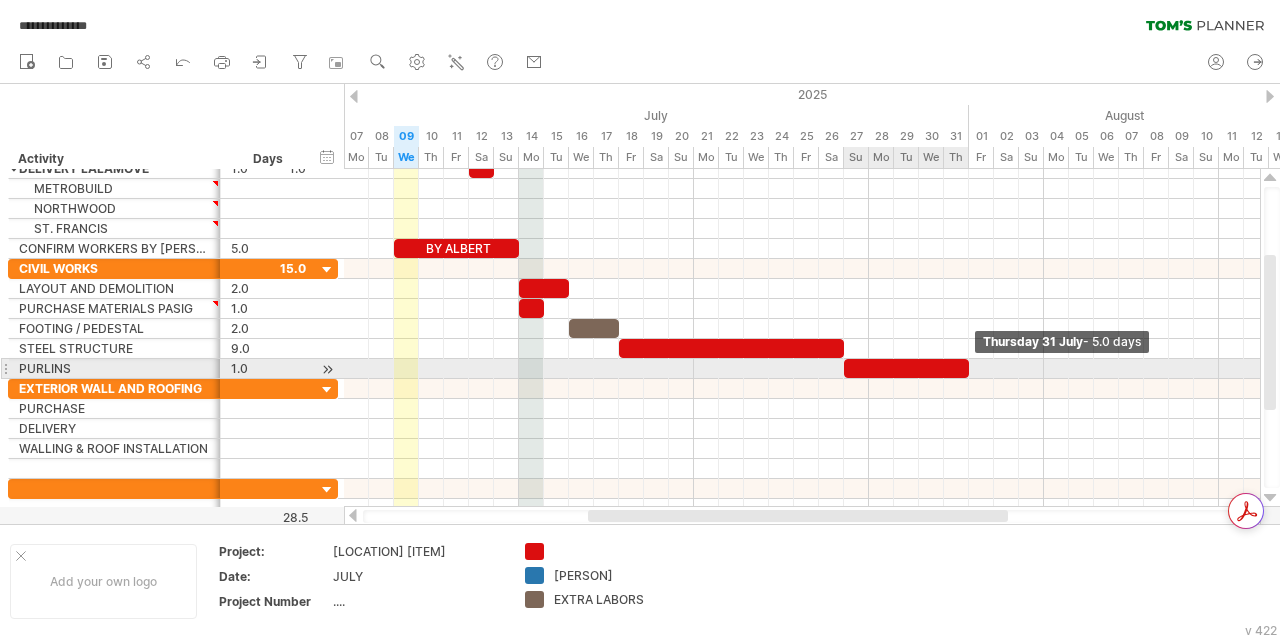 drag, startPoint x: 868, startPoint y: 367, endPoint x: 964, endPoint y: 369, distance: 96.02083 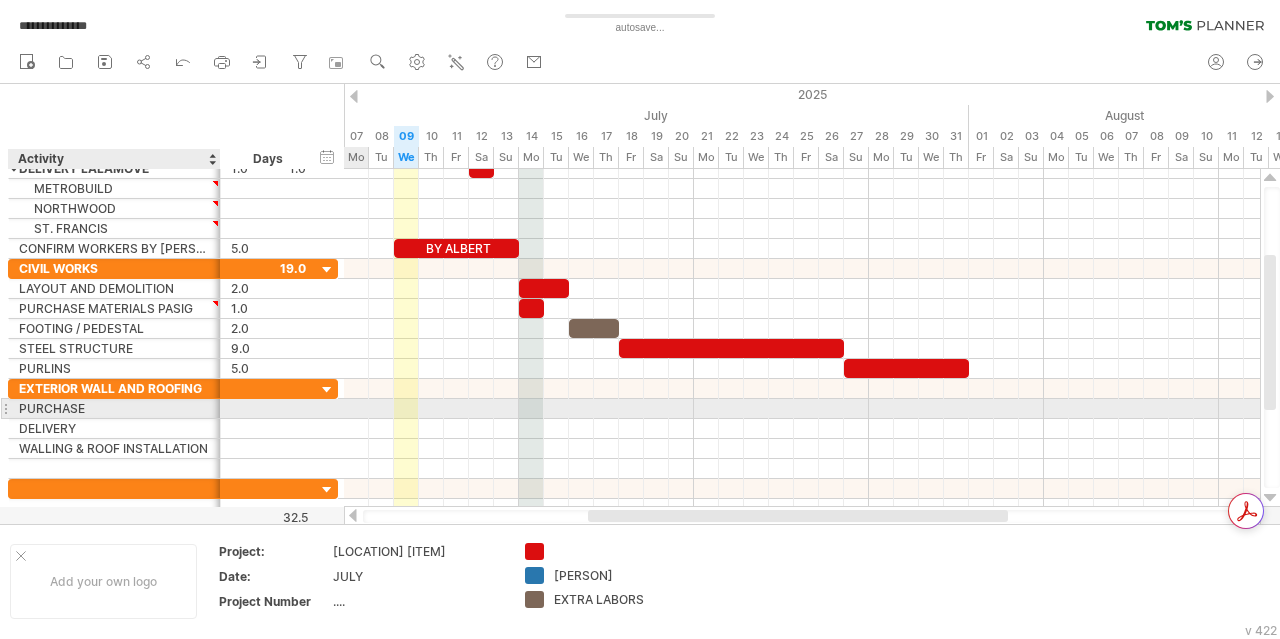 click on "PURCHASE" at bounding box center (114, 408) 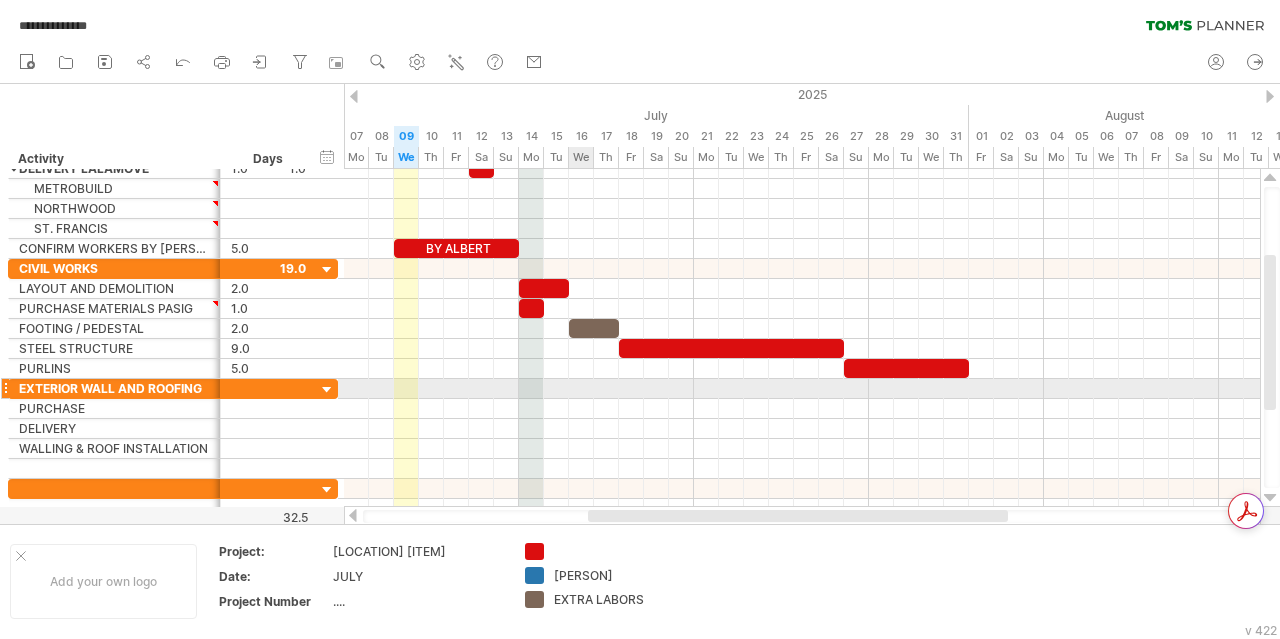 click at bounding box center (802, 389) 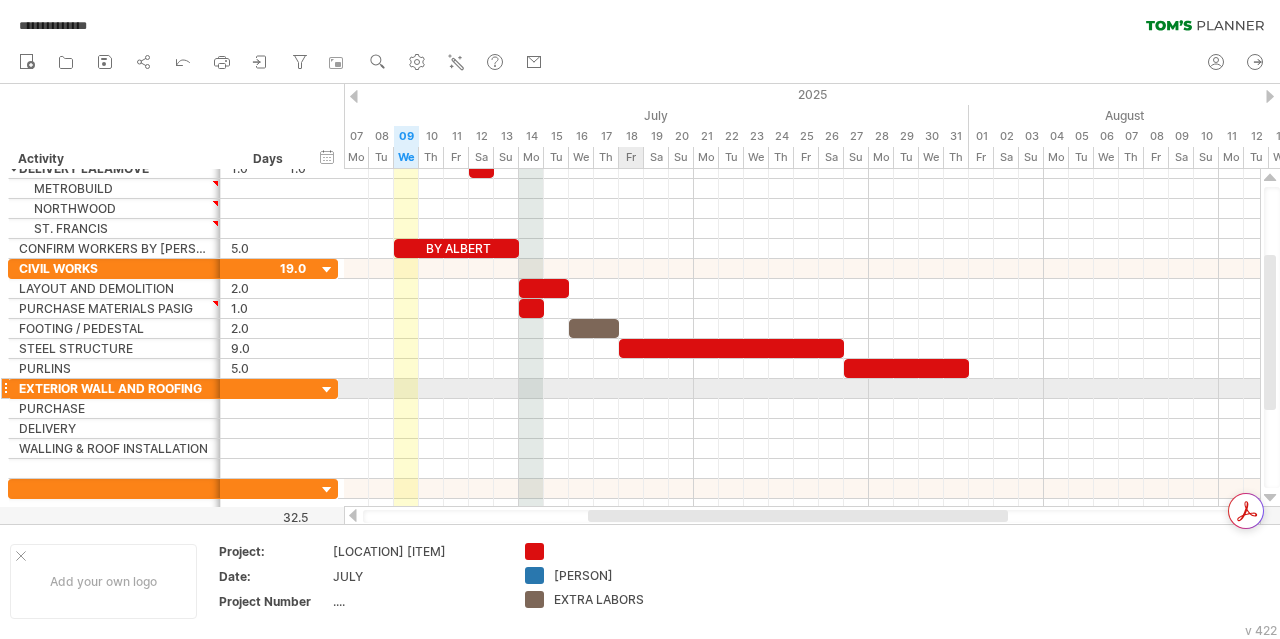 click at bounding box center [802, 389] 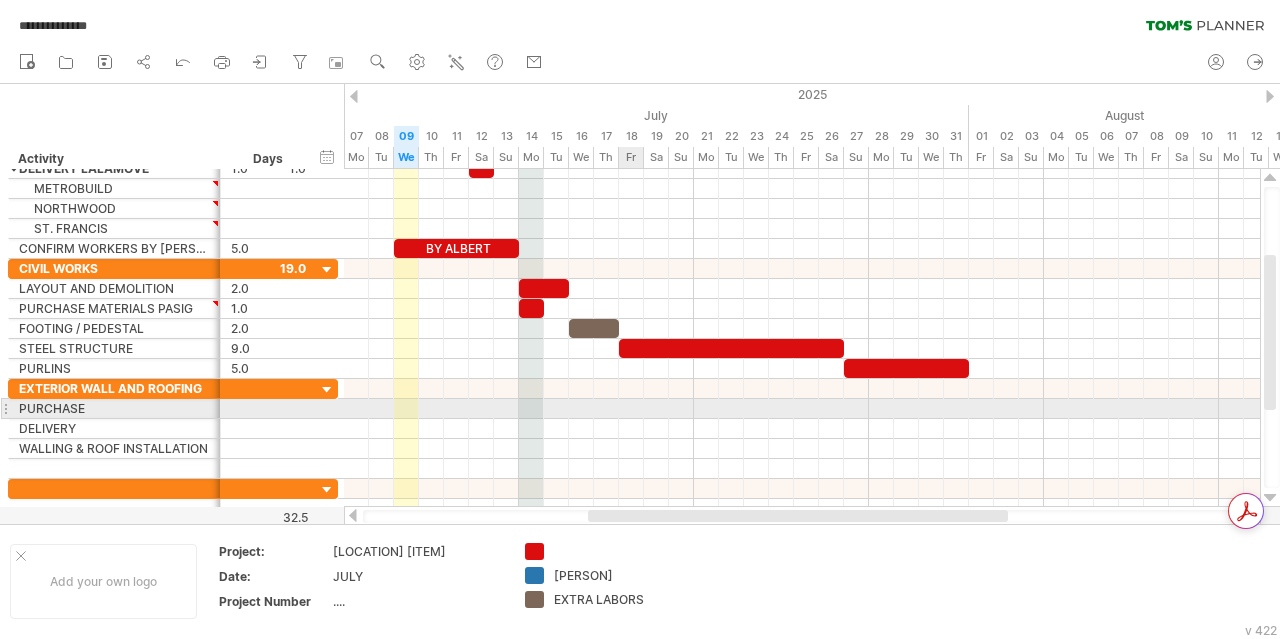 click at bounding box center (802, 409) 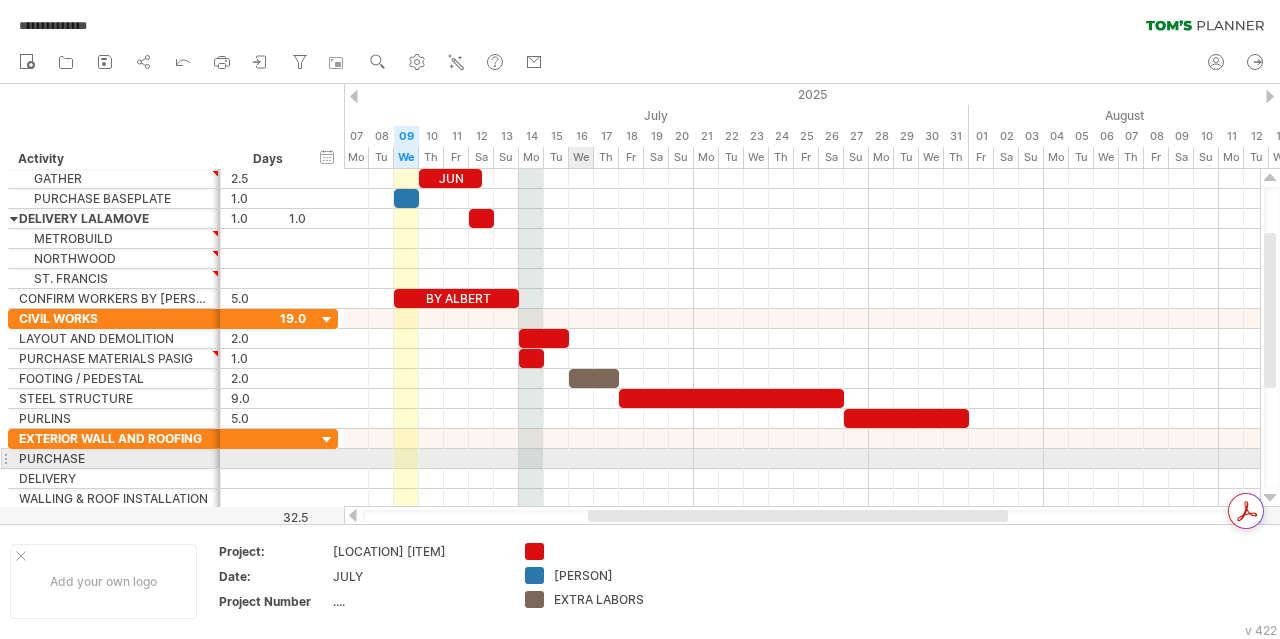 click at bounding box center [802, 459] 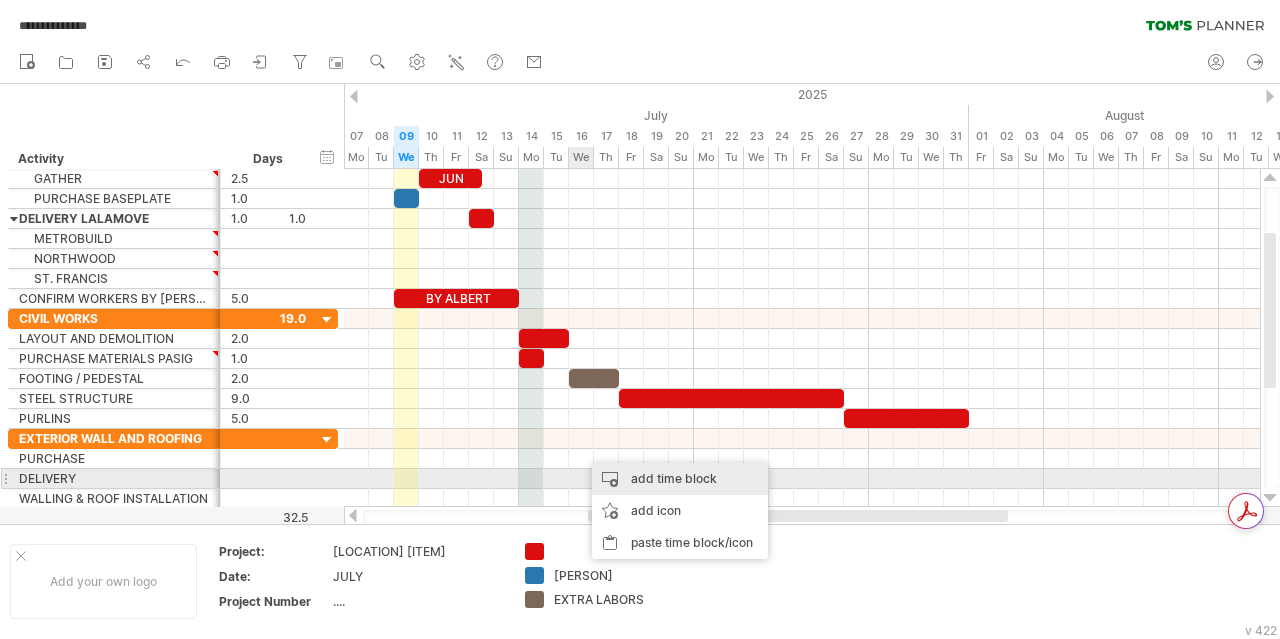 click on "add time block" at bounding box center (680, 479) 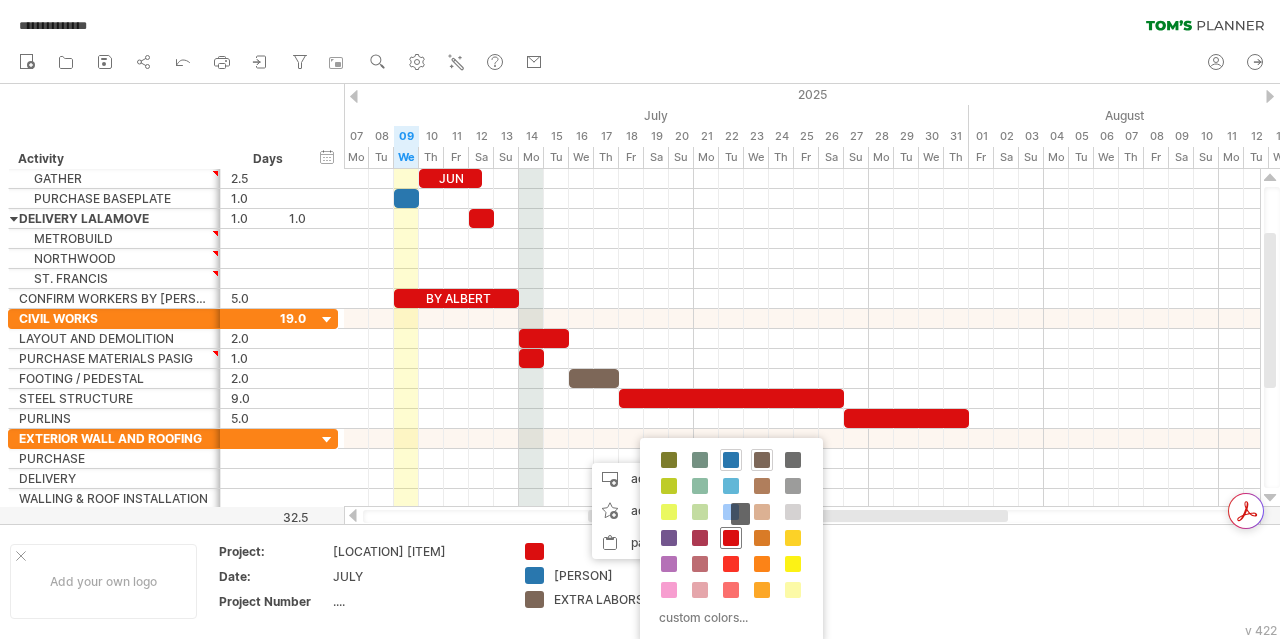 click at bounding box center [731, 538] 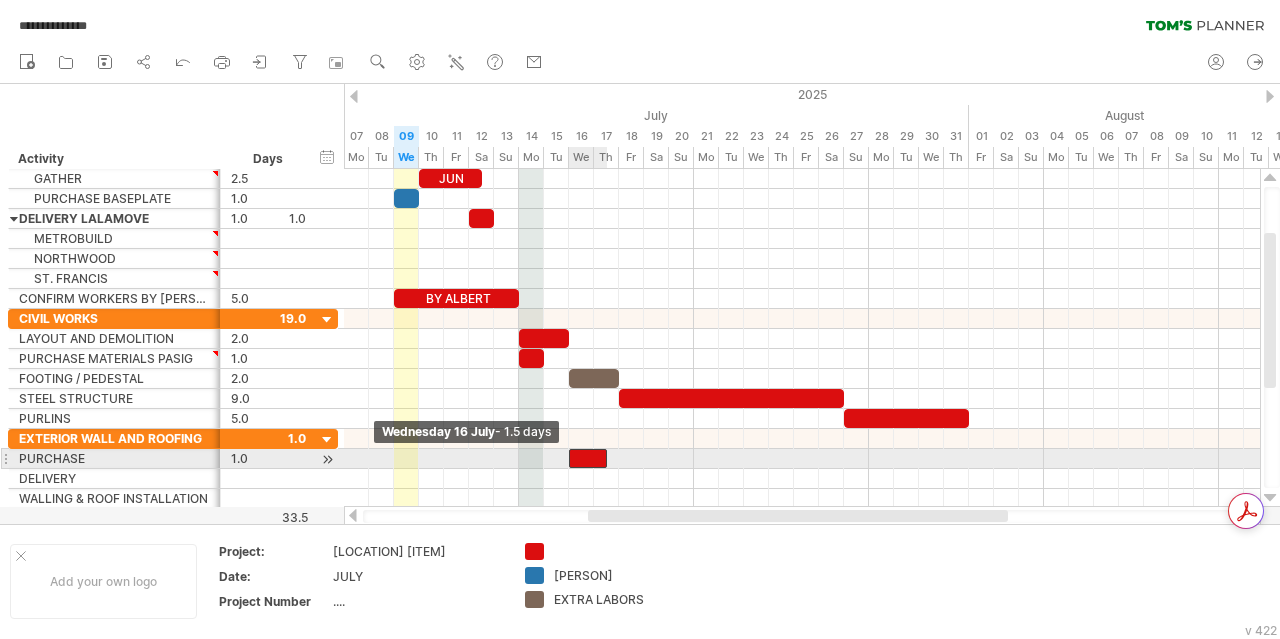 click at bounding box center [588, 458] 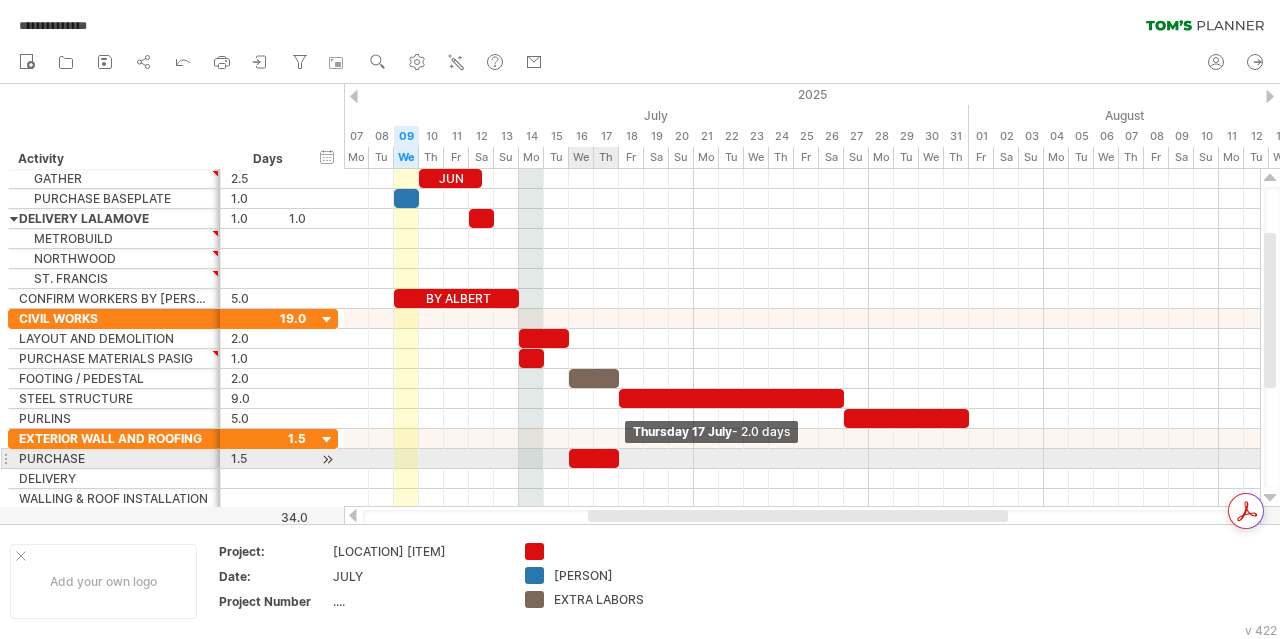 drag, startPoint x: 606, startPoint y: 455, endPoint x: 617, endPoint y: 455, distance: 11 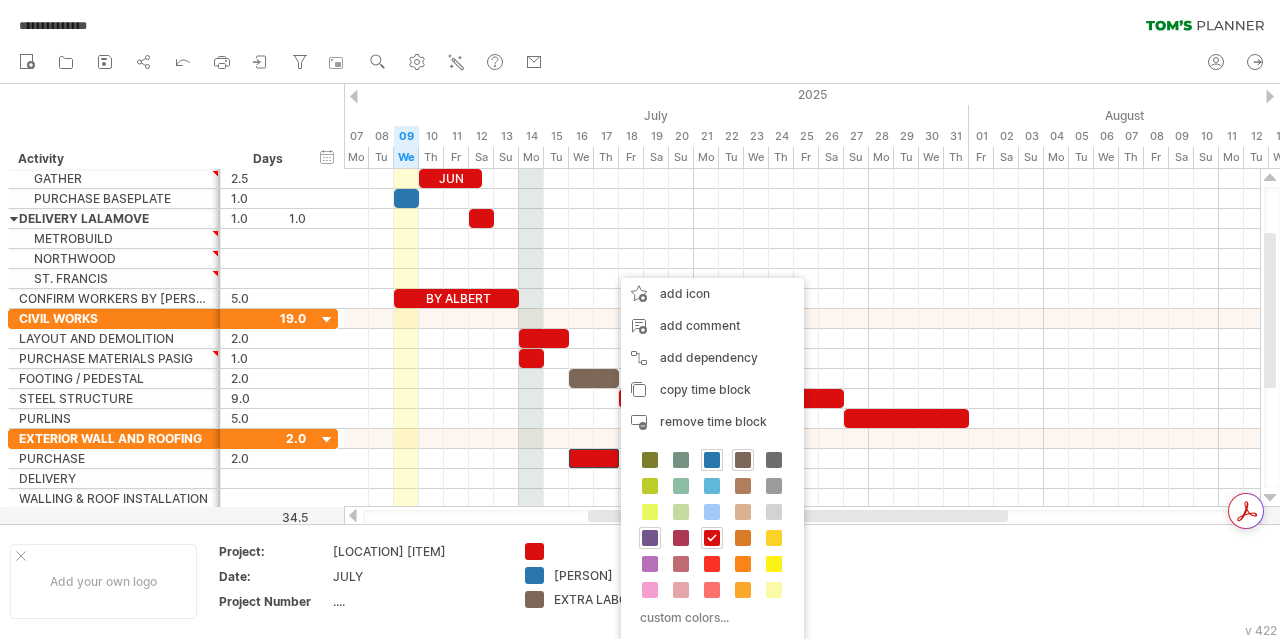 click at bounding box center [650, 538] 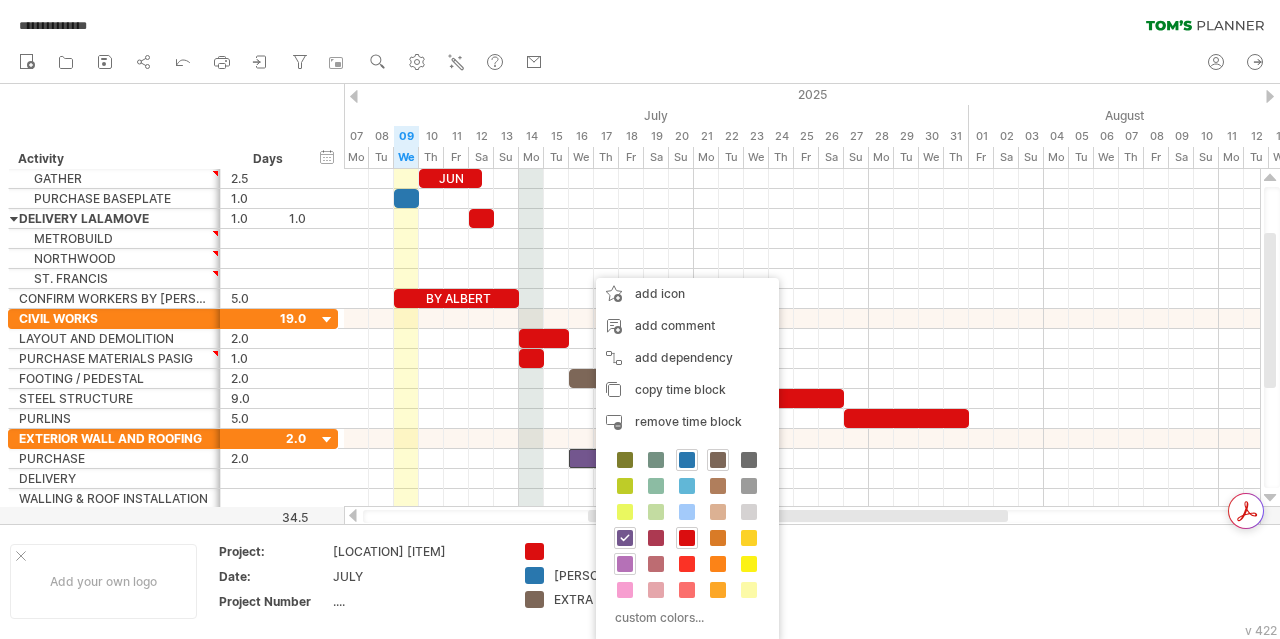 click at bounding box center [625, 564] 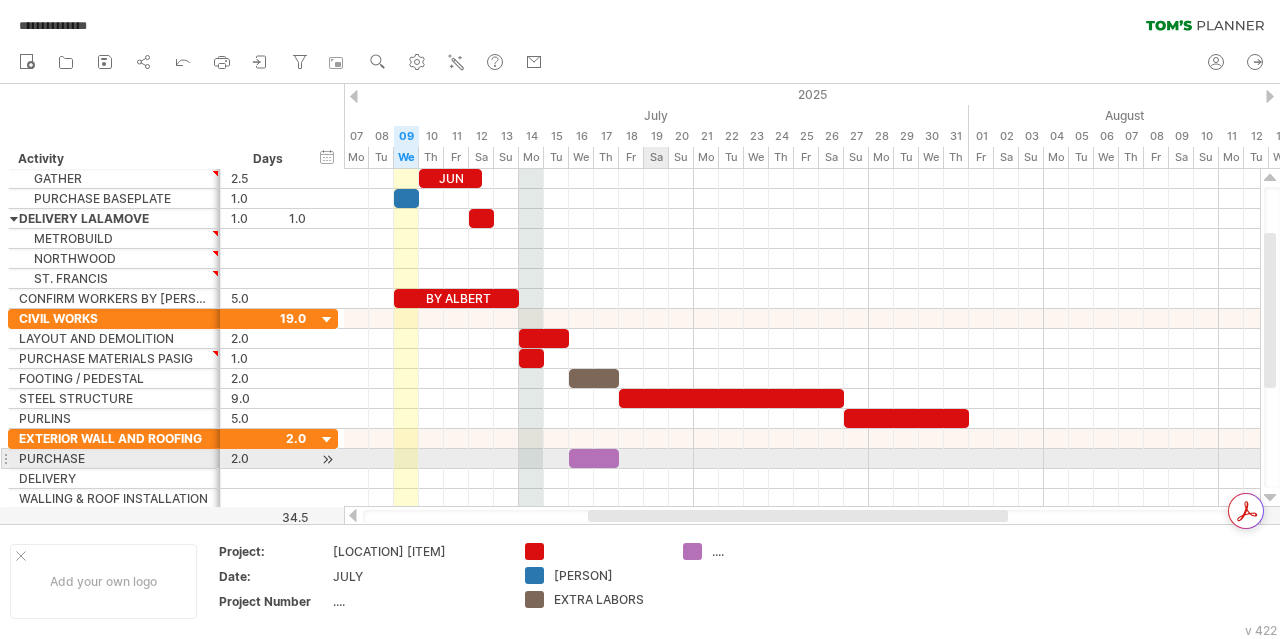 click at bounding box center [802, 459] 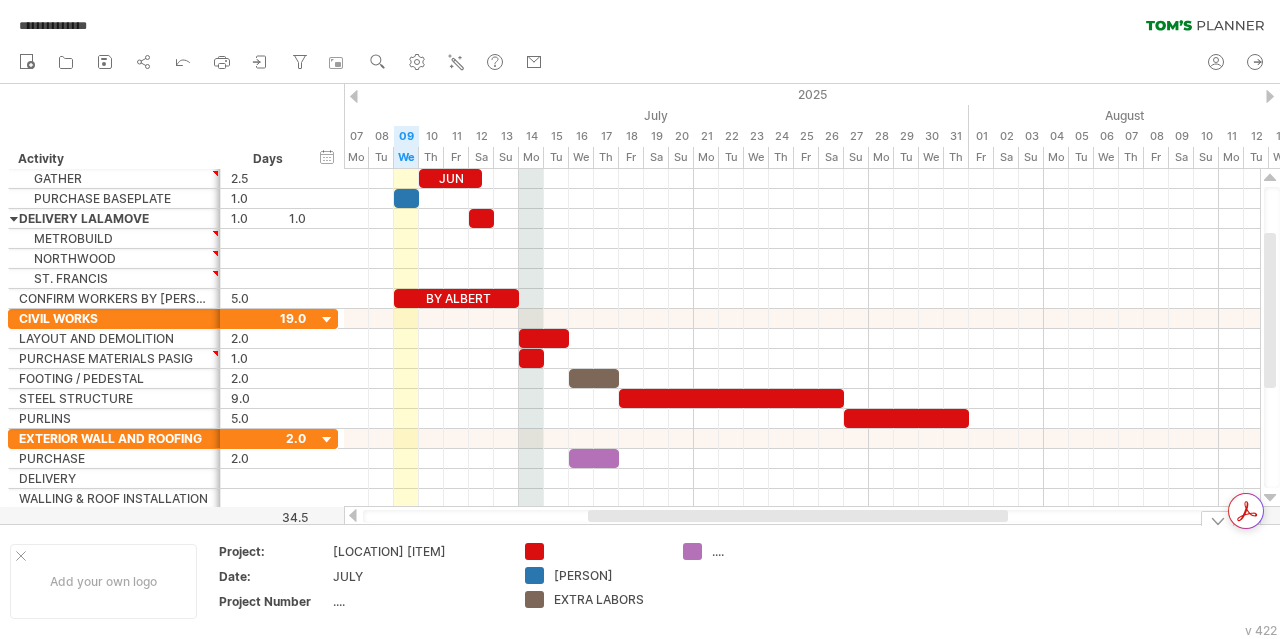 click on "...." at bounding box center (608, 551) 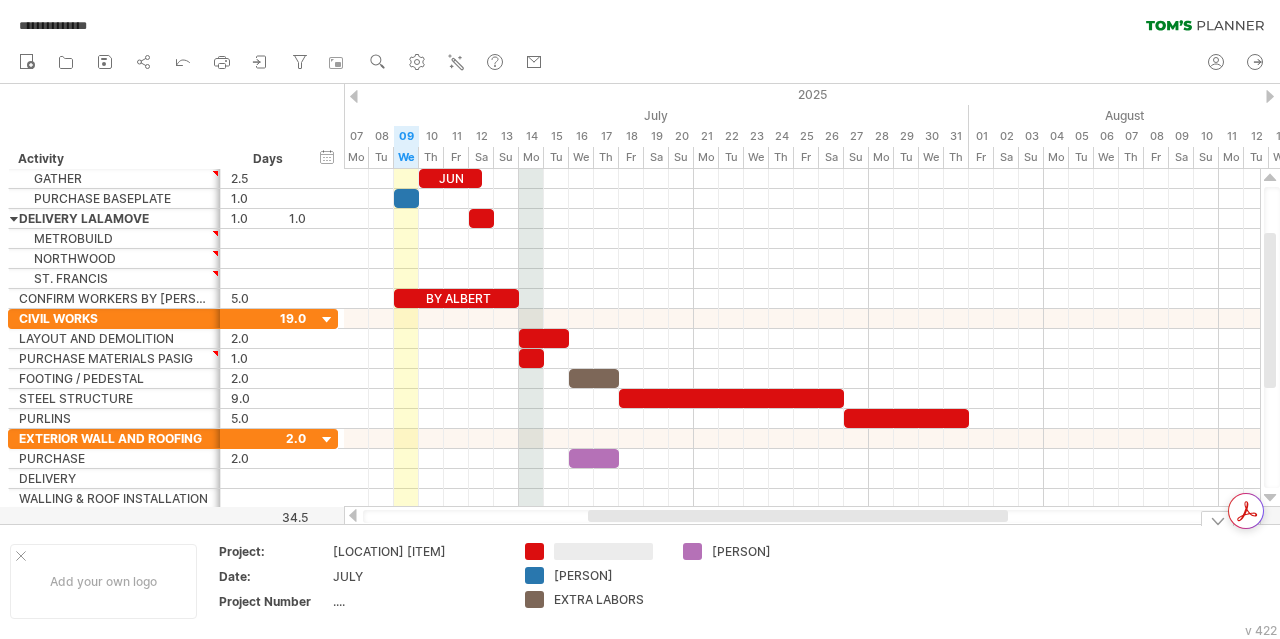 click on "[PERSON]" at bounding box center [608, 551] 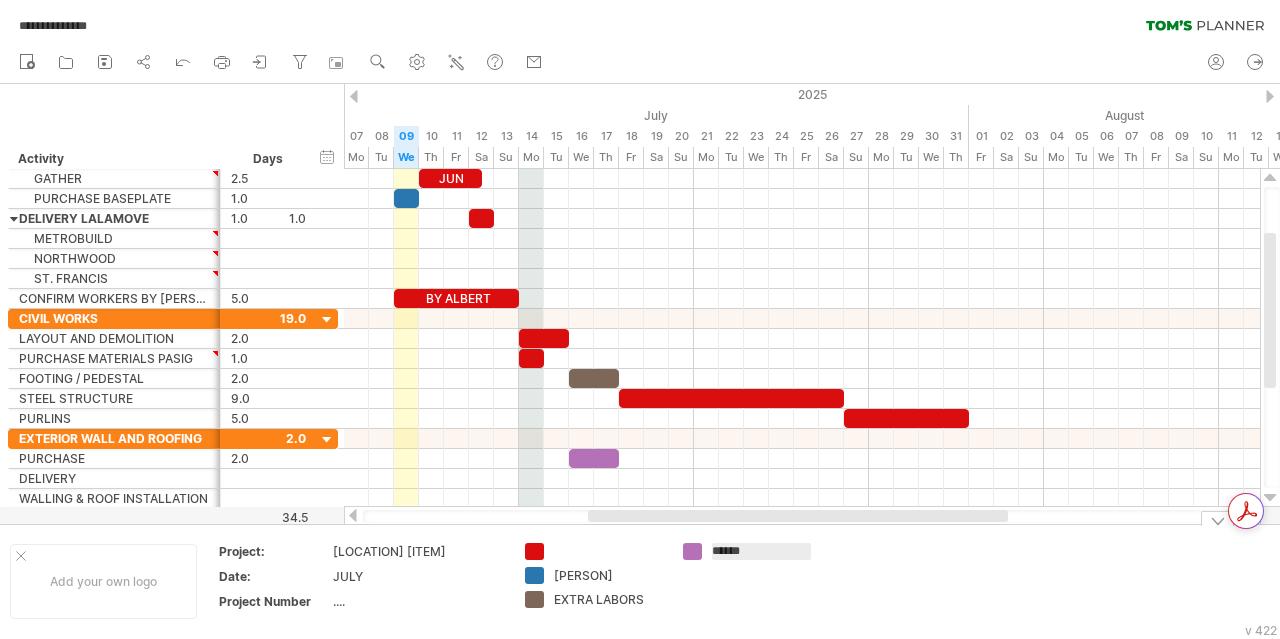 click at bounding box center (608, 551) 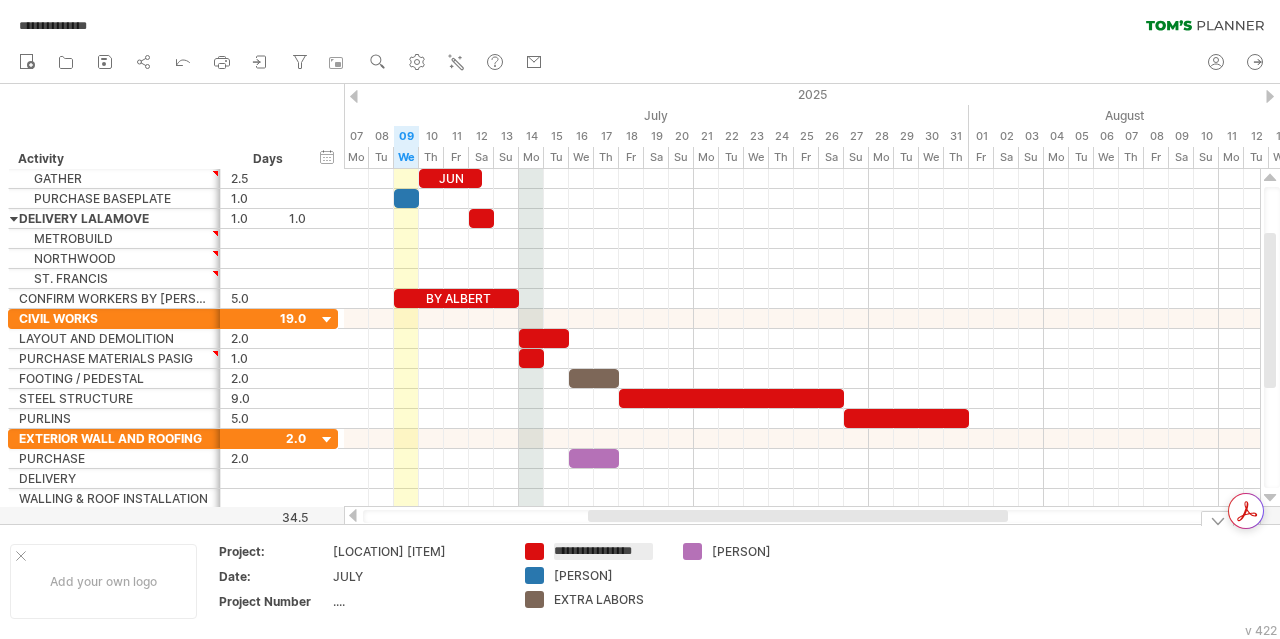 scroll, scrollTop: 0, scrollLeft: 12, axis: horizontal 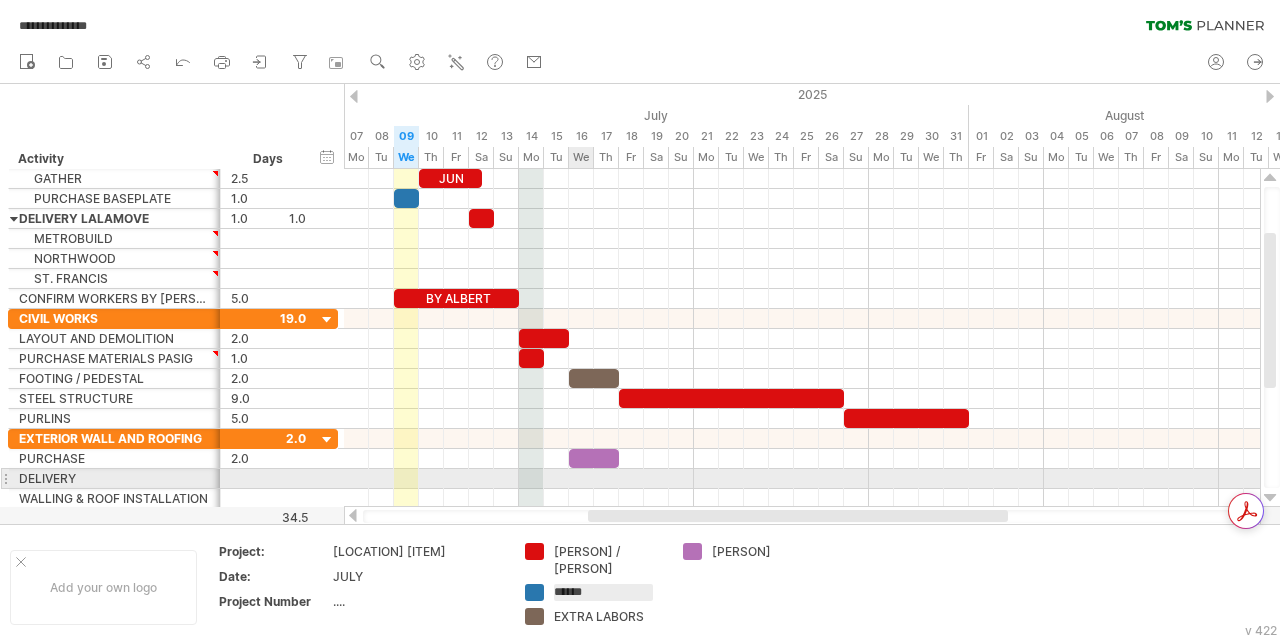 click at bounding box center [802, 479] 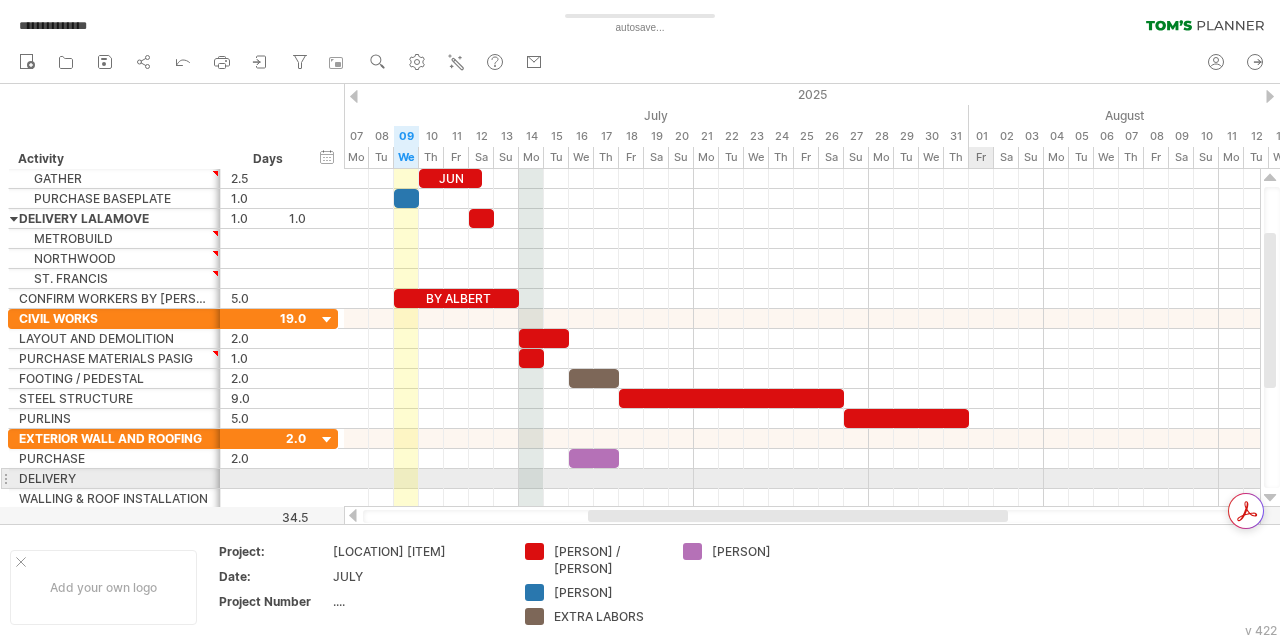 click at bounding box center (802, 499) 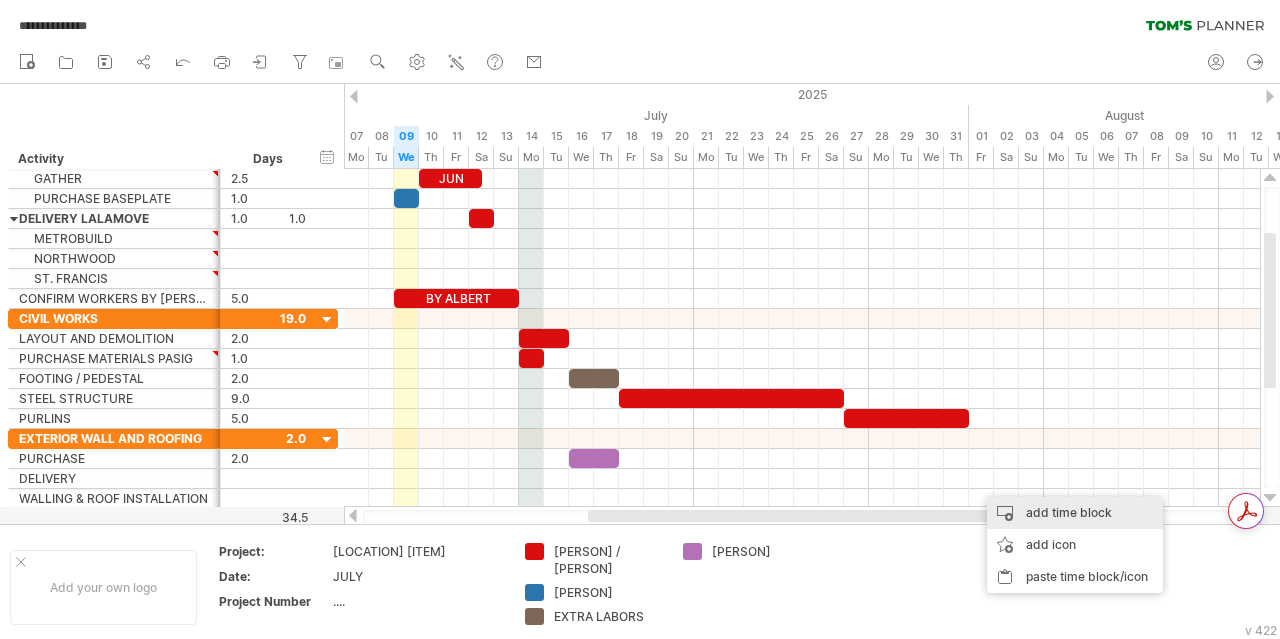 click on "add time block" at bounding box center (1075, 513) 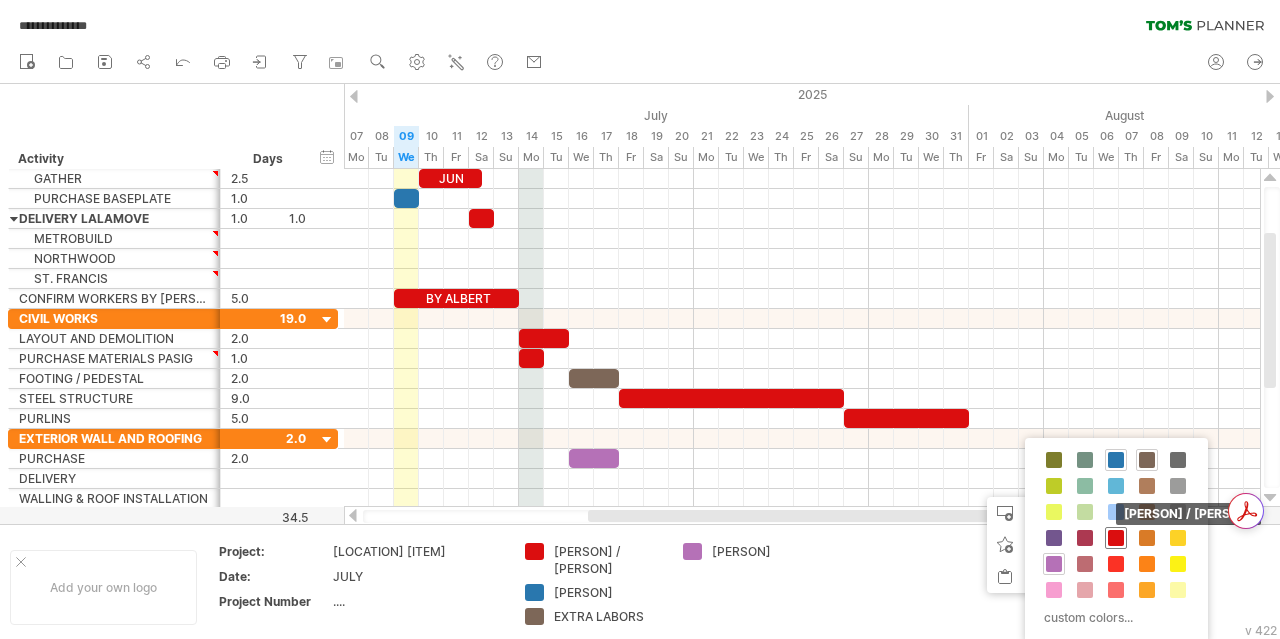 click at bounding box center [1116, 538] 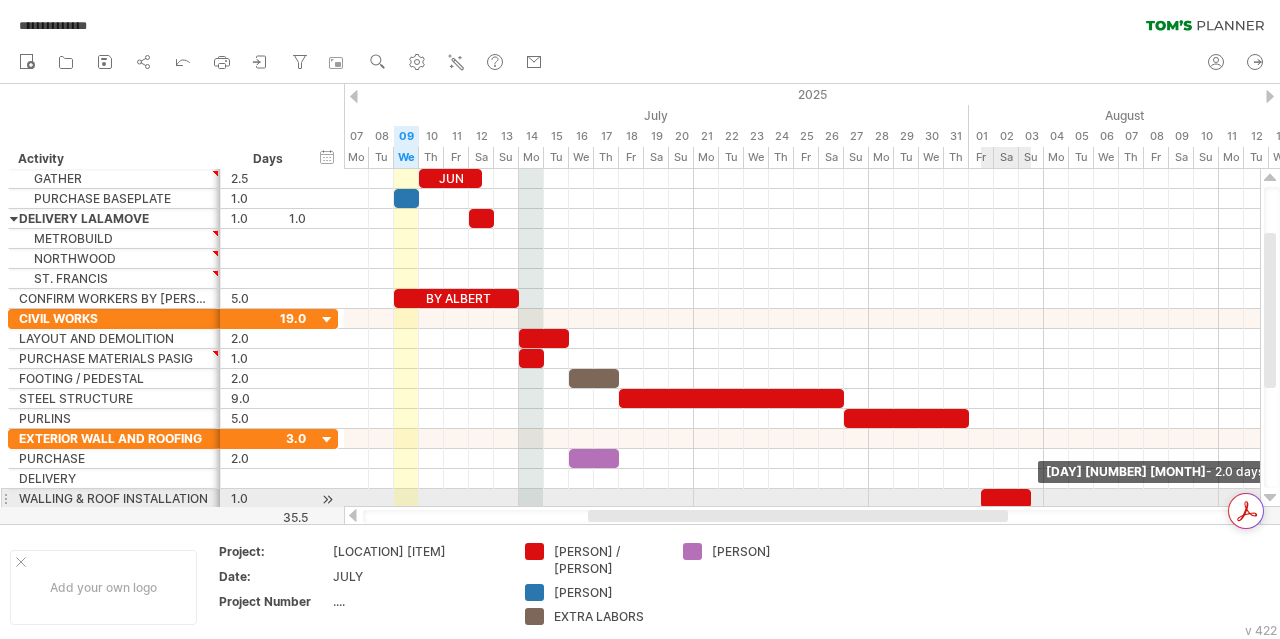 drag, startPoint x: 1009, startPoint y: 493, endPoint x: 1029, endPoint y: 492, distance: 20.024984 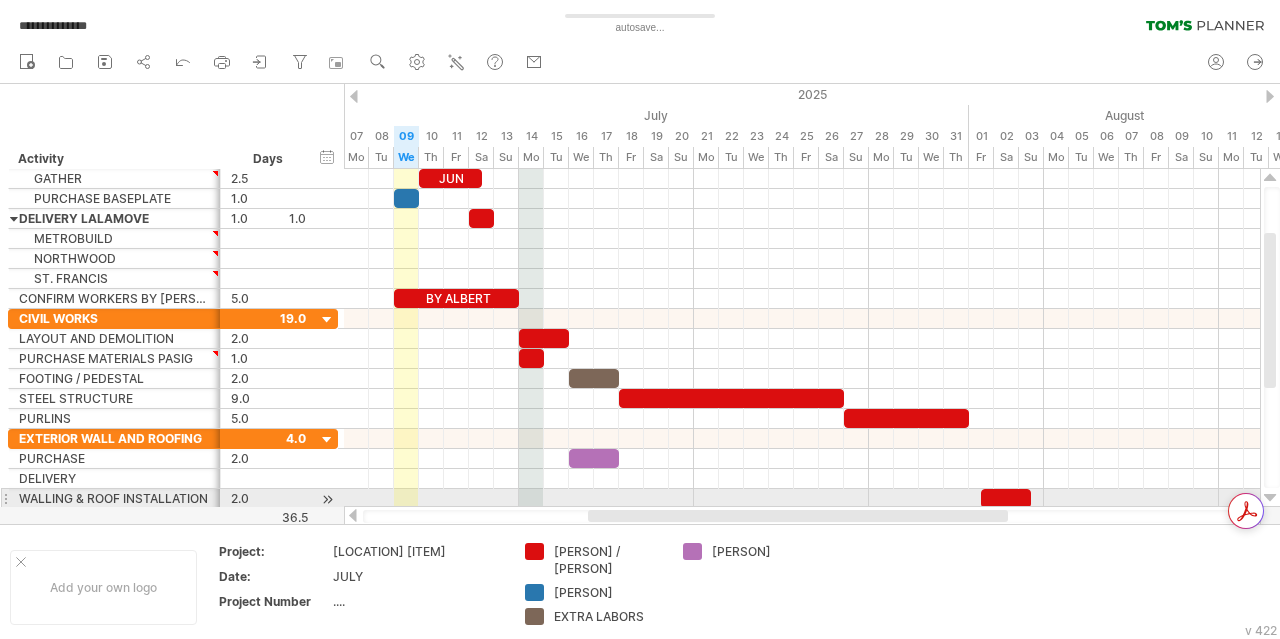 click at bounding box center [327, 499] 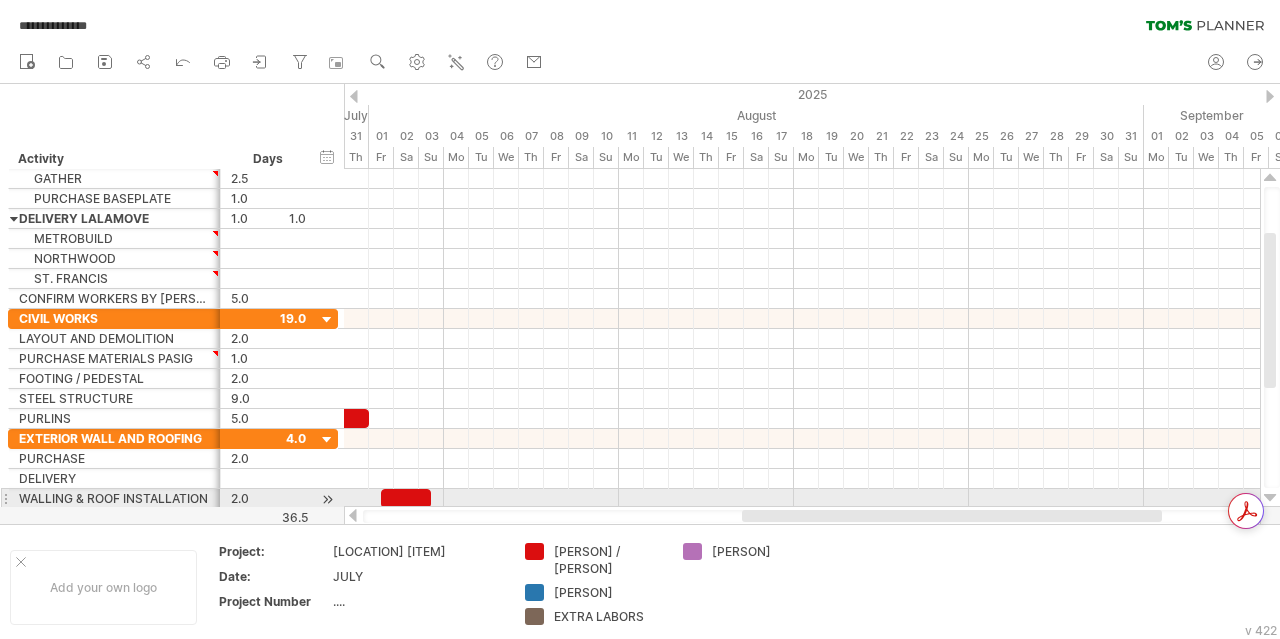 click at bounding box center (327, 499) 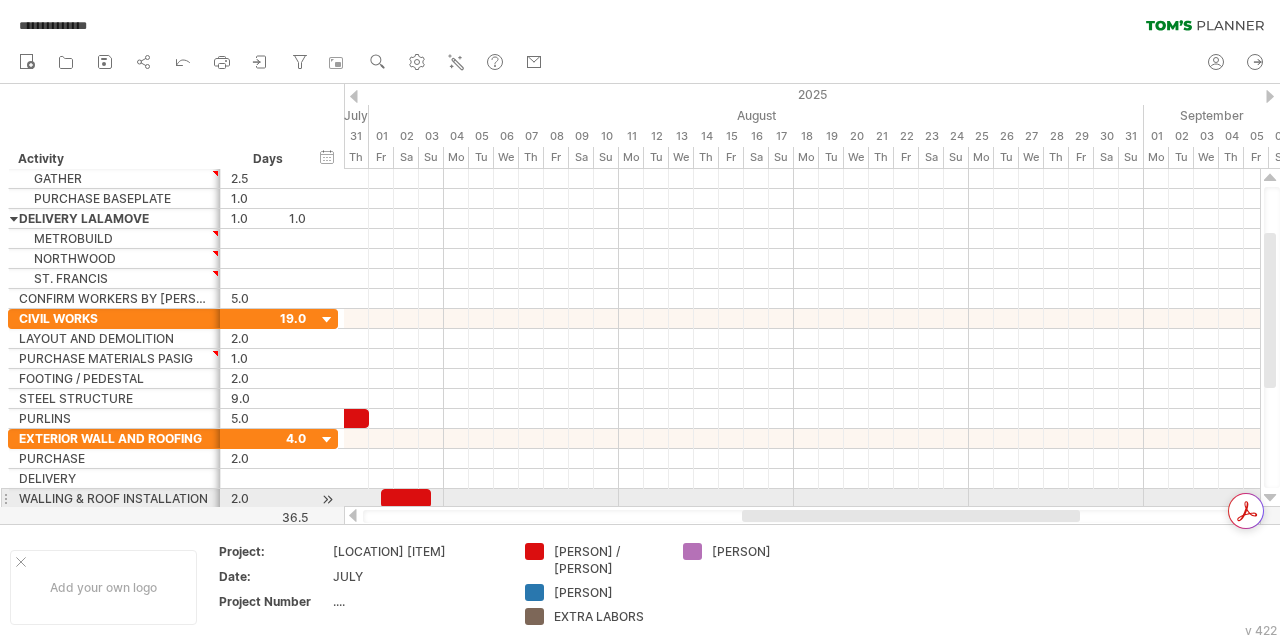 click at bounding box center (327, 499) 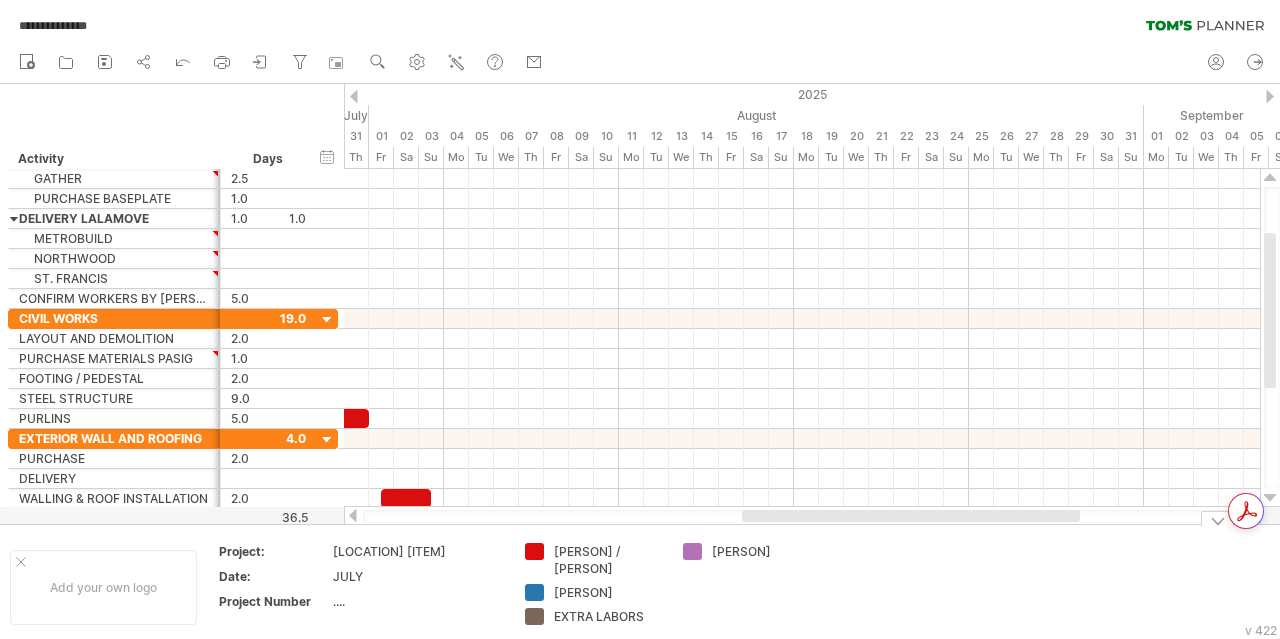 click at bounding box center (353, 515) 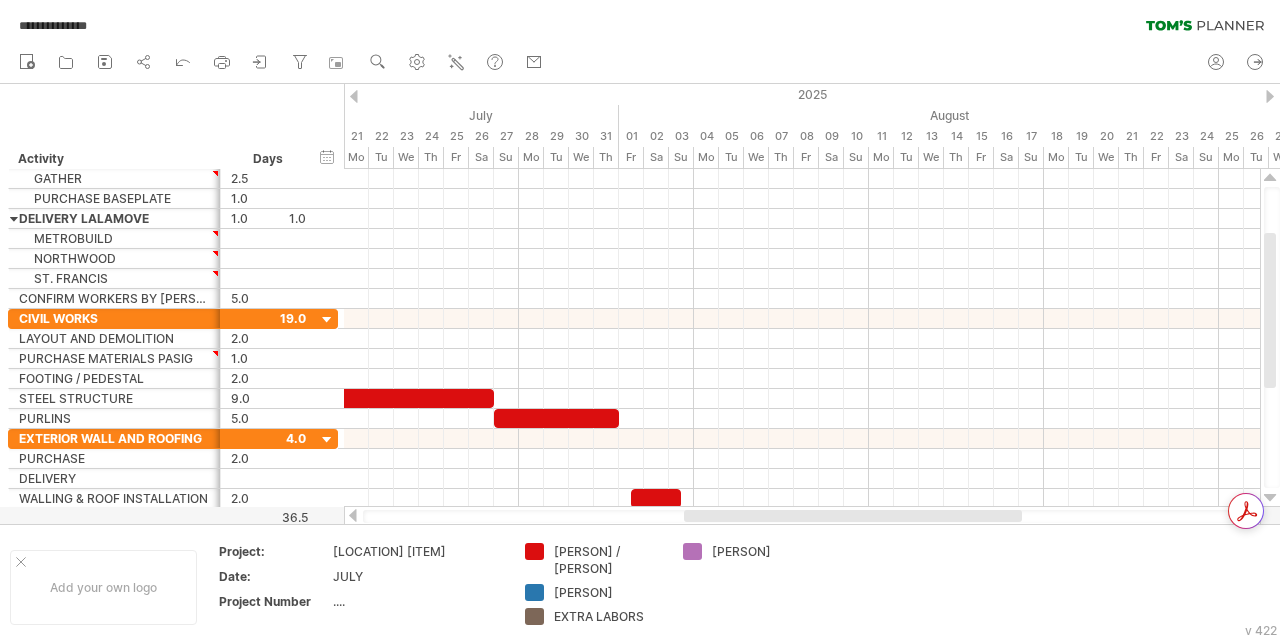 click at bounding box center [353, 515] 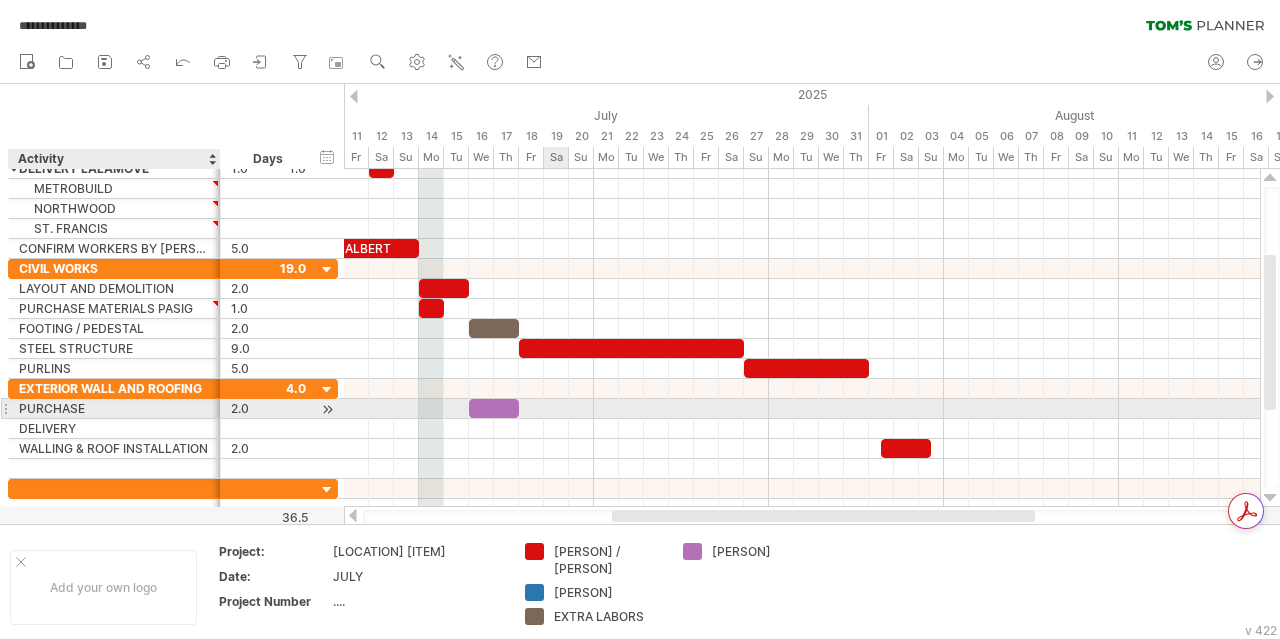 click at bounding box center (802, 409) 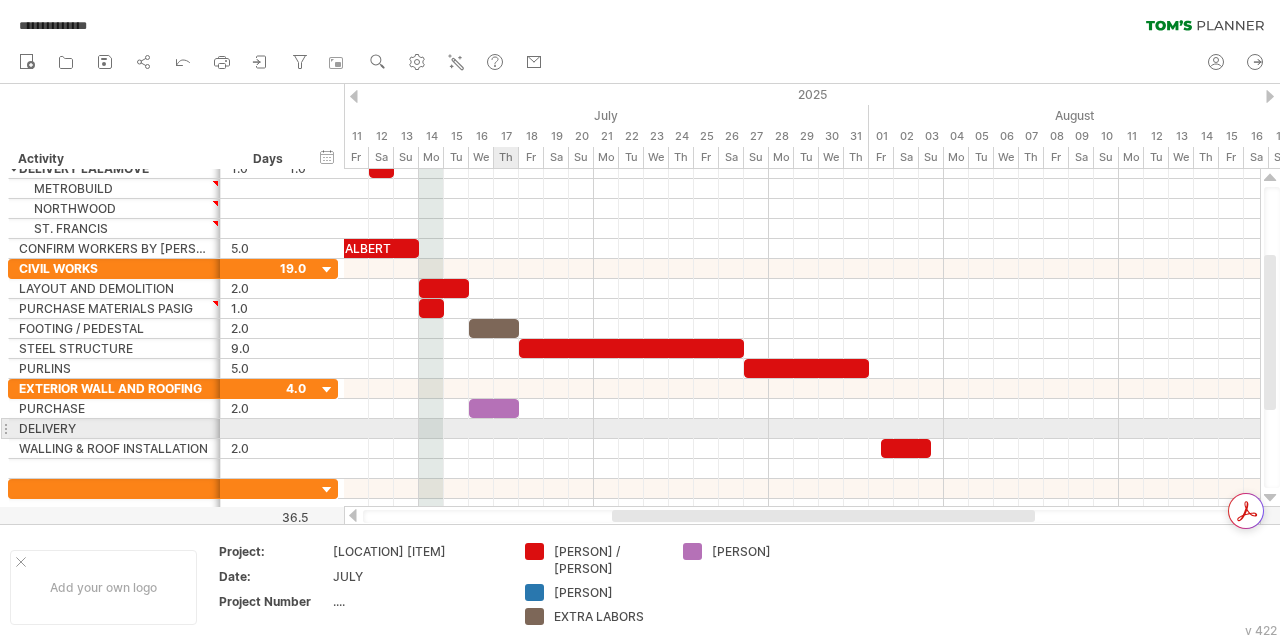 click at bounding box center (802, 429) 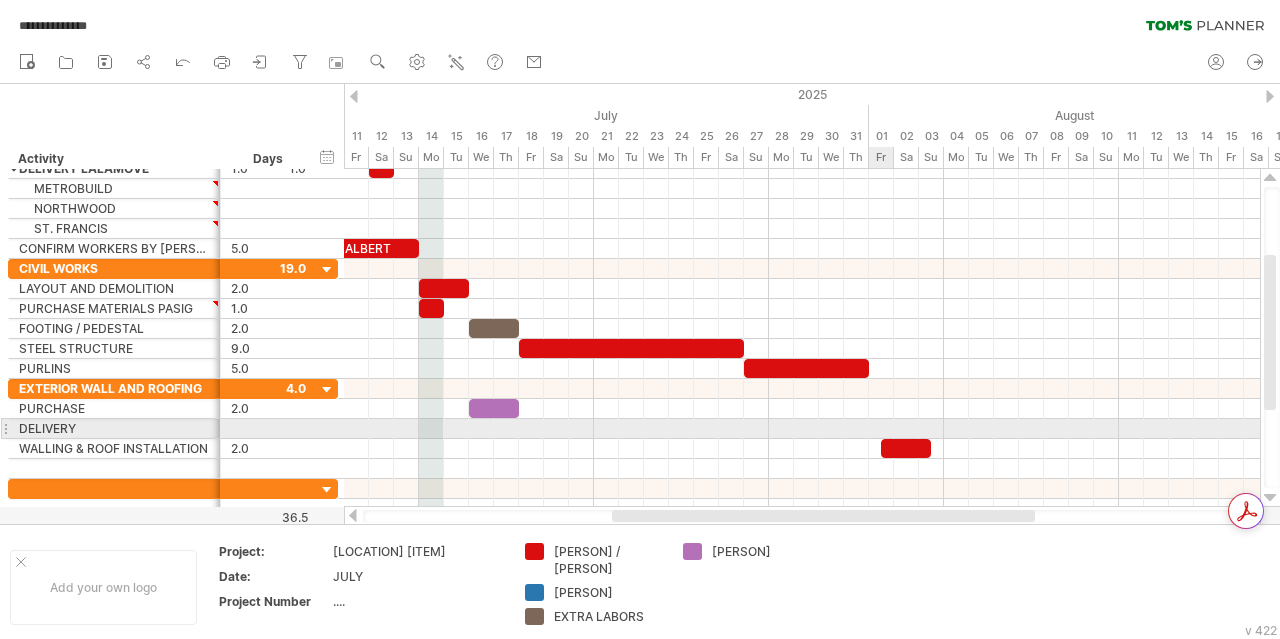 click at bounding box center (802, 429) 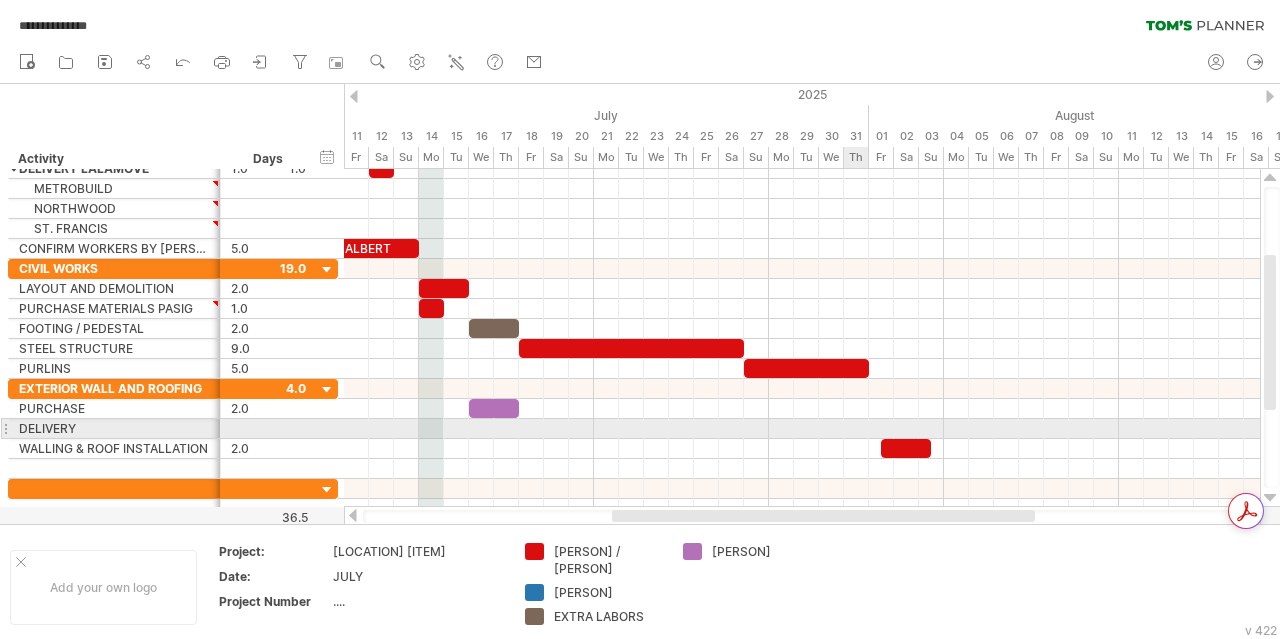 click at bounding box center [802, 429] 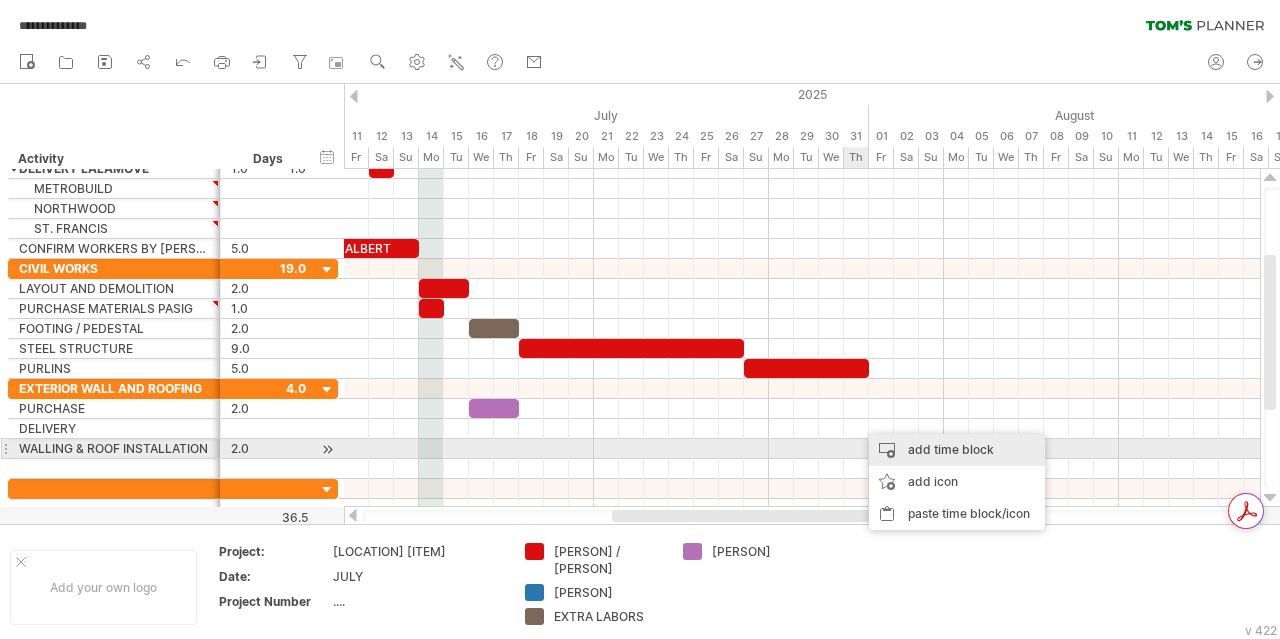 click on "add time block" at bounding box center (957, 450) 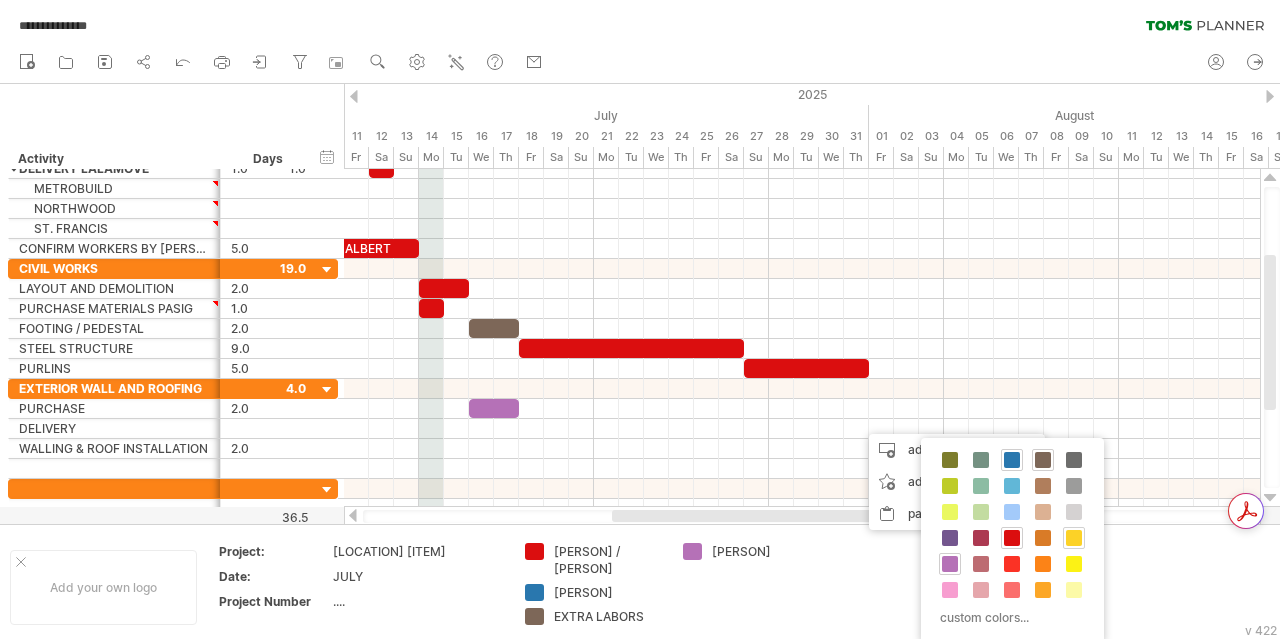 click at bounding box center [1074, 538] 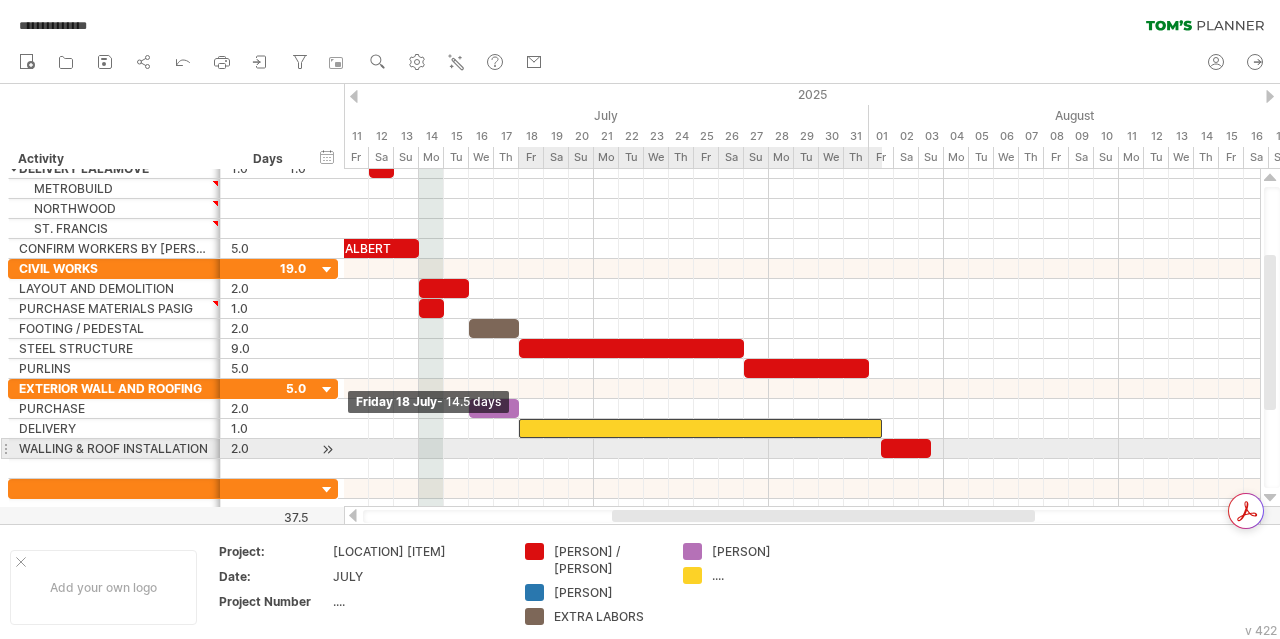 drag, startPoint x: 858, startPoint y: 427, endPoint x: 525, endPoint y: 458, distance: 334.43982 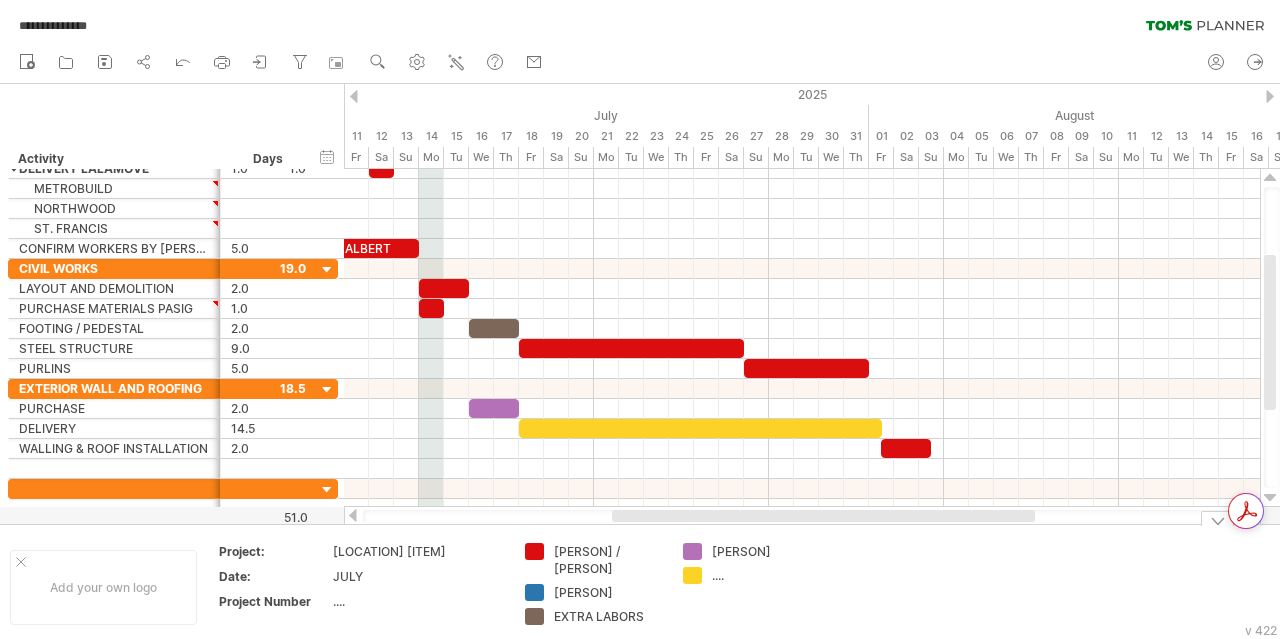 click on "...." at bounding box center (608, 560) 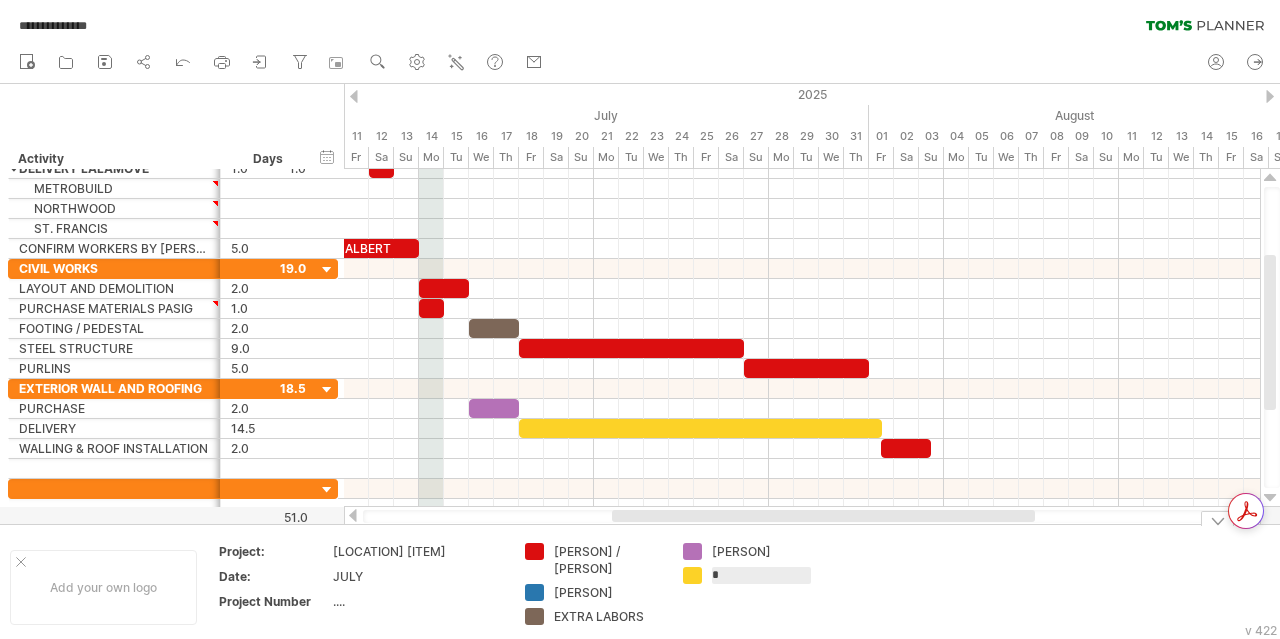 type on "**" 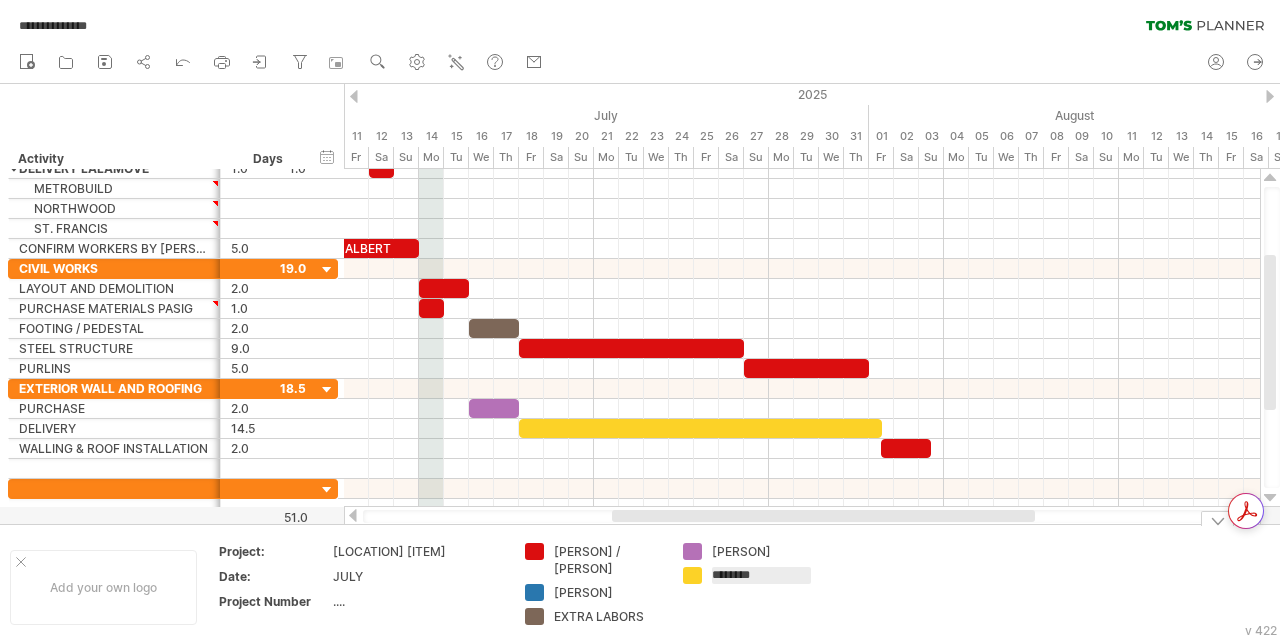 click on "[PERSON] ********" at bounding box center [752, 587] 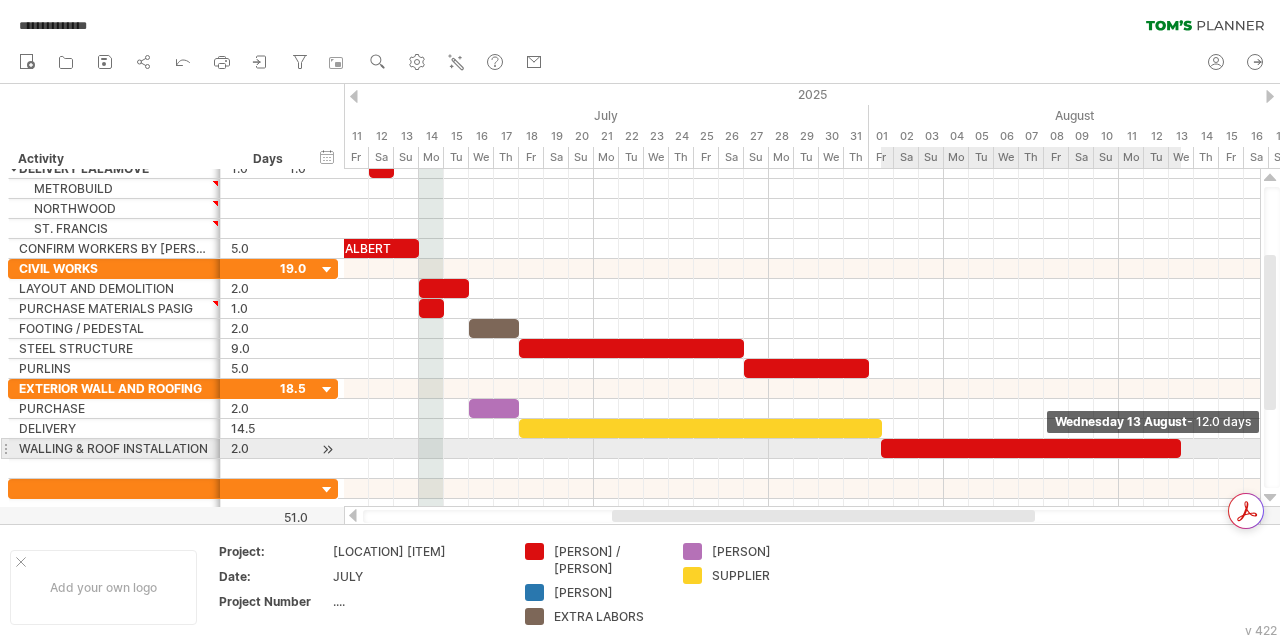drag, startPoint x: 930, startPoint y: 446, endPoint x: 1178, endPoint y: 443, distance: 248.01814 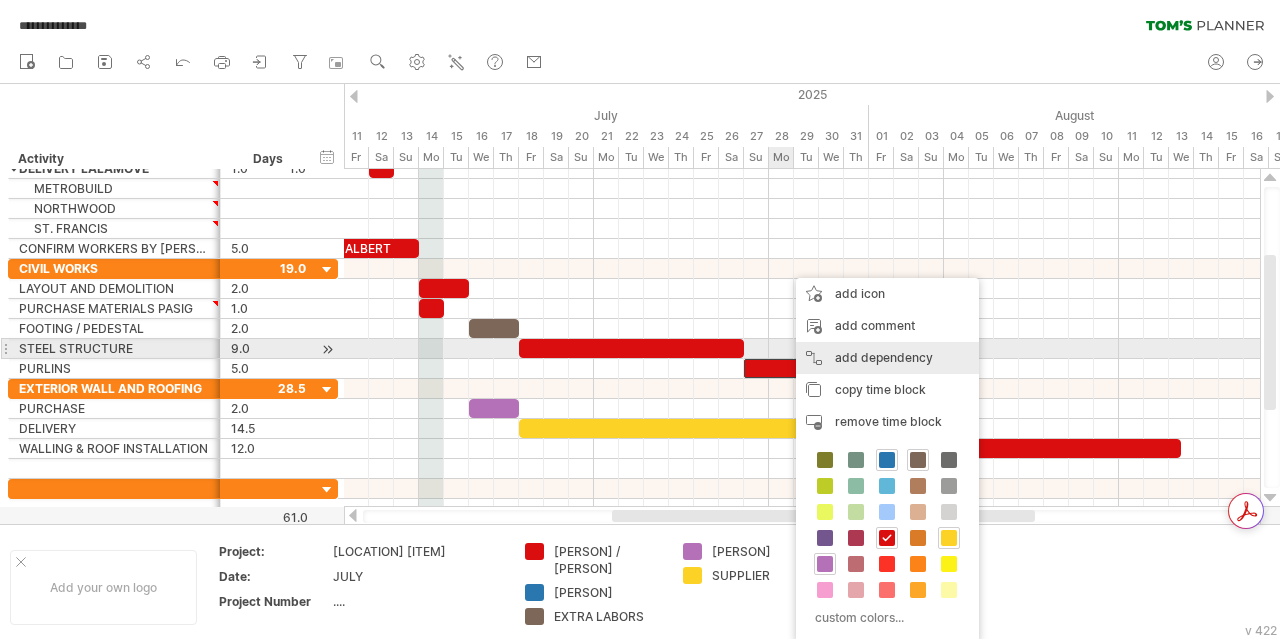 click on "add dependency You can use dependencies when you require tasks to be done in a specific order. For example if you are building a house, the task "Build Walls" needs to be completed before the task "Build roof" can start:" at bounding box center (887, 358) 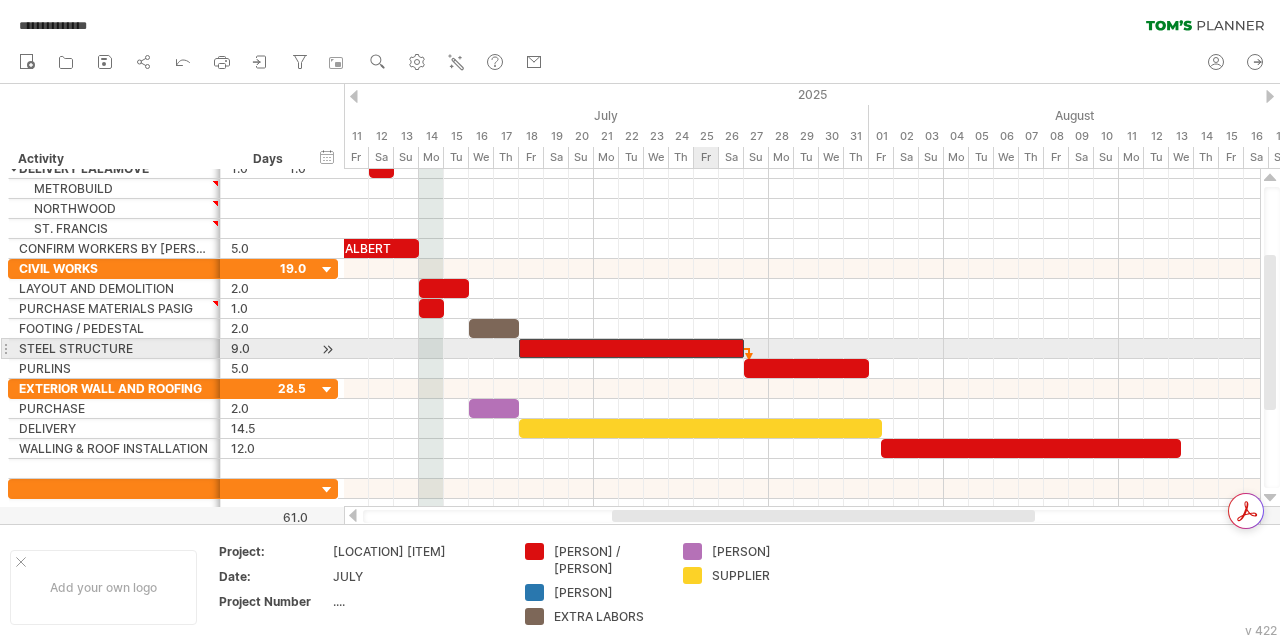 click at bounding box center [631, 348] 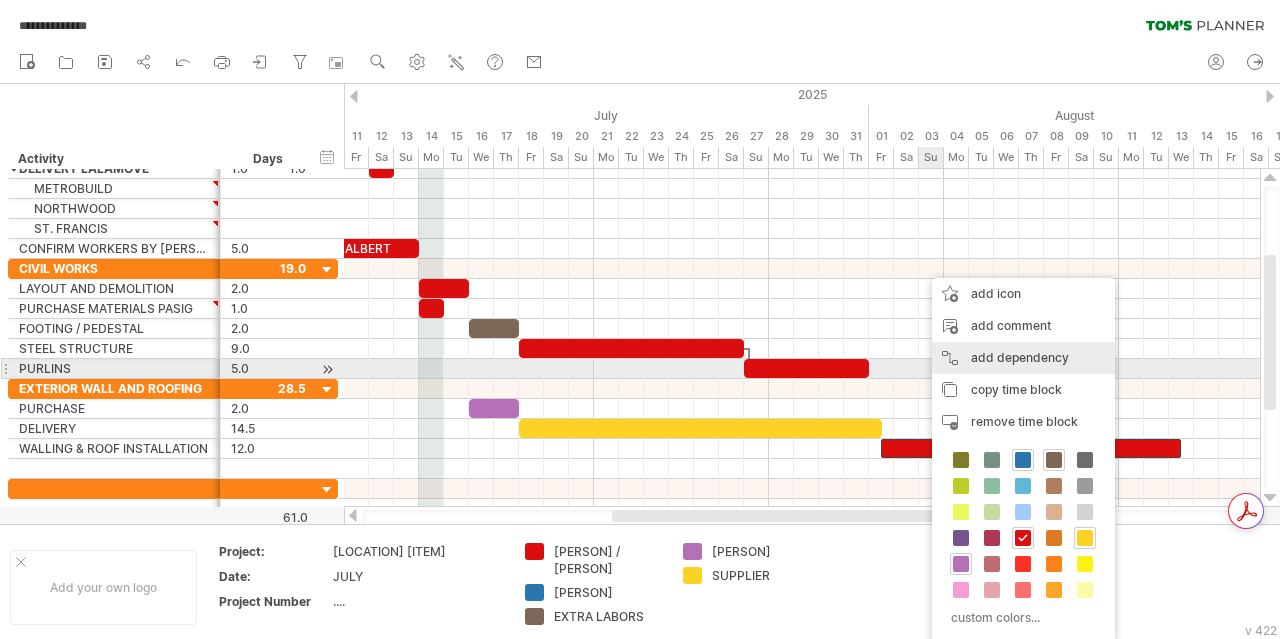 click on "add dependency You can use dependencies when you require tasks to be done in a specific order. For example if you are building a house, the task "Build Walls" needs to be completed before the task "Build roof" can start:" at bounding box center (1023, 358) 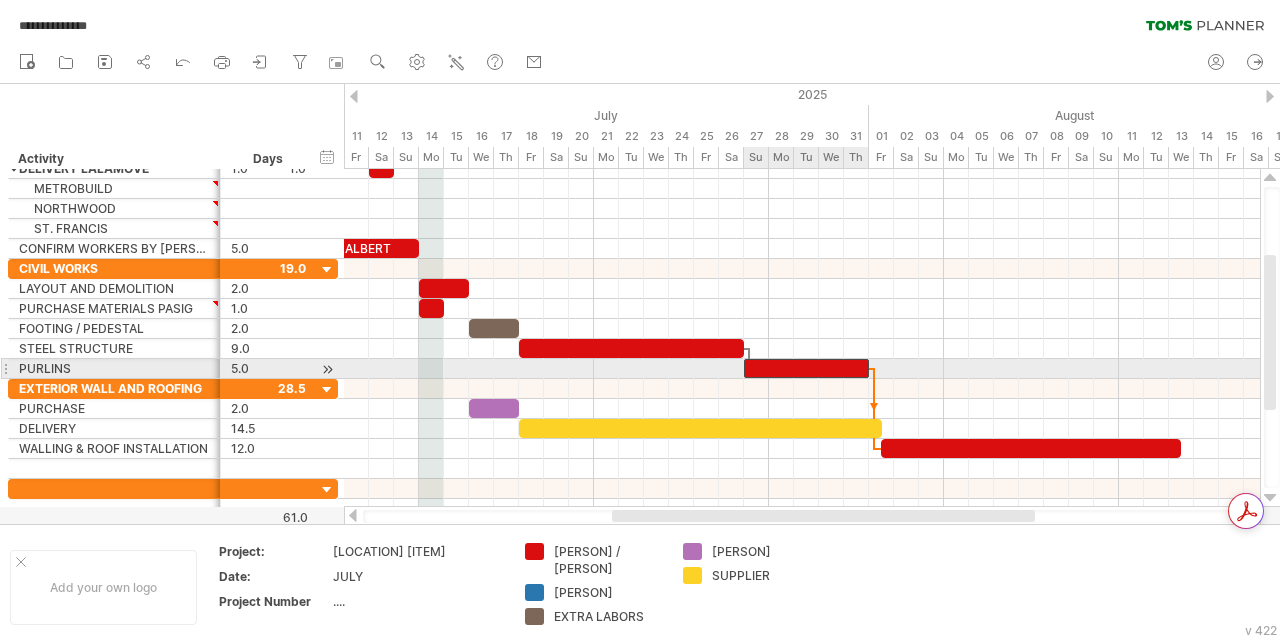 click at bounding box center (806, 368) 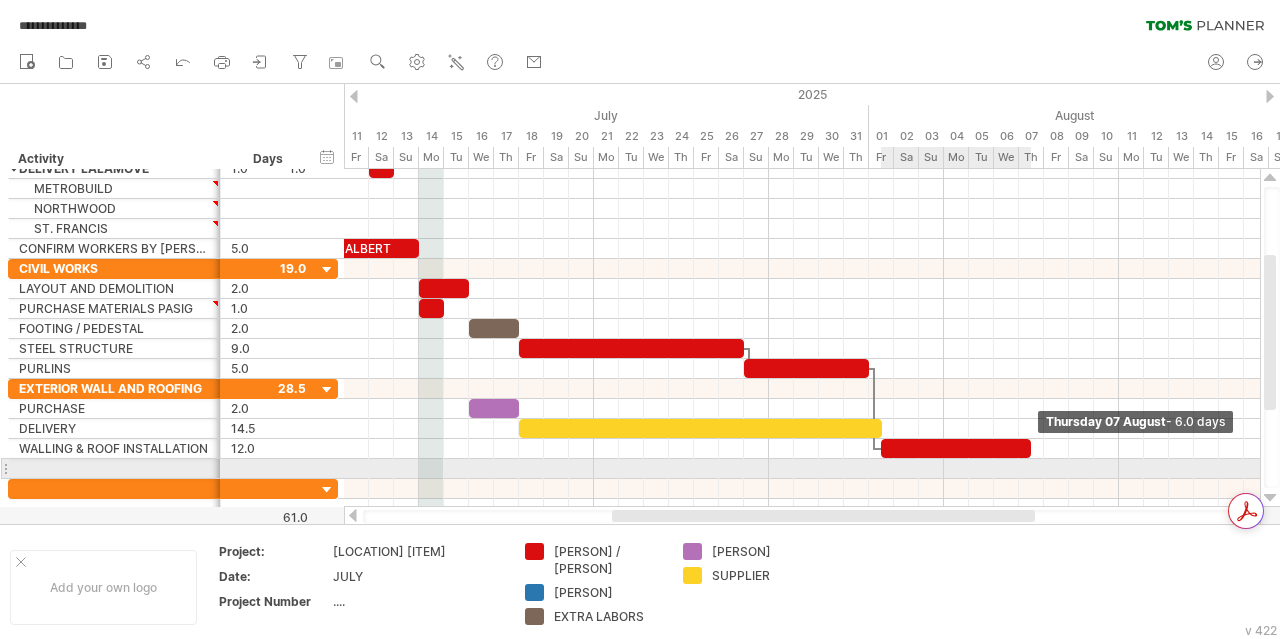 drag, startPoint x: 1184, startPoint y: 444, endPoint x: 1040, endPoint y: 463, distance: 145.24806 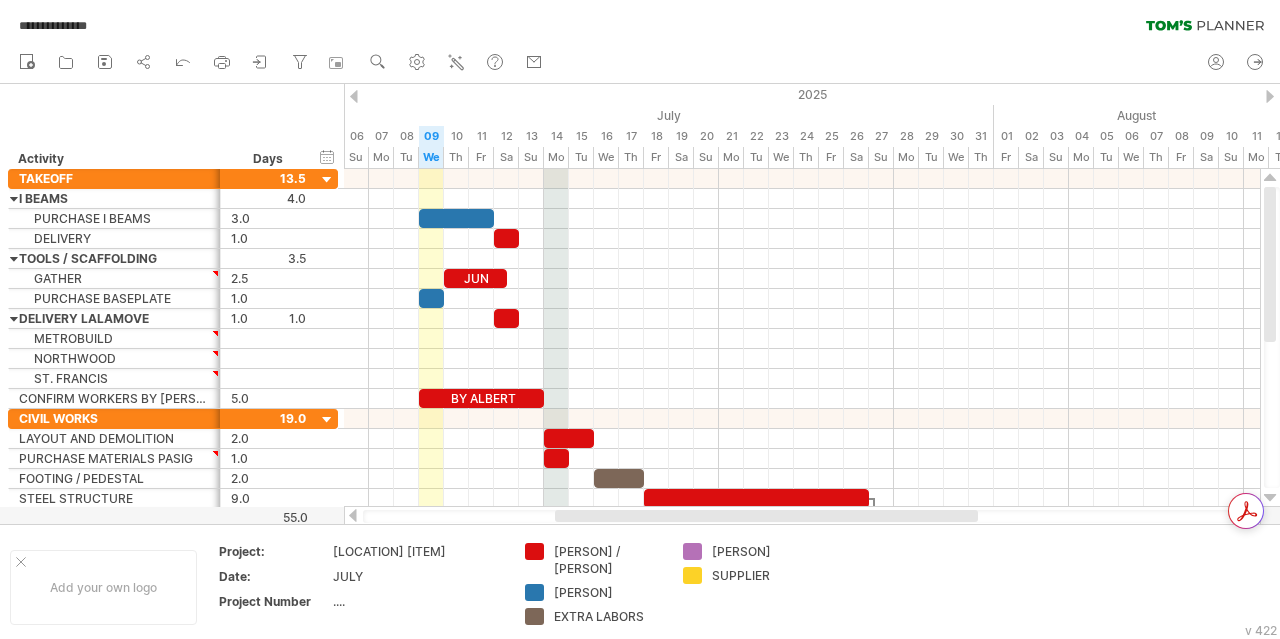 drag, startPoint x: 735, startPoint y: 511, endPoint x: 684, endPoint y: 515, distance: 51.156624 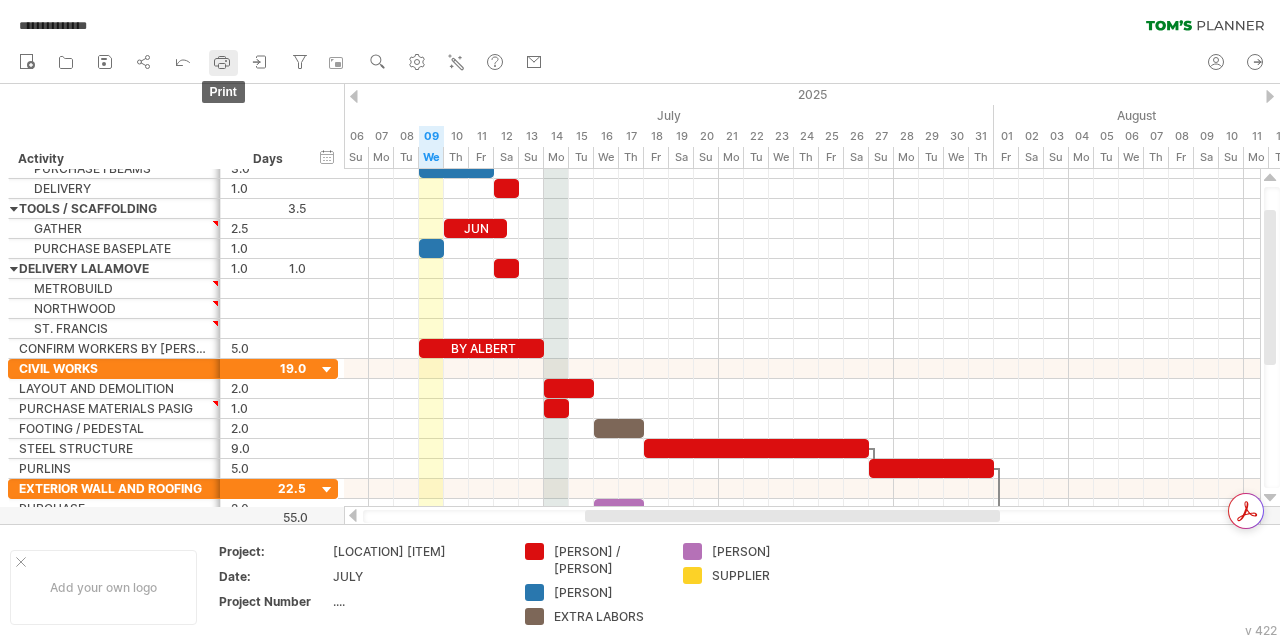 click at bounding box center [222, 62] 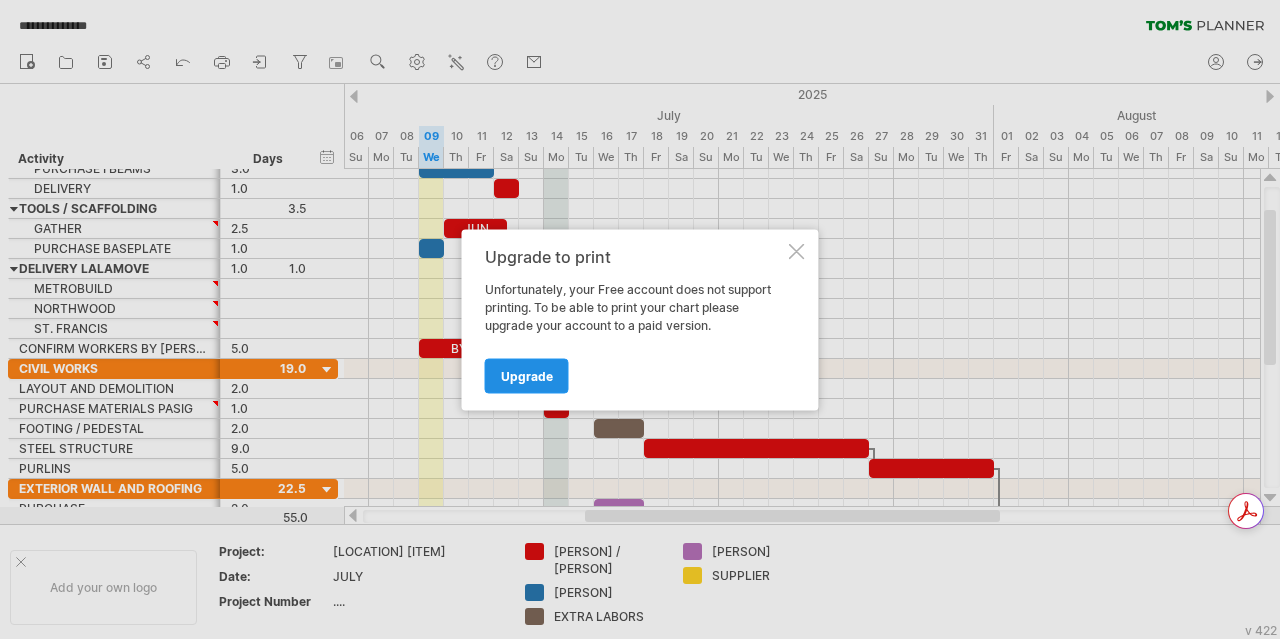 click on "Upgrade" at bounding box center (527, 375) 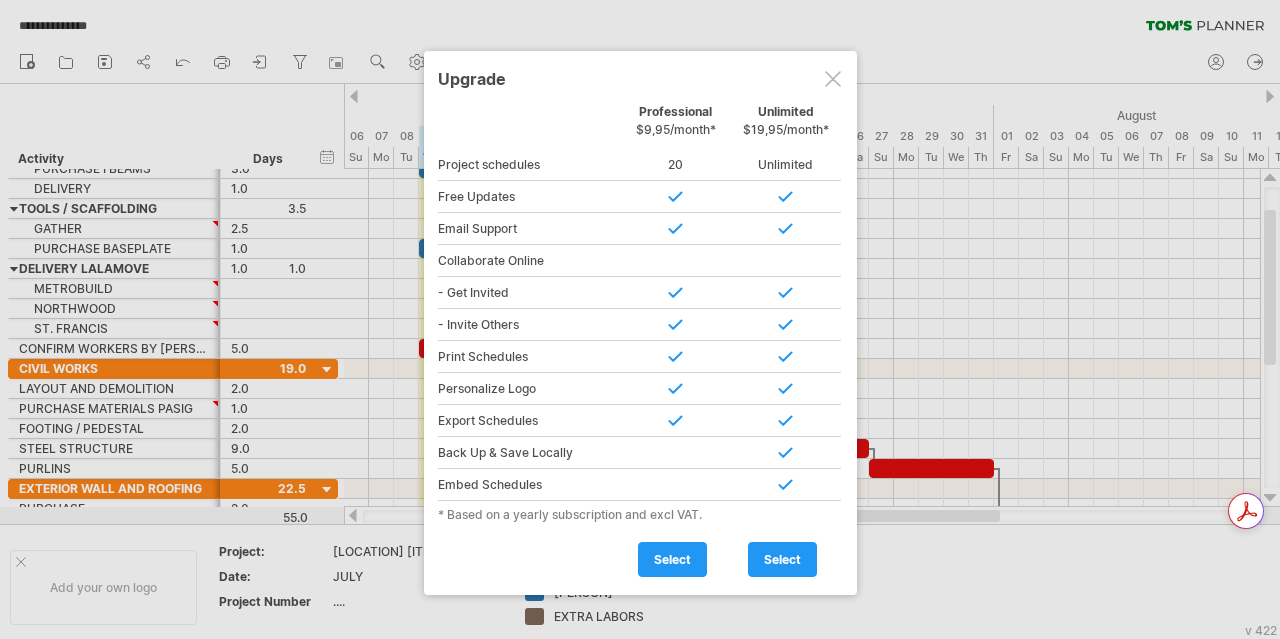 click at bounding box center (833, 79) 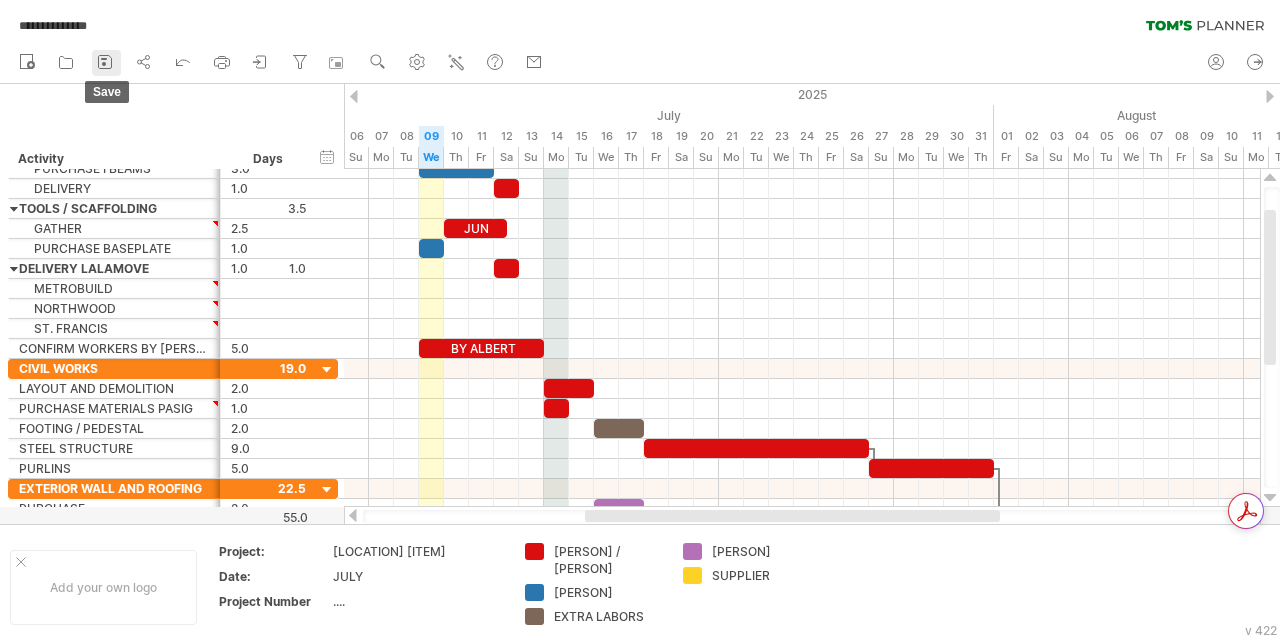 click at bounding box center [104, 64] 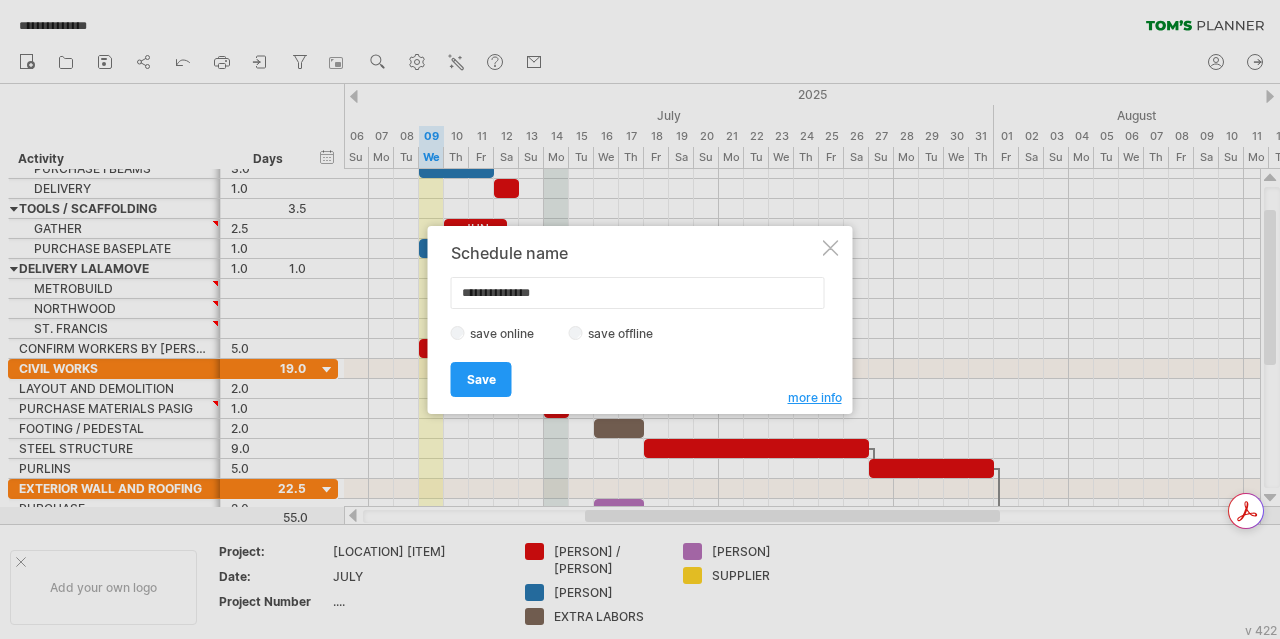click on "more info" at bounding box center (815, 397) 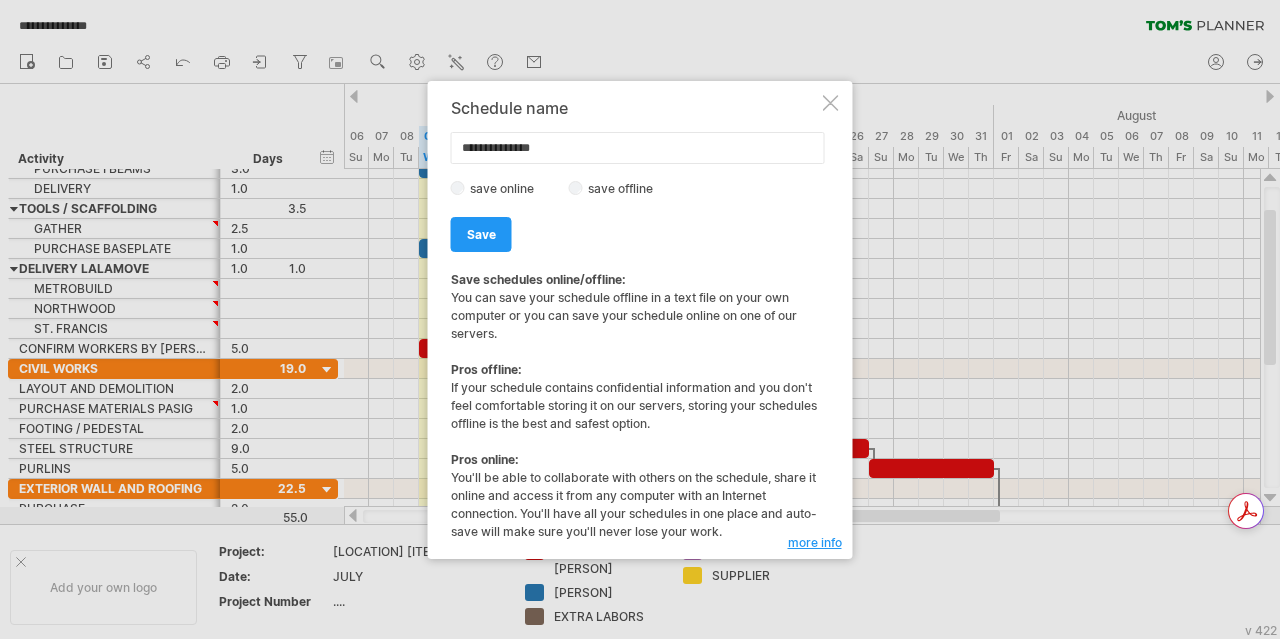 click on "**********" at bounding box center [640, 320] 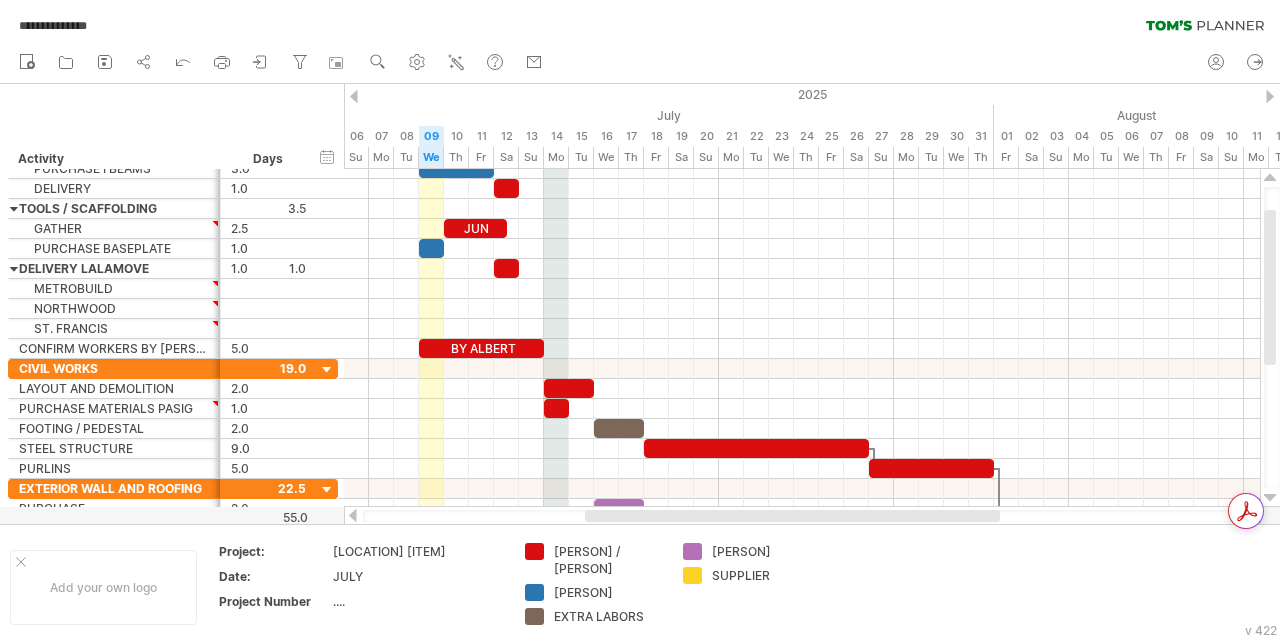 click on "new" at bounding box center [640, 63] 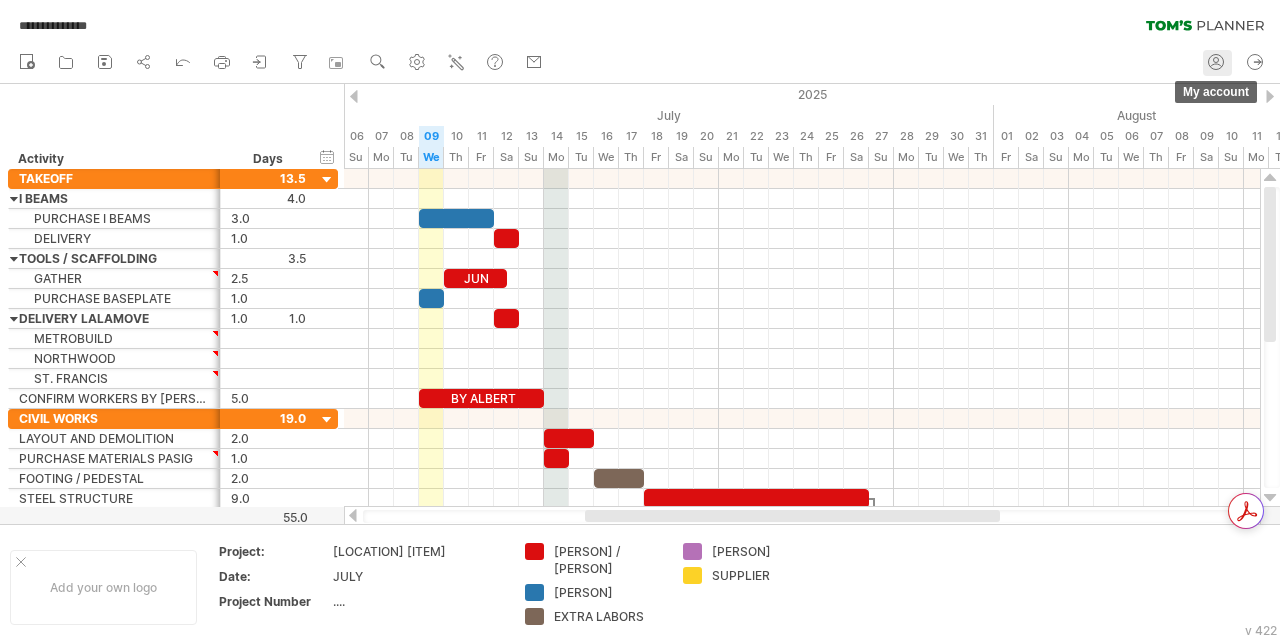 click at bounding box center (1216, 62) 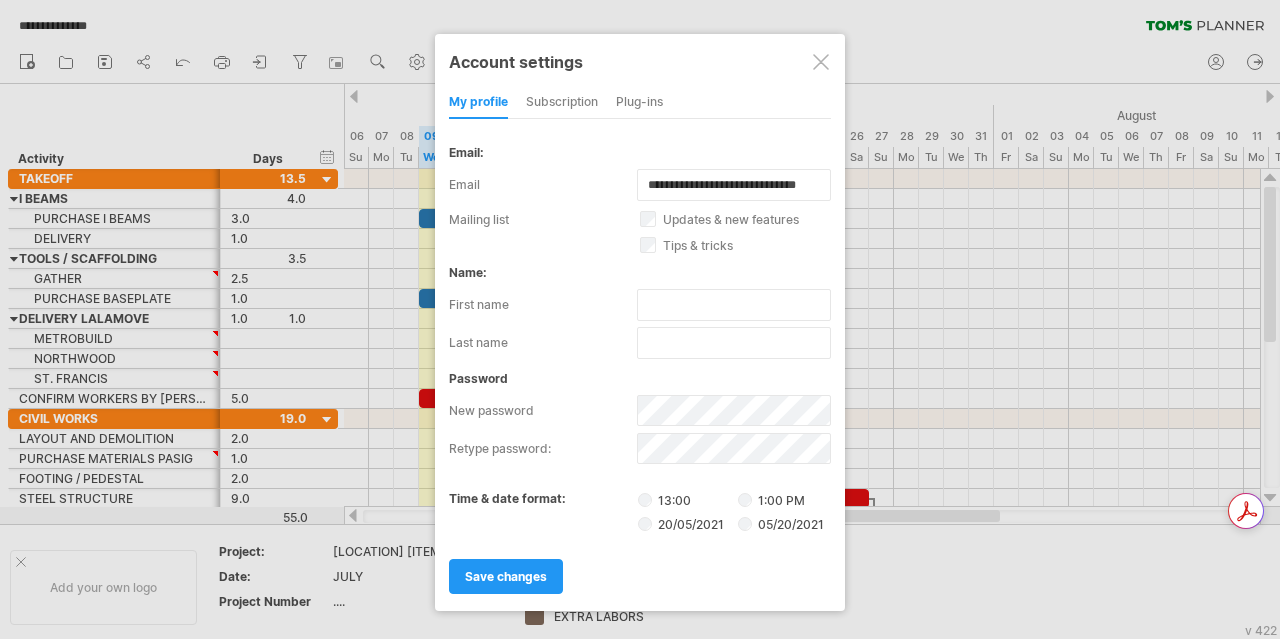 click on "subscription" at bounding box center [562, 103] 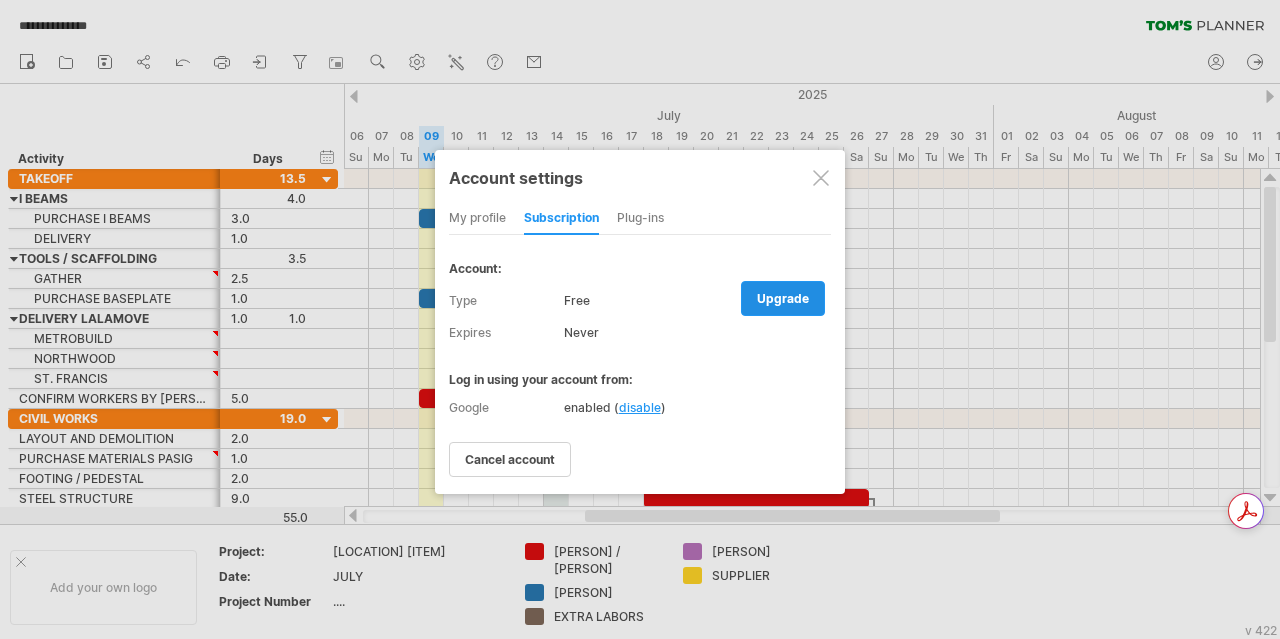 click on "upgrade" at bounding box center [783, 298] 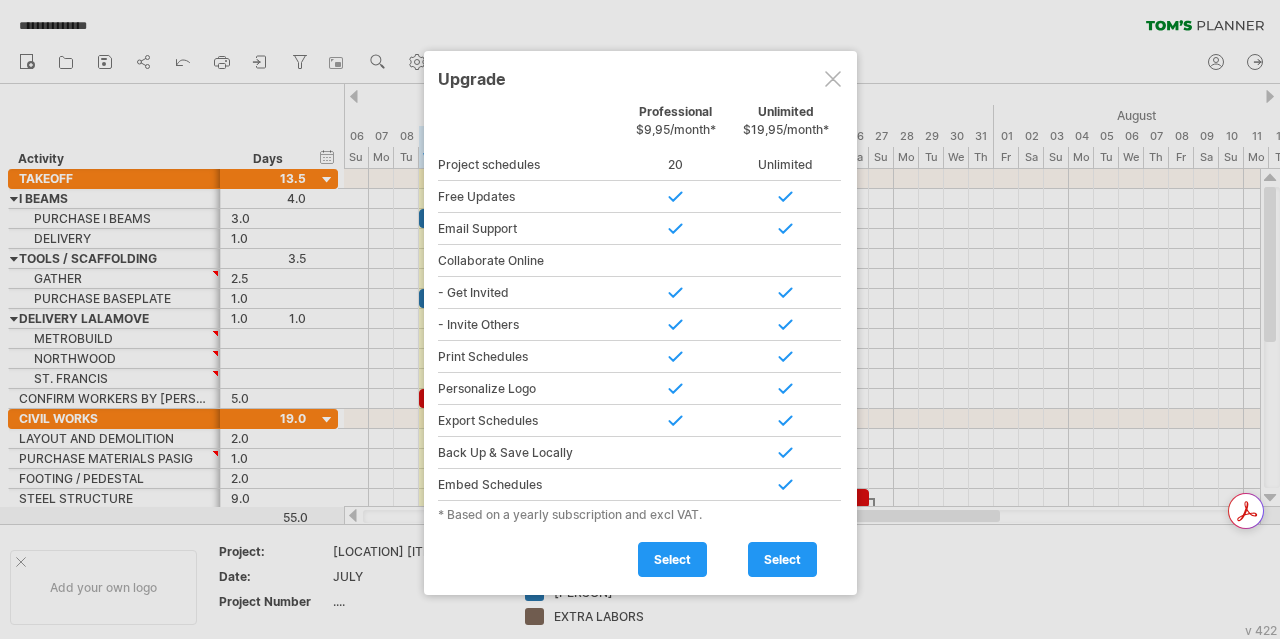click at bounding box center [833, 79] 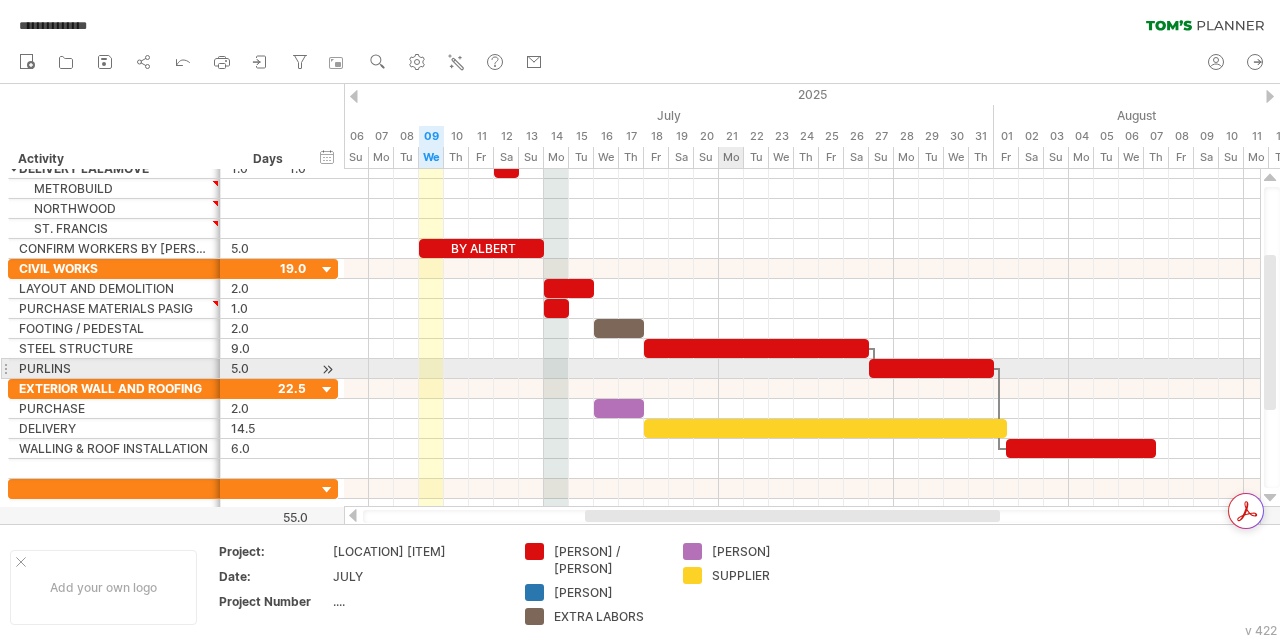click at bounding box center (802, 369) 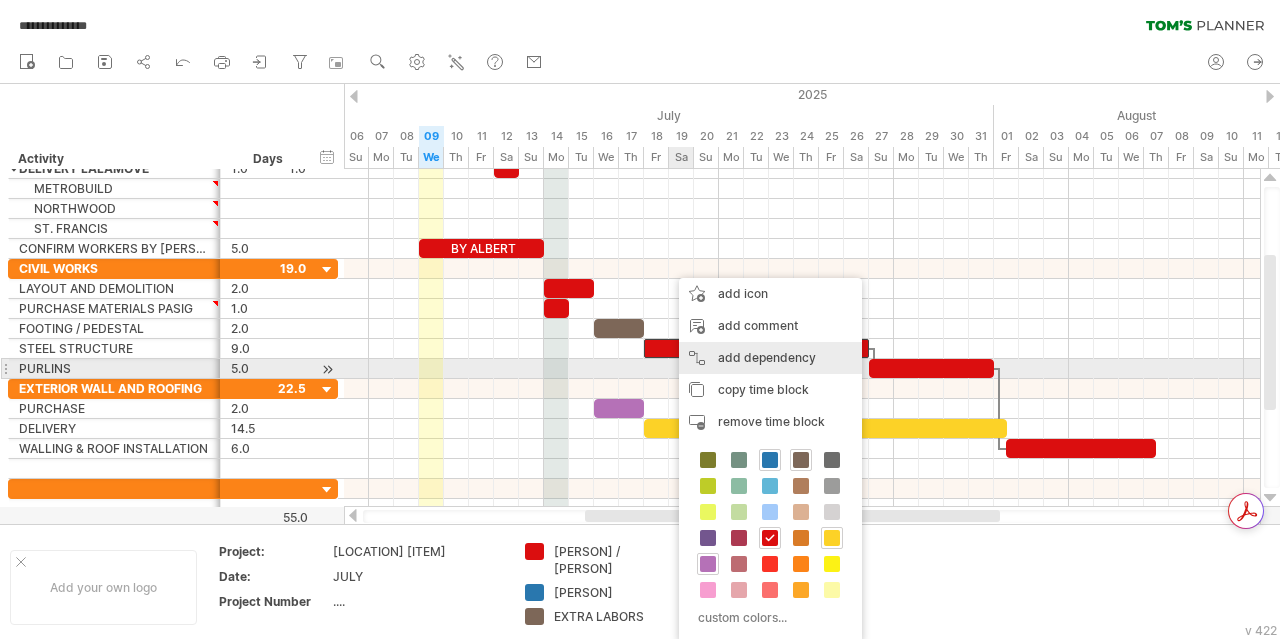 click on "add dependency You can use dependencies when you require tasks to be done in a specific order. For example if you are building a house, the task "Build Walls" needs to be completed before the task "Build roof" can start:" at bounding box center (770, 358) 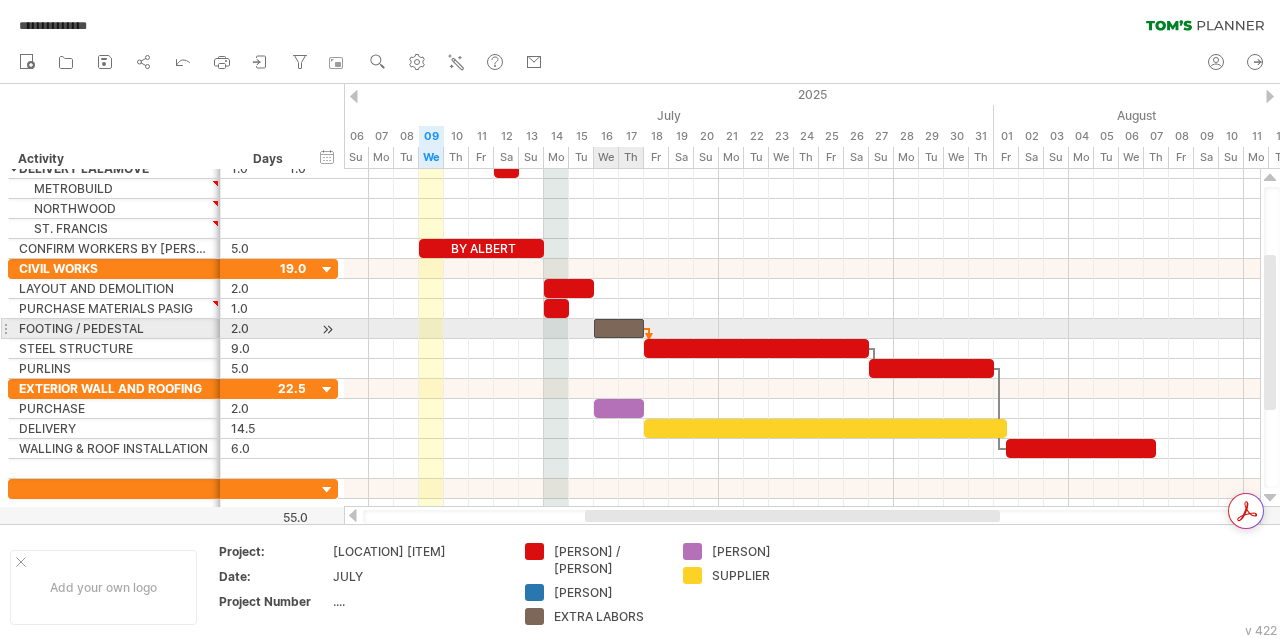 click at bounding box center (619, 328) 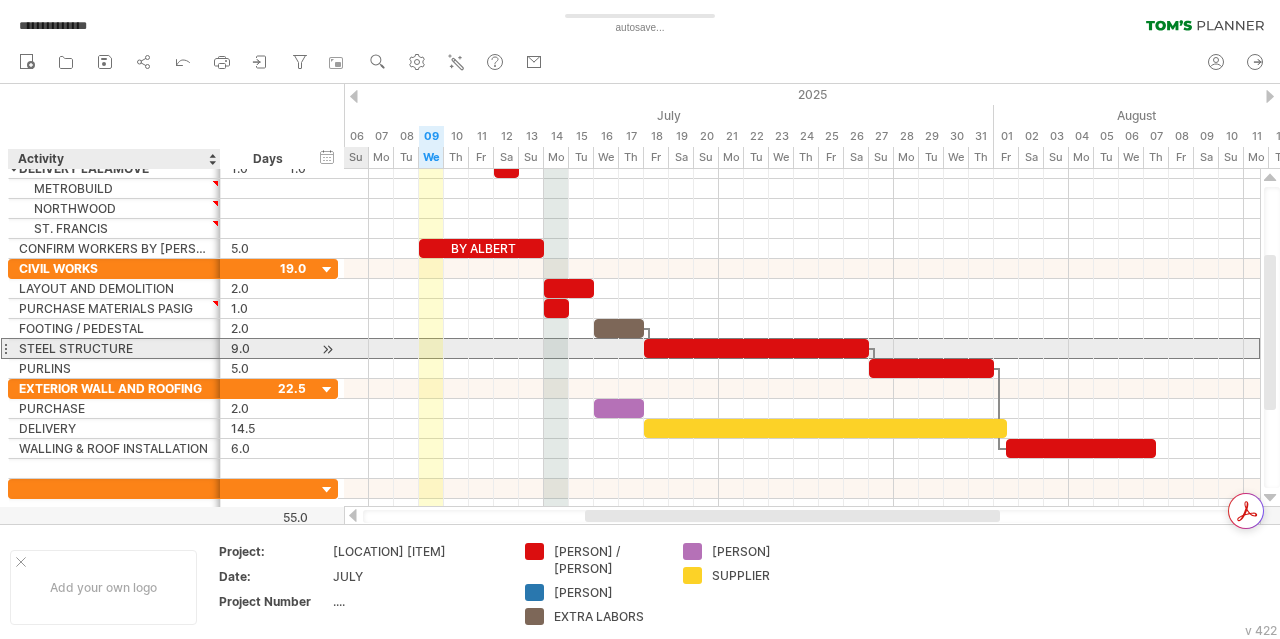 click on "STEEL STRUCTURE" at bounding box center [114, 348] 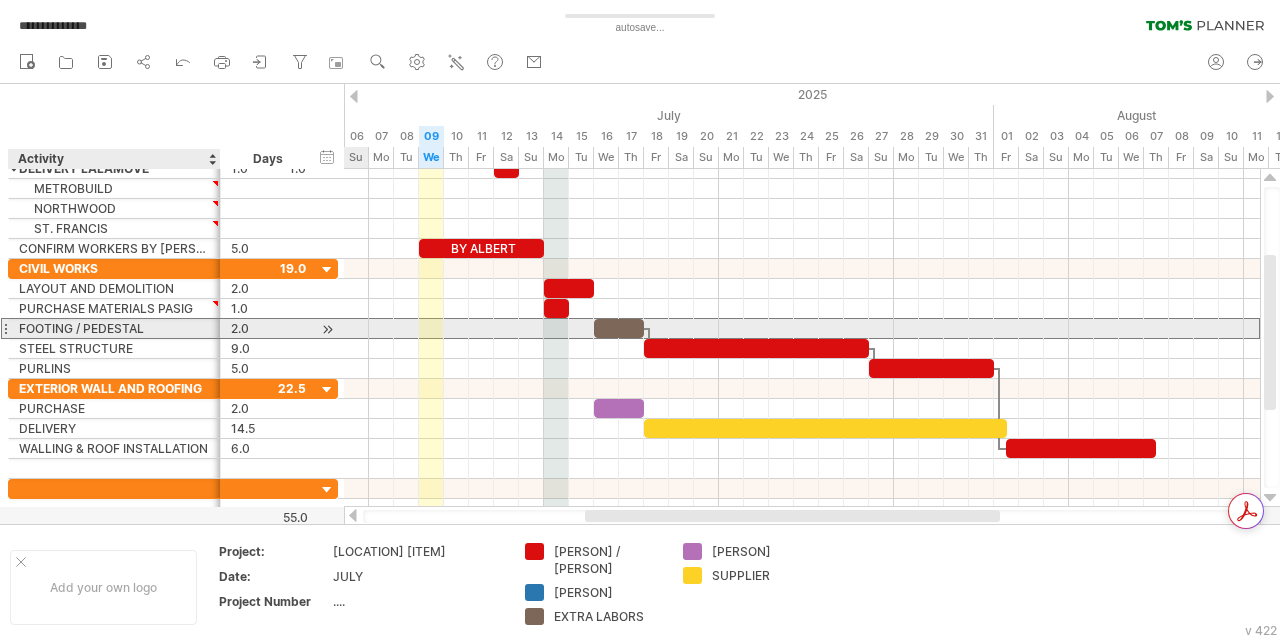 click on "FOOTING / PEDESTAL" at bounding box center [114, 328] 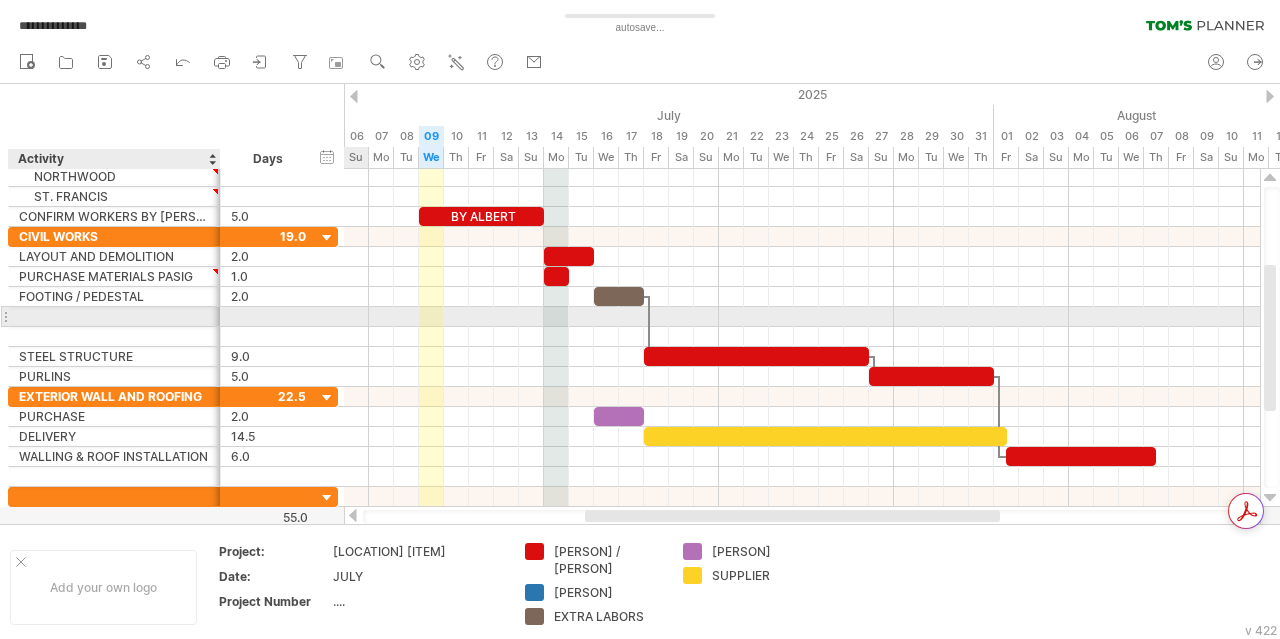 click at bounding box center (114, 316) 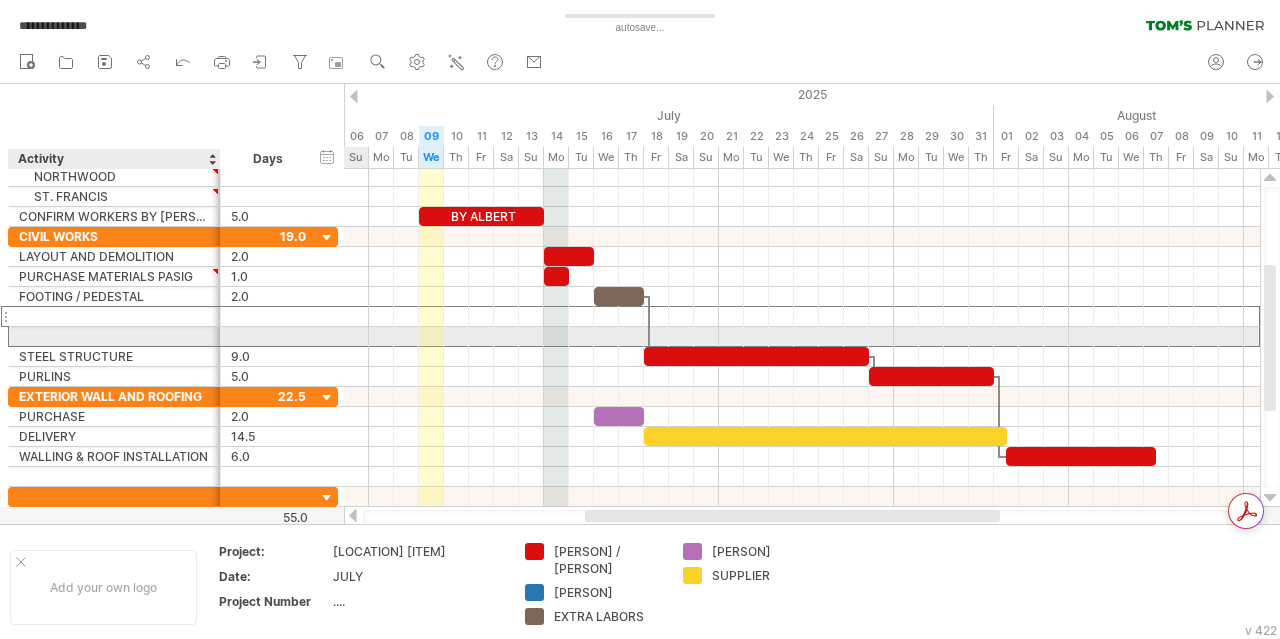 click at bounding box center [114, 336] 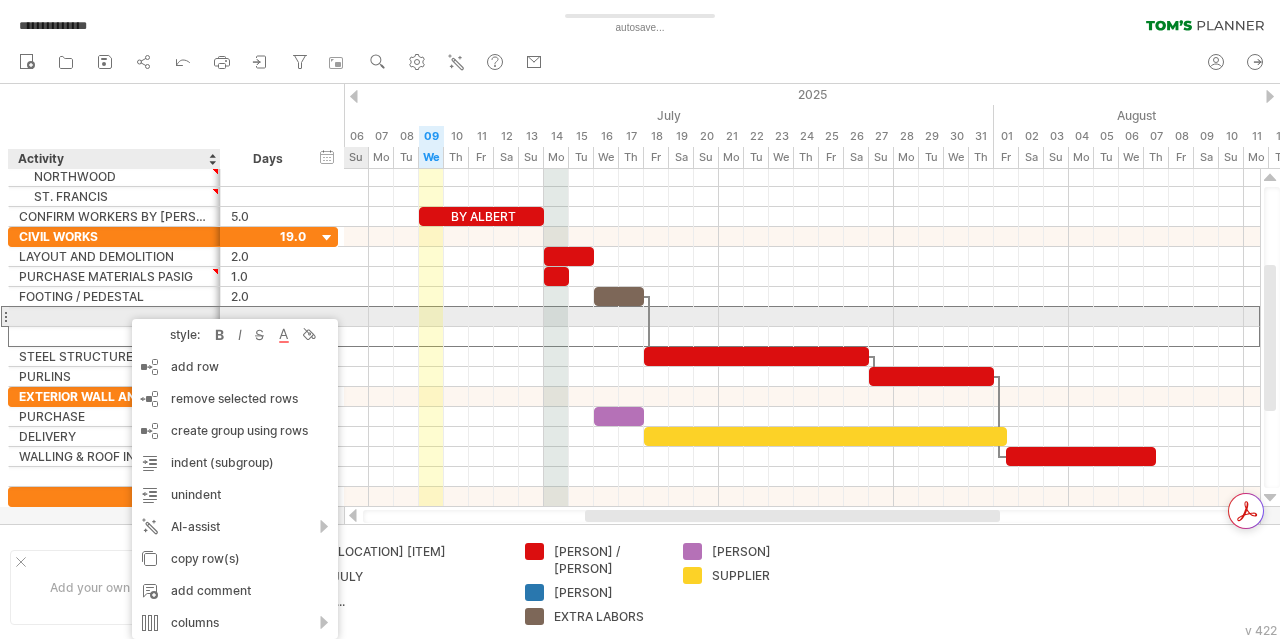 click at bounding box center (114, 316) 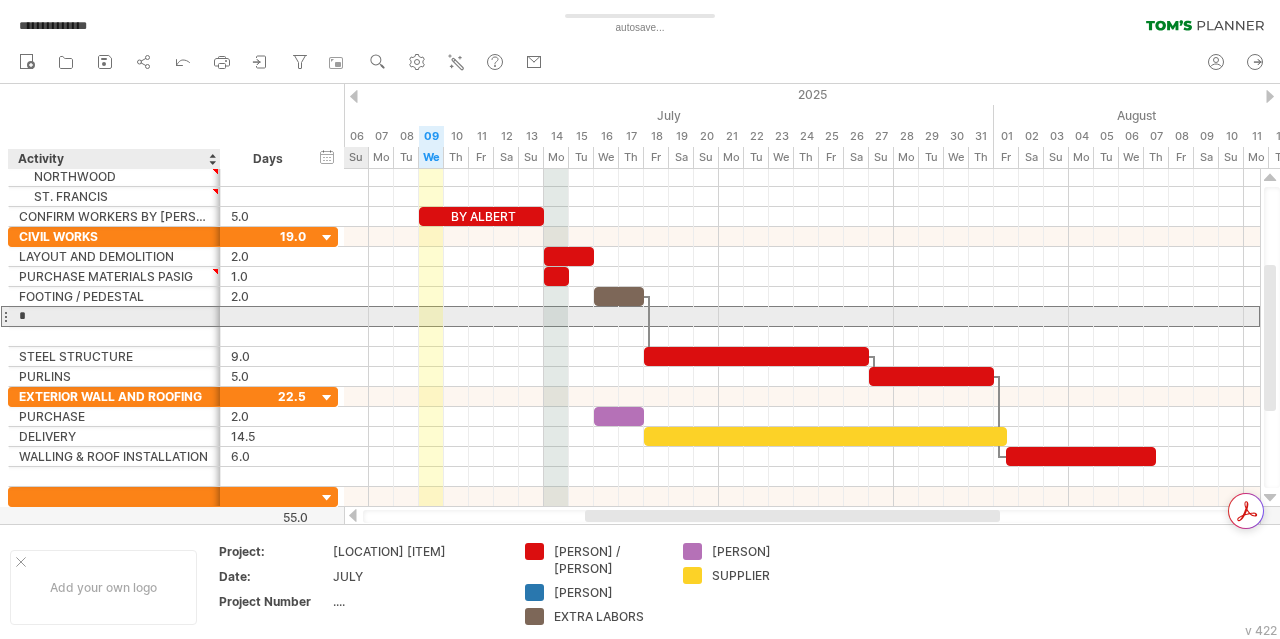 type on "**********" 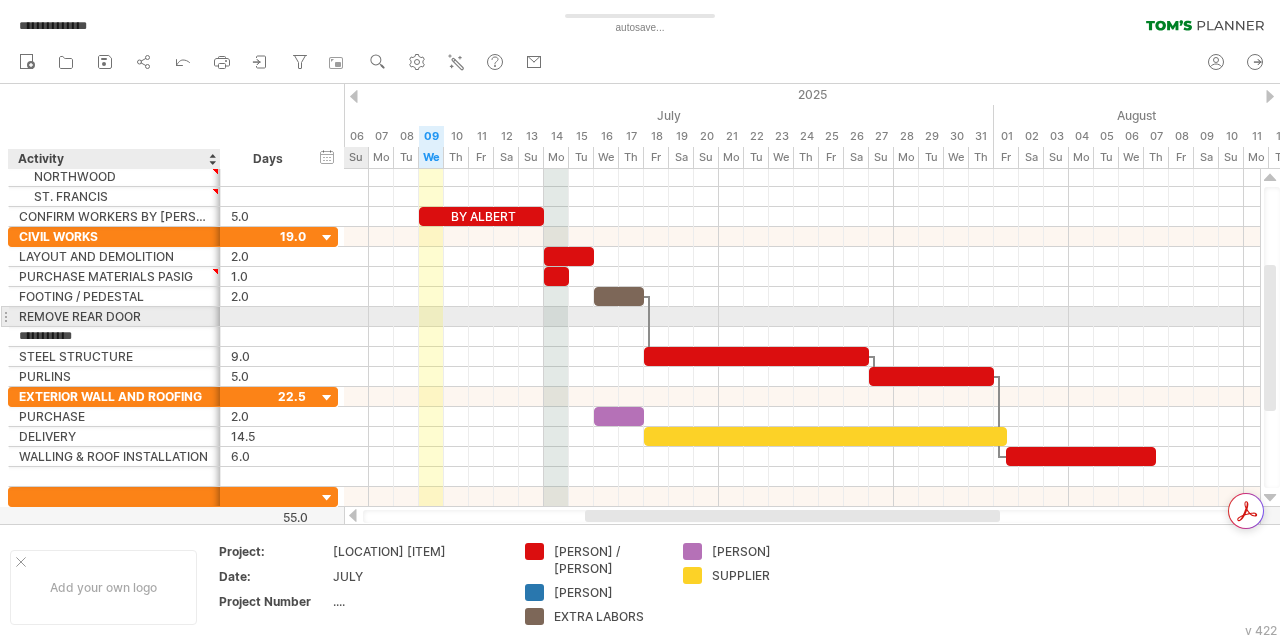 type on "**********" 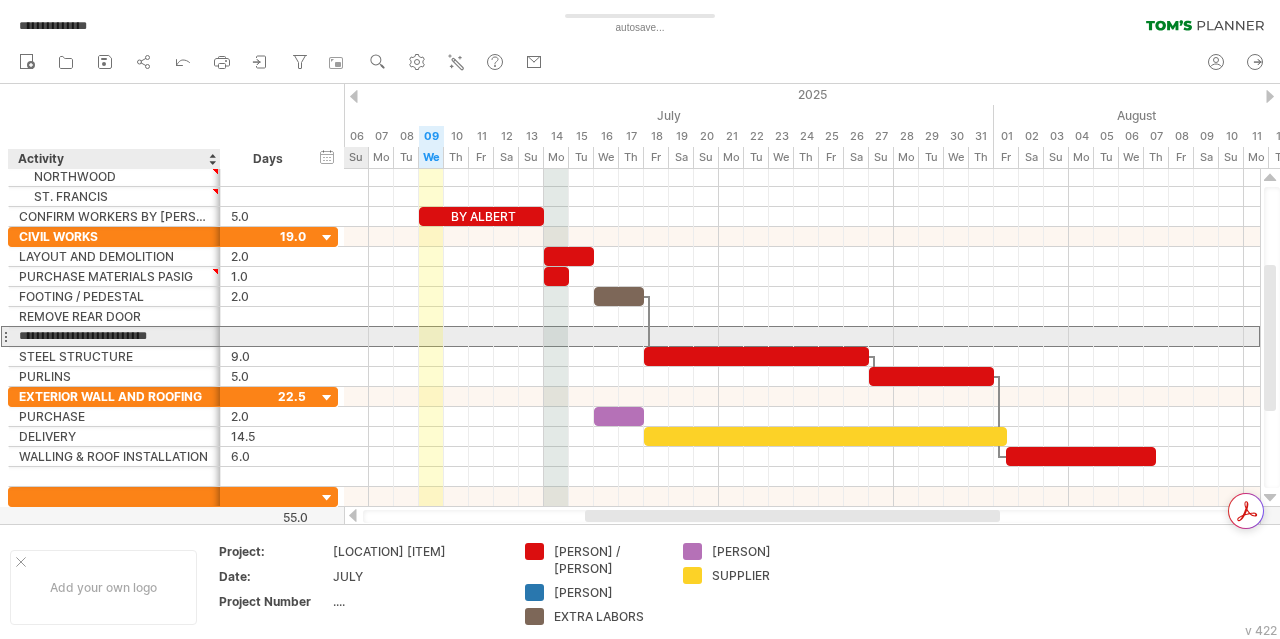 click on "**********" at bounding box center (114, 336) 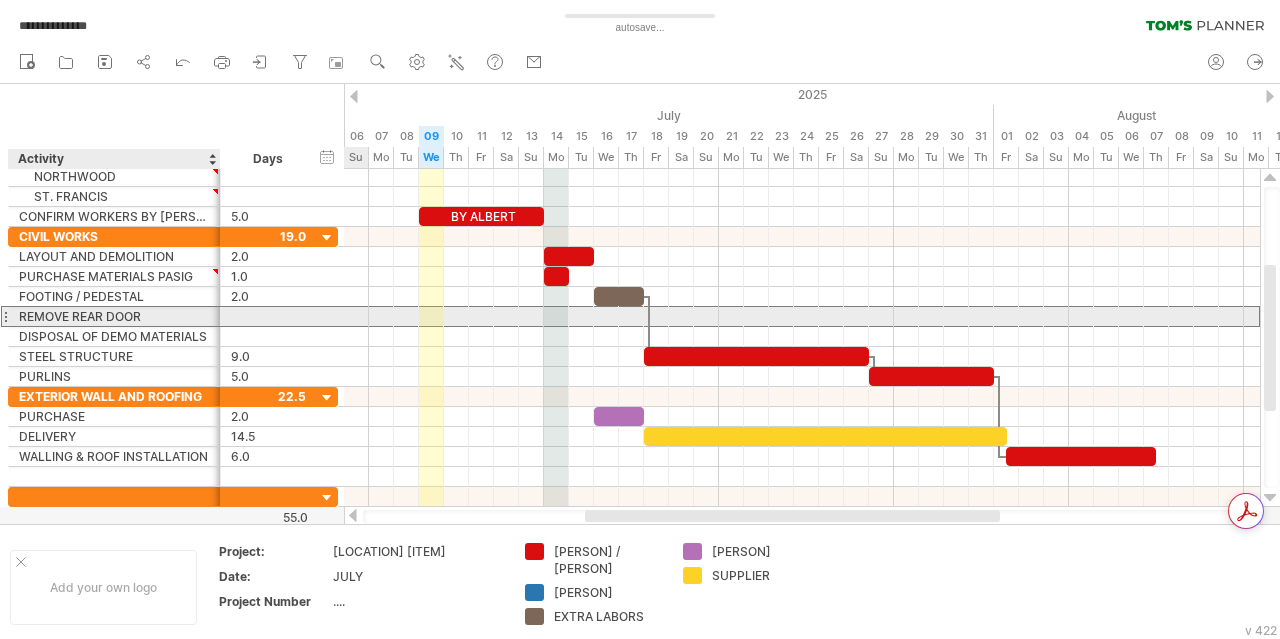 click on "REMOVE REAR DOOR" at bounding box center (114, 316) 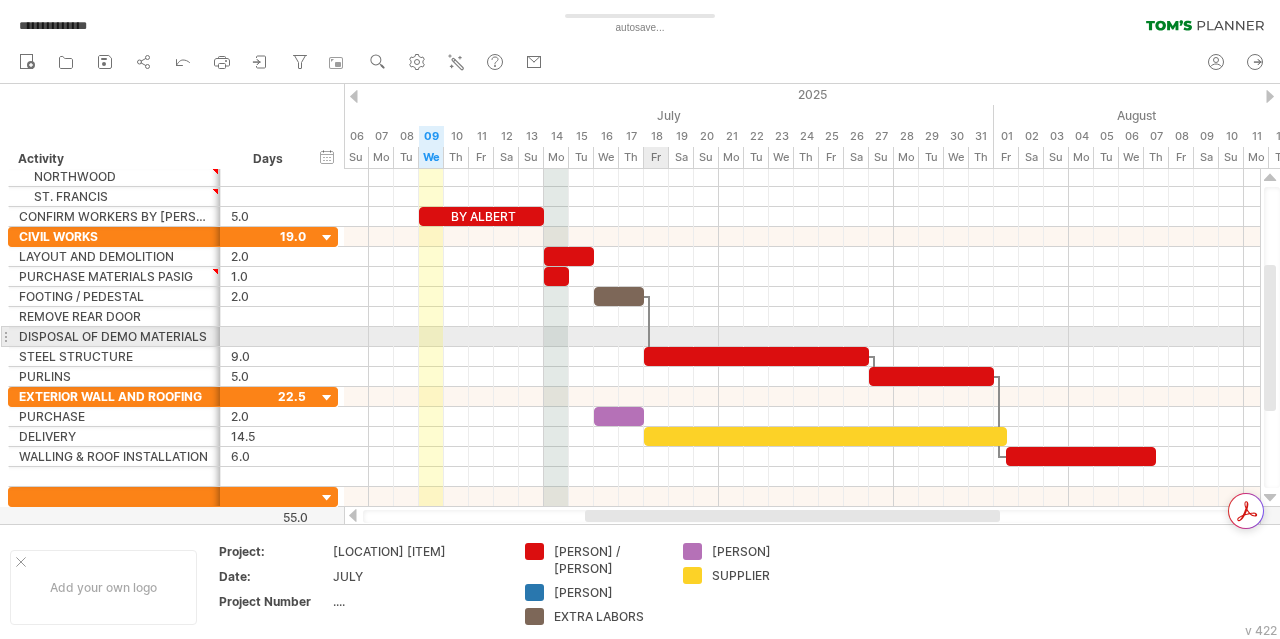 click at bounding box center [802, 337] 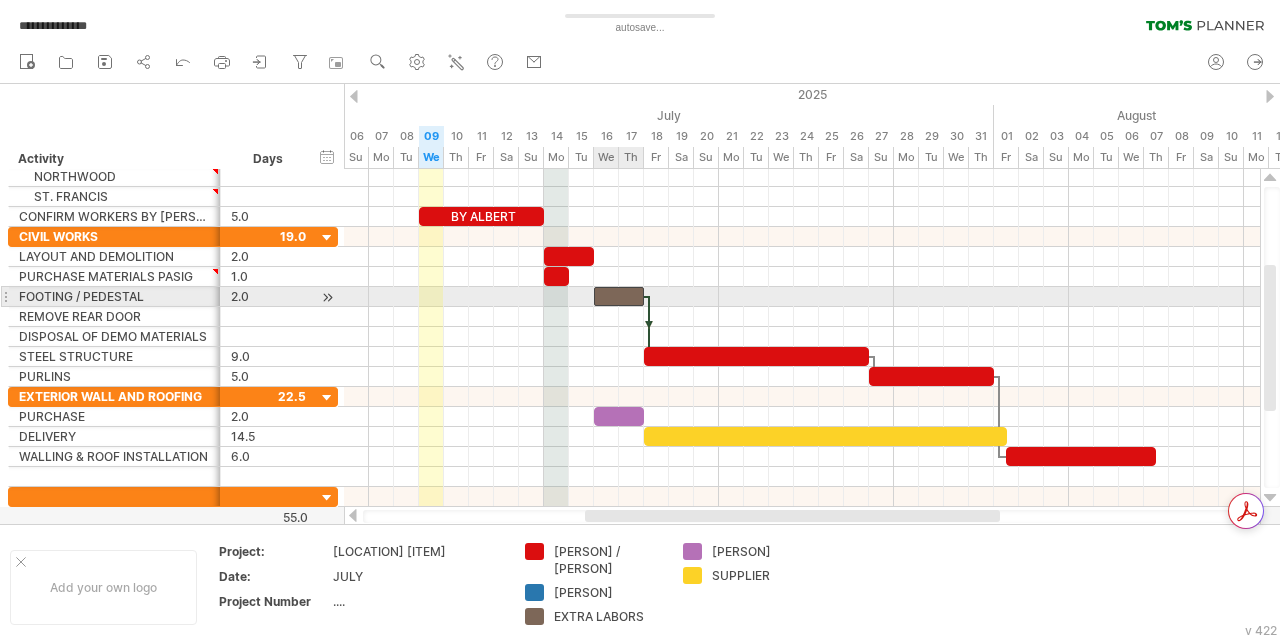 click at bounding box center (619, 296) 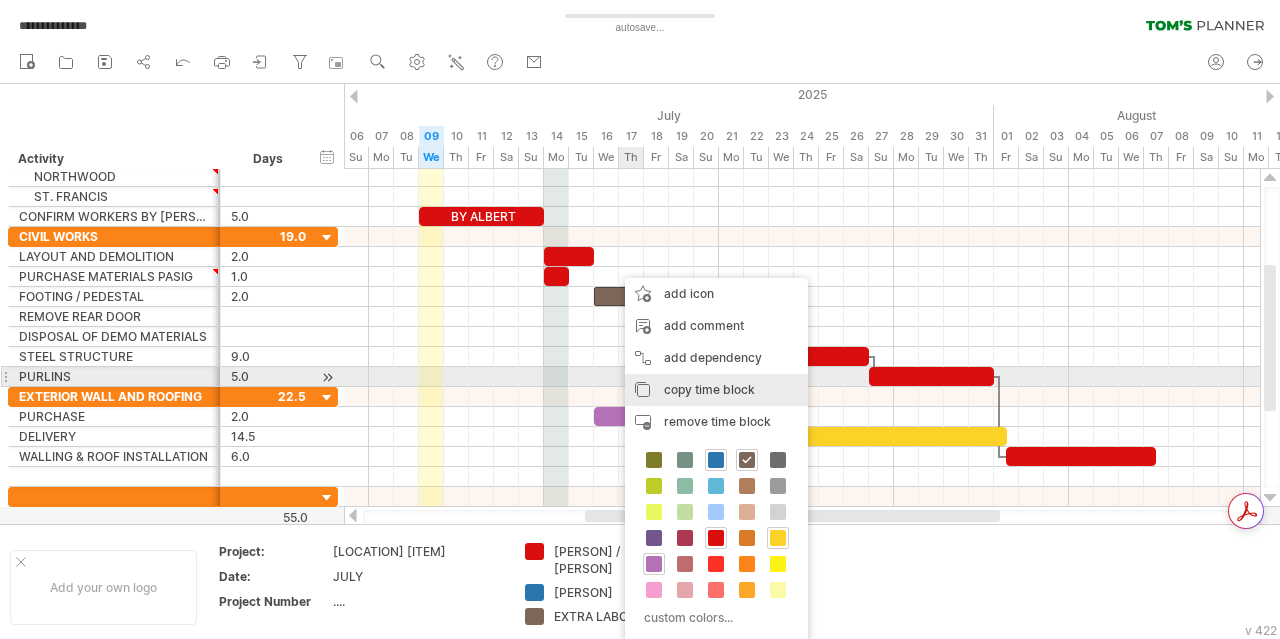 click on "copy time block" at bounding box center [709, 389] 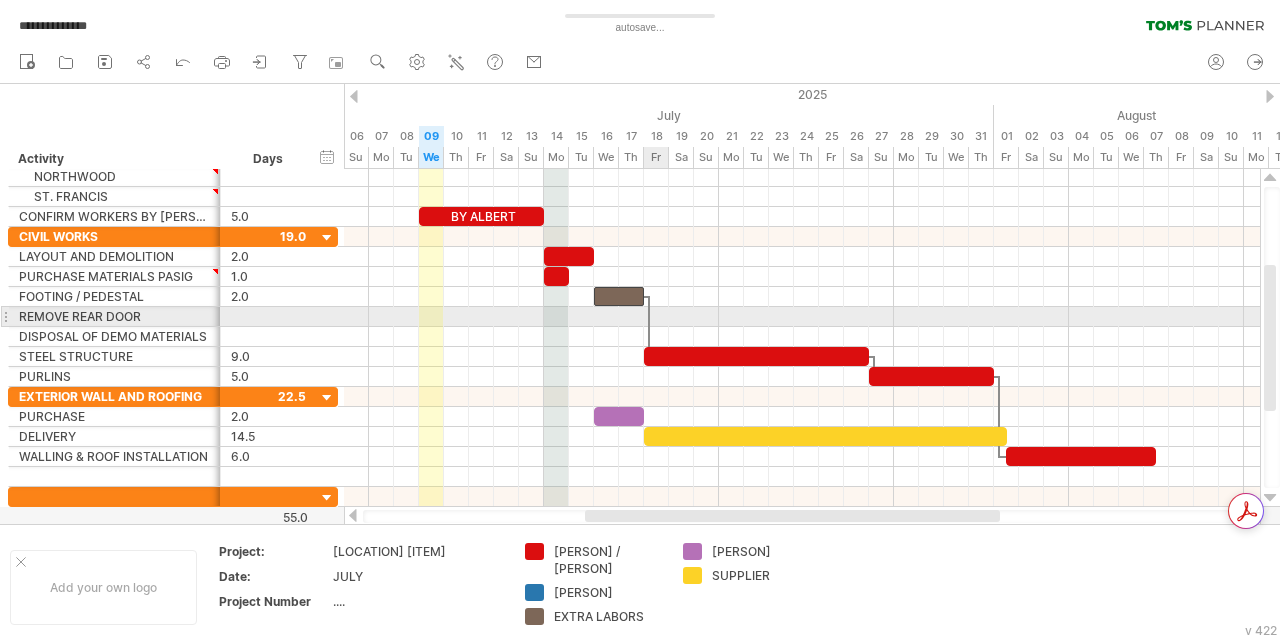 click at bounding box center (802, 317) 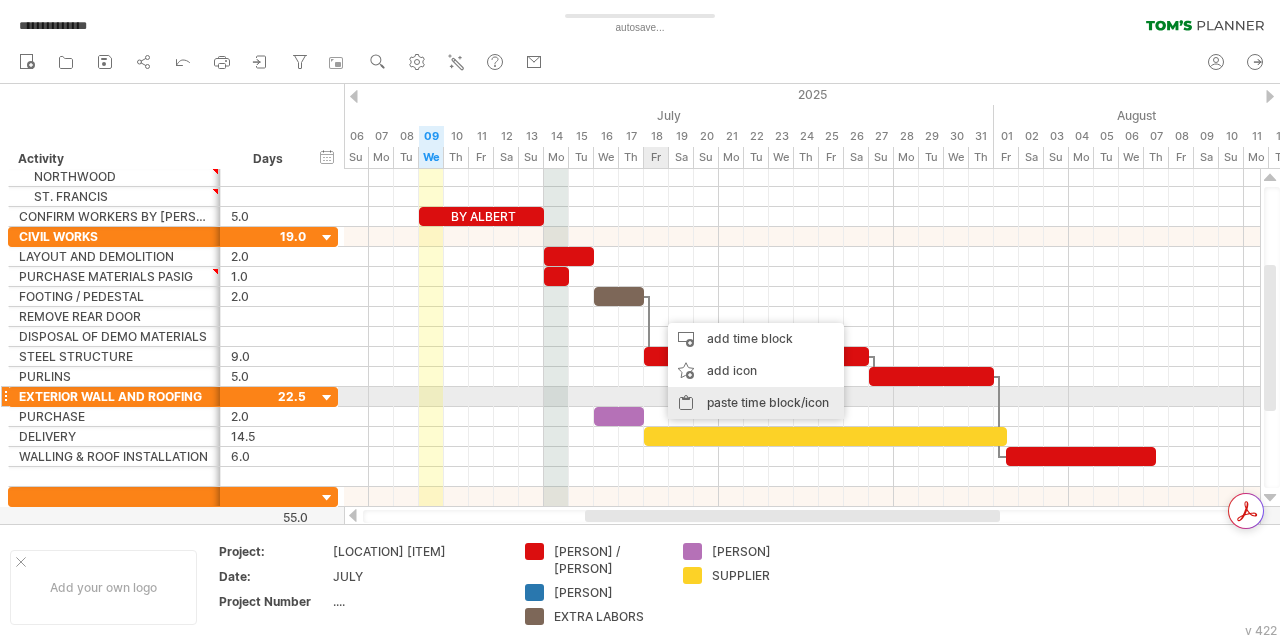 click on "paste time block/icon" at bounding box center [756, 403] 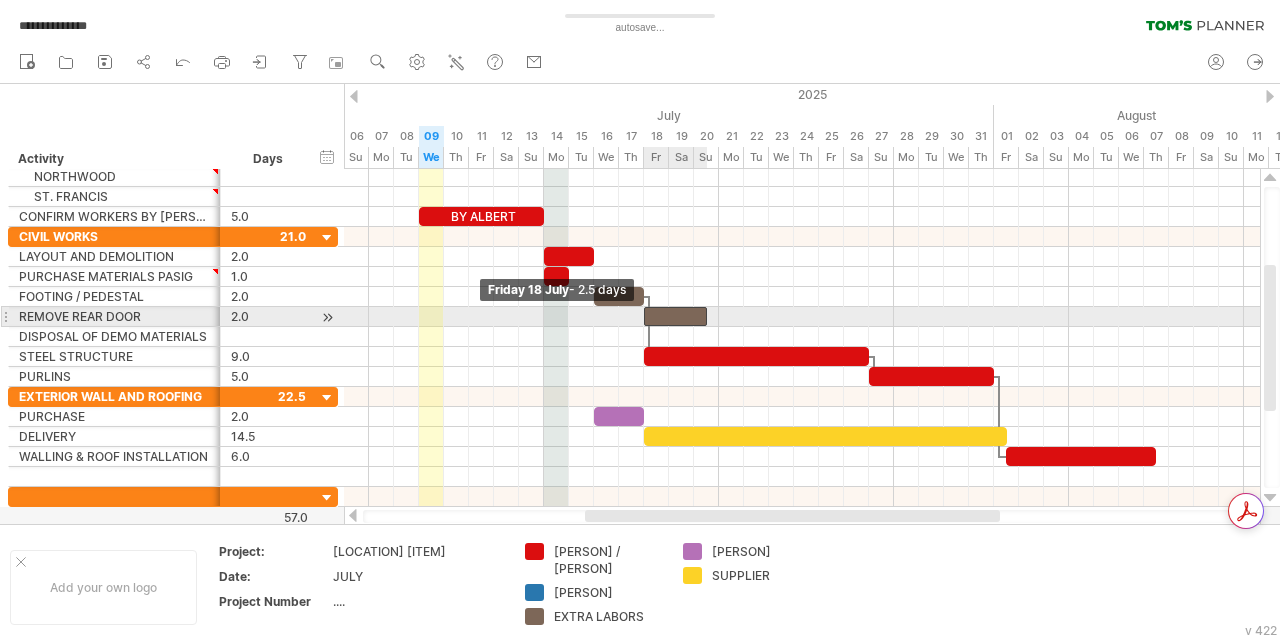 drag, startPoint x: 659, startPoint y: 316, endPoint x: 644, endPoint y: 315, distance: 15.033297 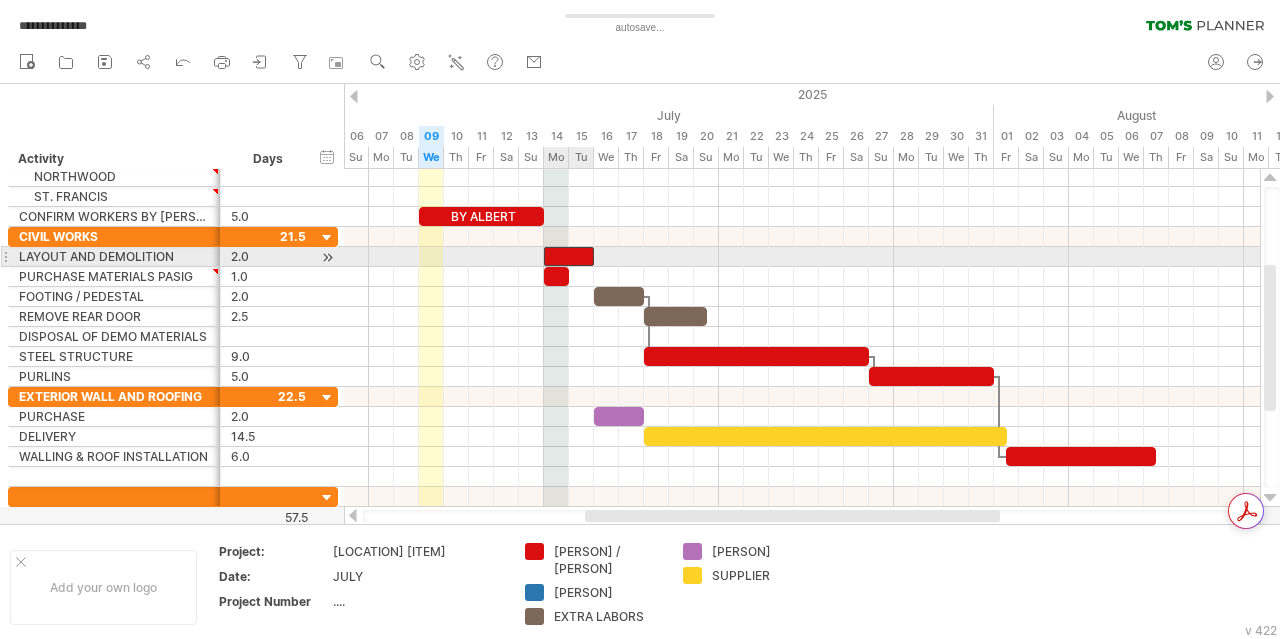 click at bounding box center (569, 256) 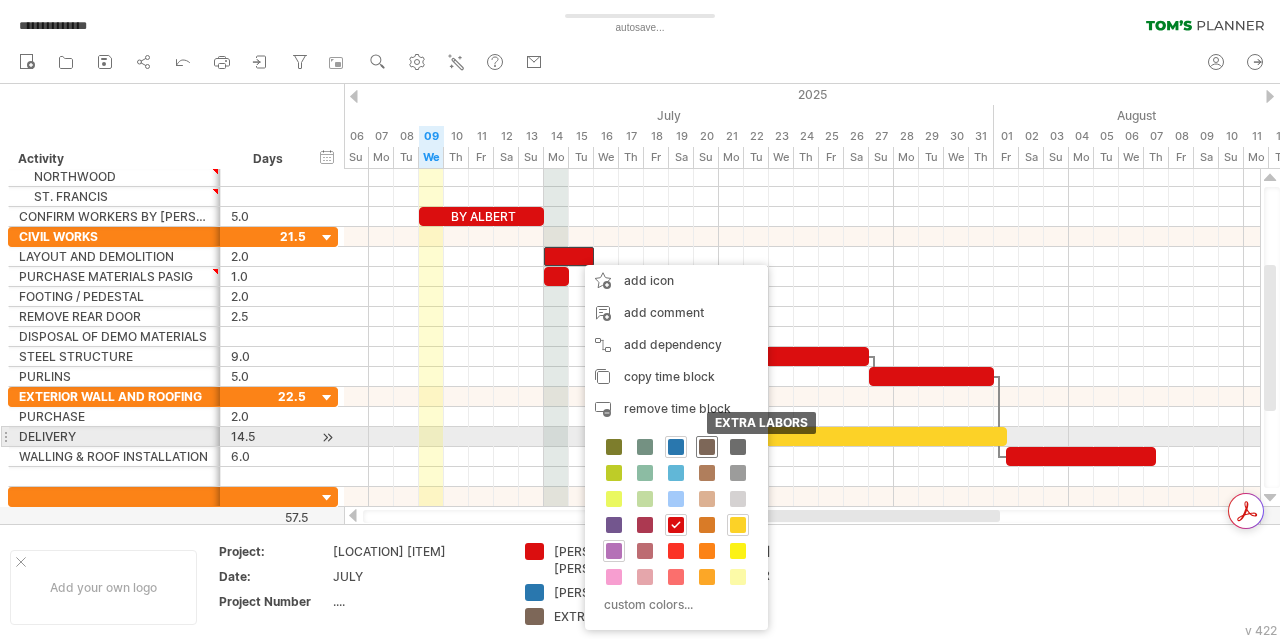 click at bounding box center (707, 447) 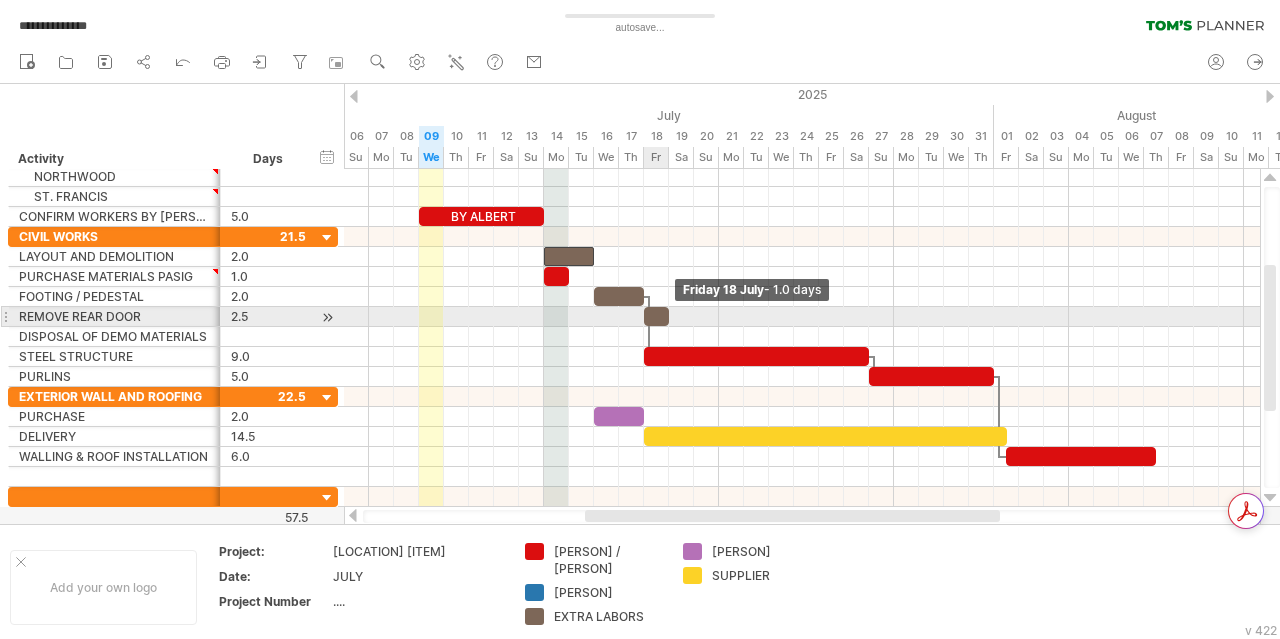 drag, startPoint x: 706, startPoint y: 313, endPoint x: 672, endPoint y: 320, distance: 34.713108 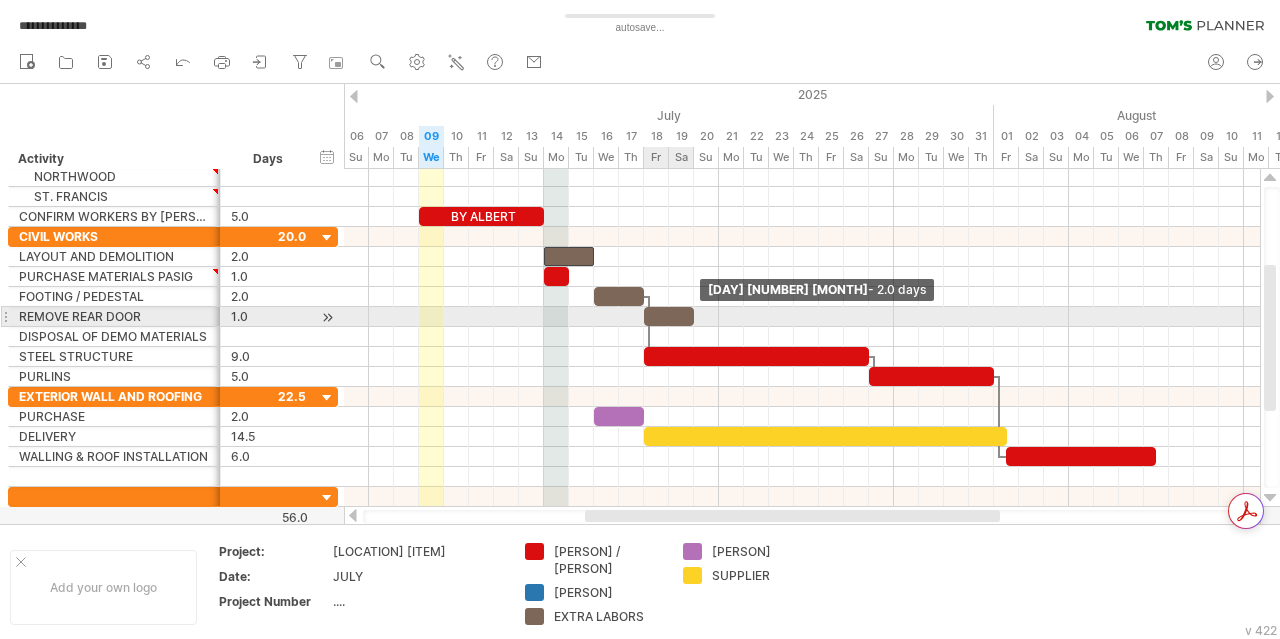 drag, startPoint x: 664, startPoint y: 313, endPoint x: 685, endPoint y: 312, distance: 21.023796 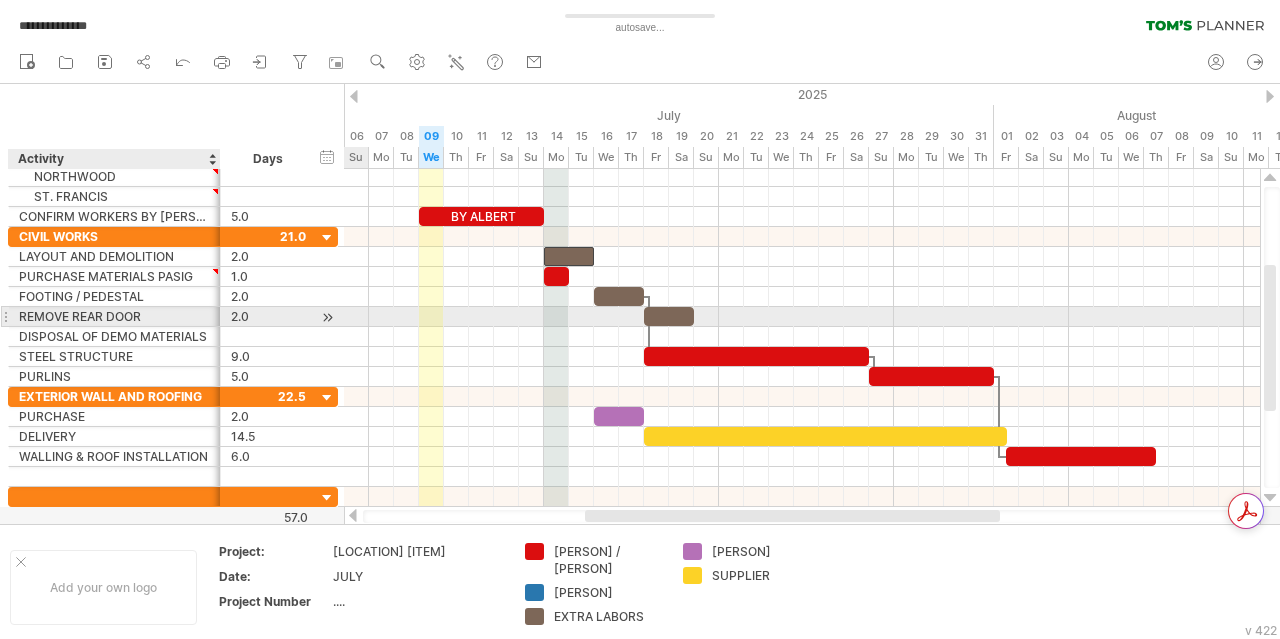click on "REMOVE REAR DOOR" at bounding box center [114, 316] 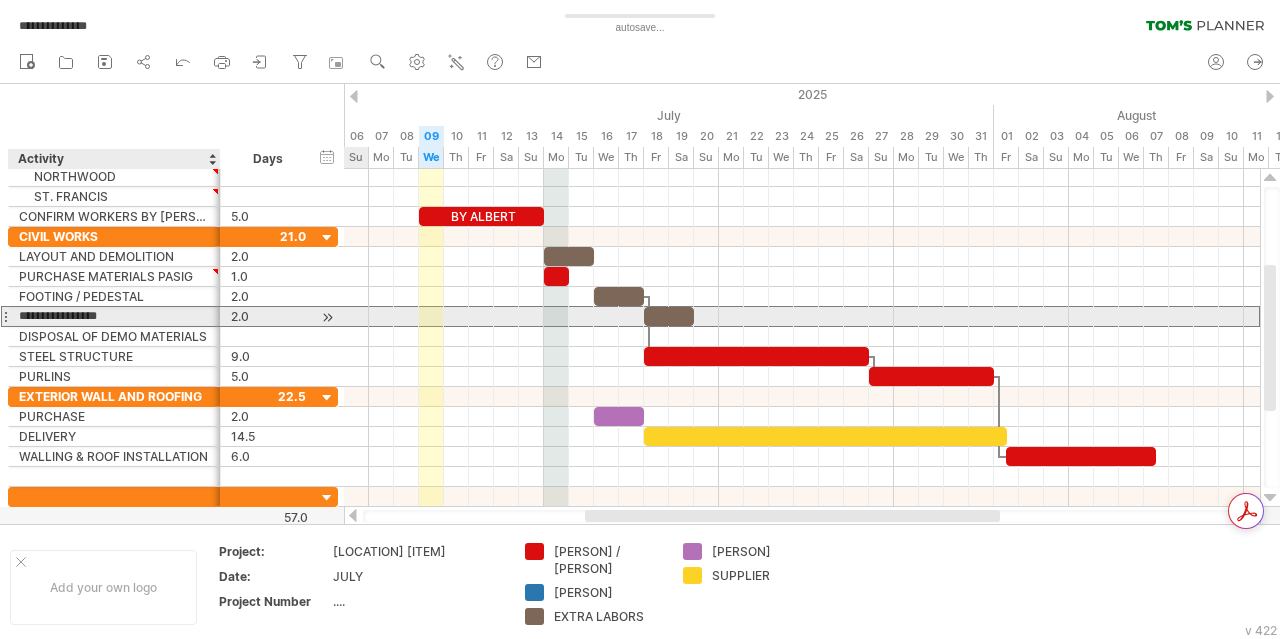 click on "**********" at bounding box center [114, 316] 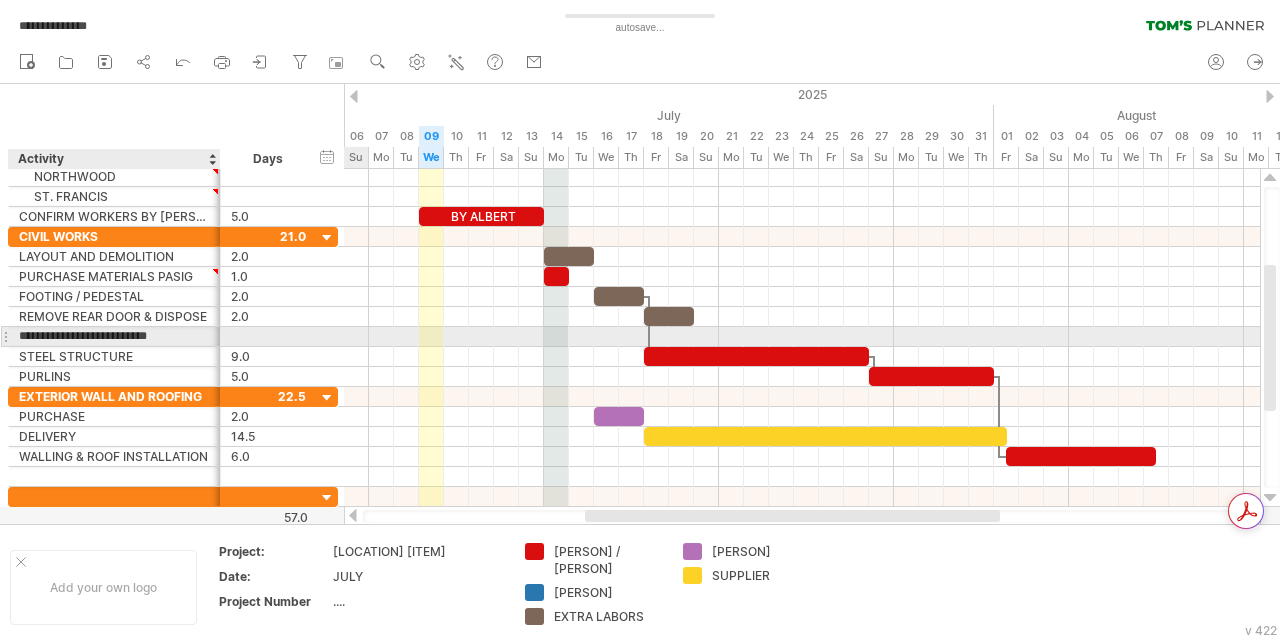 click on "**********" at bounding box center [114, 336] 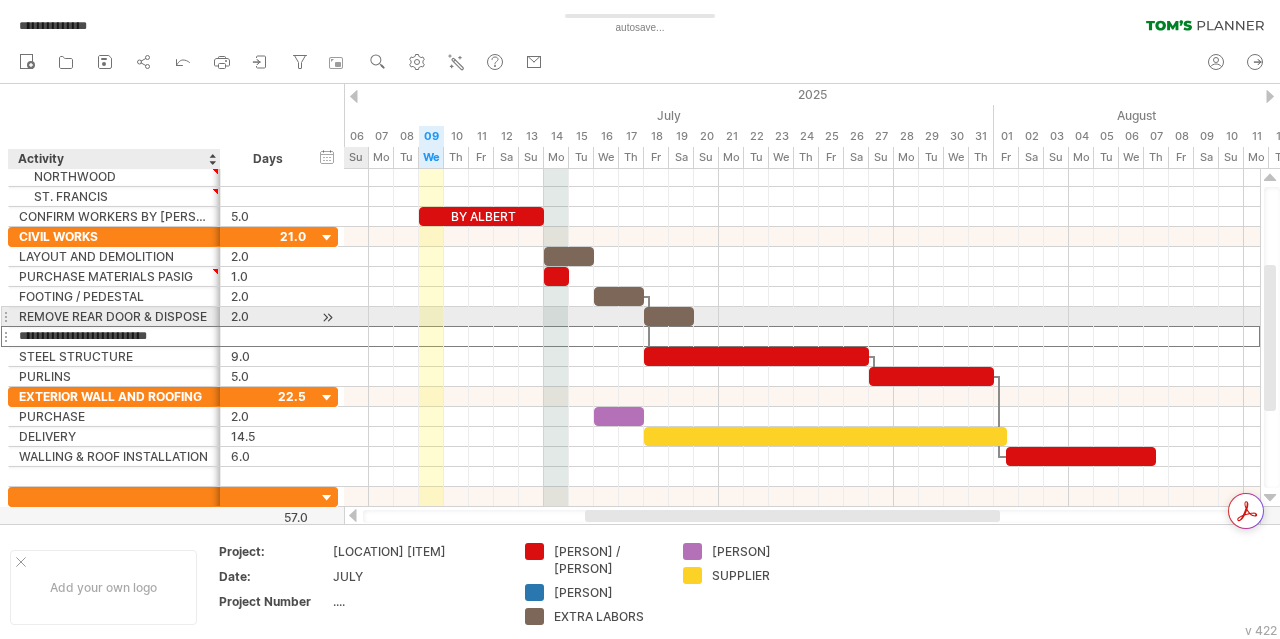 scroll, scrollTop: 0, scrollLeft: 0, axis: both 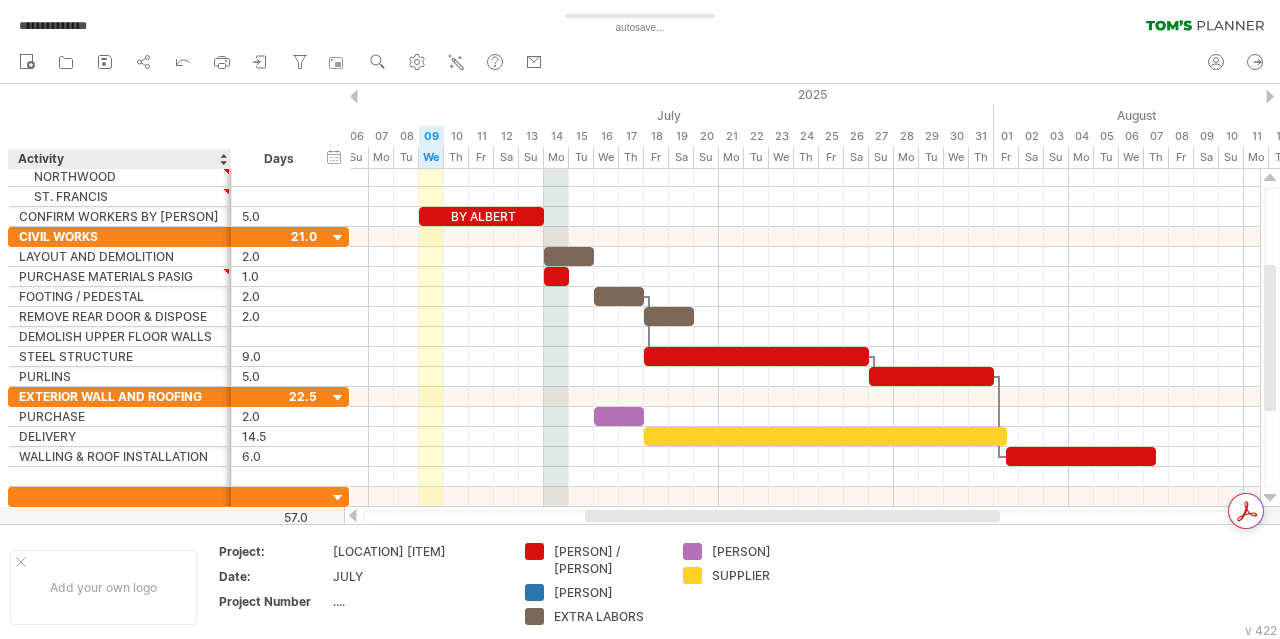 drag, startPoint x: 218, startPoint y: 156, endPoint x: 229, endPoint y: 156, distance: 11 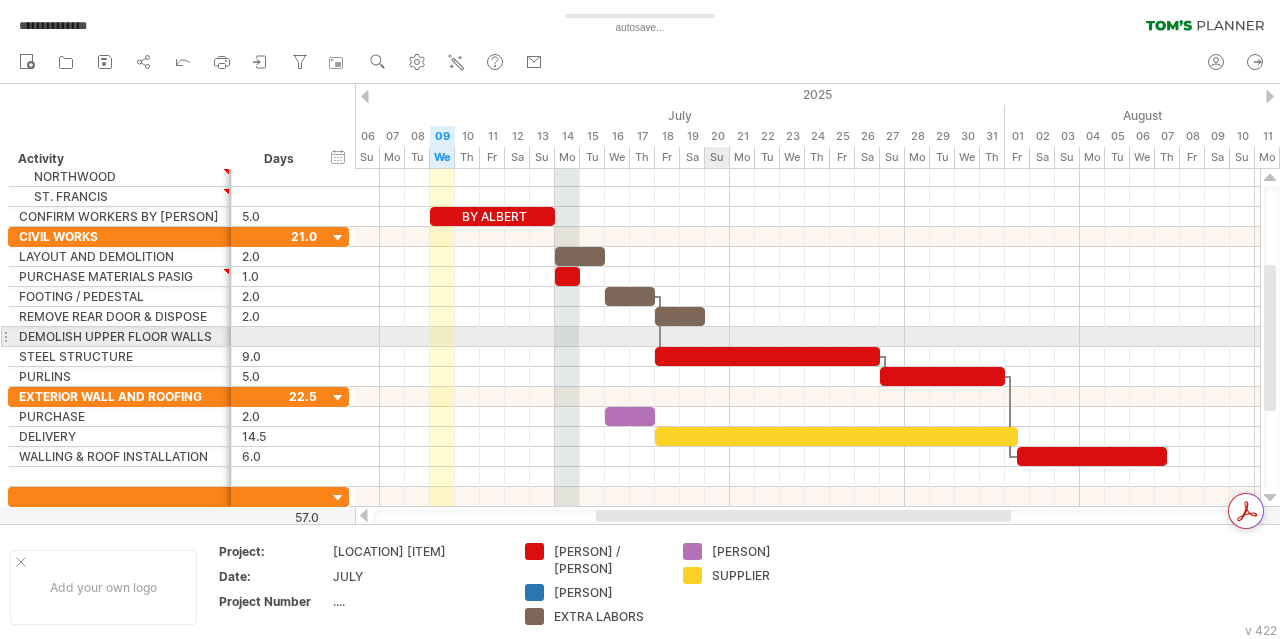 click at bounding box center [807, 337] 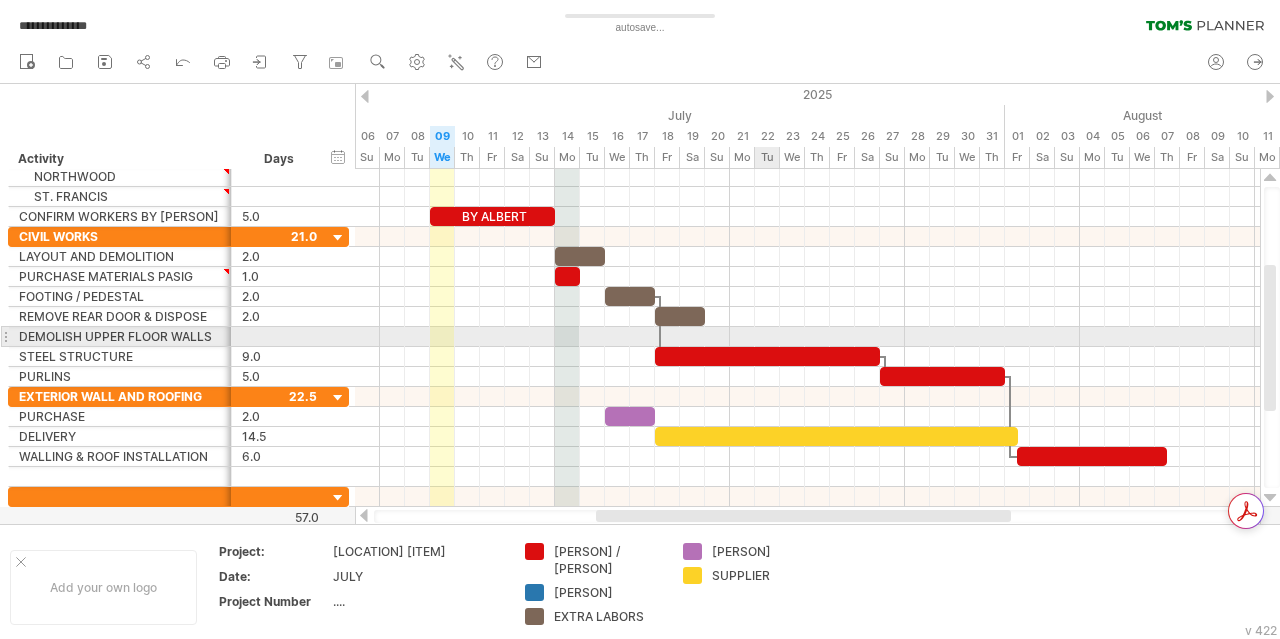 click at bounding box center (807, 337) 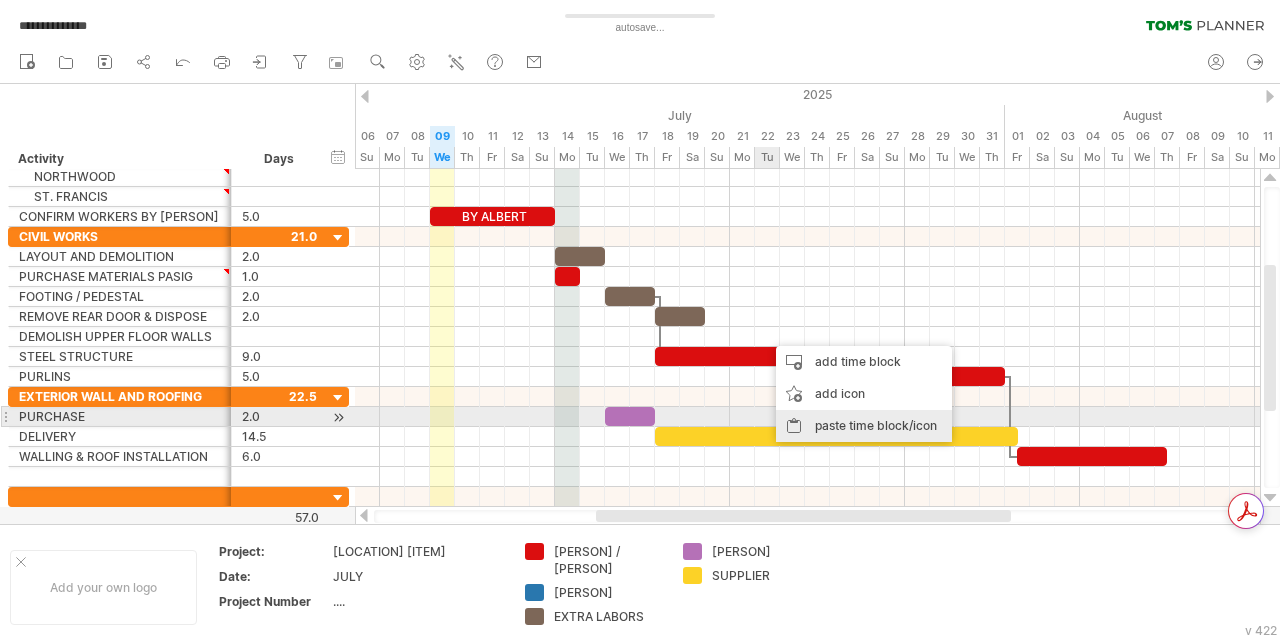 click on "paste time block/icon" at bounding box center (864, 426) 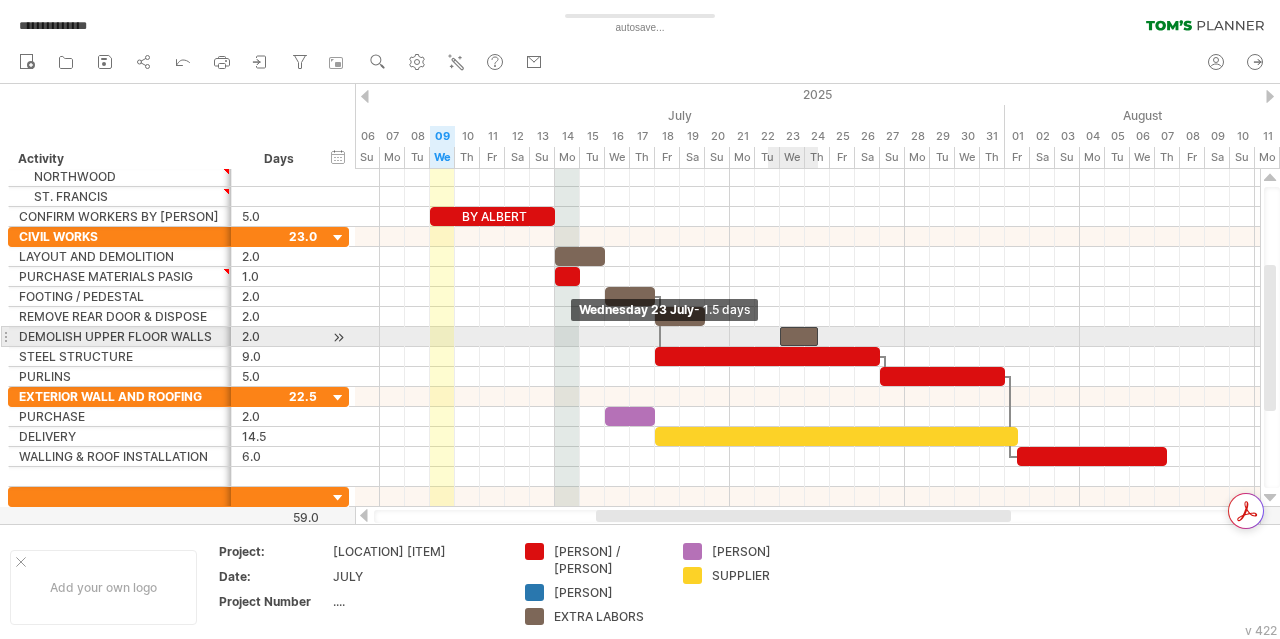 click on "[PERSON] BY [PERSON]
[DAY] [NUMBER] [MONTH]  - 2.0 days
[DAY] [NUMBER] [MONTH]  - 1.5 days" at bounding box center (807, 338) 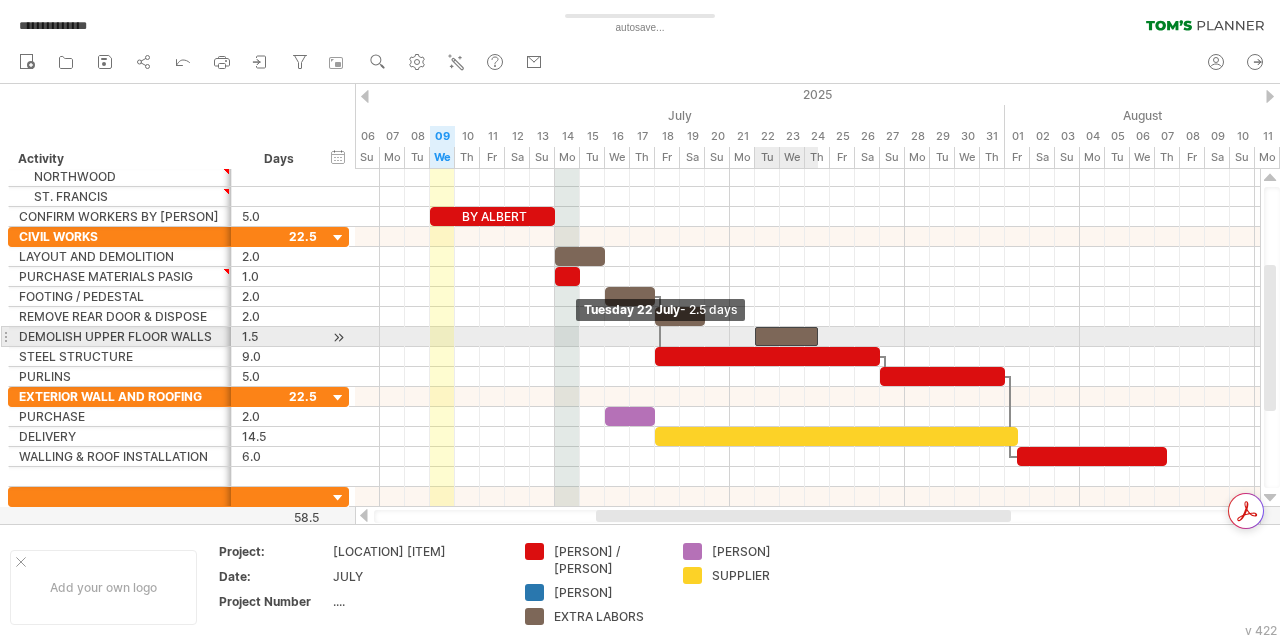 drag, startPoint x: 780, startPoint y: 337, endPoint x: 766, endPoint y: 339, distance: 14.142136 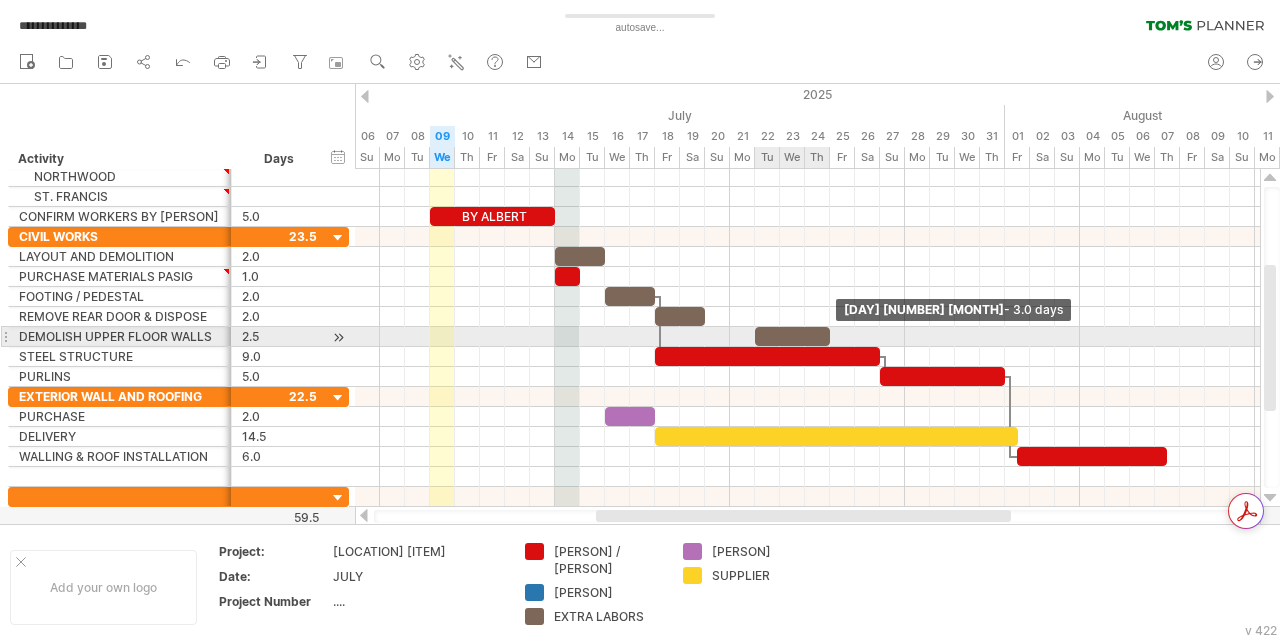 click at bounding box center (792, 336) 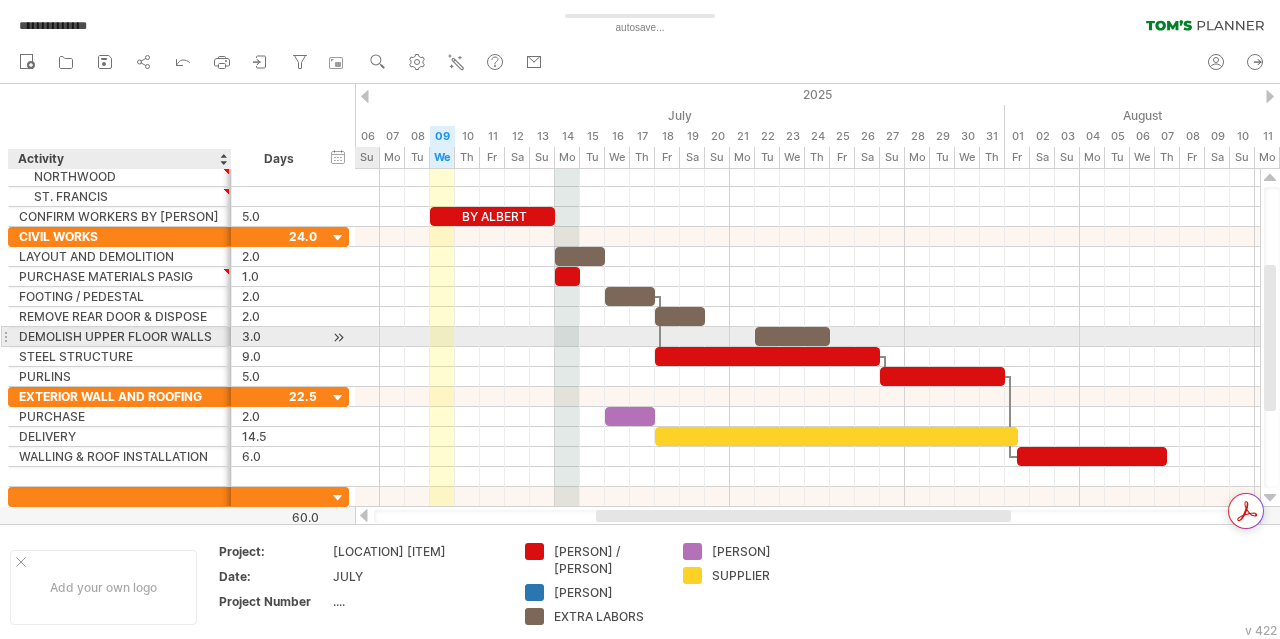 click on "DEMOLISH UPPER FLOOR WALLS" at bounding box center [120, 336] 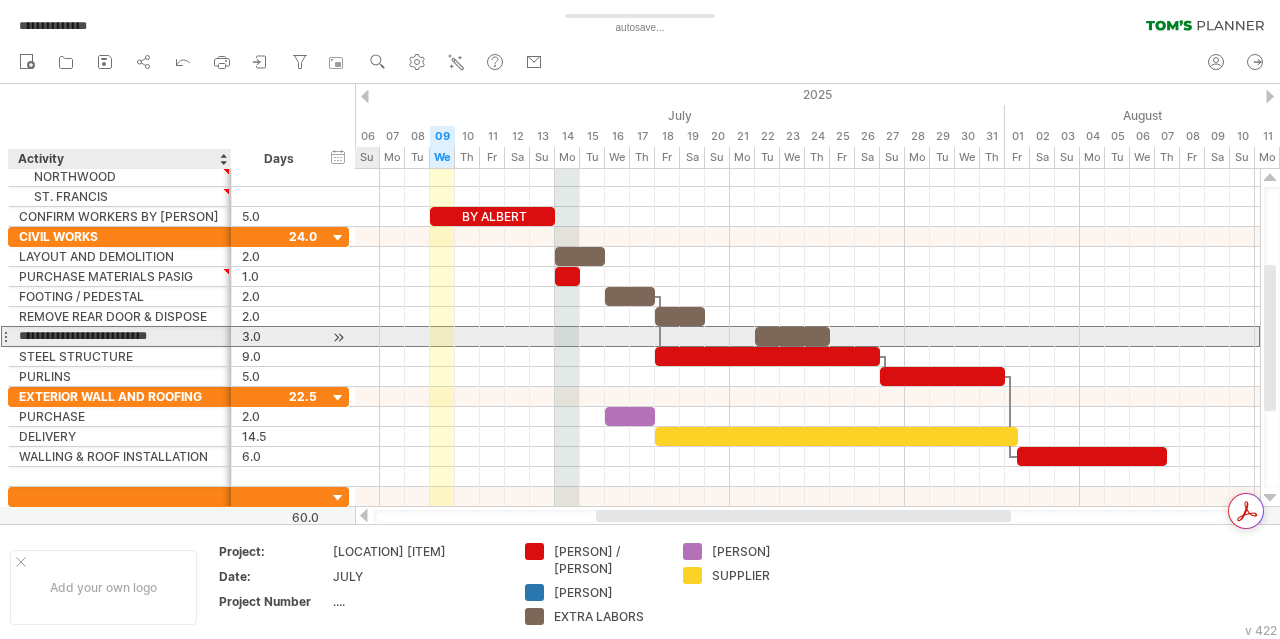 click on "**********" at bounding box center (120, 336) 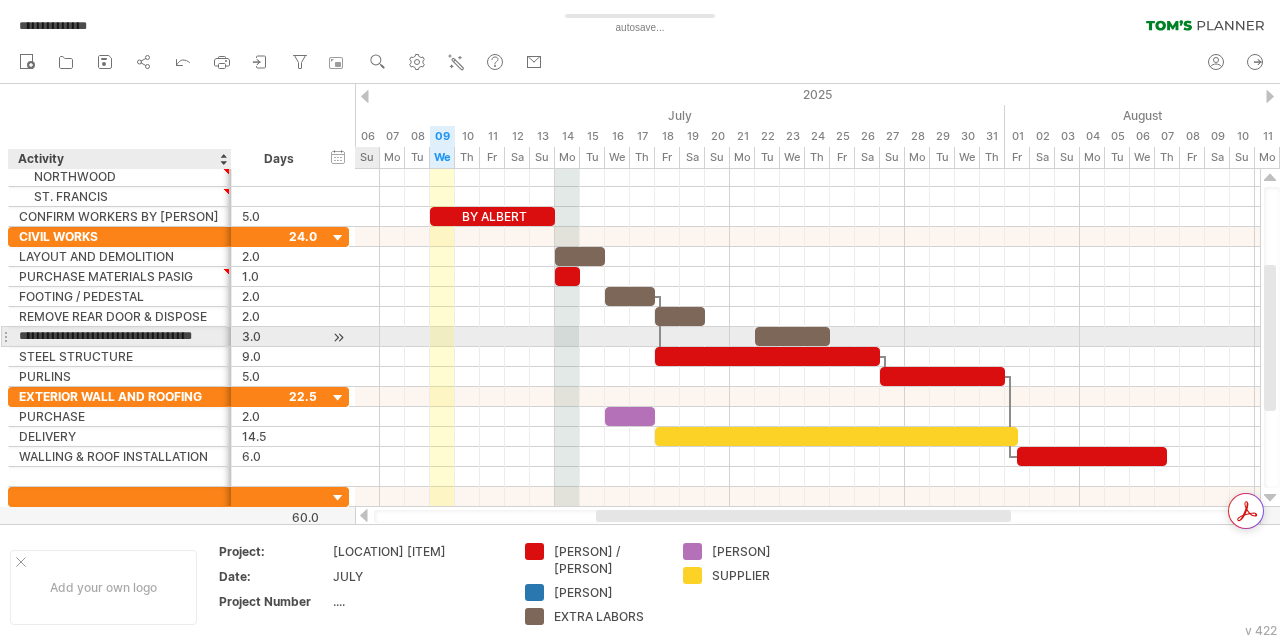 scroll, scrollTop: 0, scrollLeft: 55, axis: horizontal 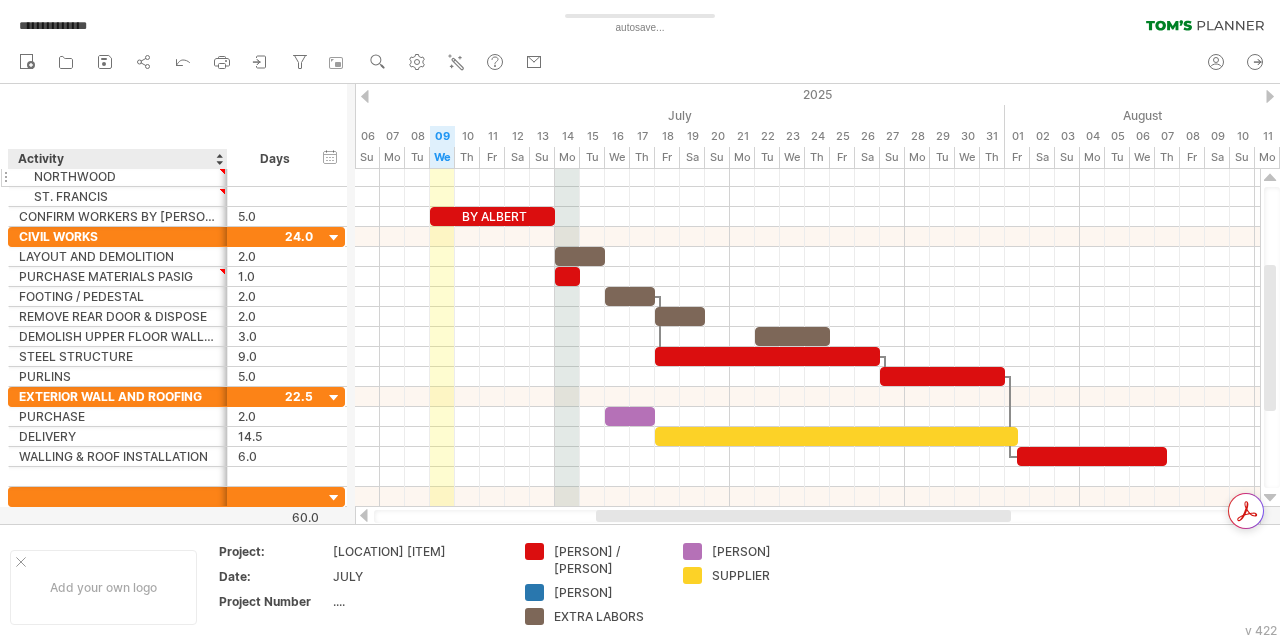 drag, startPoint x: 228, startPoint y: 165, endPoint x: 224, endPoint y: 183, distance: 18.439089 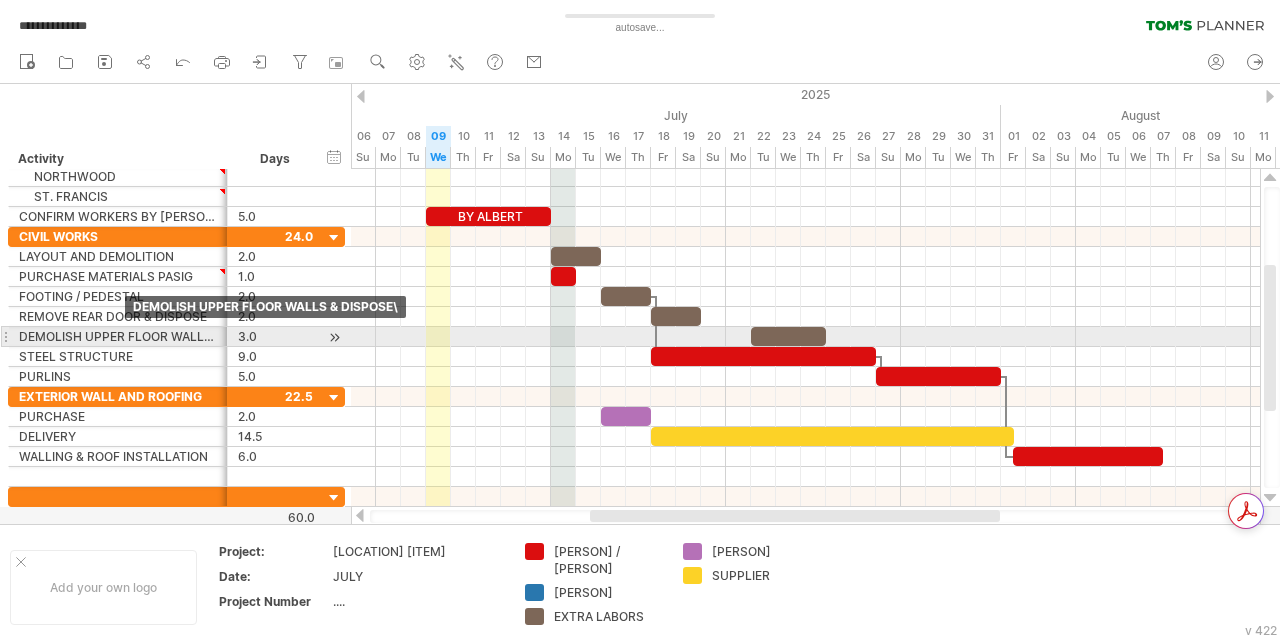 click on "DEMOLISH UPPER FLOOR WALLS & DISPOSE\" at bounding box center (118, 336) 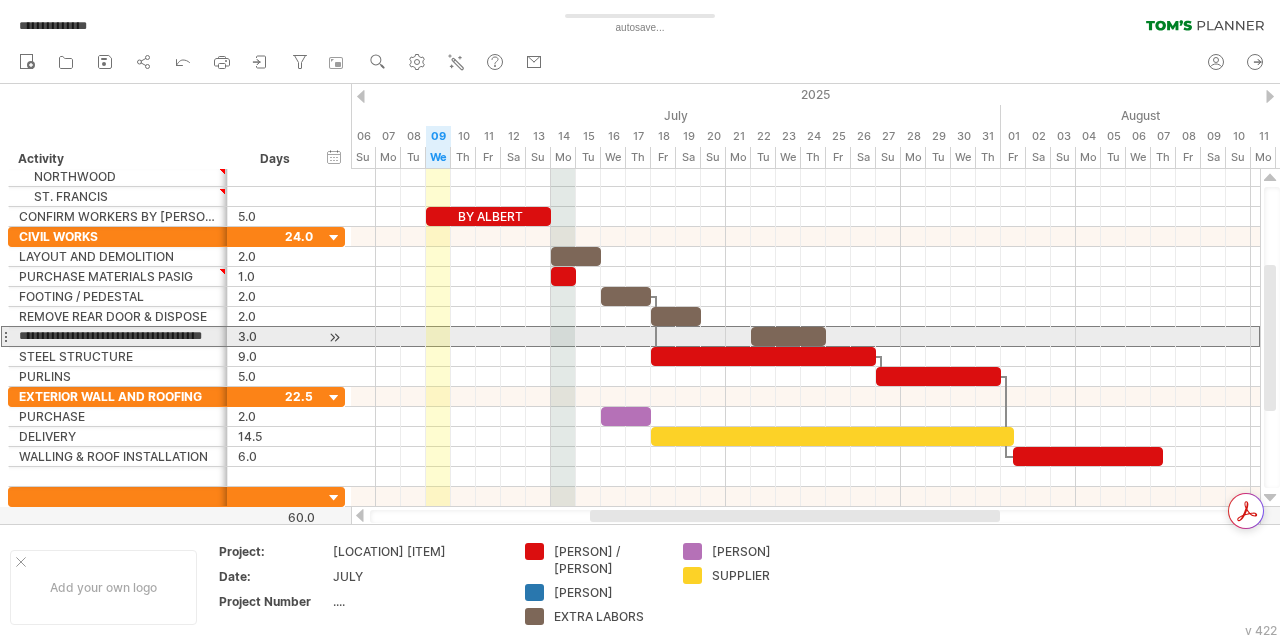 scroll, scrollTop: 0, scrollLeft: 0, axis: both 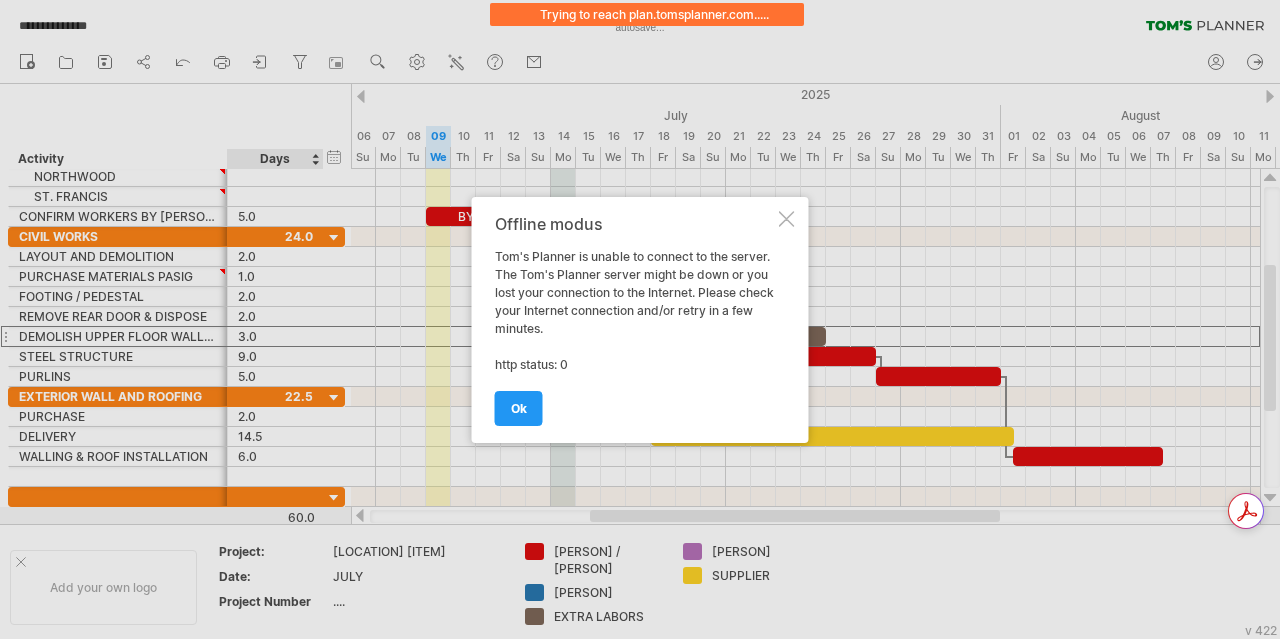 click on "ok" at bounding box center [519, 408] 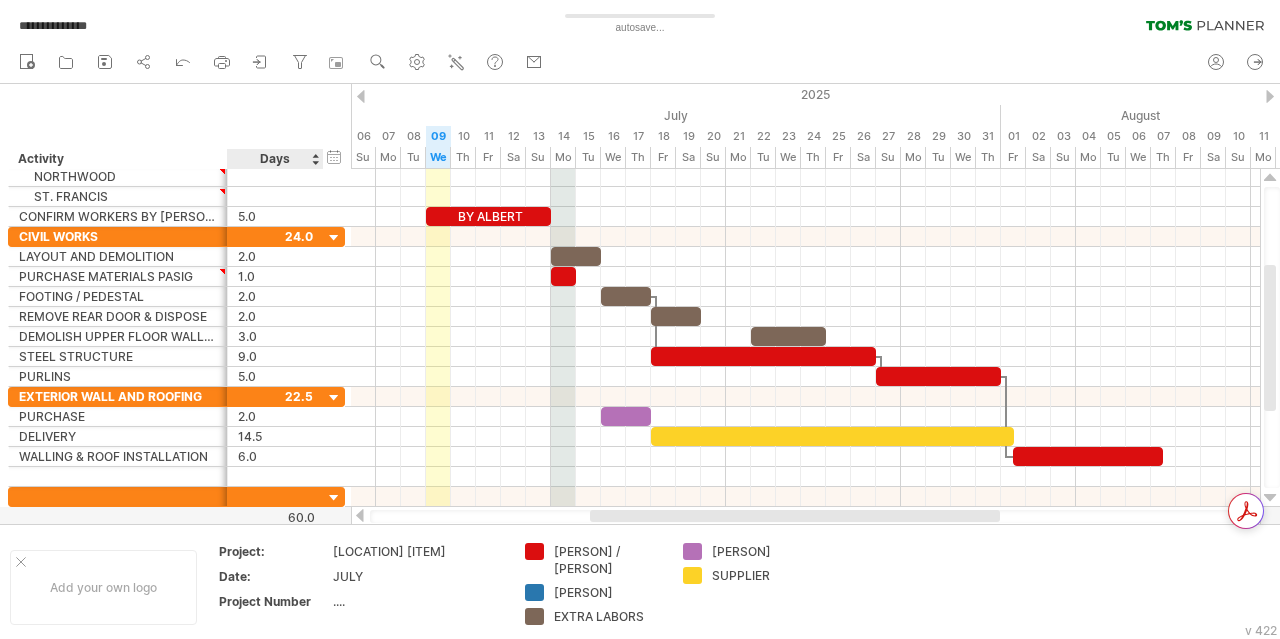 drag, startPoint x: 222, startPoint y: 161, endPoint x: 257, endPoint y: 155, distance: 35.510563 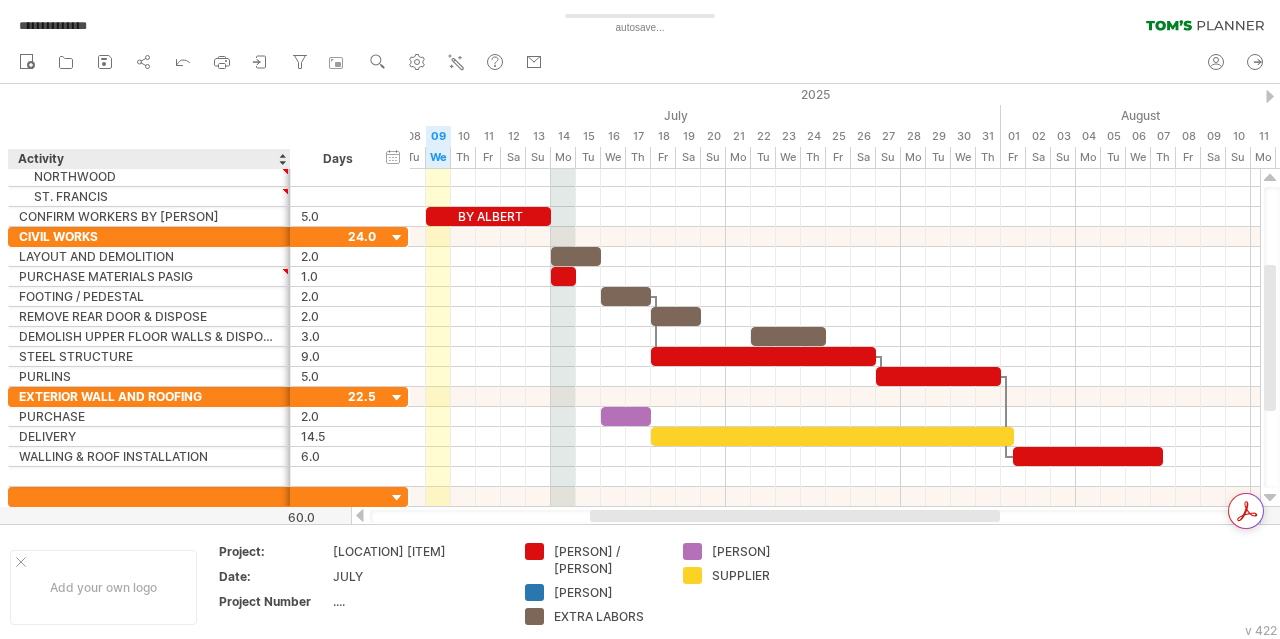 drag, startPoint x: 222, startPoint y: 161, endPoint x: 284, endPoint y: 156, distance: 62.201286 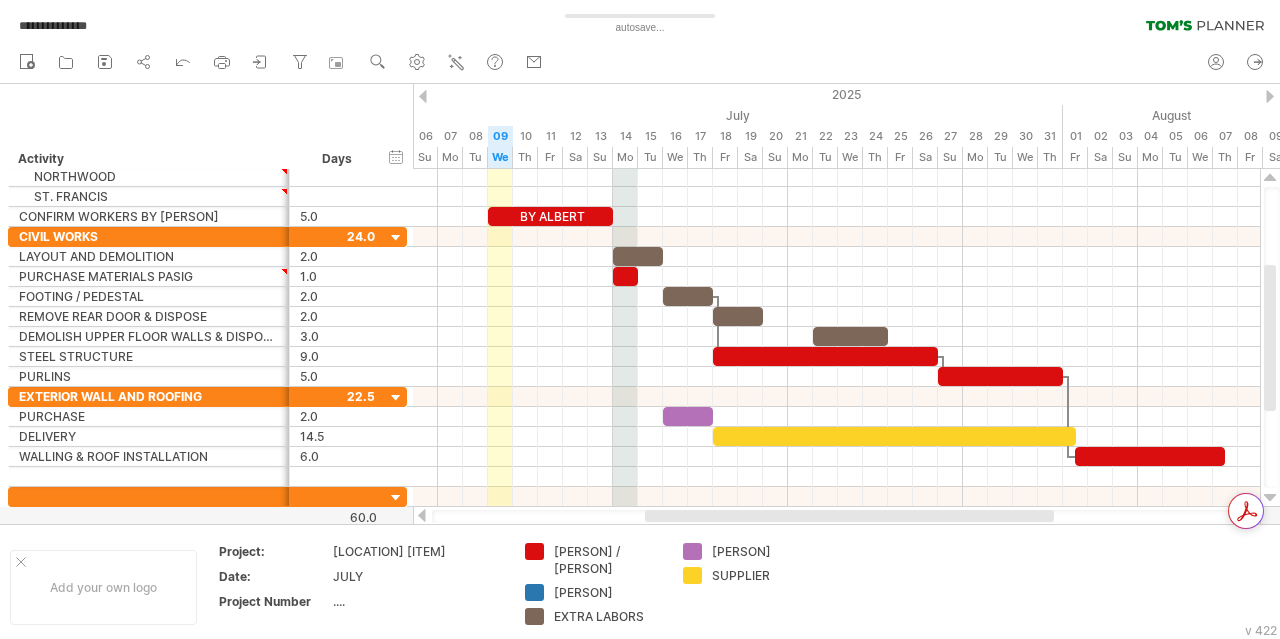 click on "******** Activity" at bounding box center [148, 159] 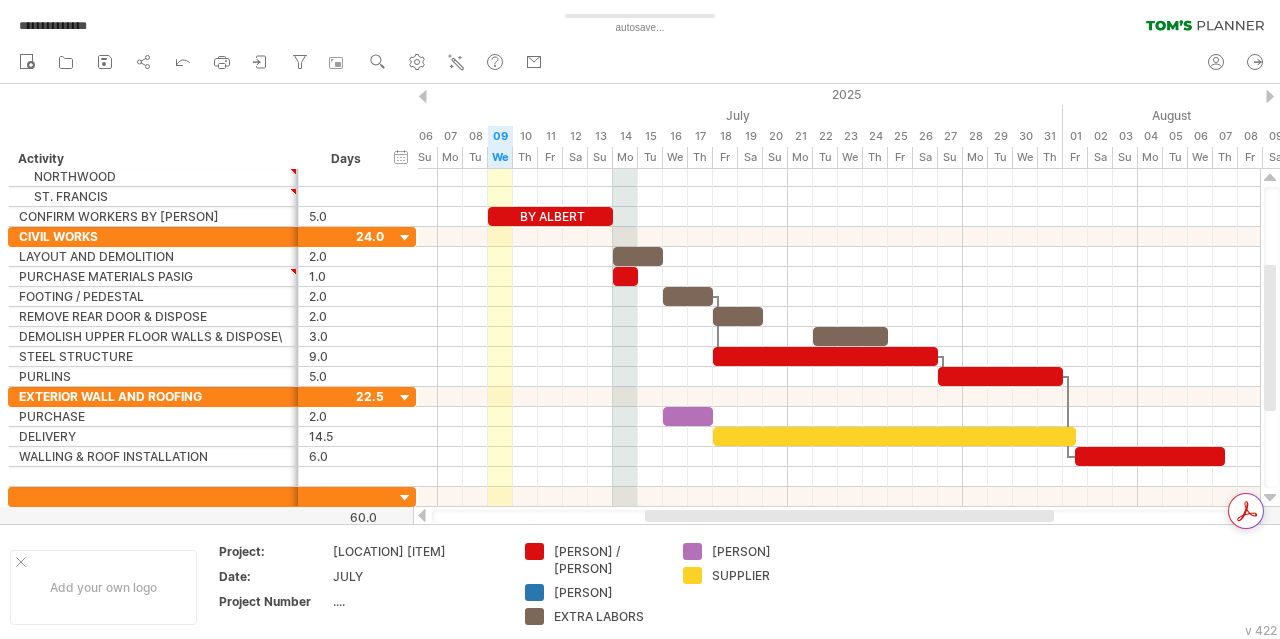 click at bounding box center (297, 159) 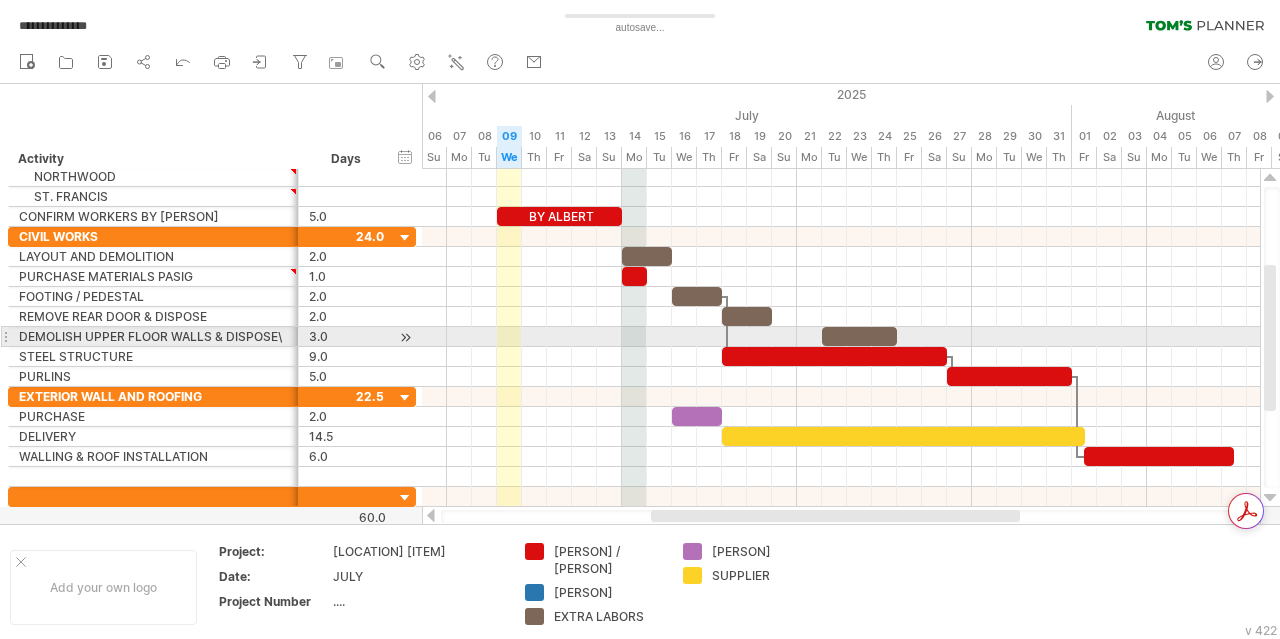 click on "DEMOLISH UPPER FLOOR WALLS & DISPOSE\" at bounding box center (153, 336) 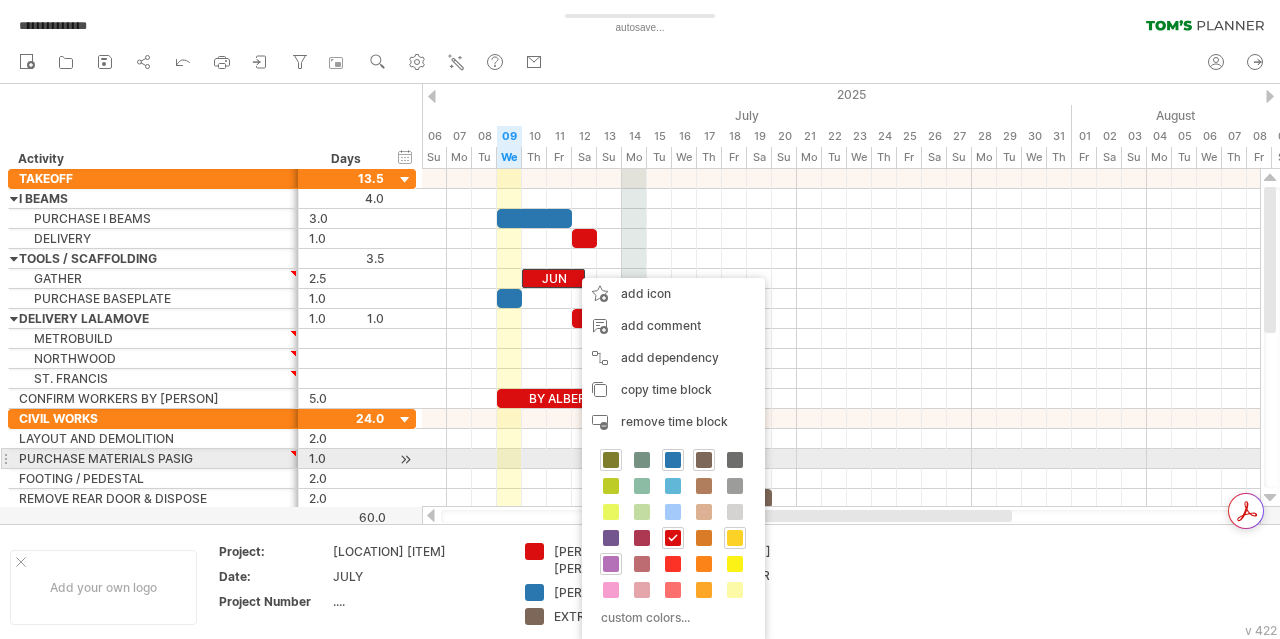 click at bounding box center [611, 460] 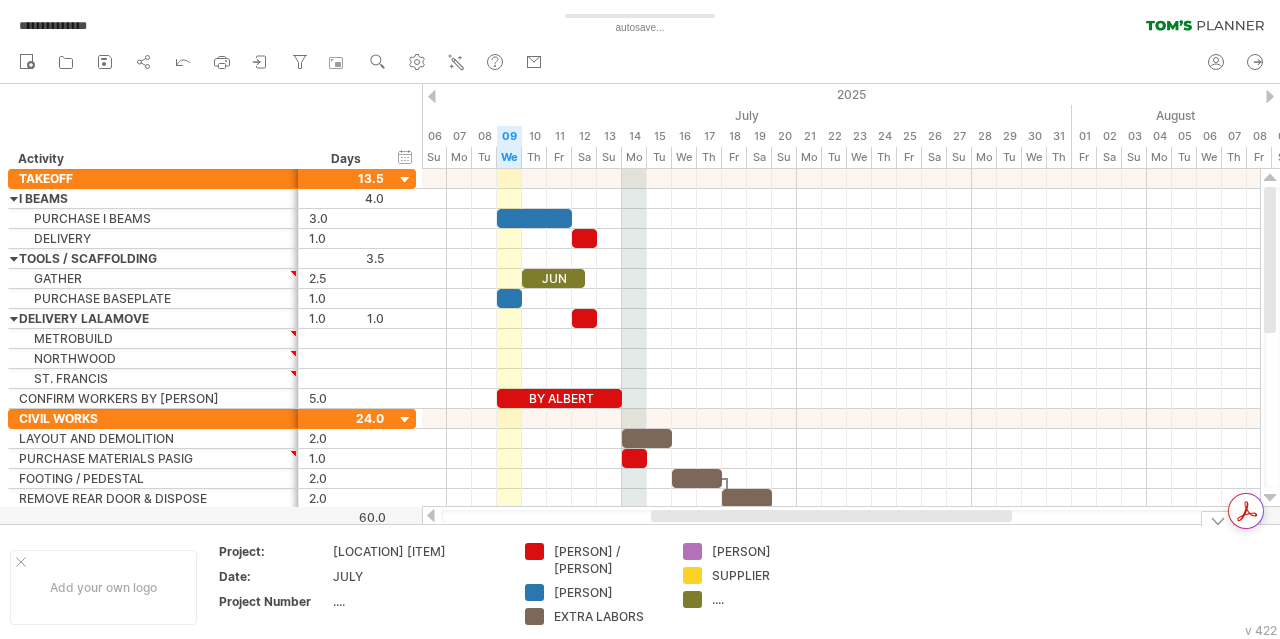 click on "...." at bounding box center [608, 560] 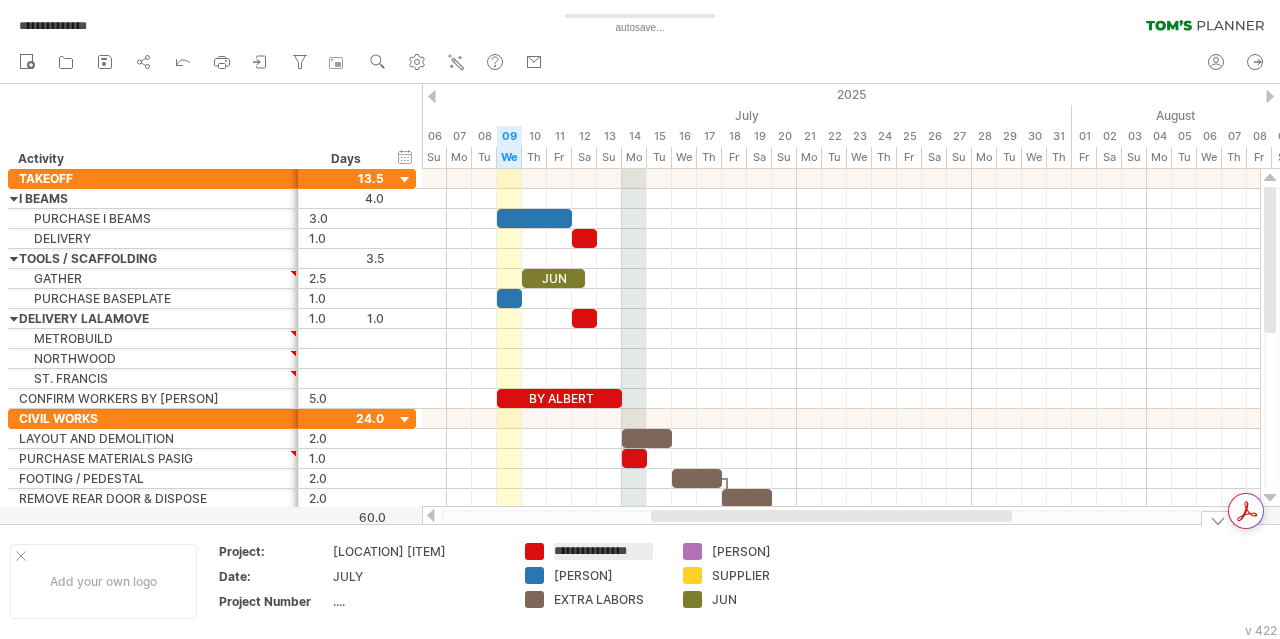 scroll, scrollTop: 0, scrollLeft: 8, axis: horizontal 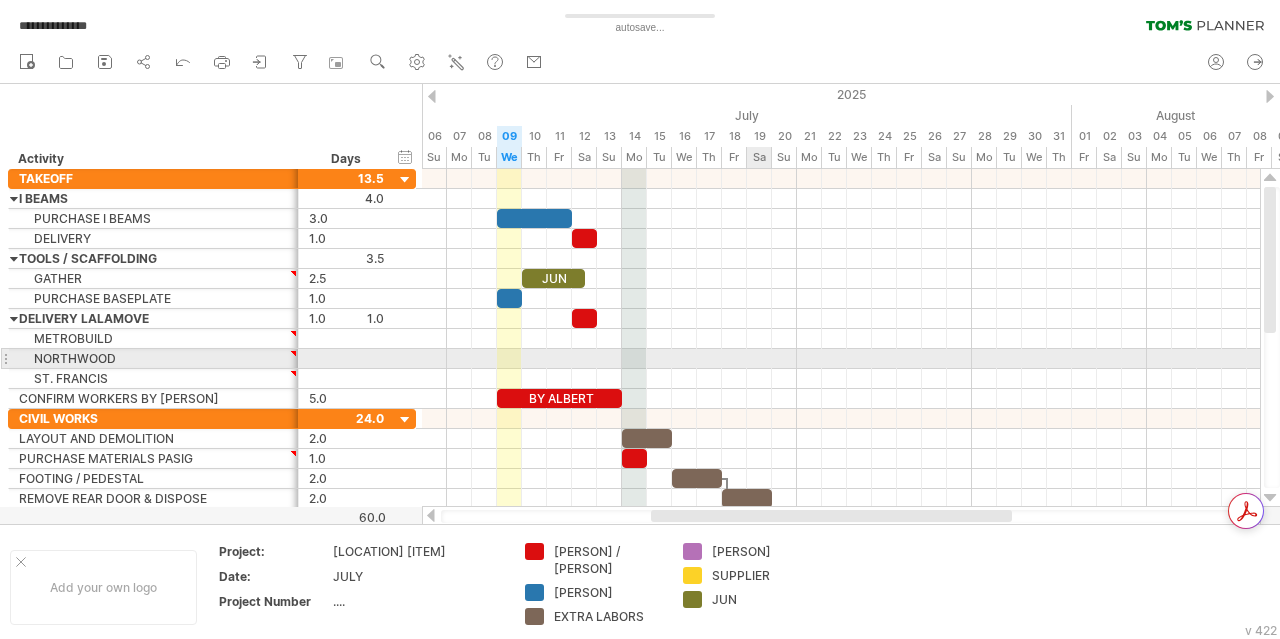 click at bounding box center [841, 359] 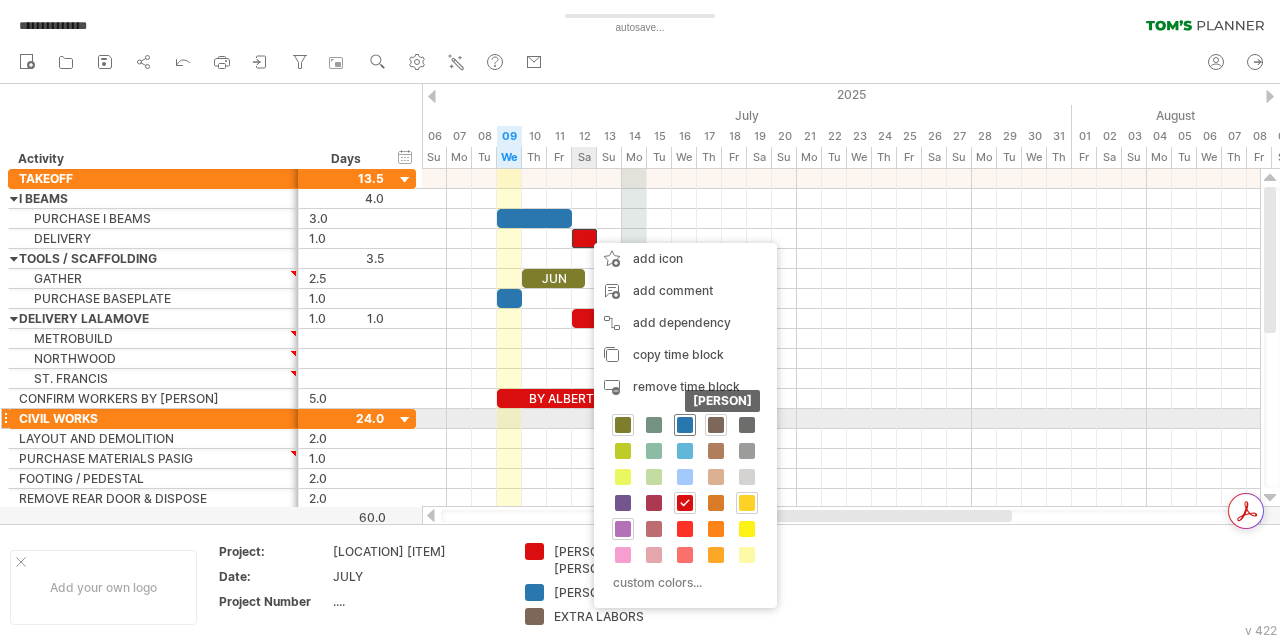 click at bounding box center (685, 425) 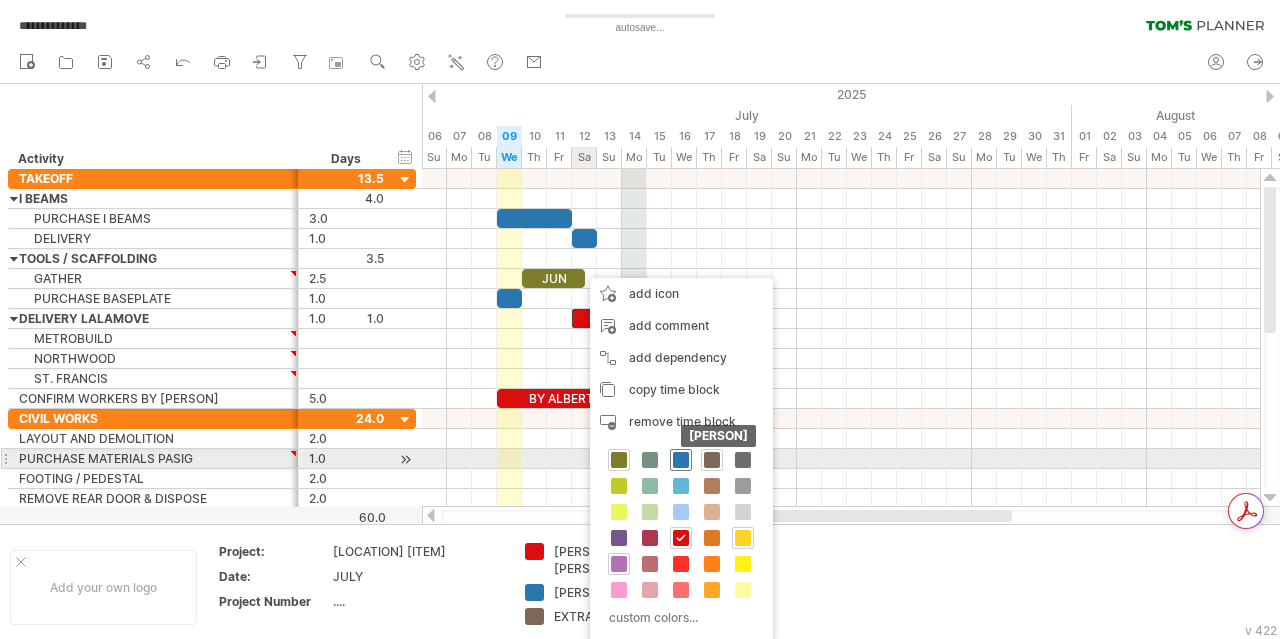 click at bounding box center (681, 460) 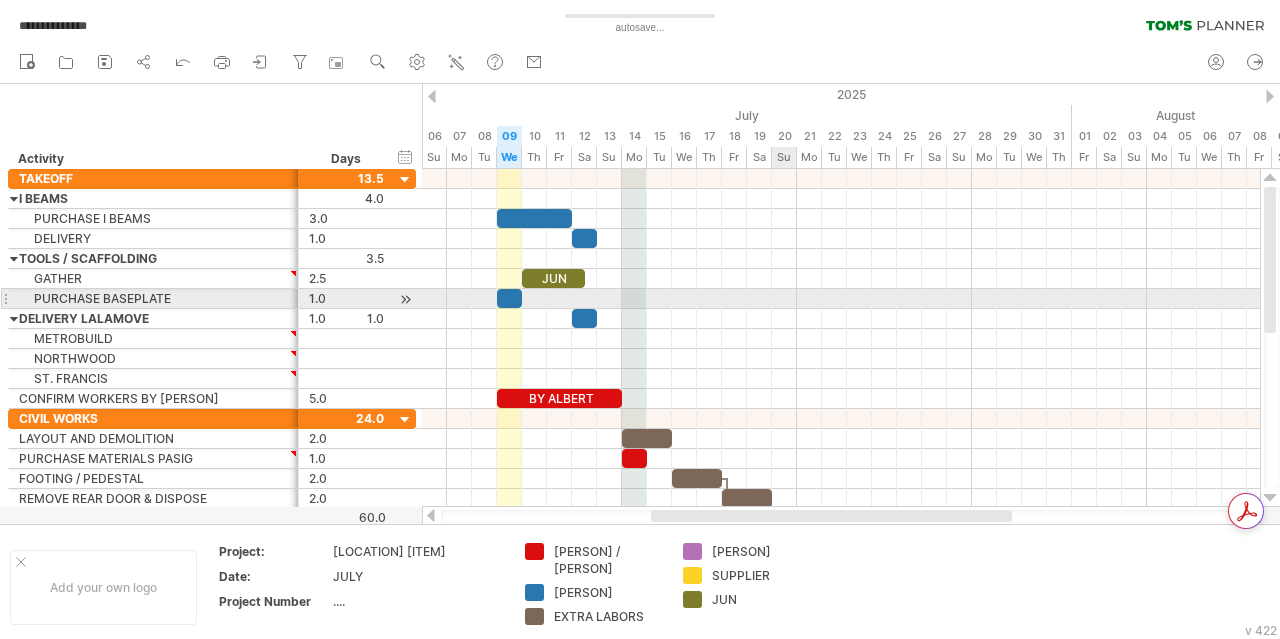 click at bounding box center (841, 299) 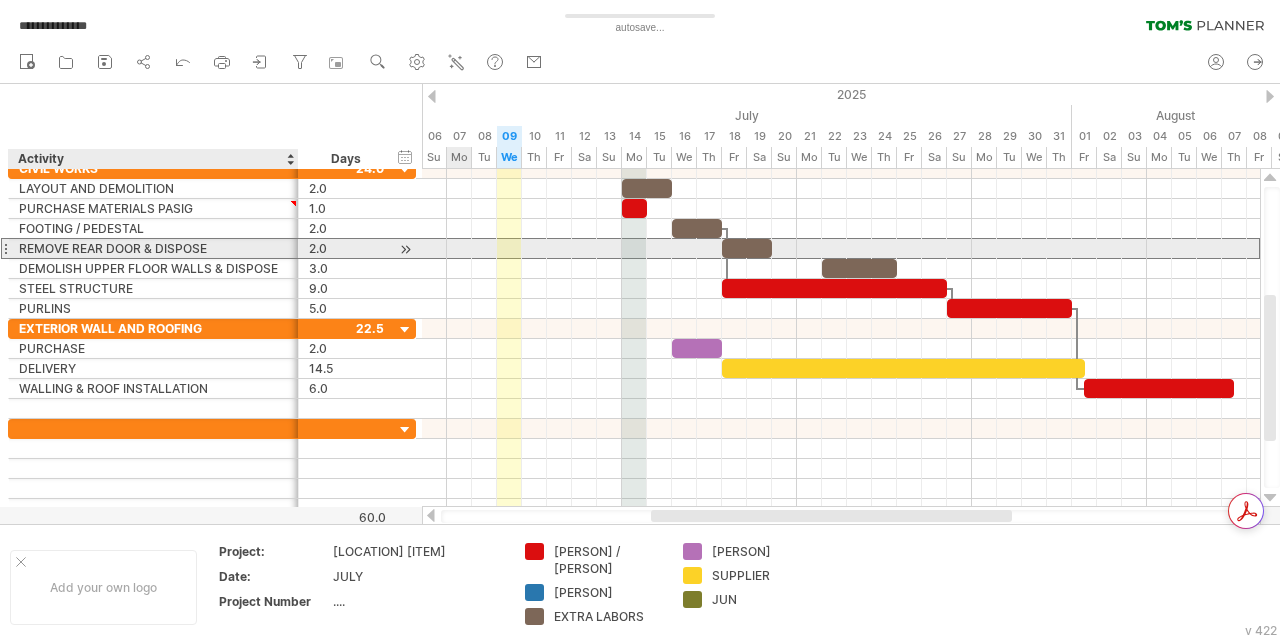 click on "REMOVE REAR DOOR & DISPOSE" at bounding box center (153, 248) 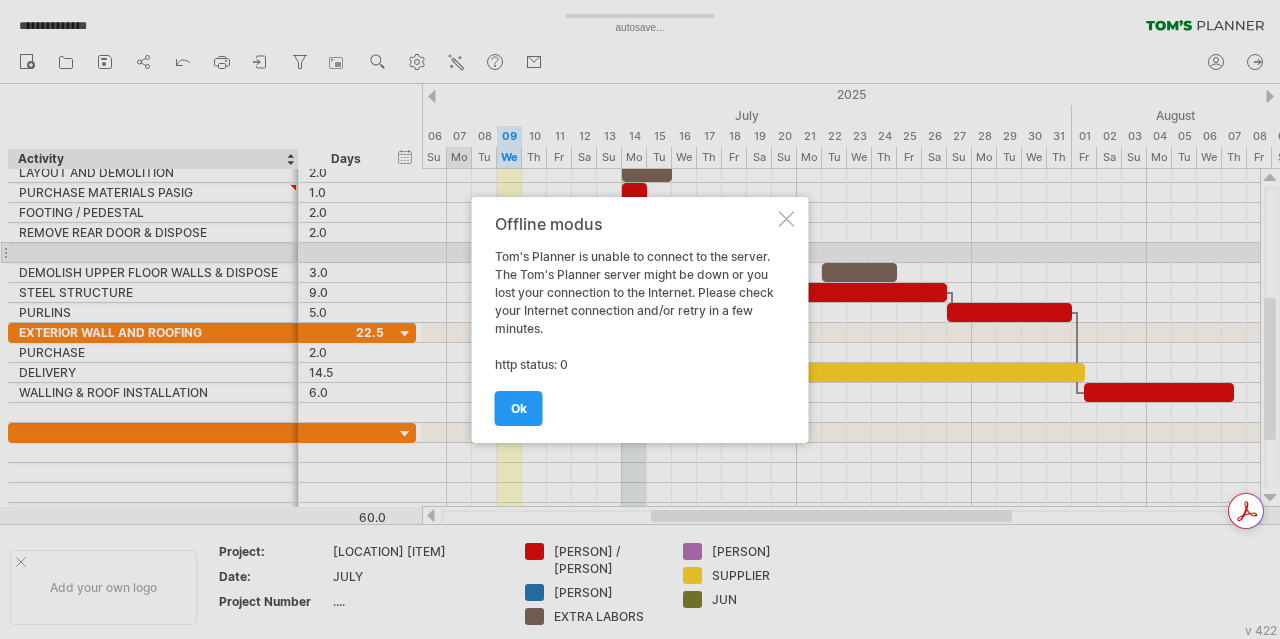 click on "ok" at bounding box center [519, 408] 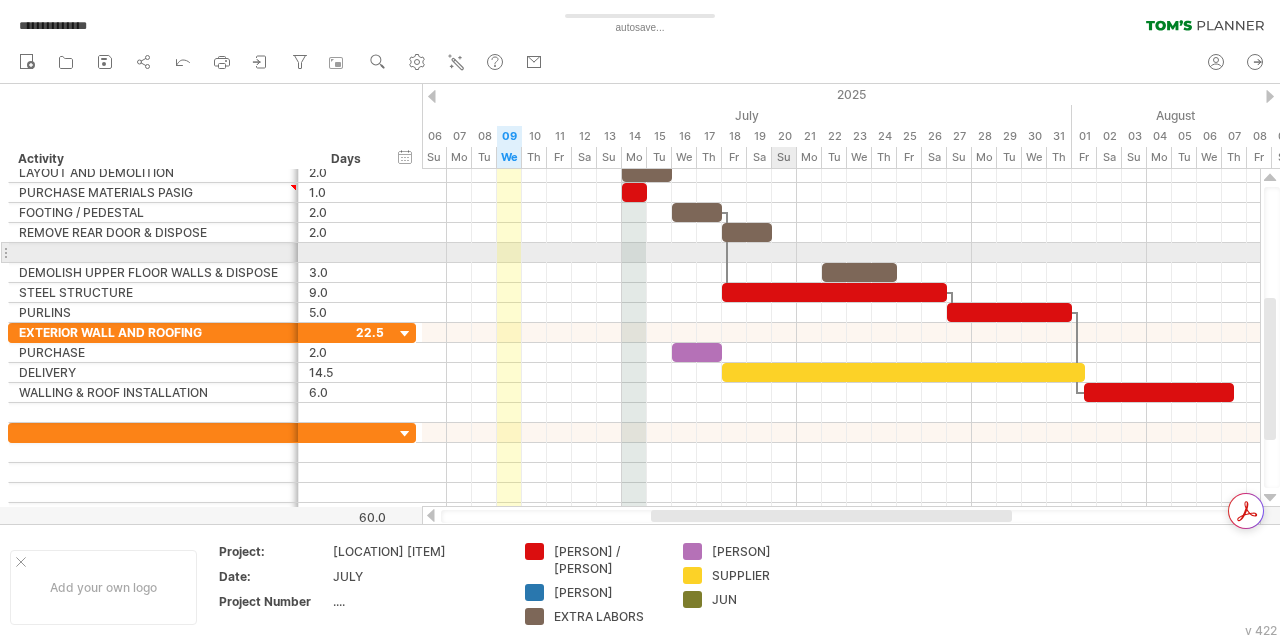 click at bounding box center [841, 253] 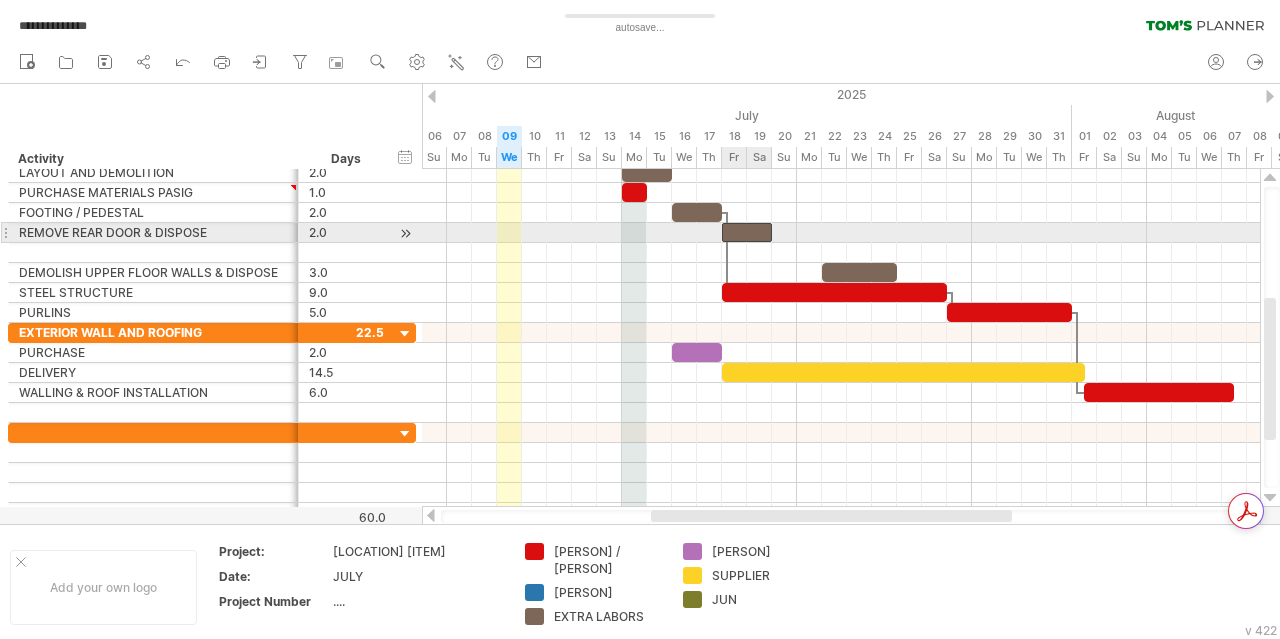 click at bounding box center [747, 232] 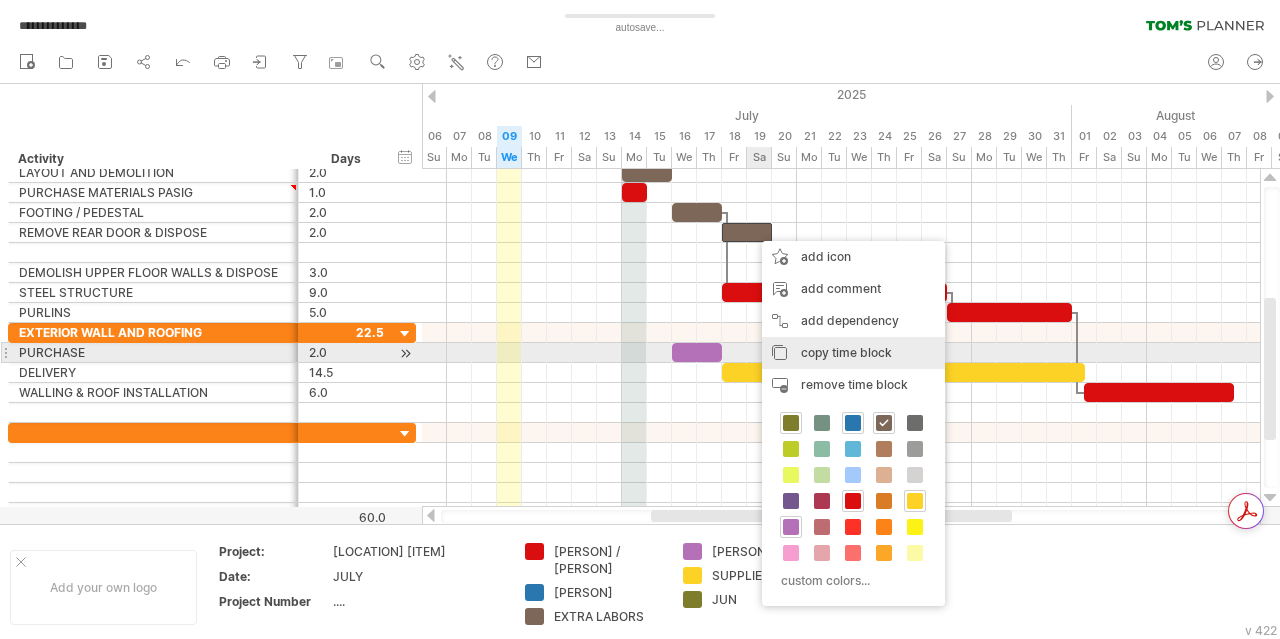 click on "copy time block" at bounding box center [846, 352] 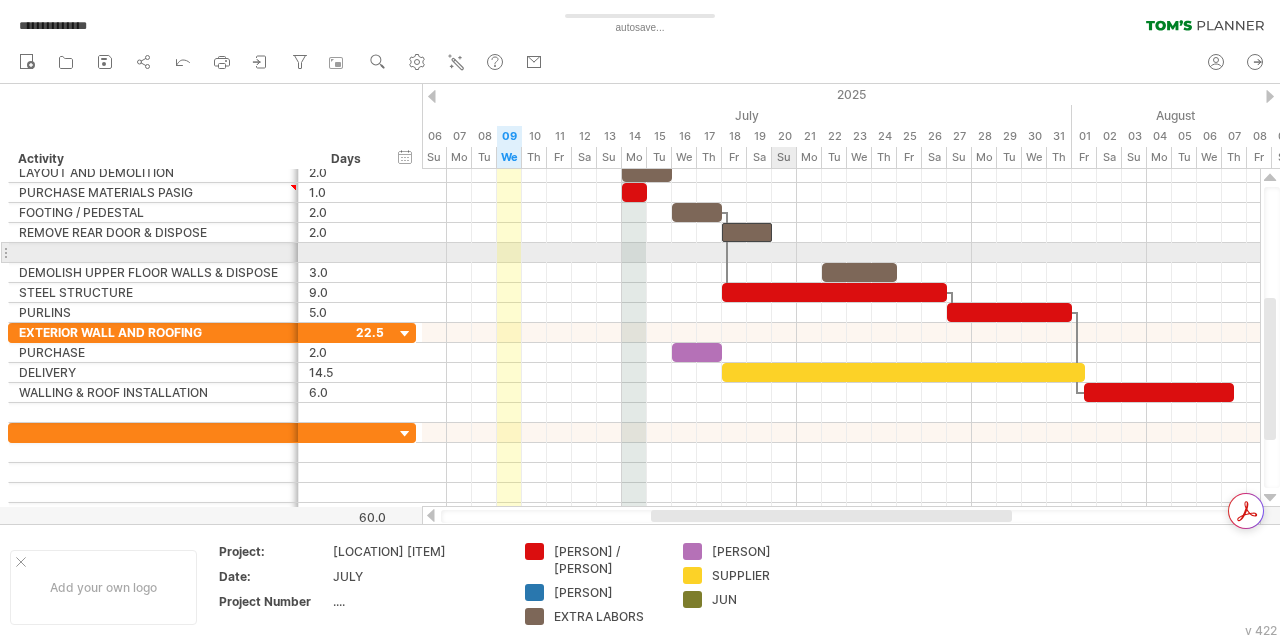 click at bounding box center (841, 253) 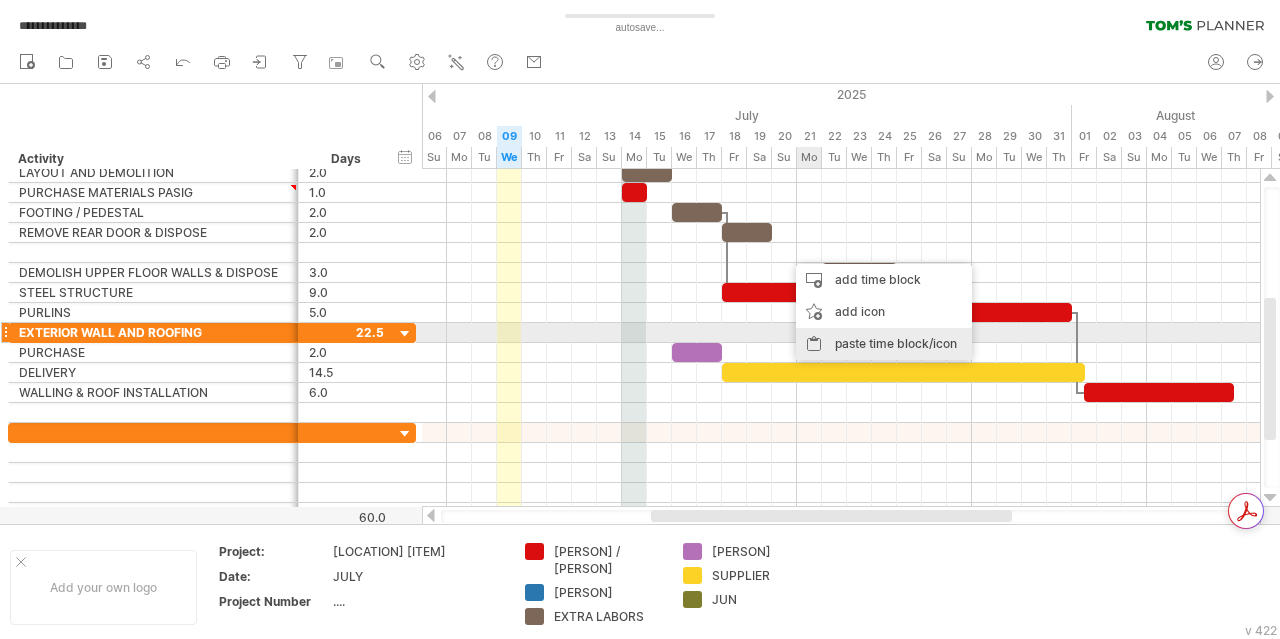 click on "paste time block/icon" at bounding box center (884, 344) 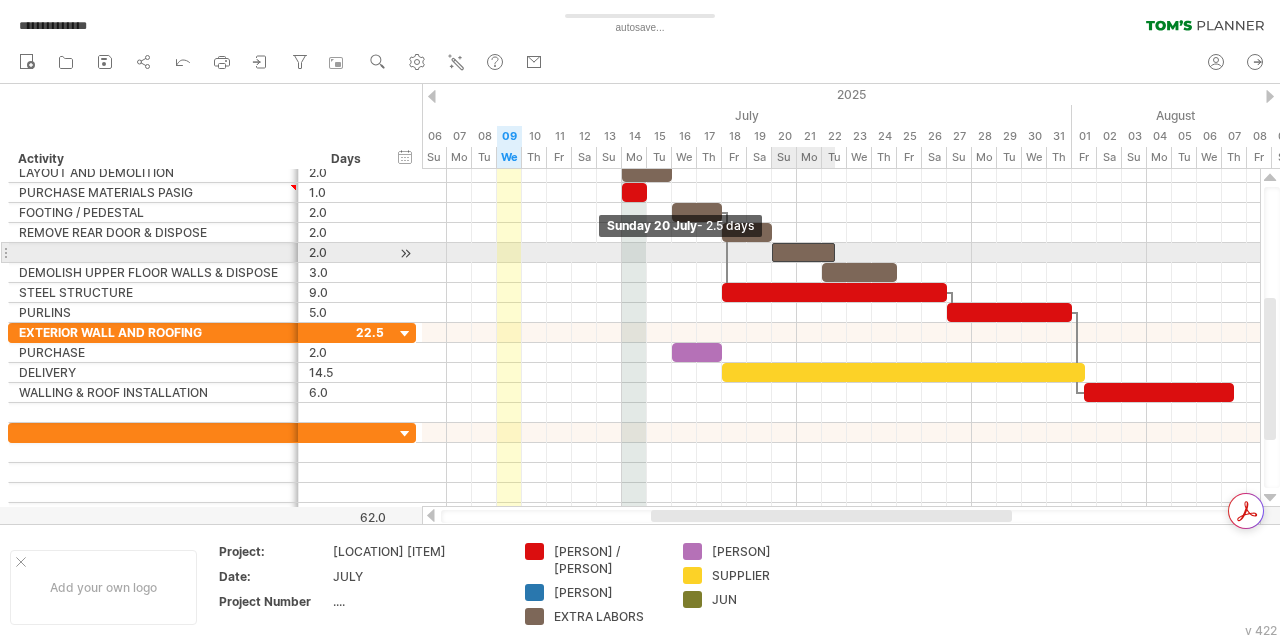 drag, startPoint x: 784, startPoint y: 252, endPoint x: 773, endPoint y: 255, distance: 11.401754 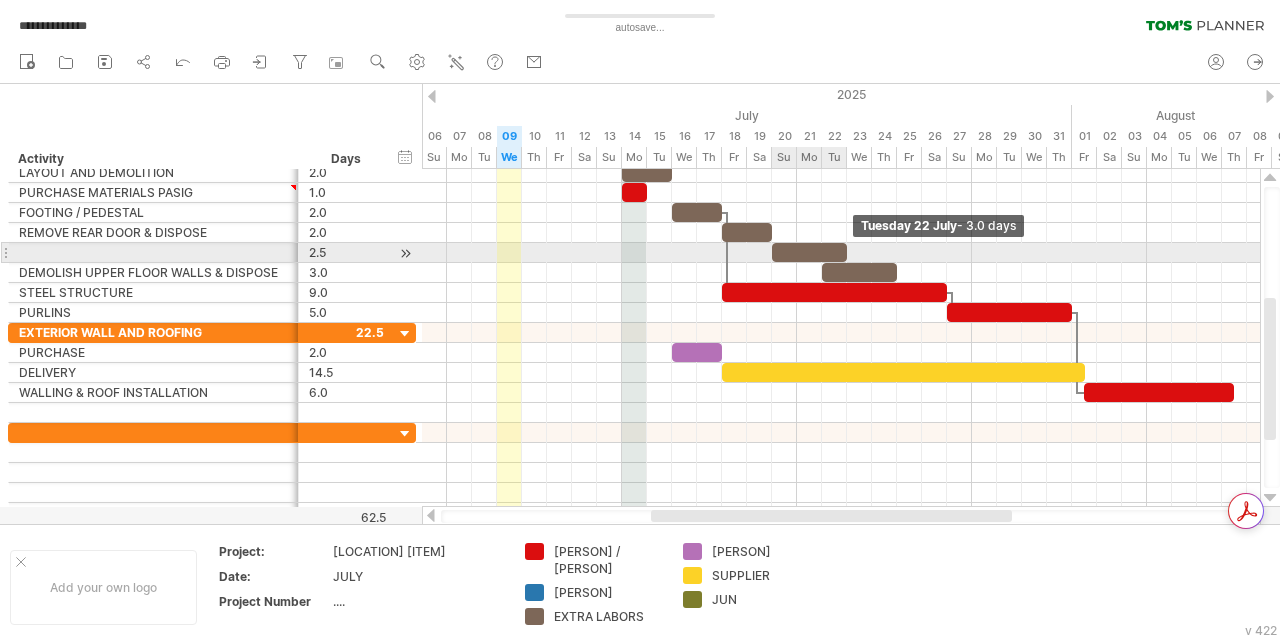 drag, startPoint x: 832, startPoint y: 253, endPoint x: 842, endPoint y: 252, distance: 10.049875 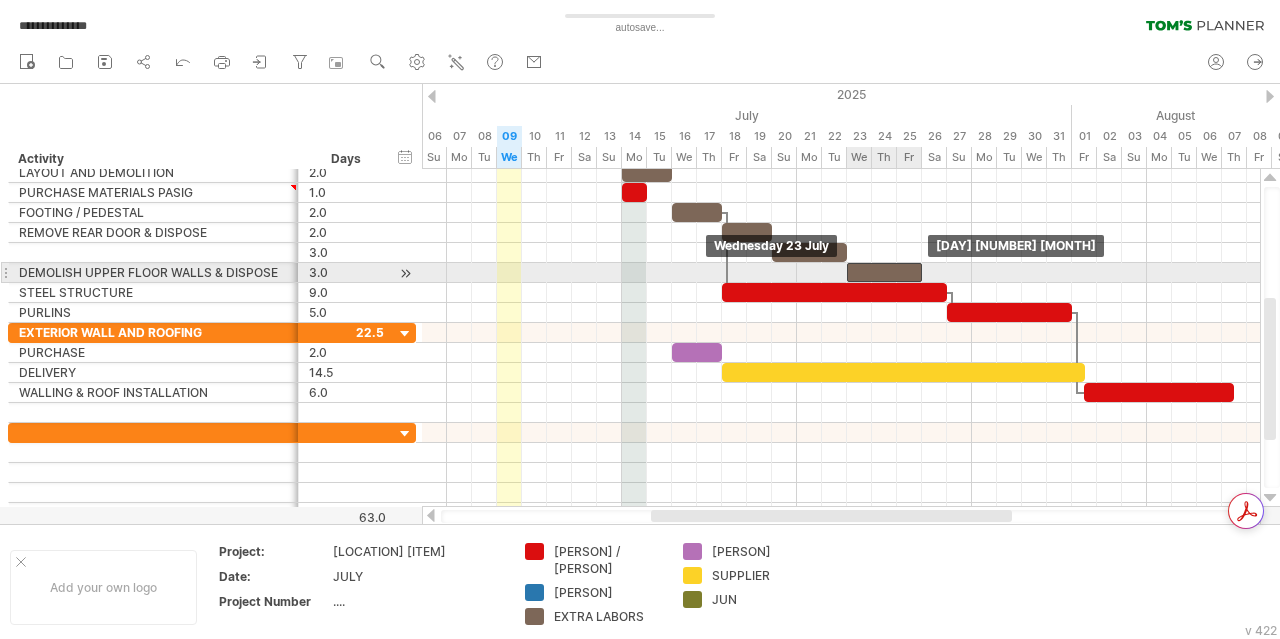 drag, startPoint x: 870, startPoint y: 274, endPoint x: 893, endPoint y: 274, distance: 23 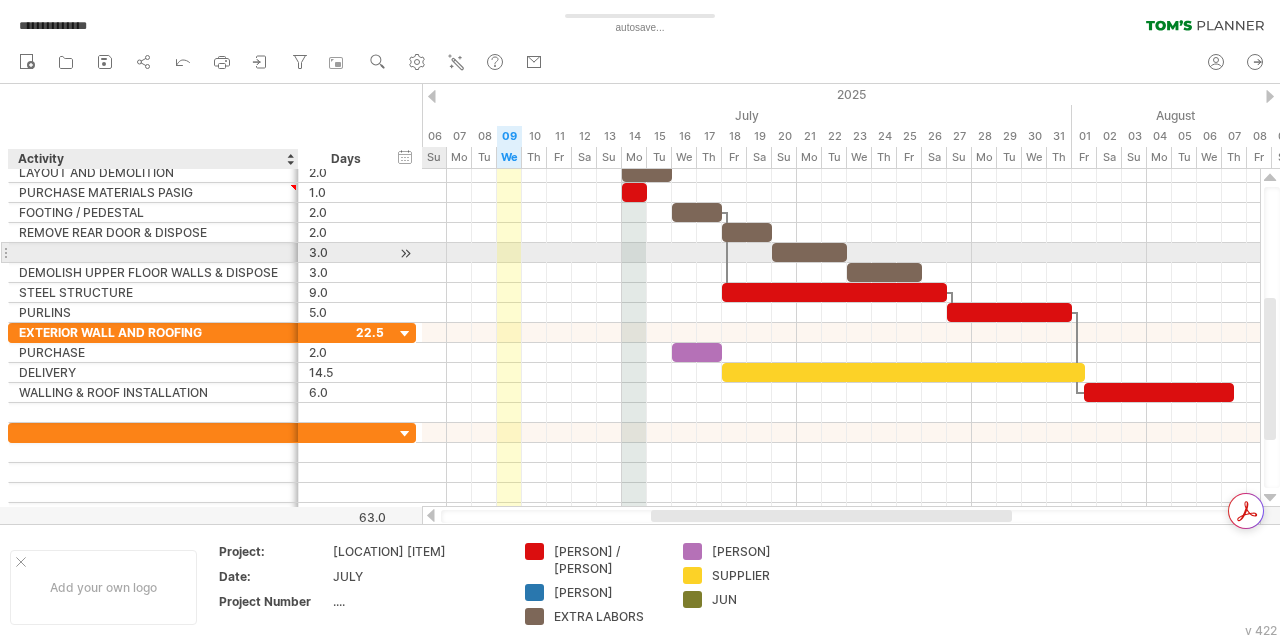 click at bounding box center [153, 252] 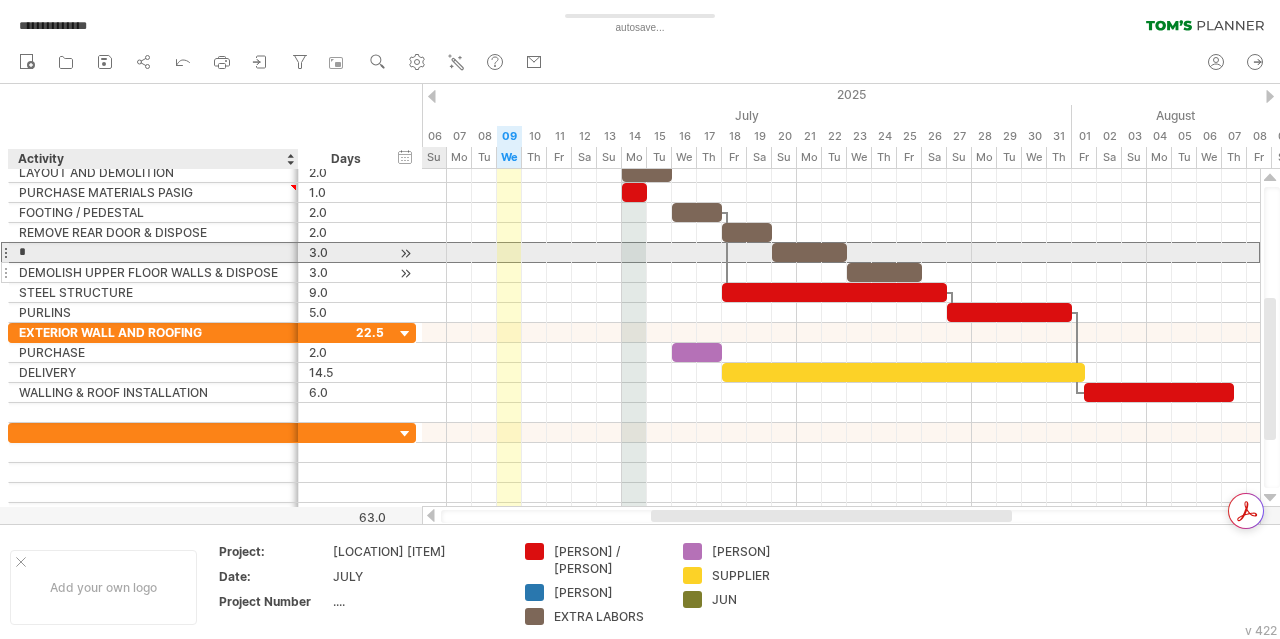 type on "**********" 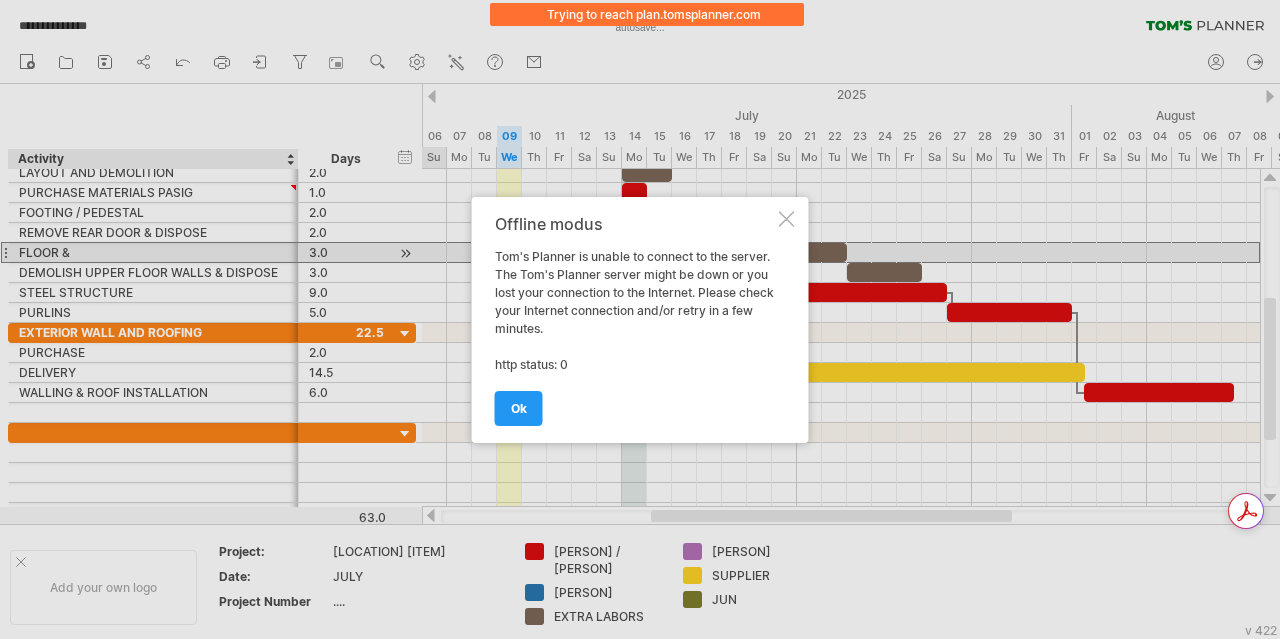 click on "ok" at bounding box center (519, 408) 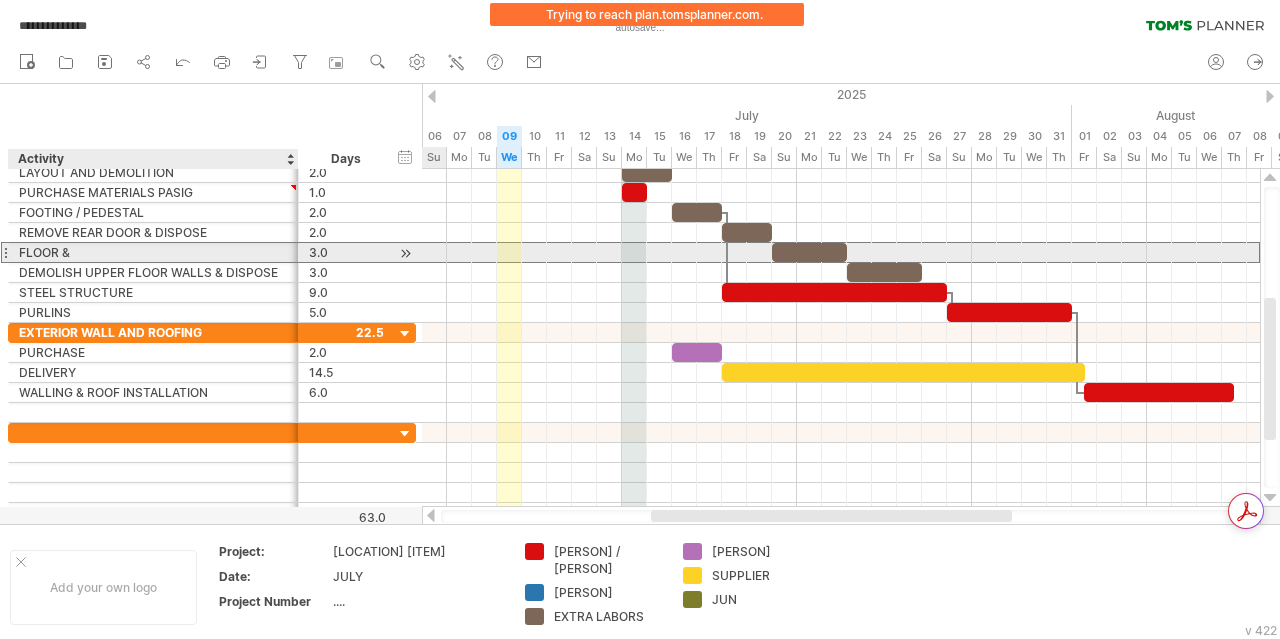 click on "FLOOR &" at bounding box center (153, 252) 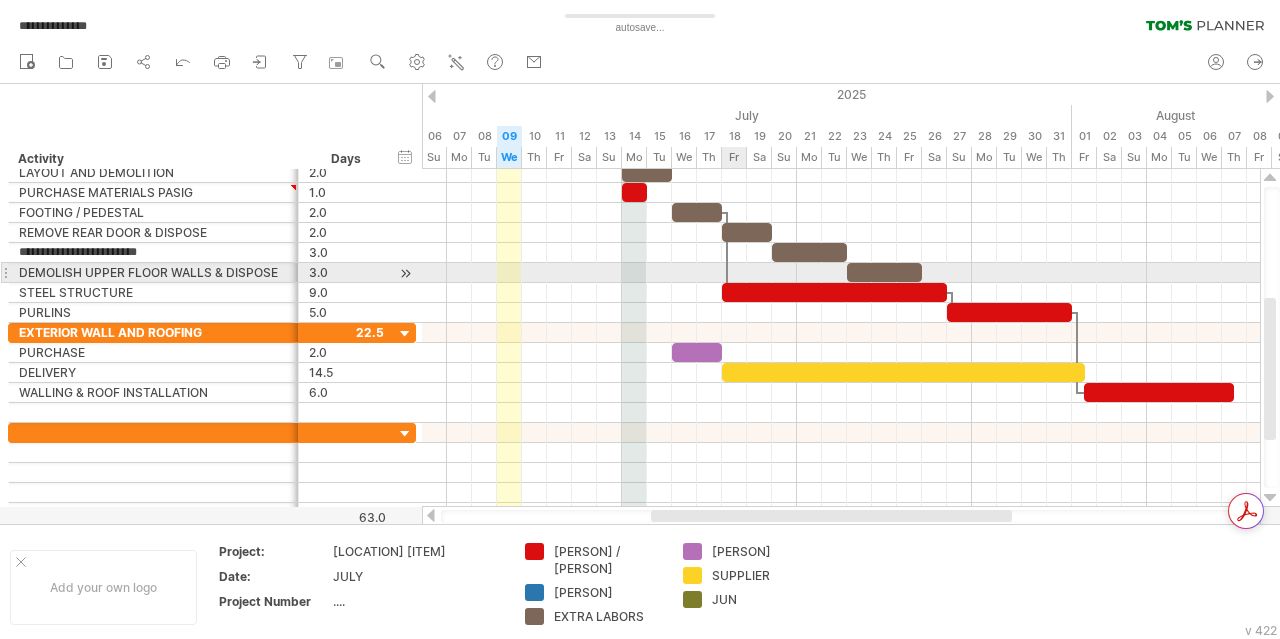 click at bounding box center (841, 273) 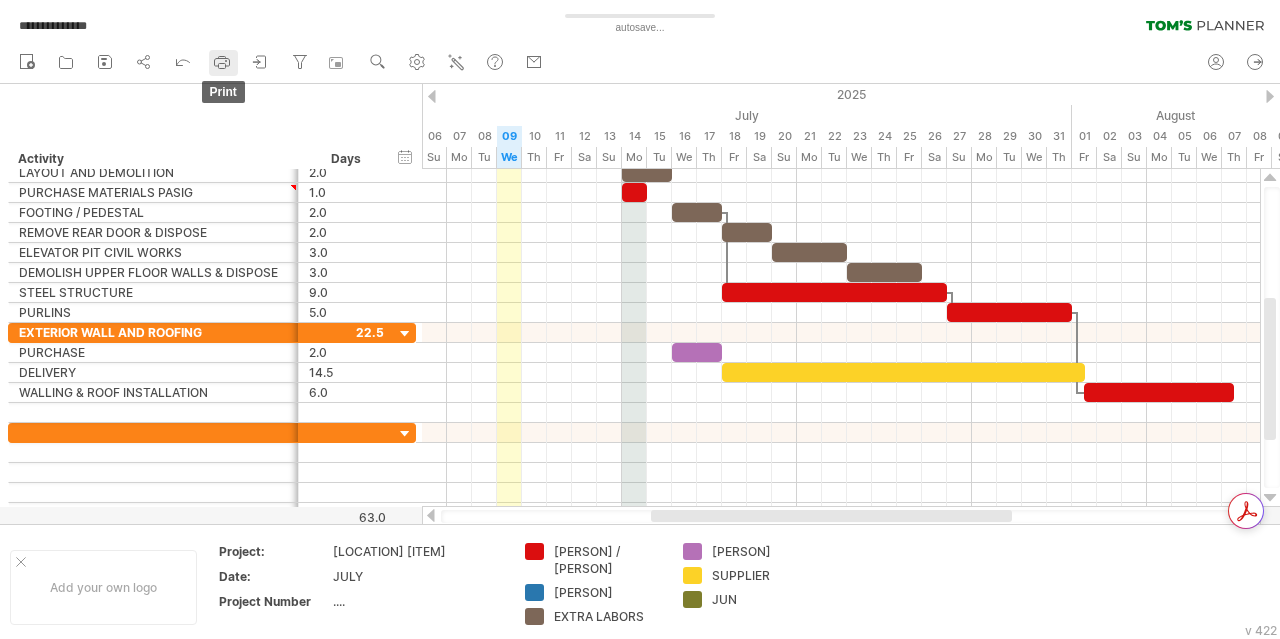click at bounding box center (222, 62) 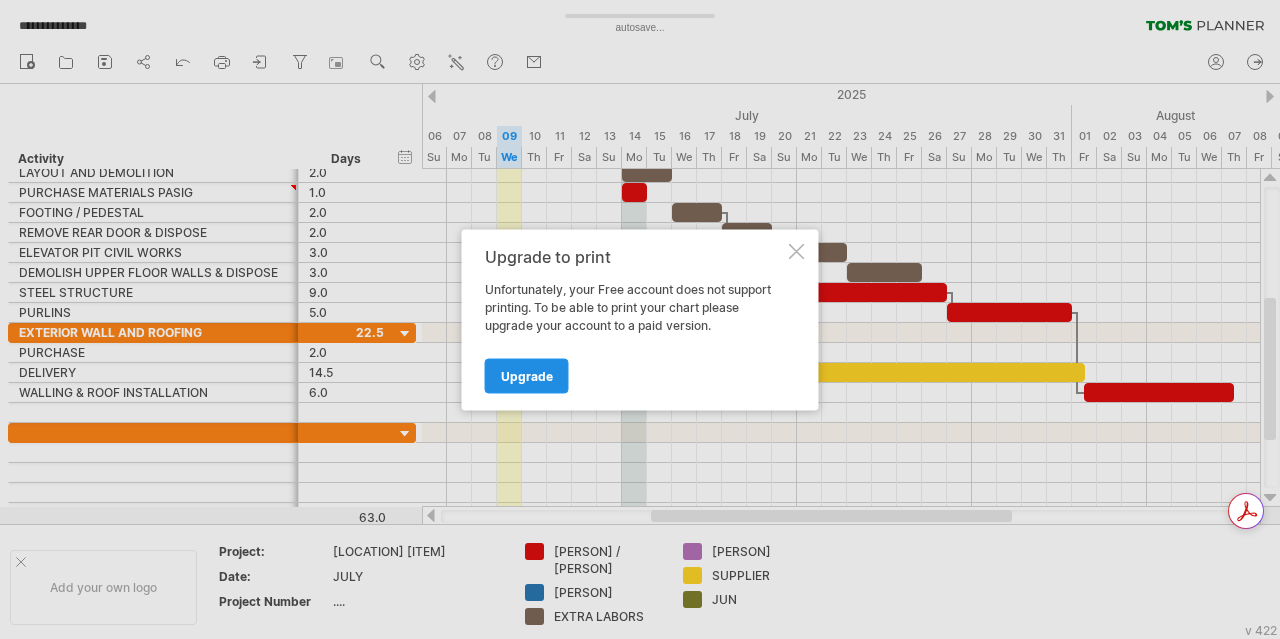 click on "Upgrade" at bounding box center [527, 375] 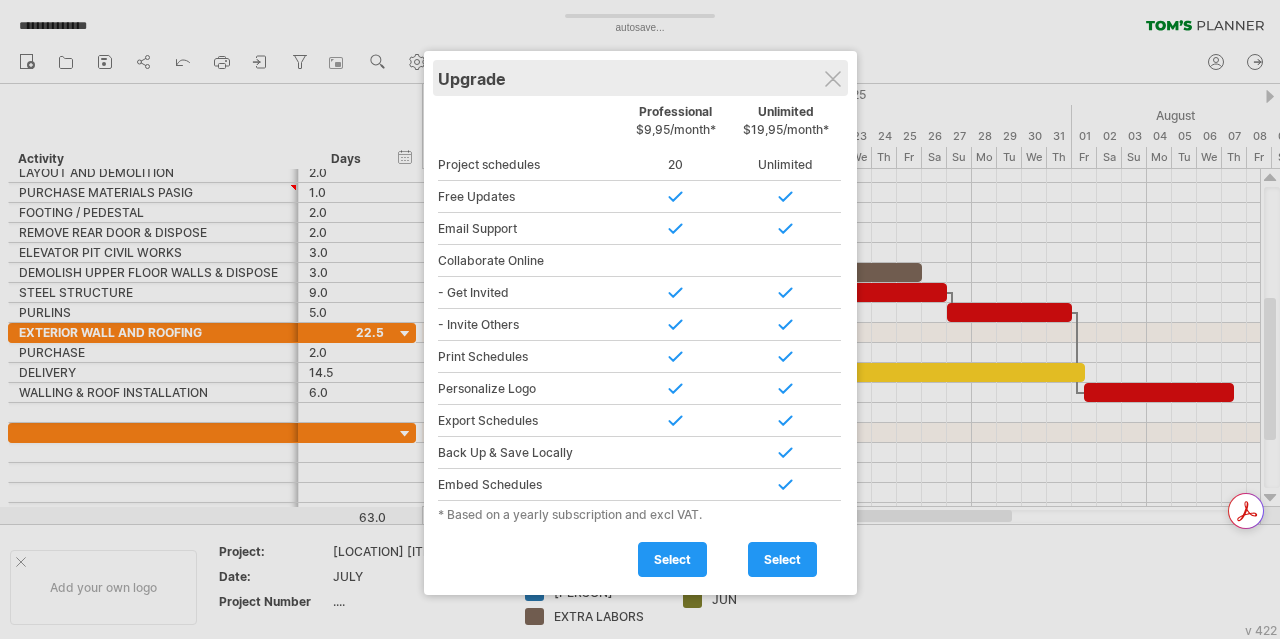 click on "Upgrade" at bounding box center (640, 78) 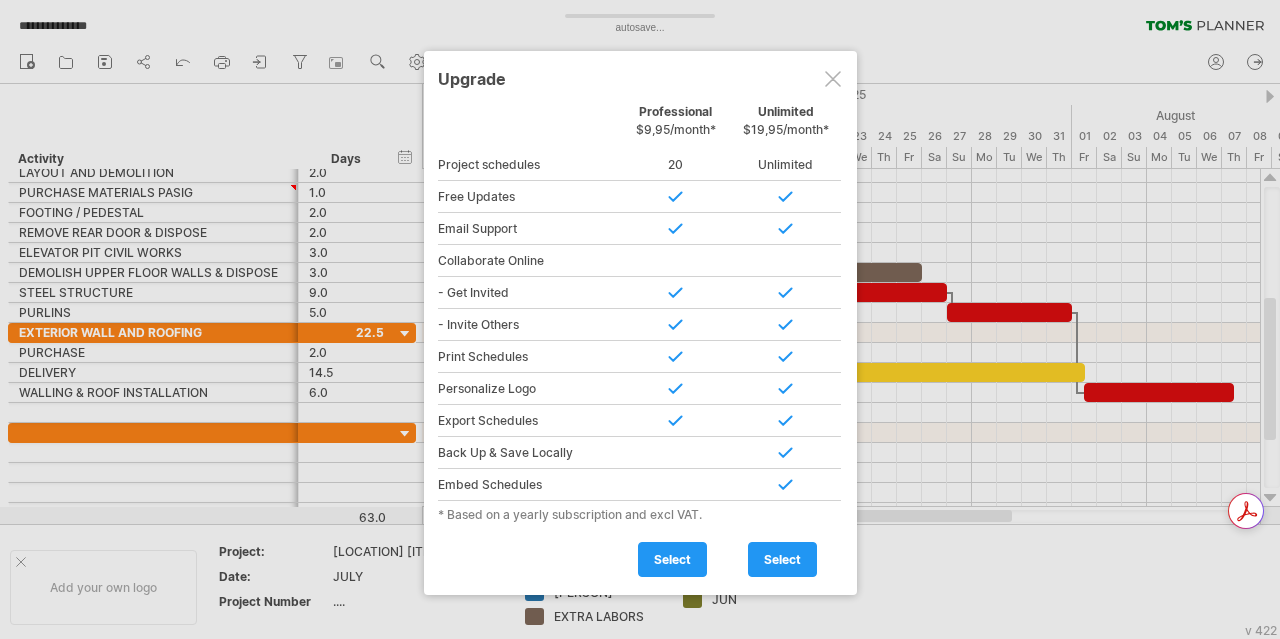 click at bounding box center [833, 79] 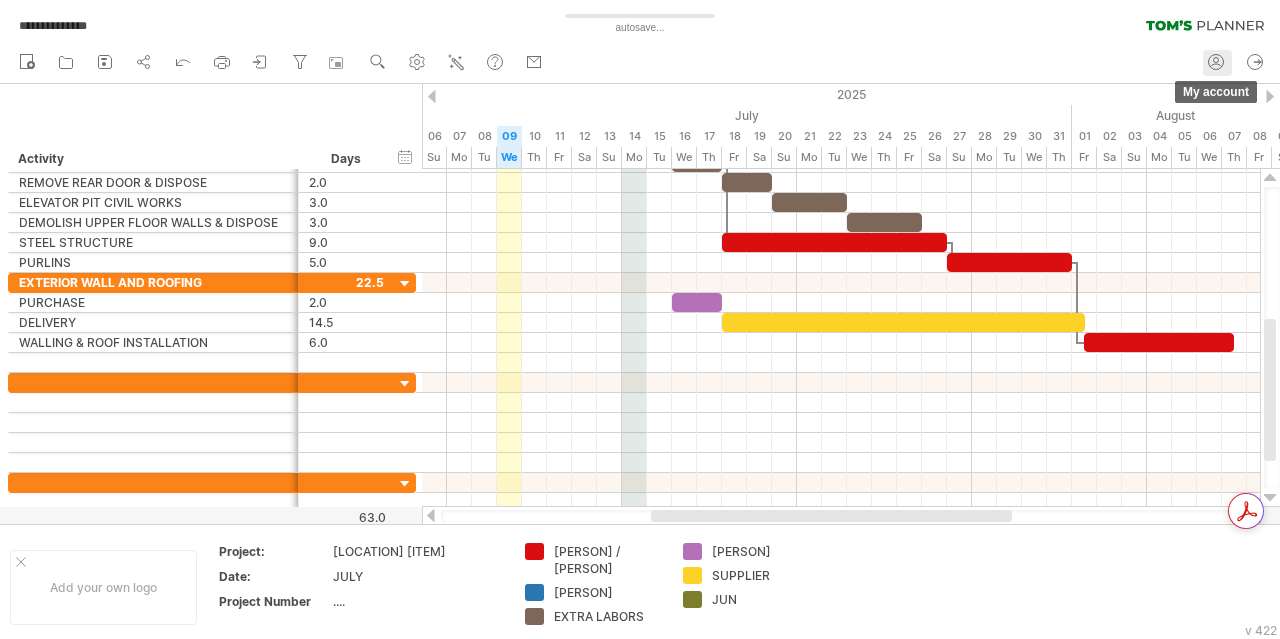 click at bounding box center (1216, 60) 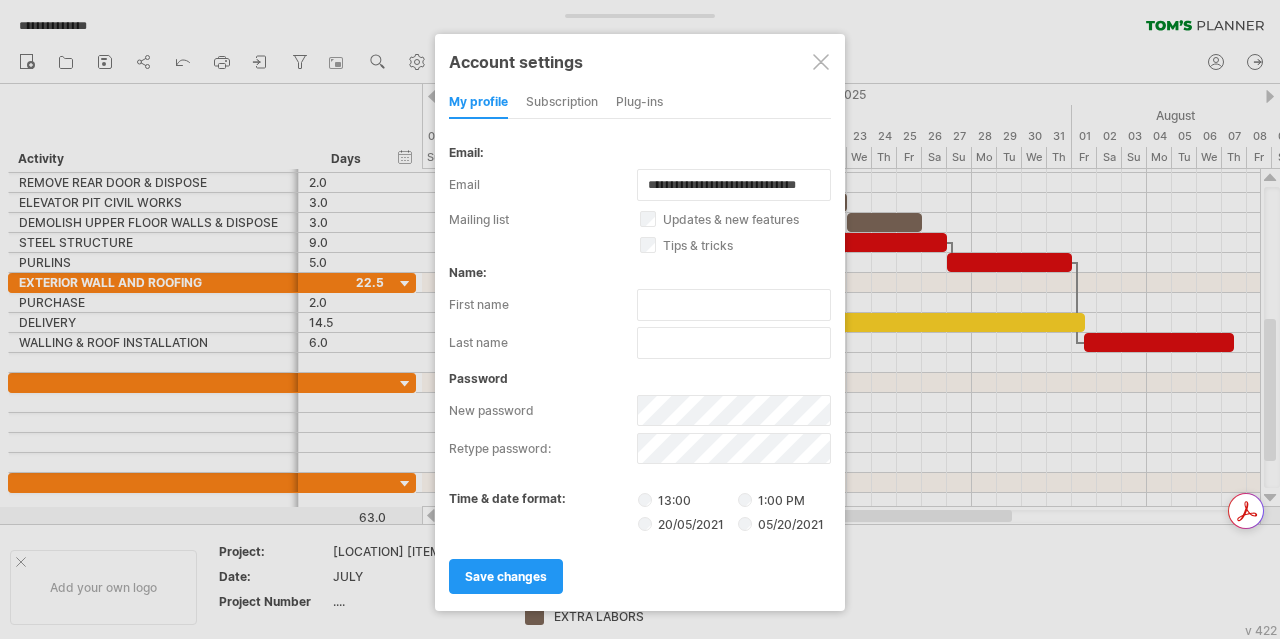 click at bounding box center (821, 62) 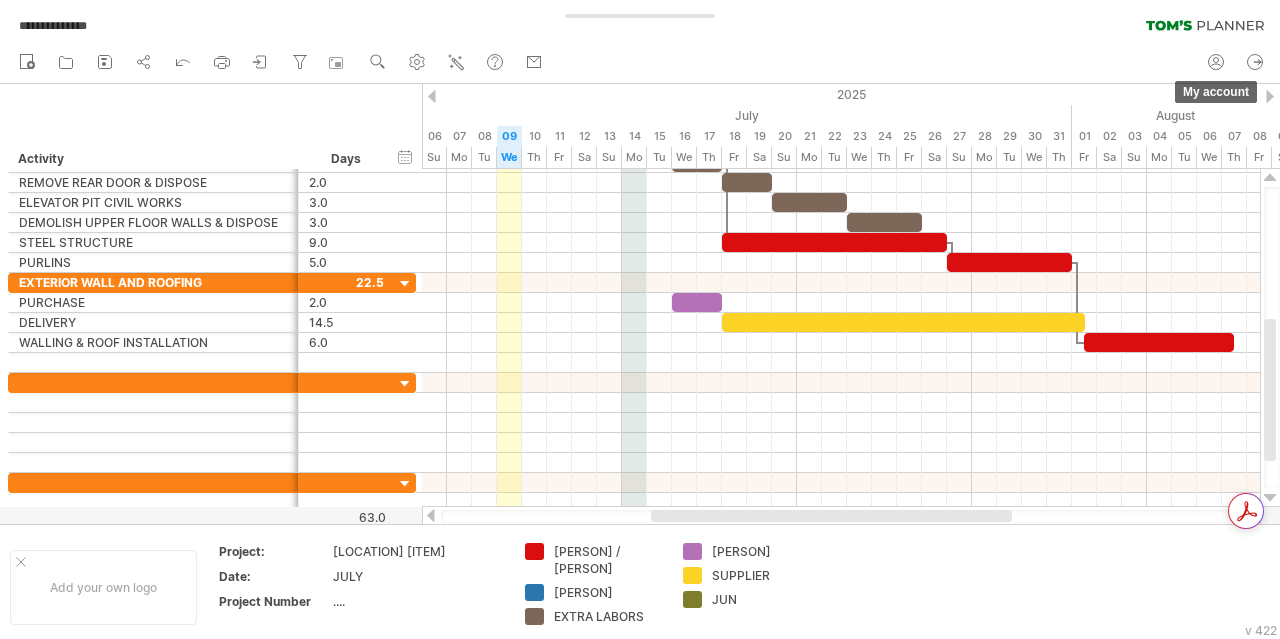 drag, startPoint x: 1217, startPoint y: 60, endPoint x: 1102, endPoint y: 78, distance: 116.40017 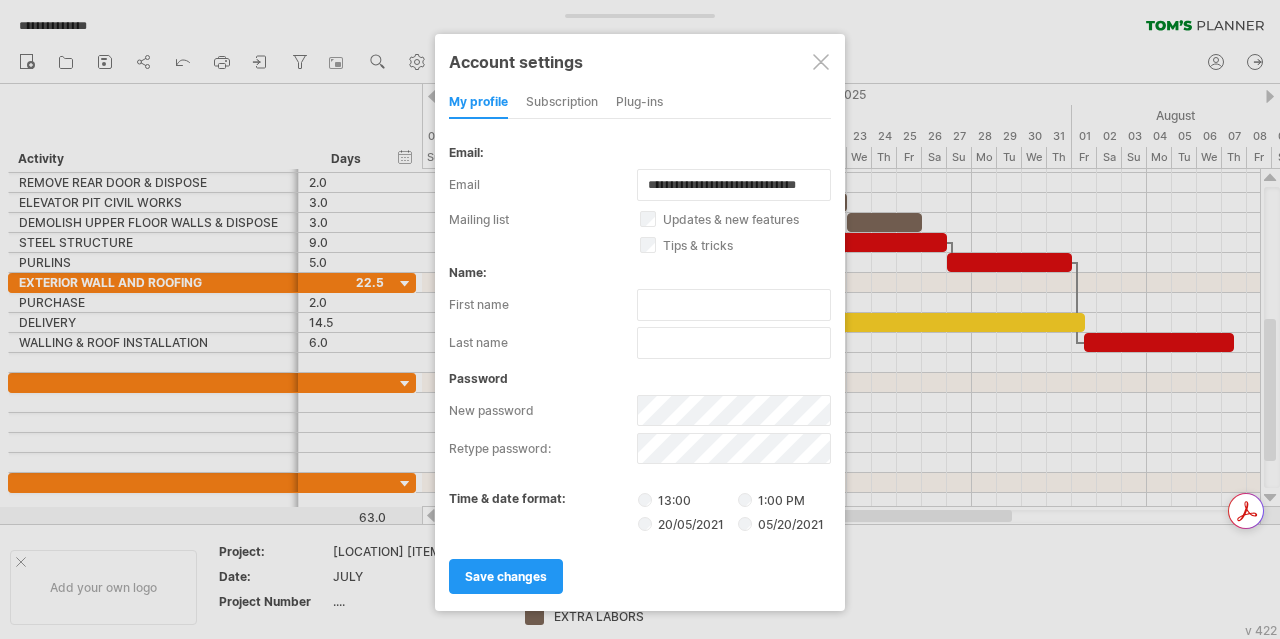 click on "subscription" at bounding box center [562, 103] 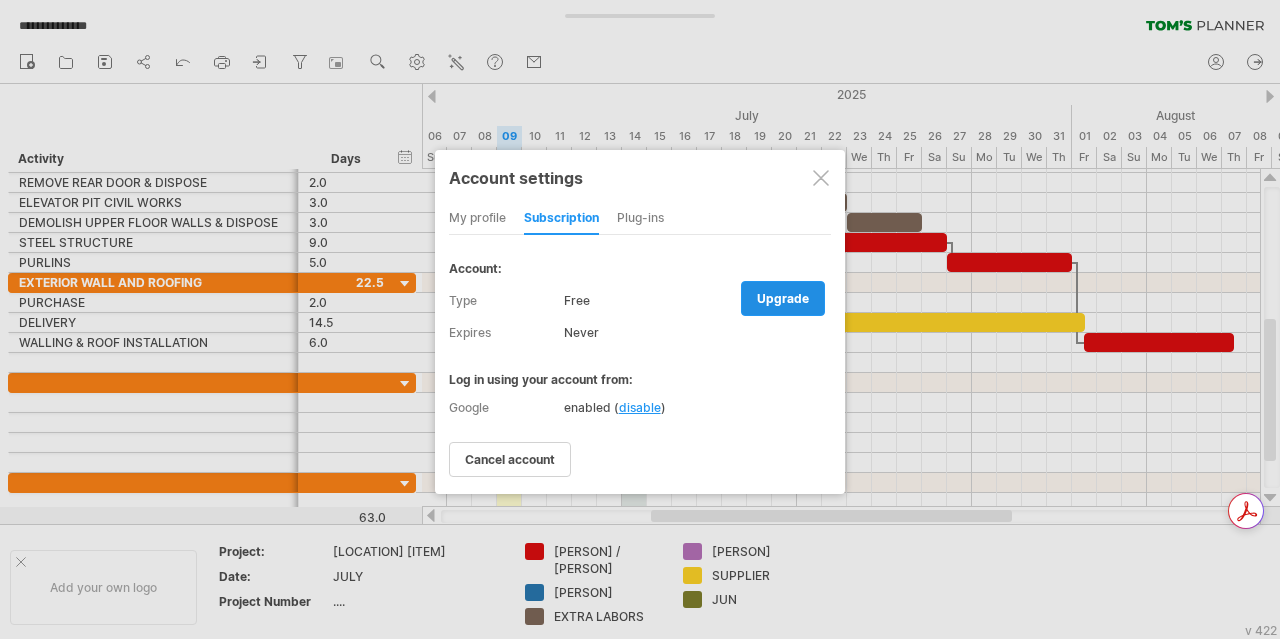 click on "upgrade" at bounding box center [783, 298] 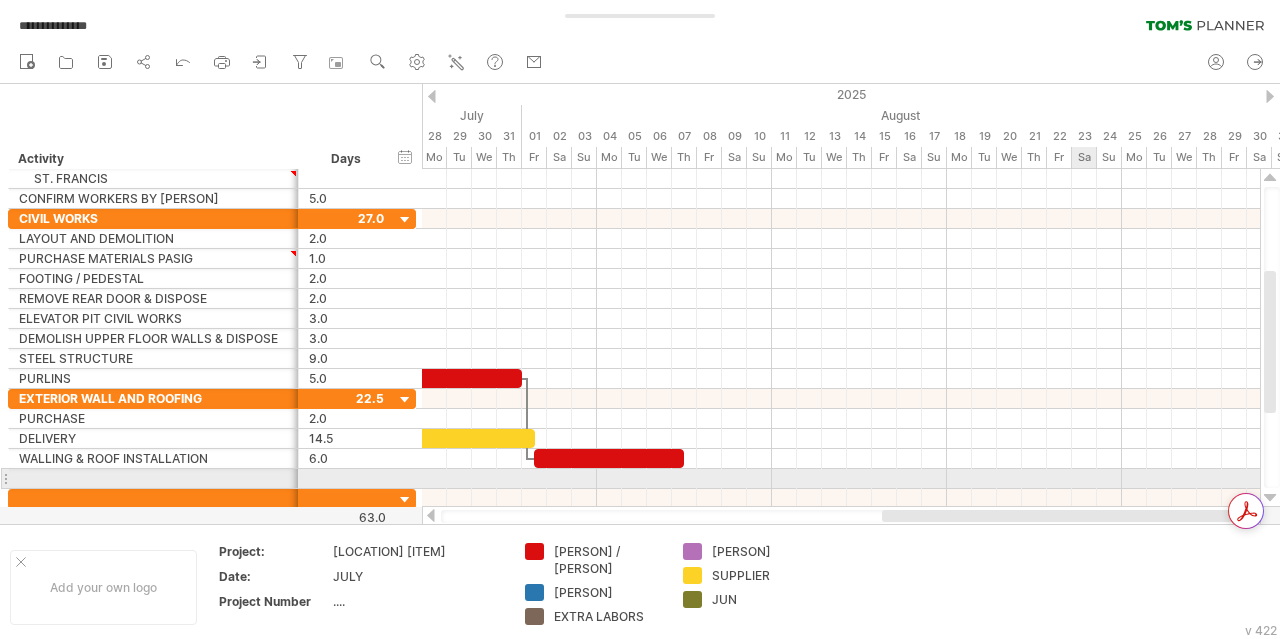 drag, startPoint x: 824, startPoint y: 512, endPoint x: 1072, endPoint y: 478, distance: 250.3198 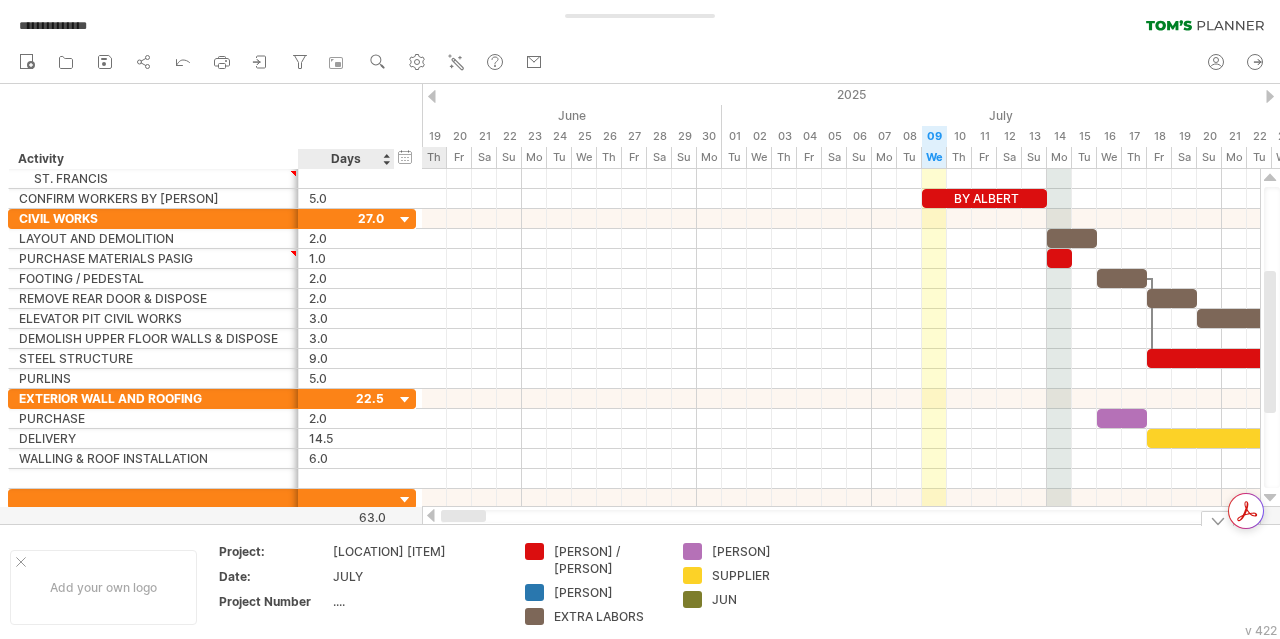 drag, startPoint x: 799, startPoint y: 519, endPoint x: 326, endPoint y: 589, distance: 478.15164 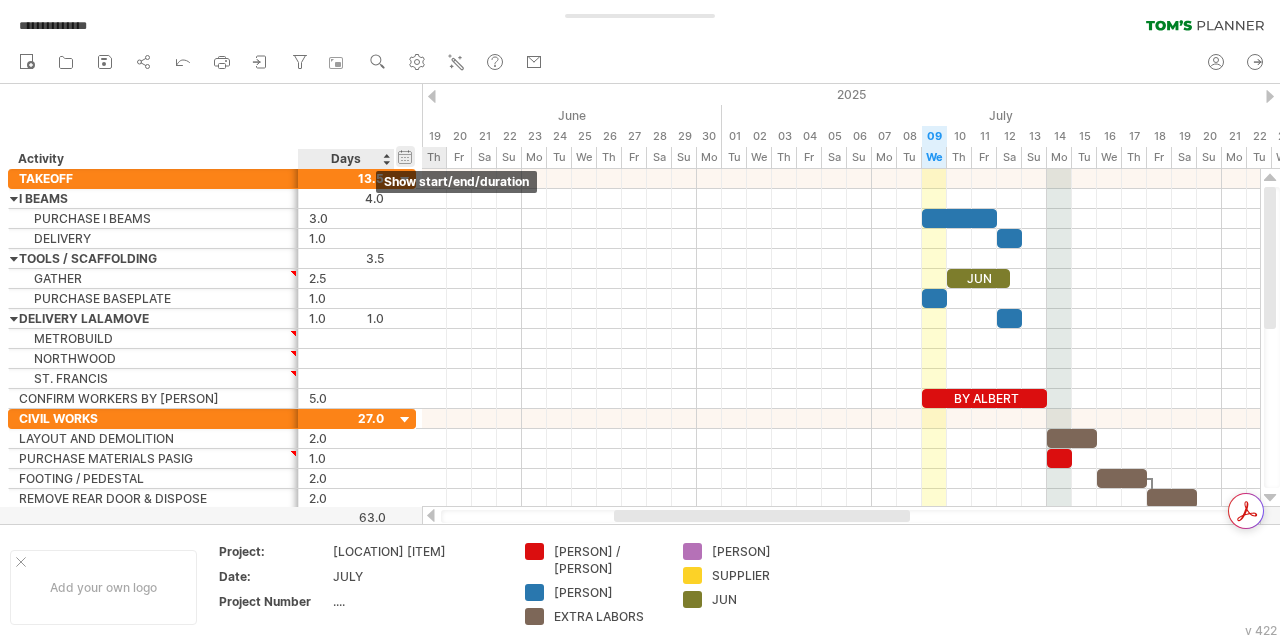 click on "hide start/end/duration show start/end/duration" at bounding box center [405, 156] 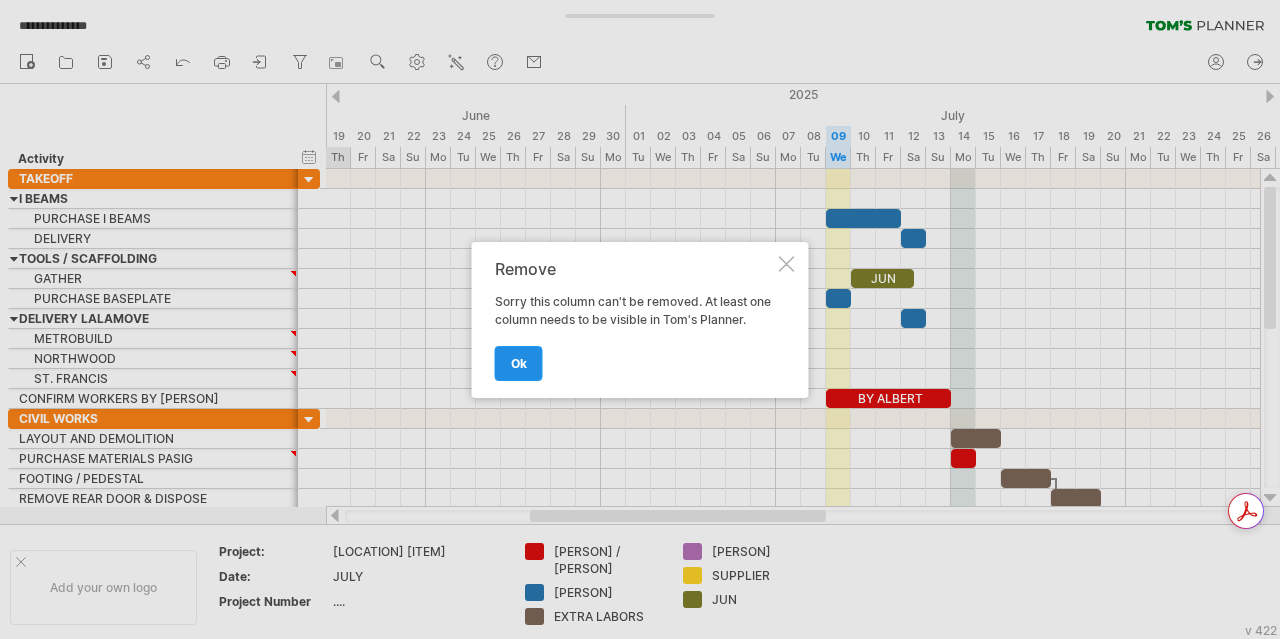 click on "ok" at bounding box center [519, 363] 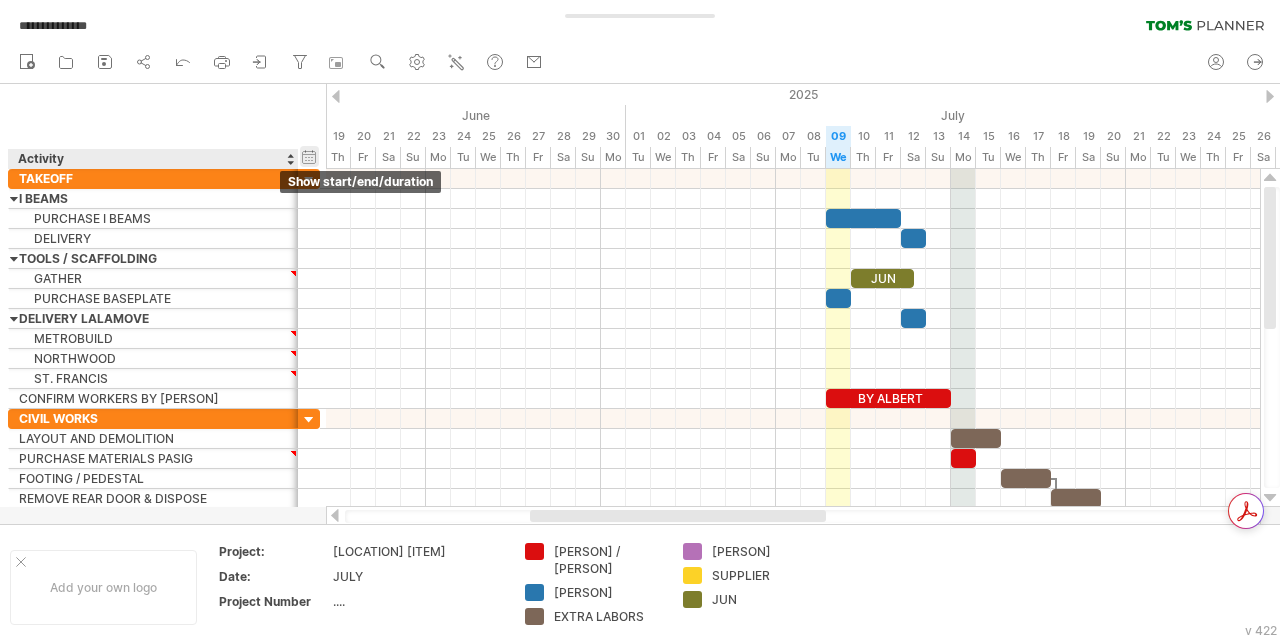 click on "hide start/end/duration show start/end/duration" at bounding box center (309, 156) 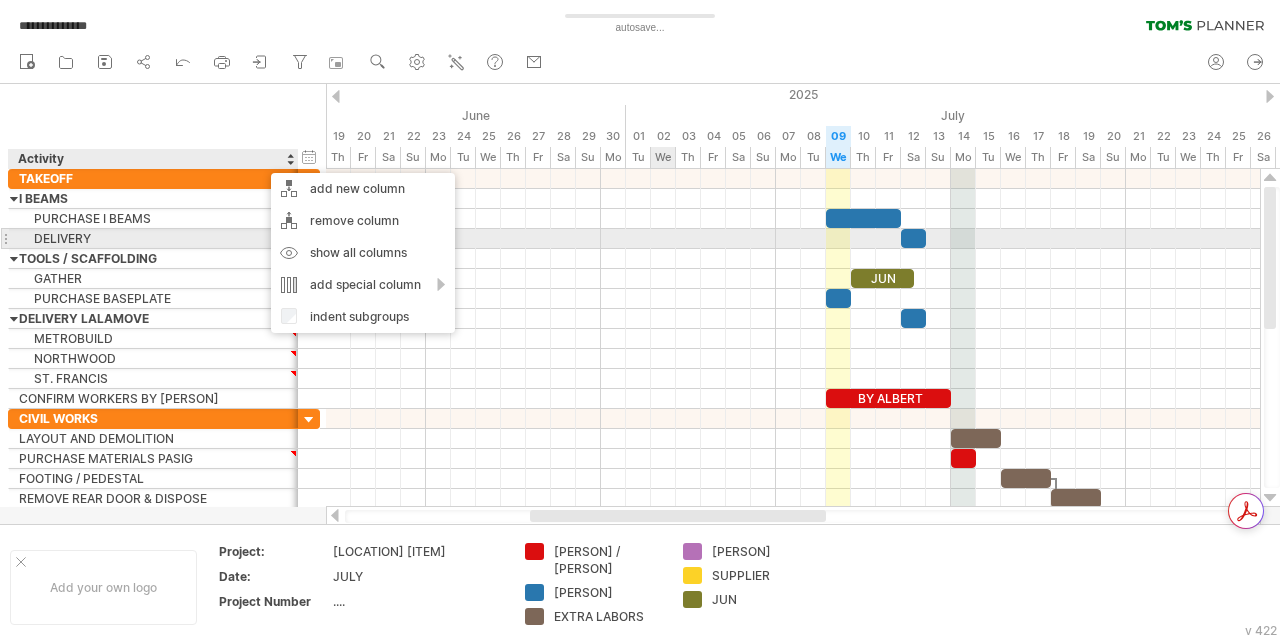 click at bounding box center (793, 239) 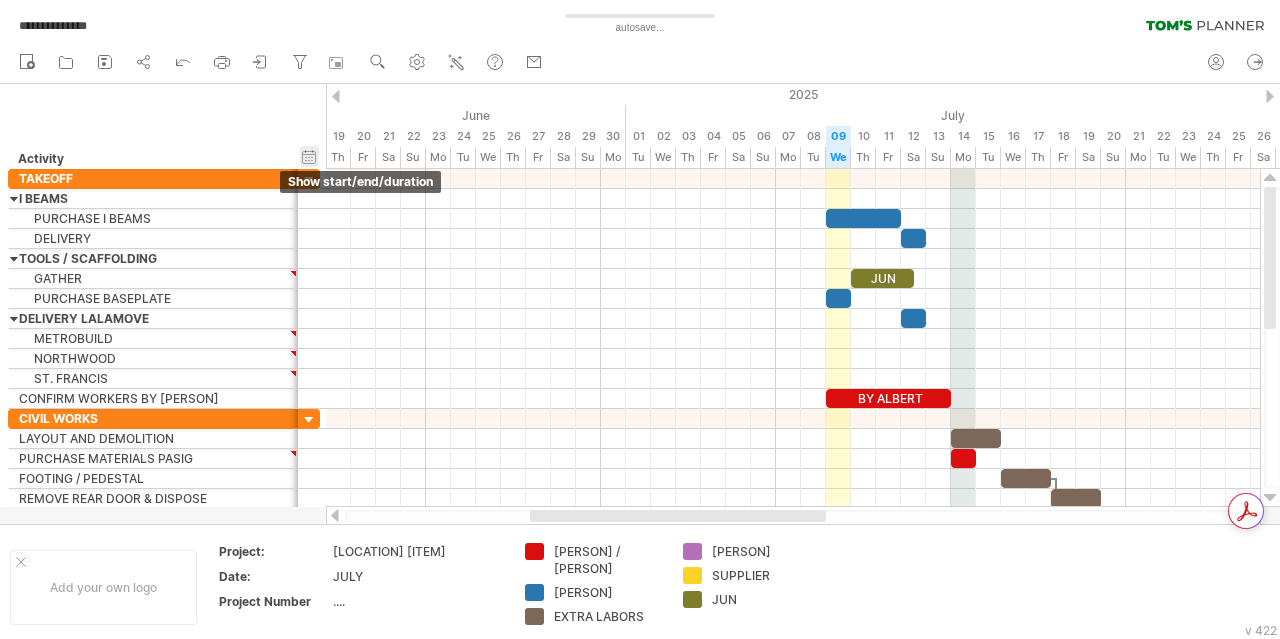 click on "hide start/end/duration show start/end/duration" at bounding box center [309, 156] 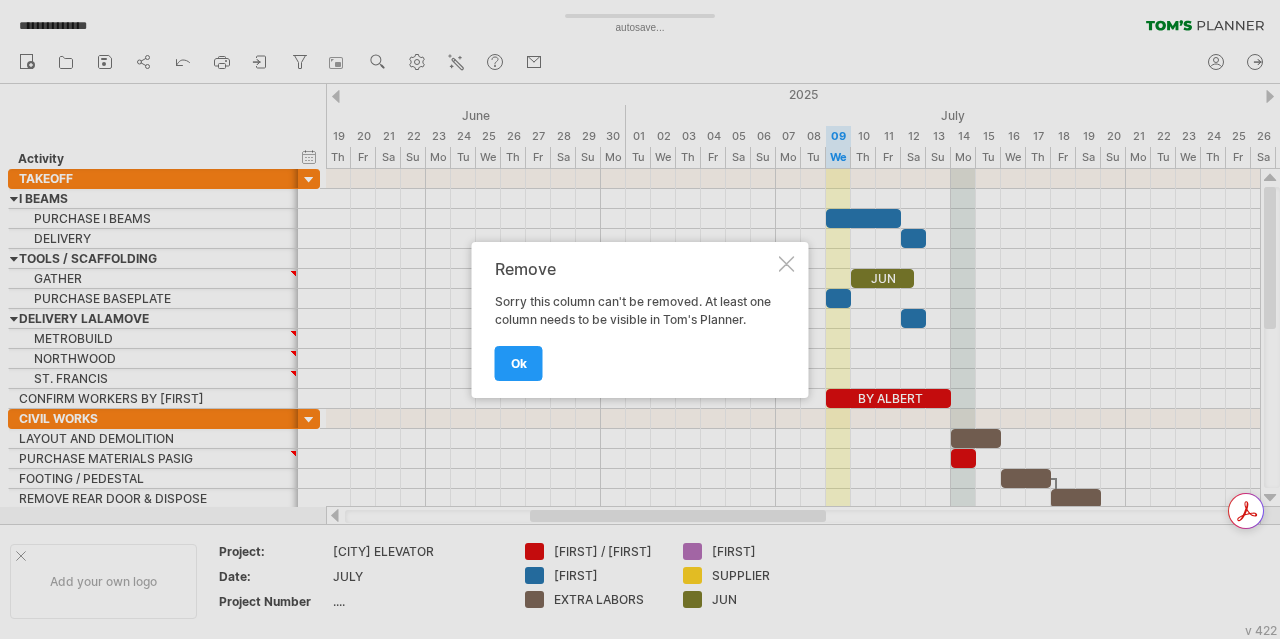 scroll, scrollTop: 0, scrollLeft: 0, axis: both 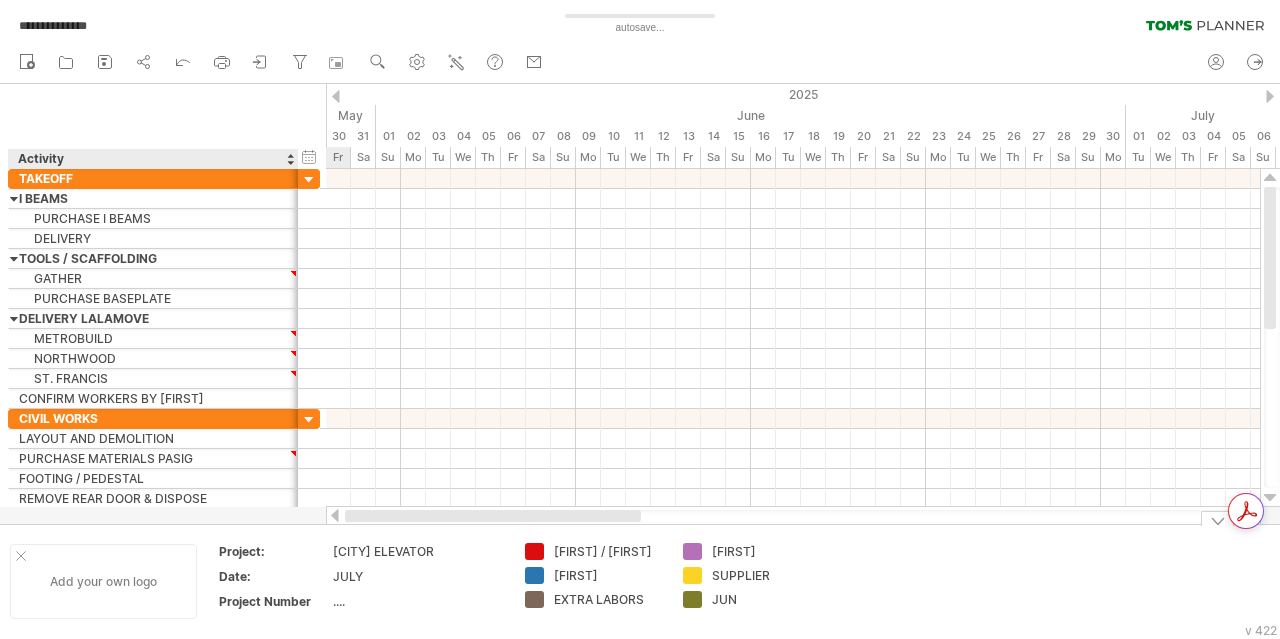 drag, startPoint x: 562, startPoint y: 515, endPoint x: 154, endPoint y: 567, distance: 411.30038 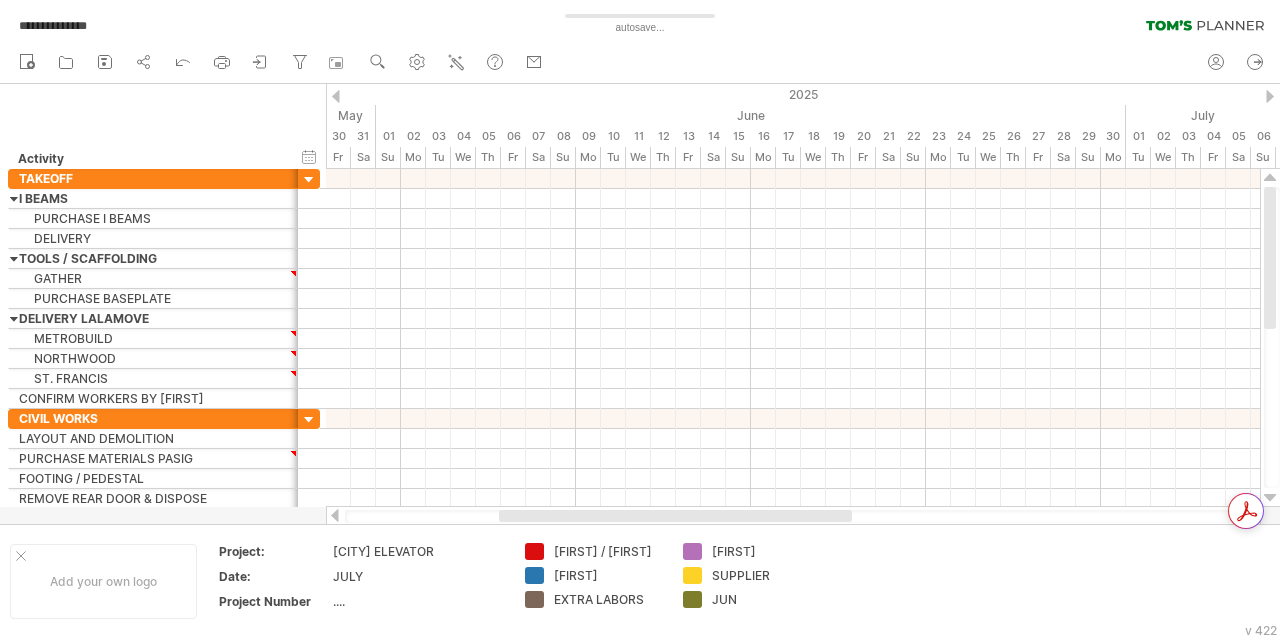 click at bounding box center (793, 516) 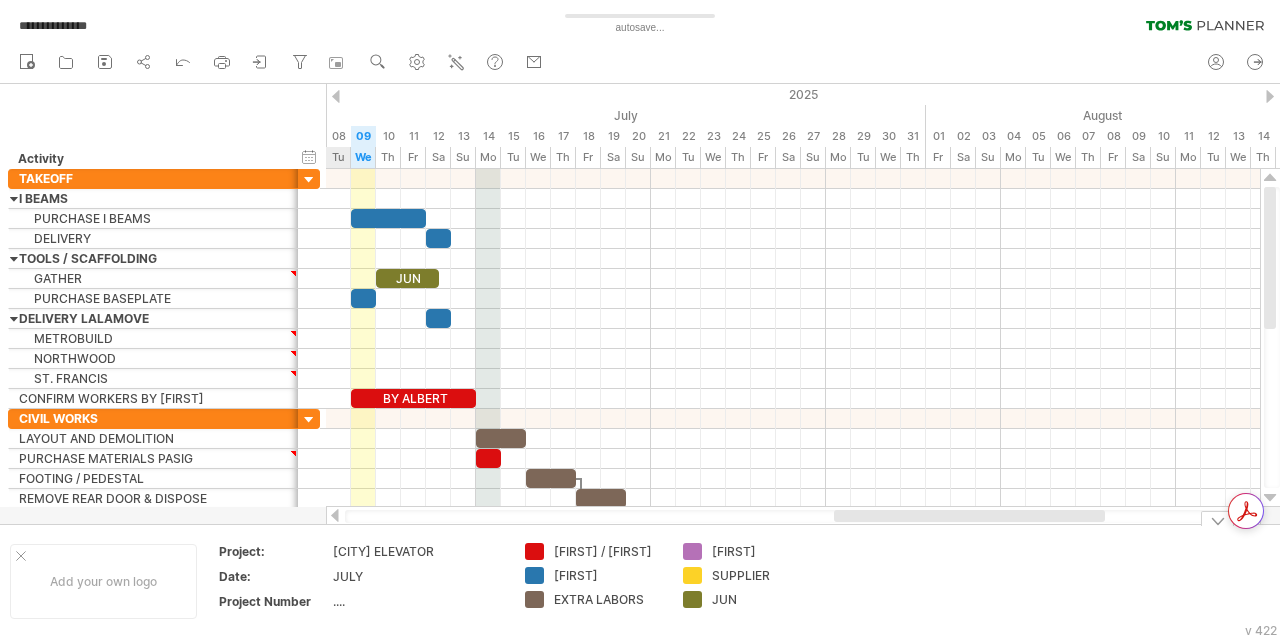 drag, startPoint x: 516, startPoint y: 516, endPoint x: 863, endPoint y: 528, distance: 347.20743 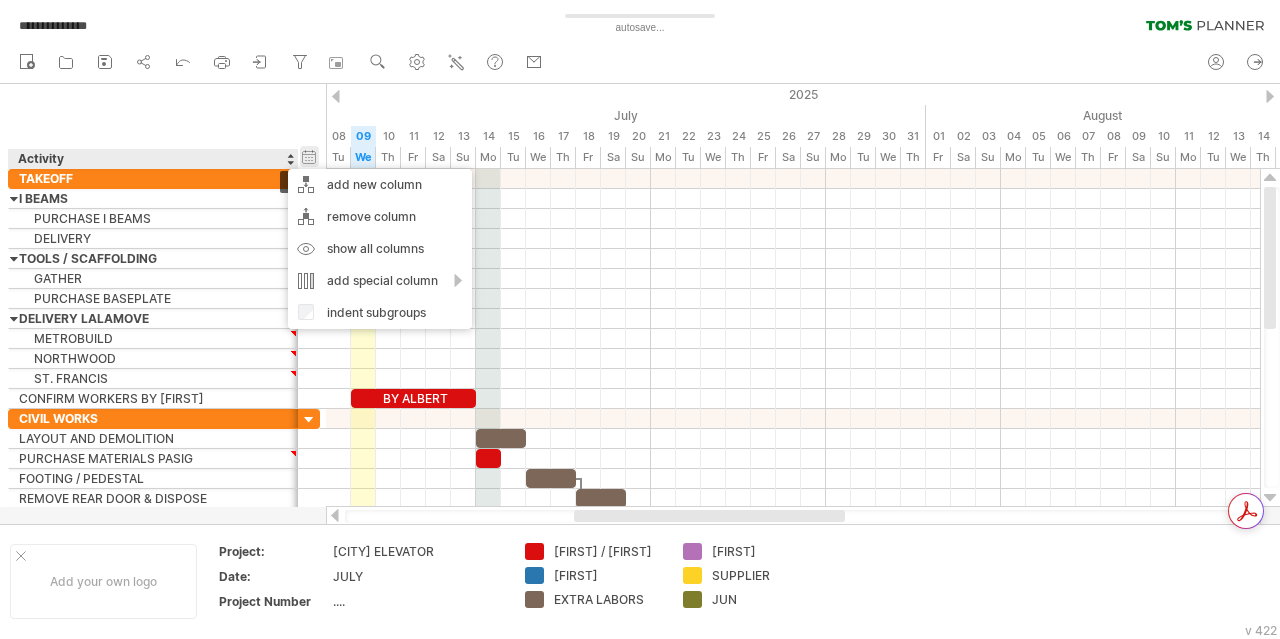 click on "hide start/end/duration show start/end/duration" at bounding box center (309, 156) 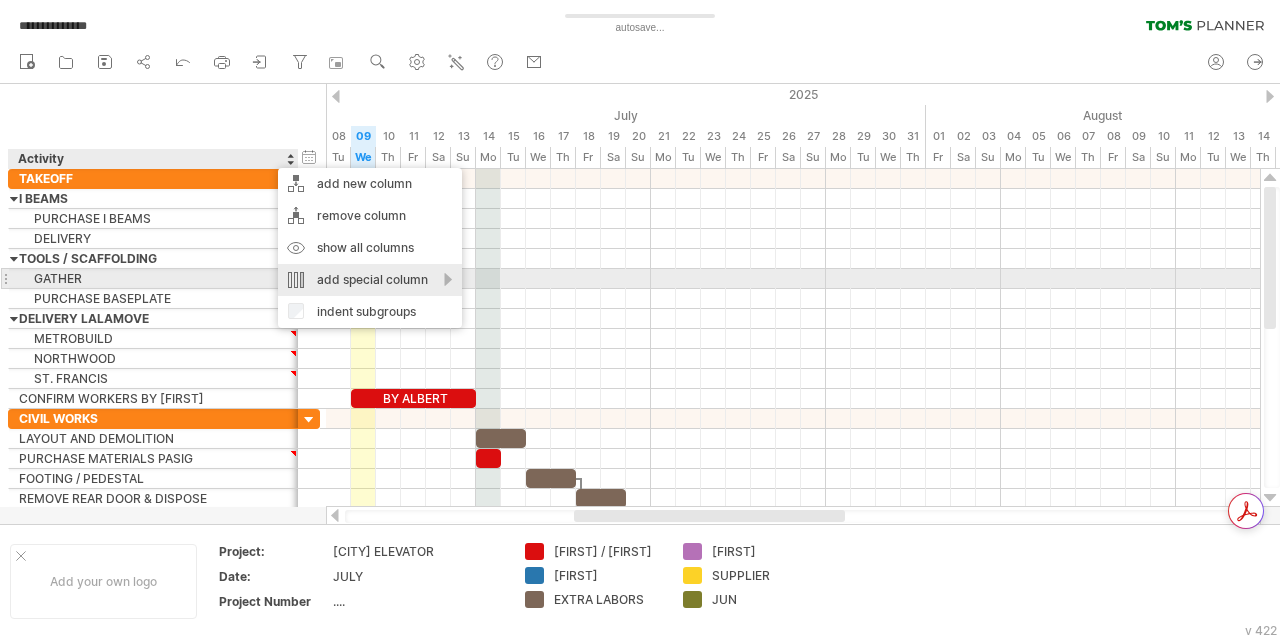click on "add special column" at bounding box center [370, 280] 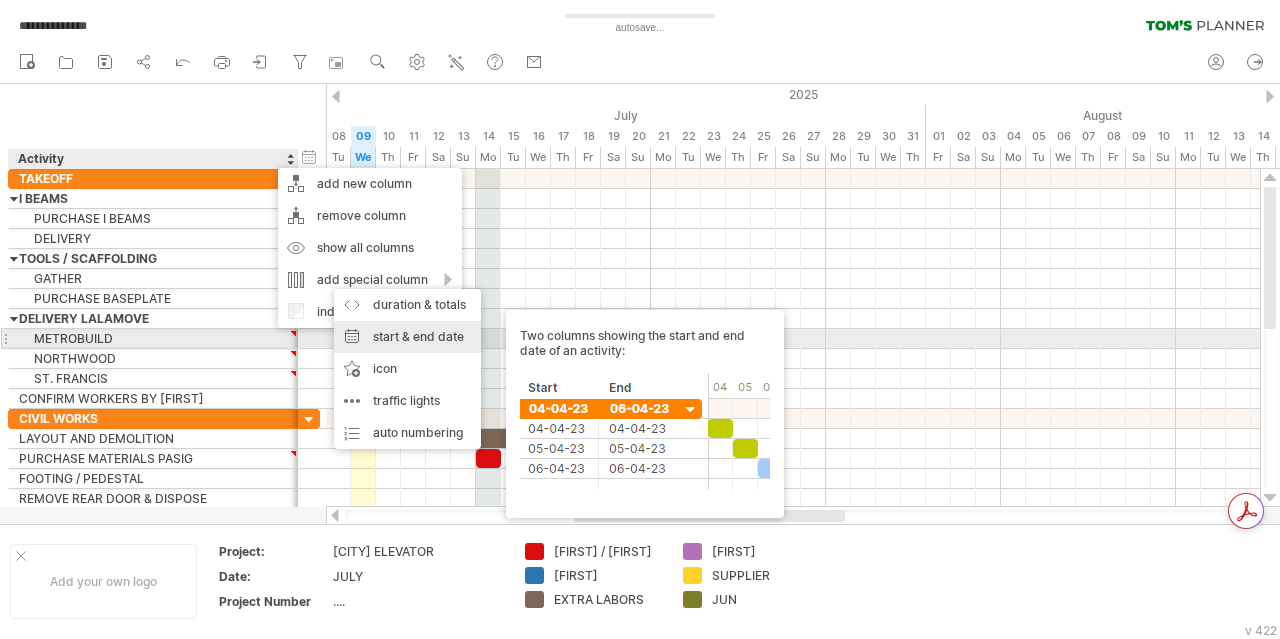 click on "start & end date Two columns showing the start and end date of an activity:" at bounding box center [407, 337] 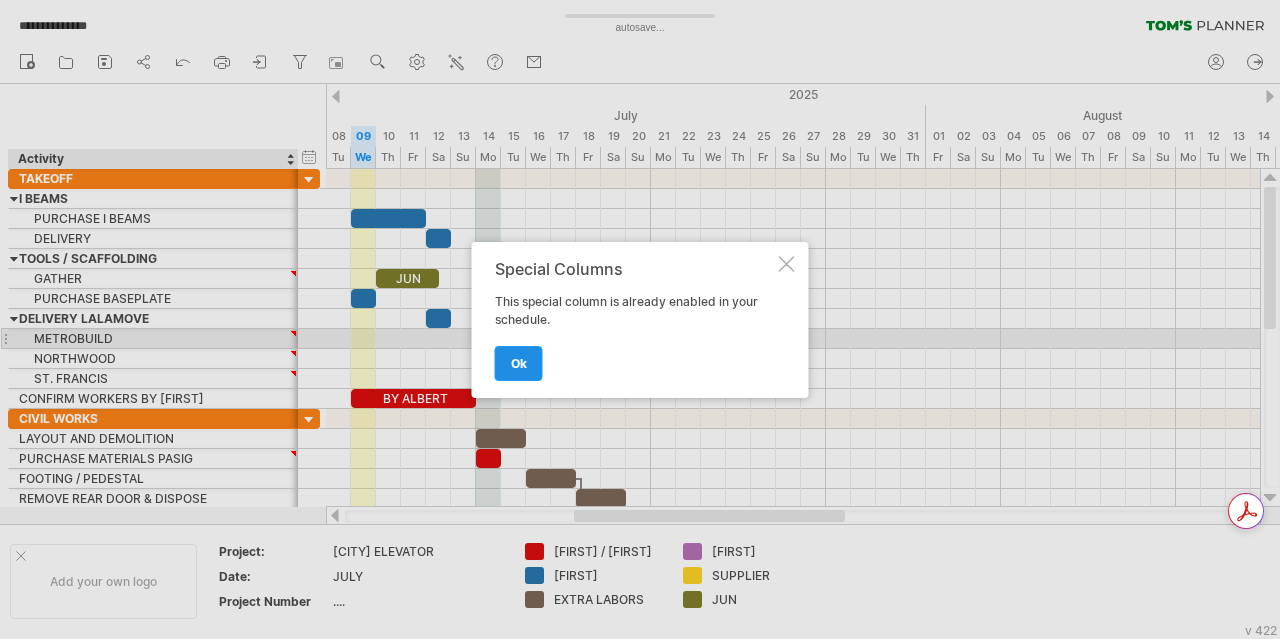 click on "ok" at bounding box center [519, 363] 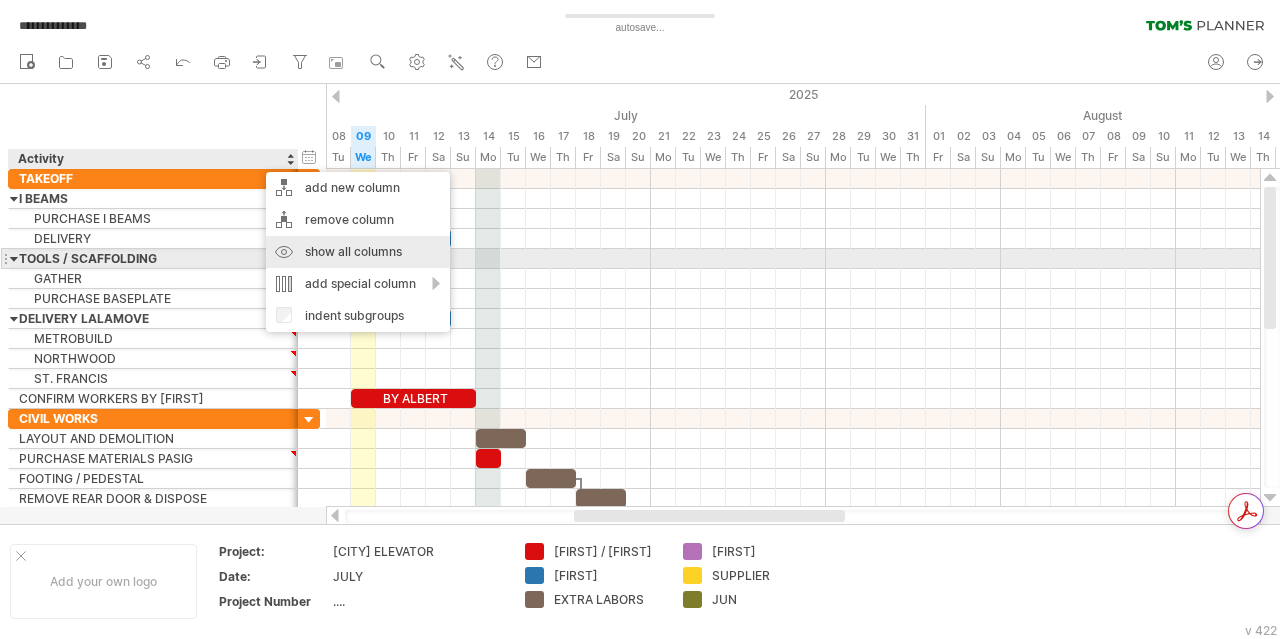 click on "show all columns" at bounding box center (358, 252) 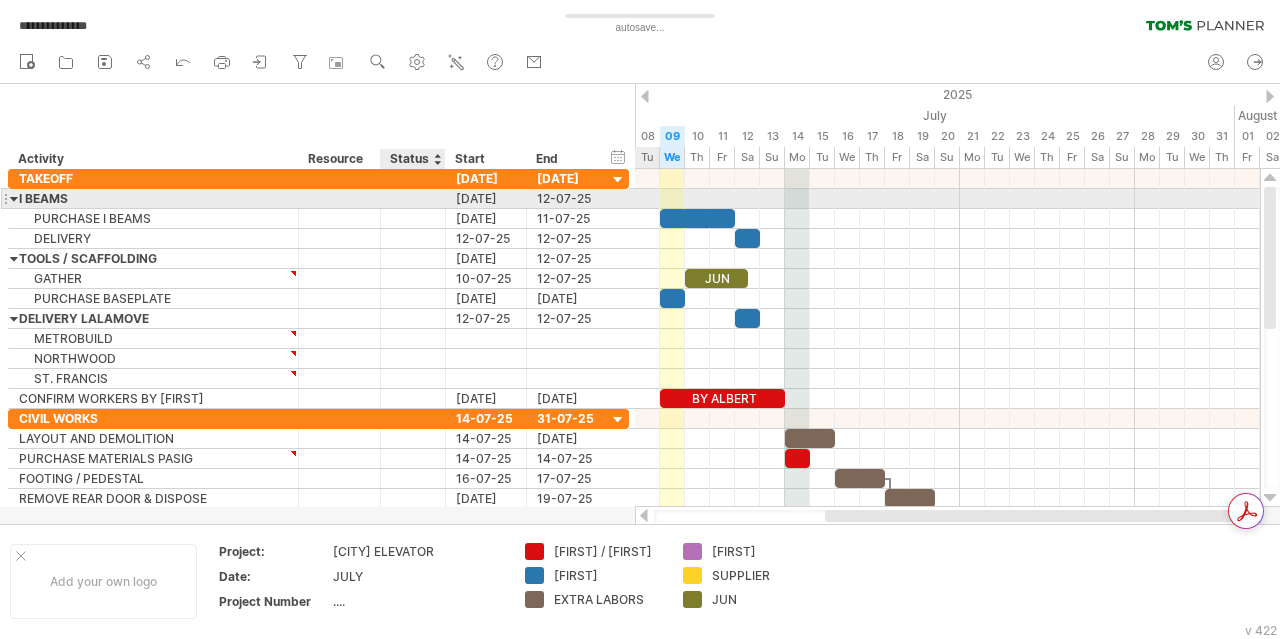 click on "**********" at bounding box center [318, 289] 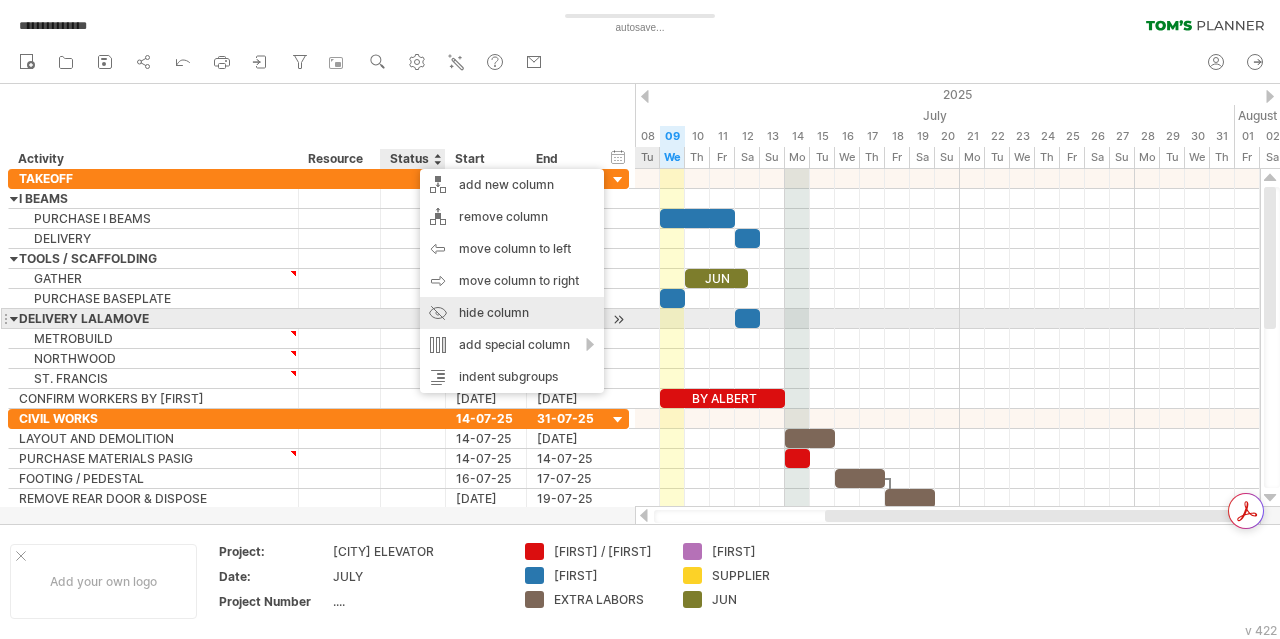 click on "hide column" at bounding box center [512, 313] 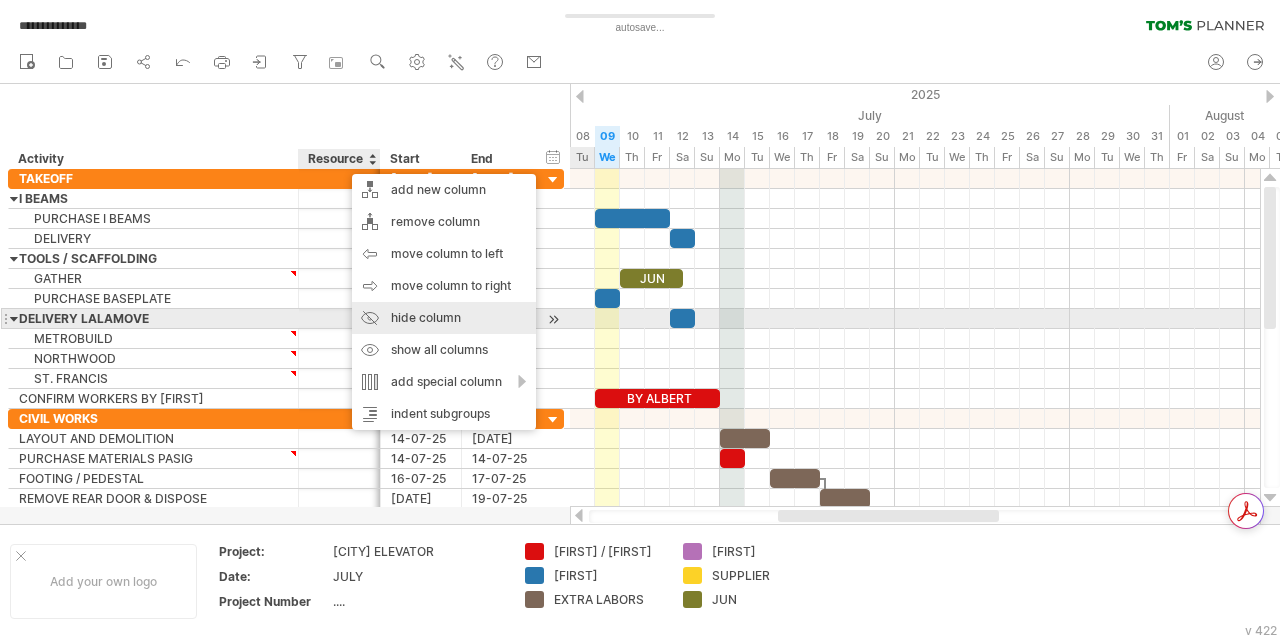 click on "hide column" at bounding box center (444, 318) 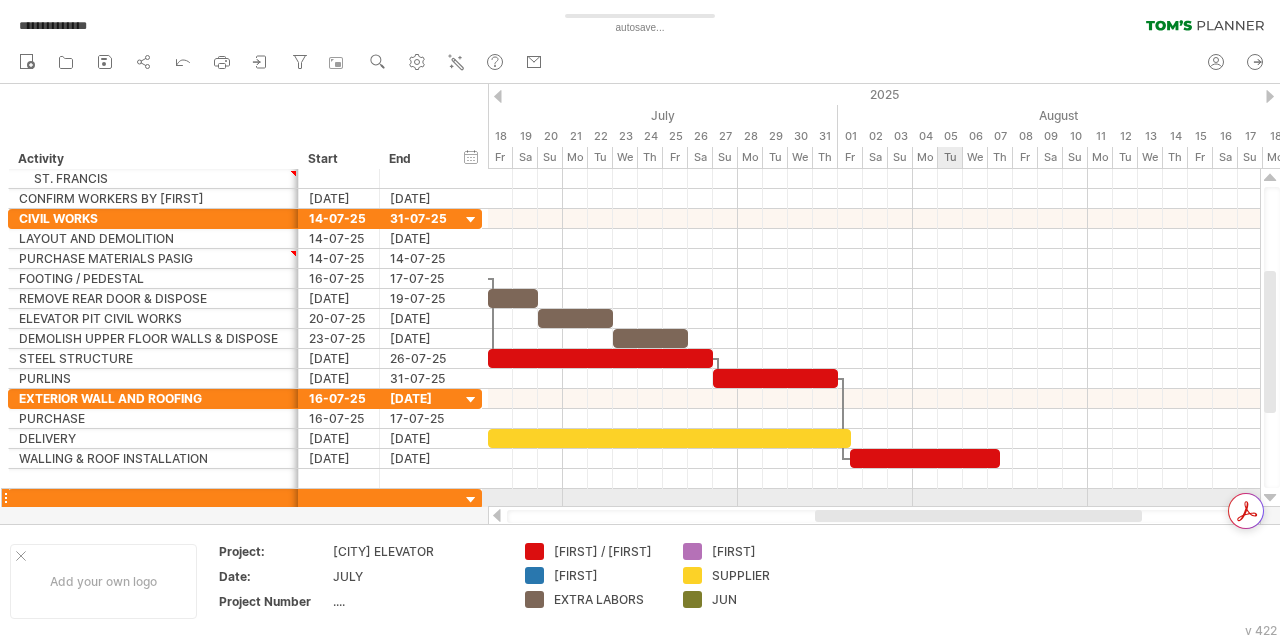 drag, startPoint x: 860, startPoint y: 516, endPoint x: 961, endPoint y: 501, distance: 102.10779 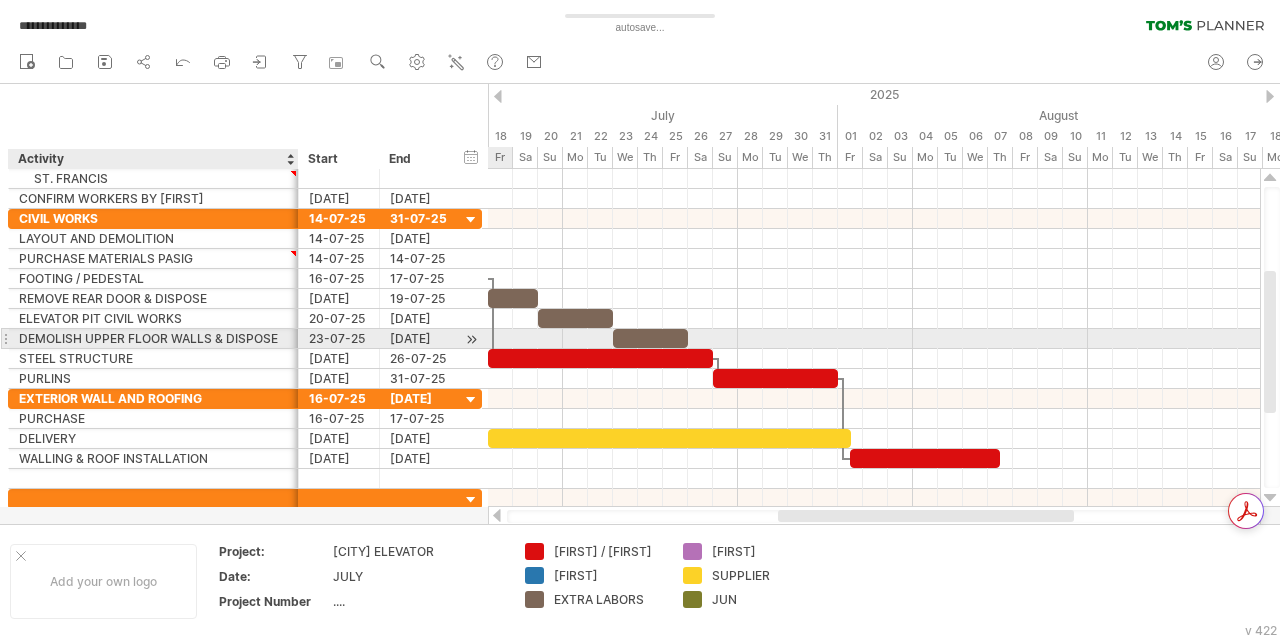 click on "DEMOLISH UPPER FLOOR WALLS & DISPOSE" at bounding box center (153, 338) 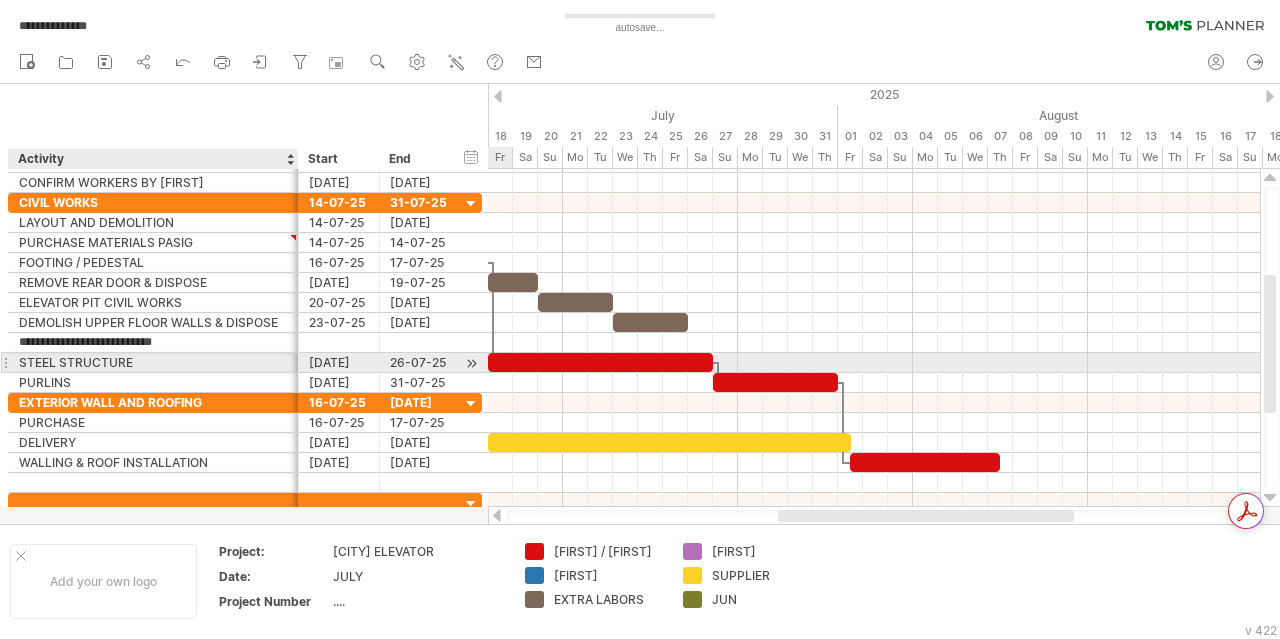 type on "**********" 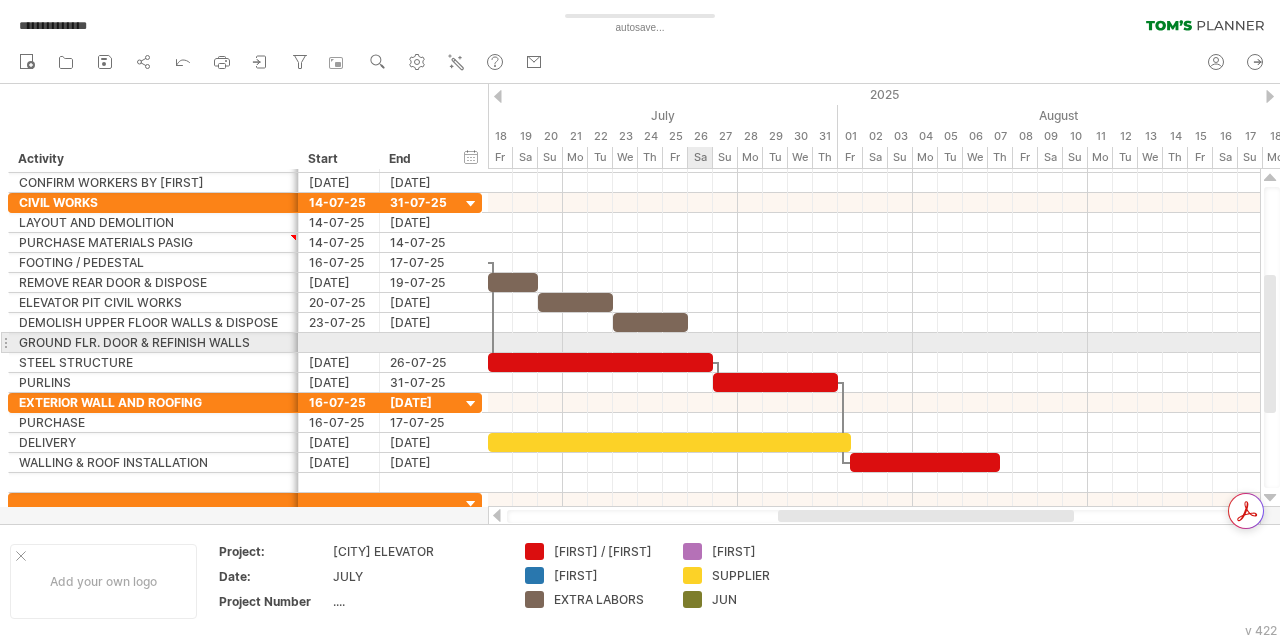 click at bounding box center (874, 343) 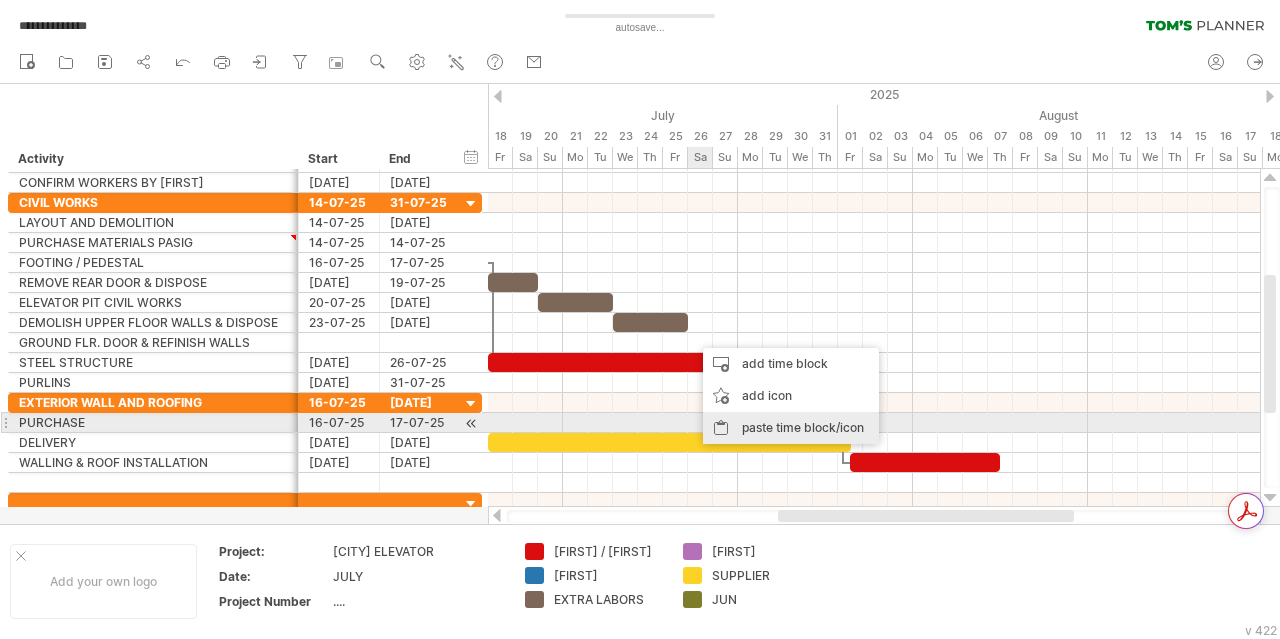click on "paste time block/icon" at bounding box center (791, 428) 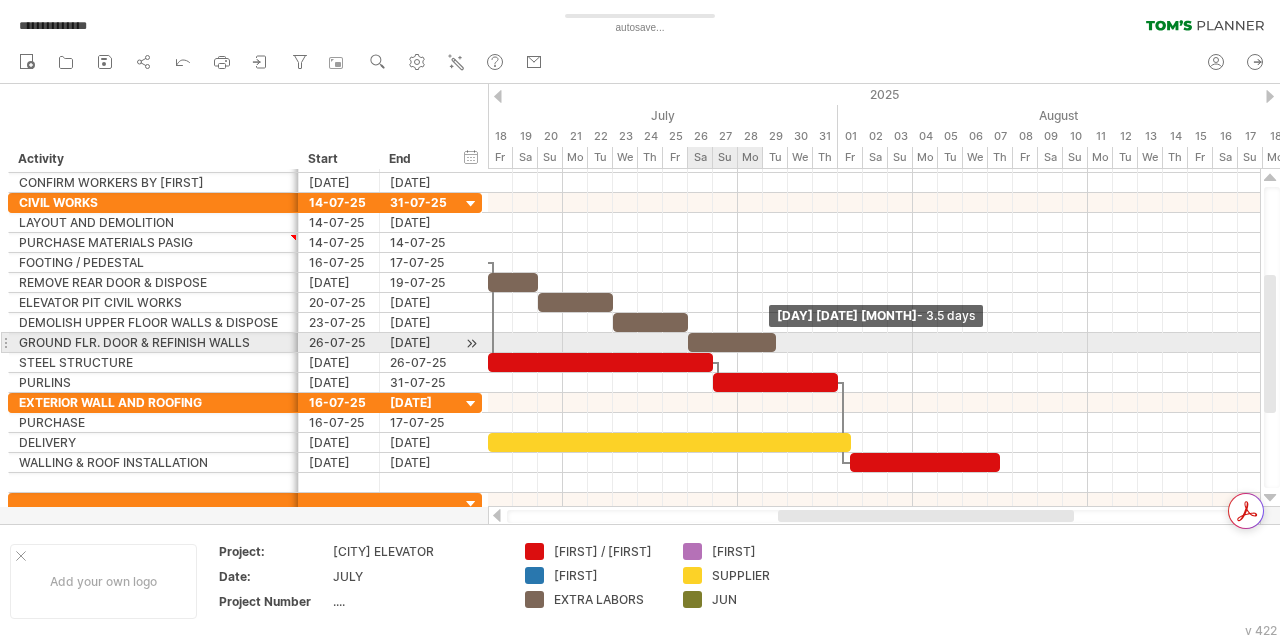 drag, startPoint x: 740, startPoint y: 343, endPoint x: 772, endPoint y: 338, distance: 32.38827 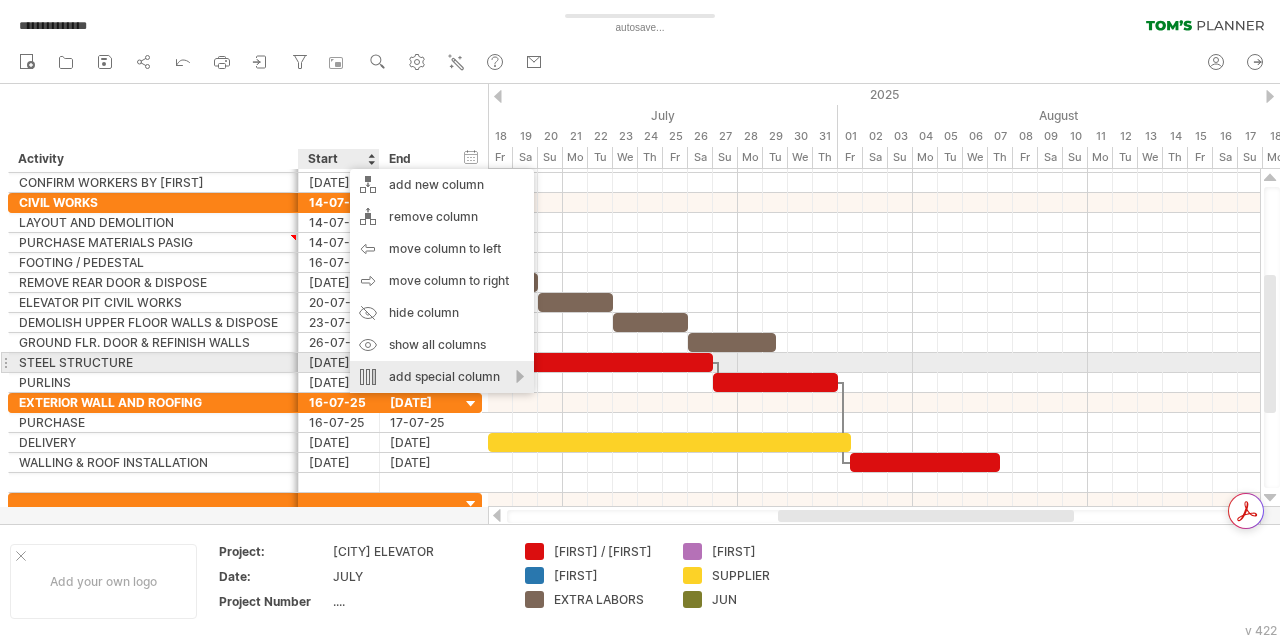 click on "add special column" at bounding box center [442, 377] 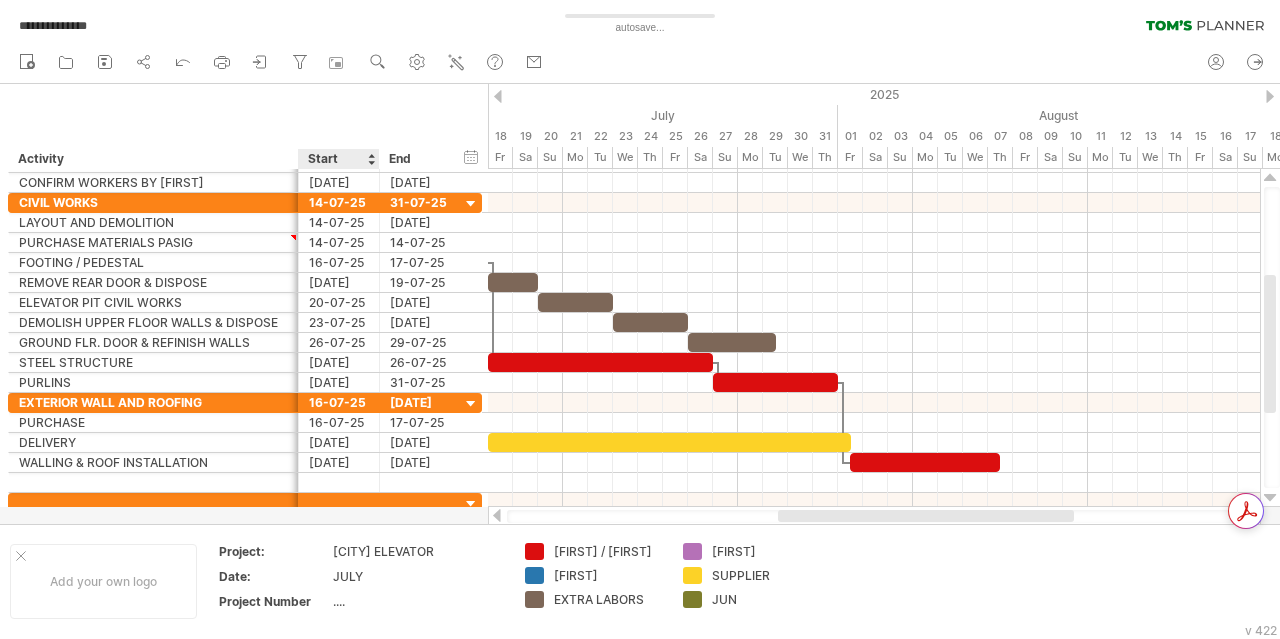 click on "hide start/end/duration show start/end/duration" at bounding box center (471, 156) 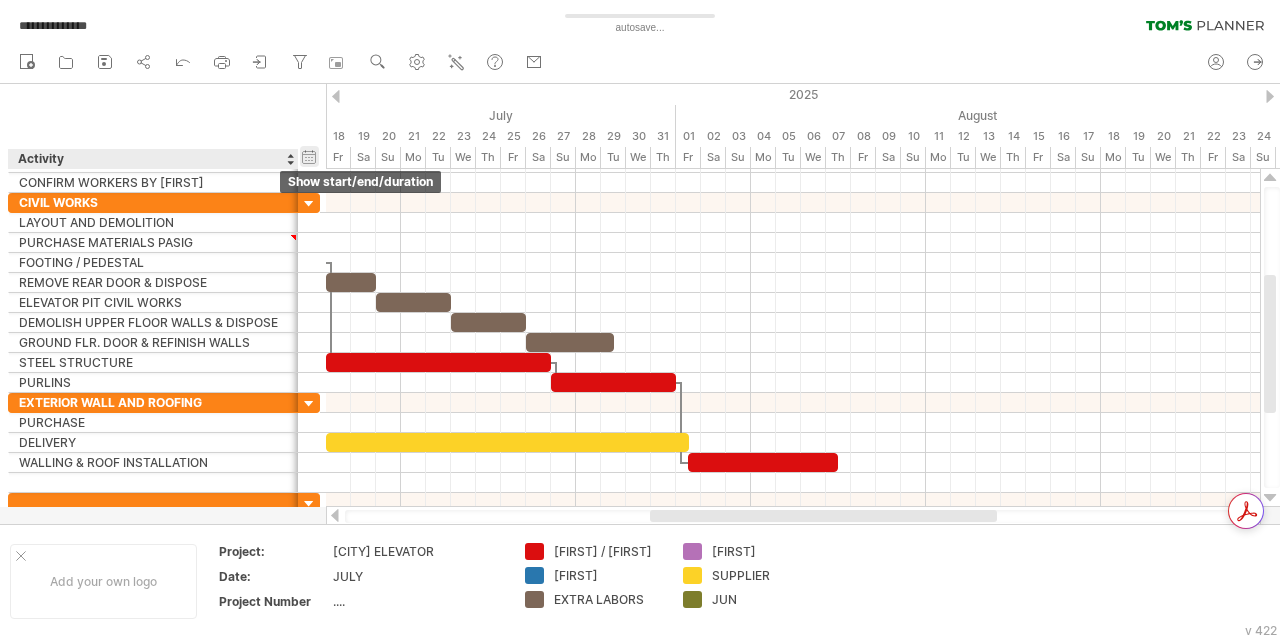 click on "hide start/end/duration show start/end/duration" at bounding box center [309, 156] 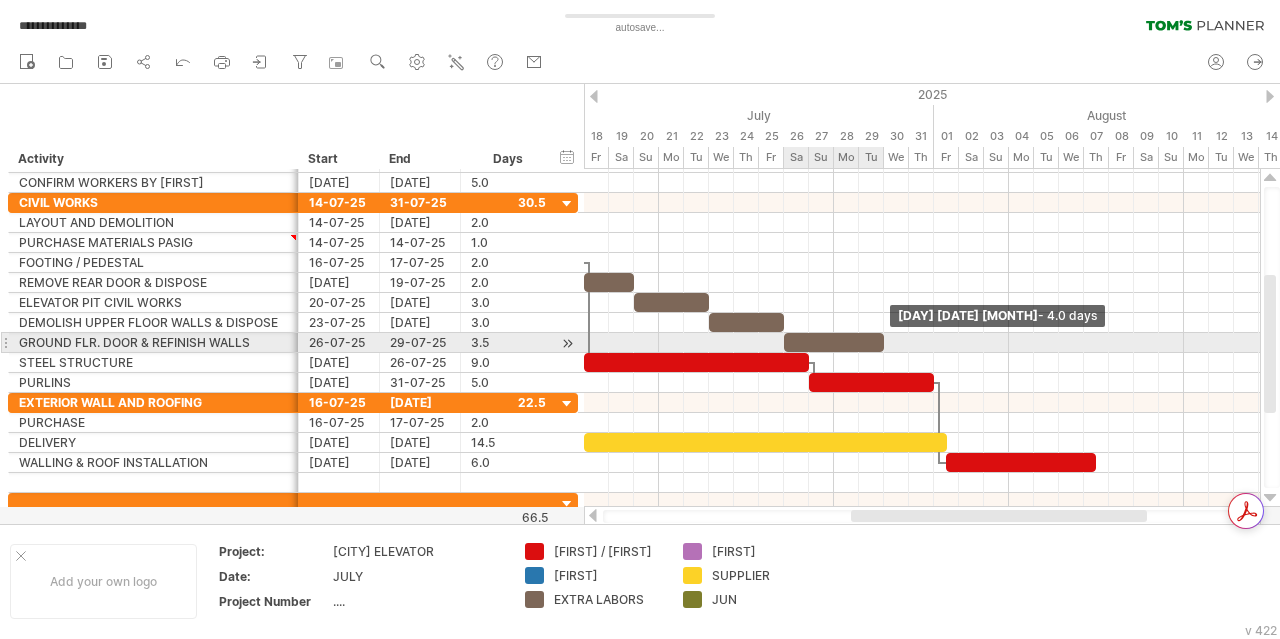 drag, startPoint x: 873, startPoint y: 337, endPoint x: 884, endPoint y: 337, distance: 11 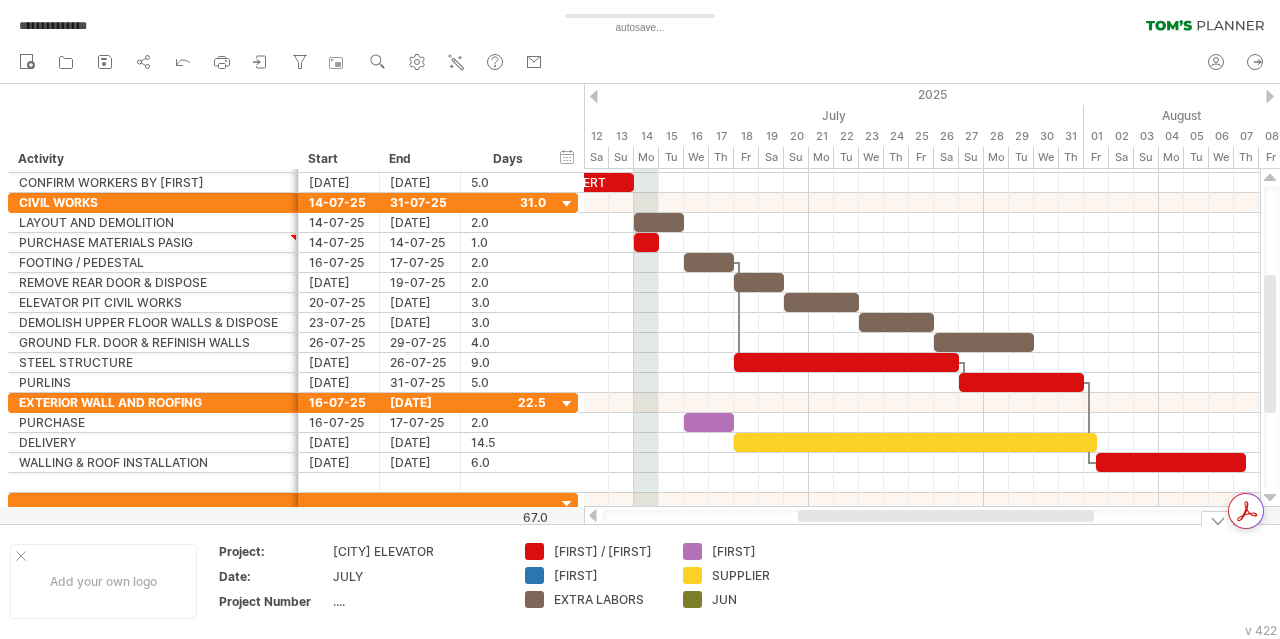 drag, startPoint x: 875, startPoint y: 519, endPoint x: 822, endPoint y: 540, distance: 57.00877 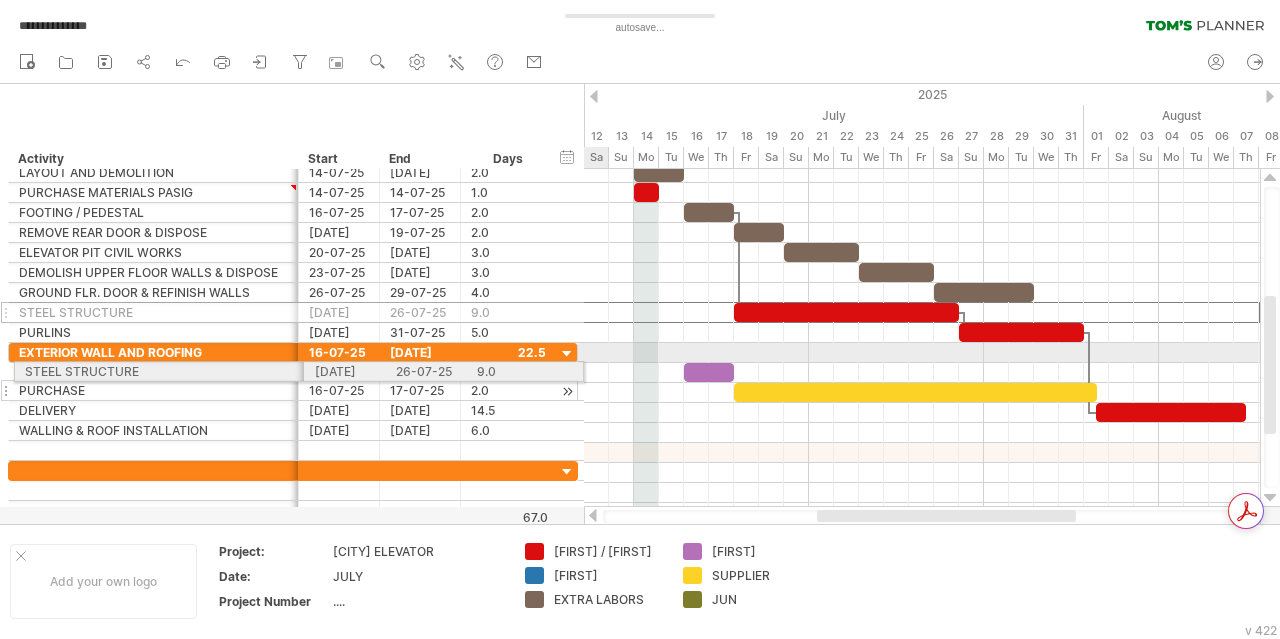 drag, startPoint x: 6, startPoint y: 306, endPoint x: 8, endPoint y: 368, distance: 62.03225 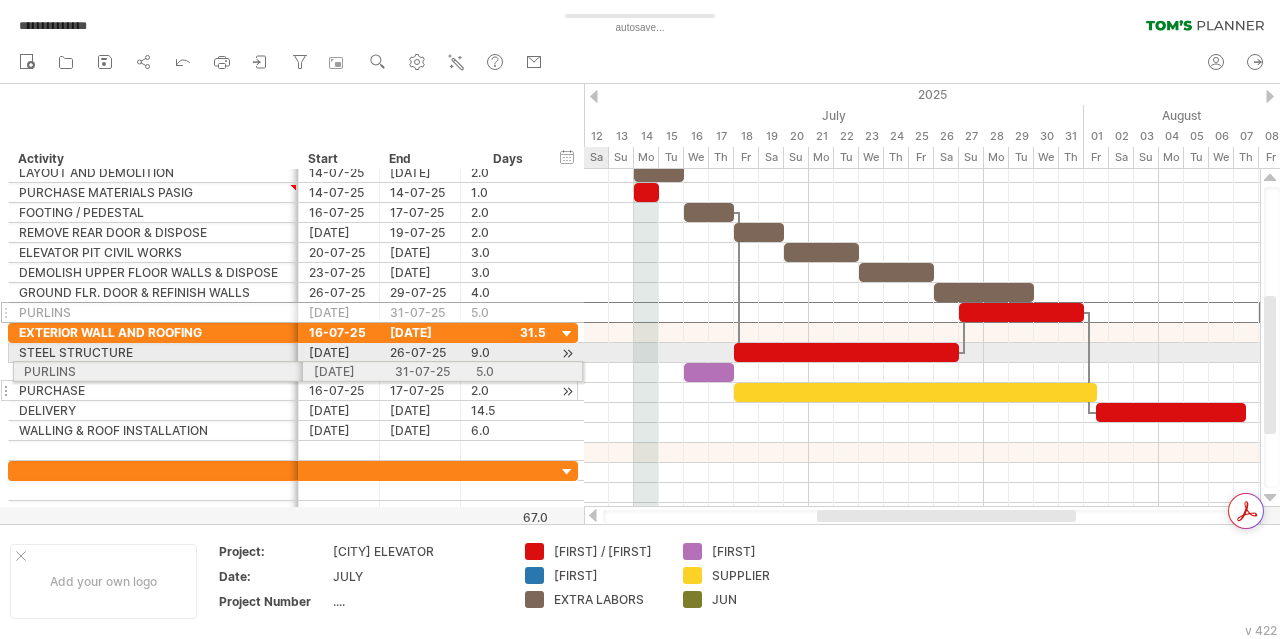drag, startPoint x: 7, startPoint y: 311, endPoint x: 7, endPoint y: 368, distance: 57 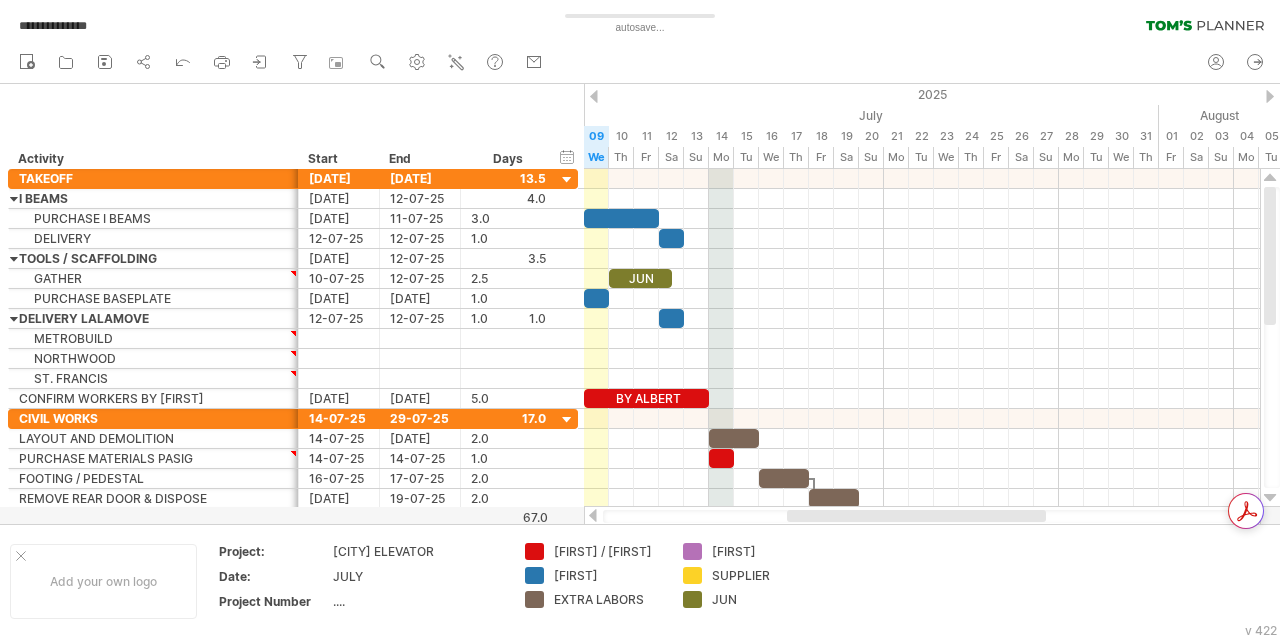 drag, startPoint x: 816, startPoint y: 522, endPoint x: 797, endPoint y: 509, distance: 23.021729 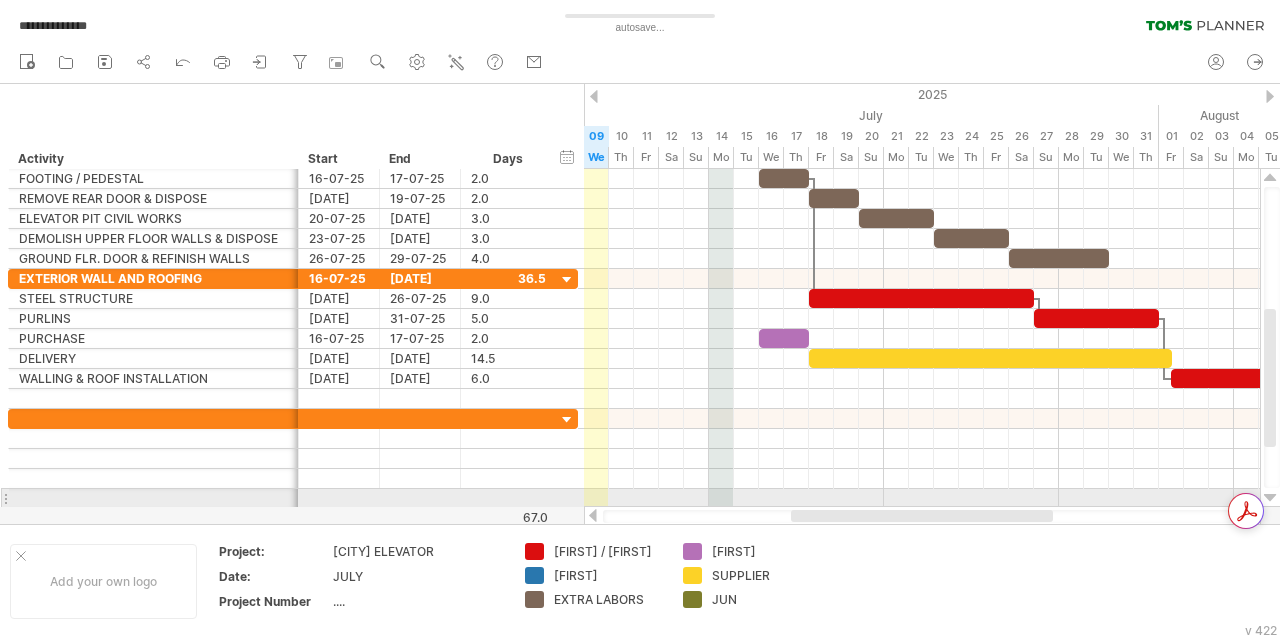 drag, startPoint x: 840, startPoint y: 509, endPoint x: 891, endPoint y: 507, distance: 51.0392 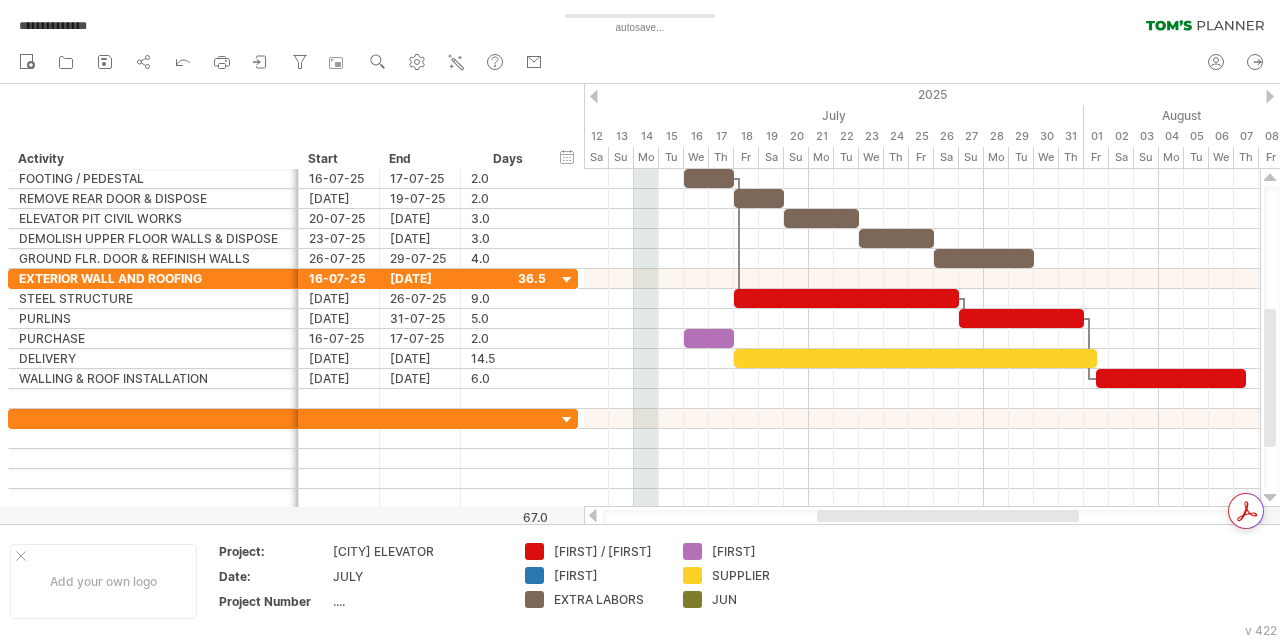 drag, startPoint x: 884, startPoint y: 515, endPoint x: 906, endPoint y: 518, distance: 22.203604 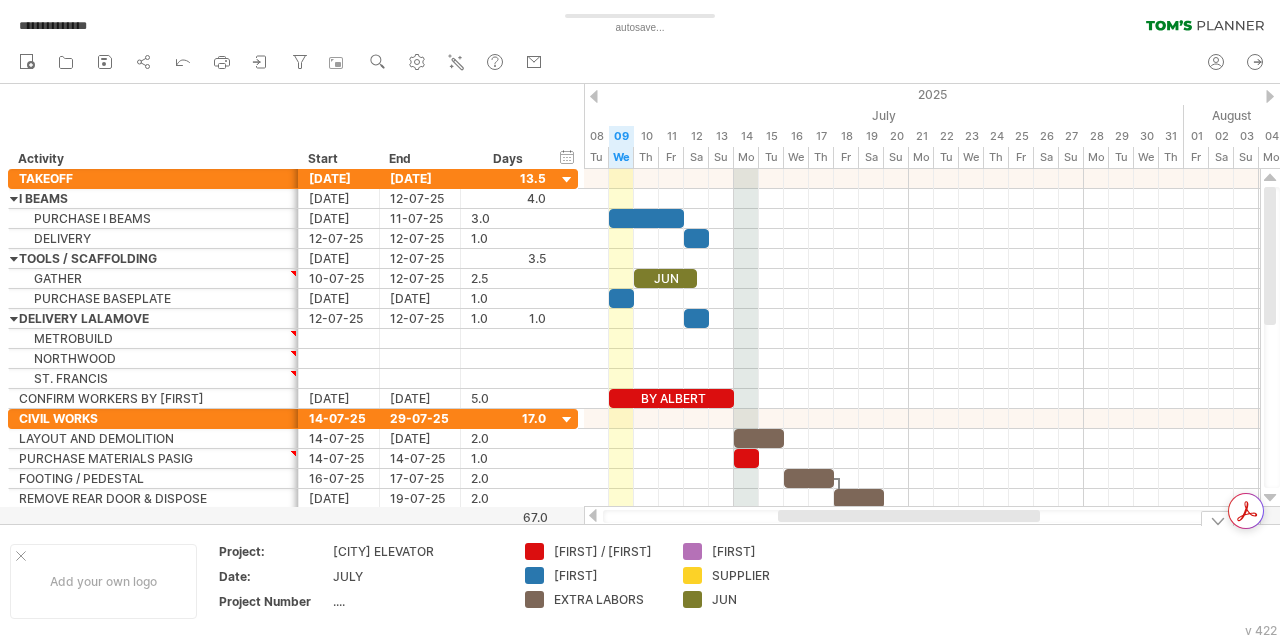 drag, startPoint x: 844, startPoint y: 517, endPoint x: 812, endPoint y: 525, distance: 32.984844 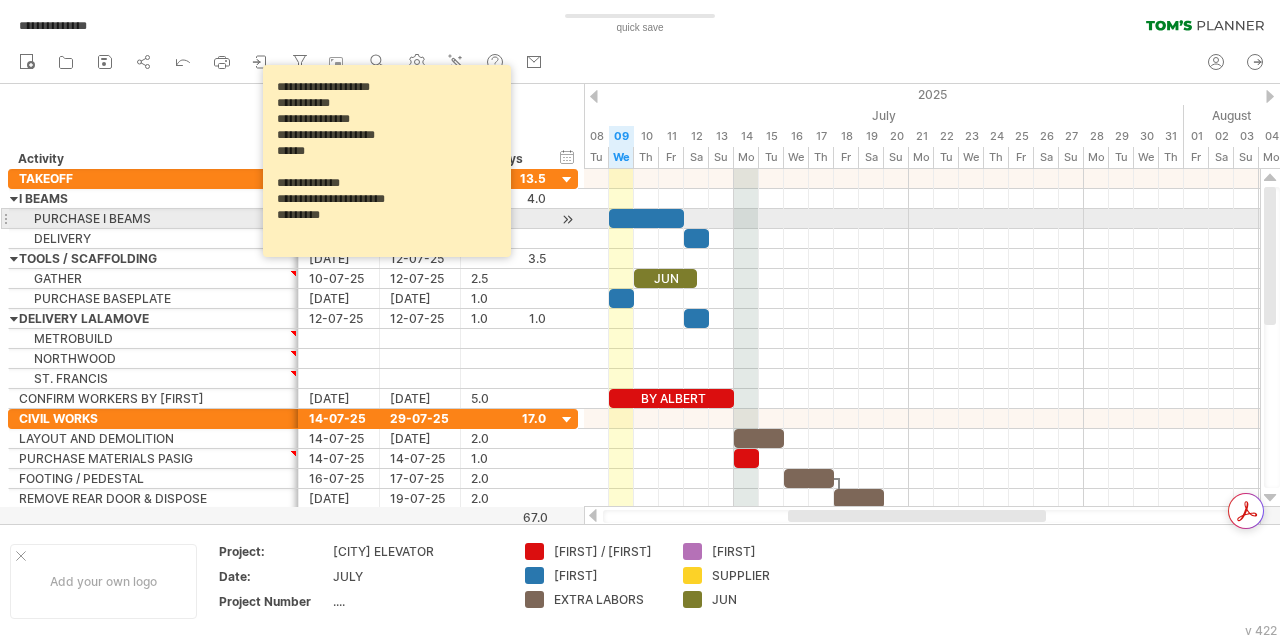 drag, startPoint x: 277, startPoint y: 99, endPoint x: 379, endPoint y: 215, distance: 154.46683 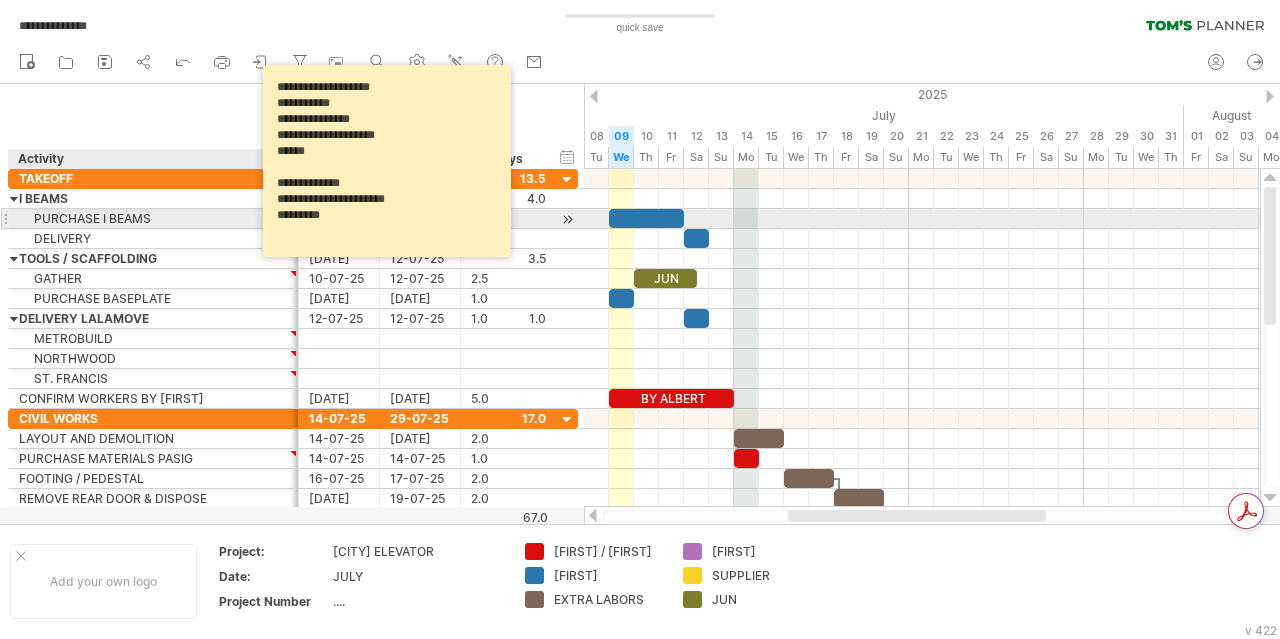click on "**********" at bounding box center [293, 219] 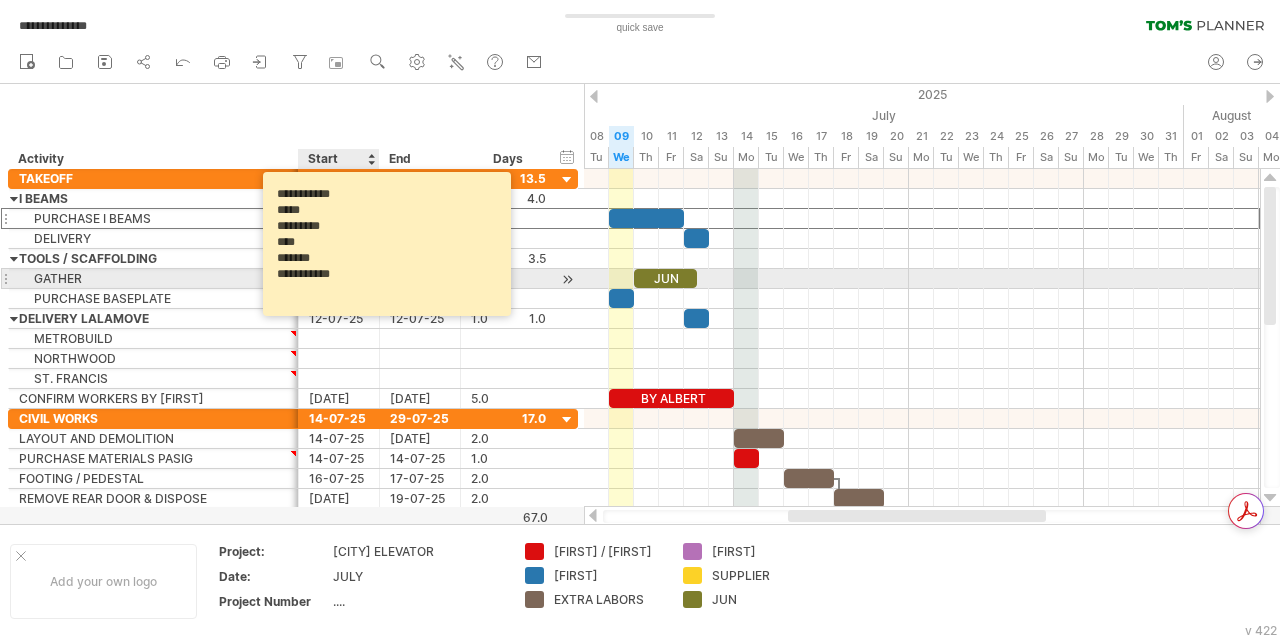 drag, startPoint x: 276, startPoint y: 208, endPoint x: 364, endPoint y: 274, distance: 110 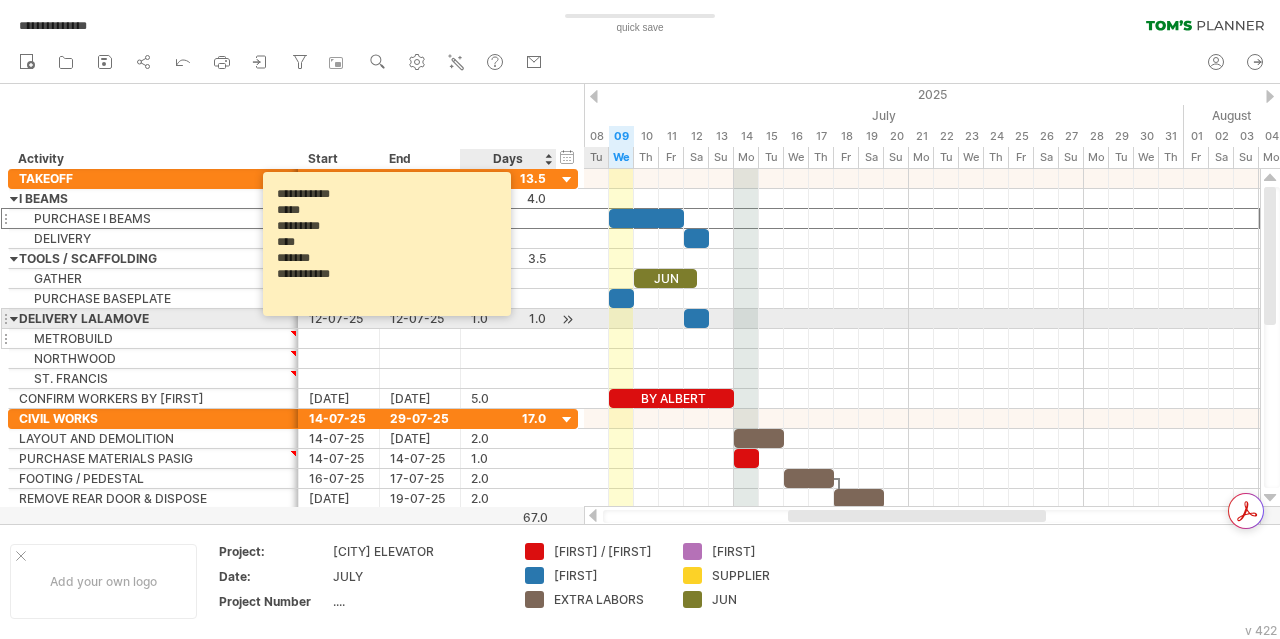 click at bounding box center [508, 338] 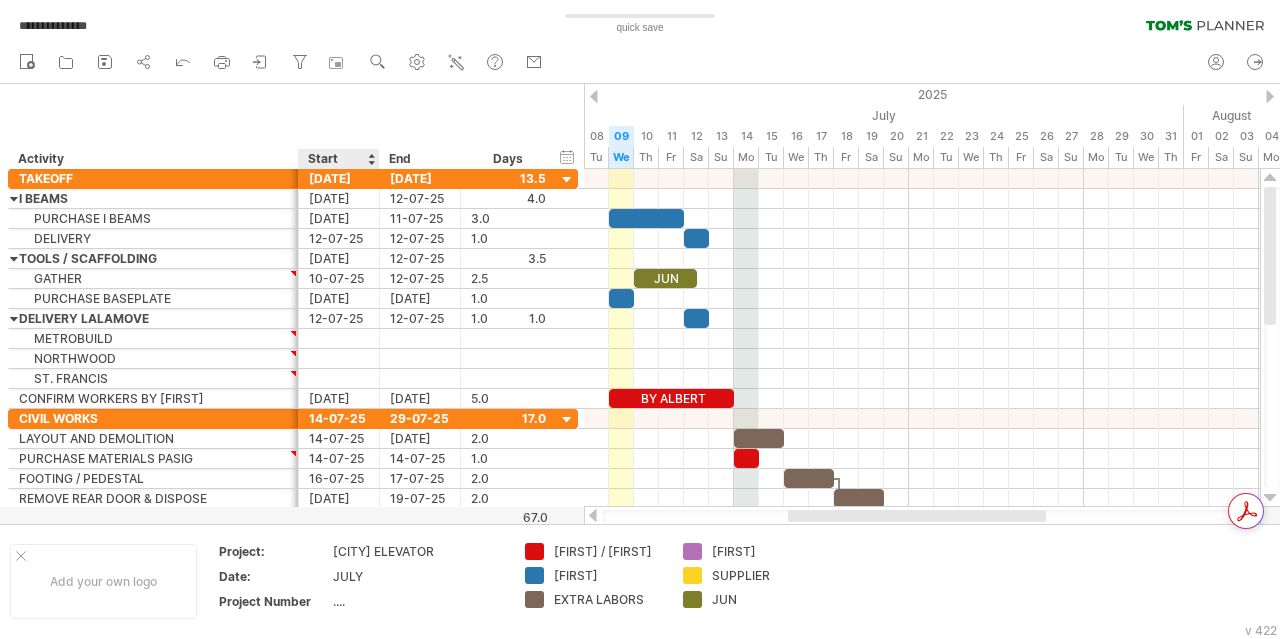 scroll, scrollTop: 0, scrollLeft: 0, axis: both 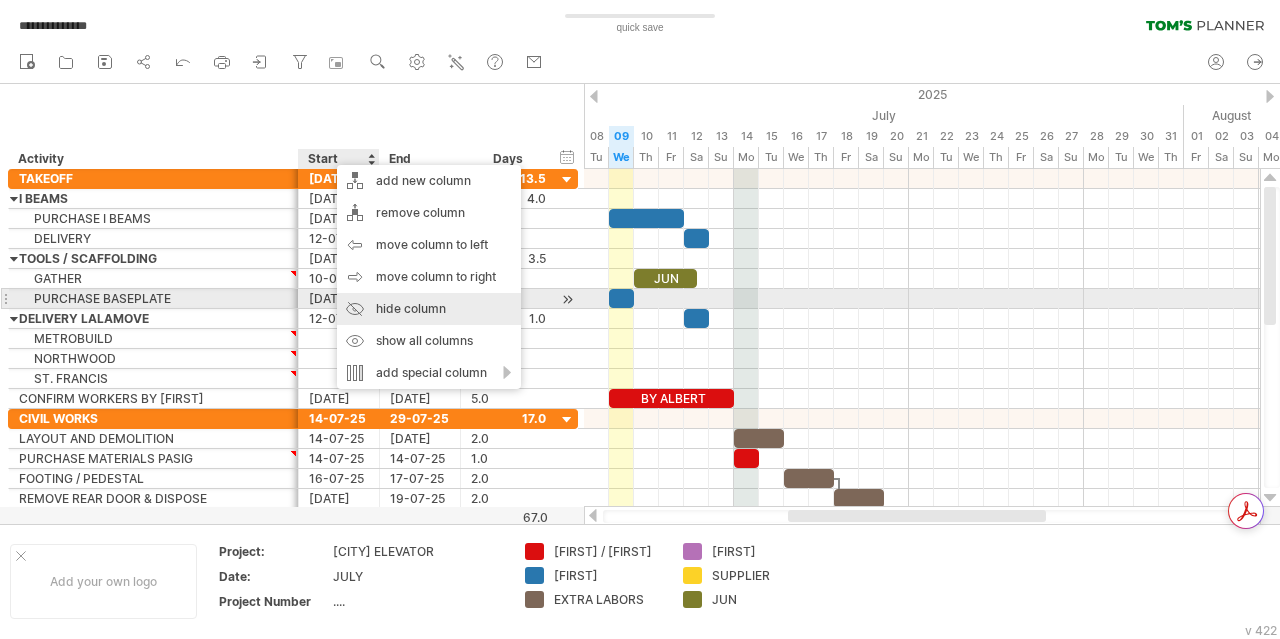click on "hide column" at bounding box center [429, 309] 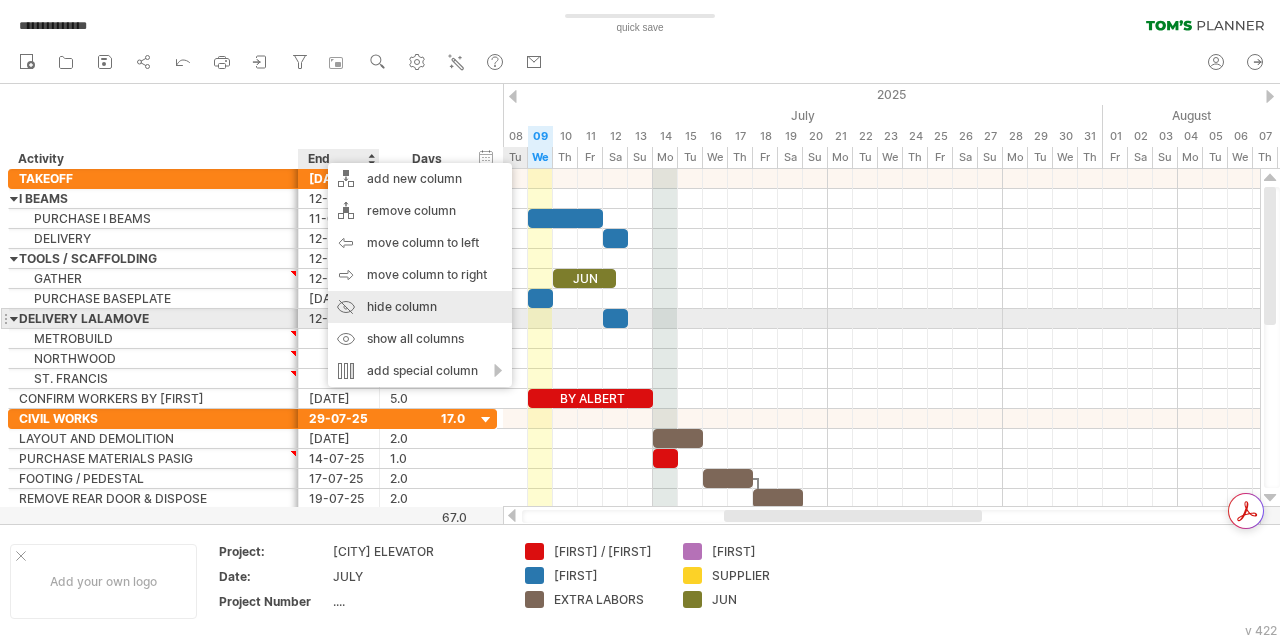 click on "hide column" at bounding box center (420, 307) 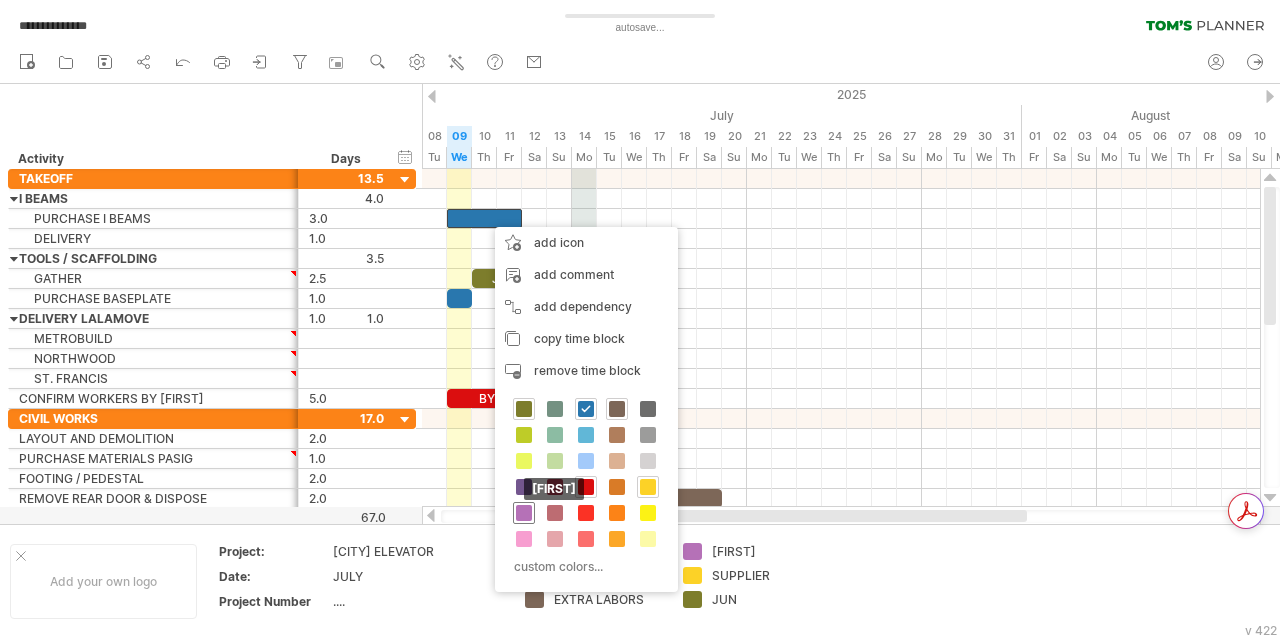 click at bounding box center [524, 513] 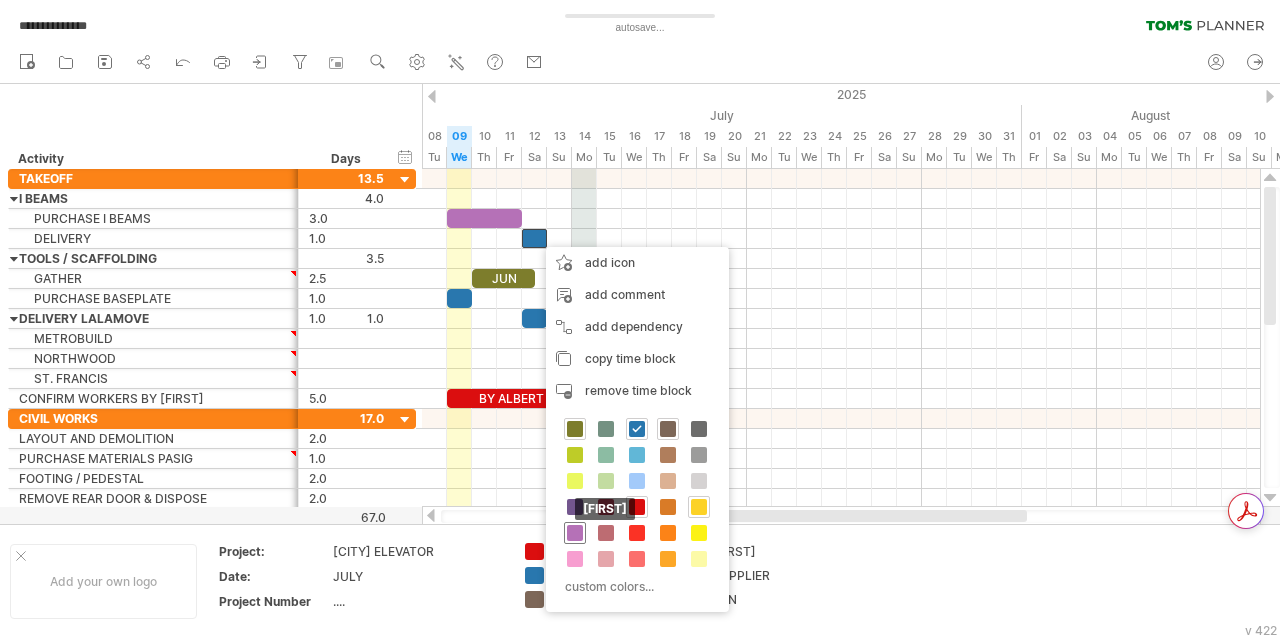 click at bounding box center [575, 533] 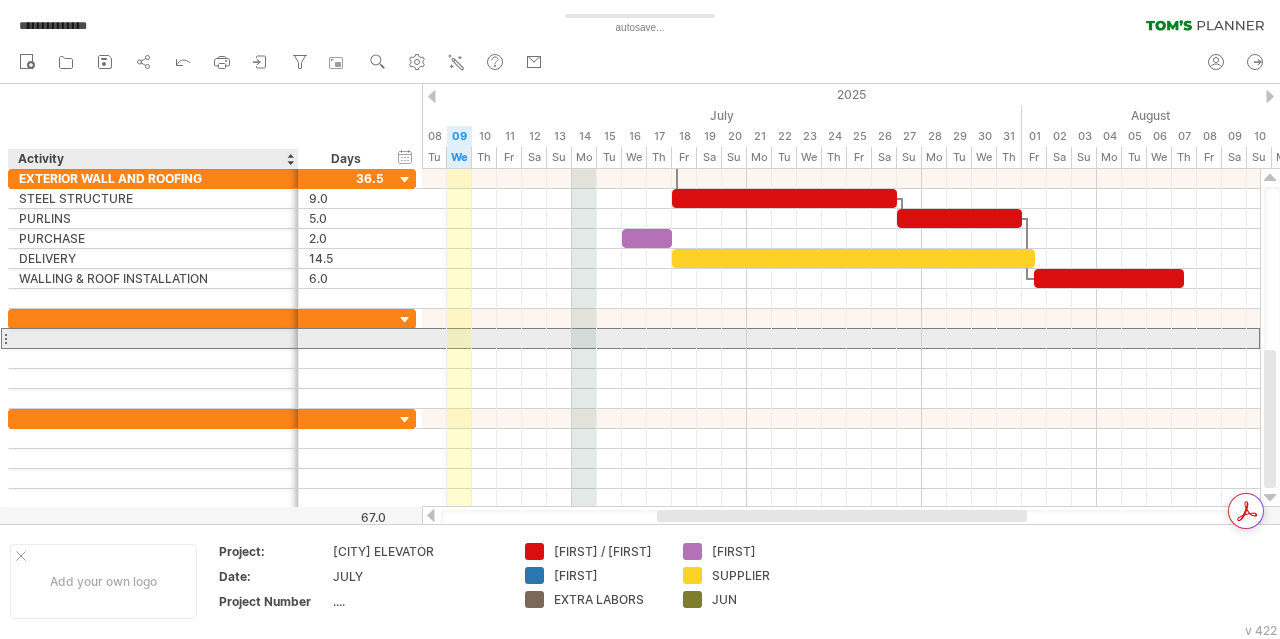 click at bounding box center [153, 338] 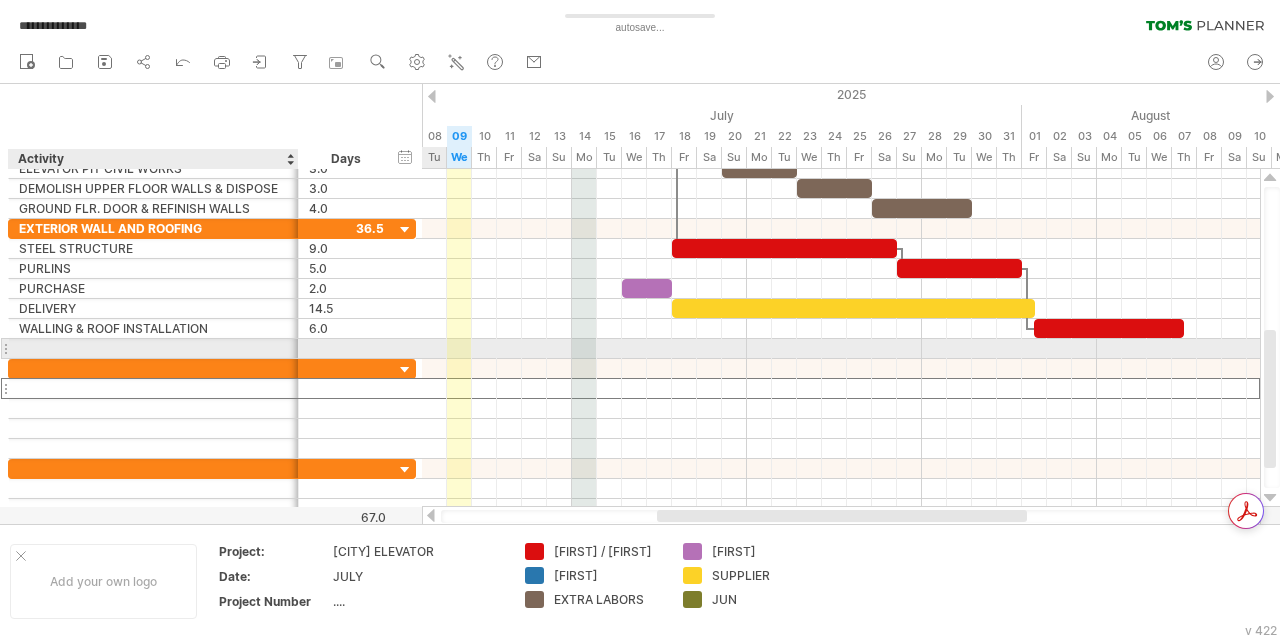 click at bounding box center (153, 348) 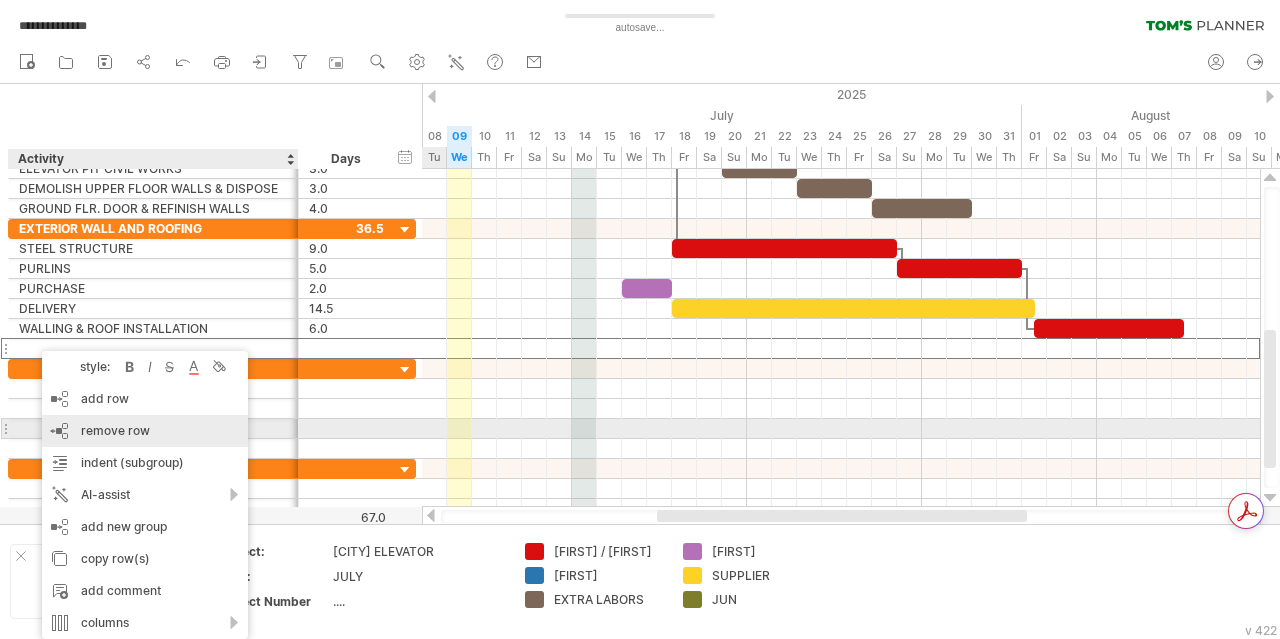 click on "remove row" at bounding box center [115, 430] 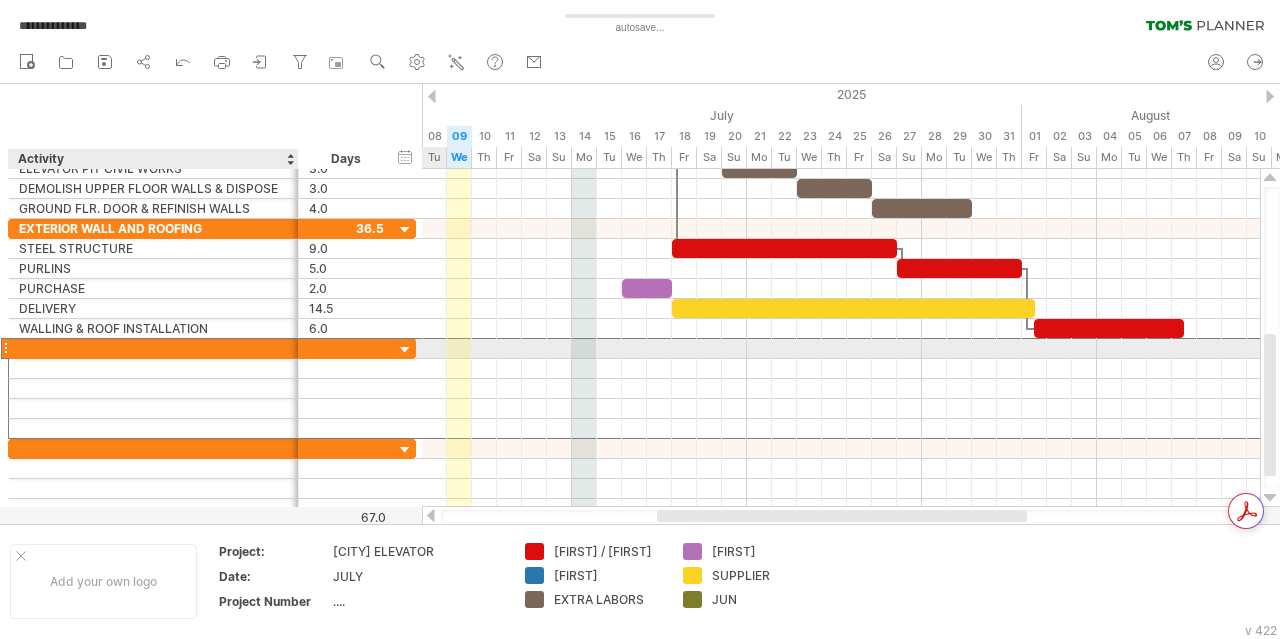 click at bounding box center [153, 348] 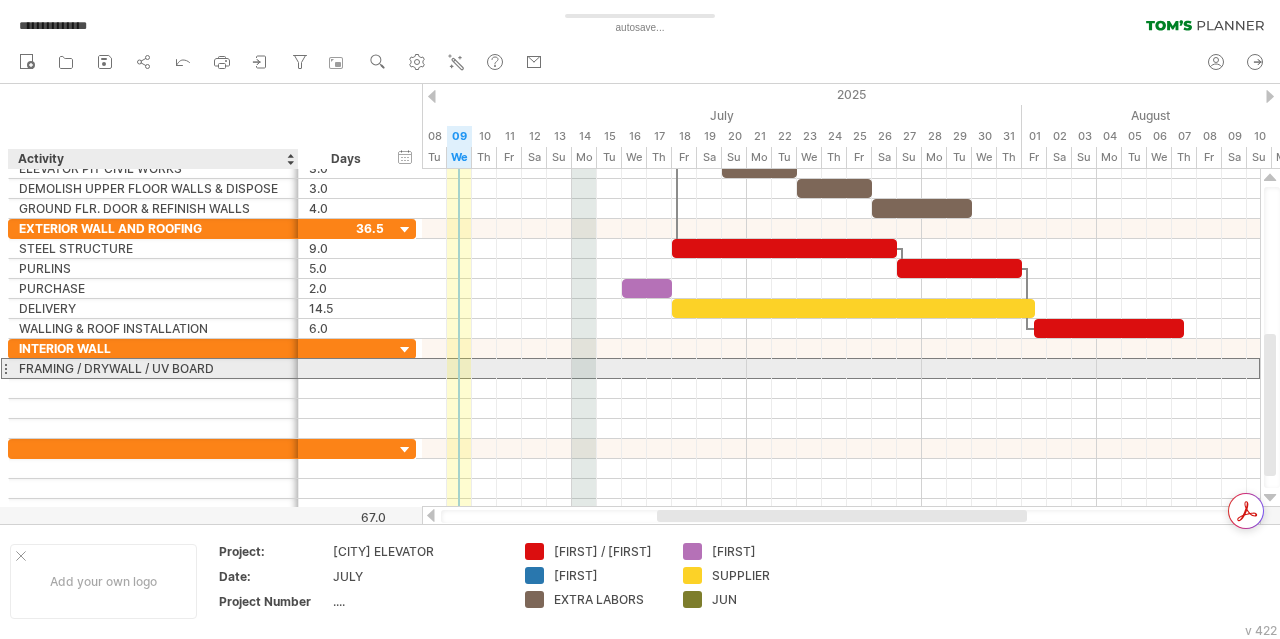 click on "FRAMING / DRYWALL / UV BOARD" at bounding box center (153, 368) 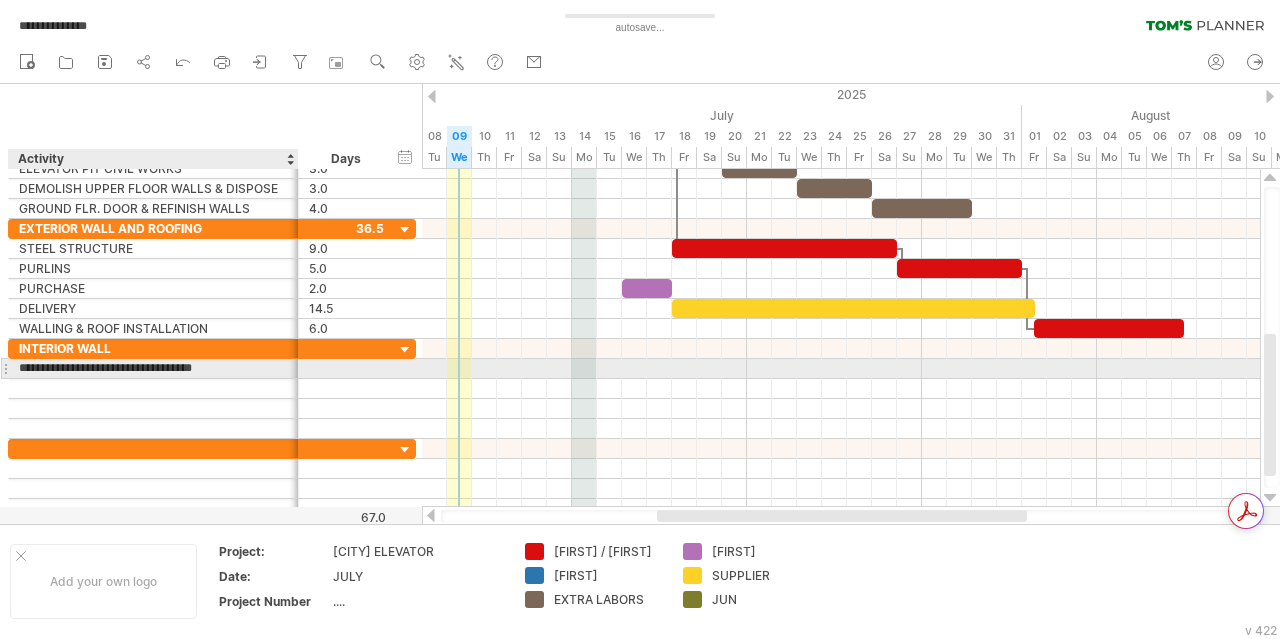 type on "**********" 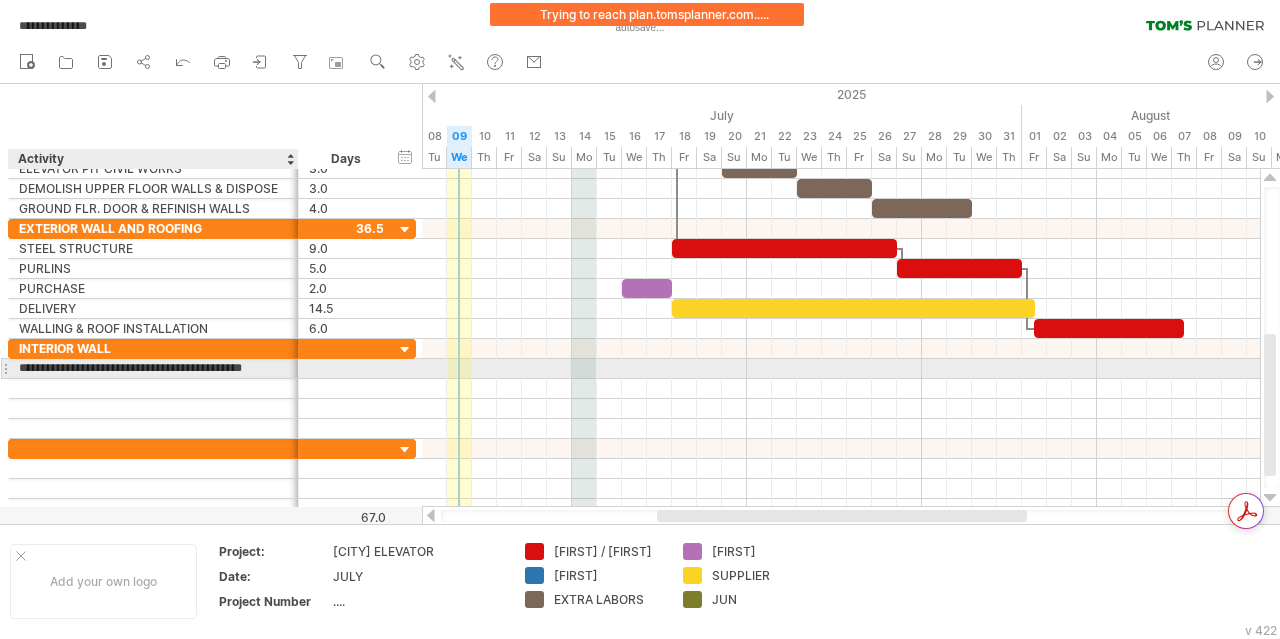scroll, scrollTop: 0, scrollLeft: 41, axis: horizontal 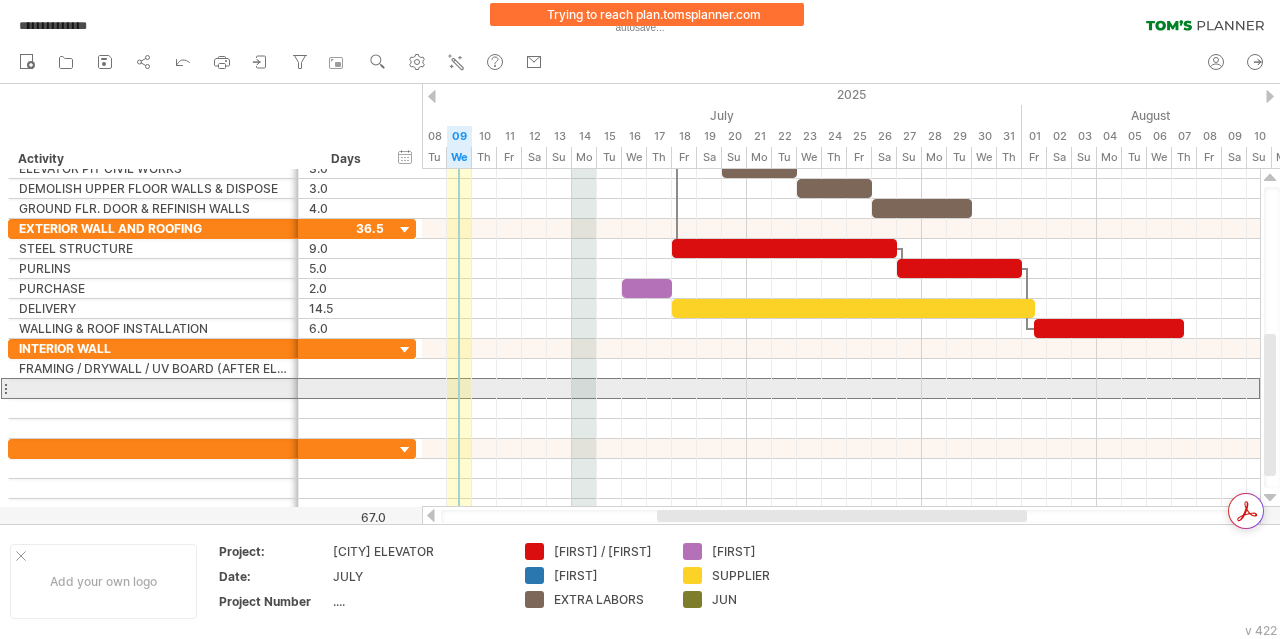 click at bounding box center [5, 388] 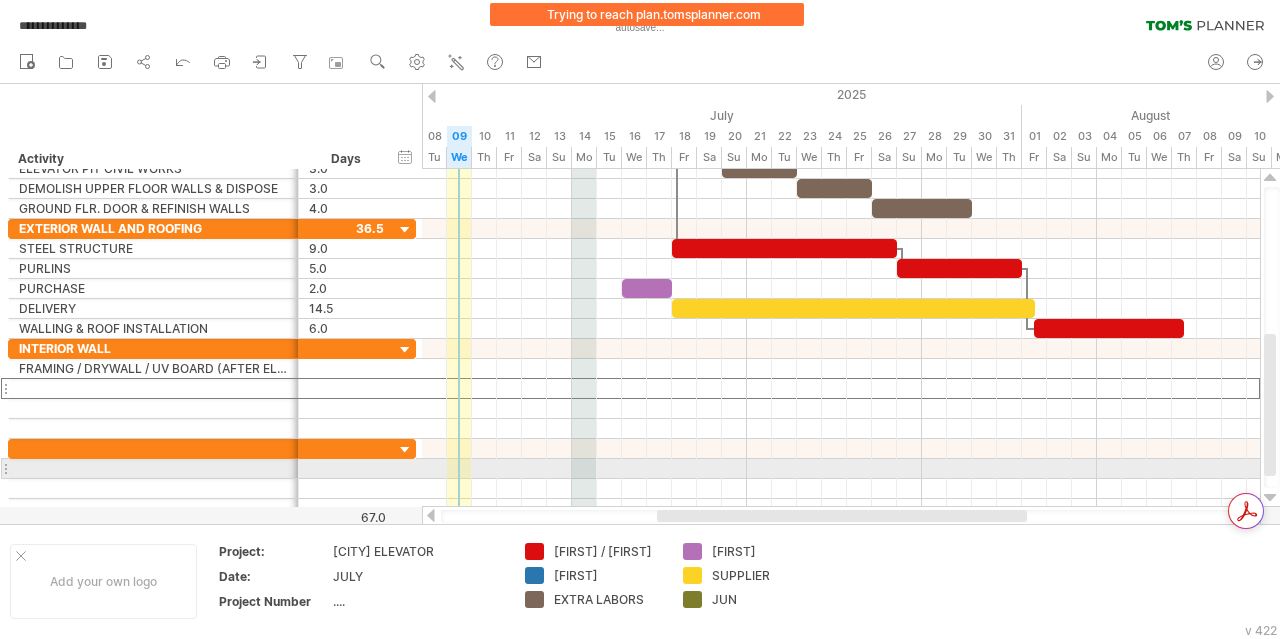 click at bounding box center (154, 468) 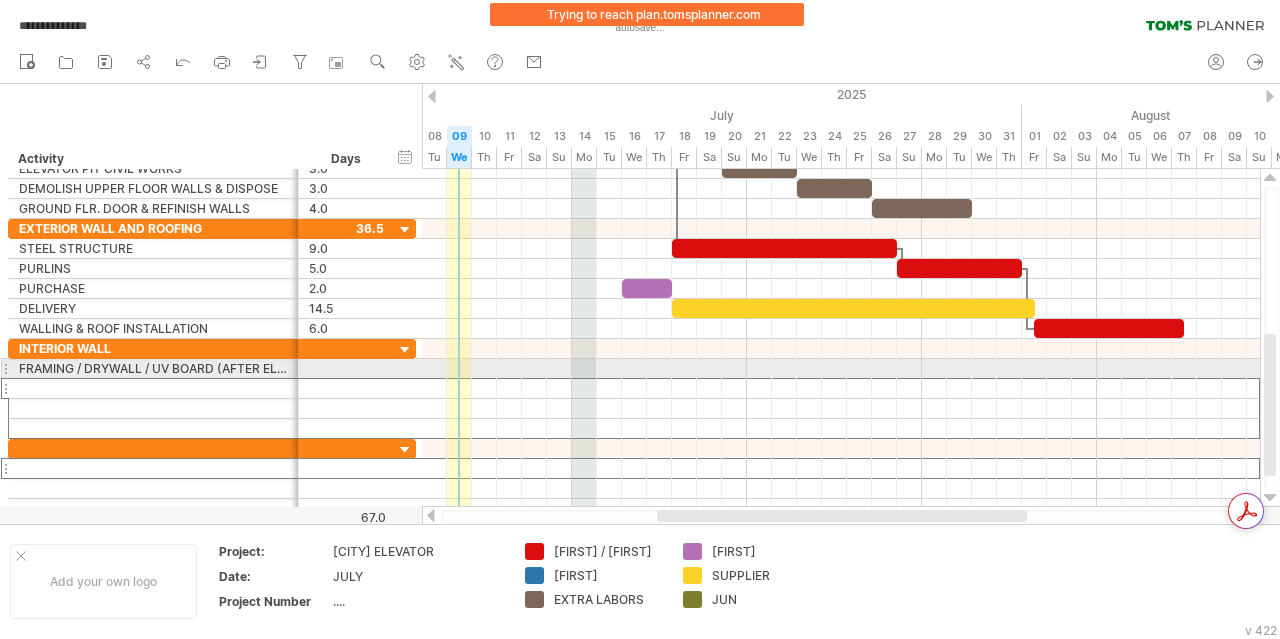 click at bounding box center (5, 388) 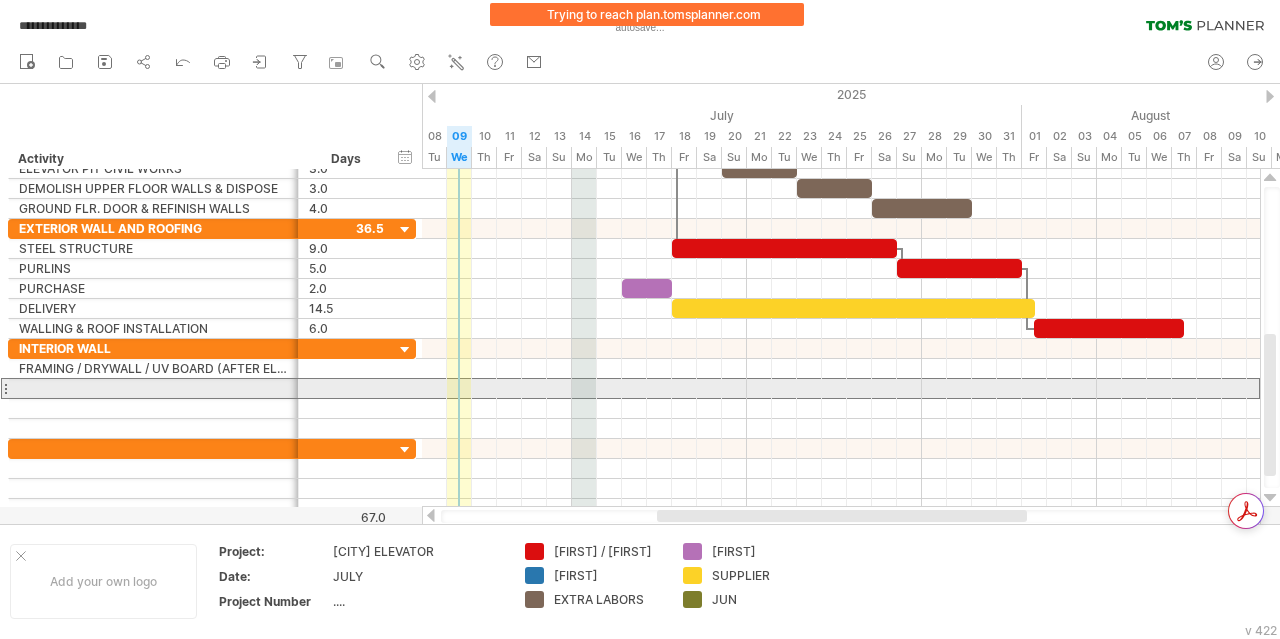click at bounding box center [5, 388] 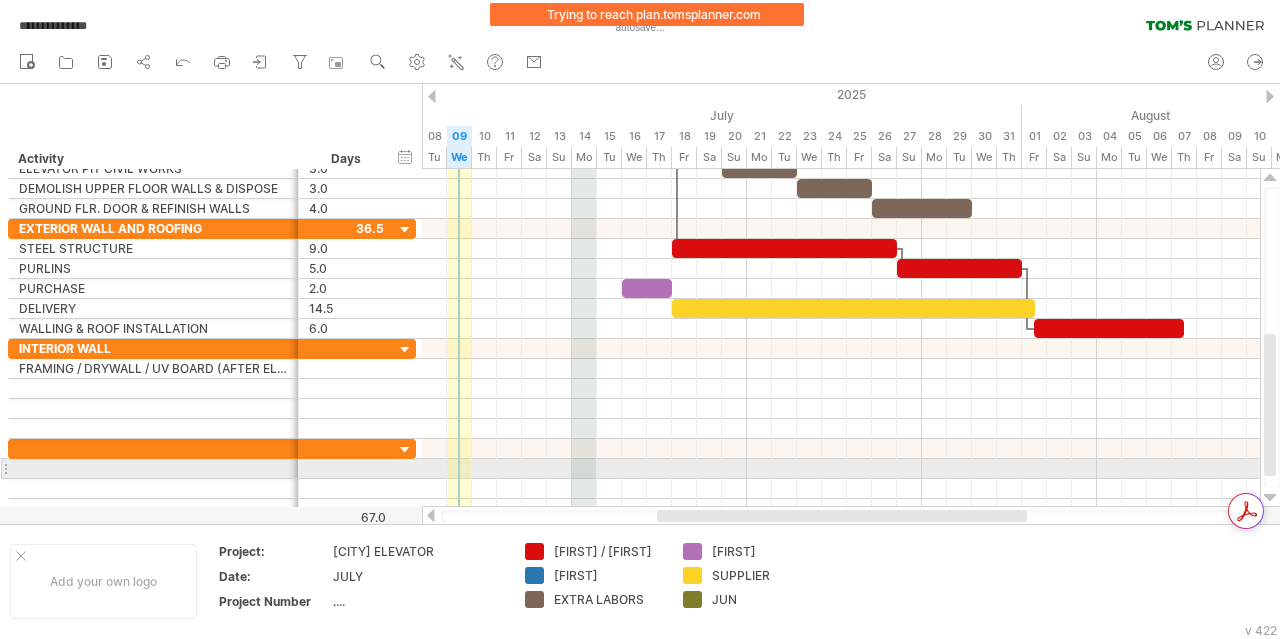 click at bounding box center (154, 468) 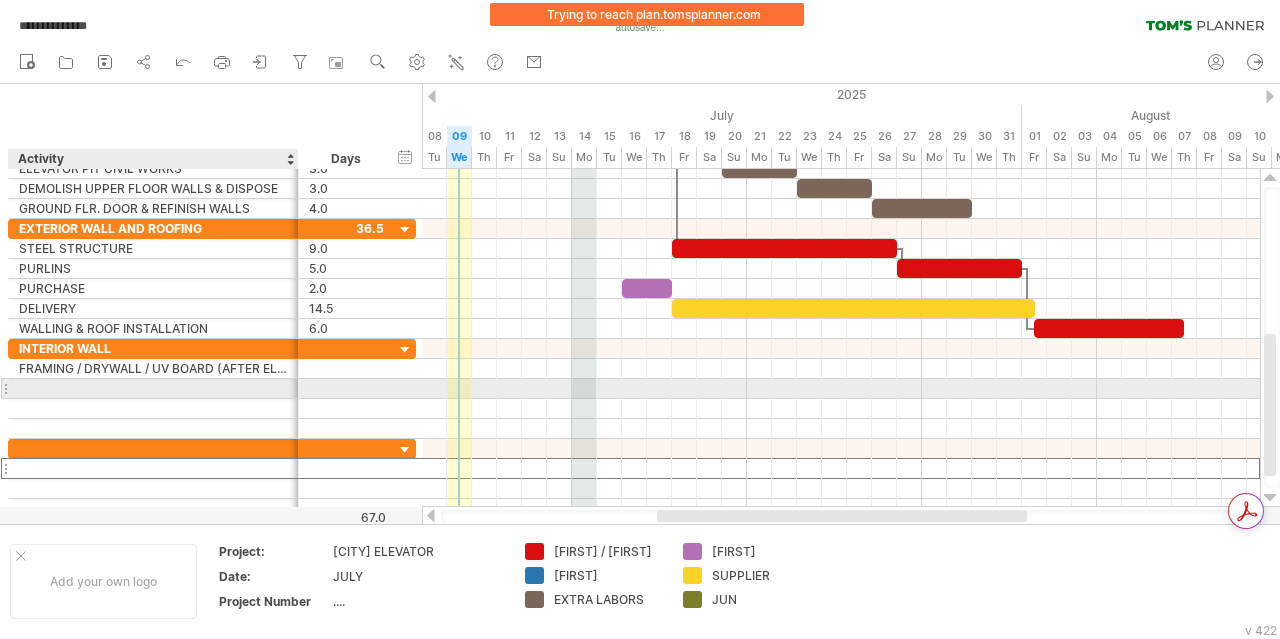 click at bounding box center (153, 388) 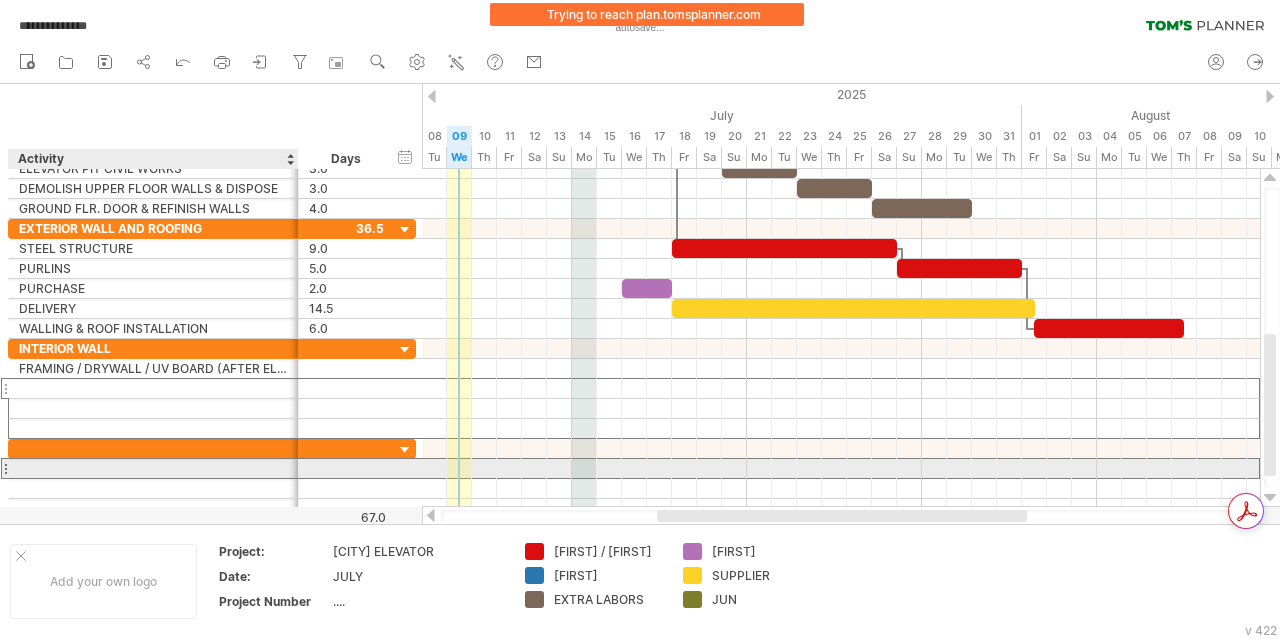 click at bounding box center (153, 468) 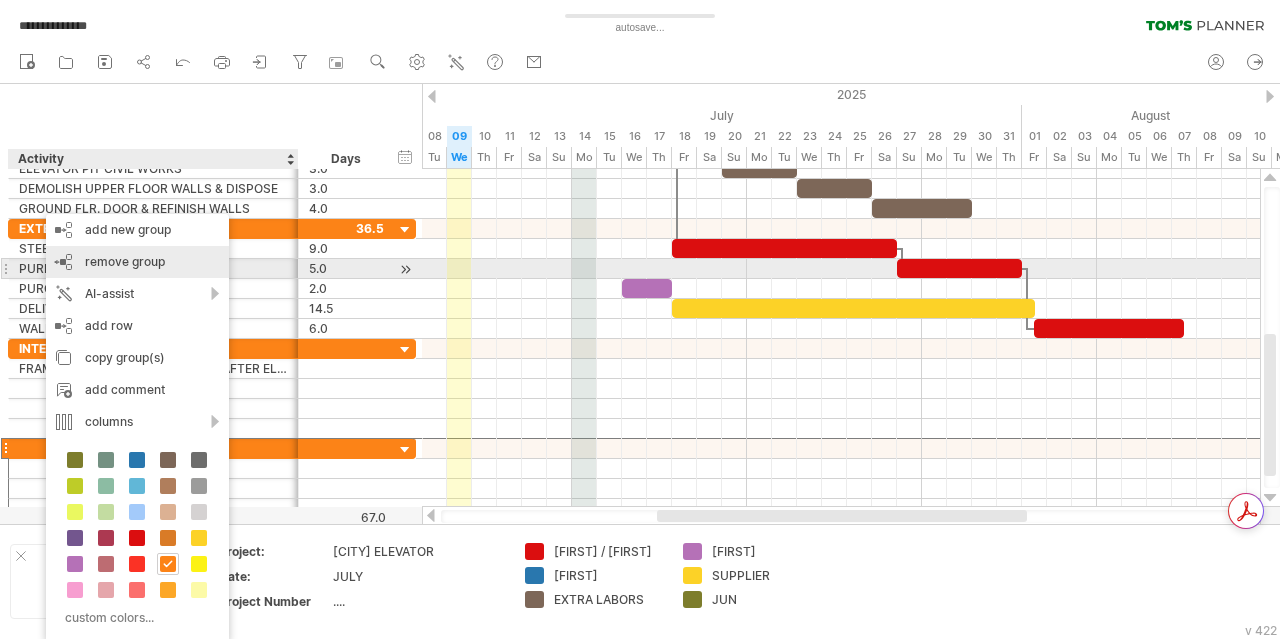 click on "remove group" at bounding box center [125, 261] 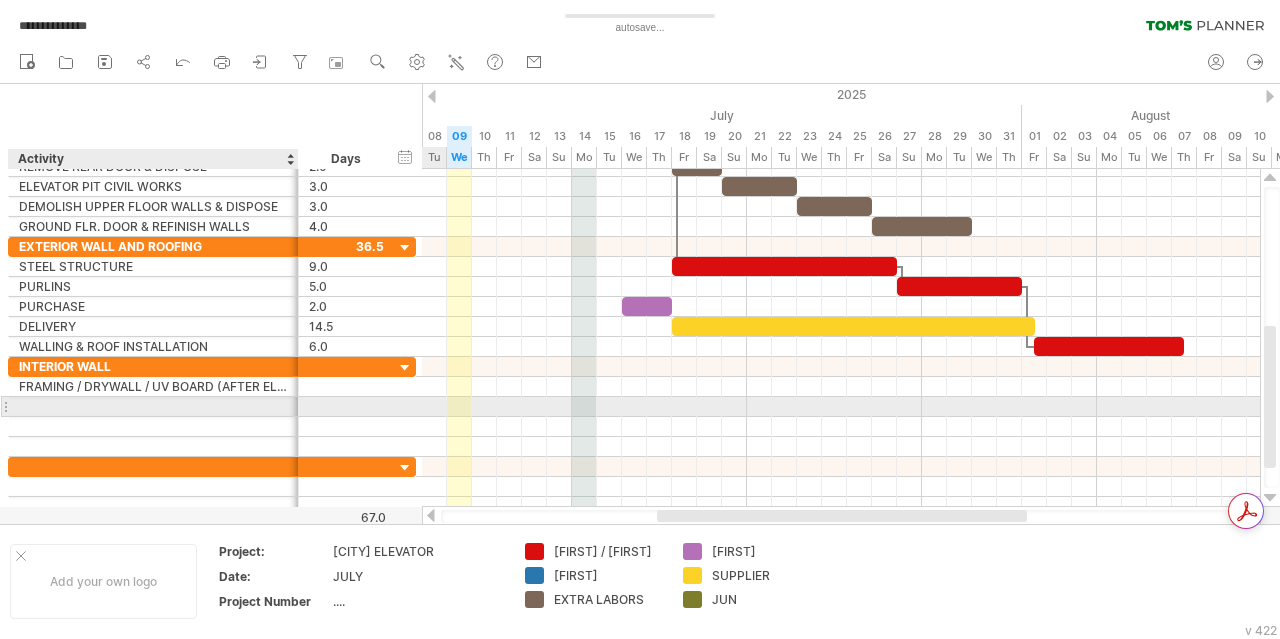 click at bounding box center (153, 406) 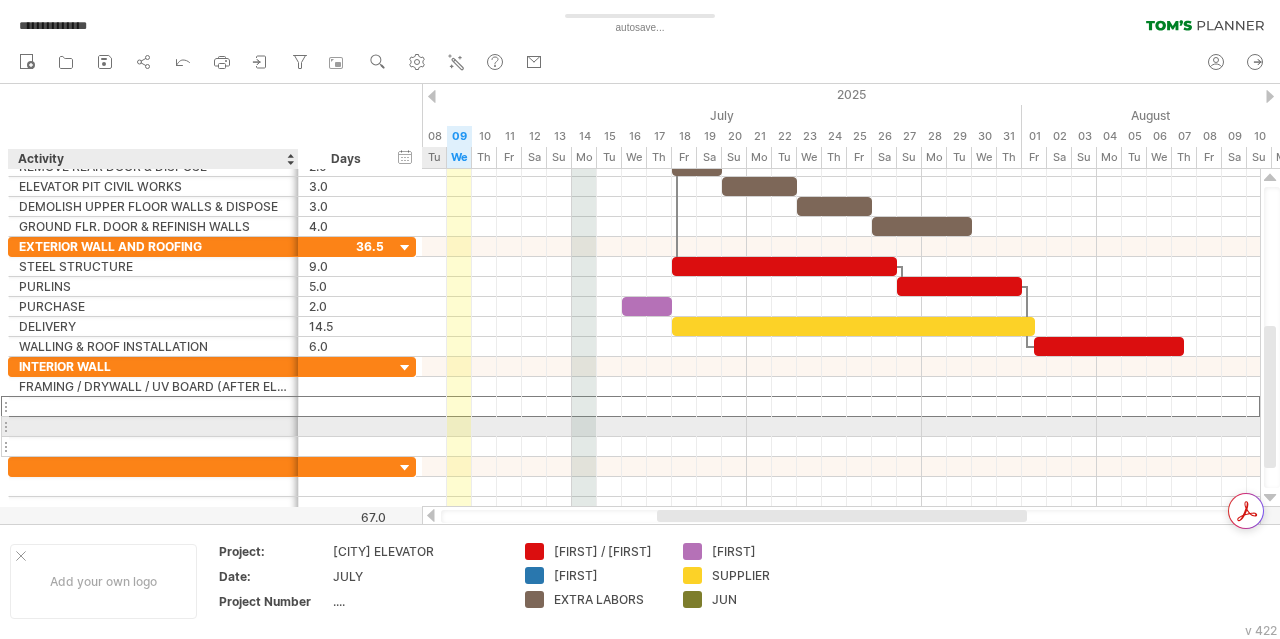 click at bounding box center (153, 446) 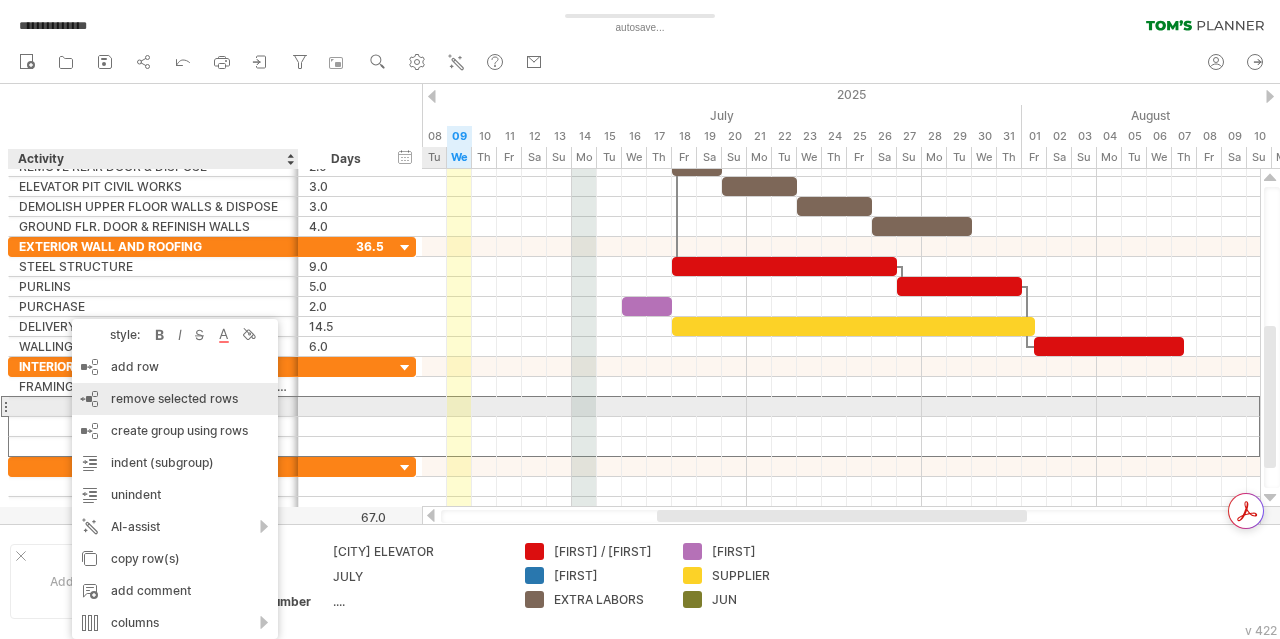 click on "remove selected rows" at bounding box center (174, 398) 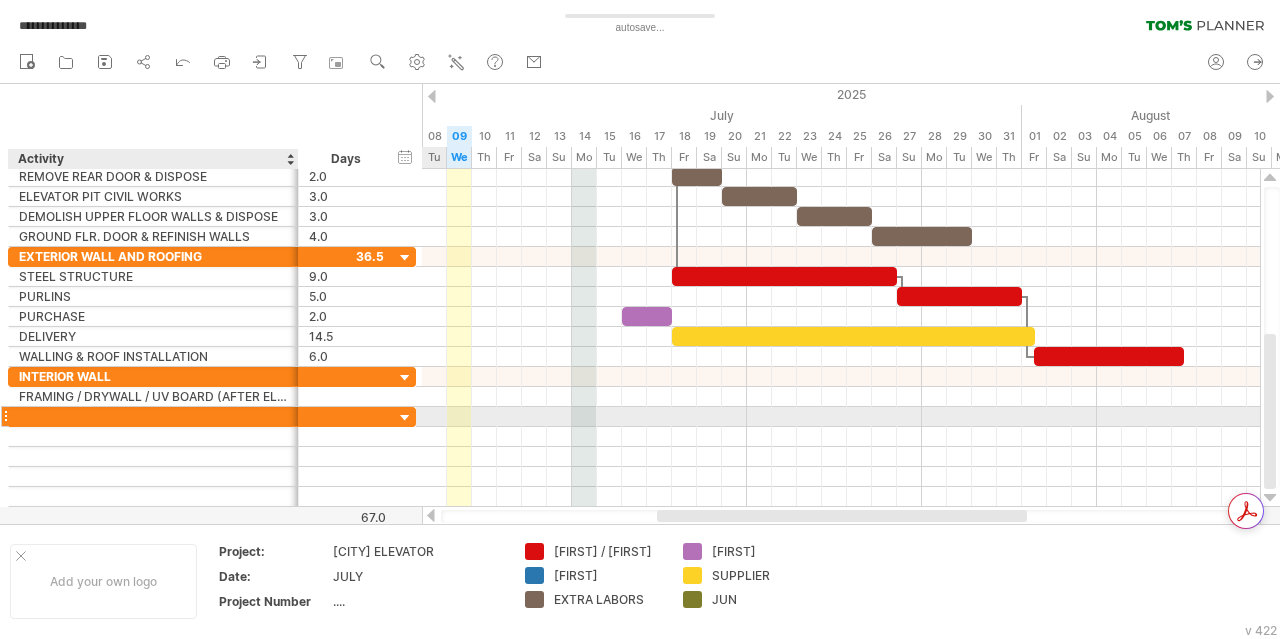 click at bounding box center [153, 416] 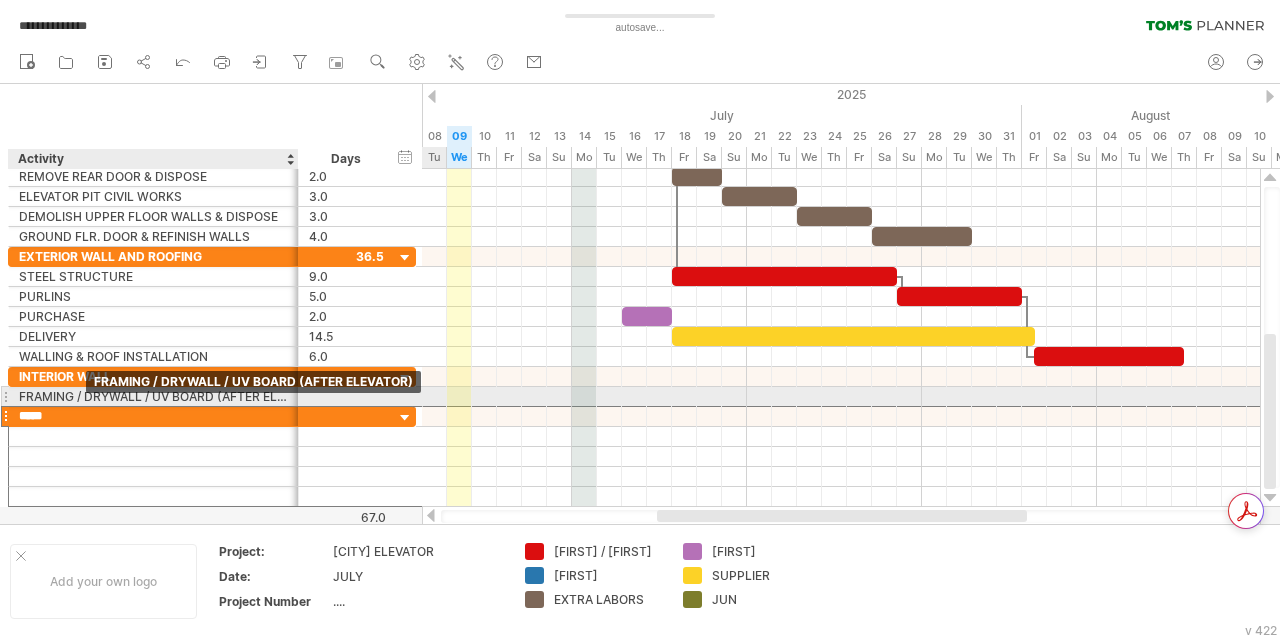 type on "******" 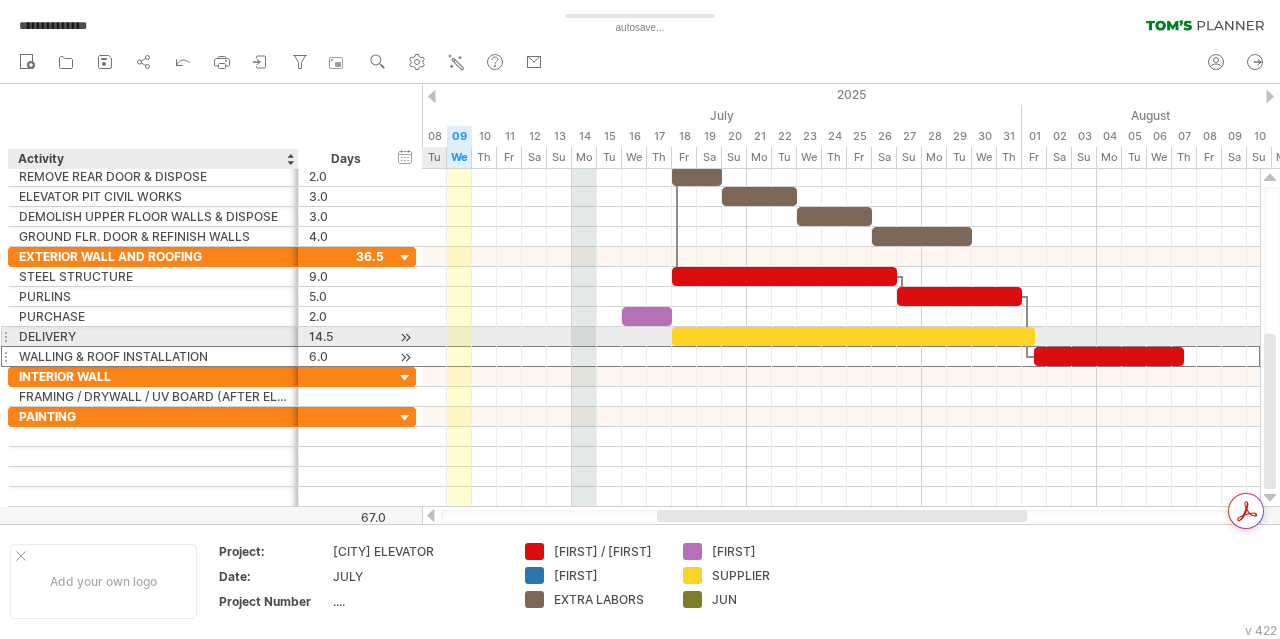 click on "WALLING & ROOF INSTALLATION" at bounding box center (153, 356) 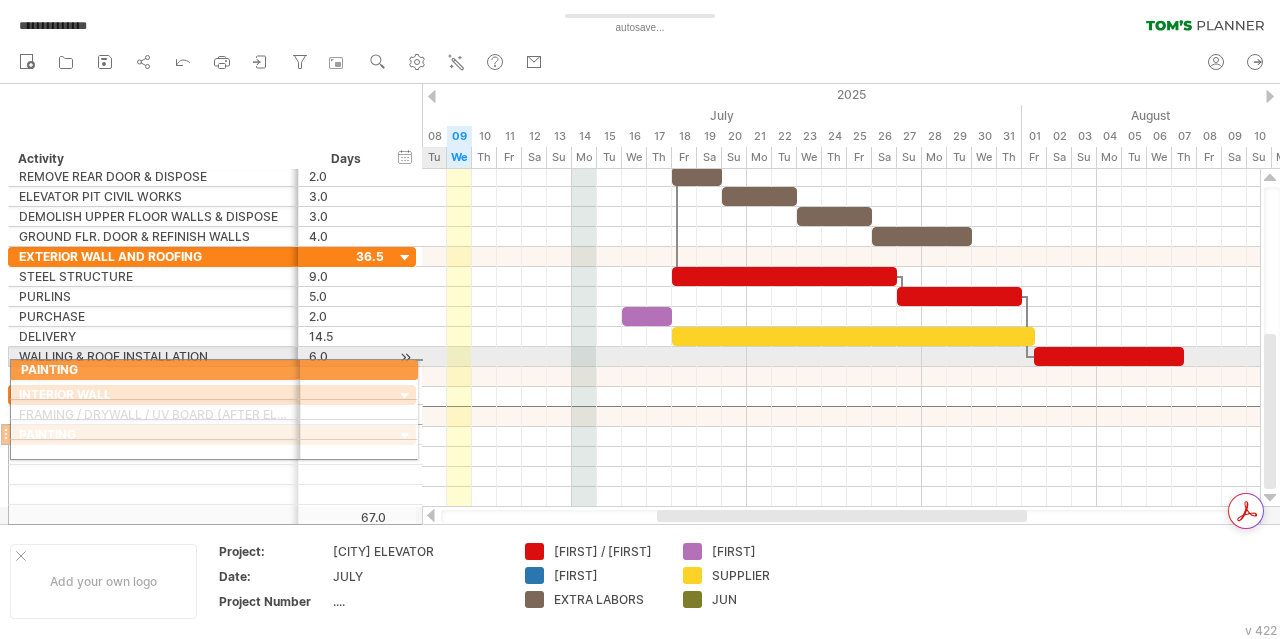 drag, startPoint x: 6, startPoint y: 410, endPoint x: 0, endPoint y: 366, distance: 44.407207 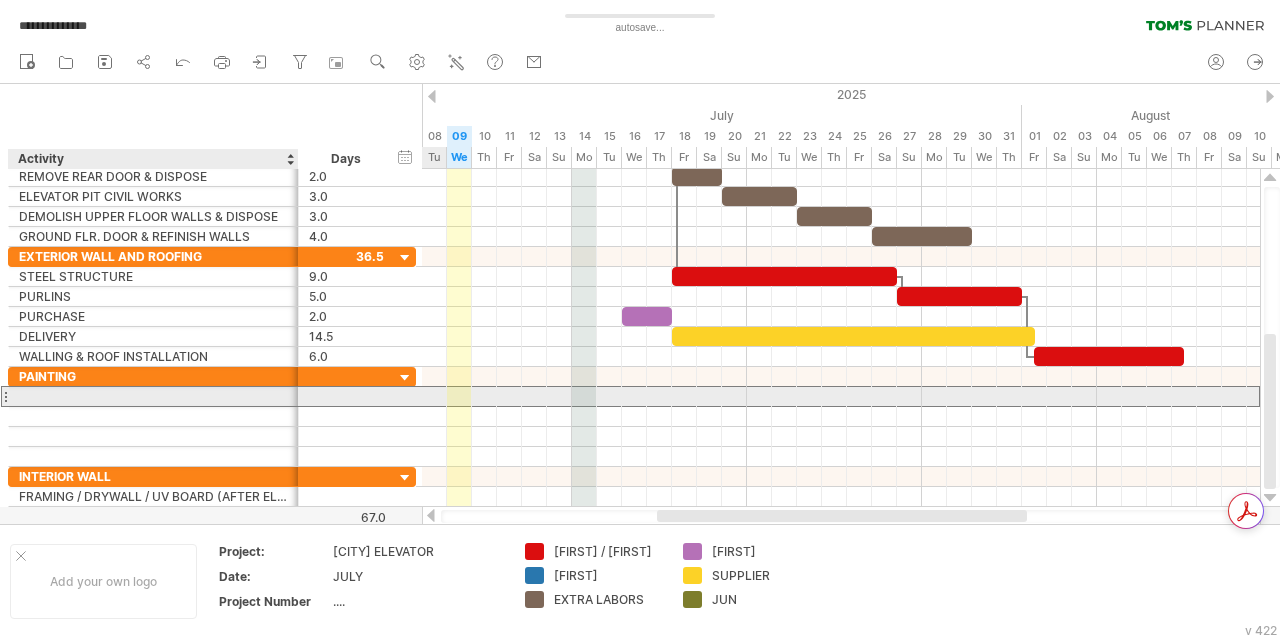 click at bounding box center (153, 396) 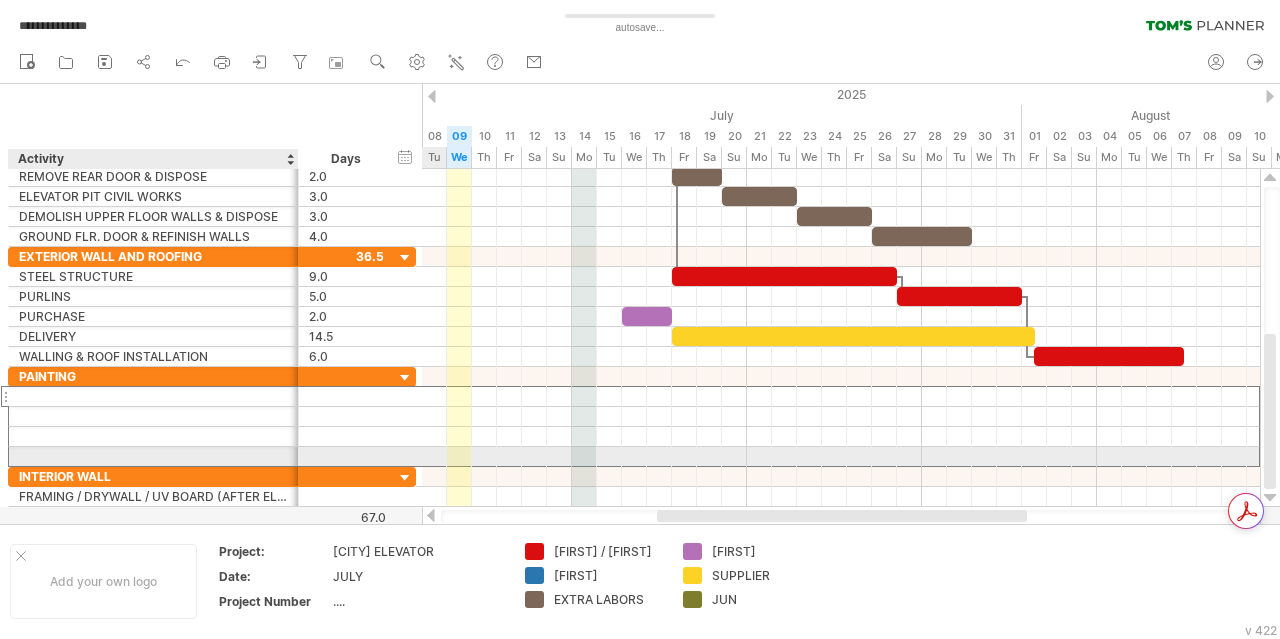click at bounding box center (153, 456) 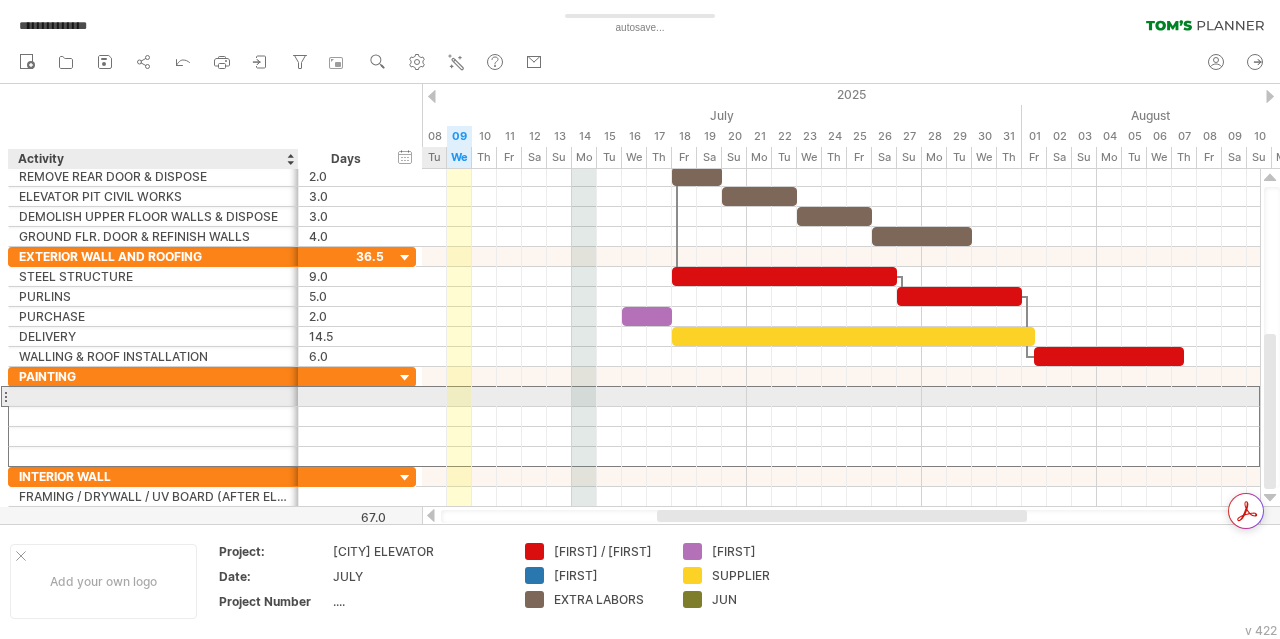 click at bounding box center (153, 396) 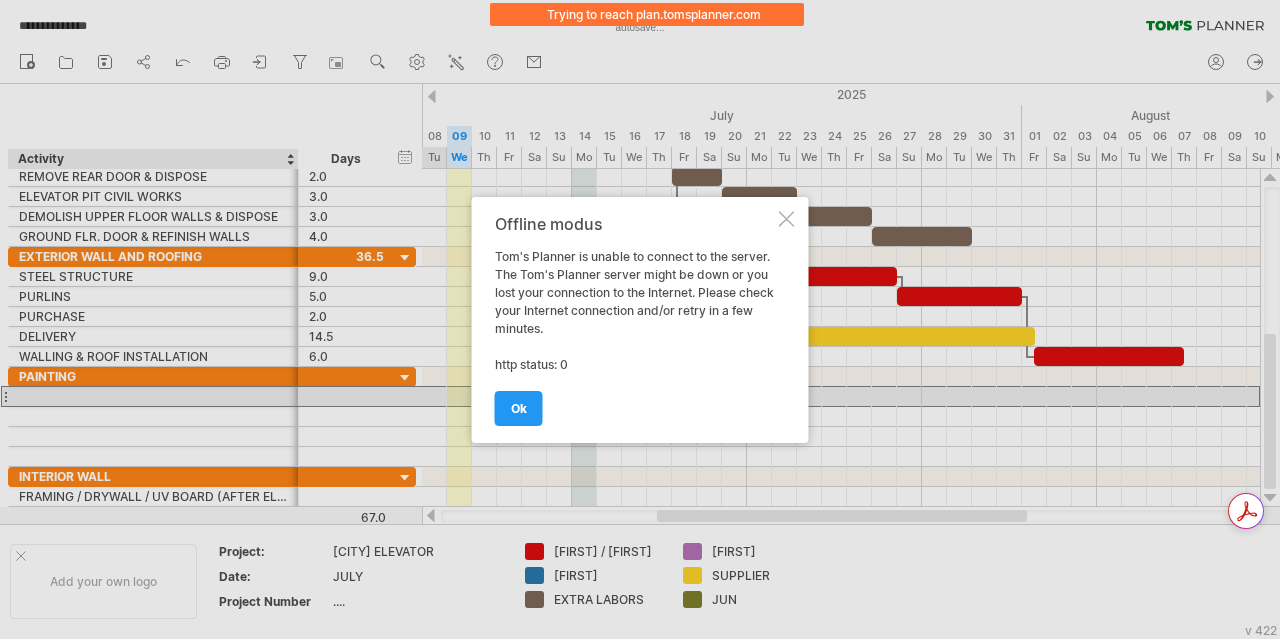 click on "ok" at bounding box center (519, 408) 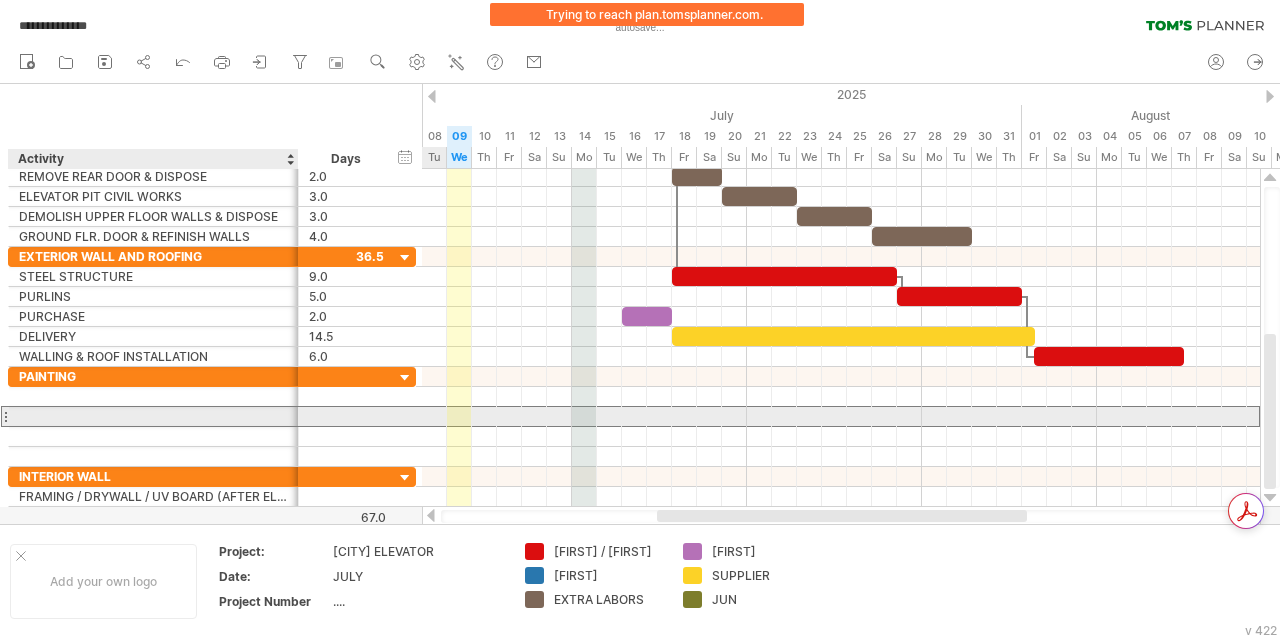 click at bounding box center (153, 416) 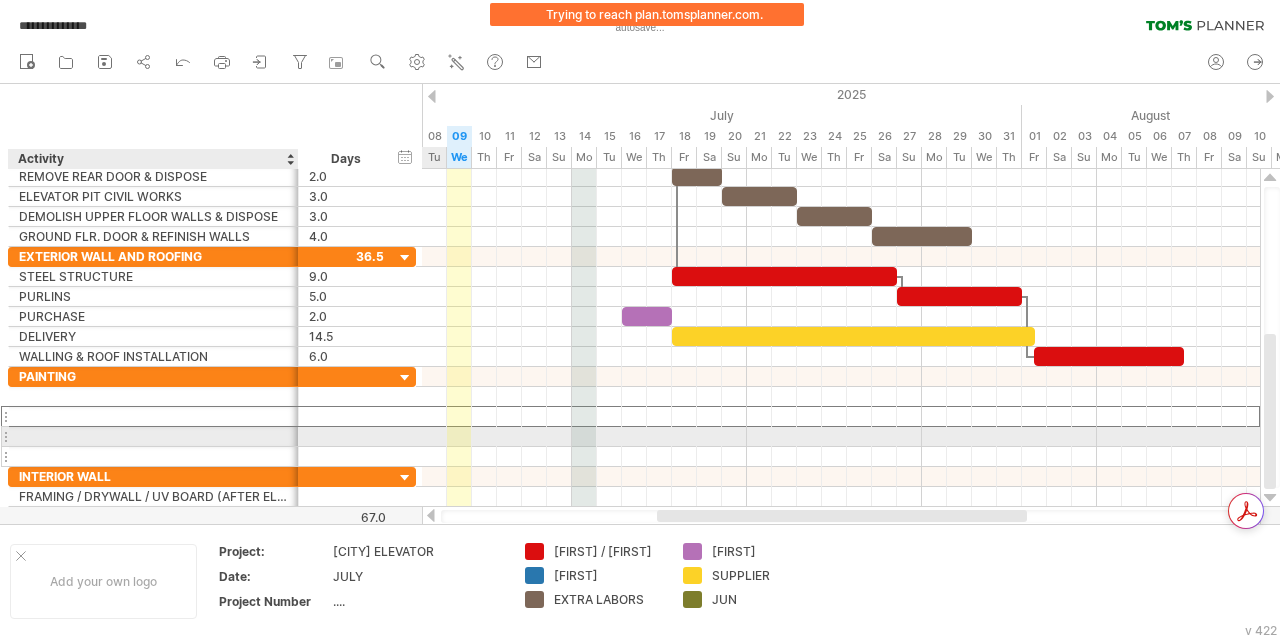 click at bounding box center (153, 456) 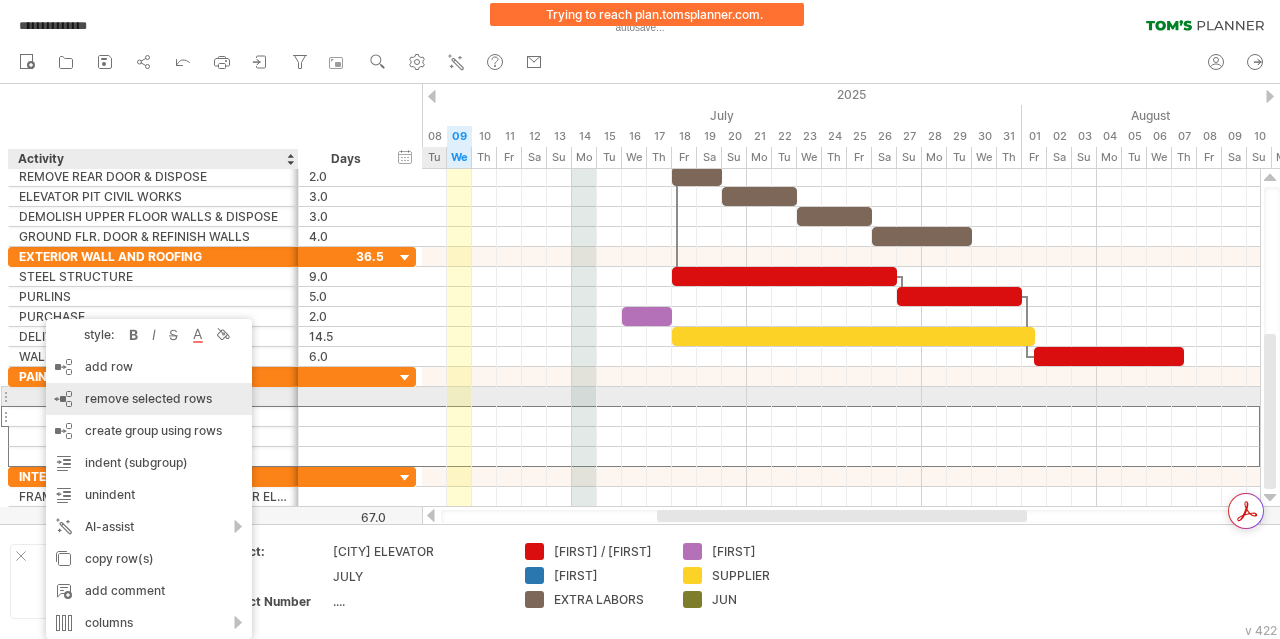 click on "remove selected rows" at bounding box center [148, 398] 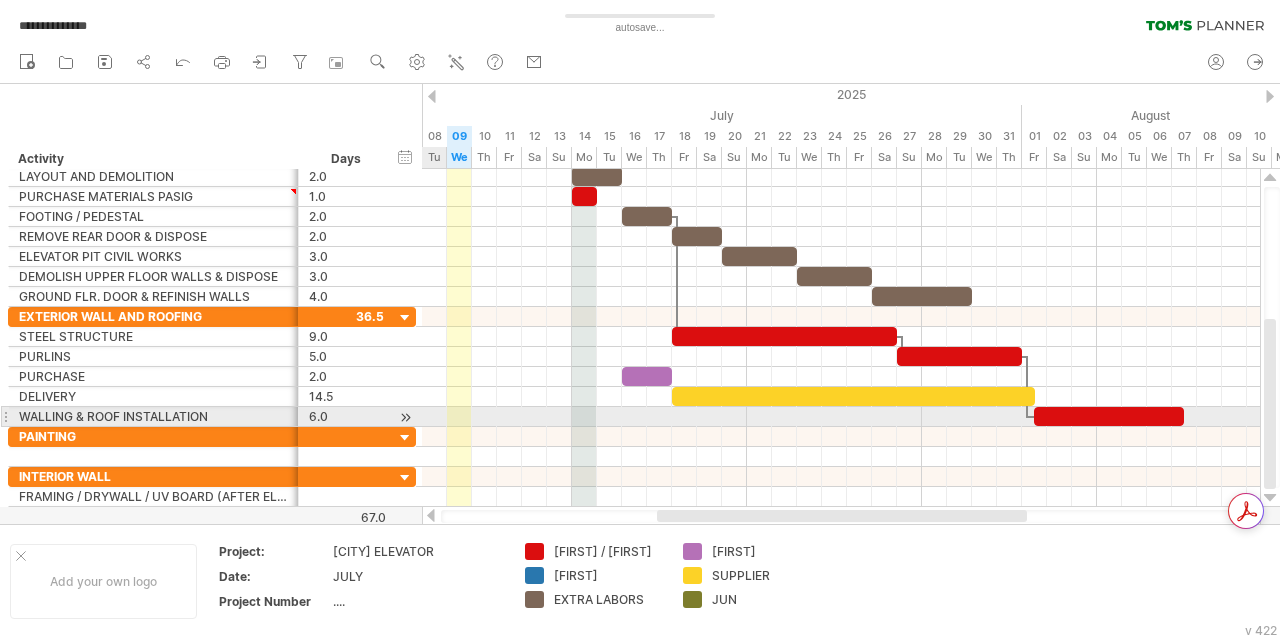 click at bounding box center (0, 0) 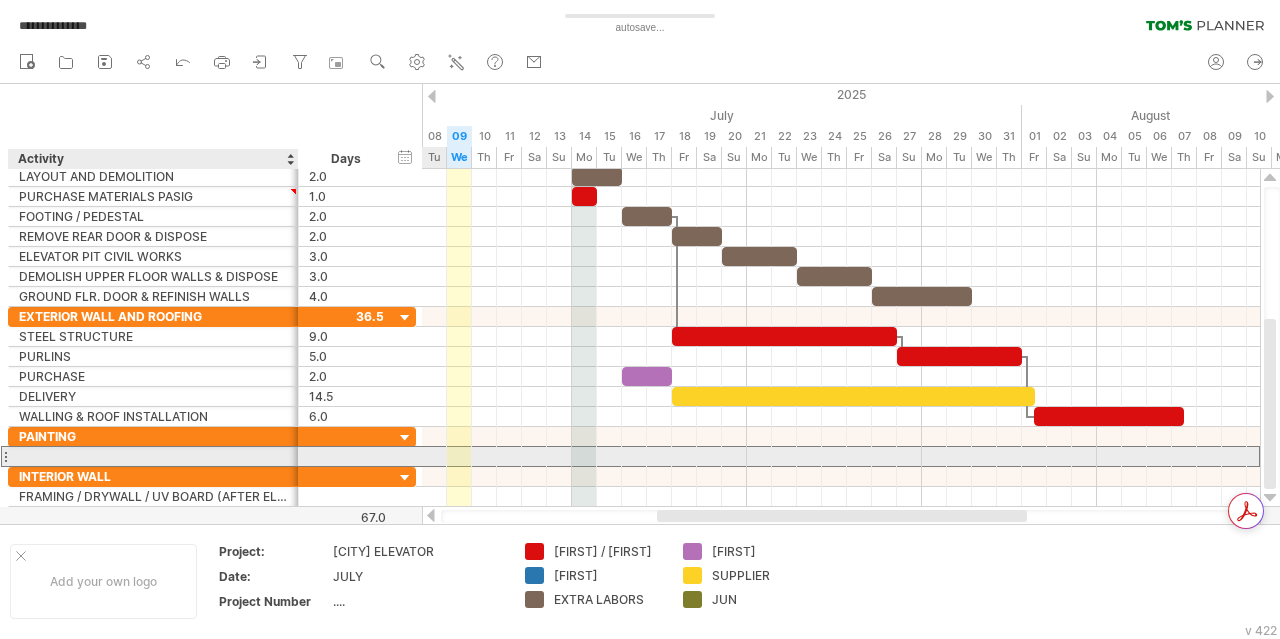 click at bounding box center (153, 456) 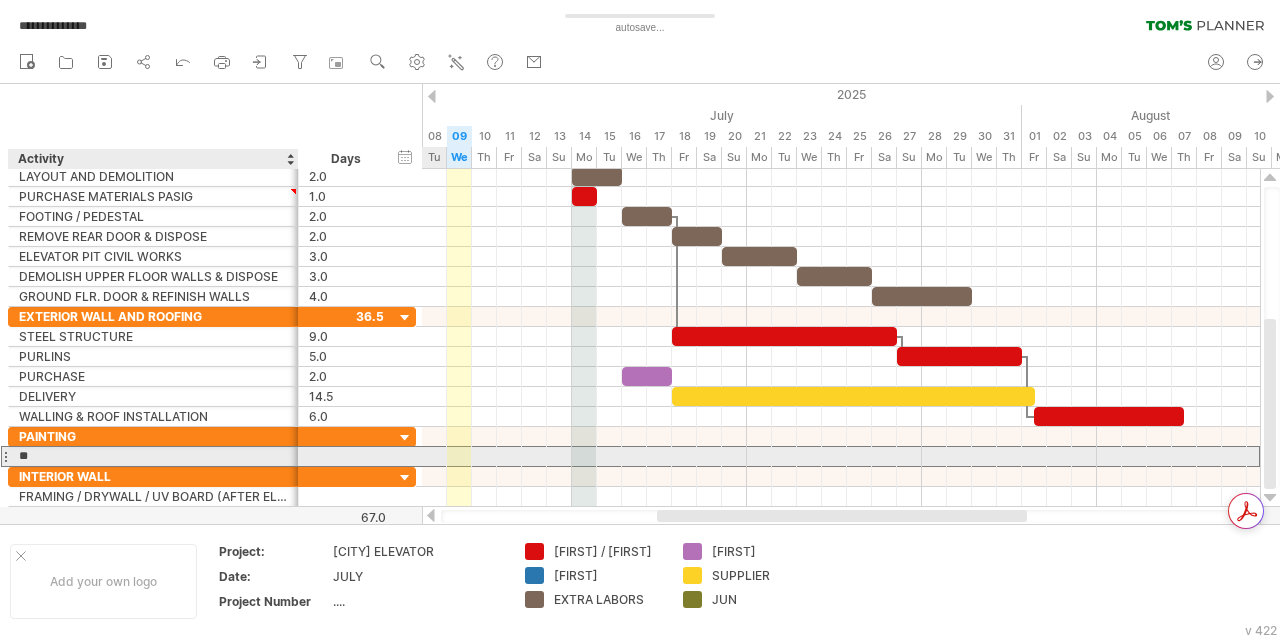 type on "***" 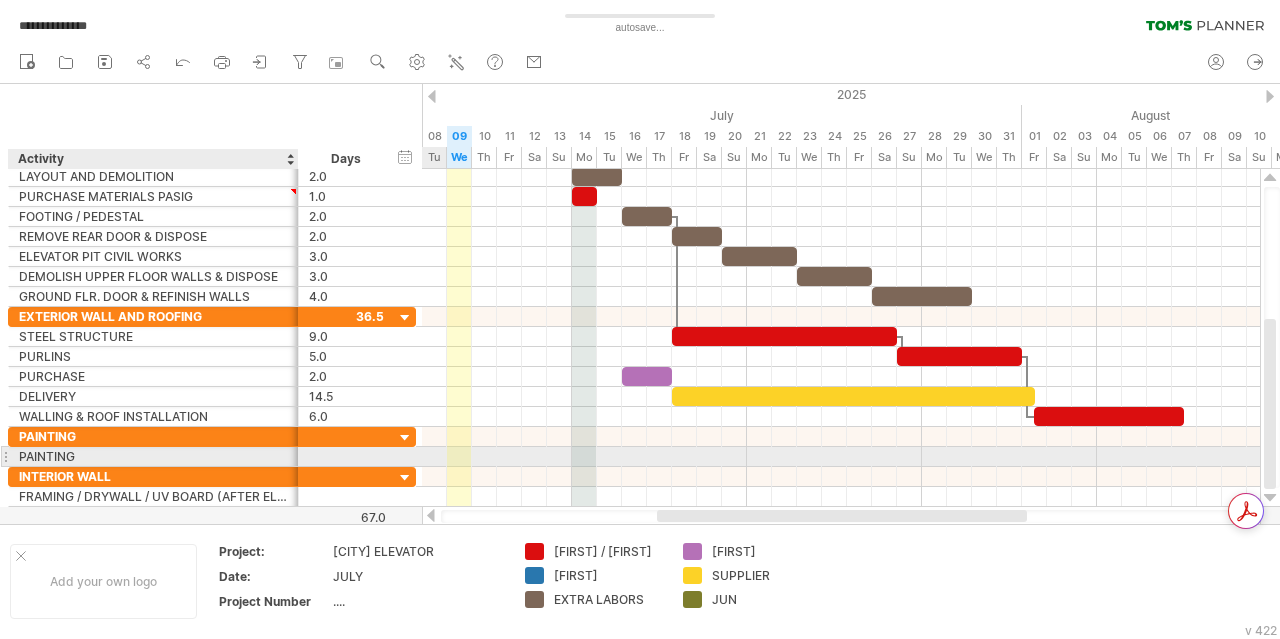 scroll, scrollTop: 0, scrollLeft: 0, axis: both 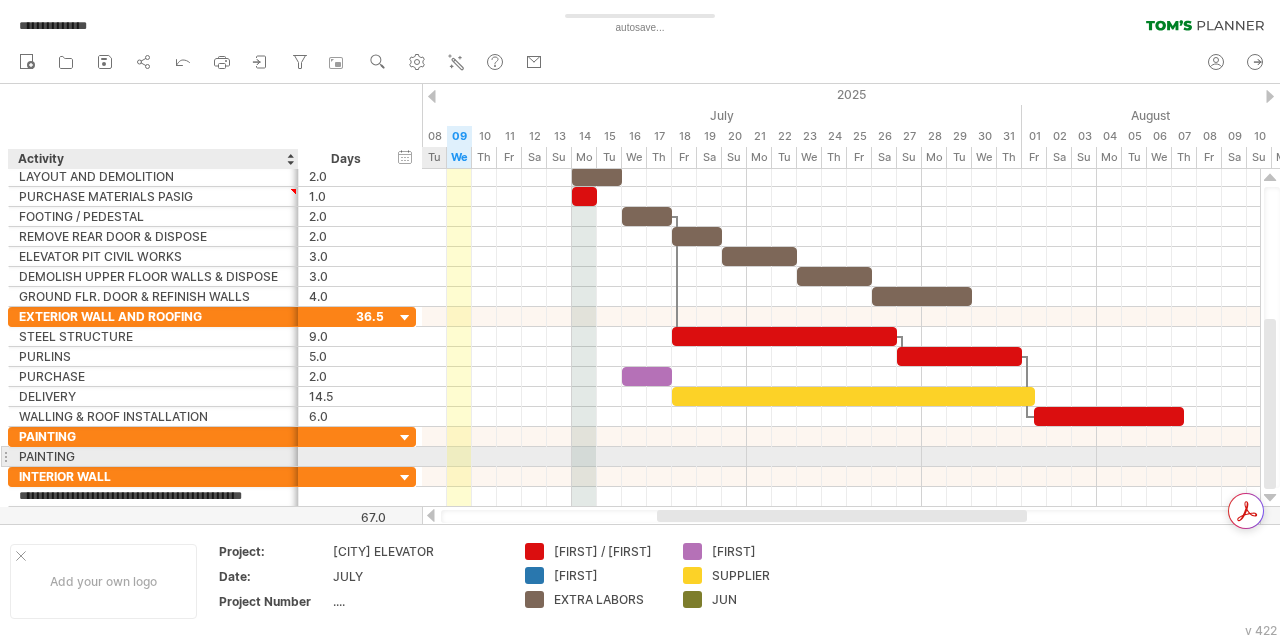 click on "PAINTING" at bounding box center (153, 456) 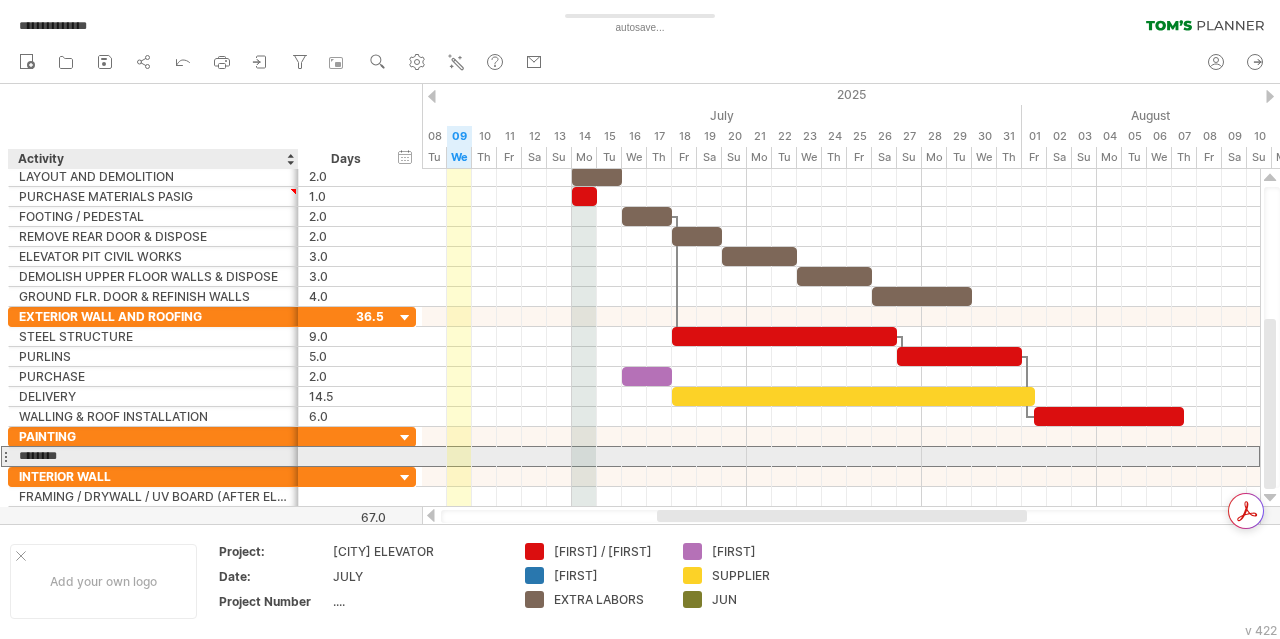 click on "********" at bounding box center [153, 456] 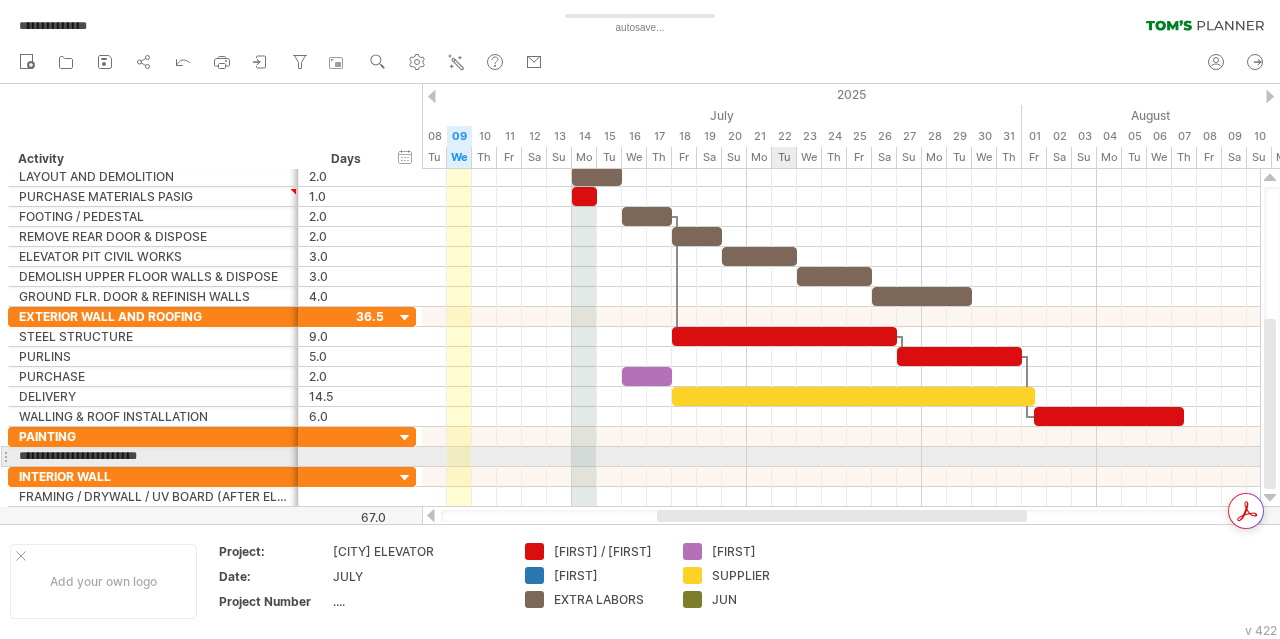 click at bounding box center [841, 457] 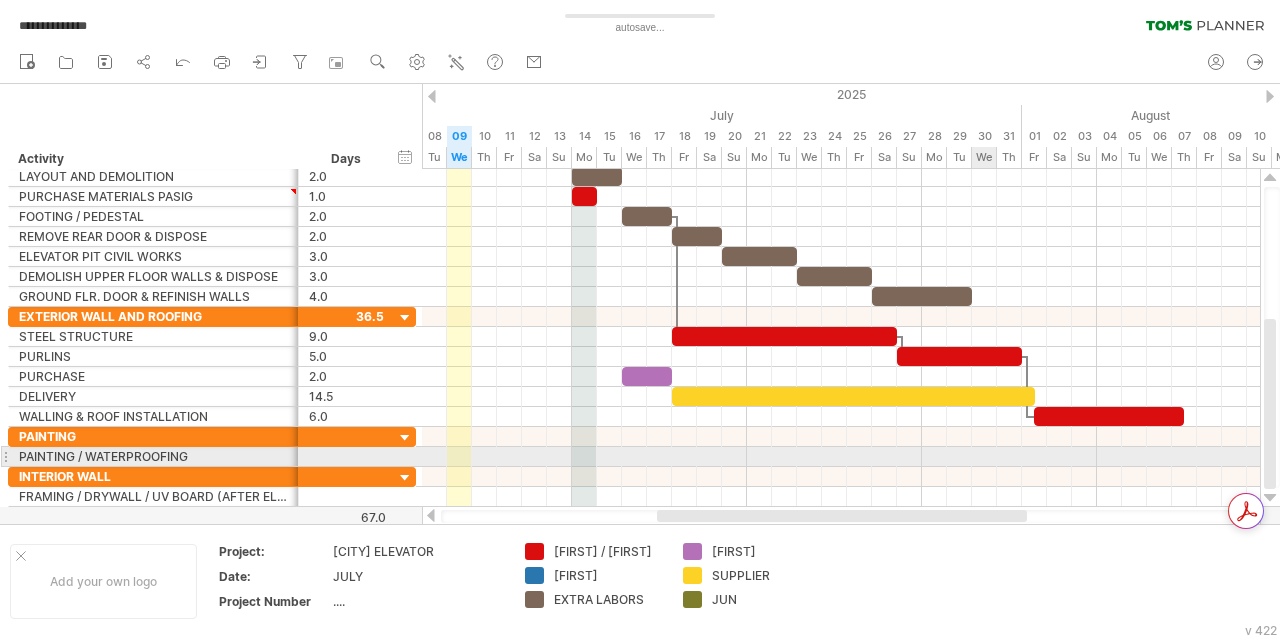 click at bounding box center (841, 457) 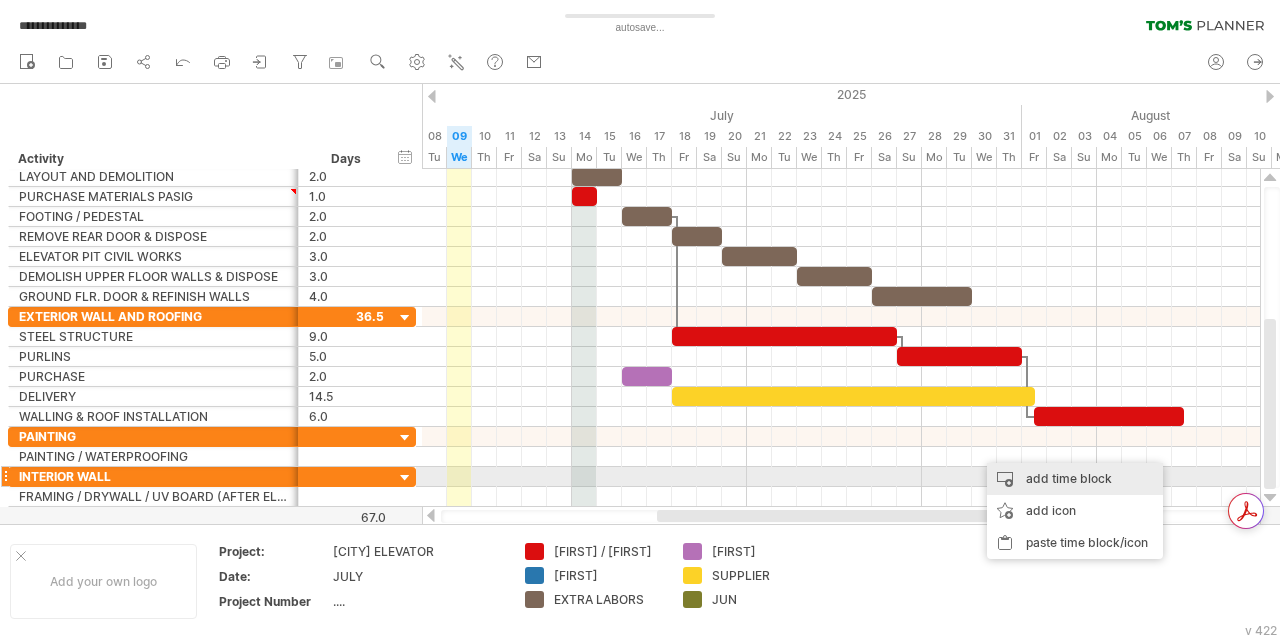 click on "add time block" at bounding box center [1075, 479] 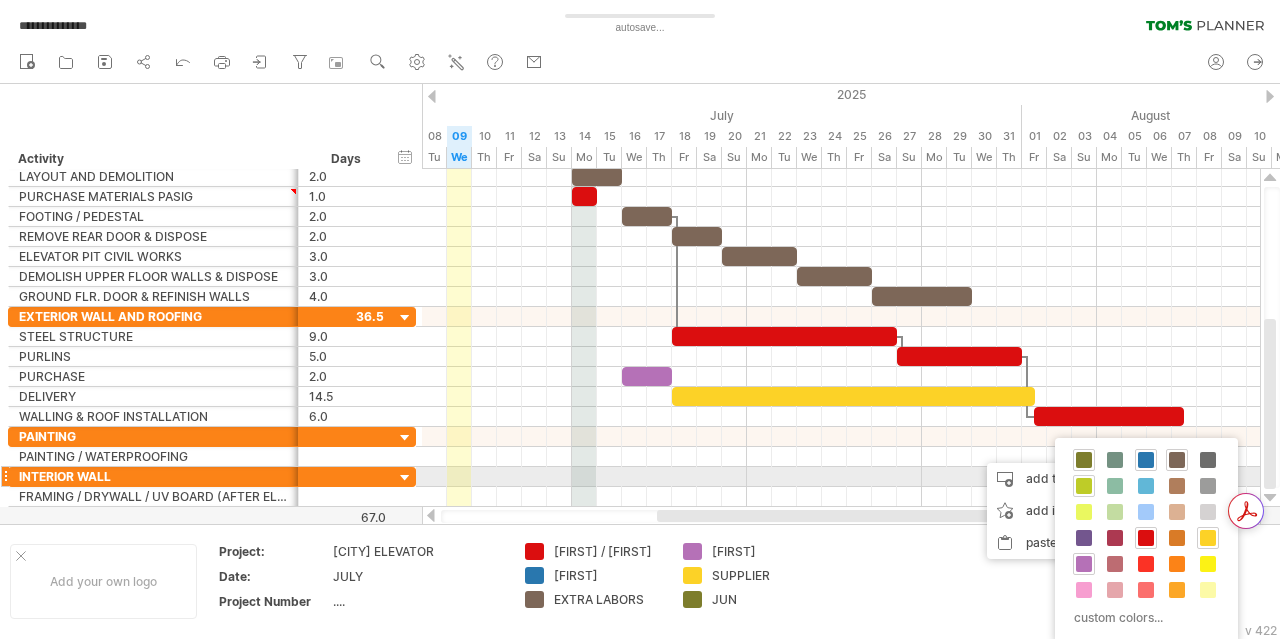 click at bounding box center [1084, 486] 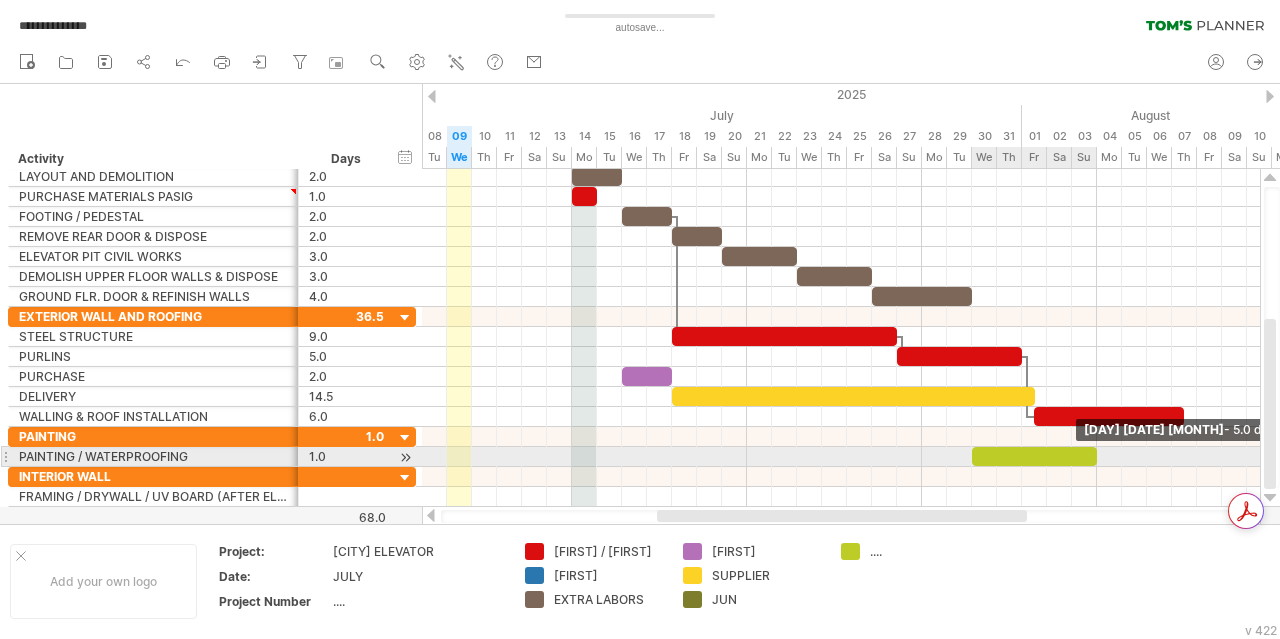drag, startPoint x: 996, startPoint y: 451, endPoint x: 1094, endPoint y: 455, distance: 98.0816 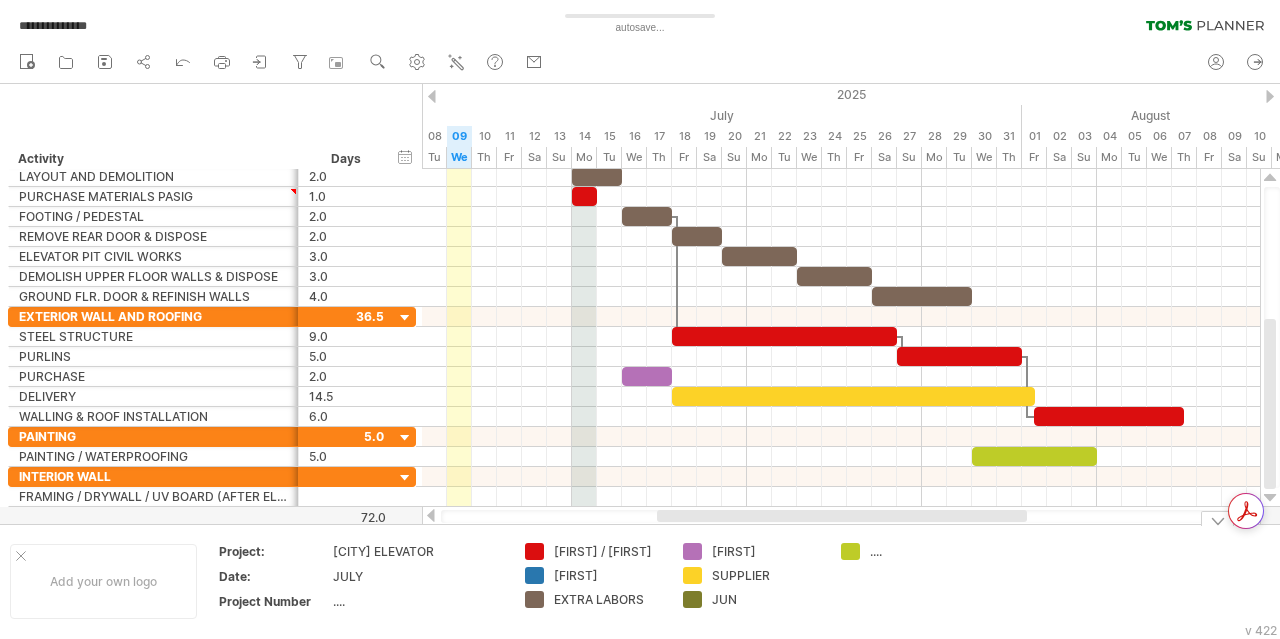click on "...." at bounding box center (608, 551) 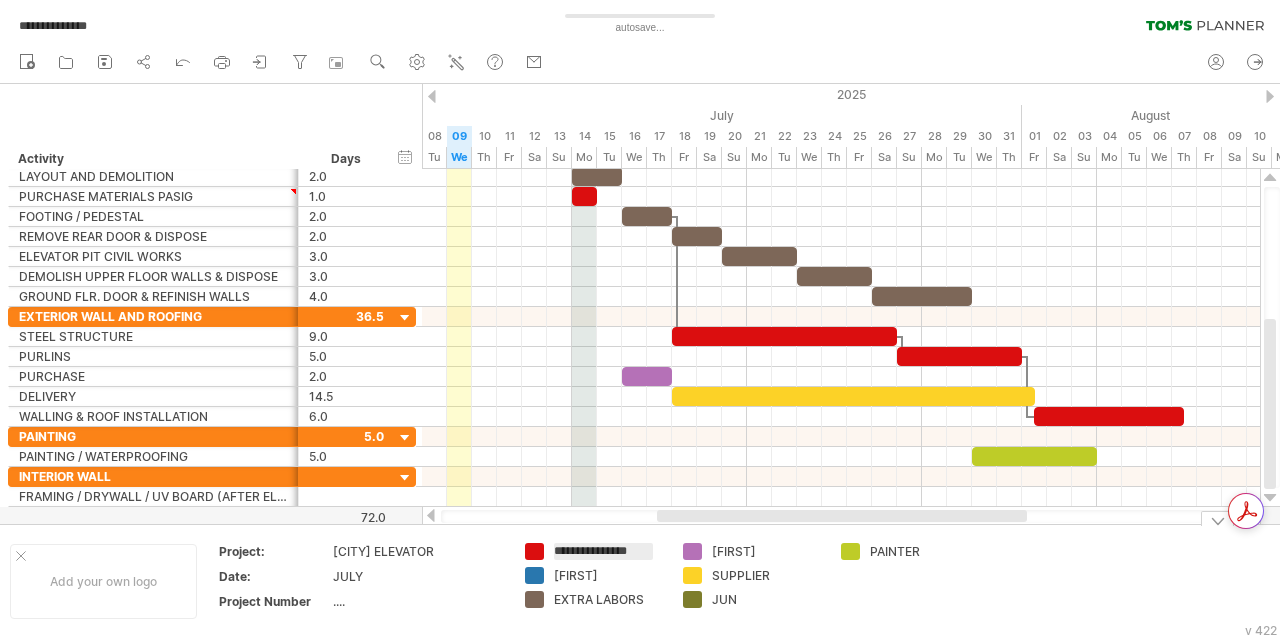 scroll, scrollTop: 0, scrollLeft: 8, axis: horizontal 